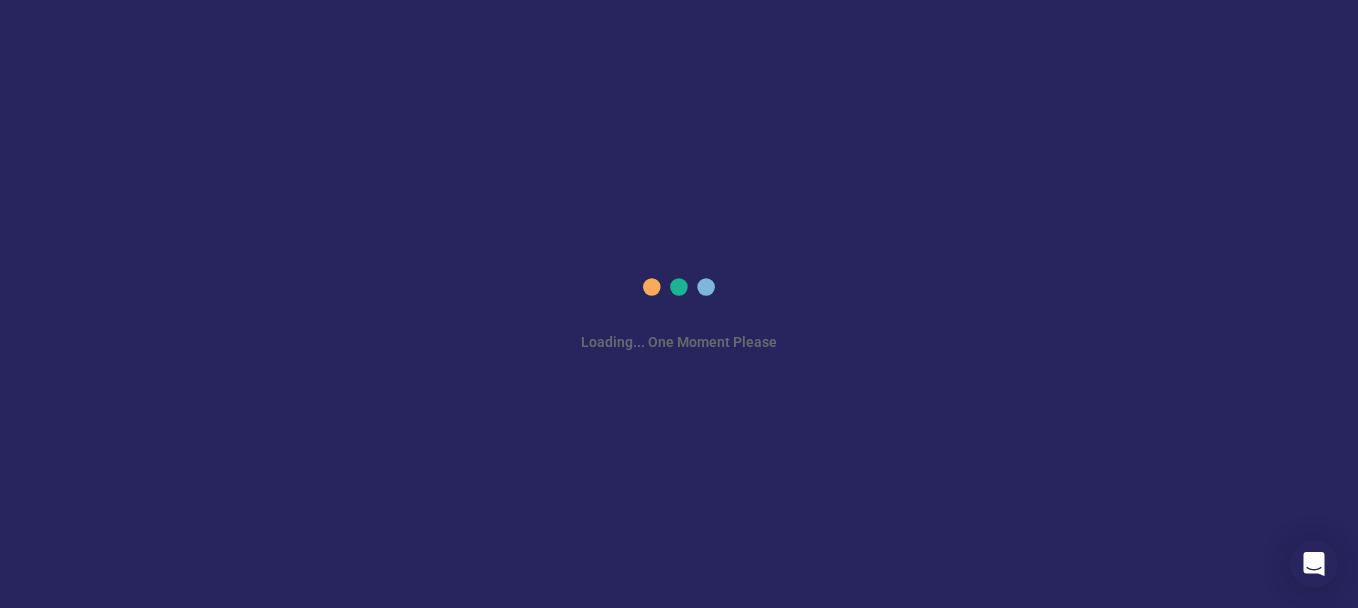 scroll, scrollTop: 0, scrollLeft: 0, axis: both 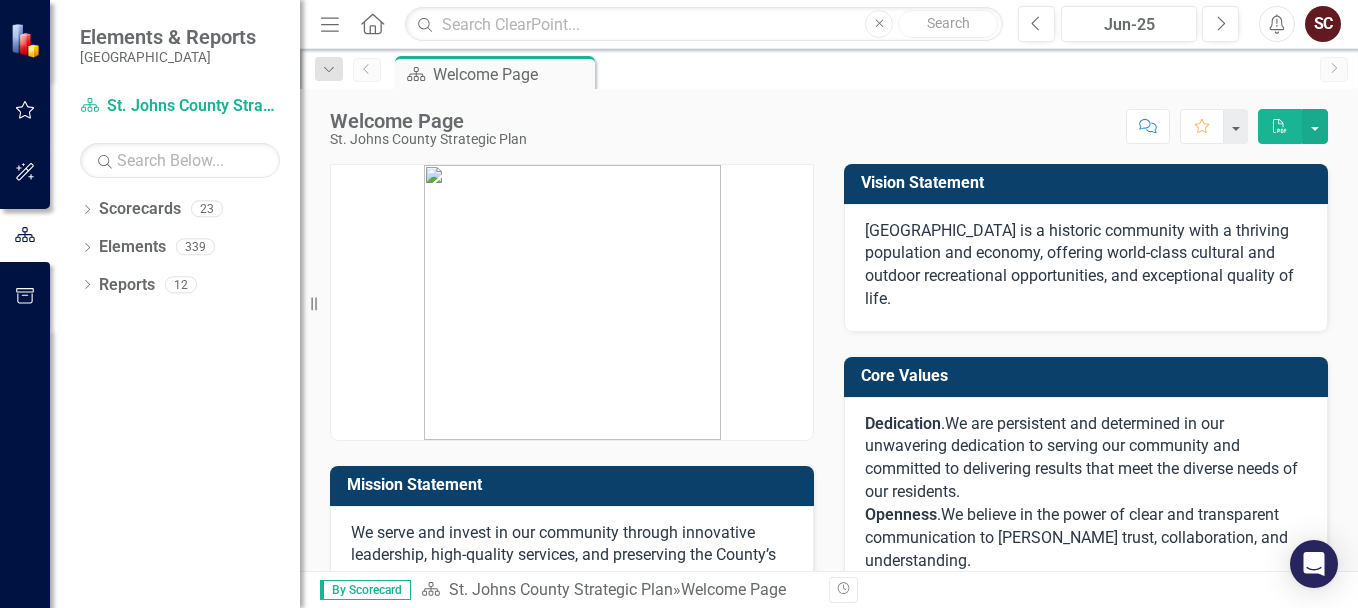 click on "Score: N/A Jun-25 Completed  Comment Favorite PDF" at bounding box center [932, 126] 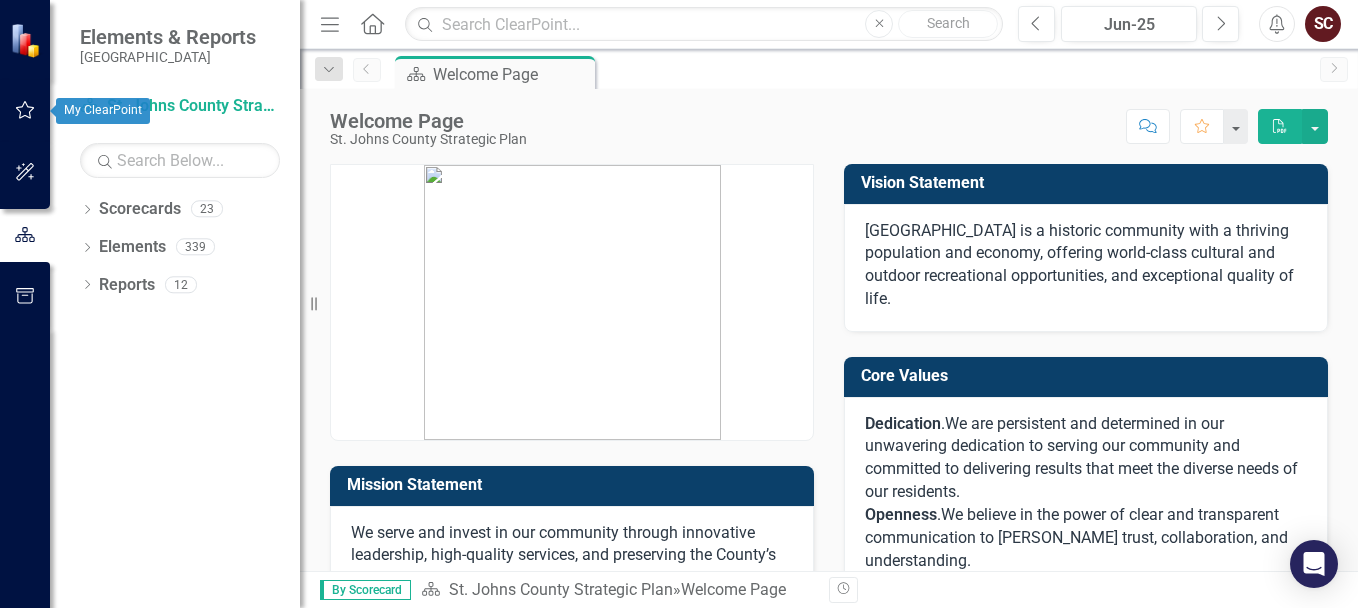 click 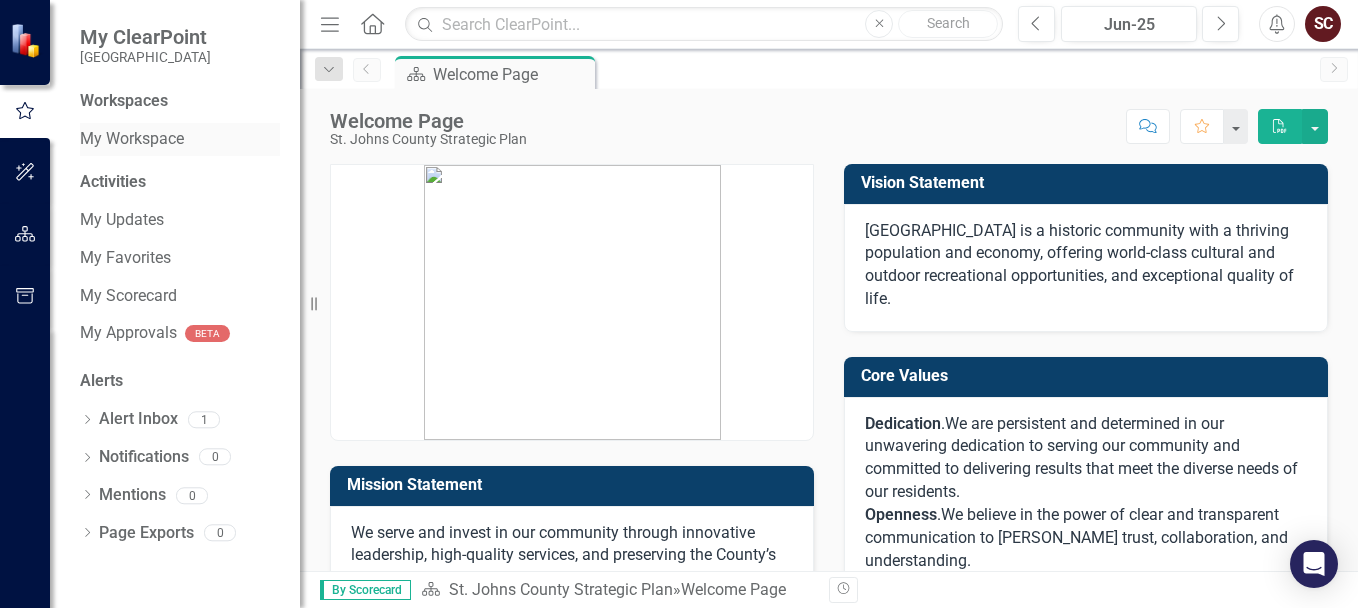 click on "My Workspace" at bounding box center (180, 139) 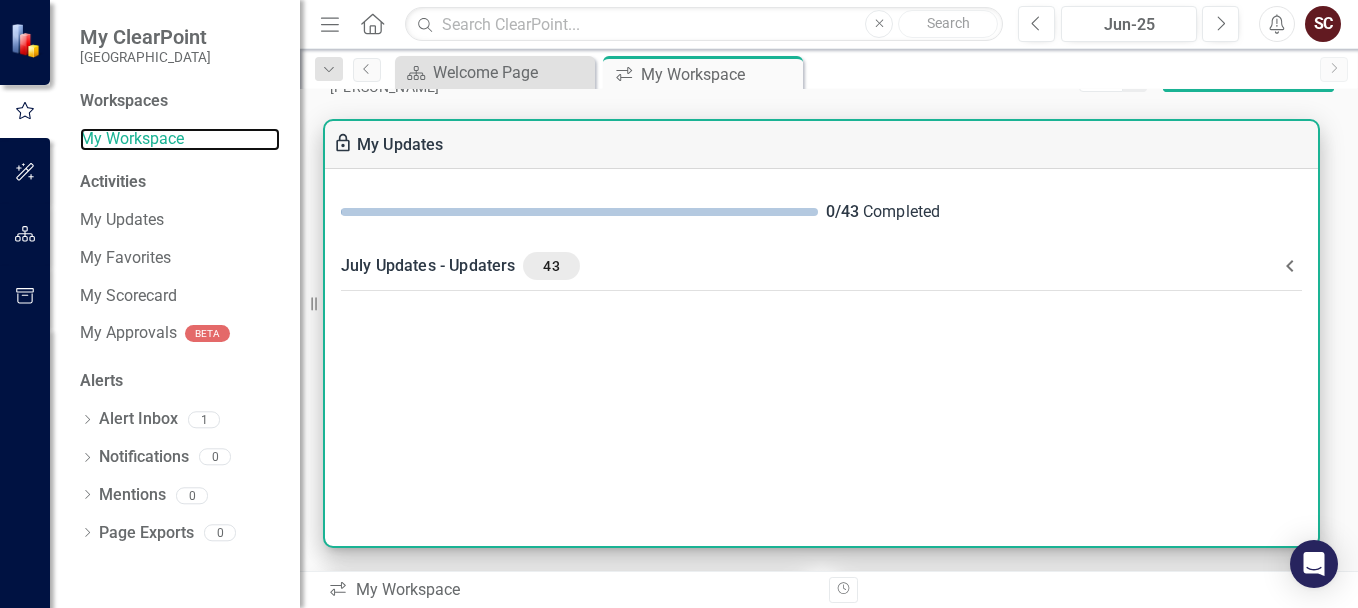 scroll, scrollTop: 100, scrollLeft: 0, axis: vertical 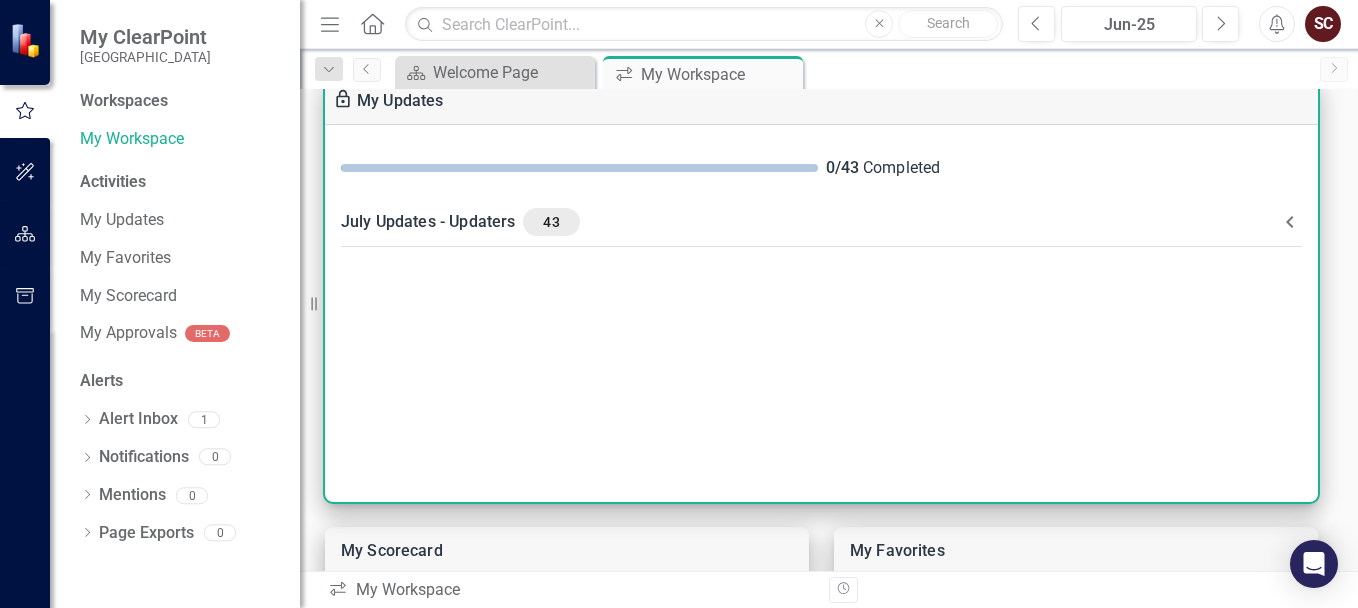 click on "July Updates - Updaters 43" at bounding box center (809, 222) 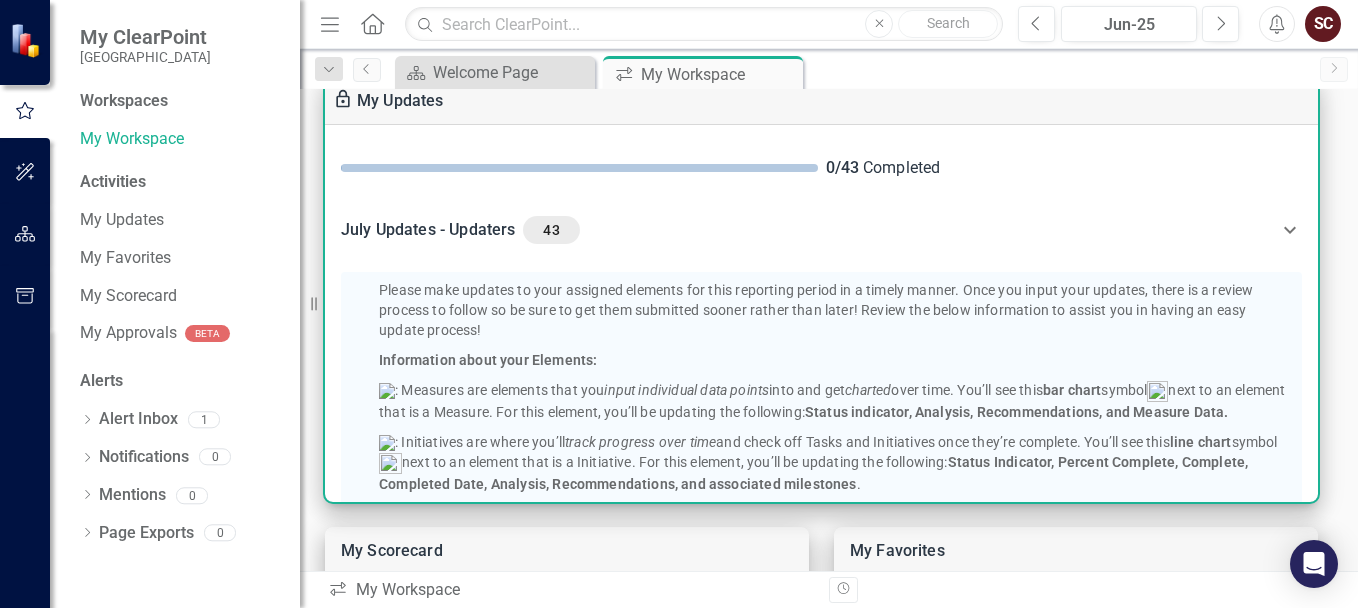click on "July Updates - Updaters 43" at bounding box center (809, 230) 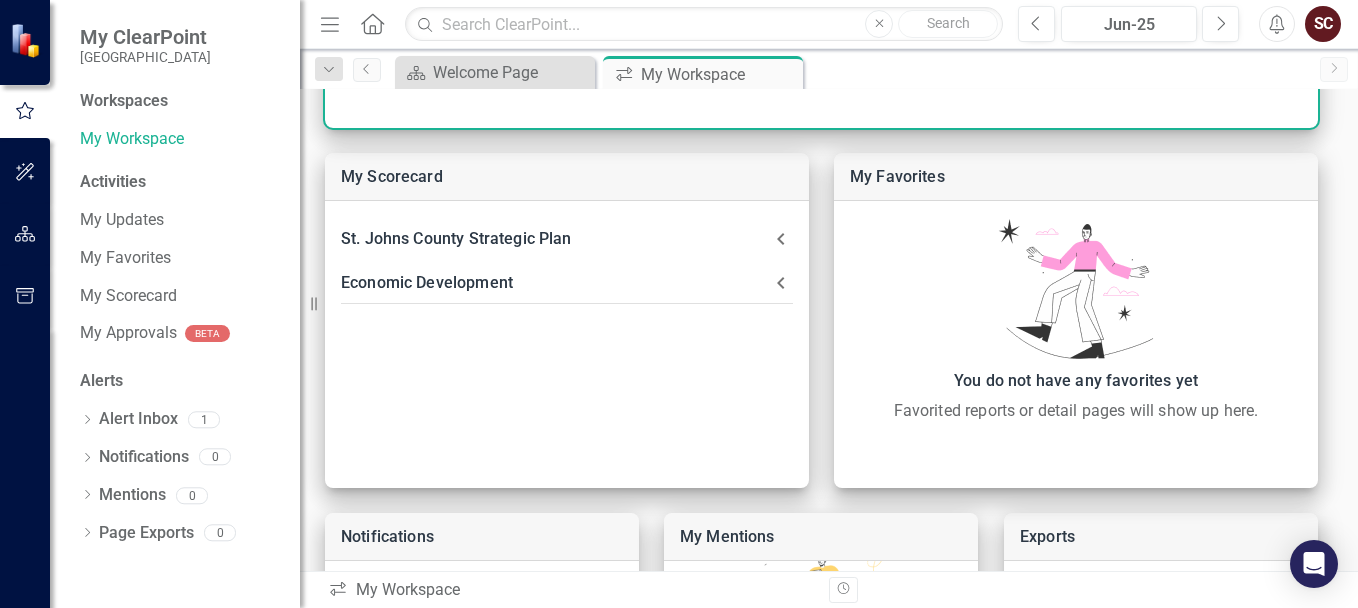 scroll, scrollTop: 500, scrollLeft: 0, axis: vertical 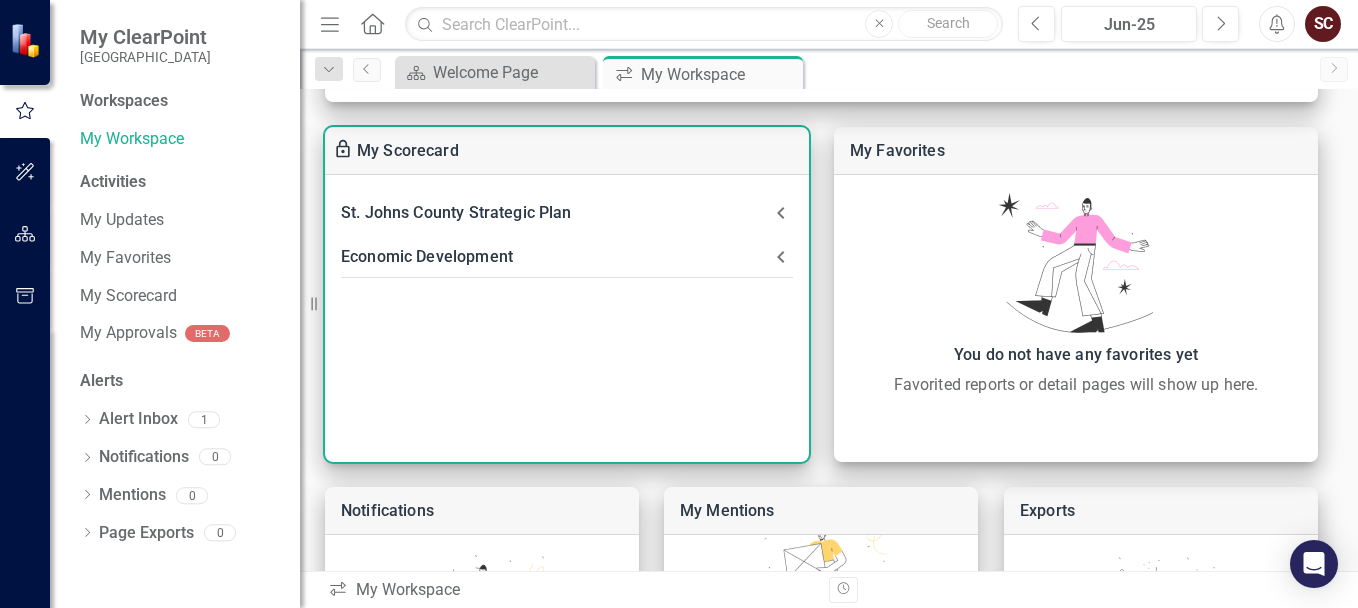 click on "Economic Development" at bounding box center (555, 257) 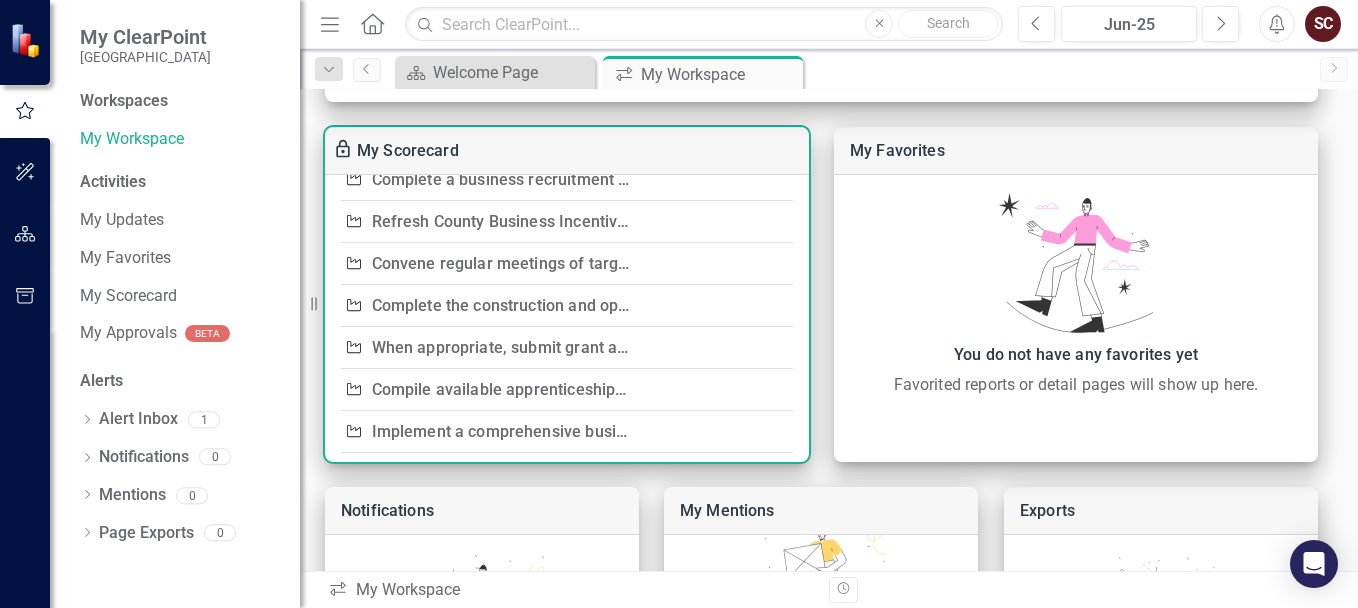 scroll, scrollTop: 2797, scrollLeft: 0, axis: vertical 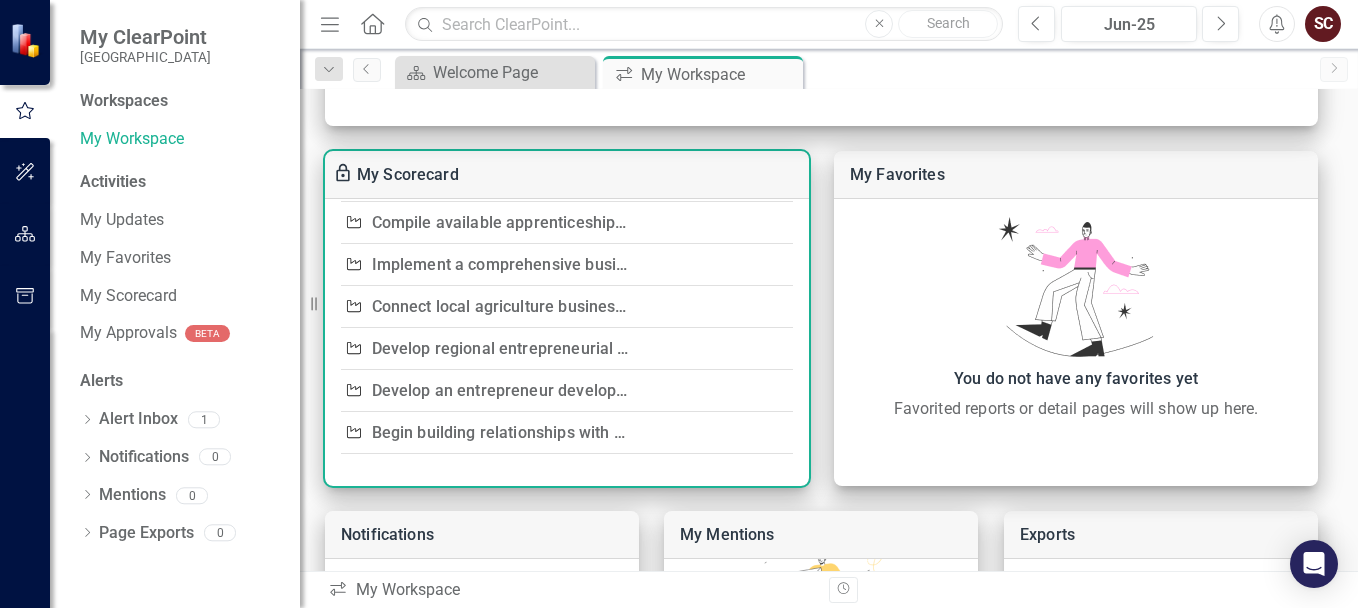 click on "Begin building relationships with angel and venture capital networks" at bounding box center [621, 432] 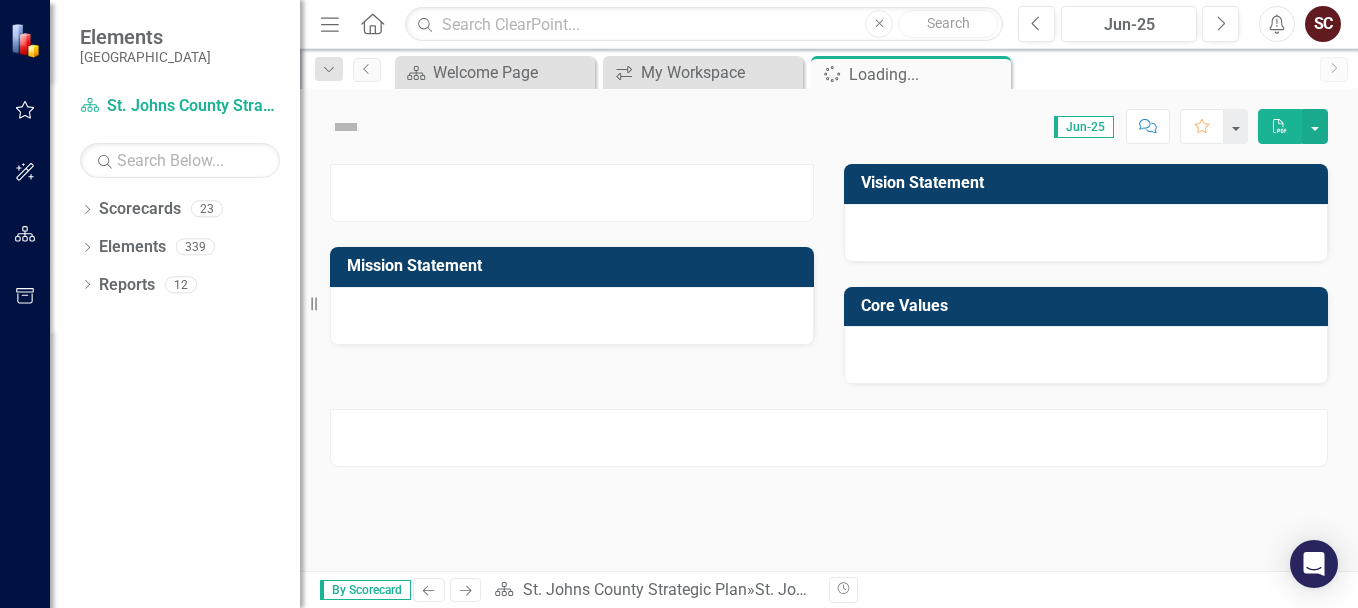 scroll, scrollTop: 0, scrollLeft: 0, axis: both 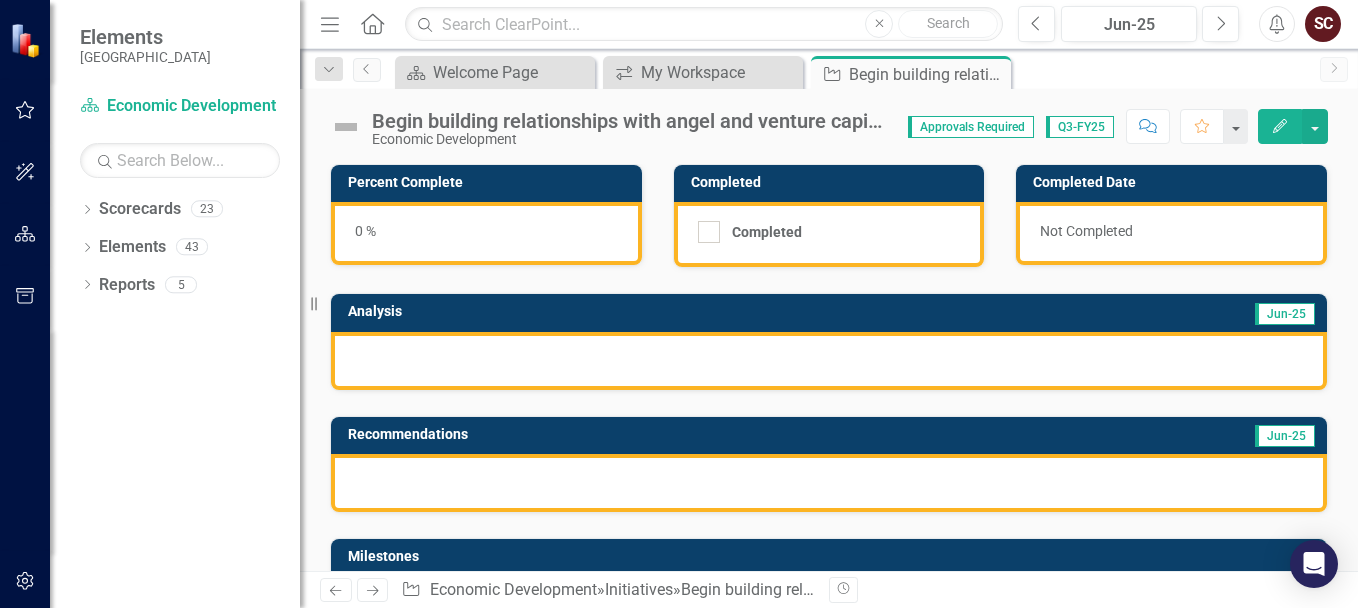 click on "Approvals Required" at bounding box center (971, 127) 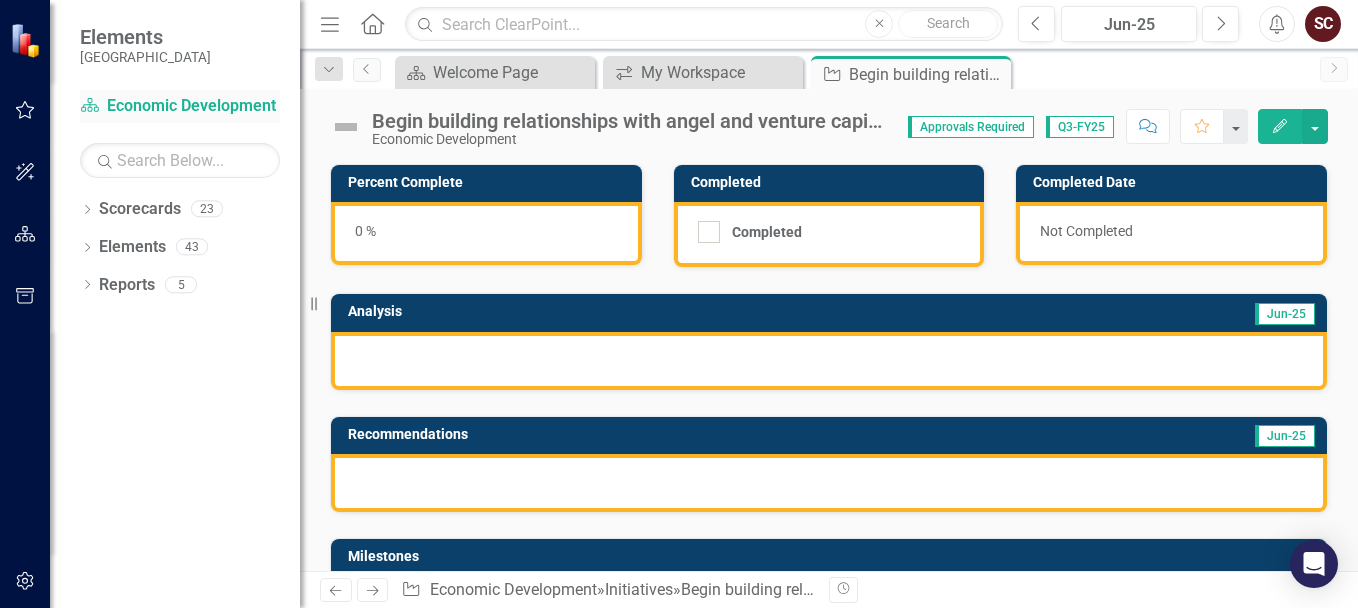 click on "Scorecard Economic Development" at bounding box center [180, 106] 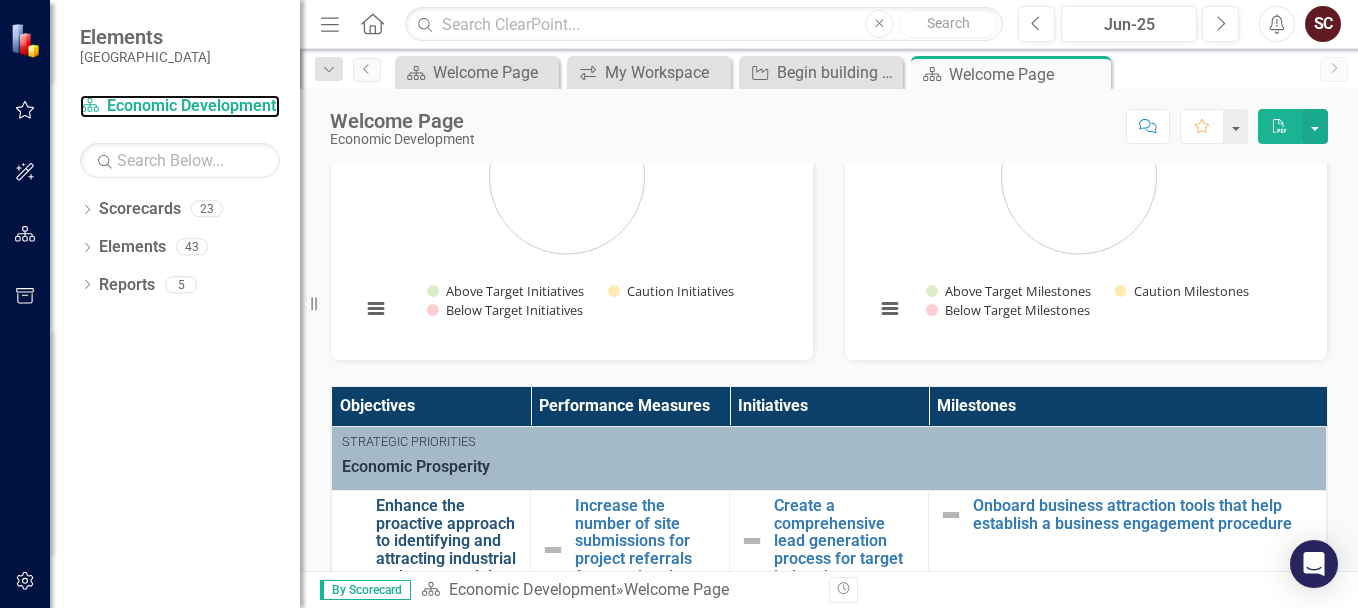 scroll, scrollTop: 0, scrollLeft: 0, axis: both 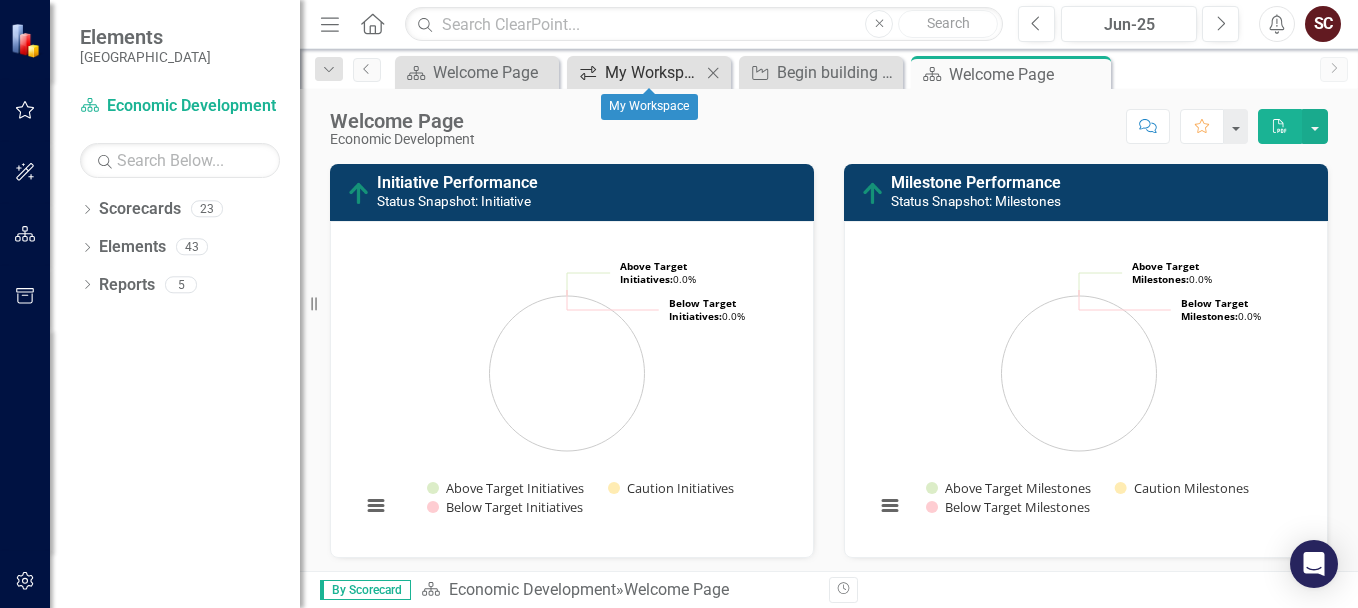click on "My Workspace" at bounding box center [653, 72] 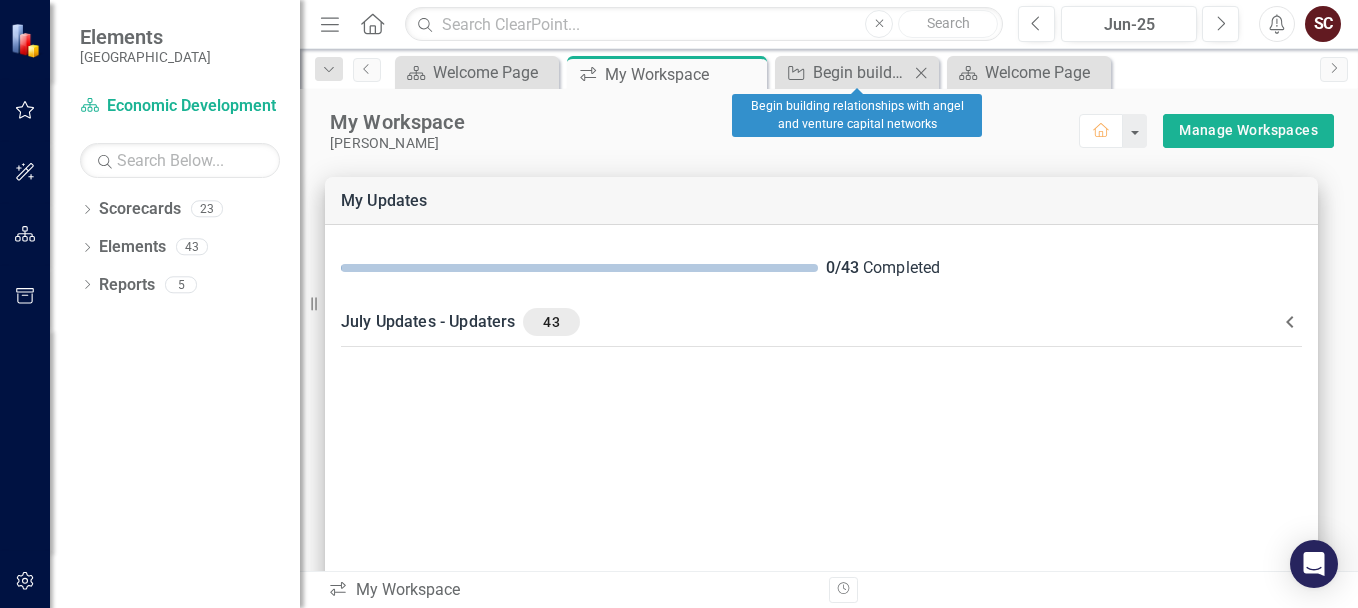 click on "Close" 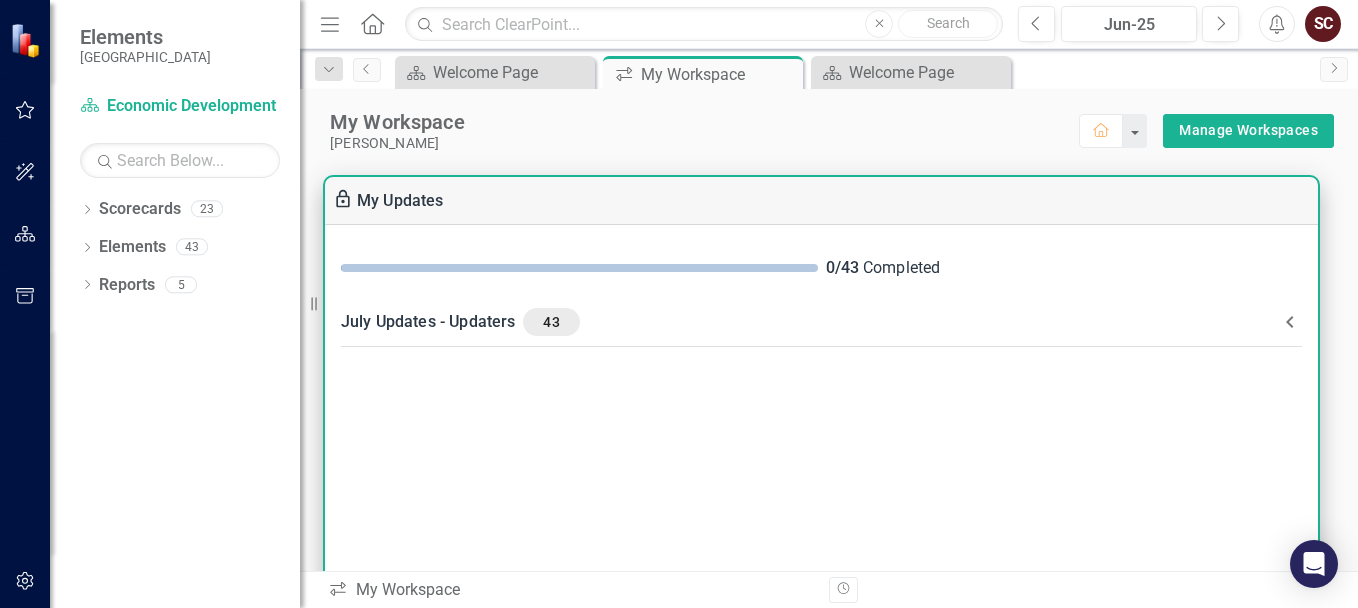 click on "July Updates - Updaters 43" at bounding box center [809, 322] 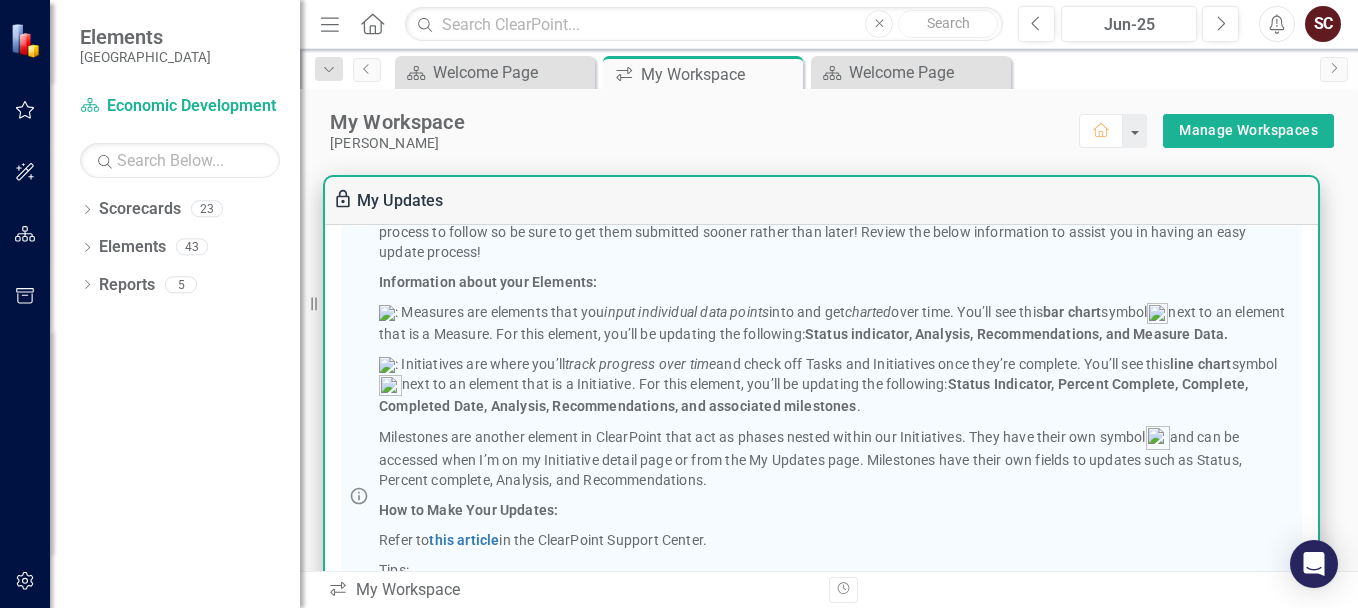 scroll, scrollTop: 0, scrollLeft: 0, axis: both 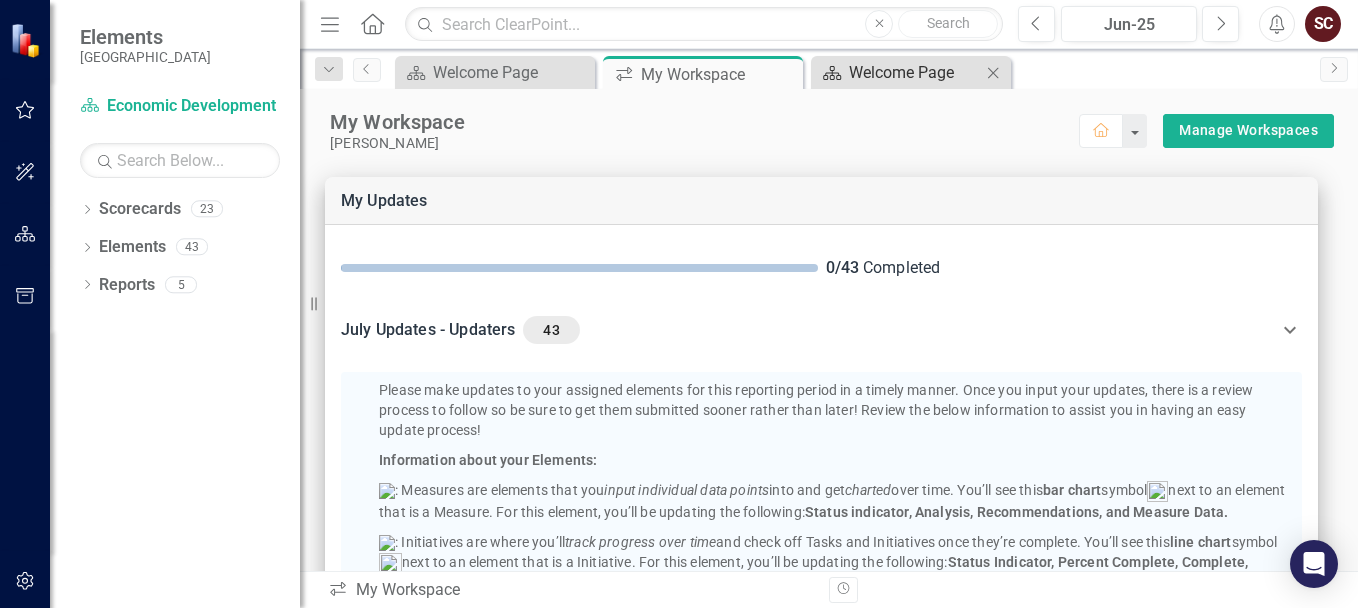 click on "Welcome Page" at bounding box center (915, 72) 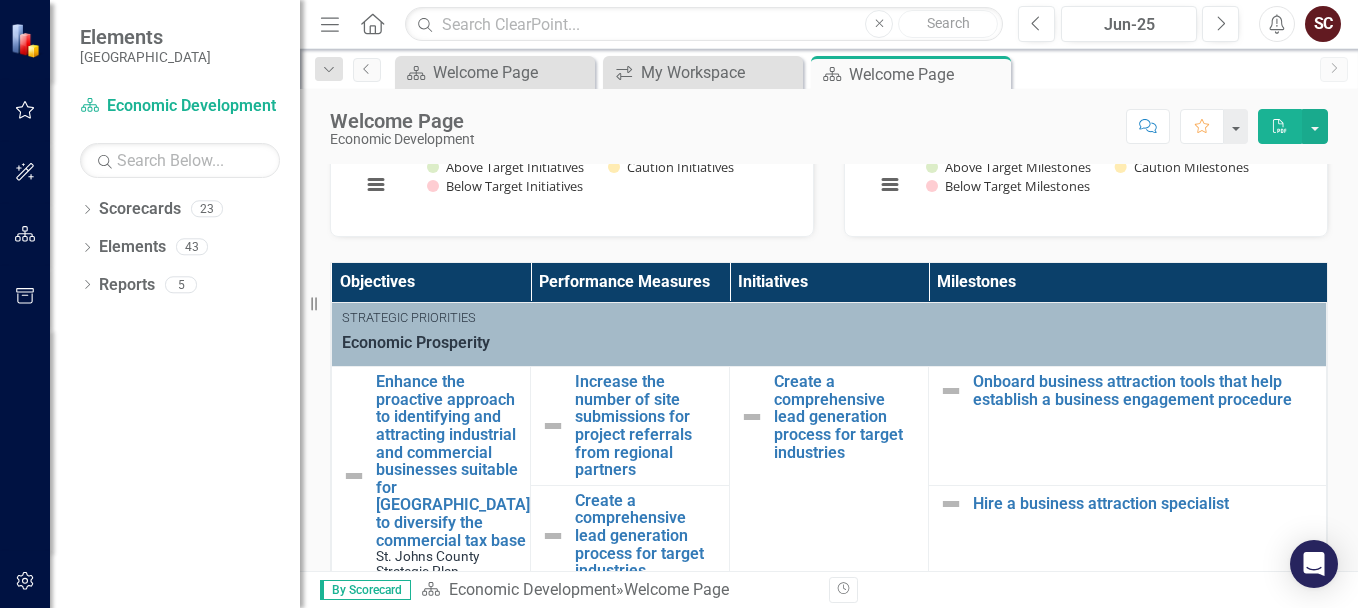 scroll, scrollTop: 400, scrollLeft: 0, axis: vertical 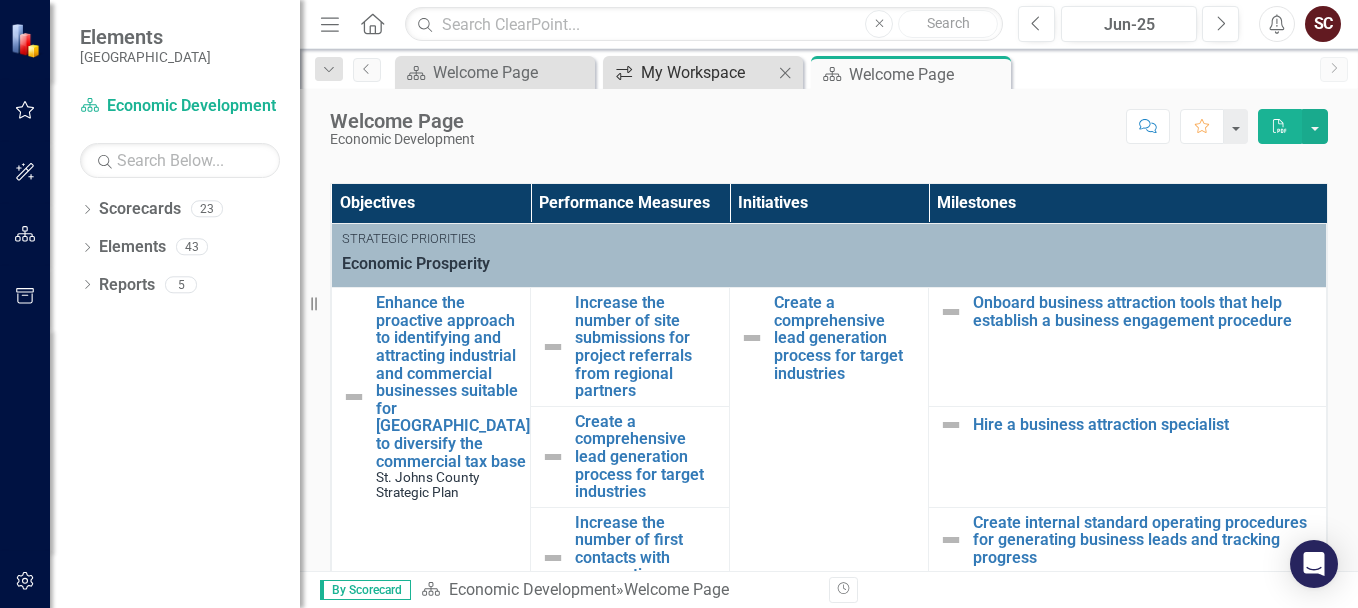 click on "My Workspace" at bounding box center [707, 72] 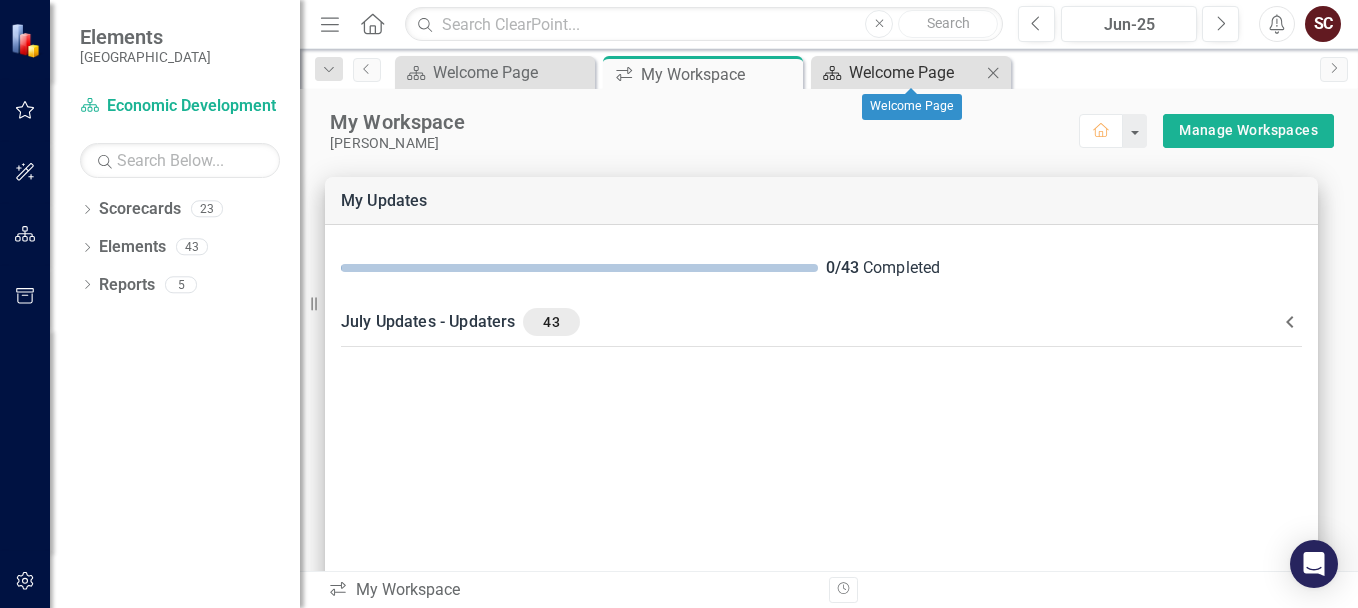 click on "Welcome Page" at bounding box center [915, 72] 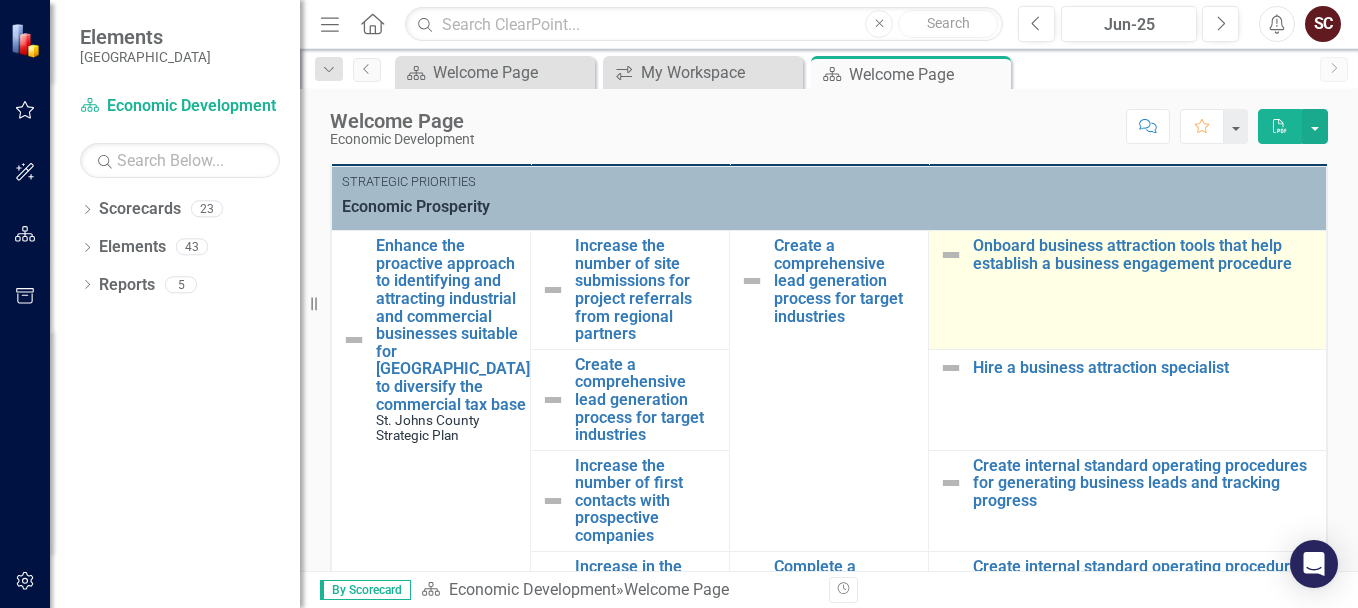scroll, scrollTop: 500, scrollLeft: 0, axis: vertical 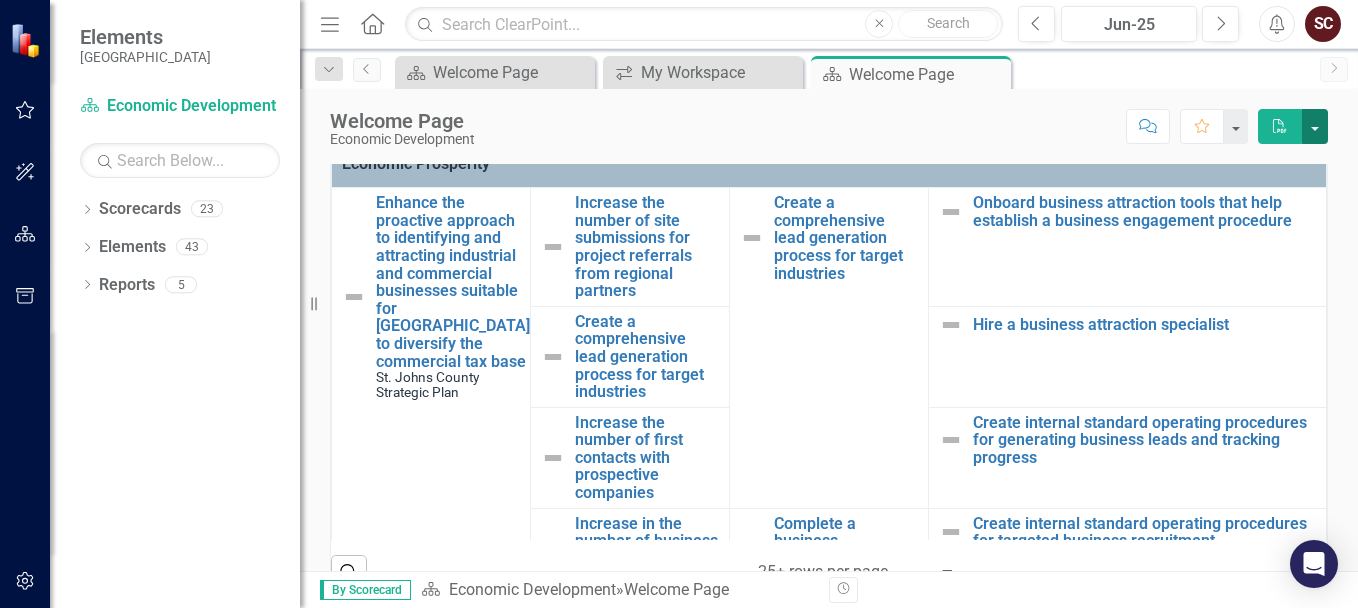 click at bounding box center [1315, 126] 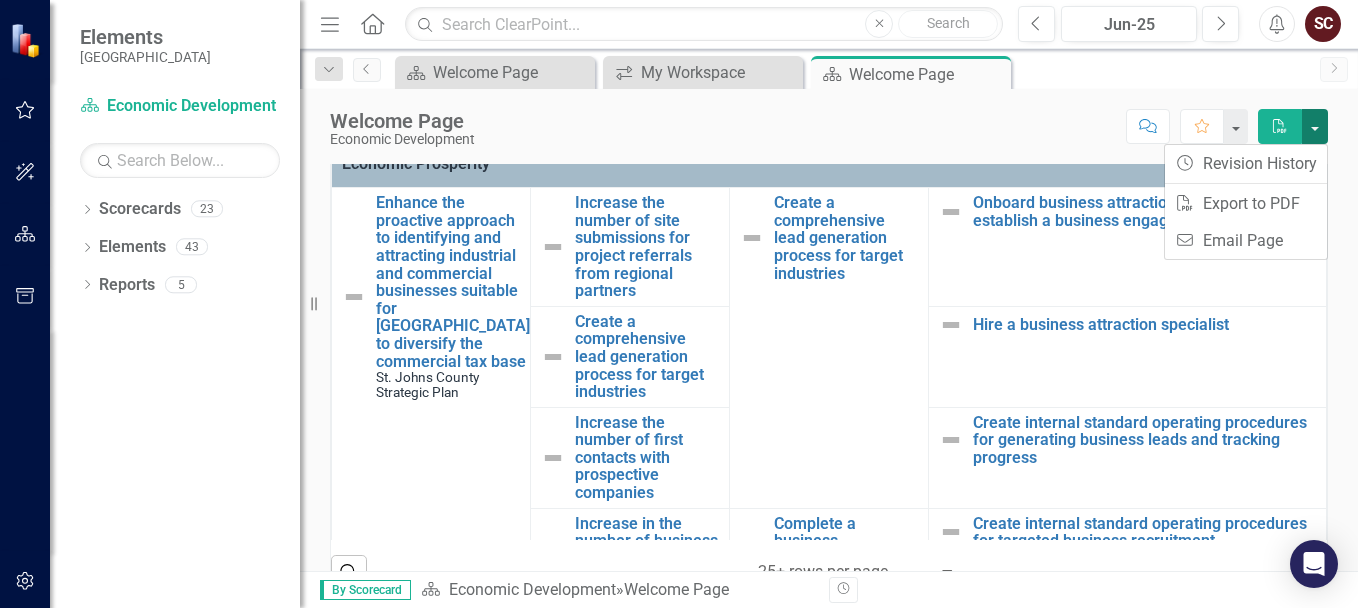 click at bounding box center [1315, 126] 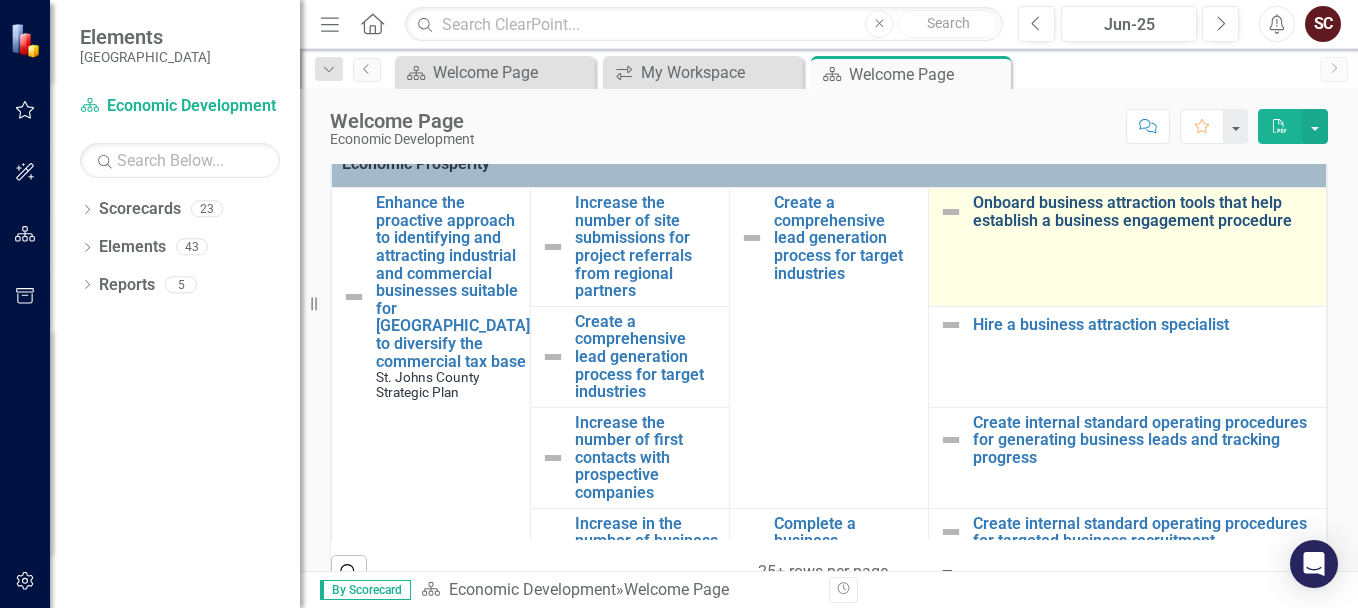 click on "Onboard business attraction tools that help establish a business engagement procedure" at bounding box center (1144, 211) 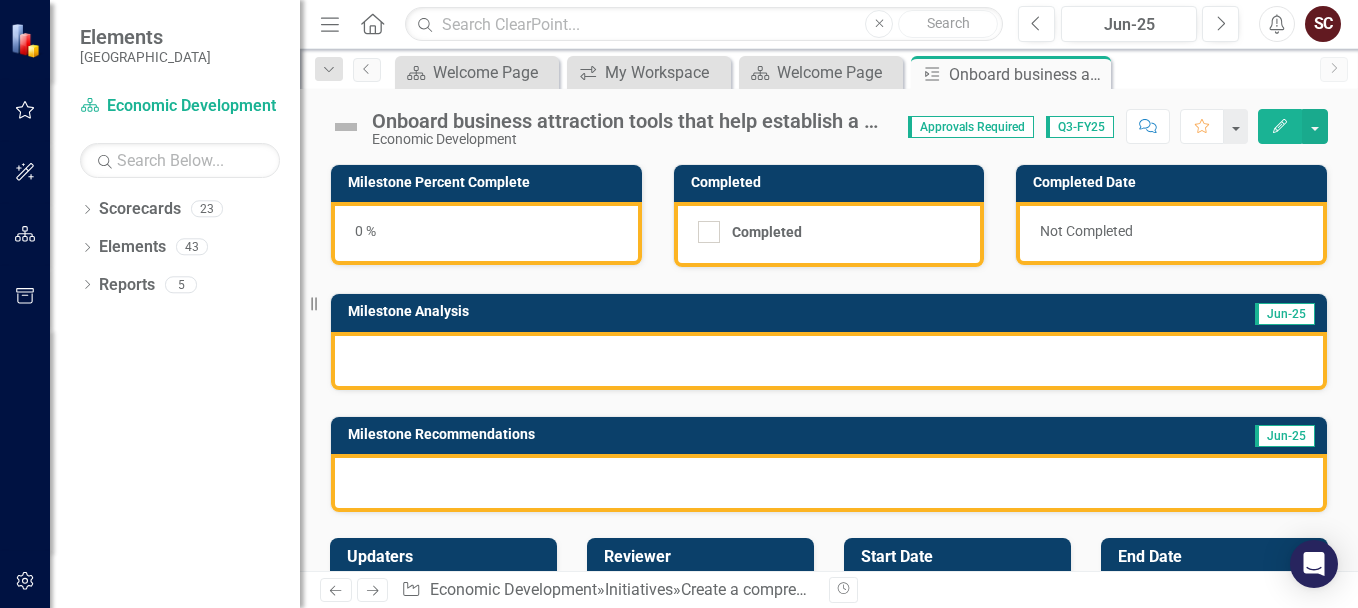 click on "0 %" at bounding box center [486, 233] 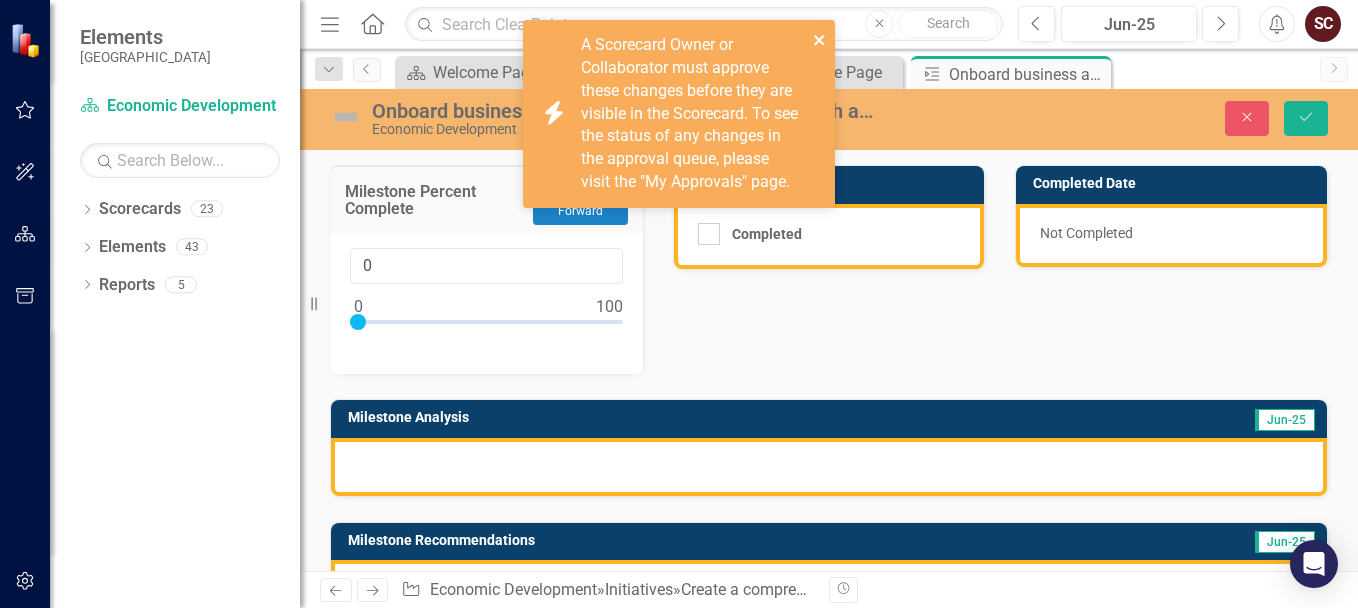 click 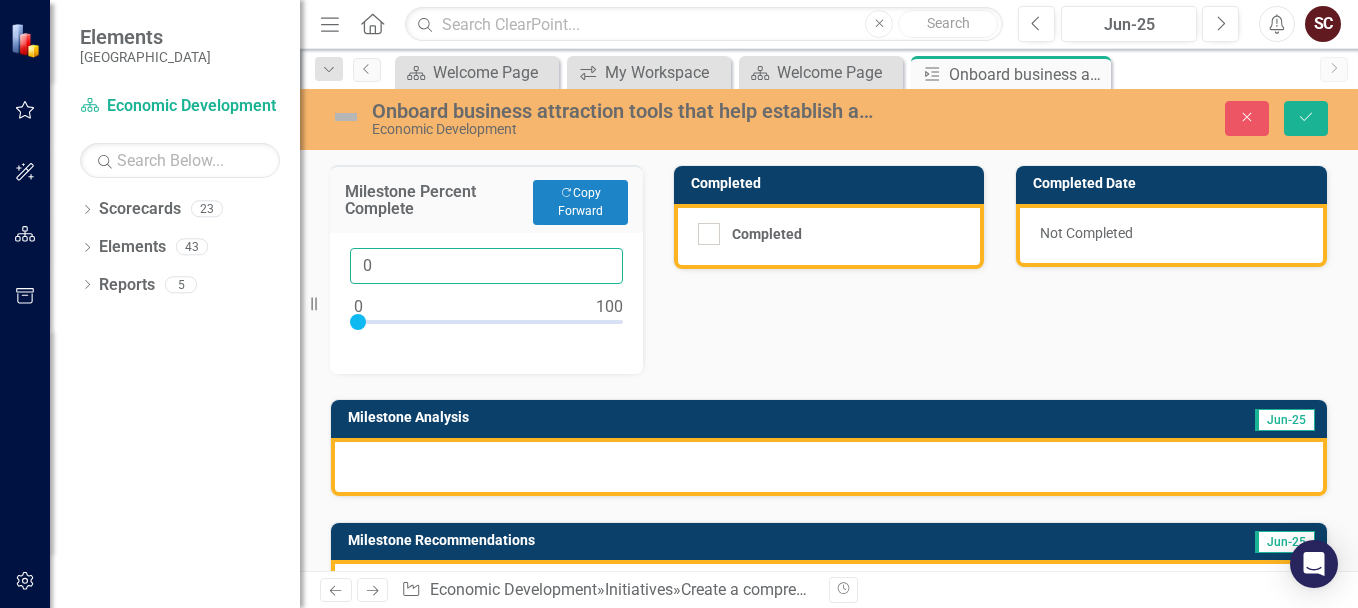 click on "0" at bounding box center [486, 266] 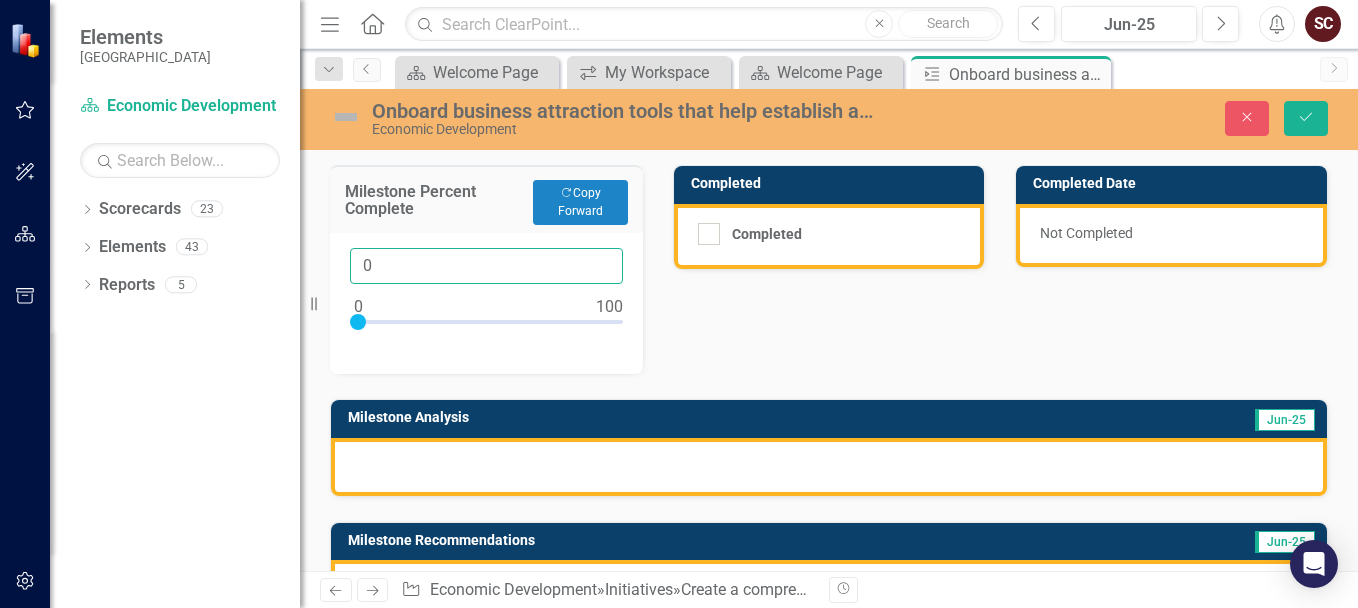 click on "0" at bounding box center [486, 266] 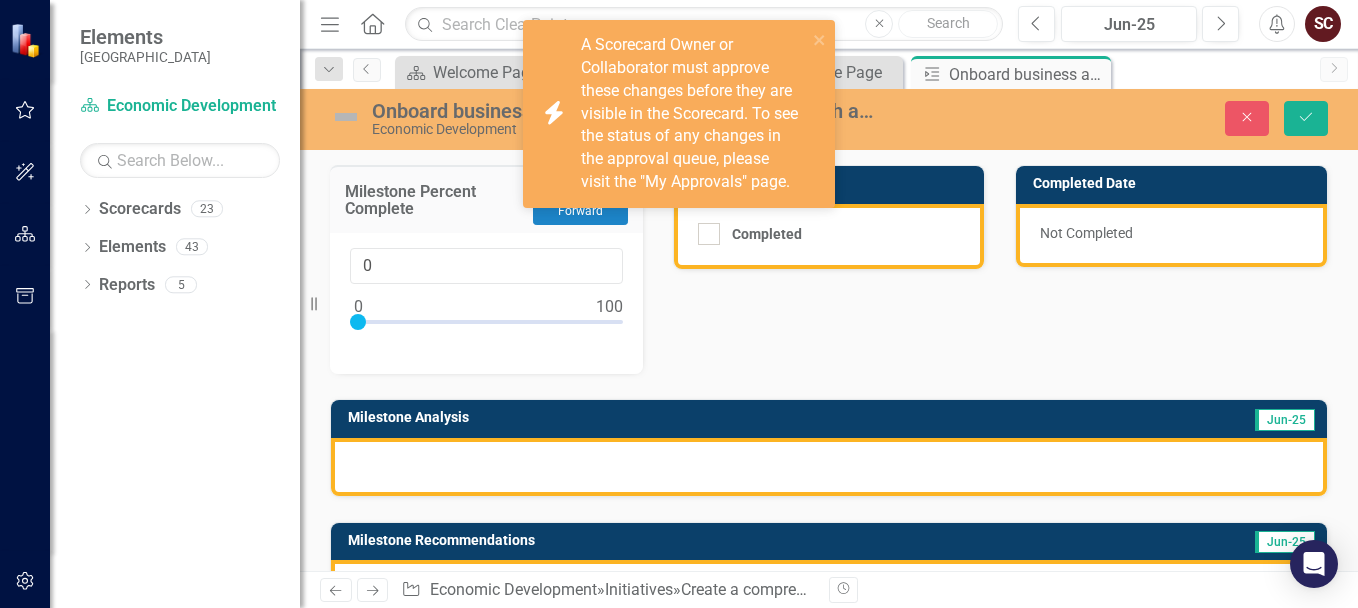 click on "Milestone Percent Complete Copy Forward  Copy Forward  0 Completed Completed Completed Date Not Completed Milestone Analysis Jun-25 Milestone Recommendations Jun-25" at bounding box center [829, 379] 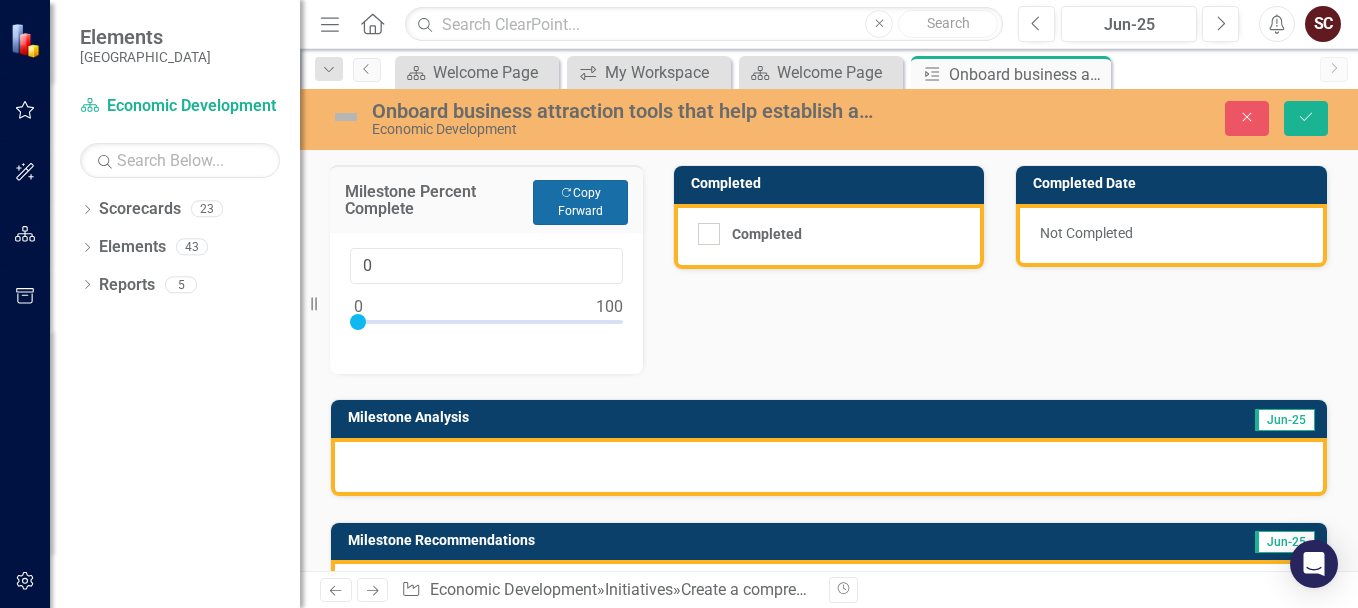 click on "Copy Forward  Copy Forward" at bounding box center [580, 202] 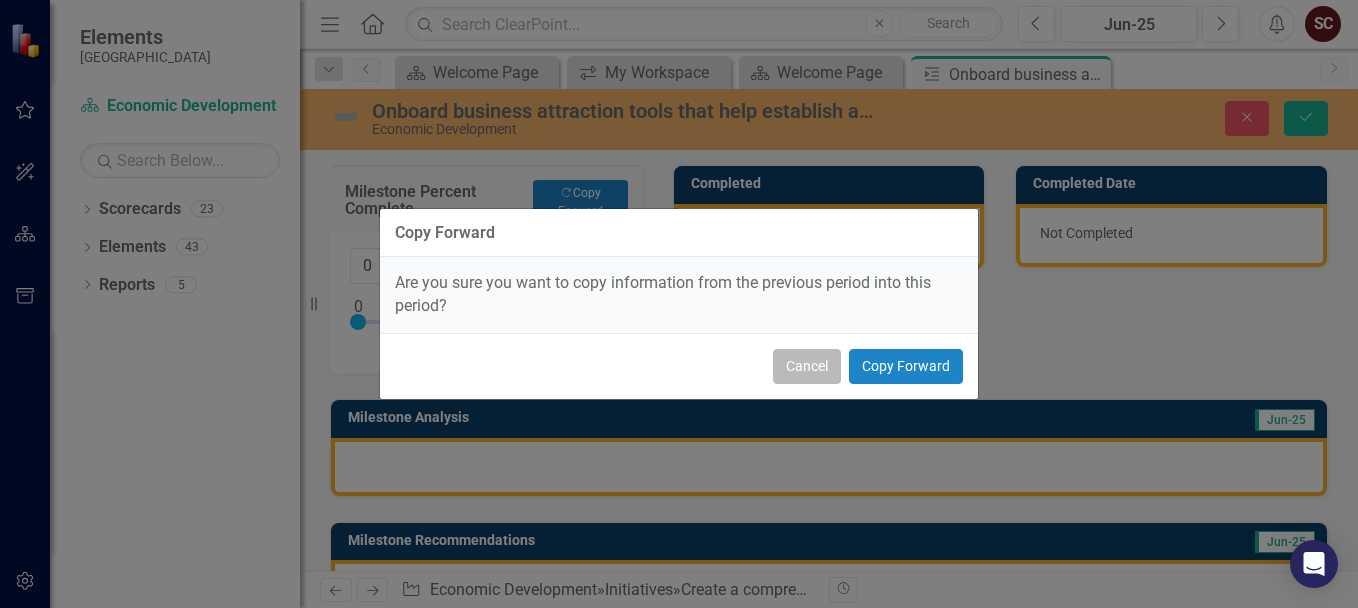 click on "Cancel" at bounding box center (807, 366) 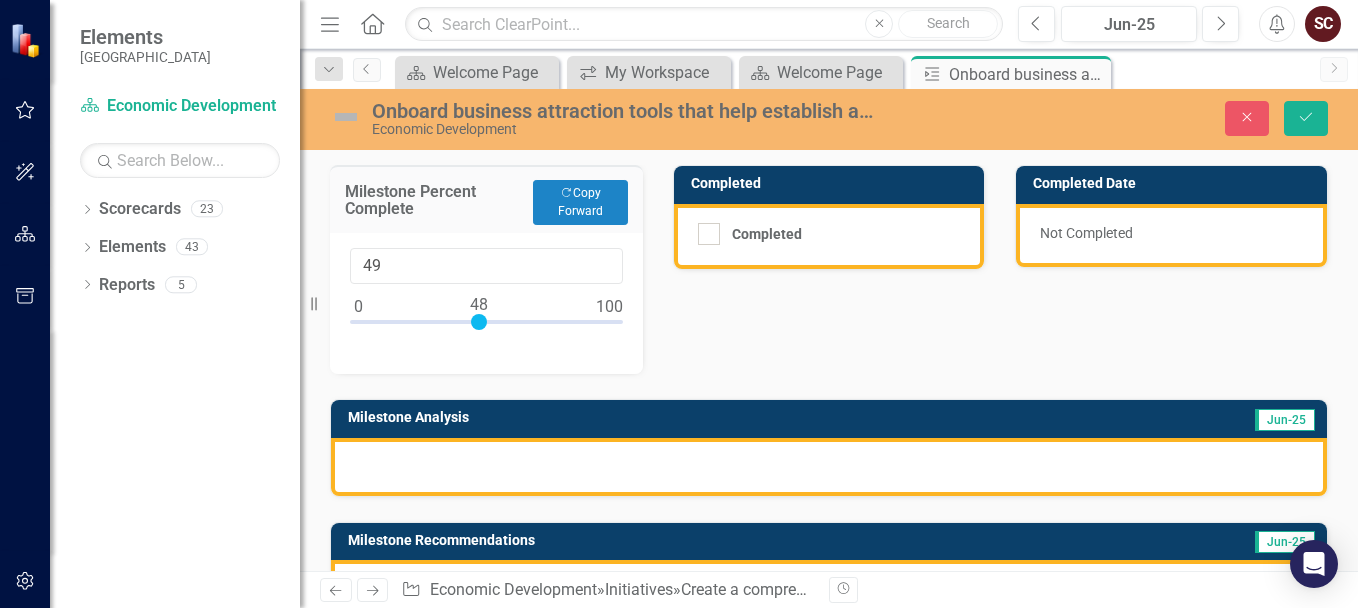 type on "50" 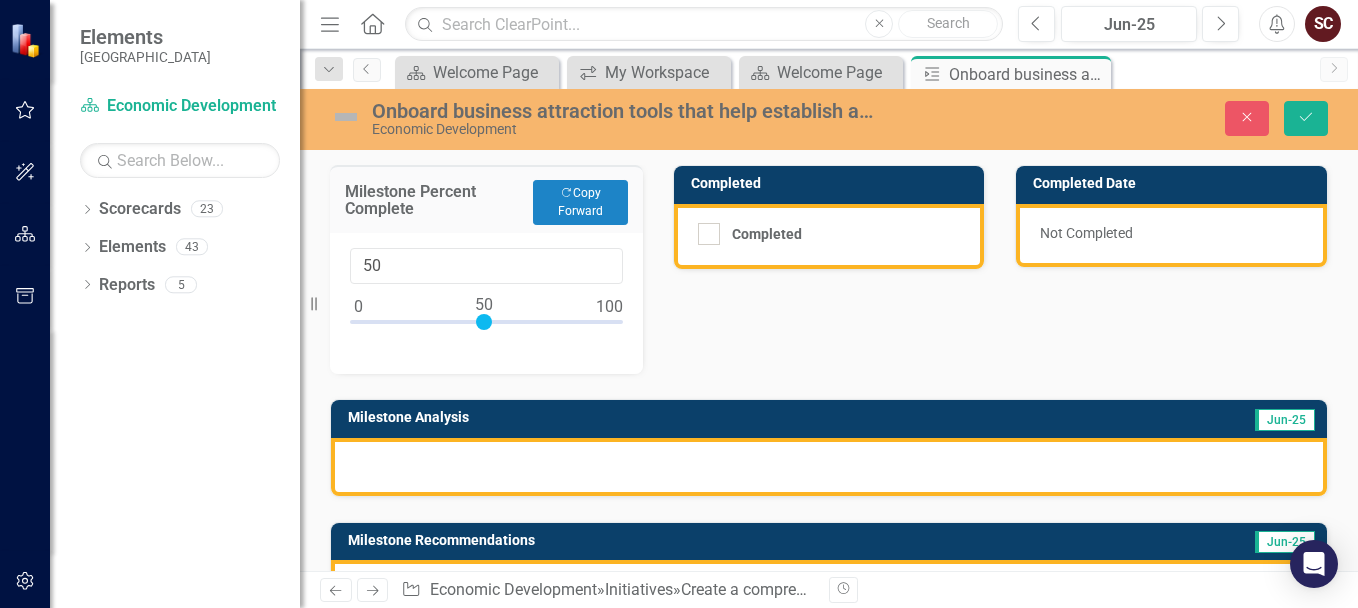 drag, startPoint x: 360, startPoint y: 321, endPoint x: 487, endPoint y: 320, distance: 127.00394 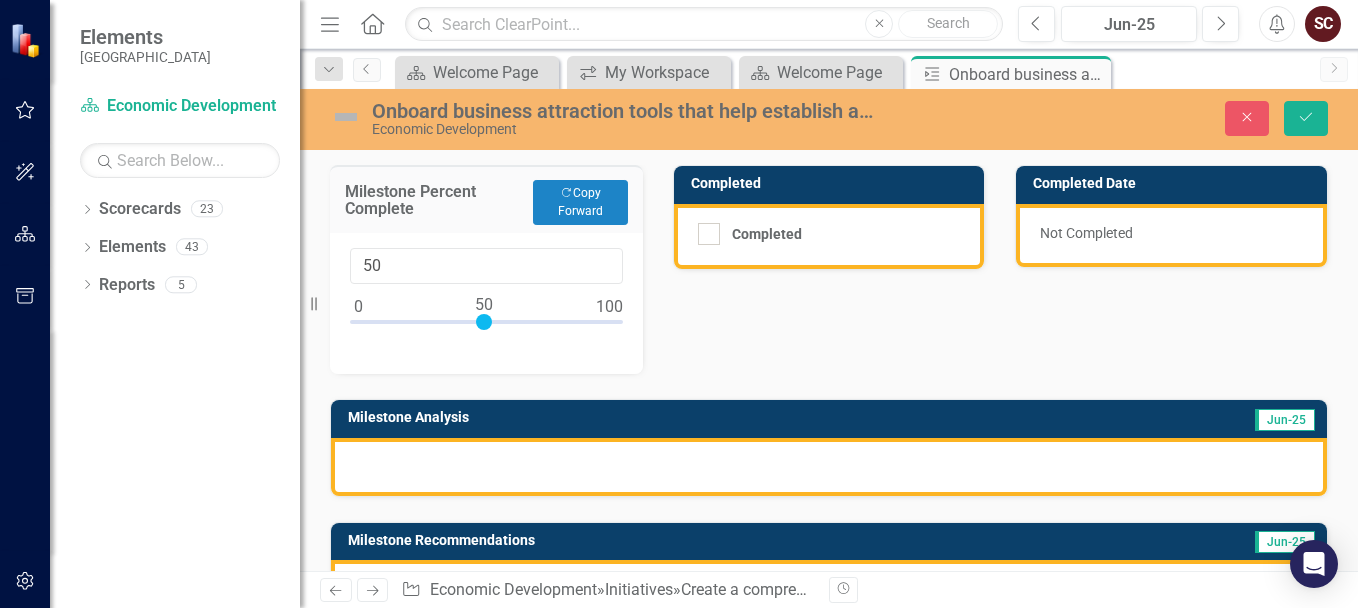 click on "Milestone Percent Complete Copy Forward  Copy Forward  50 Completed Completed Completed Date Not Completed Milestone Analysis Jun-25 Milestone Recommendations Jun-25" at bounding box center [829, 379] 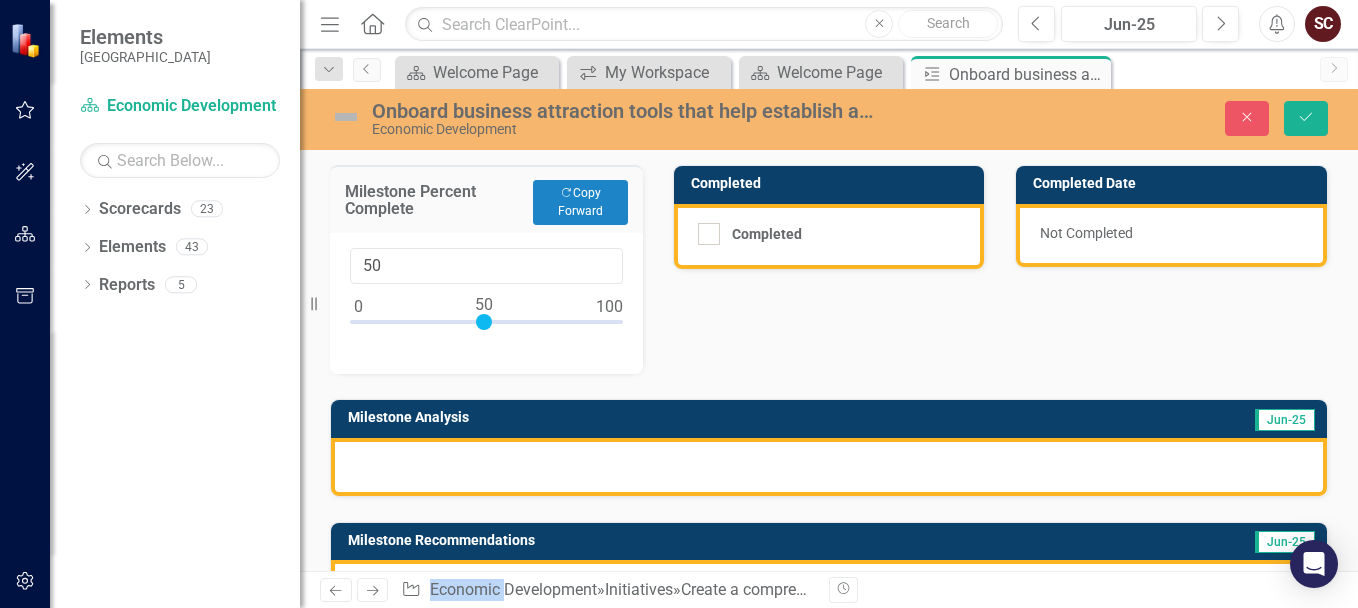 click on "Milestone Percent Complete Copy Forward  Copy Forward  50 Completed Completed Completed Date Not Completed Milestone Analysis Jun-25 Milestone Recommendations Jun-25" at bounding box center (829, 379) 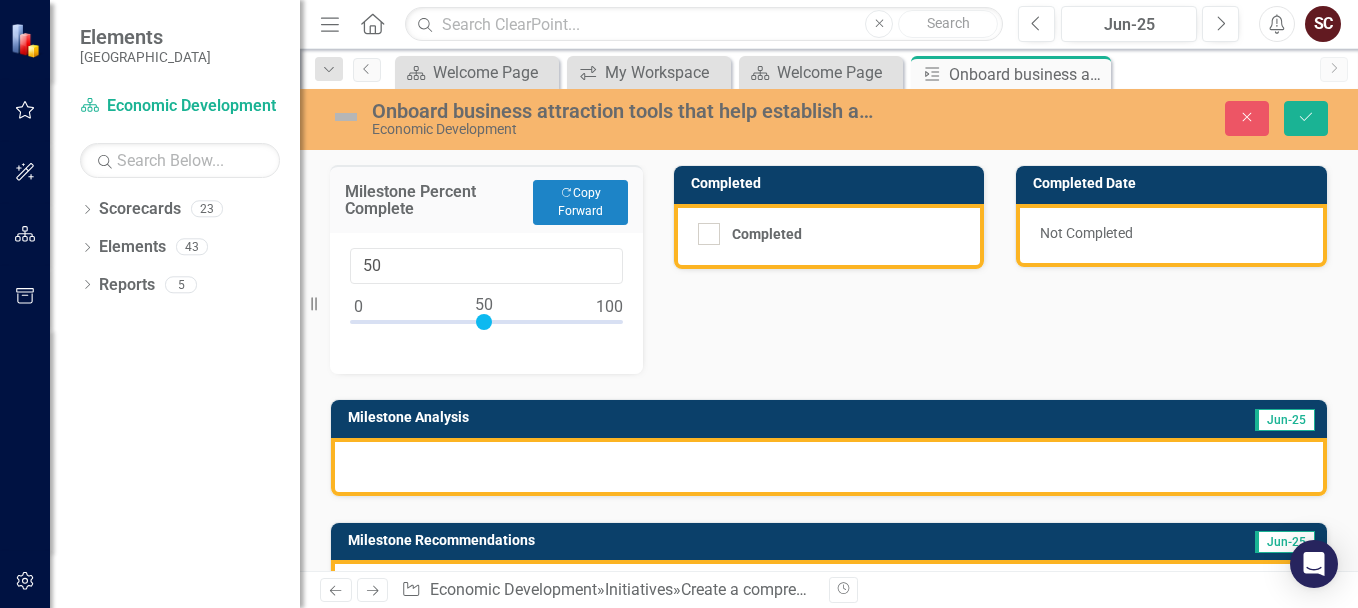 drag, startPoint x: 700, startPoint y: 320, endPoint x: 850, endPoint y: 330, distance: 150.33296 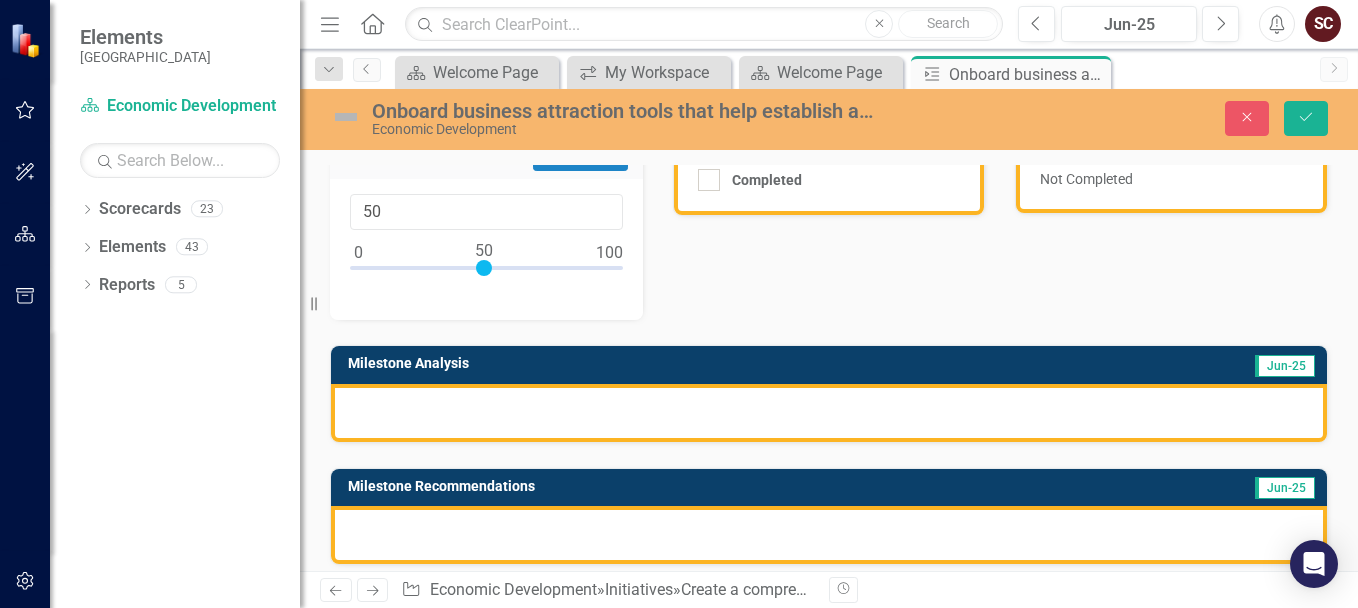 scroll, scrollTop: 100, scrollLeft: 0, axis: vertical 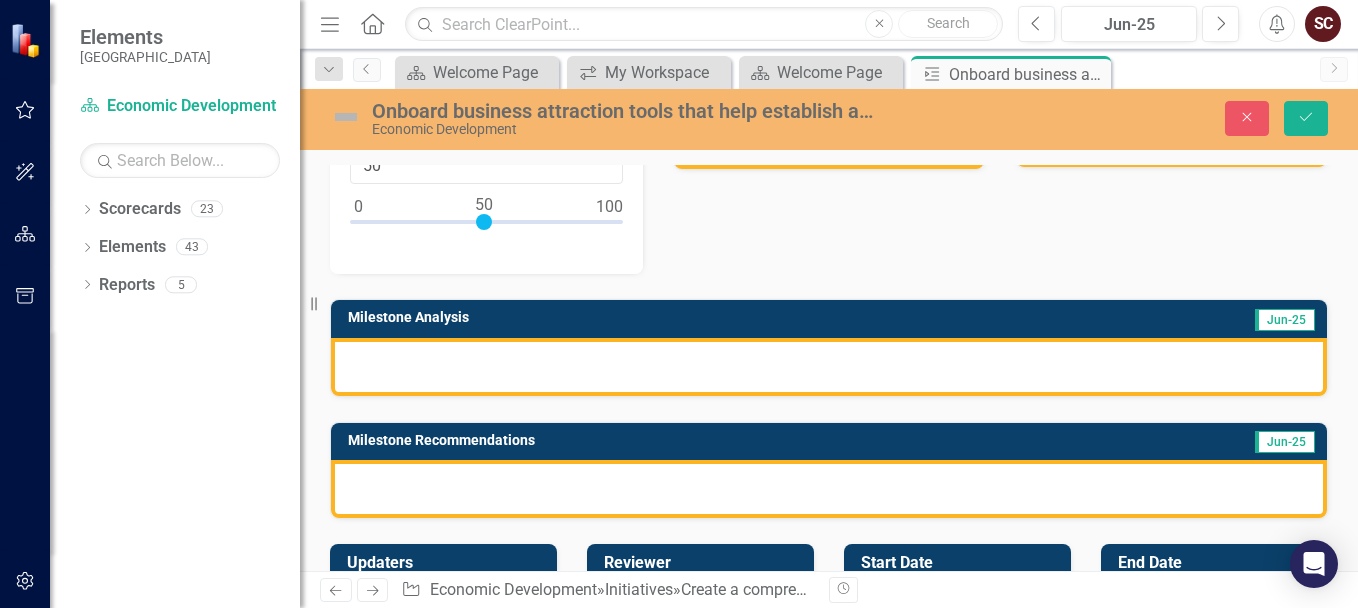 click at bounding box center (829, 367) 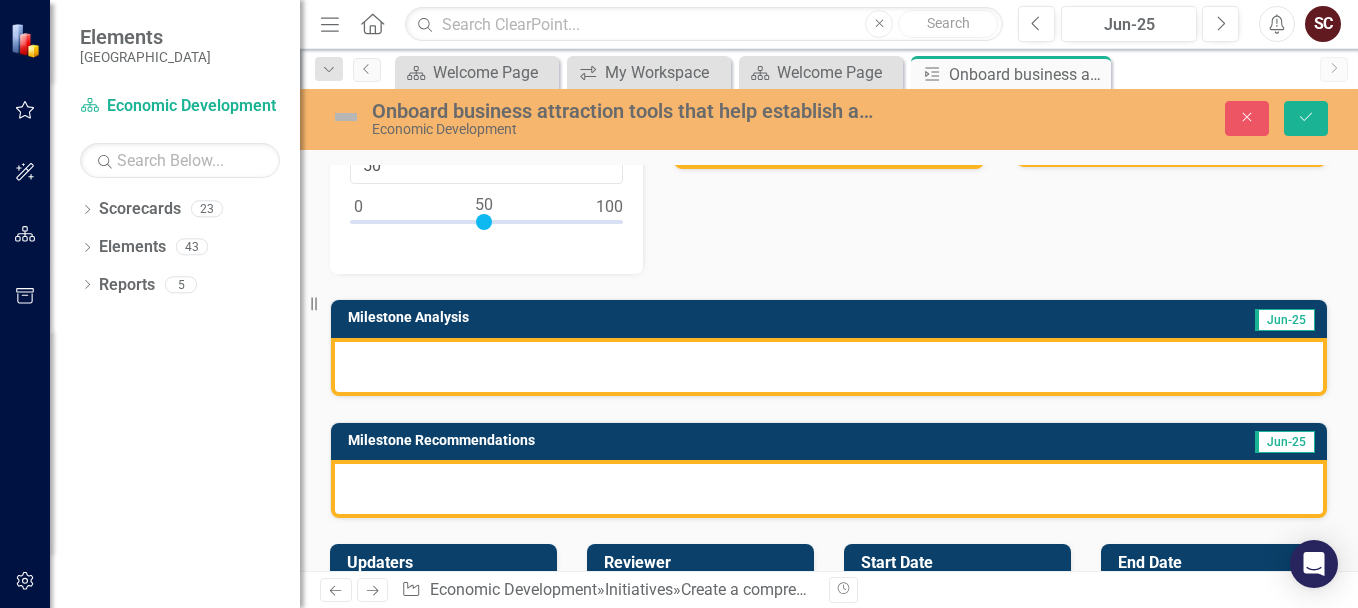 click at bounding box center (829, 367) 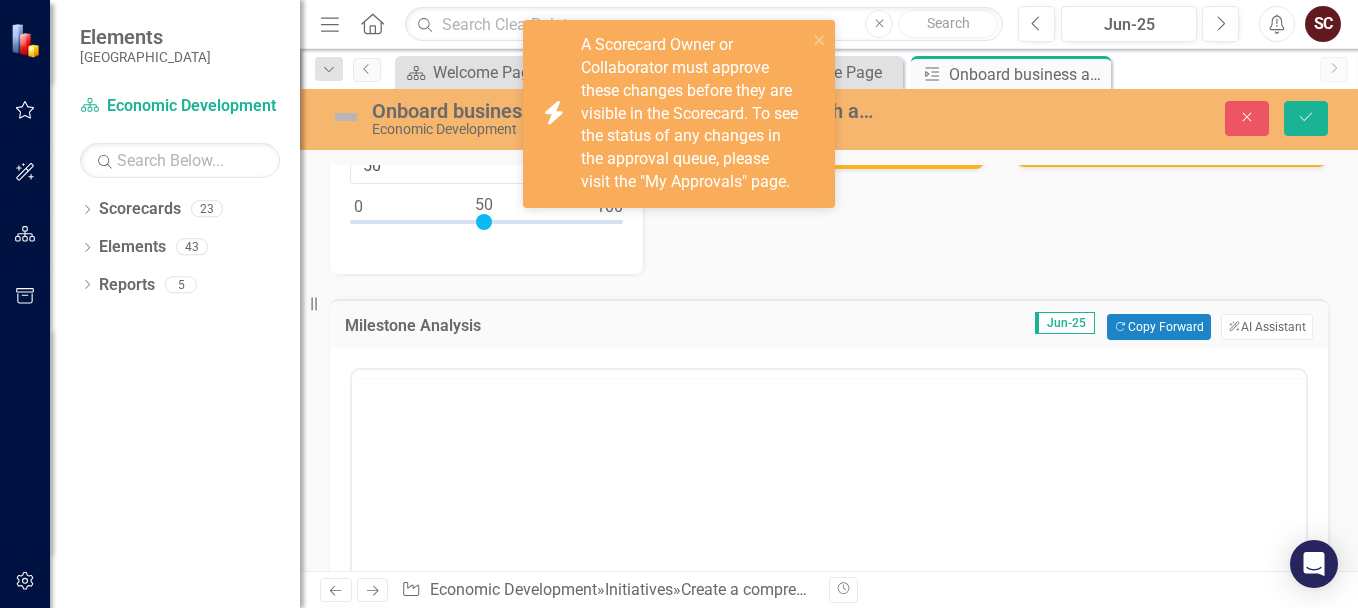 scroll, scrollTop: 0, scrollLeft: 0, axis: both 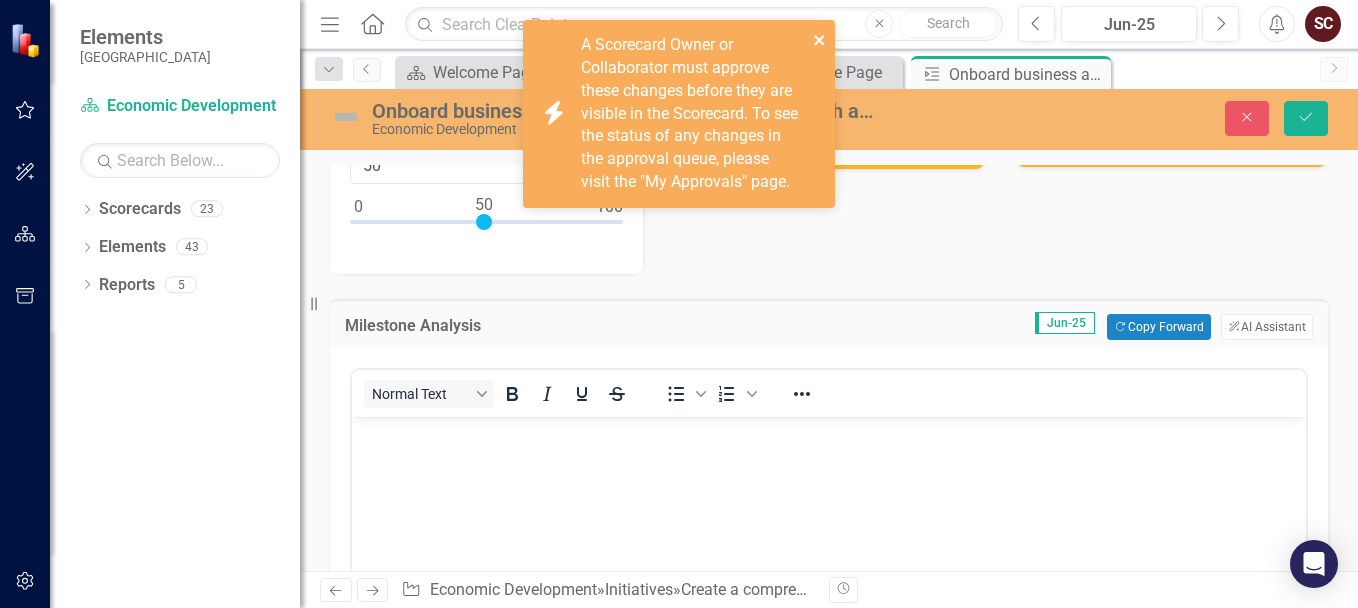 click 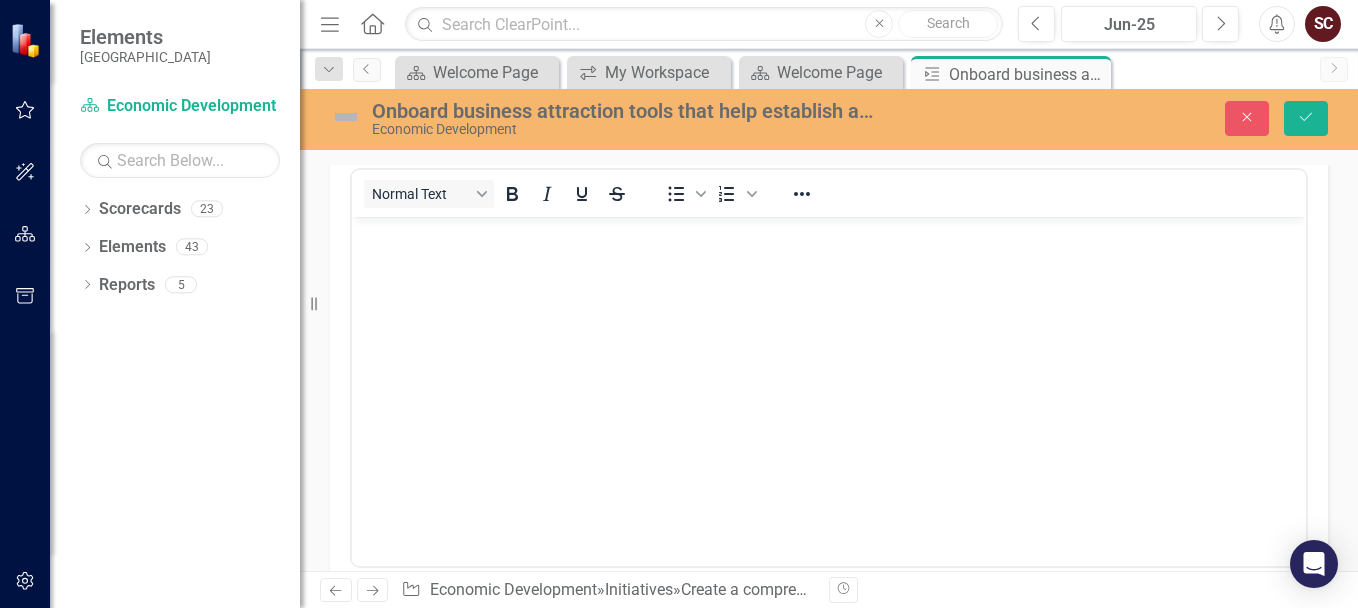 scroll, scrollTop: 200, scrollLeft: 0, axis: vertical 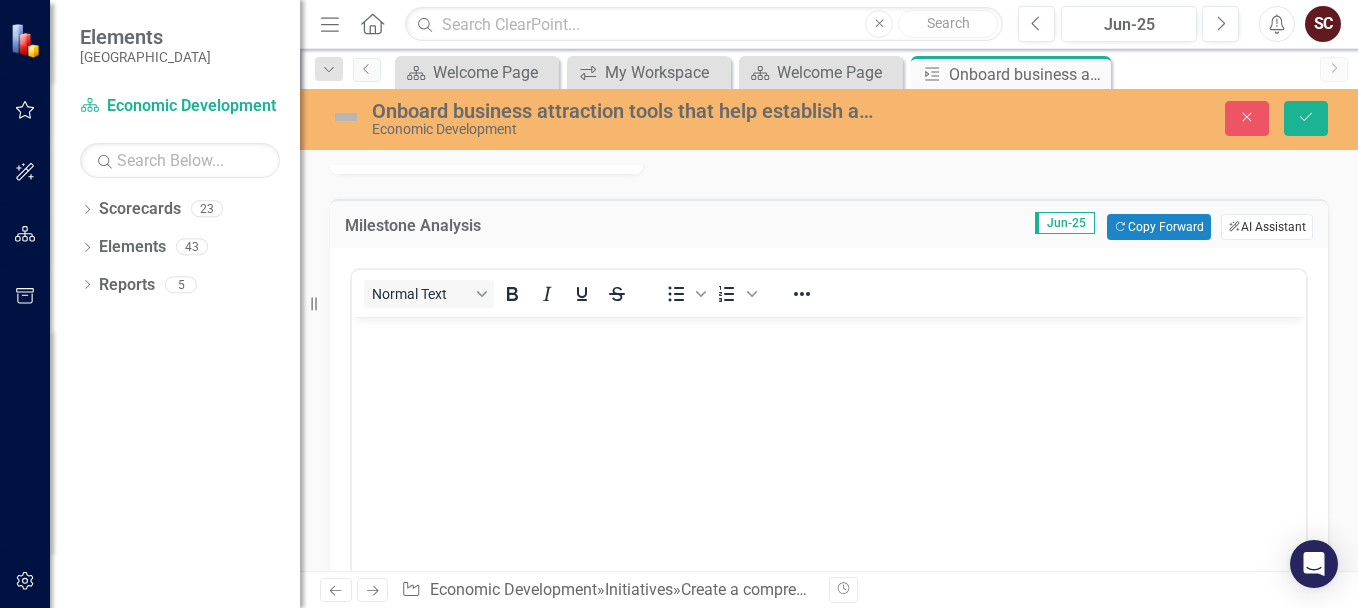 click on "ClearPoint AI  AI Assistant" at bounding box center (1267, 227) 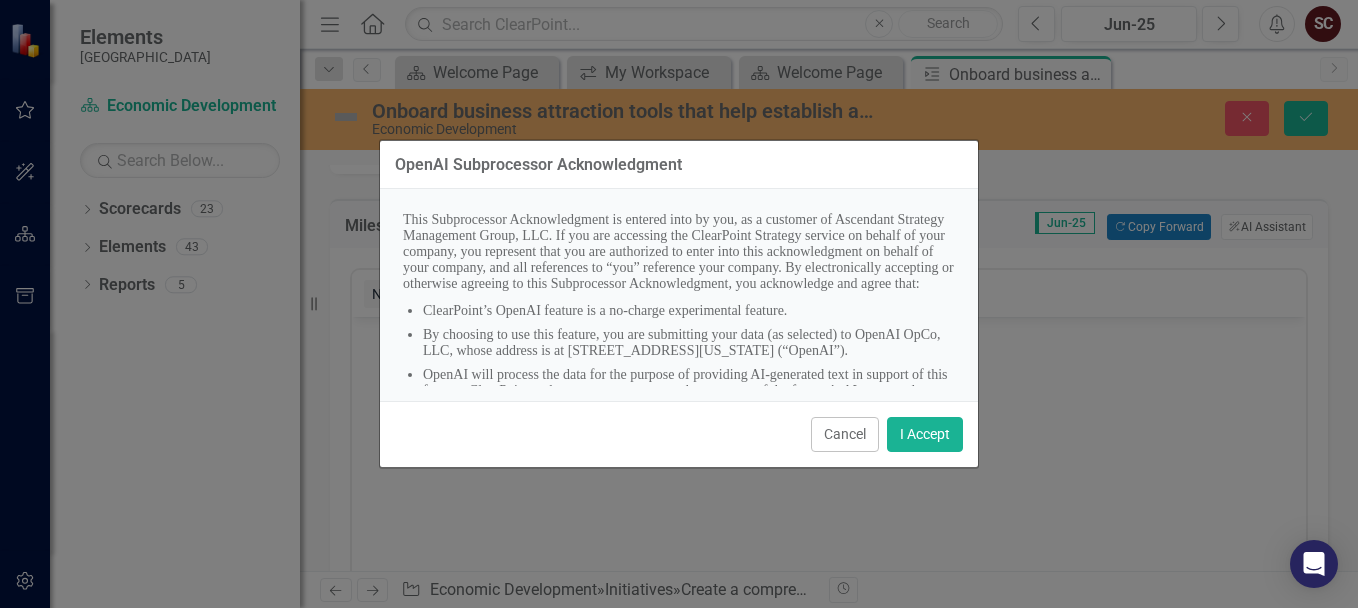 scroll, scrollTop: 100, scrollLeft: 0, axis: vertical 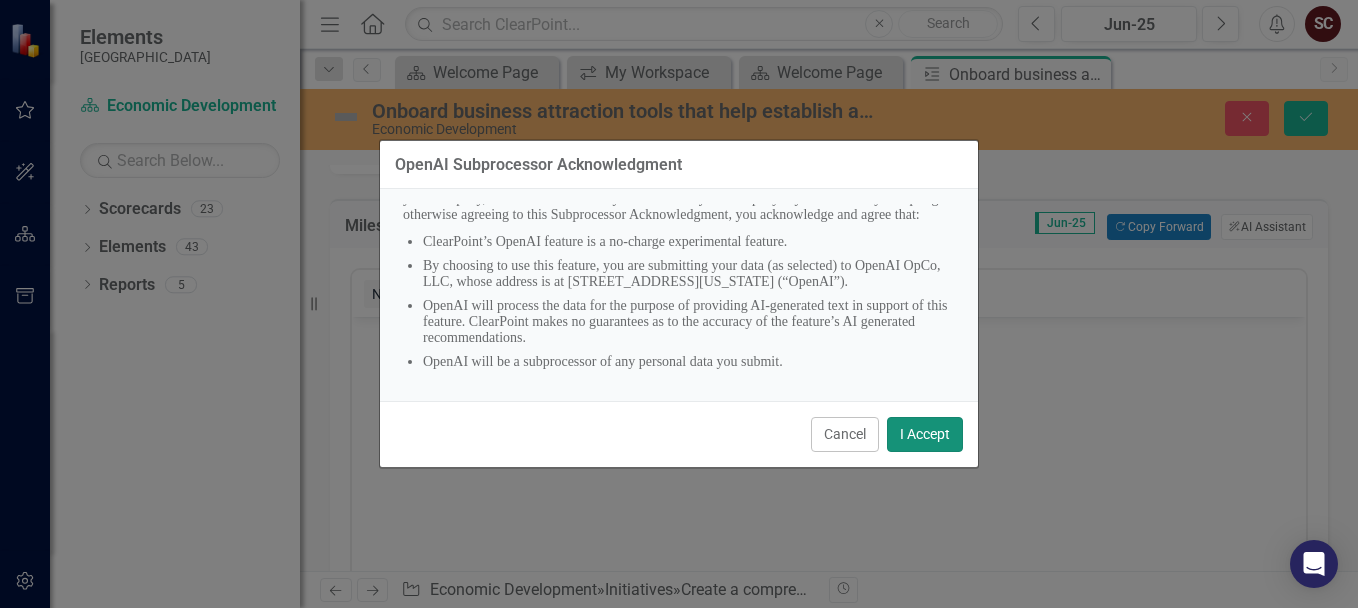 click on "I Accept" at bounding box center (925, 434) 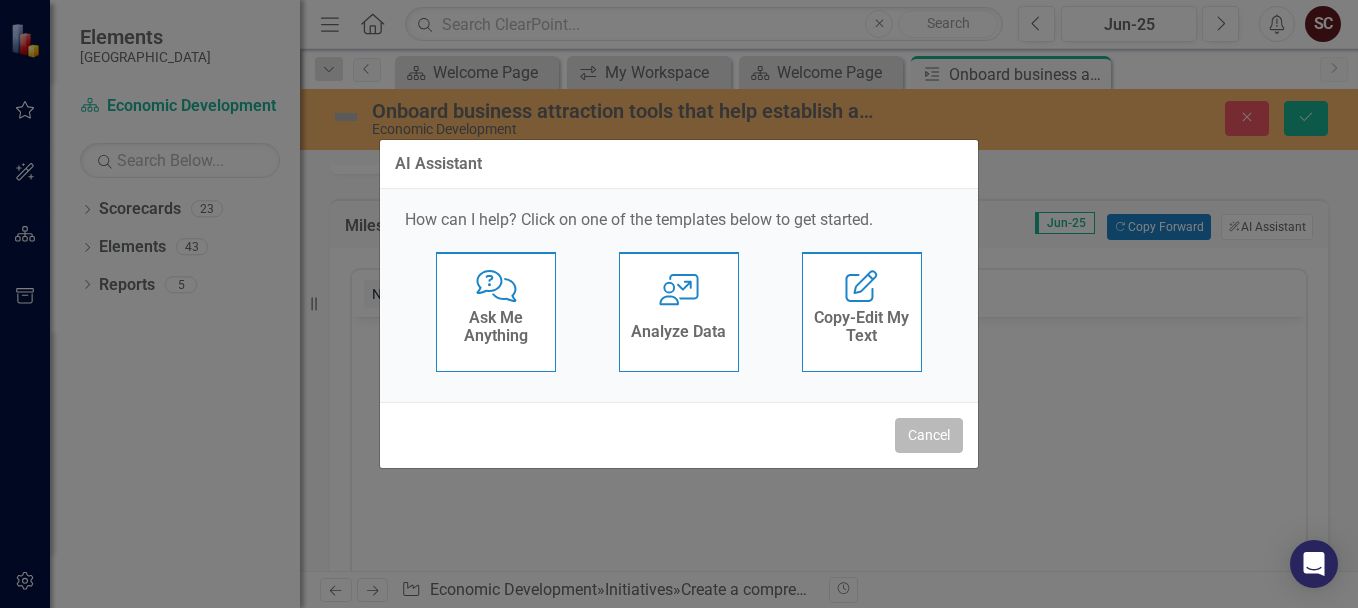 click on "Cancel" at bounding box center [929, 435] 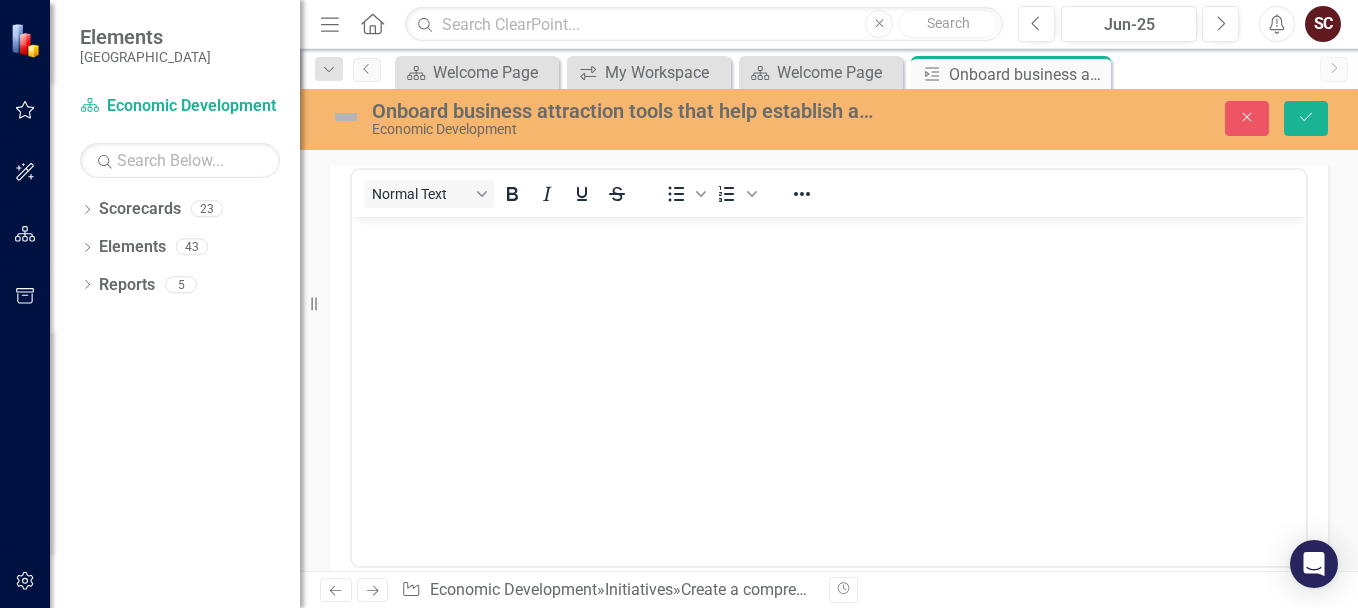 scroll, scrollTop: 200, scrollLeft: 0, axis: vertical 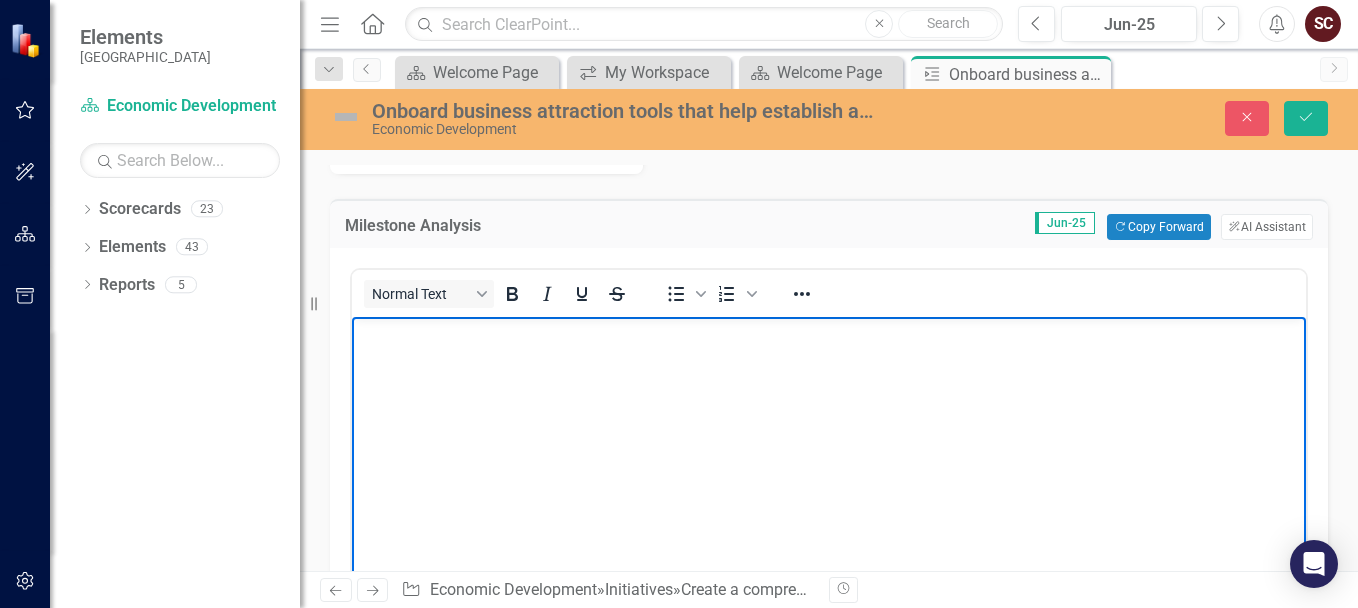 click at bounding box center (829, 467) 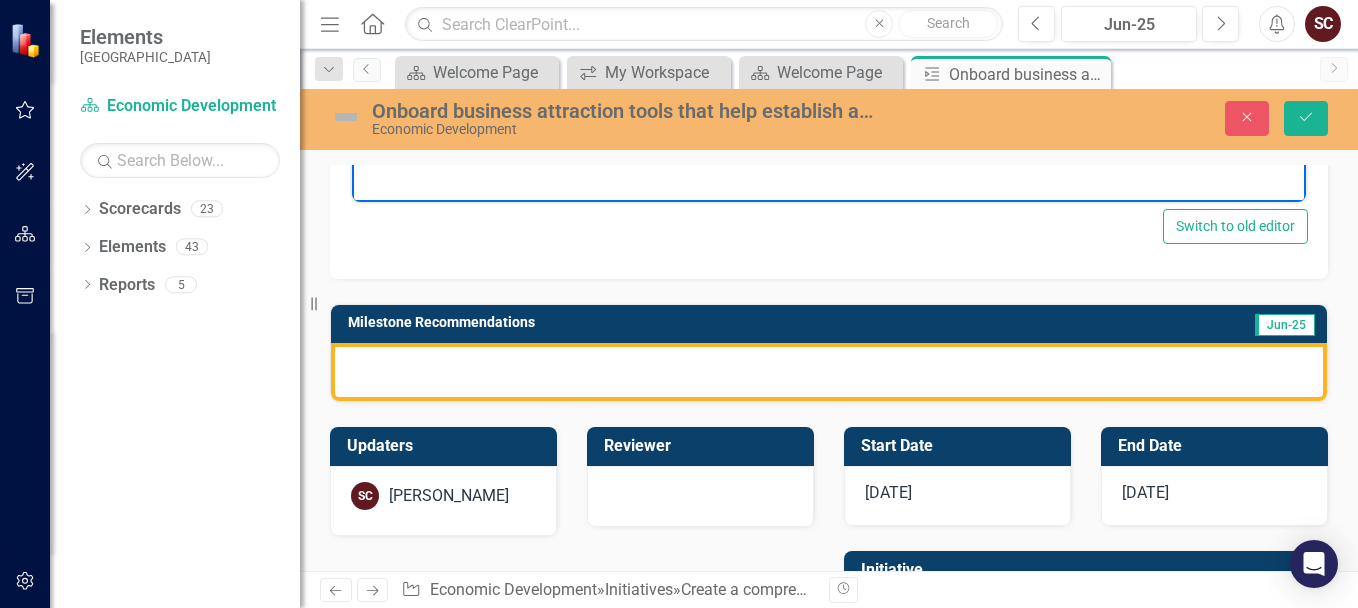 scroll, scrollTop: 665, scrollLeft: 0, axis: vertical 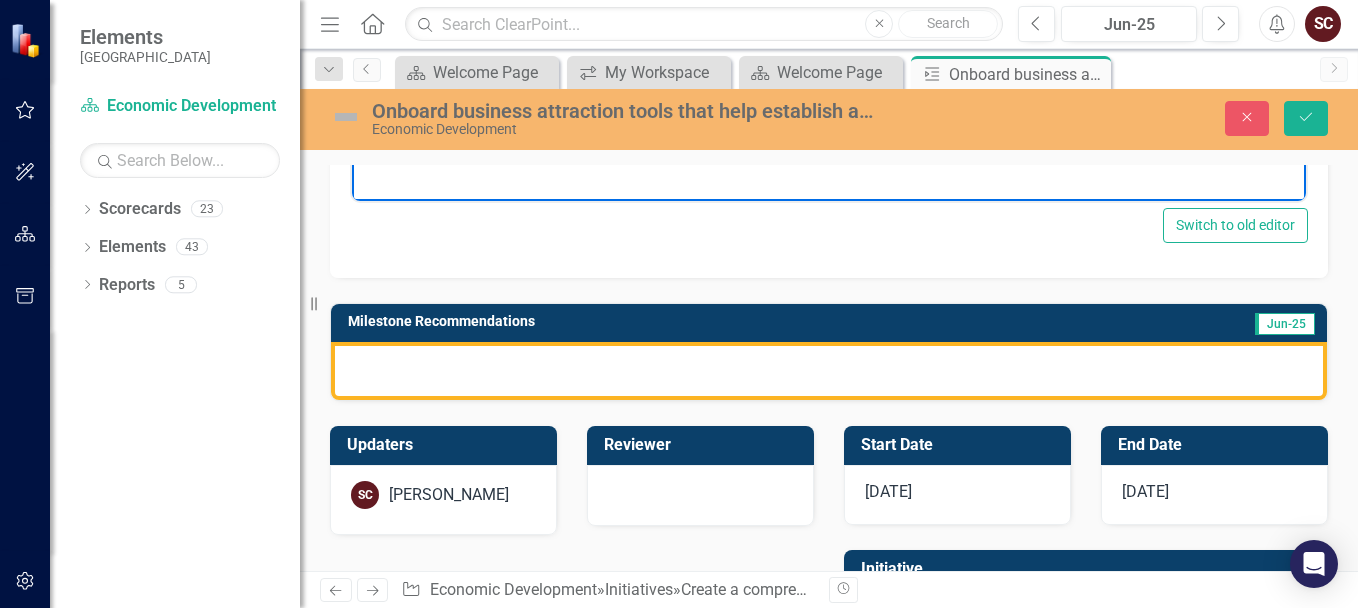 click at bounding box center [829, 371] 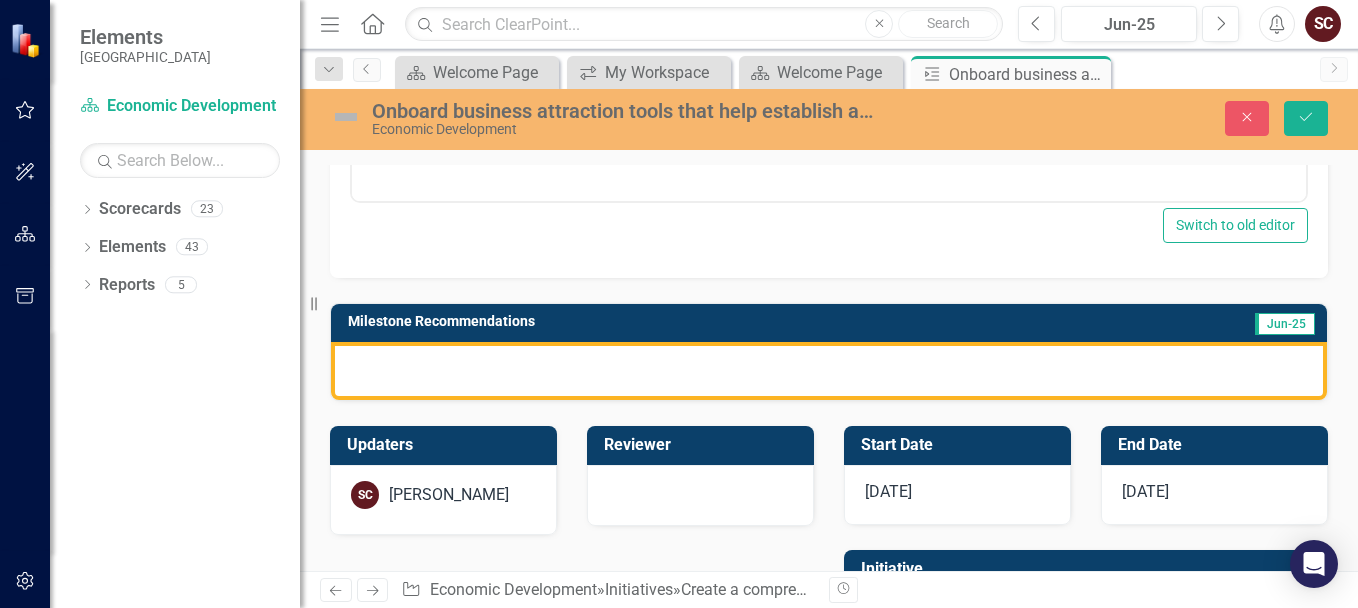 click at bounding box center (829, 371) 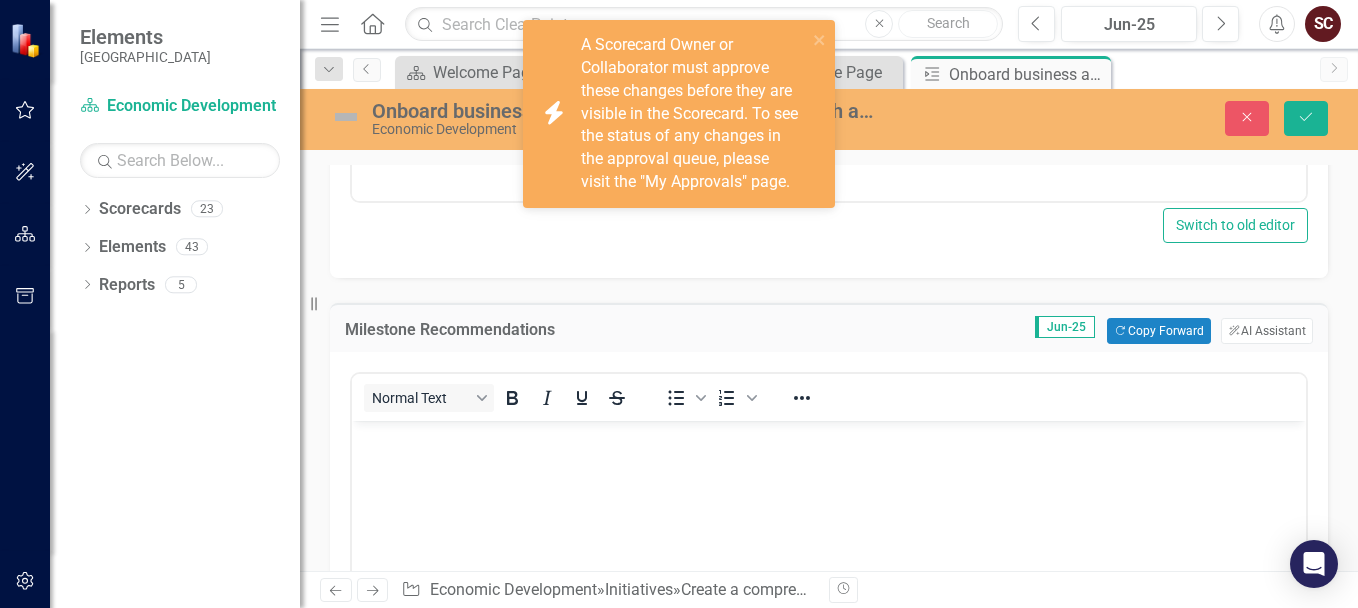 scroll, scrollTop: 0, scrollLeft: 0, axis: both 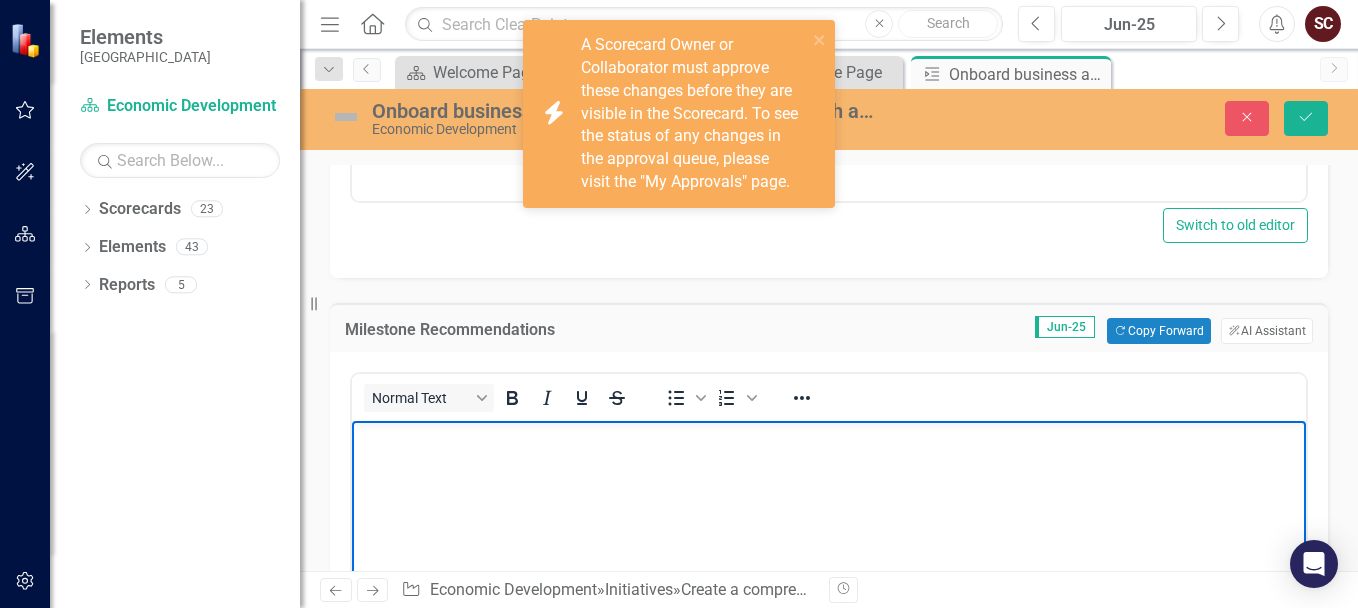 click at bounding box center [829, 438] 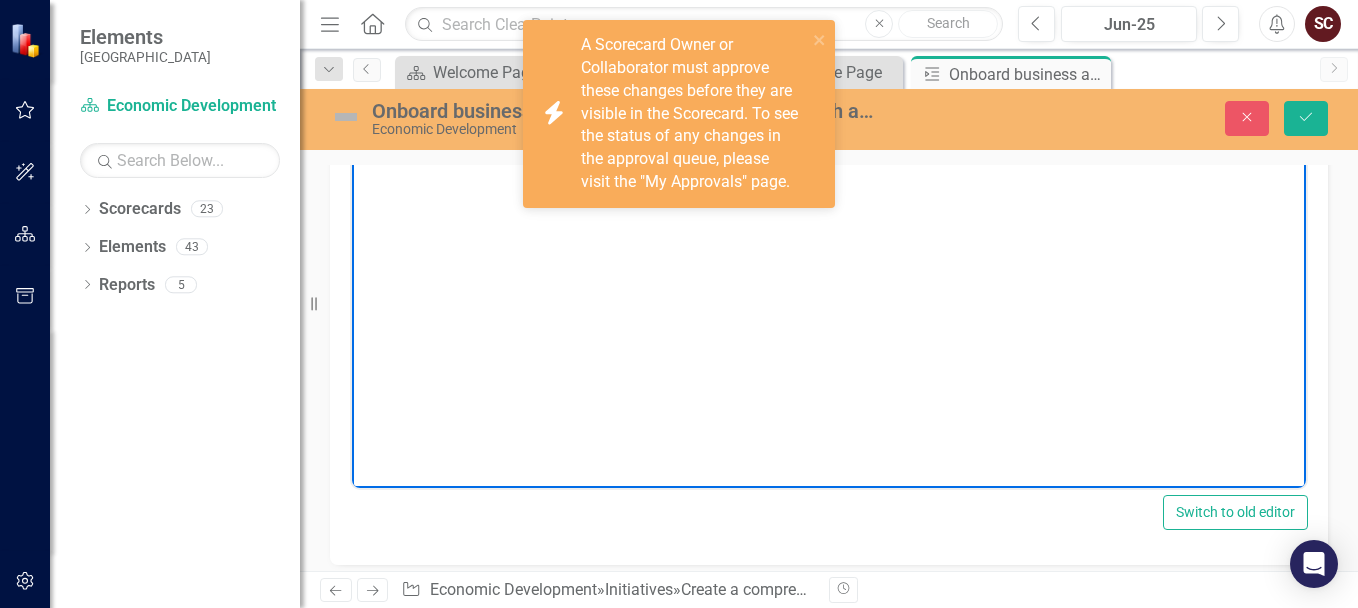 scroll, scrollTop: 1127, scrollLeft: 0, axis: vertical 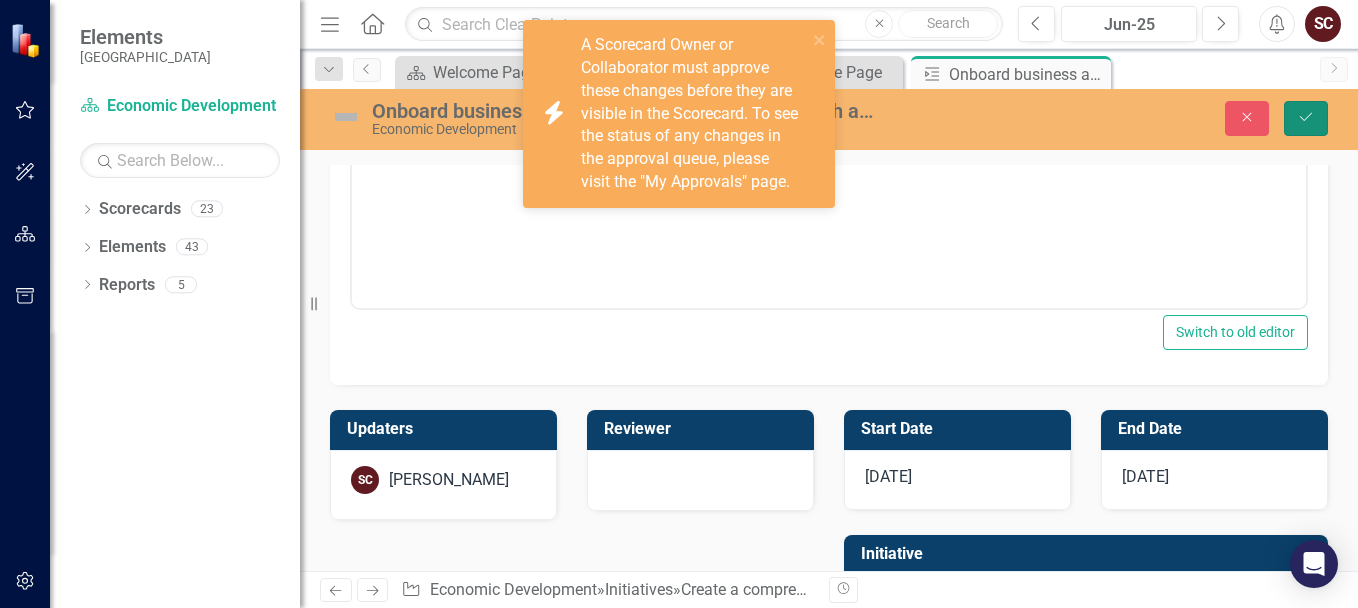 click on "Save" at bounding box center (1306, 118) 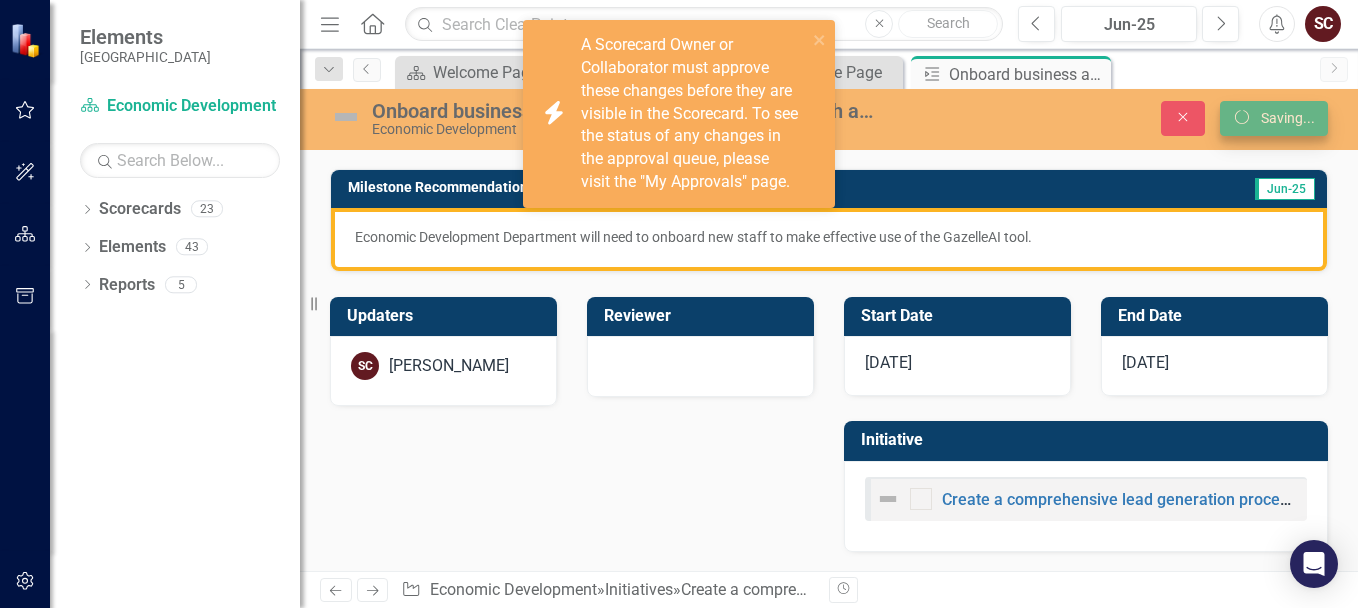 scroll, scrollTop: 293, scrollLeft: 0, axis: vertical 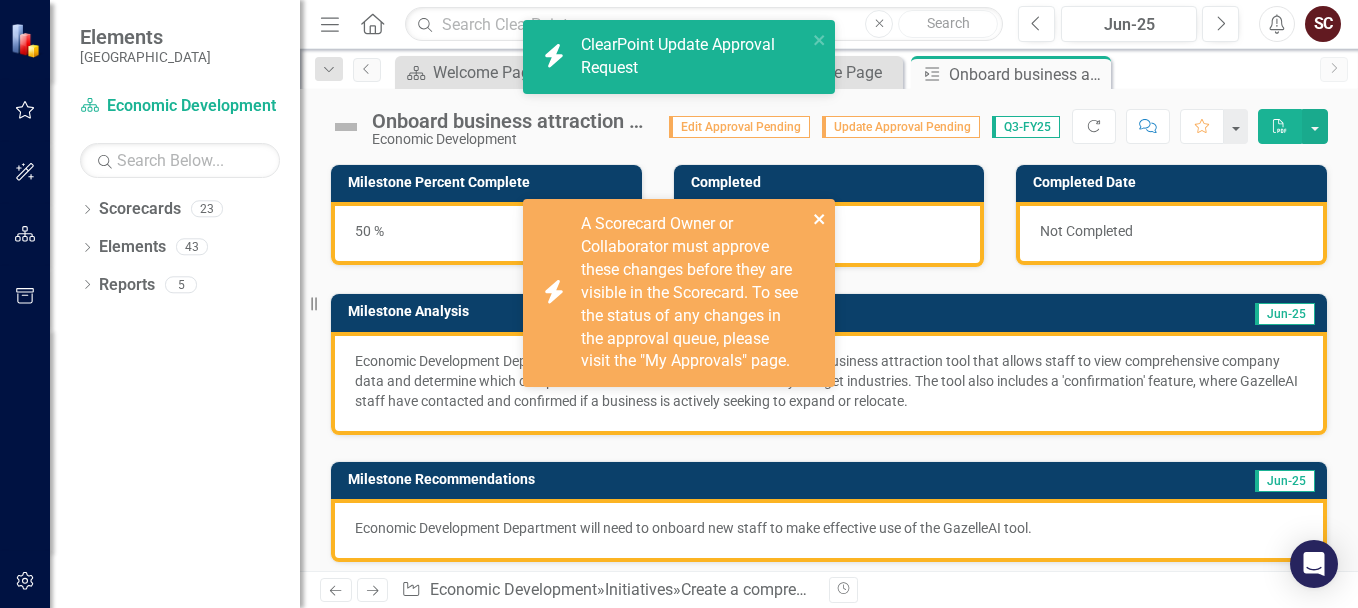 click on "icon.bolt ClearPoint Update Approval Request icon.bolt ClearPoint Edit Approval Request icon.bolt A Scorecard Owner or Collaborator must approve these changes before they are visible in the Scorecard. To see the status of any changes in the approval queue, please visit the "My Approvals" page." at bounding box center [679, 211] 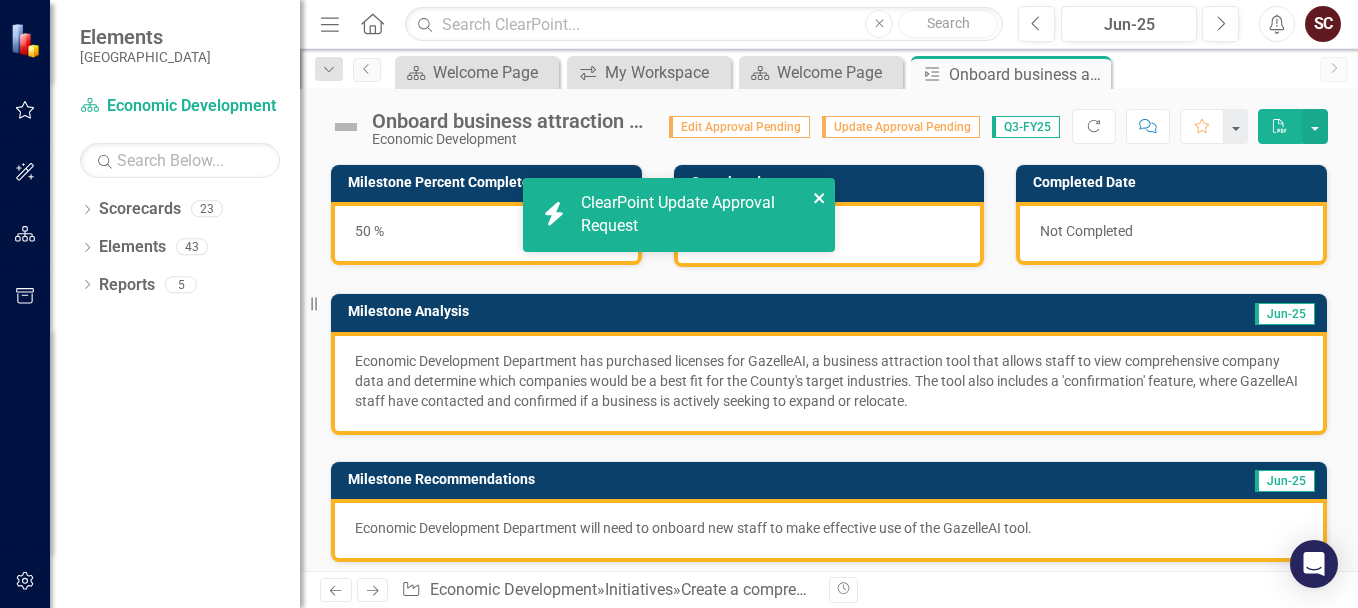 click on "icon.bolt New Comment Mention: Onboard business attraction tools that help establish a business engagement procedure" at bounding box center (679, -1909) 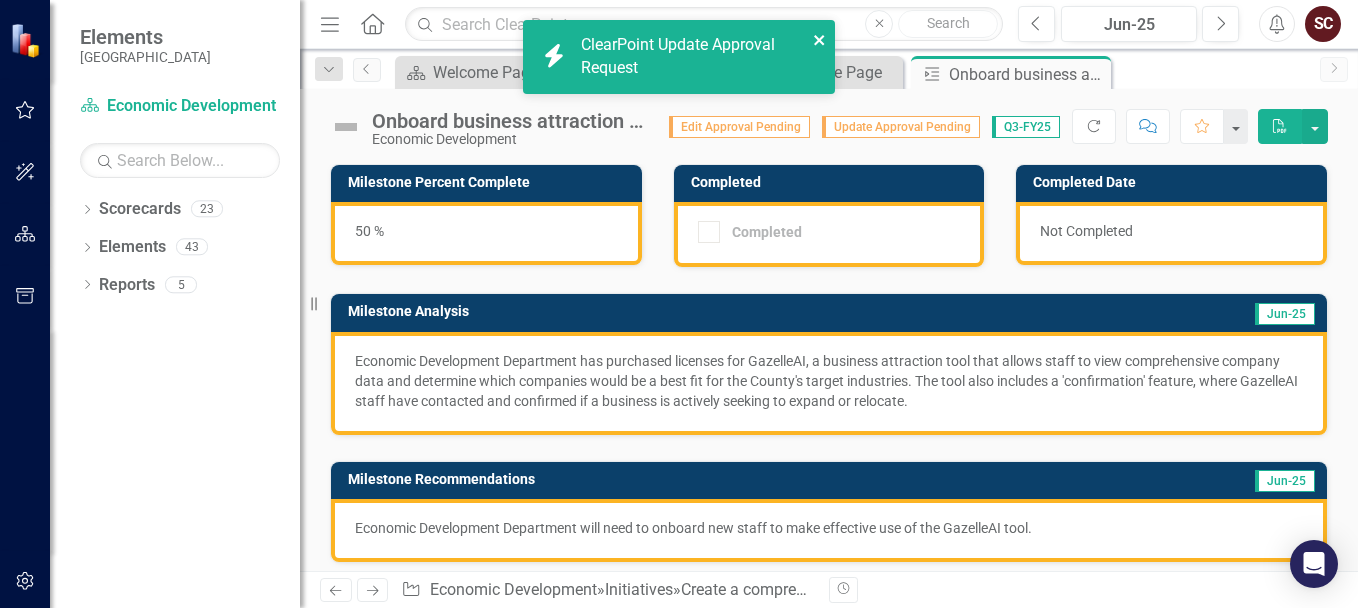 click 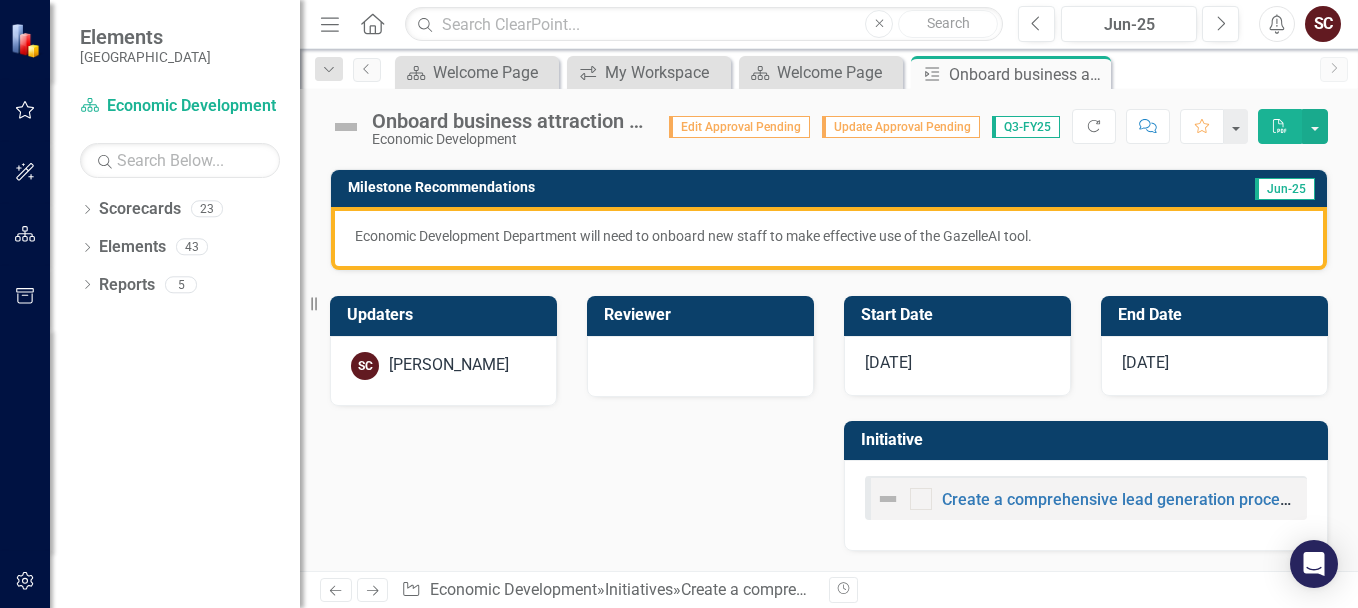 scroll, scrollTop: 0, scrollLeft: 0, axis: both 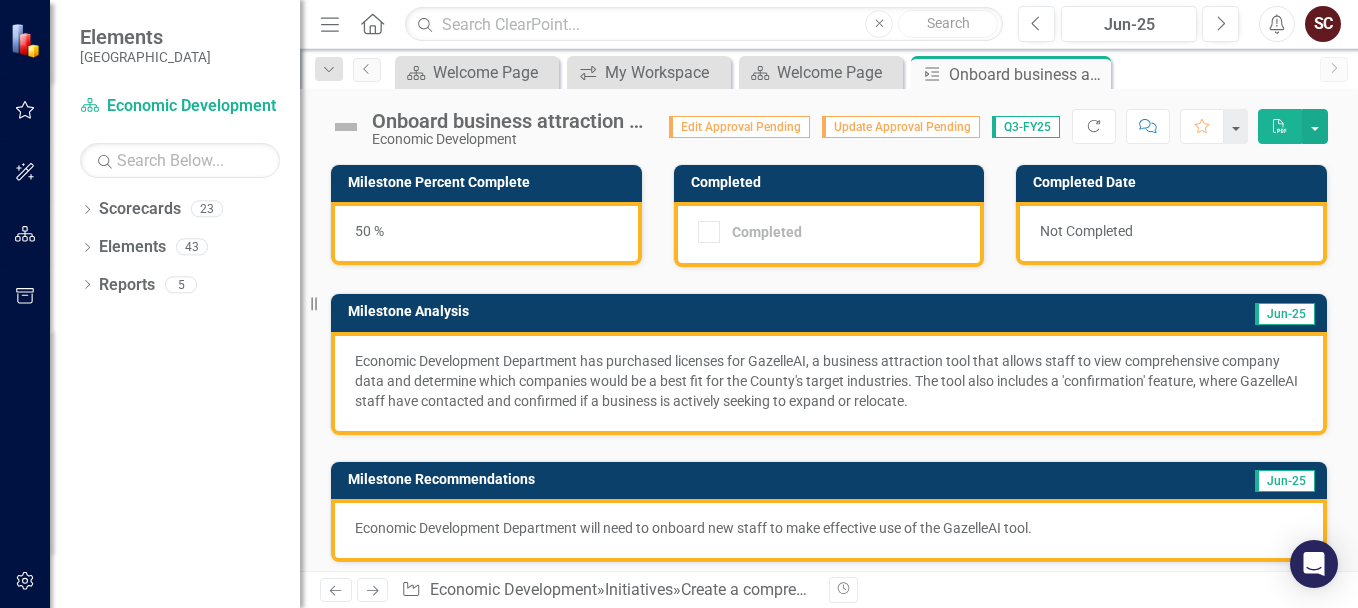 click on "SC" at bounding box center (1323, 24) 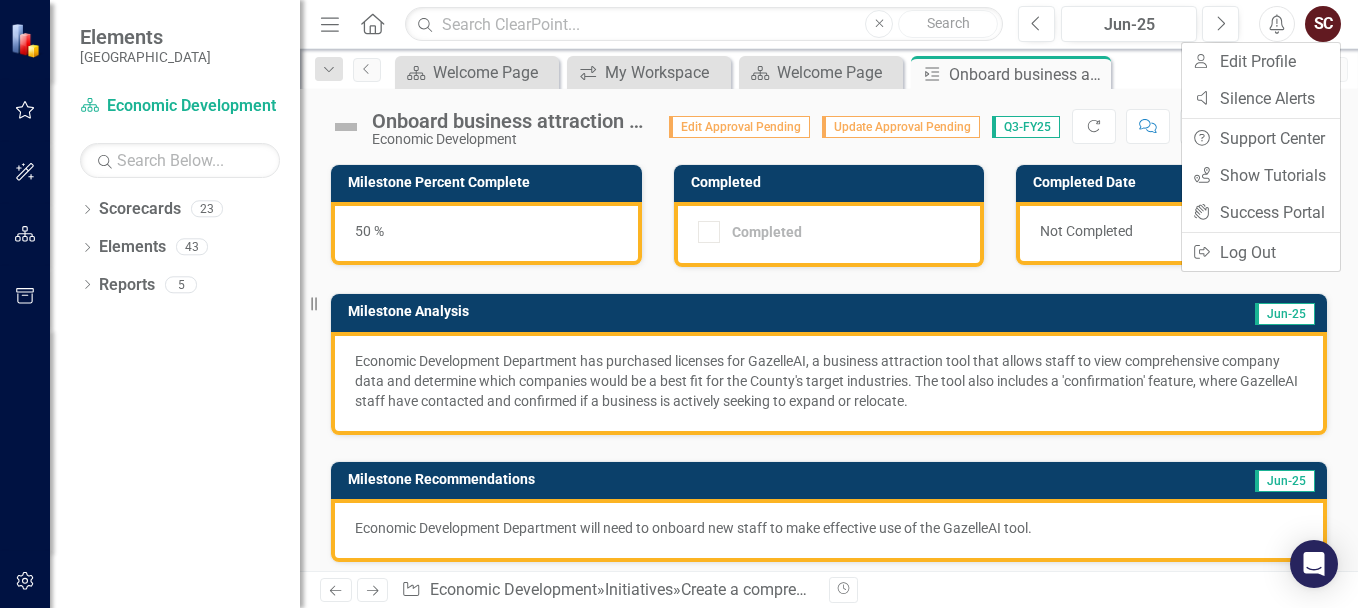 click on "Alerts" at bounding box center [1277, 24] 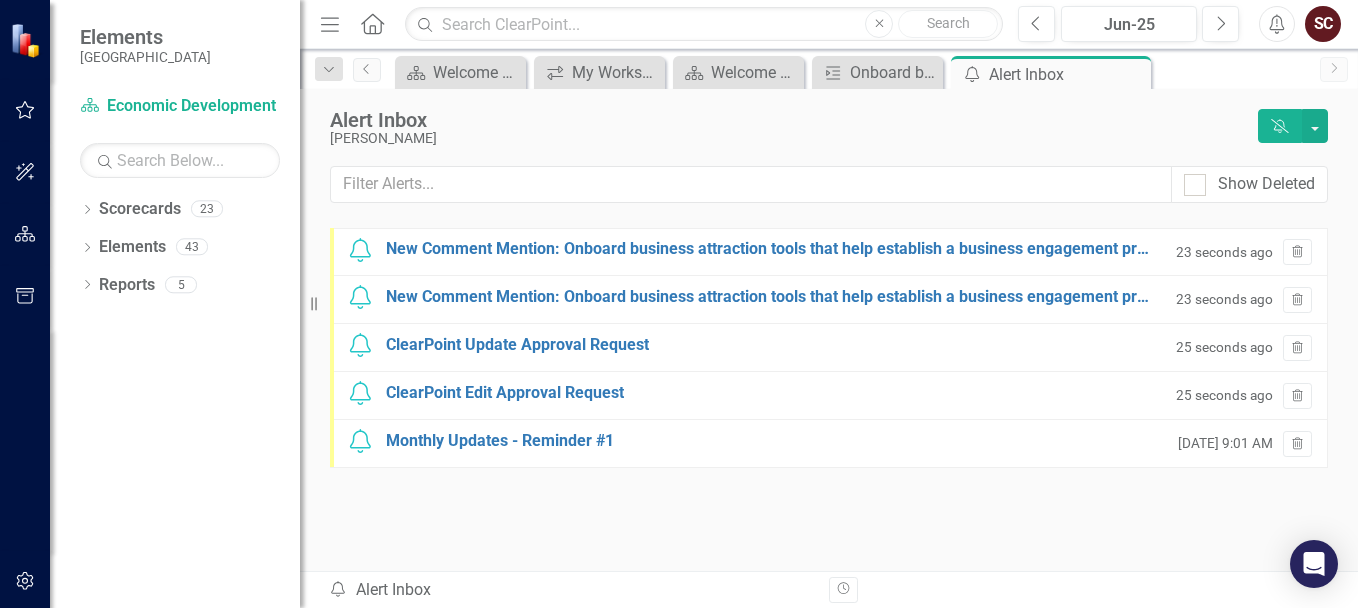click on "Dismiss Alerts" 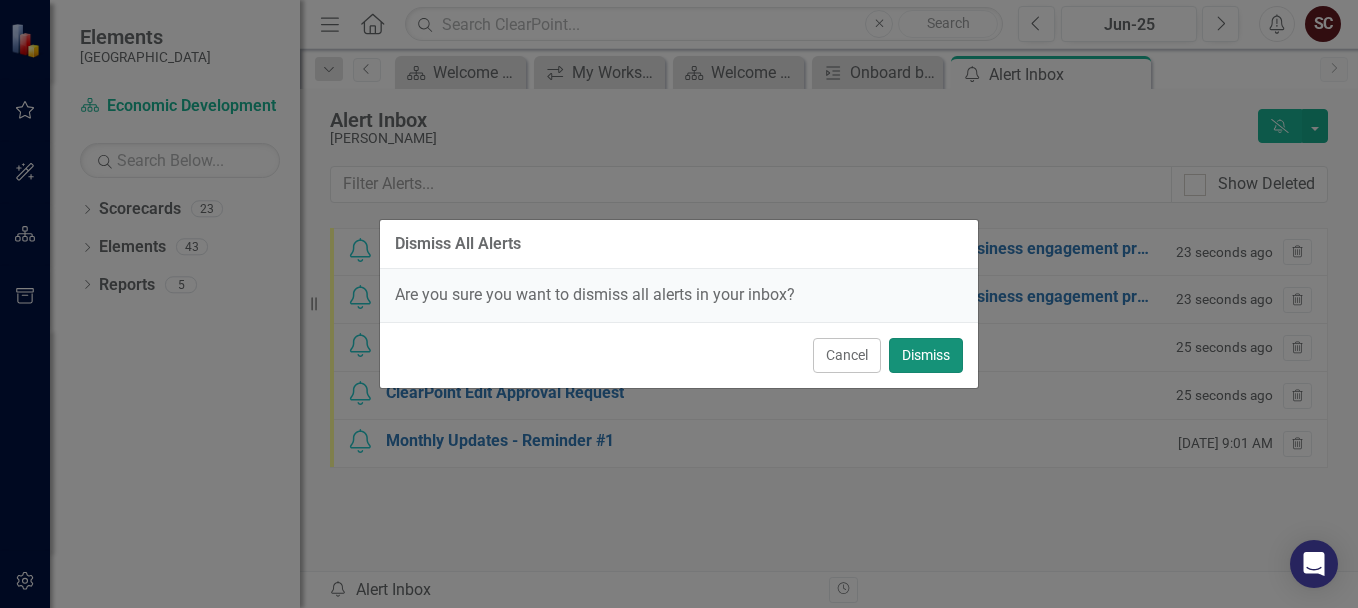 click on "Dismiss" at bounding box center [926, 355] 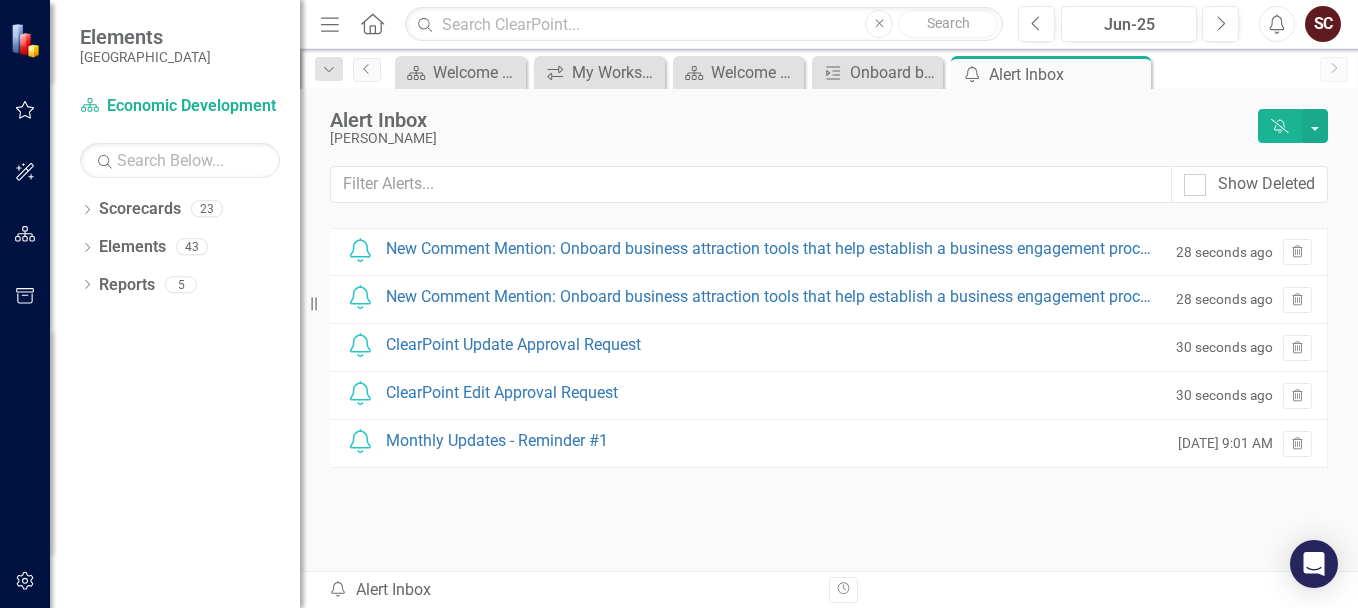 click on "[PERSON_NAME]" at bounding box center (789, 138) 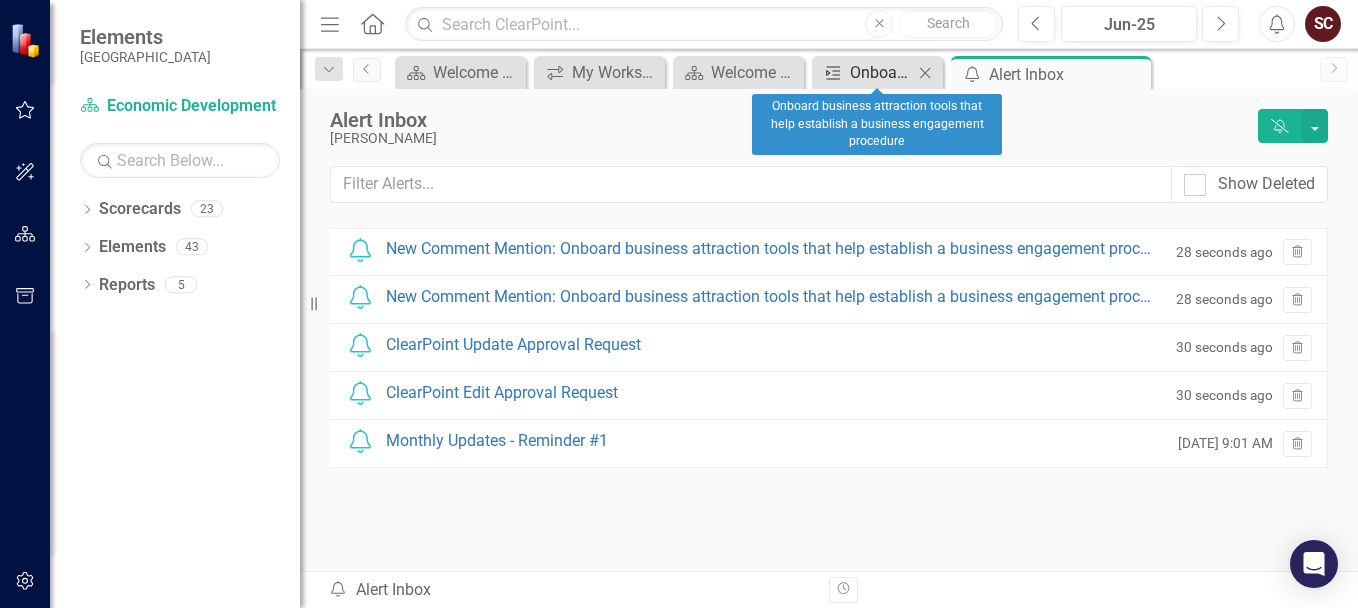 click on "Onboard business attraction tools that help establish a business engagement procedure" at bounding box center [881, 72] 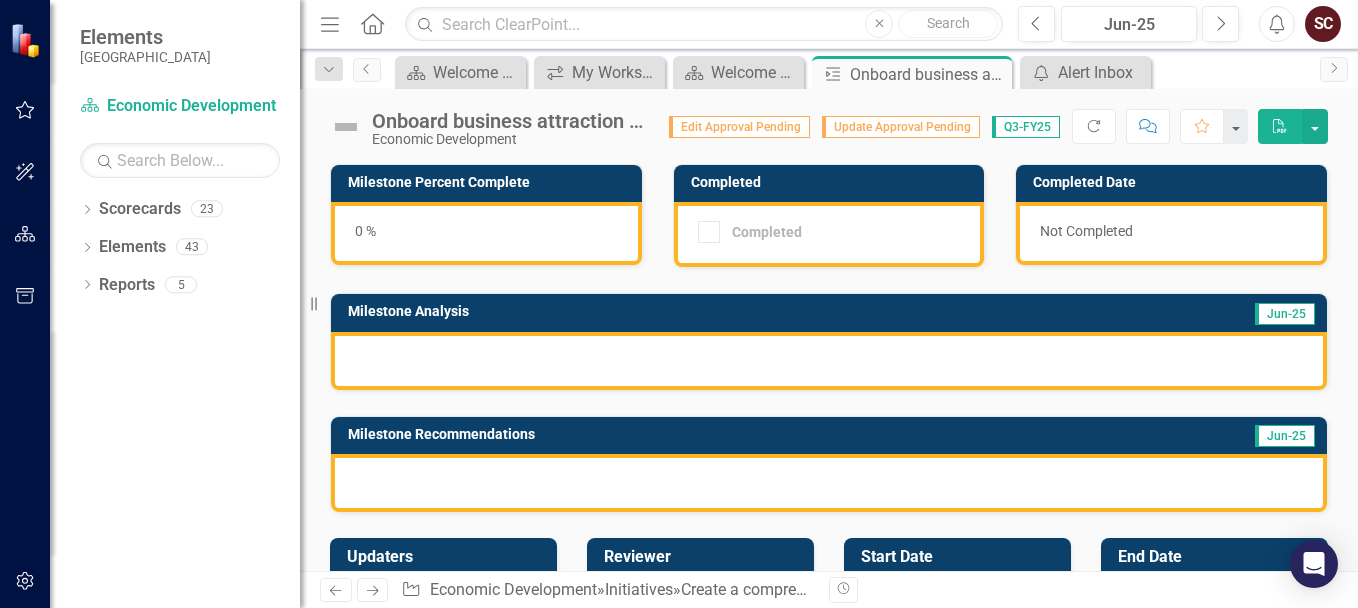 click on "Onboard business attraction tools that help establish a business engagement procedure" at bounding box center [510, 121] 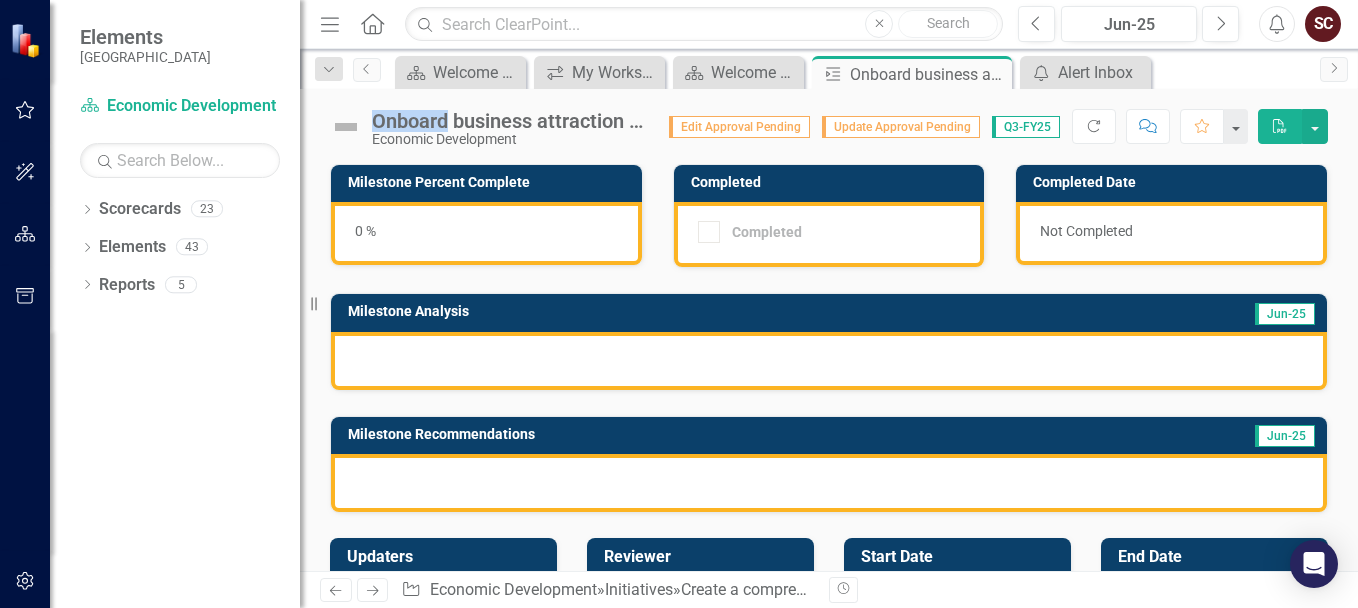 click on "Onboard business attraction tools that help establish a business engagement procedure" at bounding box center [510, 121] 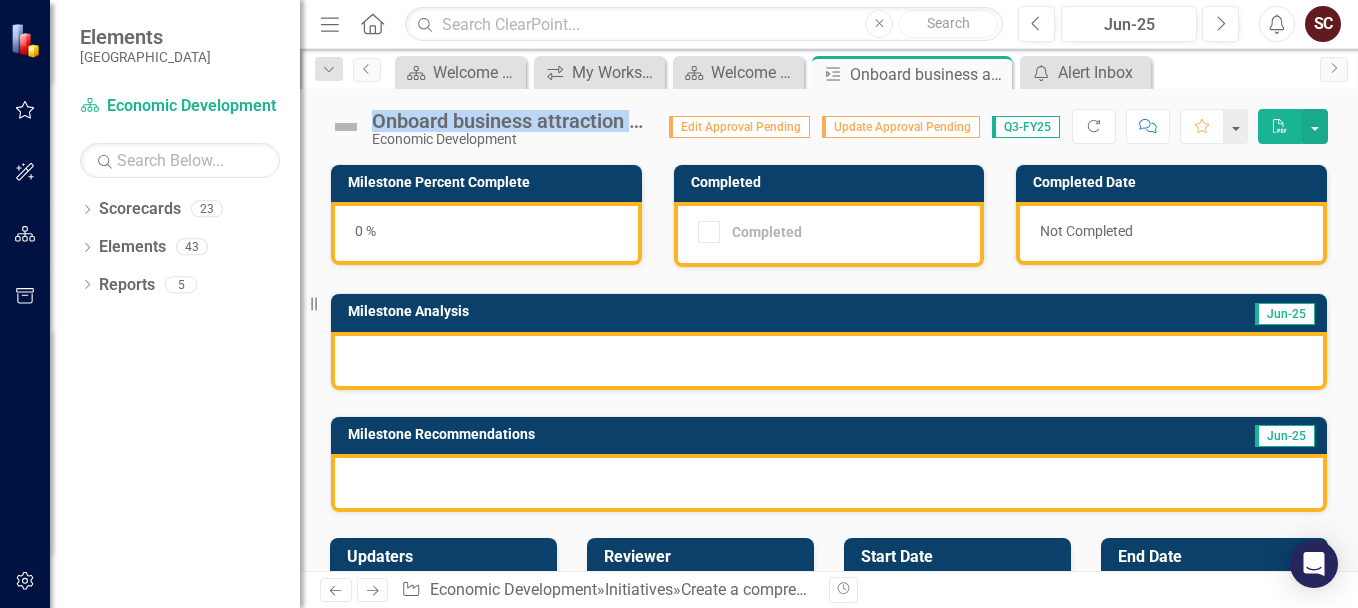 click on "Onboard business attraction tools that help establish a business engagement procedure" at bounding box center (510, 121) 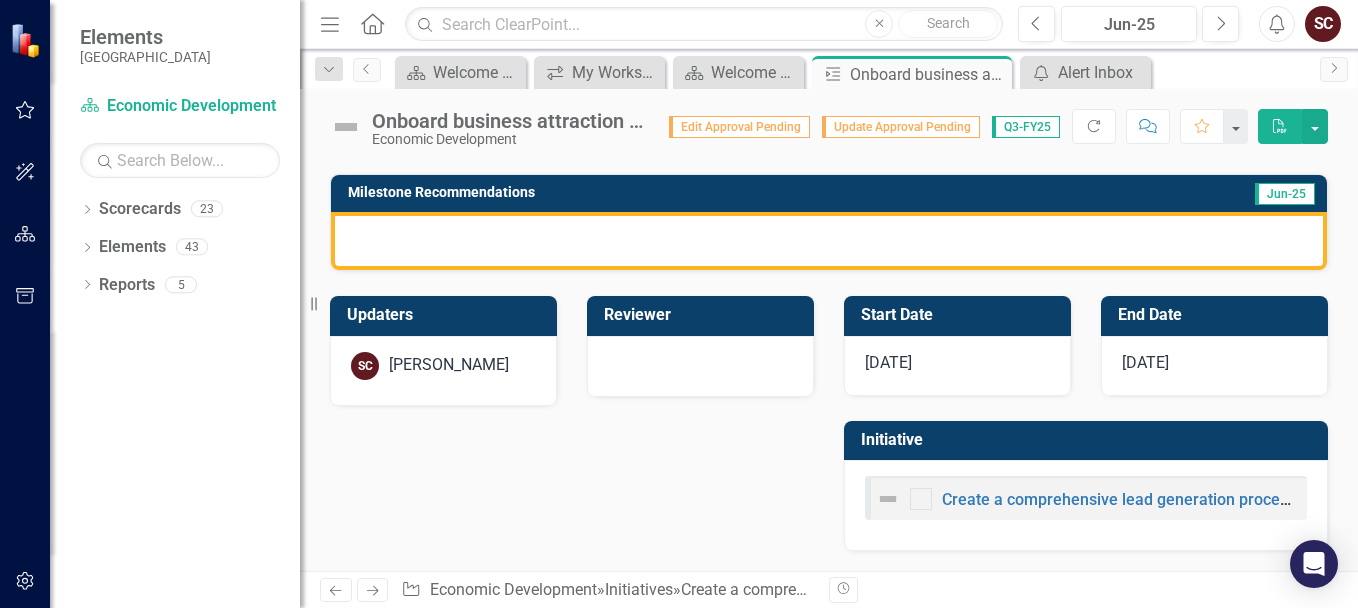 scroll, scrollTop: 0, scrollLeft: 0, axis: both 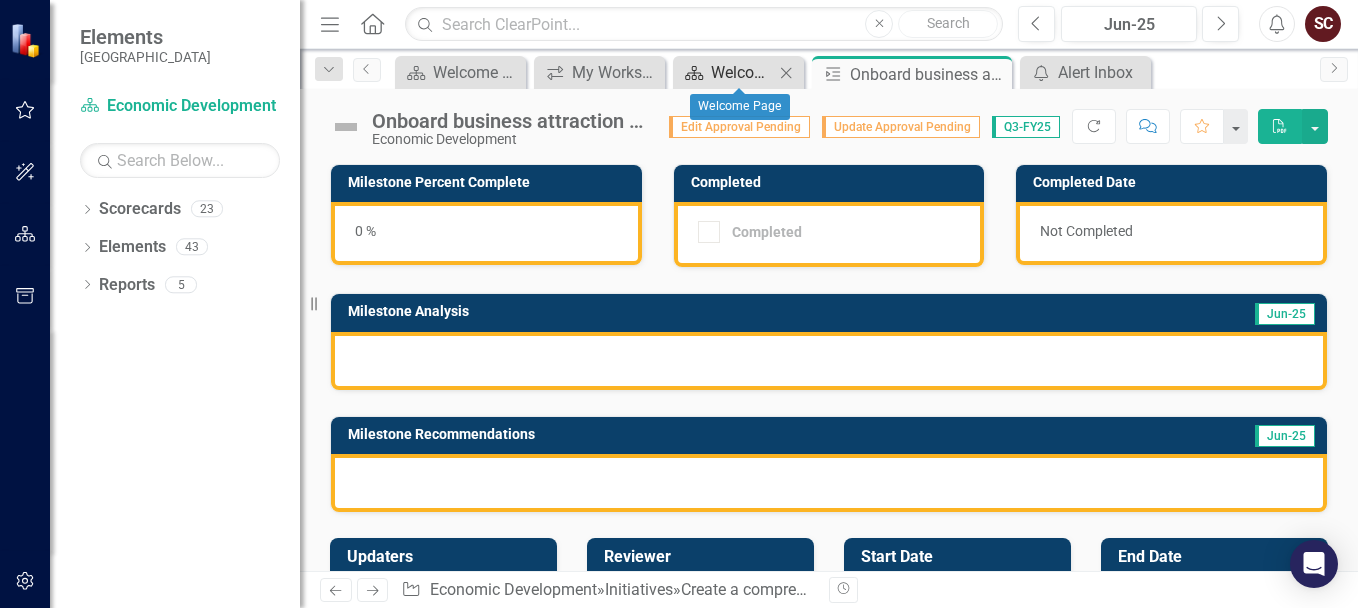 click on "Welcome Page" at bounding box center (742, 72) 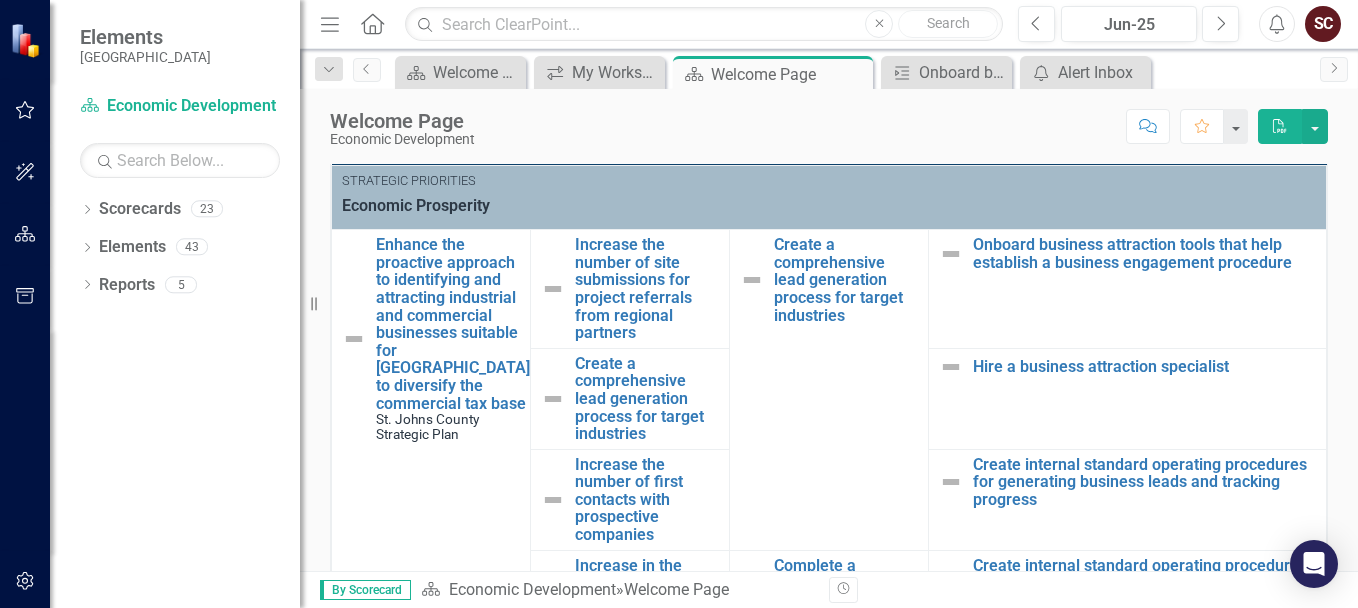 scroll, scrollTop: 459, scrollLeft: 0, axis: vertical 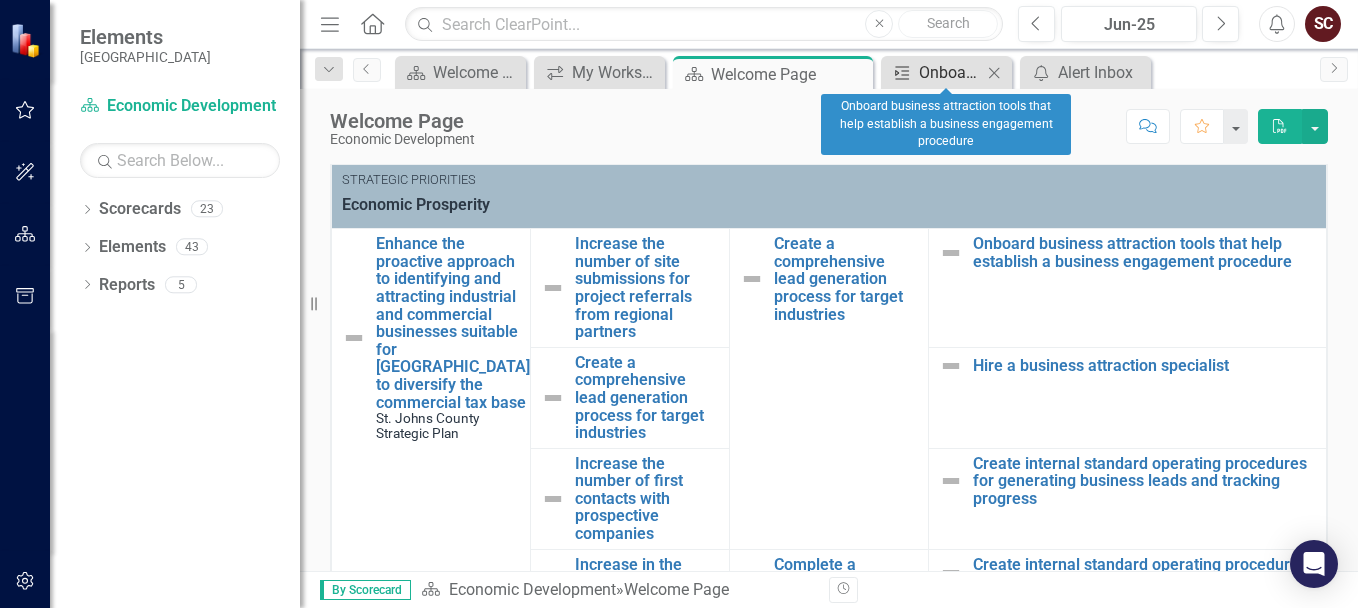 click on "Onboard business attraction tools that help establish a business engagement procedure" at bounding box center [950, 72] 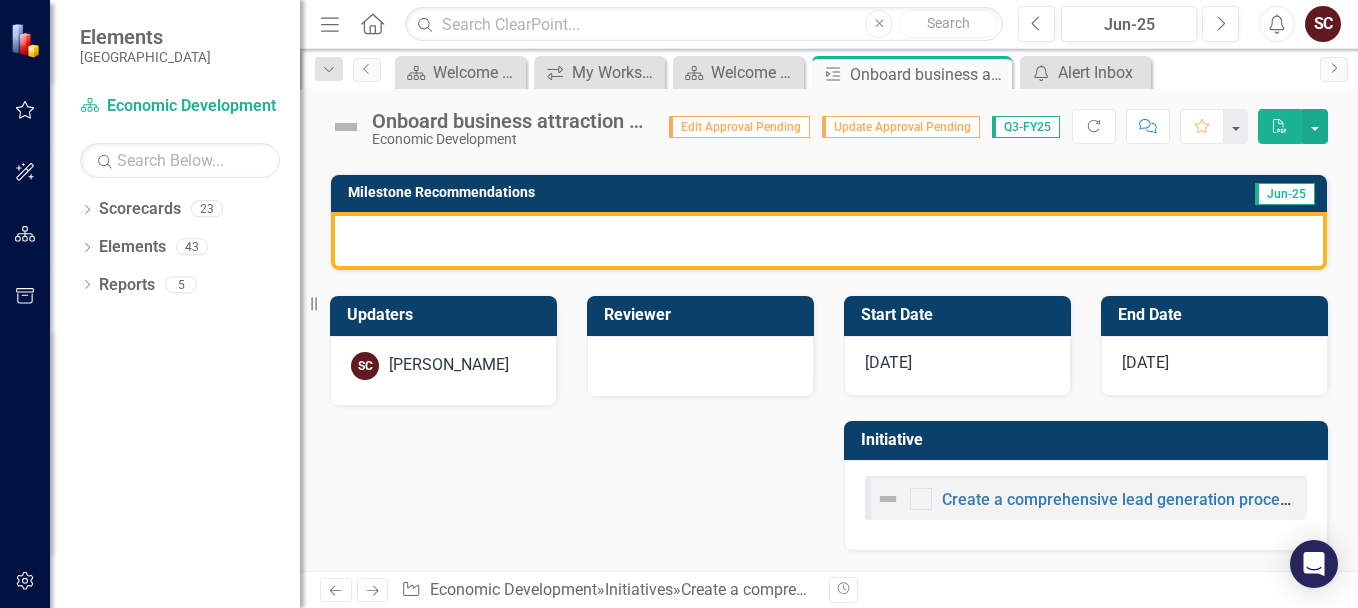 scroll, scrollTop: 0, scrollLeft: 0, axis: both 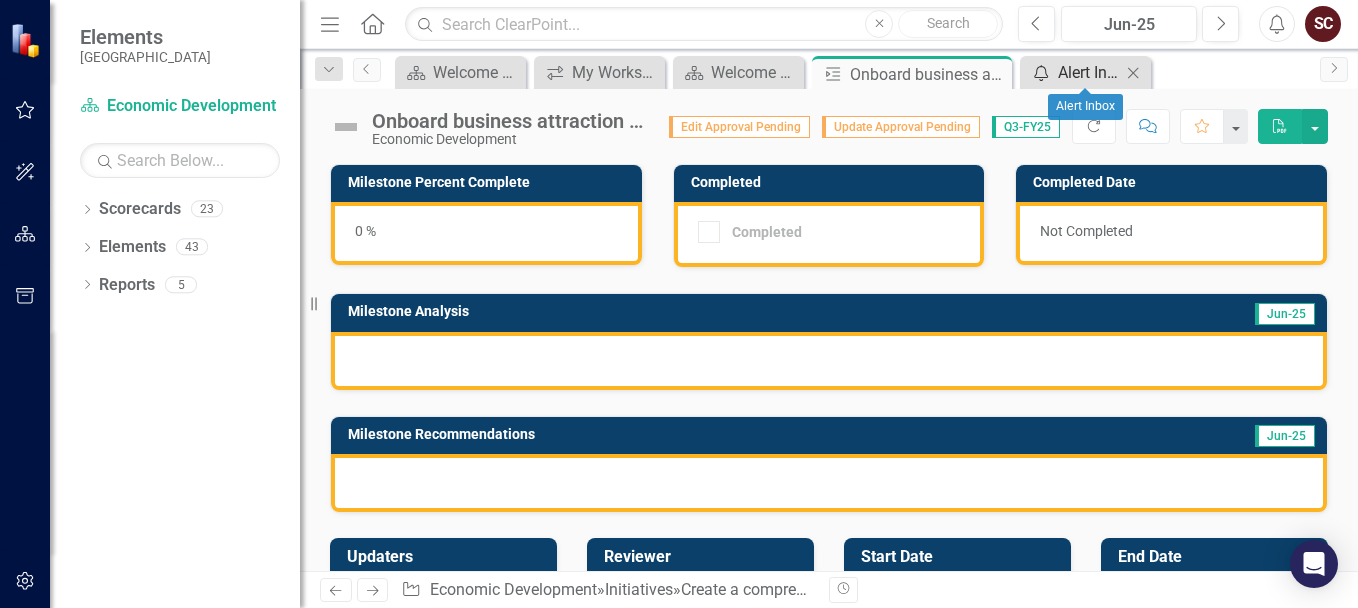 click on "Alert Inbox" at bounding box center (1089, 72) 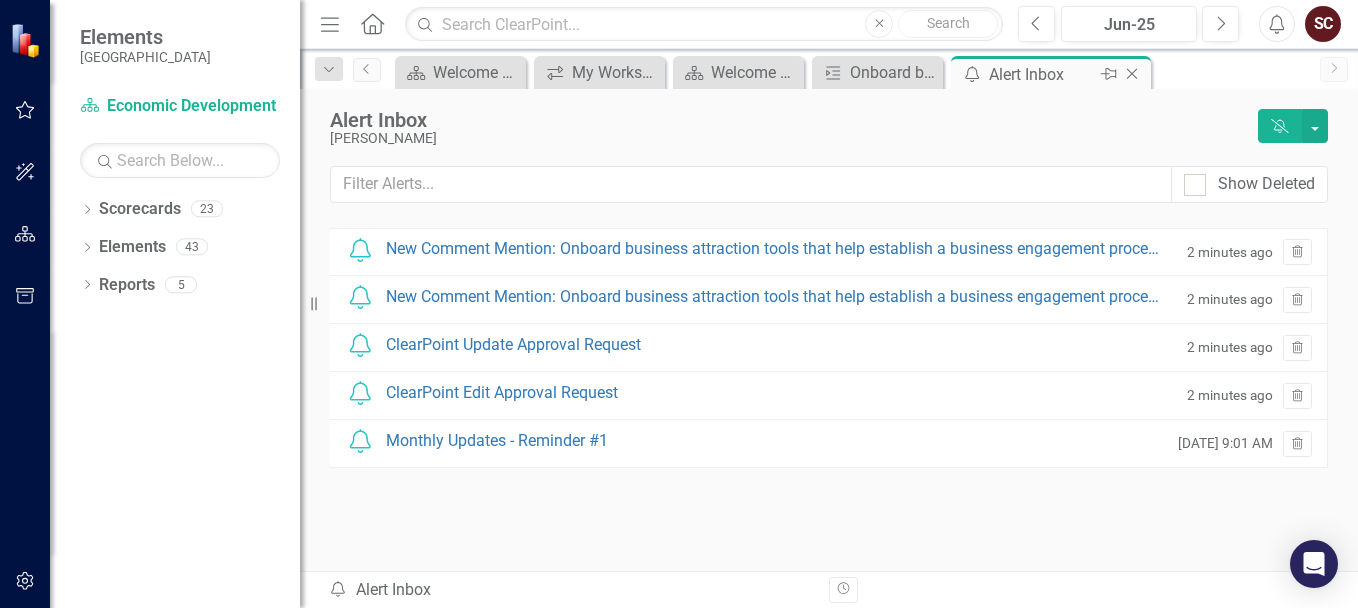 click 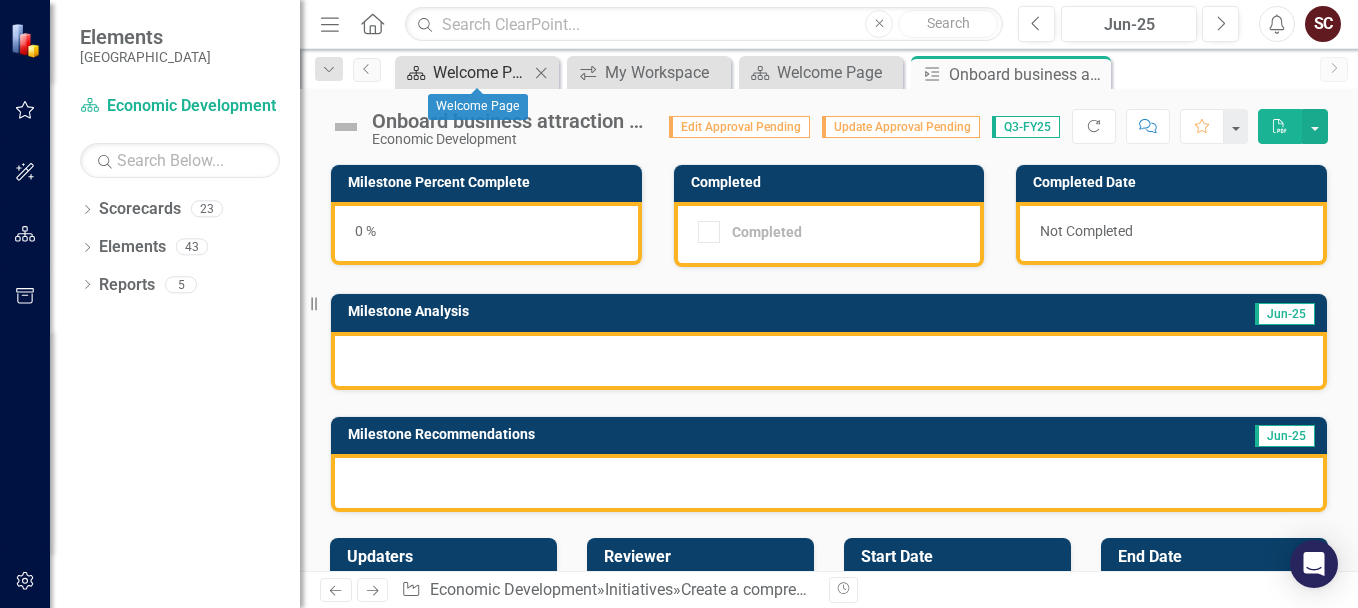 click on "Welcome Page" at bounding box center (481, 72) 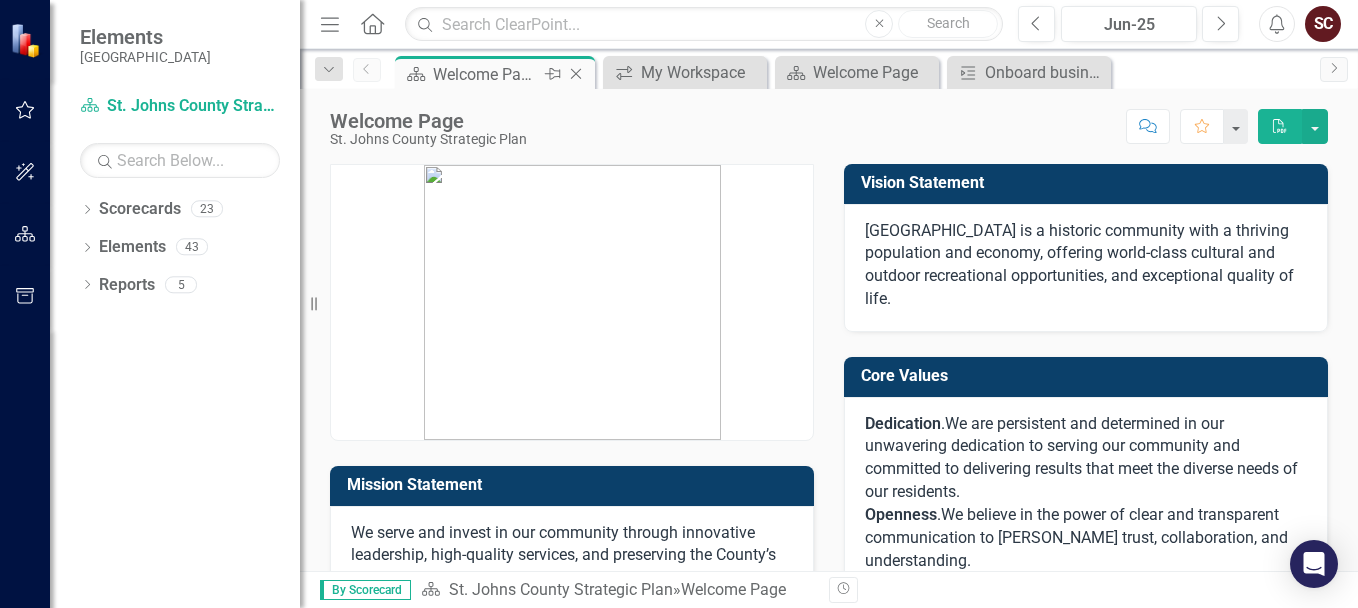 click on "Close" 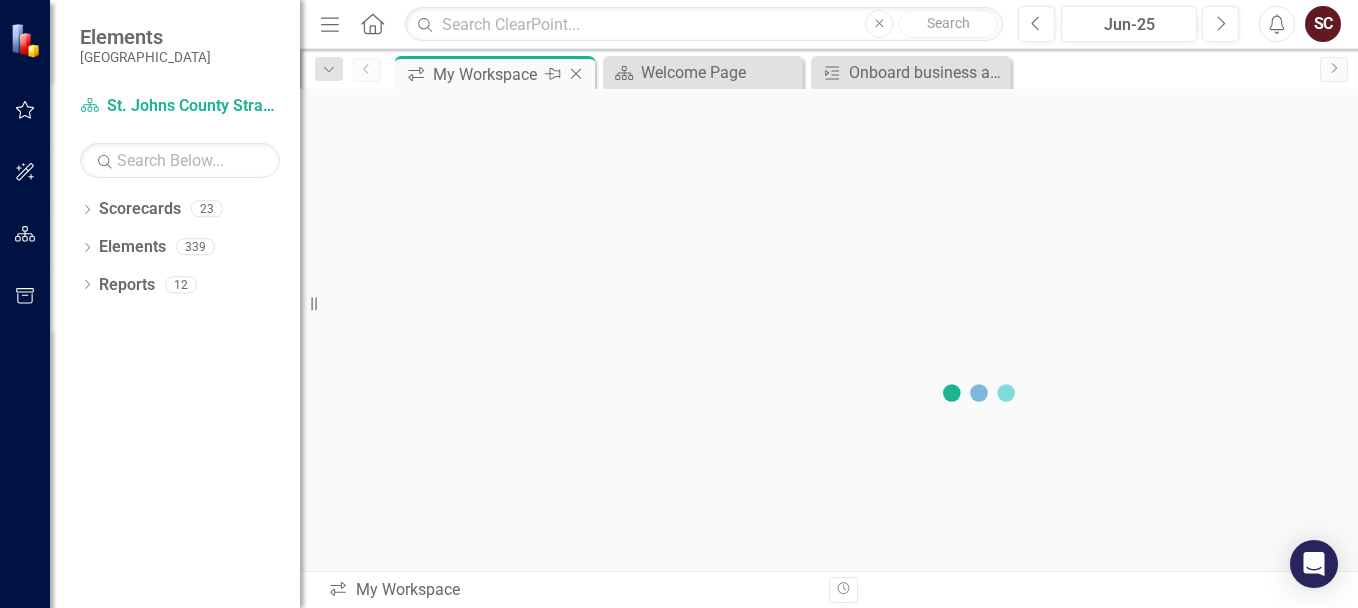 click on "My Workspace" at bounding box center [486, 74] 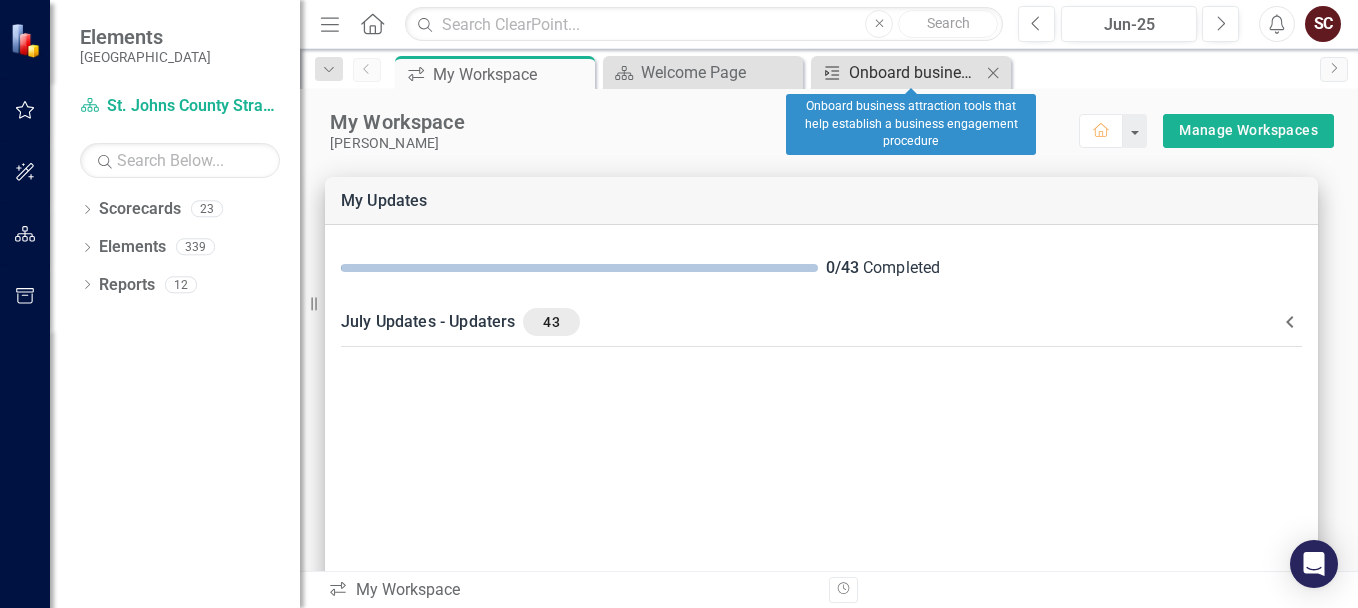 click on "Onboard business attraction tools that help establish a business engagement procedure" at bounding box center [915, 72] 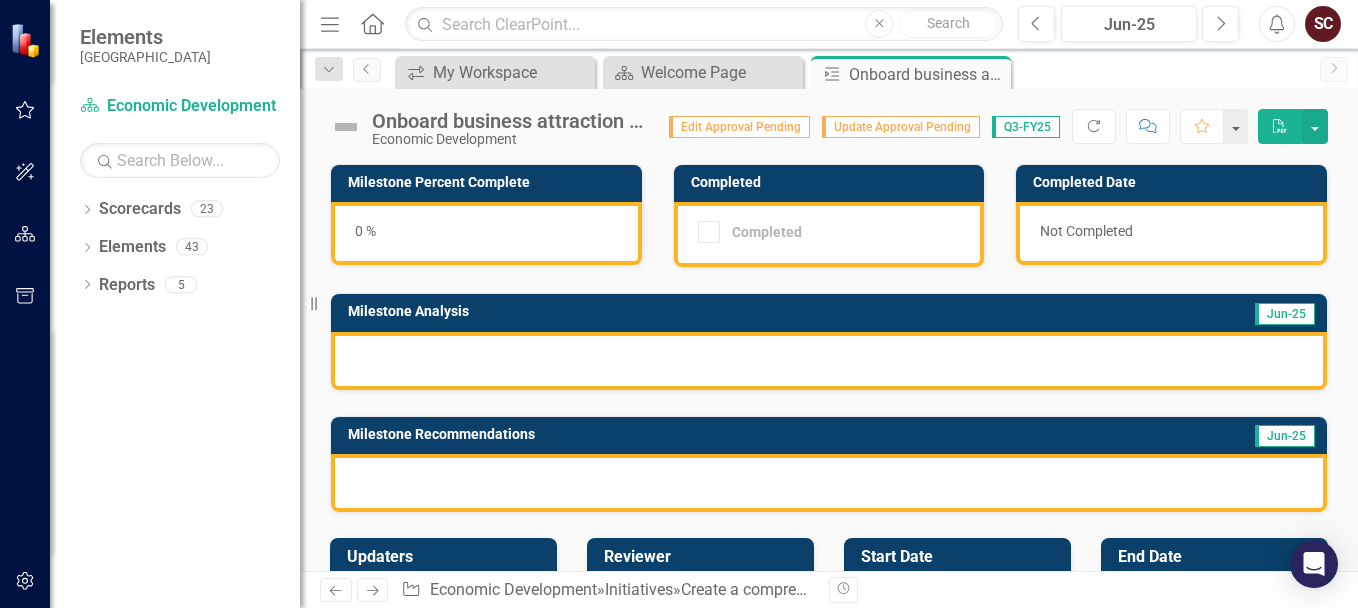 click on "Update Approval Pending" at bounding box center [901, 127] 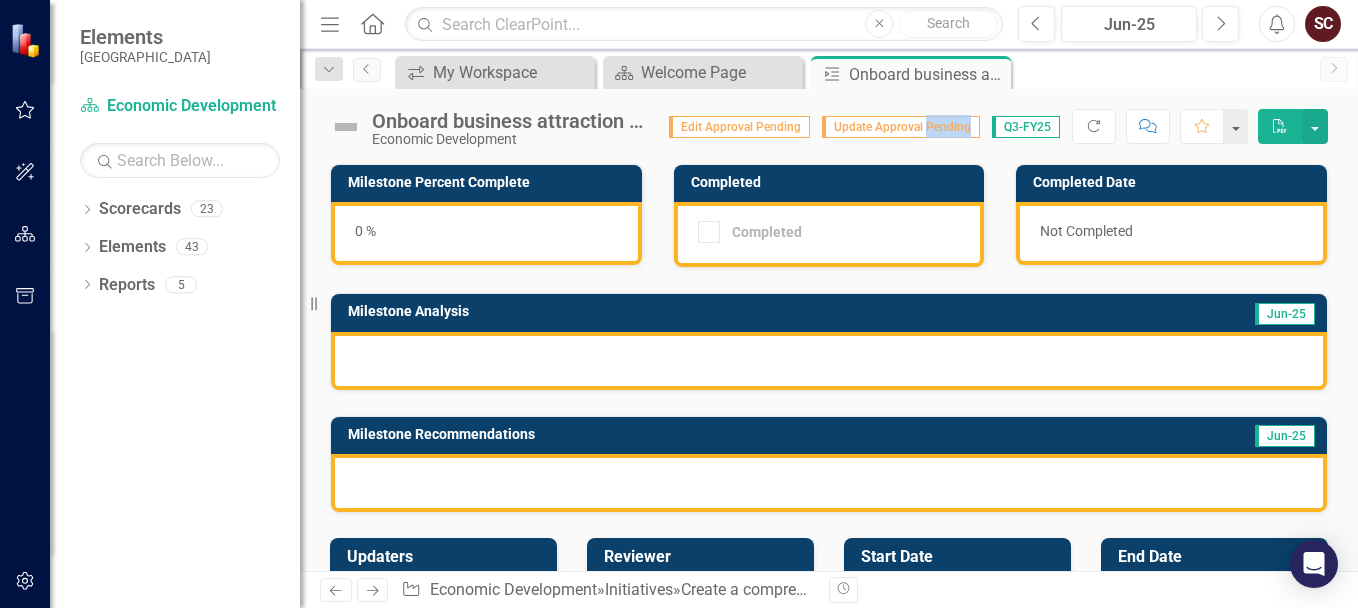 click on "Update Approval Pending" at bounding box center (901, 127) 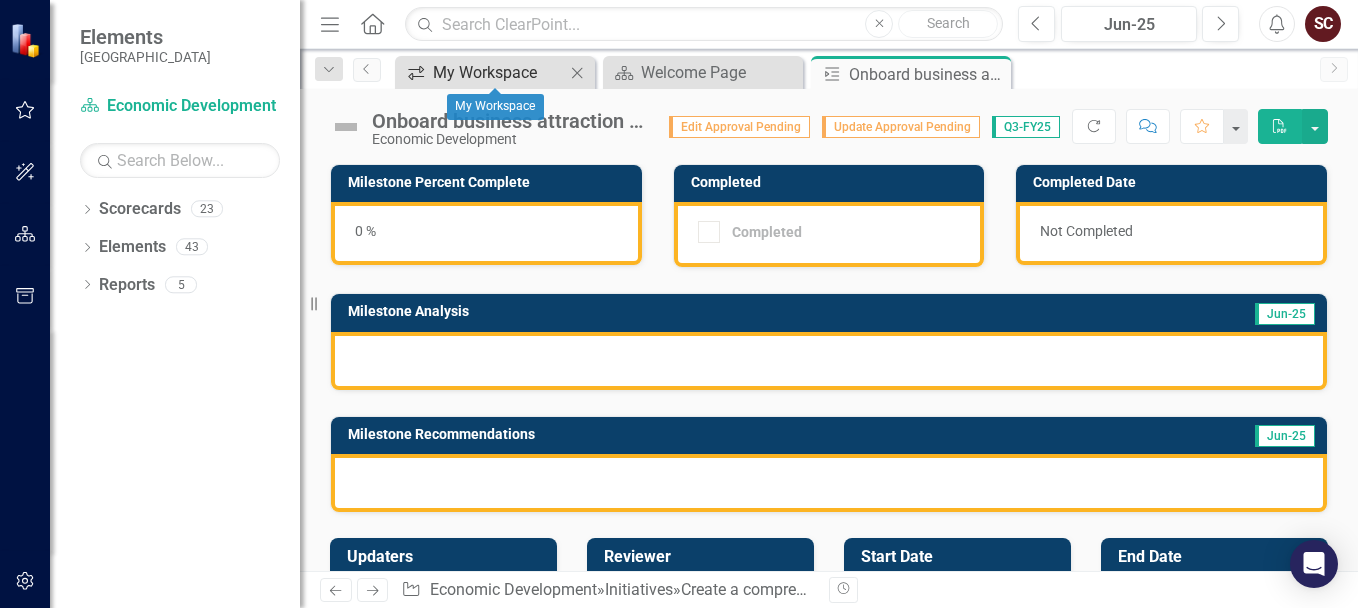 click on "My Workspace" at bounding box center [499, 72] 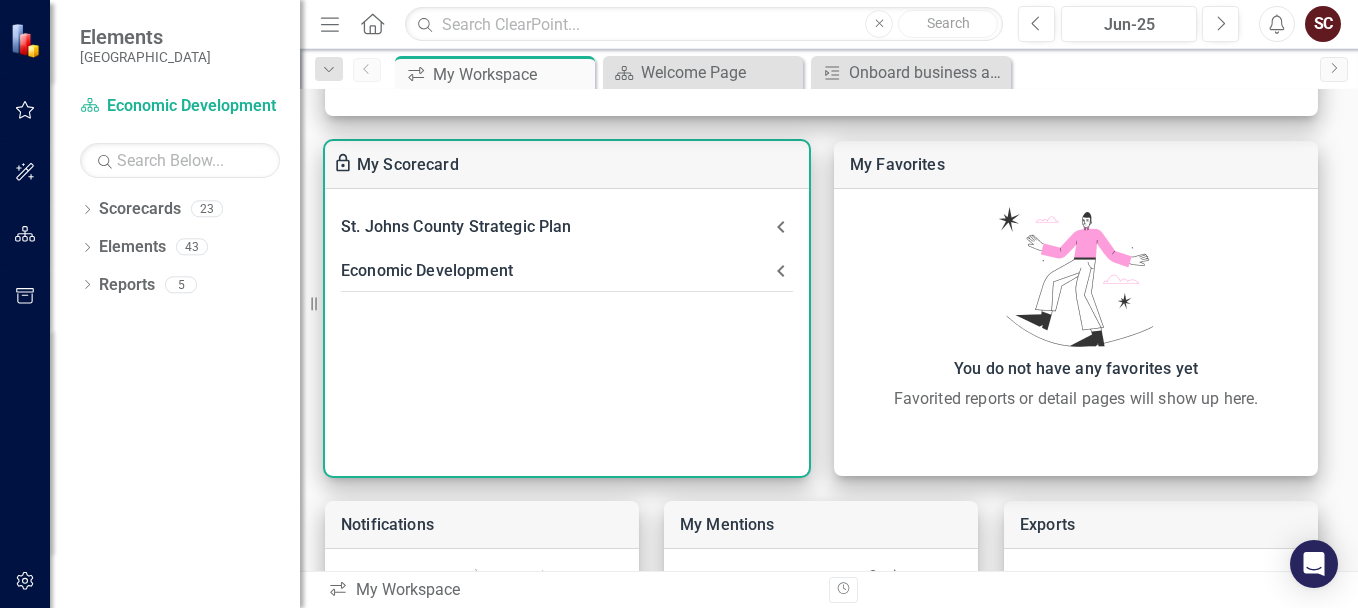 scroll, scrollTop: 776, scrollLeft: 0, axis: vertical 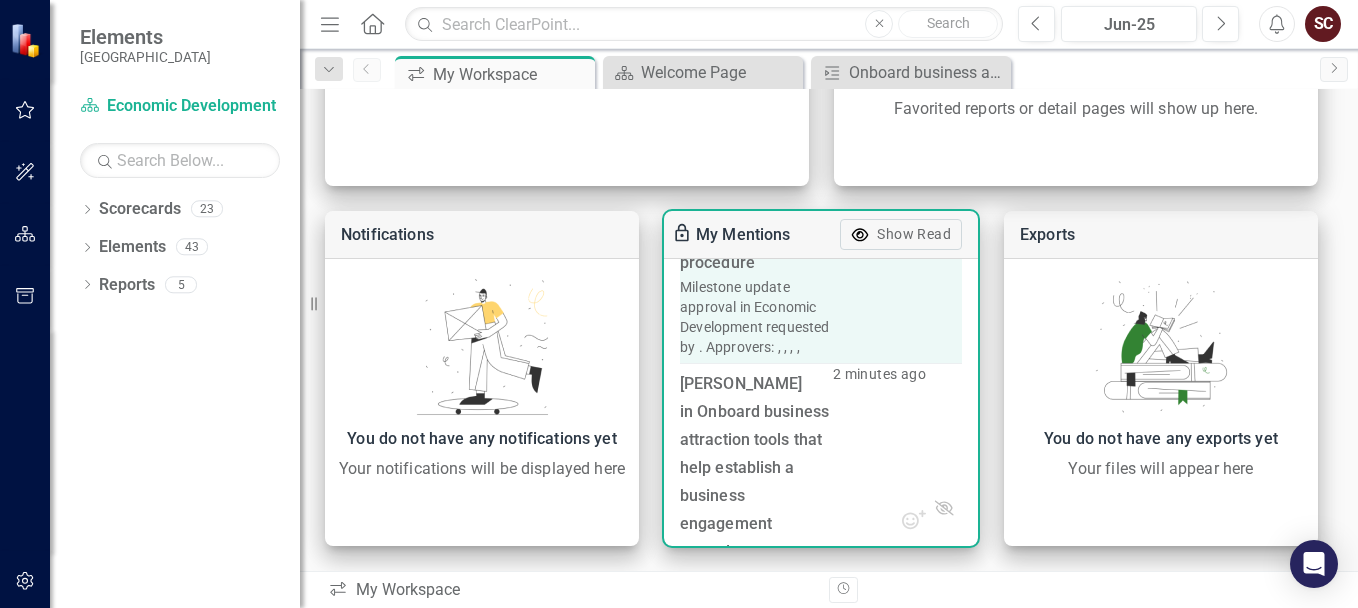 click on "Milestone update approval in Economic Development requested by . Approvers: , , , ," at bounding box center (756, 317) 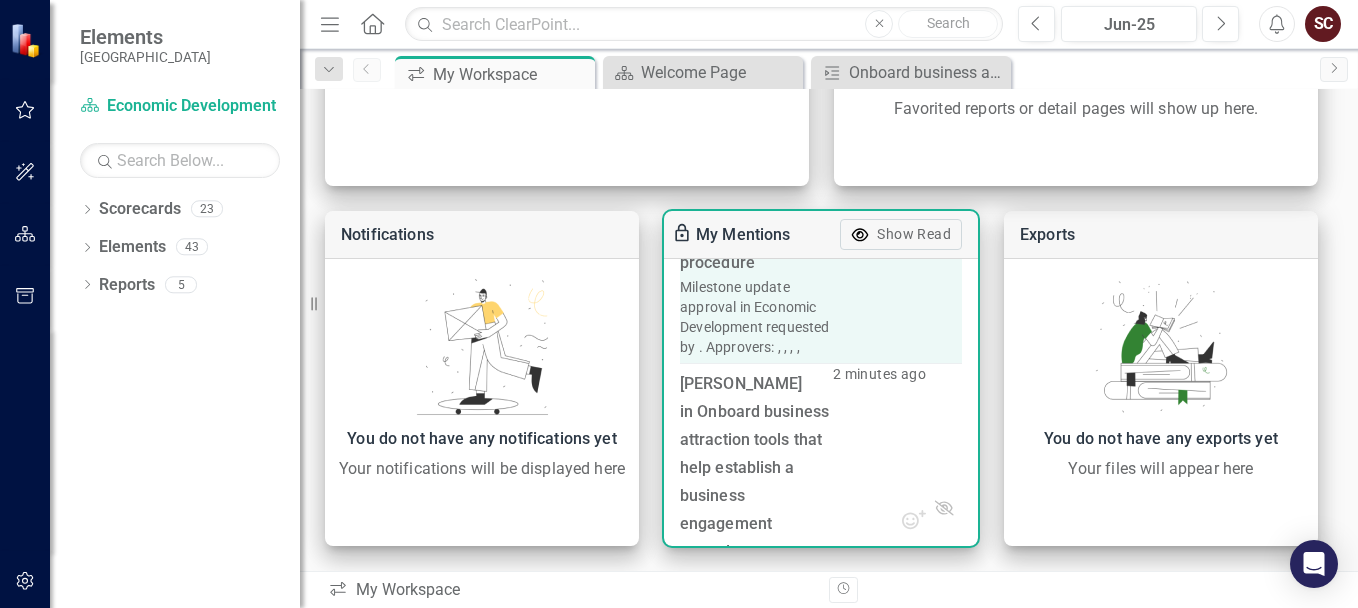 click on "Milestone update approval in Economic Development requested by . Approvers: , , , ," at bounding box center [756, 317] 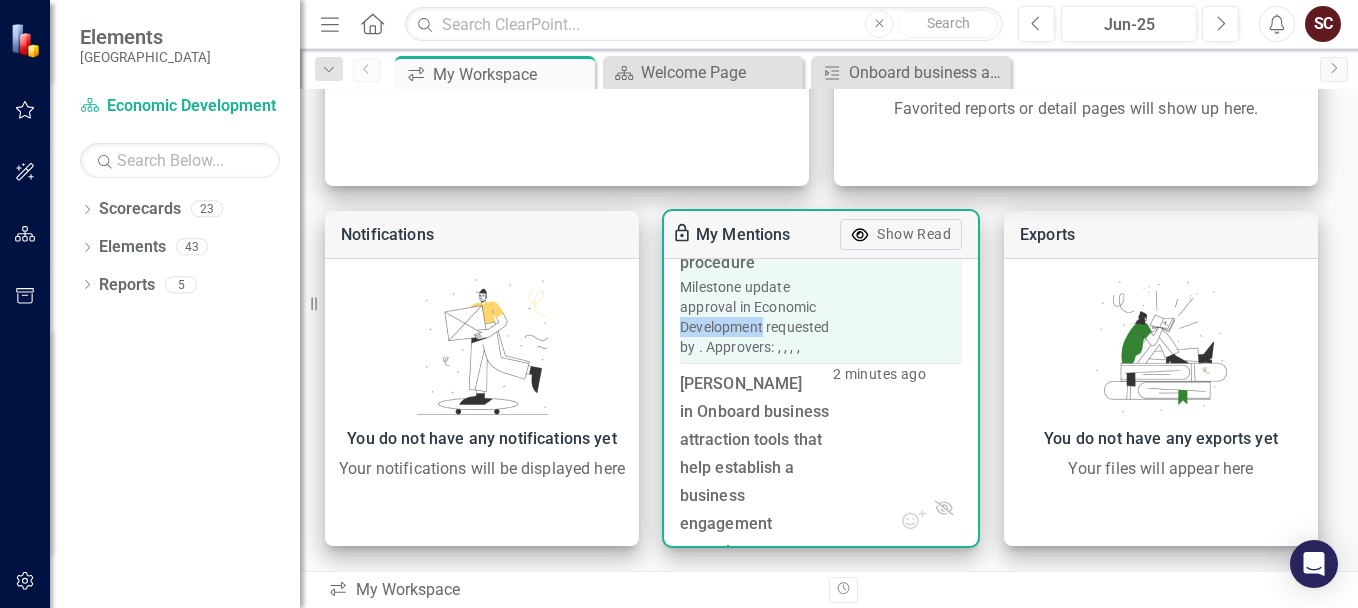 click on "Milestone update approval in Economic Development requested by . Approvers: , , , ," at bounding box center [756, 317] 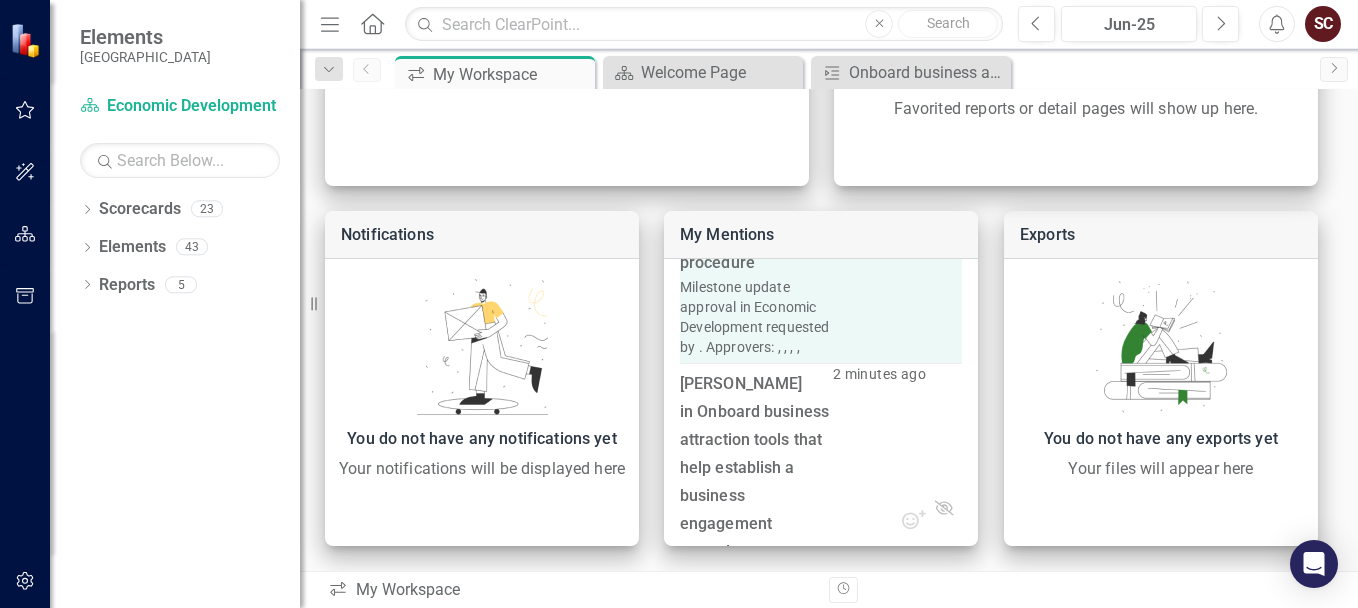 drag, startPoint x: 746, startPoint y: 360, endPoint x: 731, endPoint y: 372, distance: 19.209373 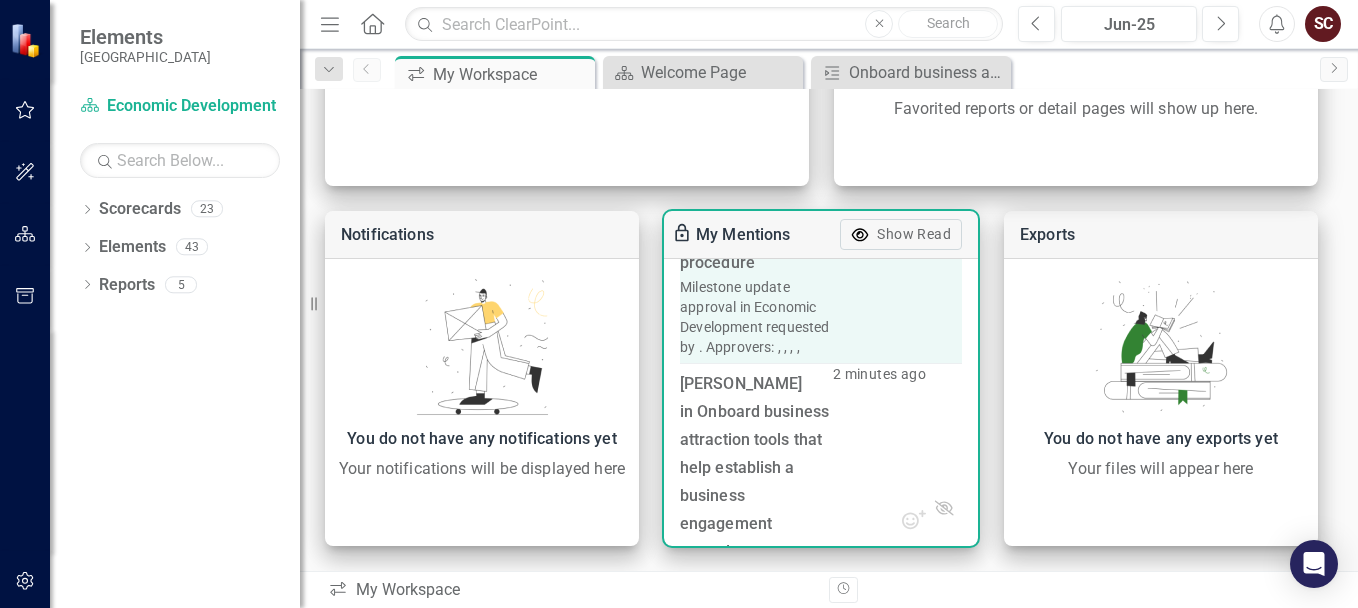 scroll, scrollTop: 0, scrollLeft: 0, axis: both 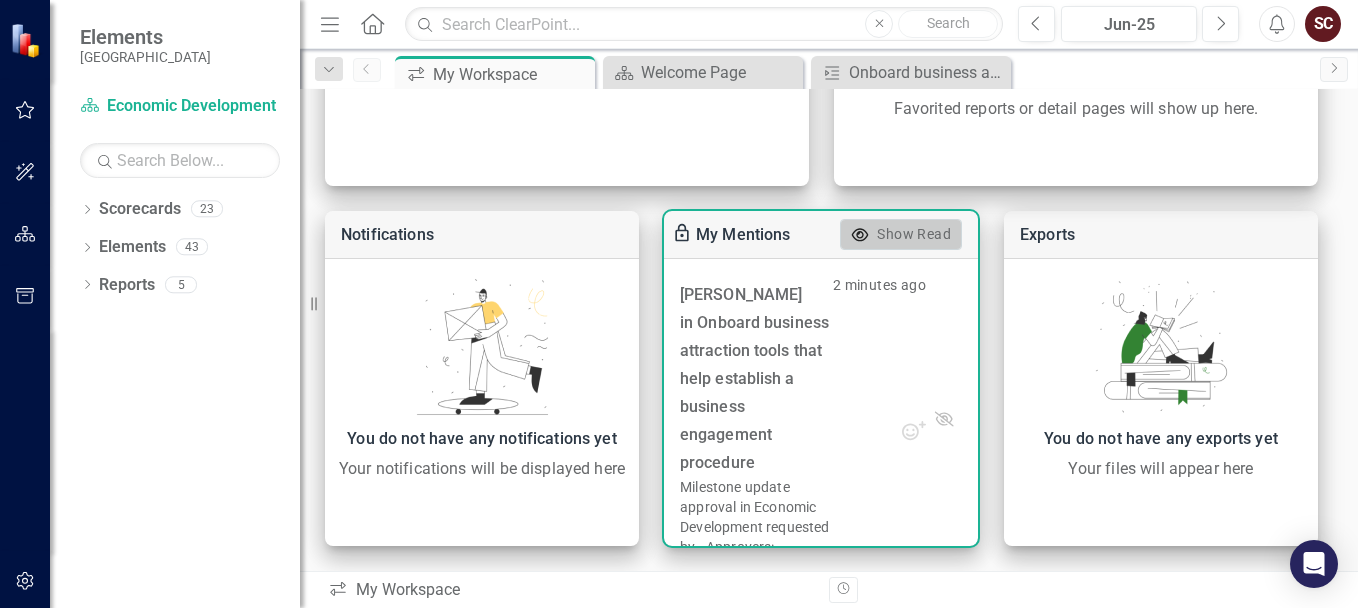click on "Show Read" at bounding box center (914, 235) 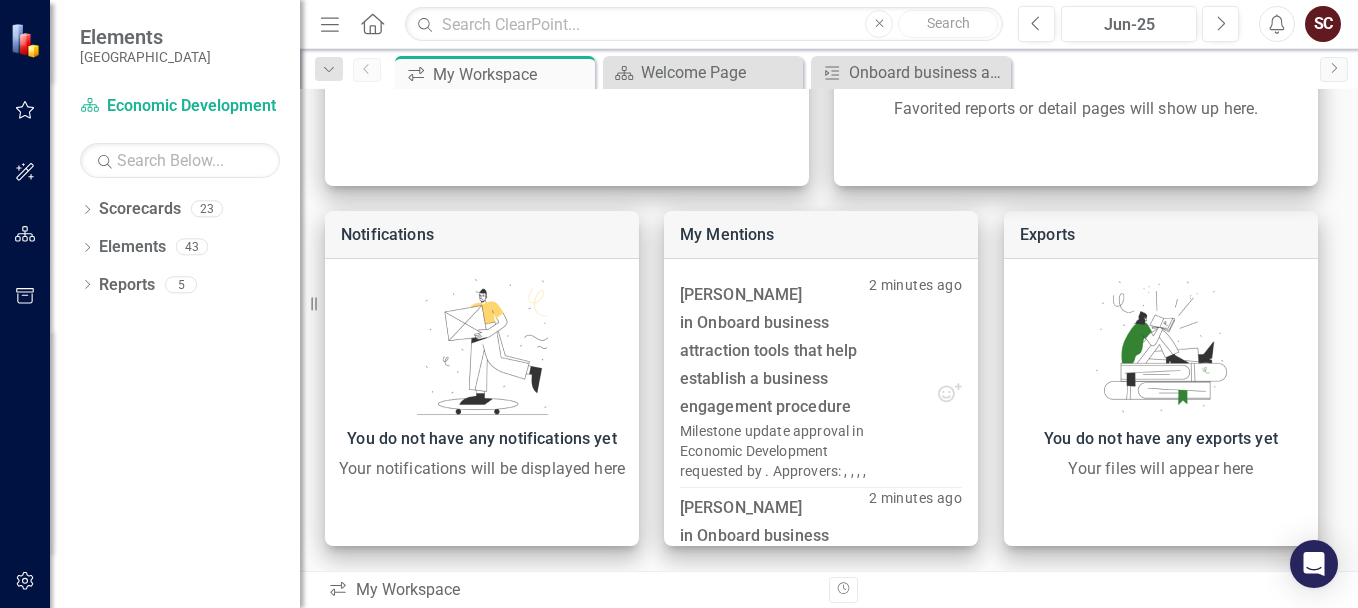 click on "Alerts" 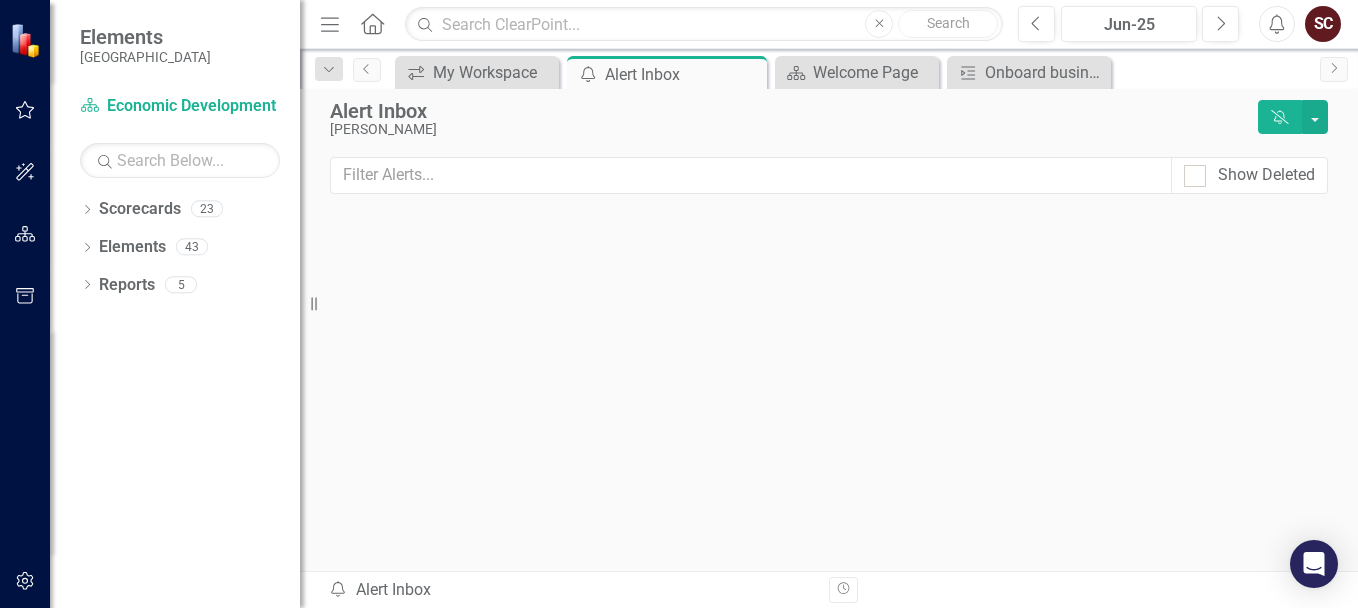 scroll, scrollTop: 9, scrollLeft: 0, axis: vertical 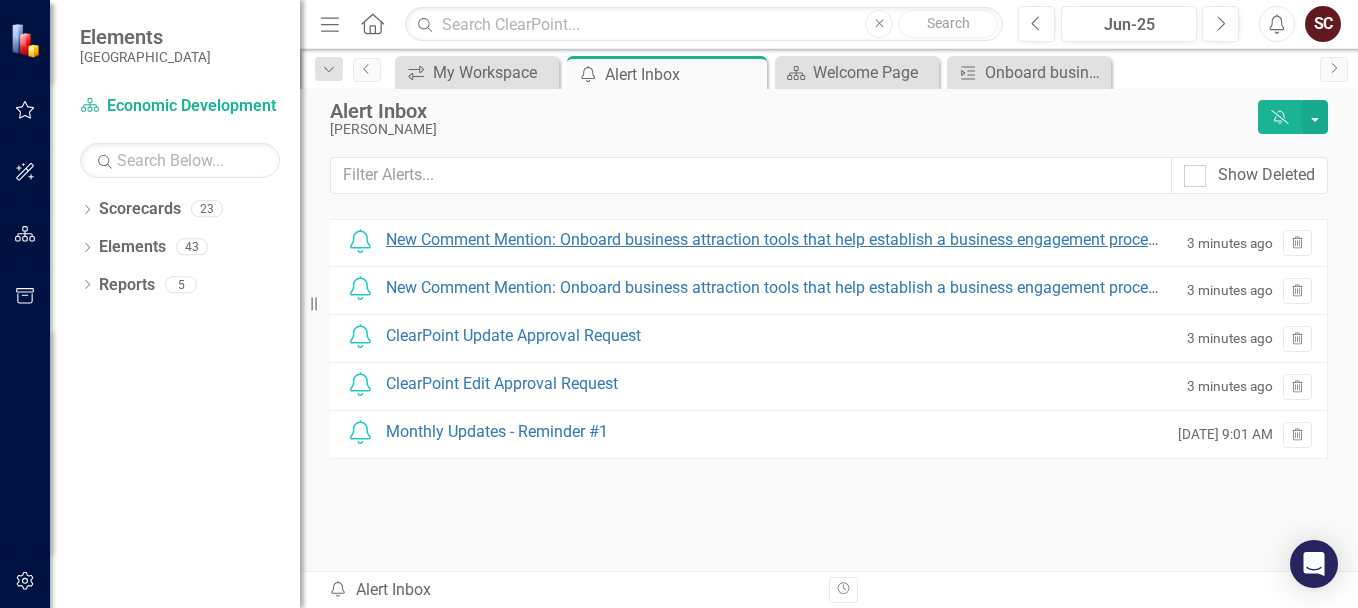 click on "New Comment Mention: Onboard business attraction tools that help establish a business engagement procedure" at bounding box center (776, 240) 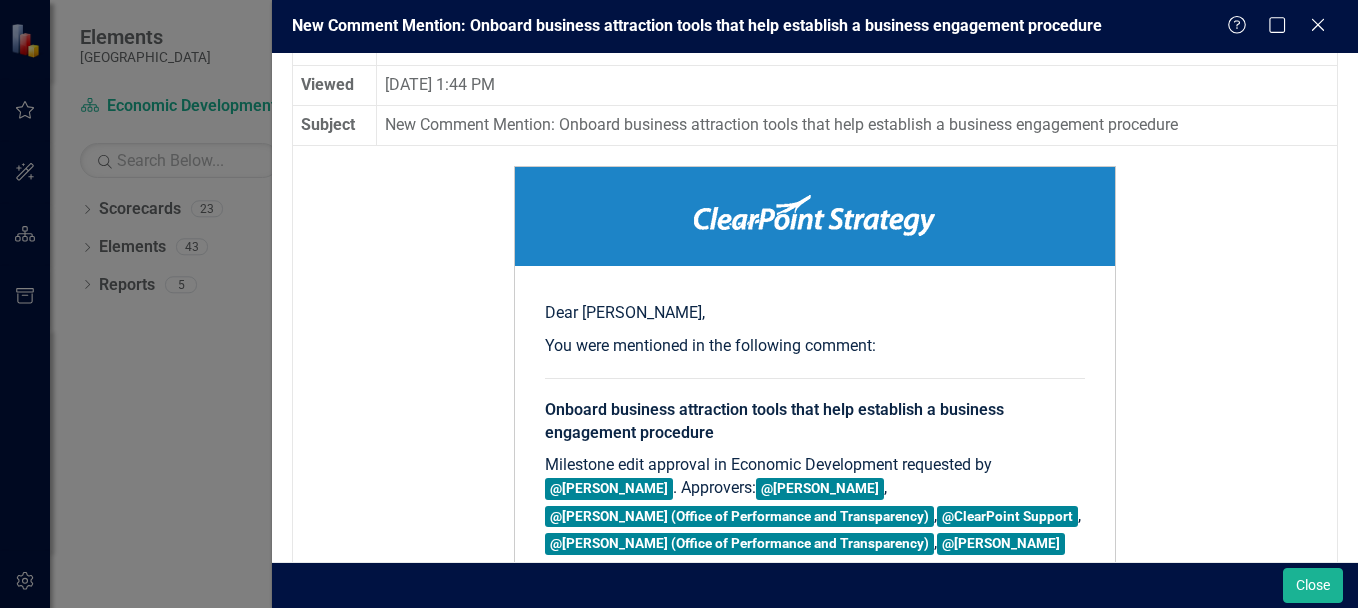 scroll, scrollTop: 0, scrollLeft: 0, axis: both 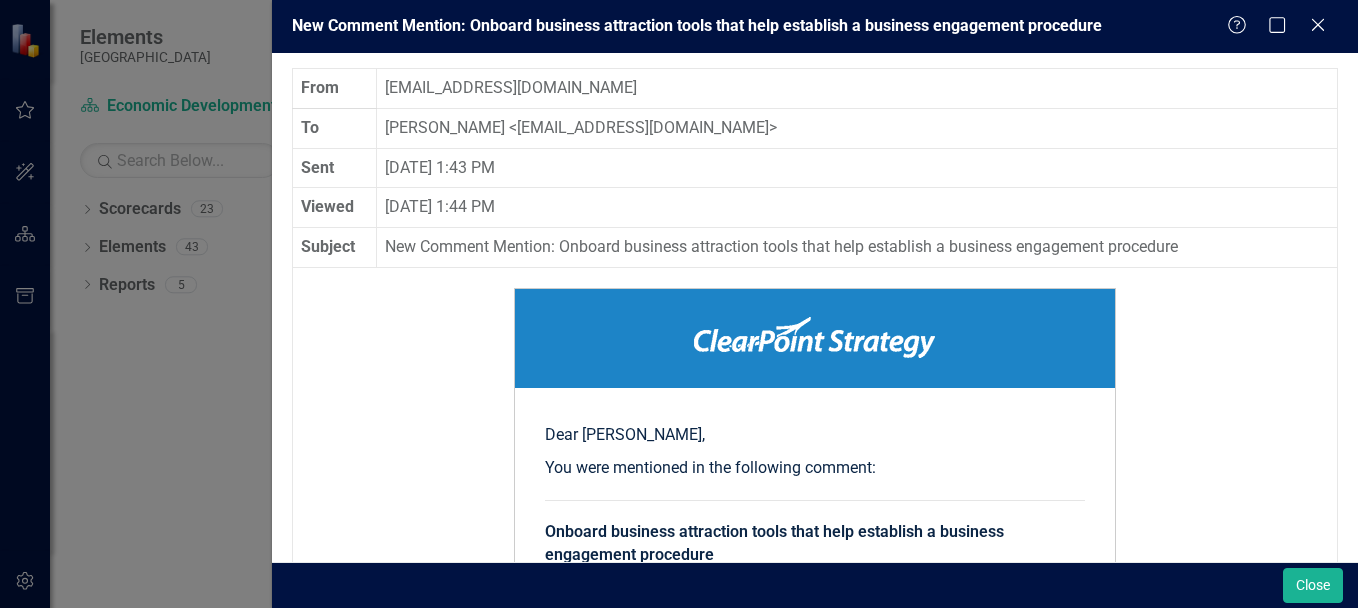 click on "New Comment Mention: Onboard business attraction tools that help establish a business engagement procedure Help Maximize Close From [EMAIL_ADDRESS][DOMAIN_NAME] To [PERSON_NAME]     < [EMAIL_ADDRESS][DOMAIN_NAME] > Sent [DATE] 1:43 PM Viewed [DATE] 1:44 PM Subject New Comment Mention: Onboard business attraction tools that help establish a business engagement procedure
Dear [PERSON_NAME], You were mentioned in the following comment:
Onboard business attraction tools that help establish a business engagement procedure
Milestone edit approval in Economic Development requested by  @[PERSON_NAME] . Approvers:  @[PERSON_NAME] ,  @[PERSON_NAME] (Office of Performance and Transparency) ,  @ClearPoint Support ,  @[PERSON_NAME] (Office of Performance and Transparency) ,  @[PERSON_NAME]
View Comment" at bounding box center (679, 304) 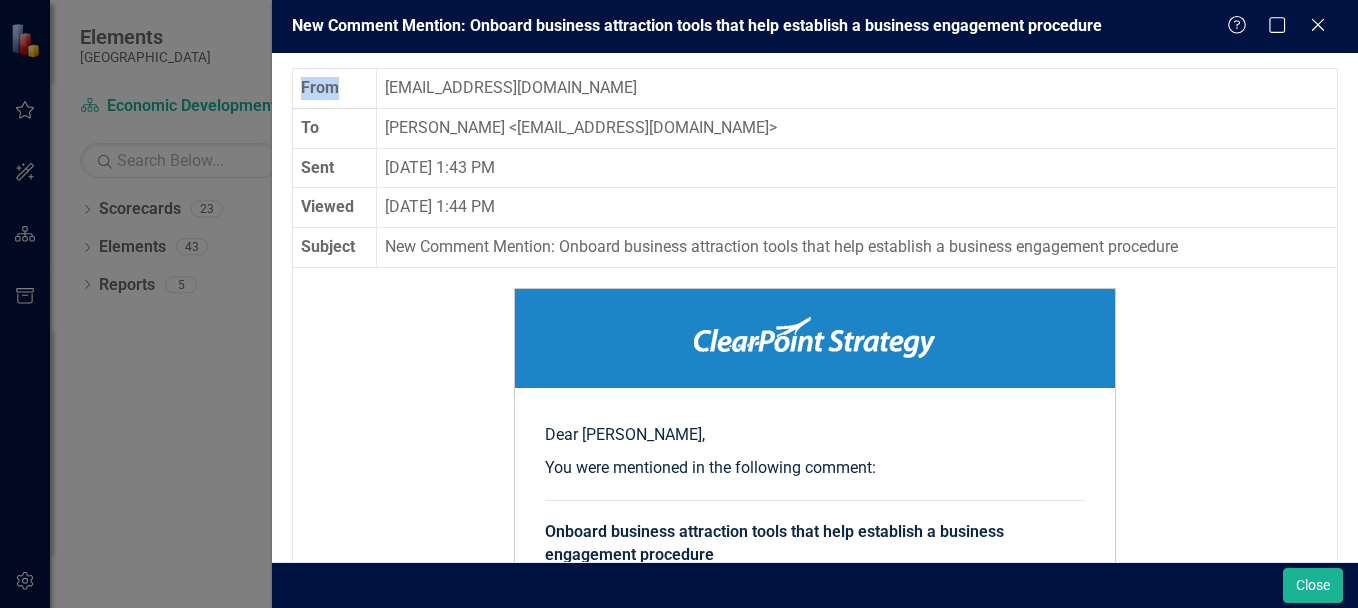 click on "New Comment Mention: Onboard business attraction tools that help establish a business engagement procedure Help Maximize Close From [EMAIL_ADDRESS][DOMAIN_NAME] To [PERSON_NAME]     < [EMAIL_ADDRESS][DOMAIN_NAME] > Sent [DATE] 1:43 PM Viewed [DATE] 1:44 PM Subject New Comment Mention: Onboard business attraction tools that help establish a business engagement procedure
Dear [PERSON_NAME], You were mentioned in the following comment:
Onboard business attraction tools that help establish a business engagement procedure
Milestone edit approval in Economic Development requested by  @[PERSON_NAME] . Approvers:  @[PERSON_NAME] ,  @[PERSON_NAME] (Office of Performance and Transparency) ,  @ClearPoint Support ,  @[PERSON_NAME] (Office of Performance and Transparency) ,  @[PERSON_NAME]
View Comment" at bounding box center (679, 304) 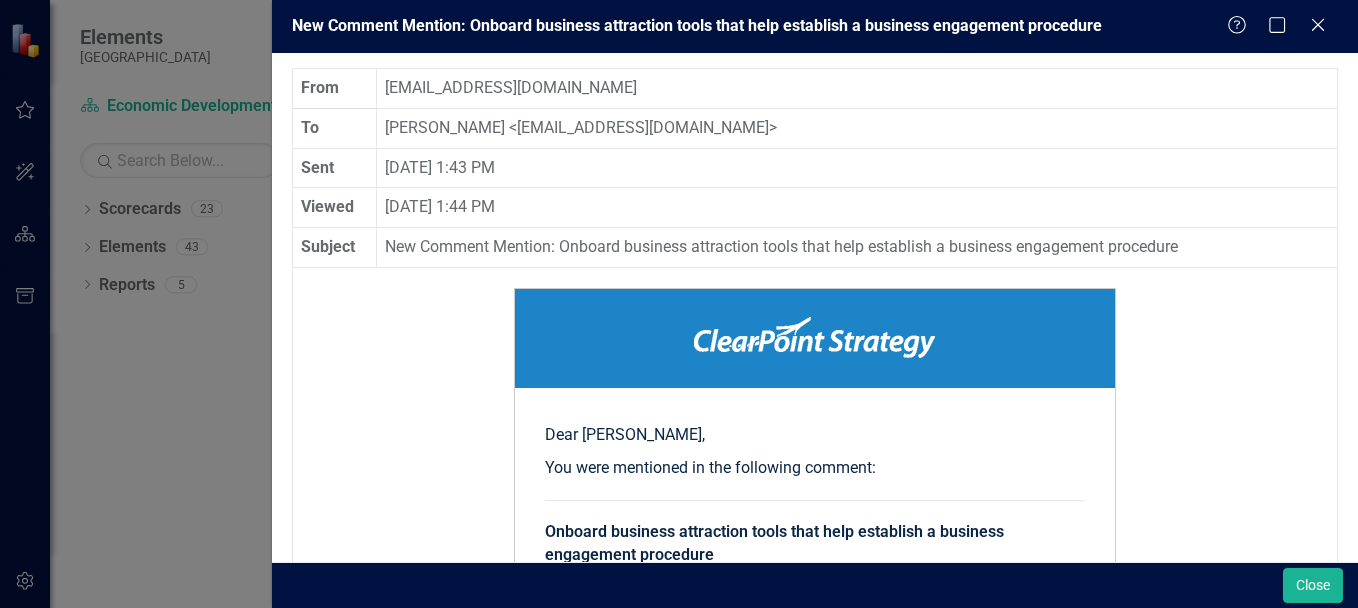 drag, startPoint x: 229, startPoint y: 412, endPoint x: 493, endPoint y: 184, distance: 348.8266 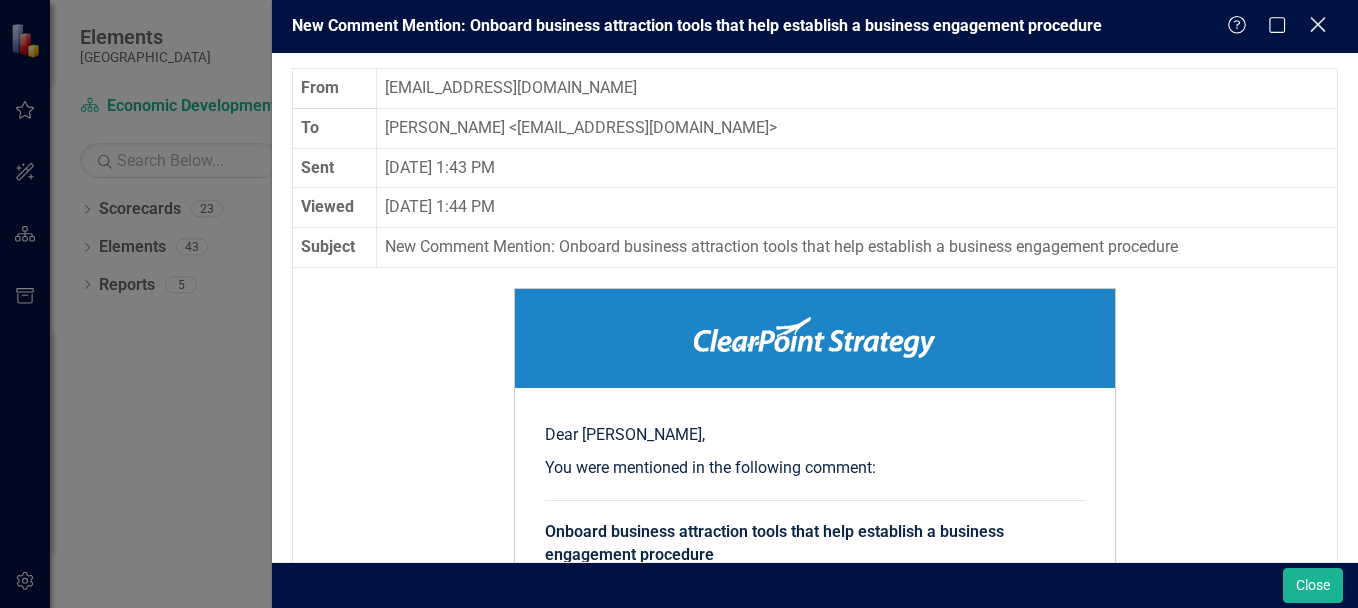 click on "Close" 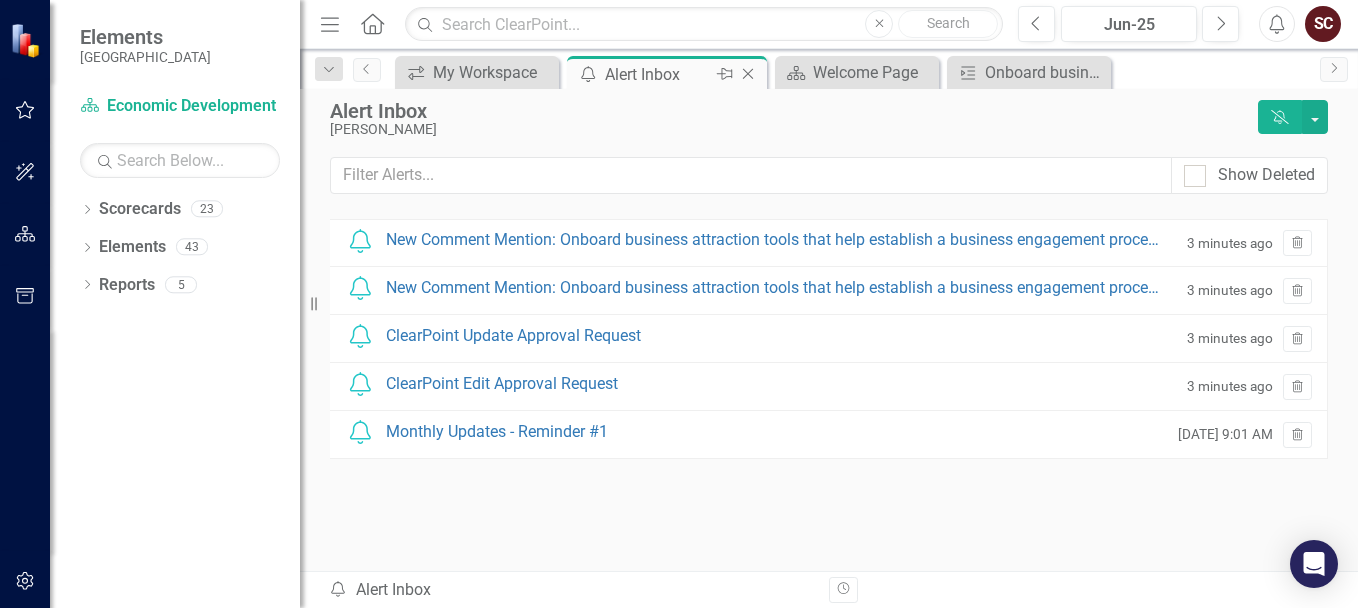 click on "Close" 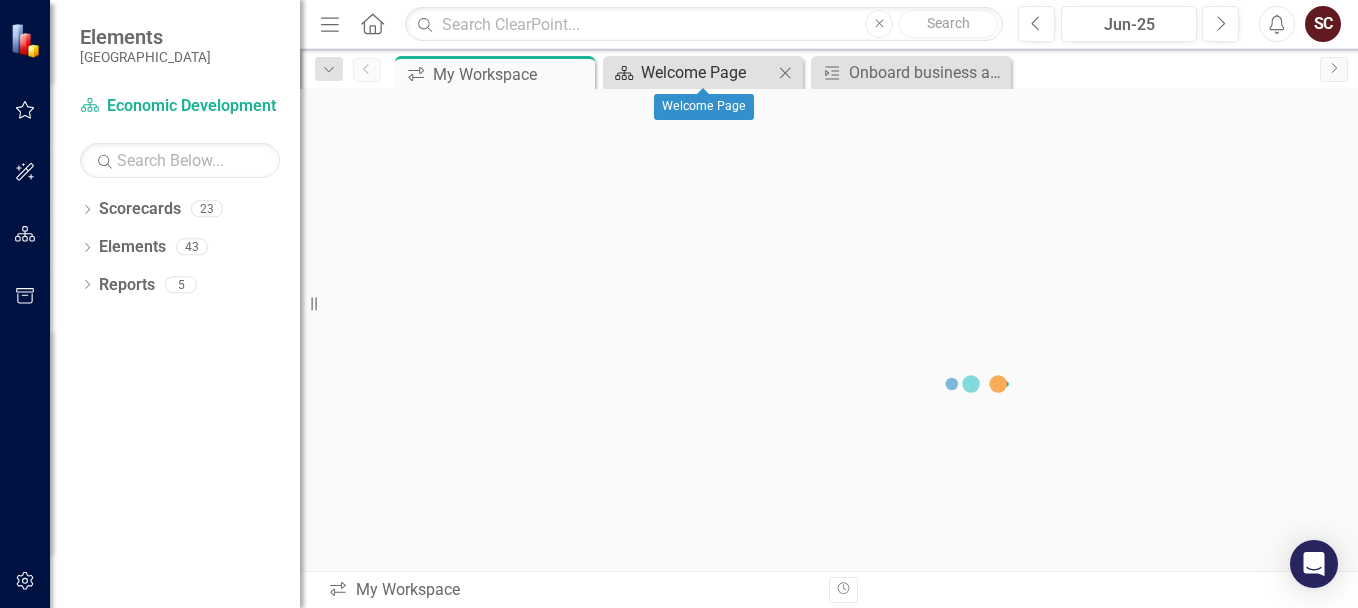 click on "Welcome Page" at bounding box center (707, 72) 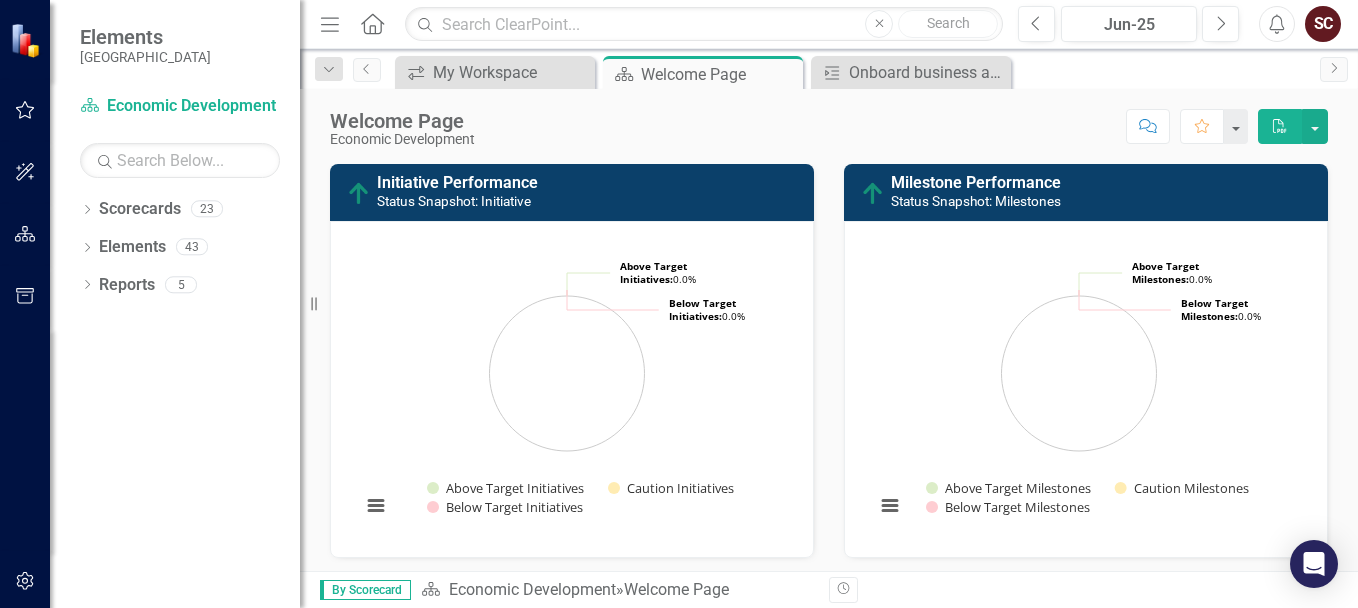 scroll, scrollTop: 0, scrollLeft: 0, axis: both 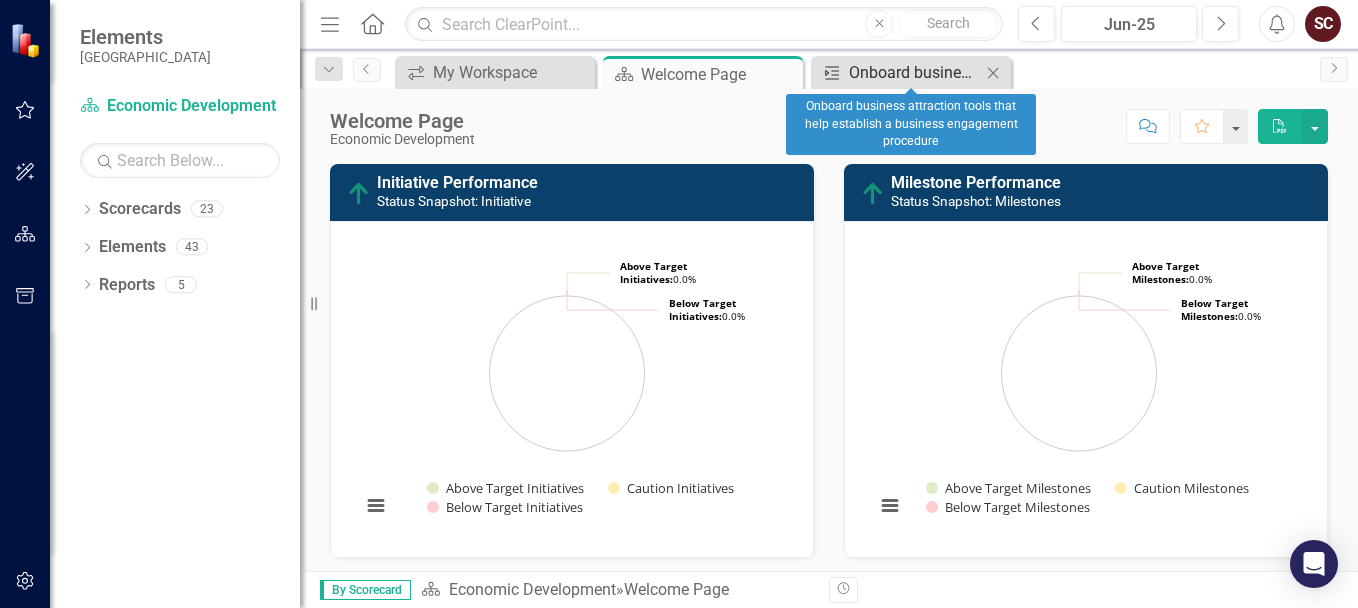 click on "Onboard business attraction tools that help establish a business engagement procedure" at bounding box center (915, 72) 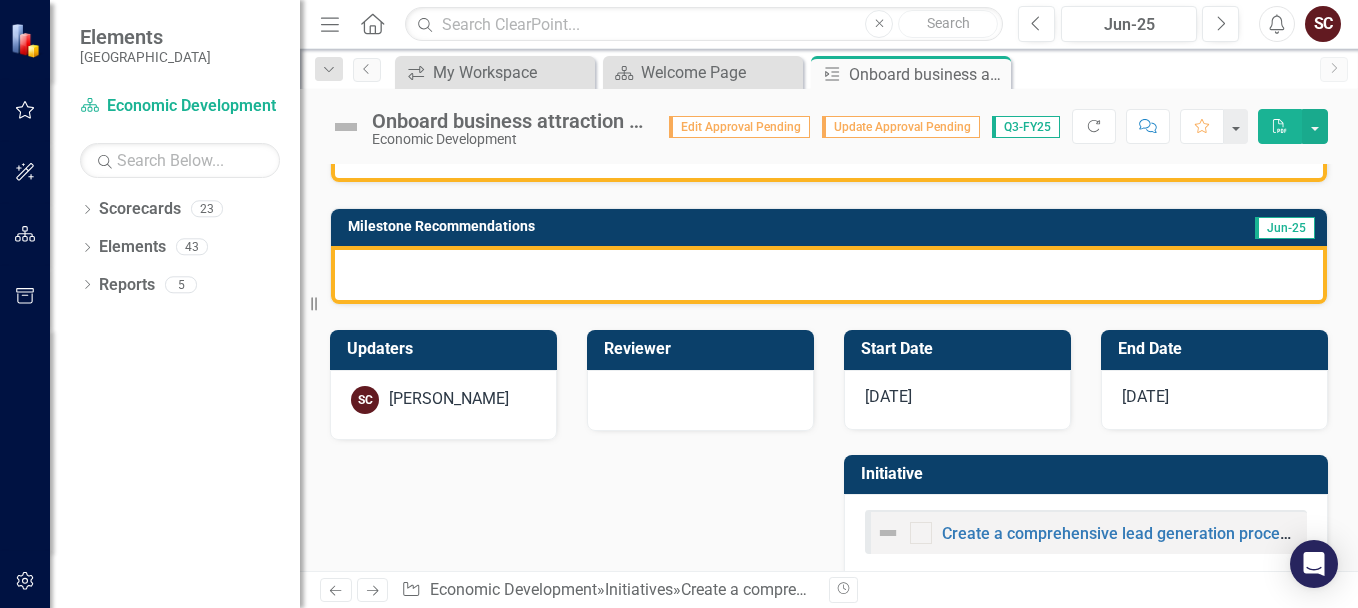 scroll, scrollTop: 0, scrollLeft: 0, axis: both 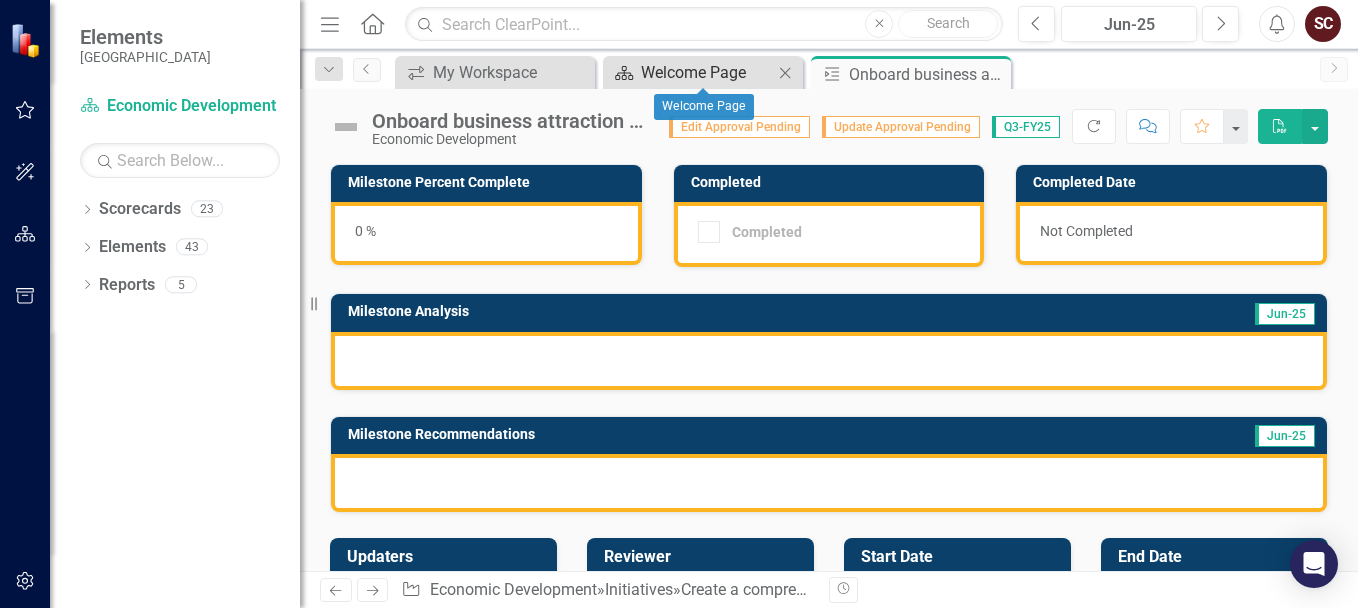 click on "Welcome Page" at bounding box center (707, 72) 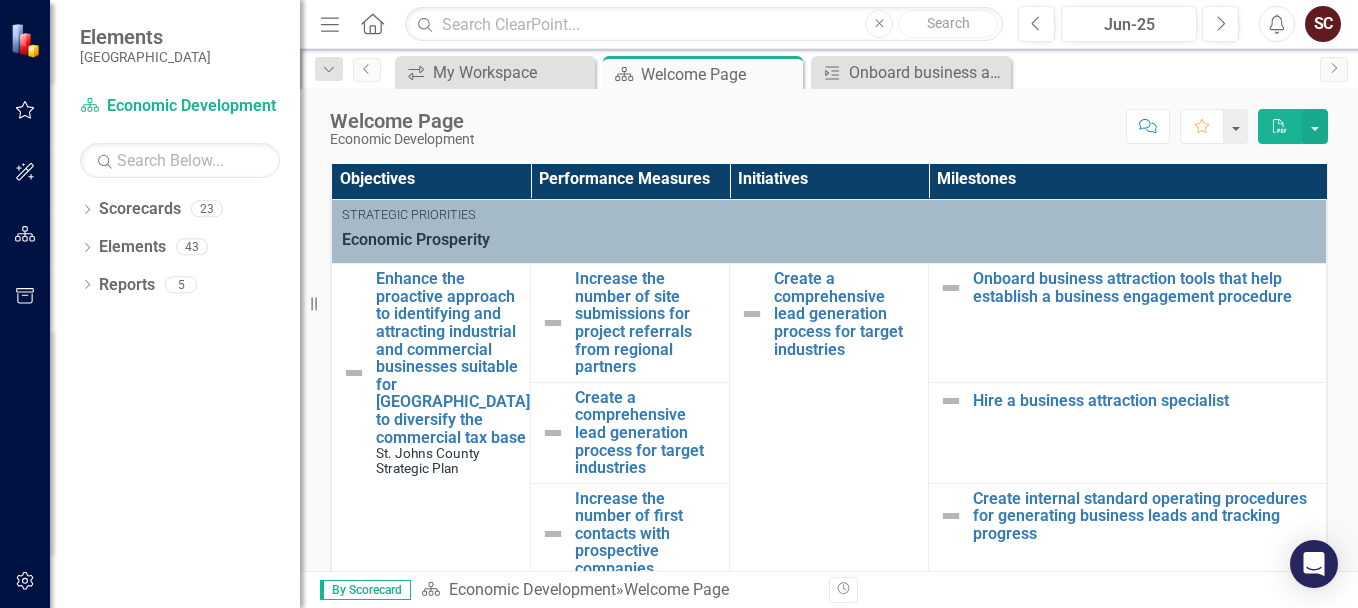 scroll, scrollTop: 428, scrollLeft: 0, axis: vertical 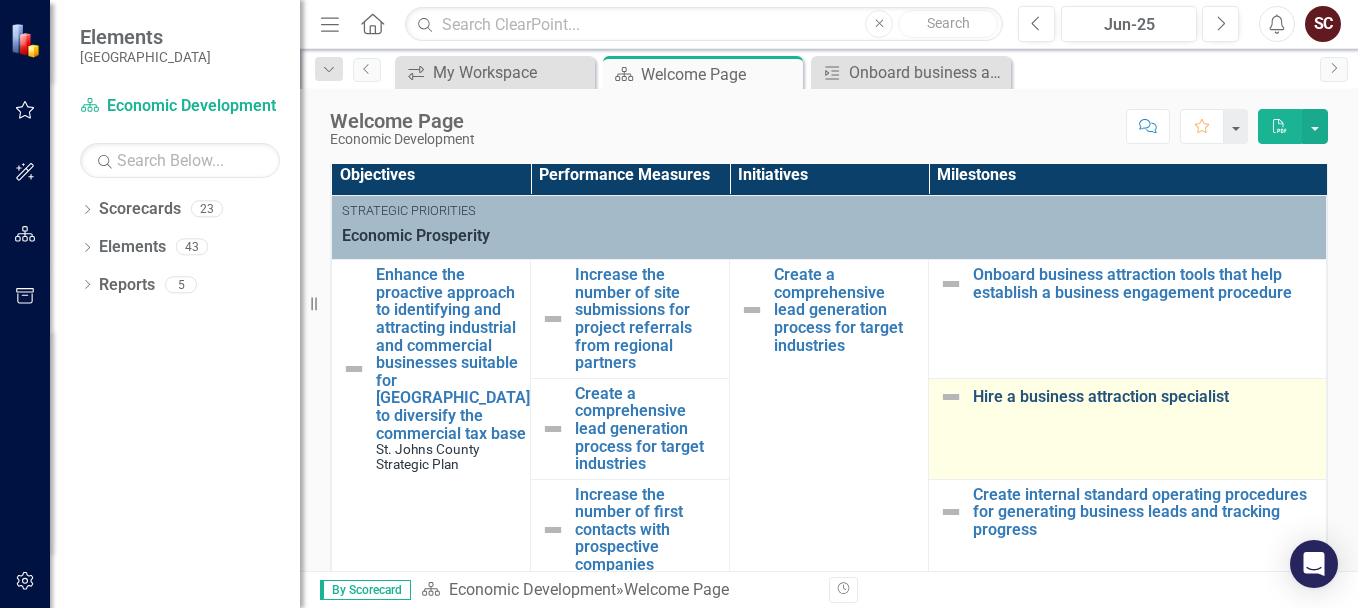 click on "Hire a business attraction specialist" at bounding box center (1144, 397) 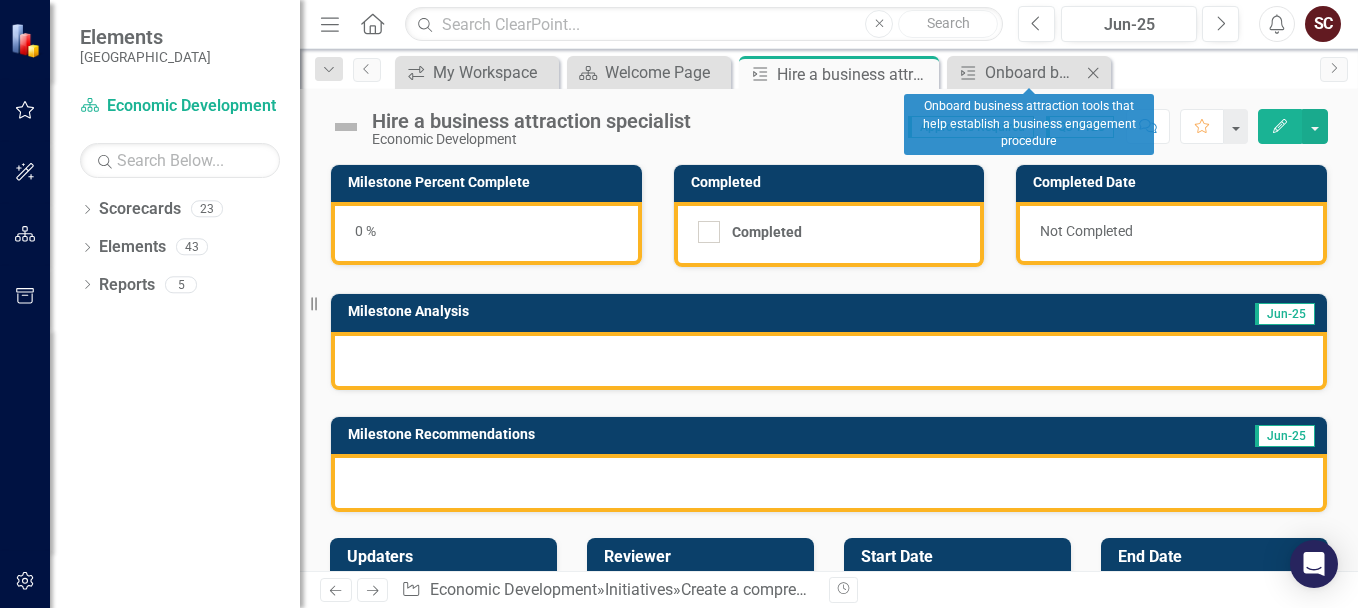 click on "Close" 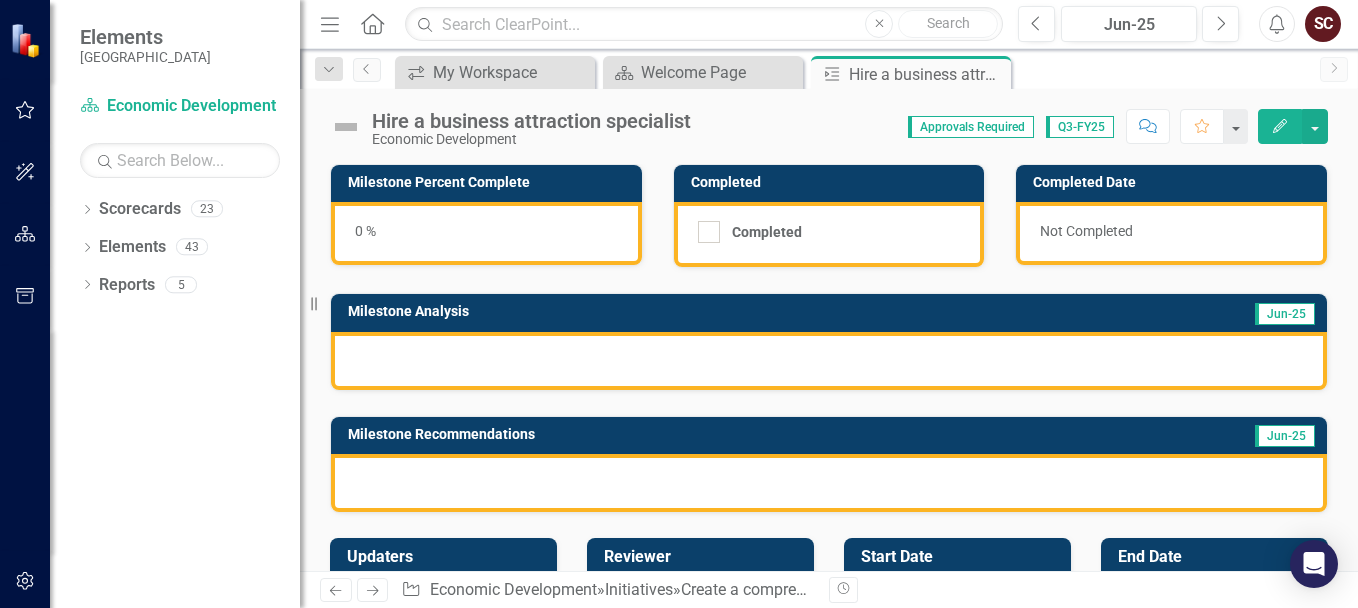click at bounding box center [829, 361] 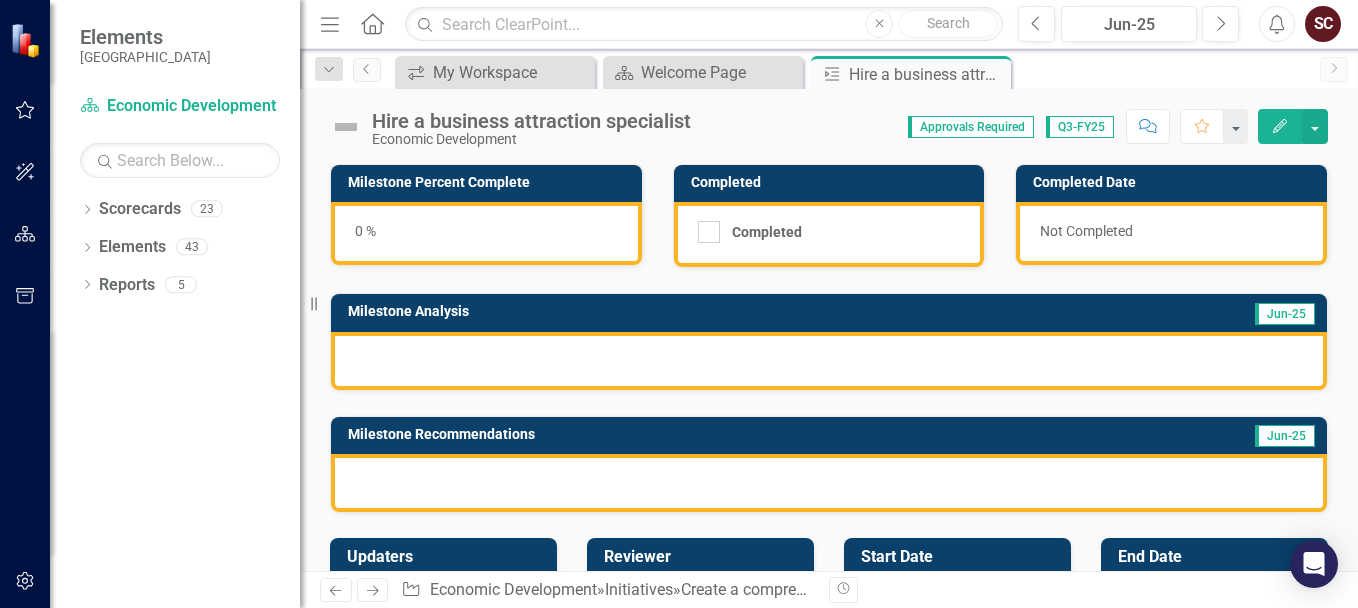 click at bounding box center [829, 361] 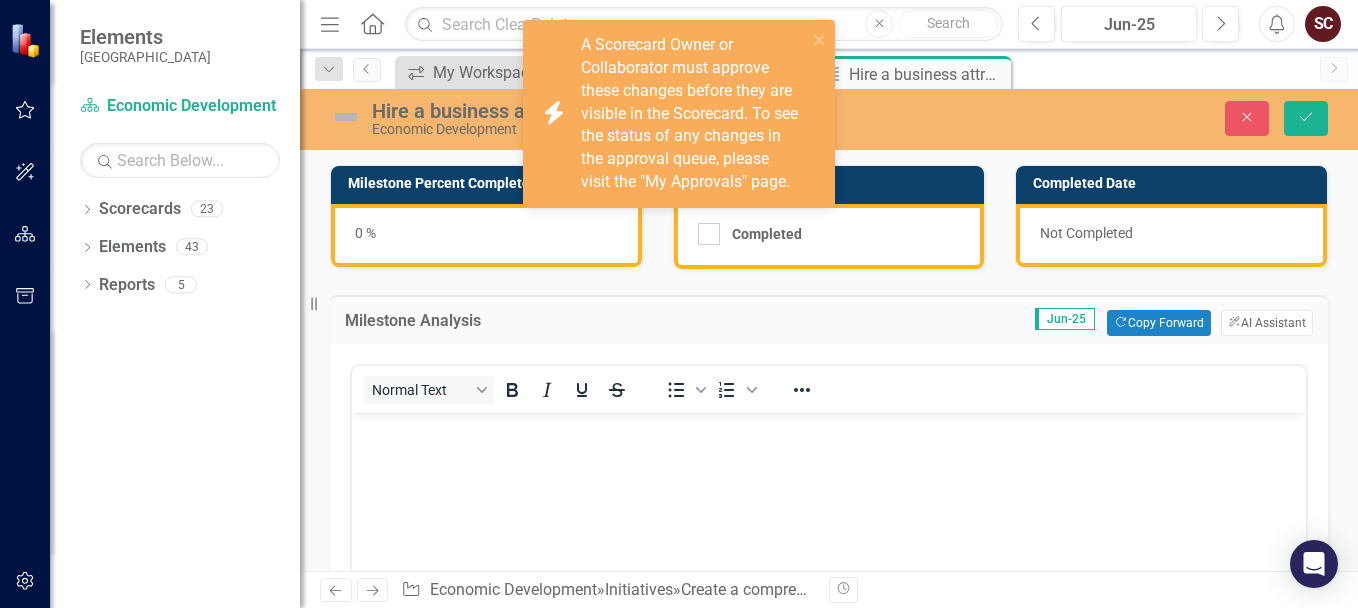 scroll, scrollTop: 0, scrollLeft: 0, axis: both 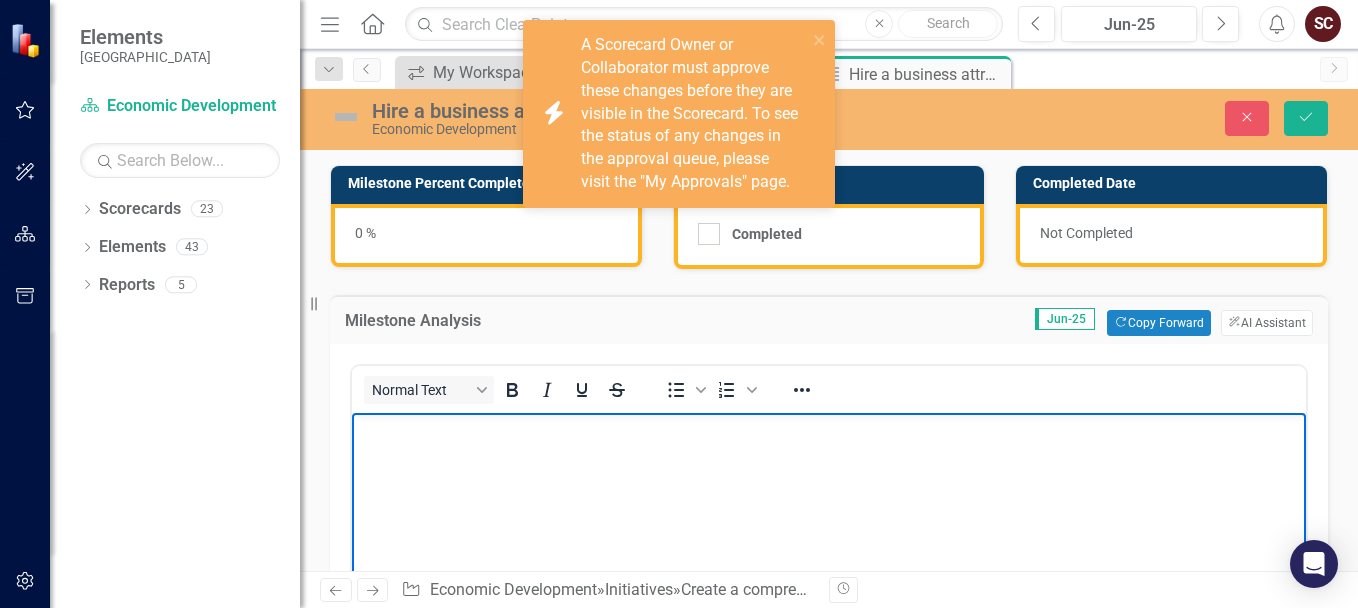 click at bounding box center [829, 429] 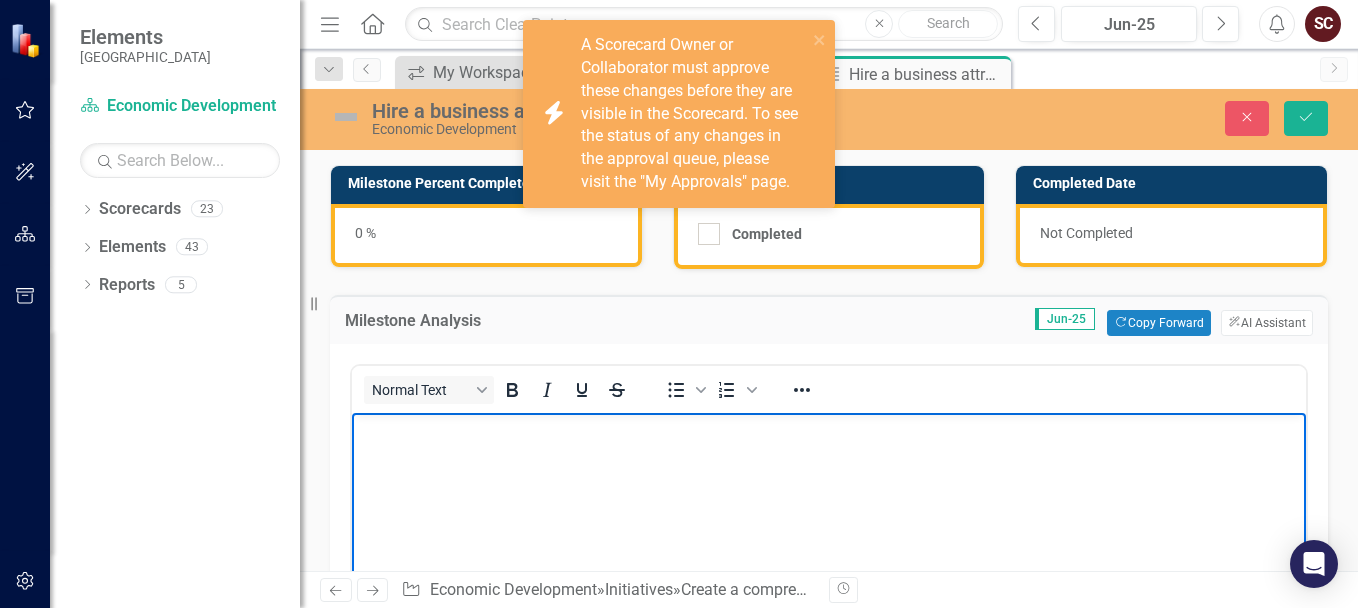 type 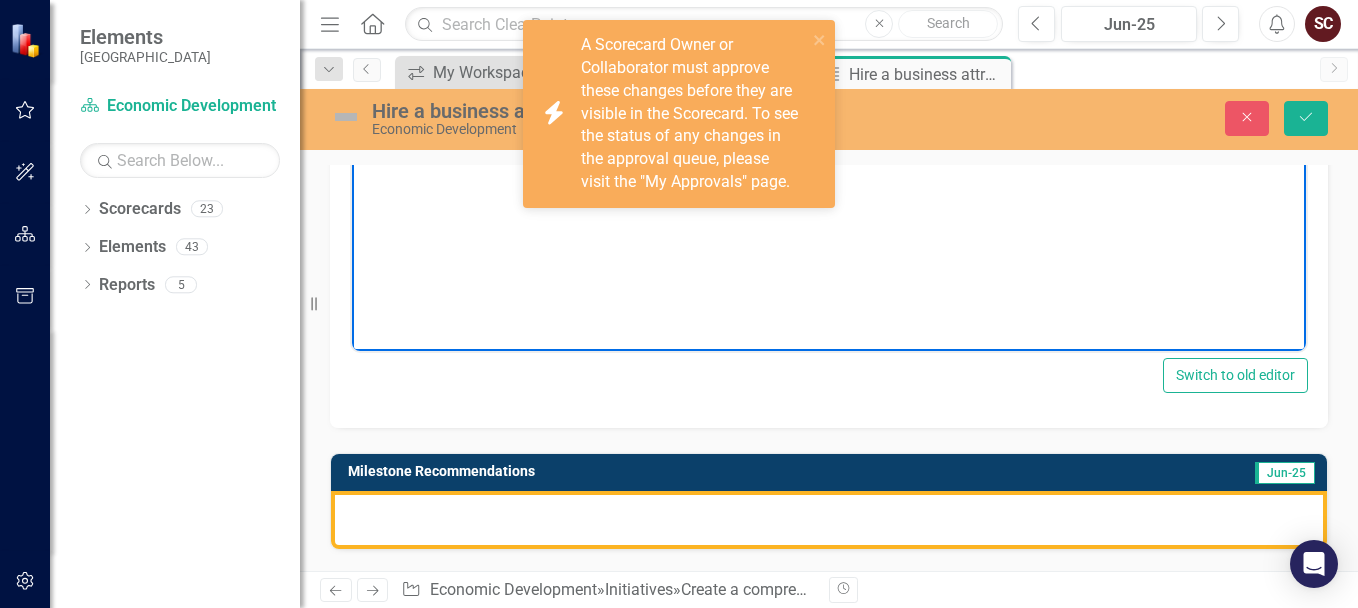 scroll, scrollTop: 558, scrollLeft: 0, axis: vertical 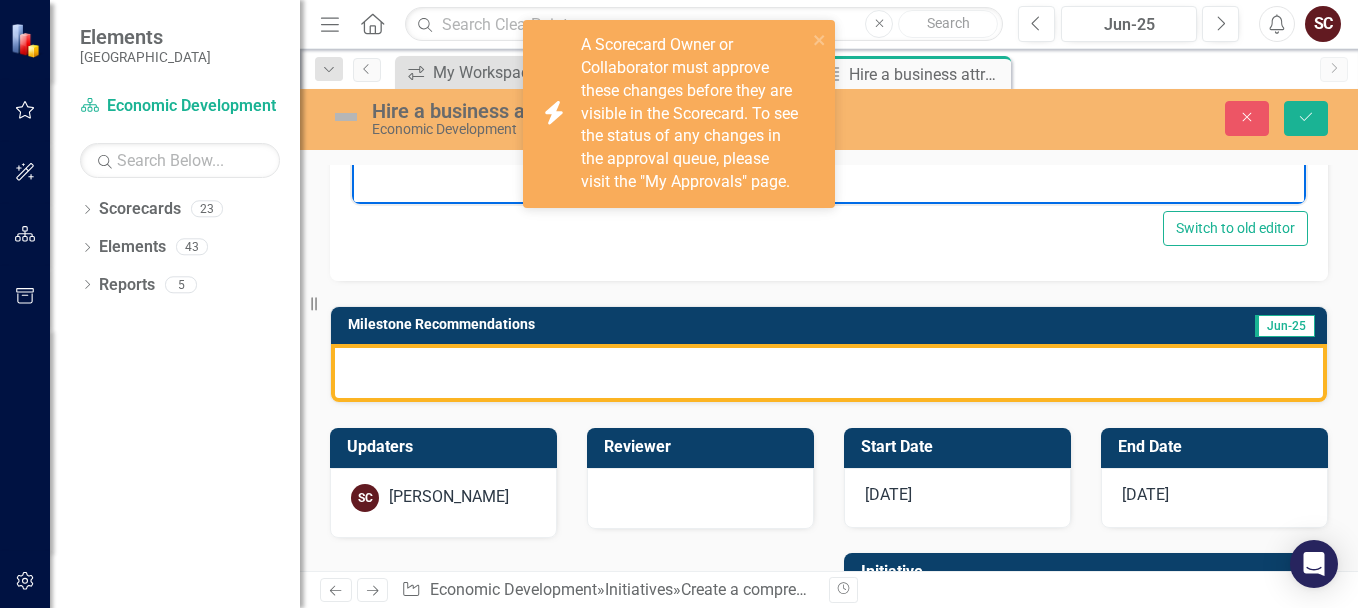click at bounding box center (829, 373) 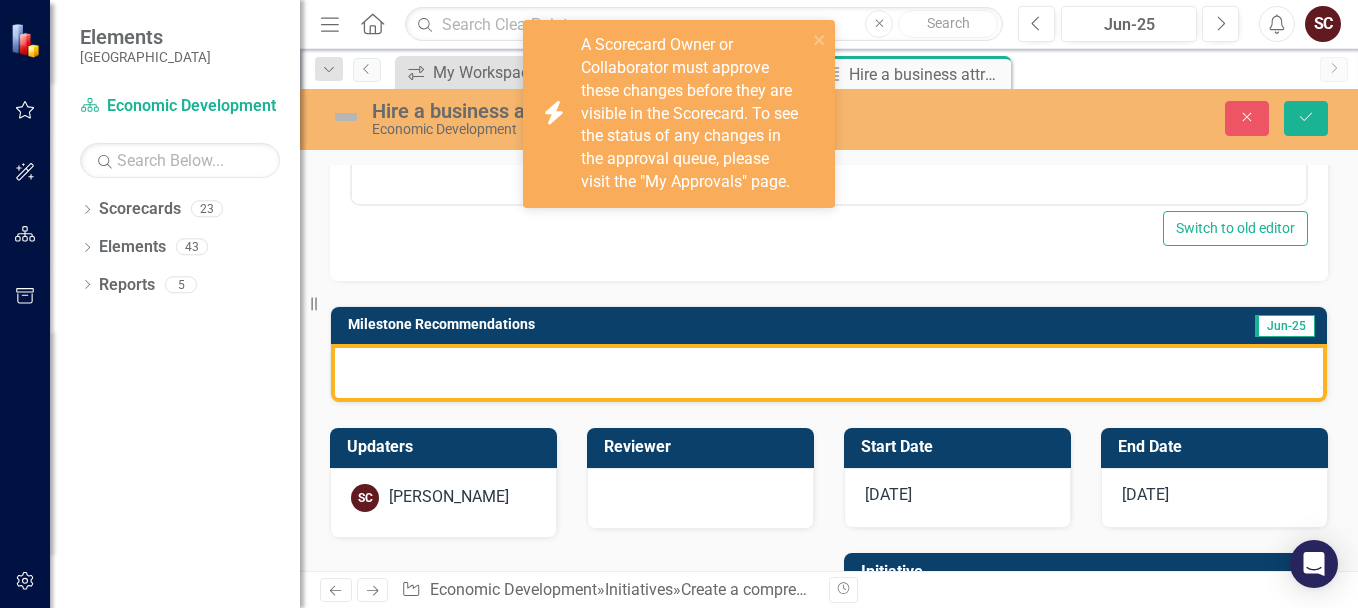 click at bounding box center [829, 373] 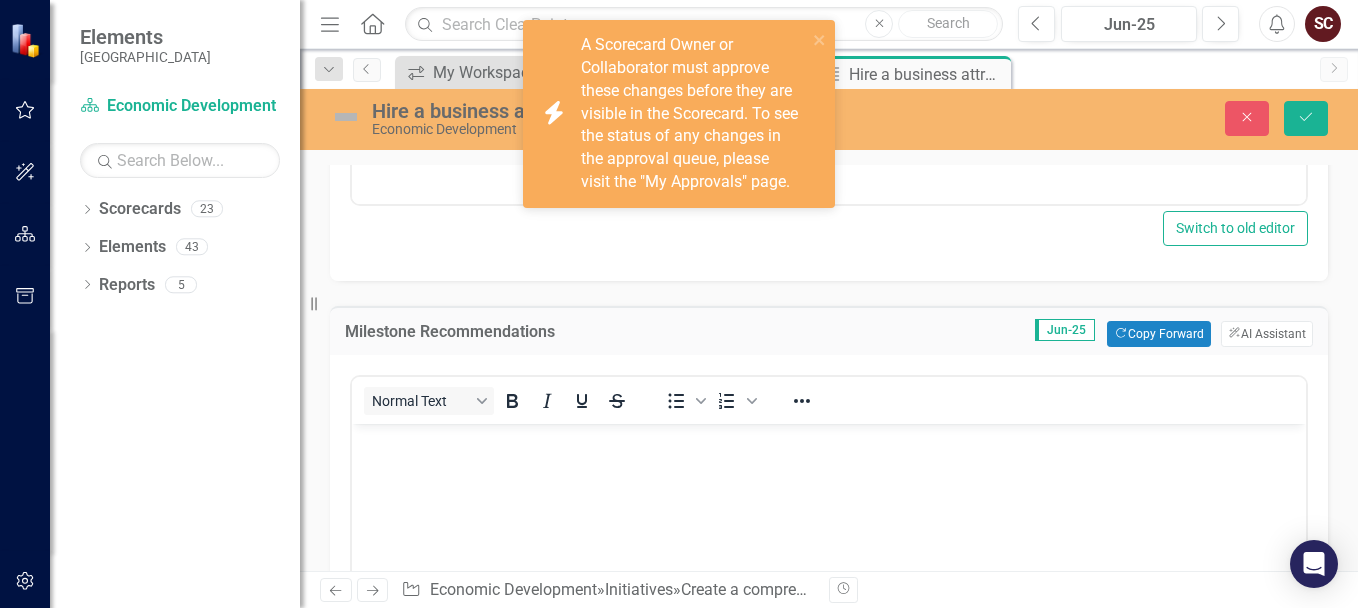 scroll, scrollTop: 0, scrollLeft: 0, axis: both 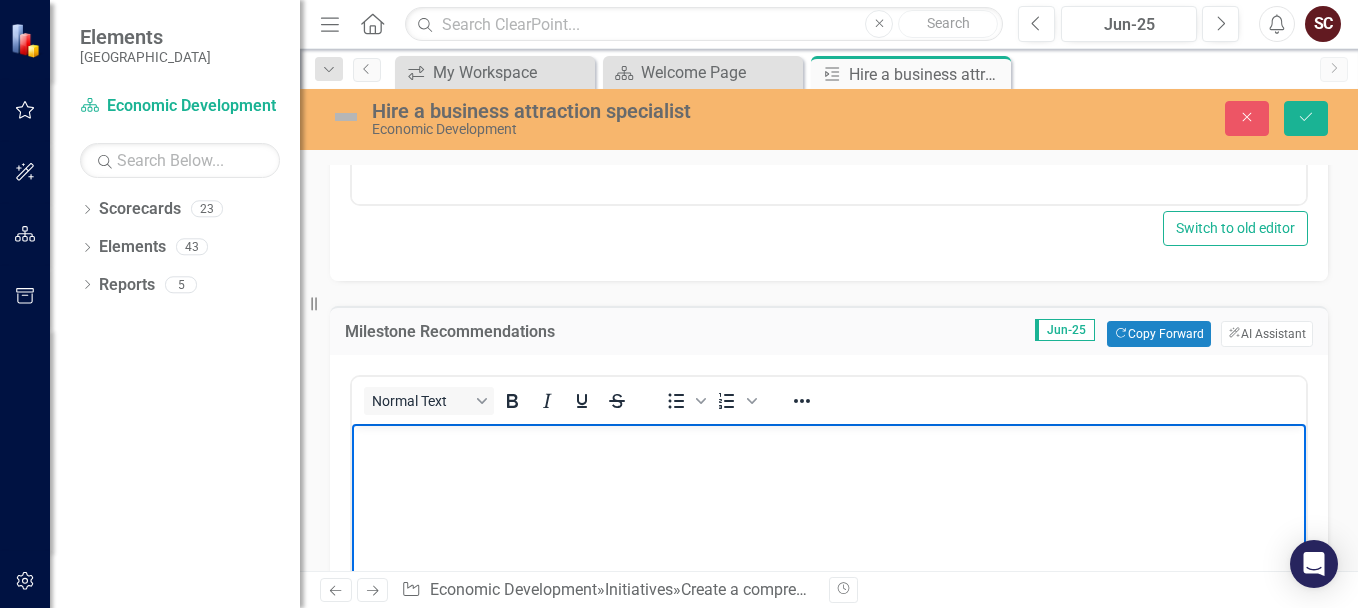 click at bounding box center [829, 440] 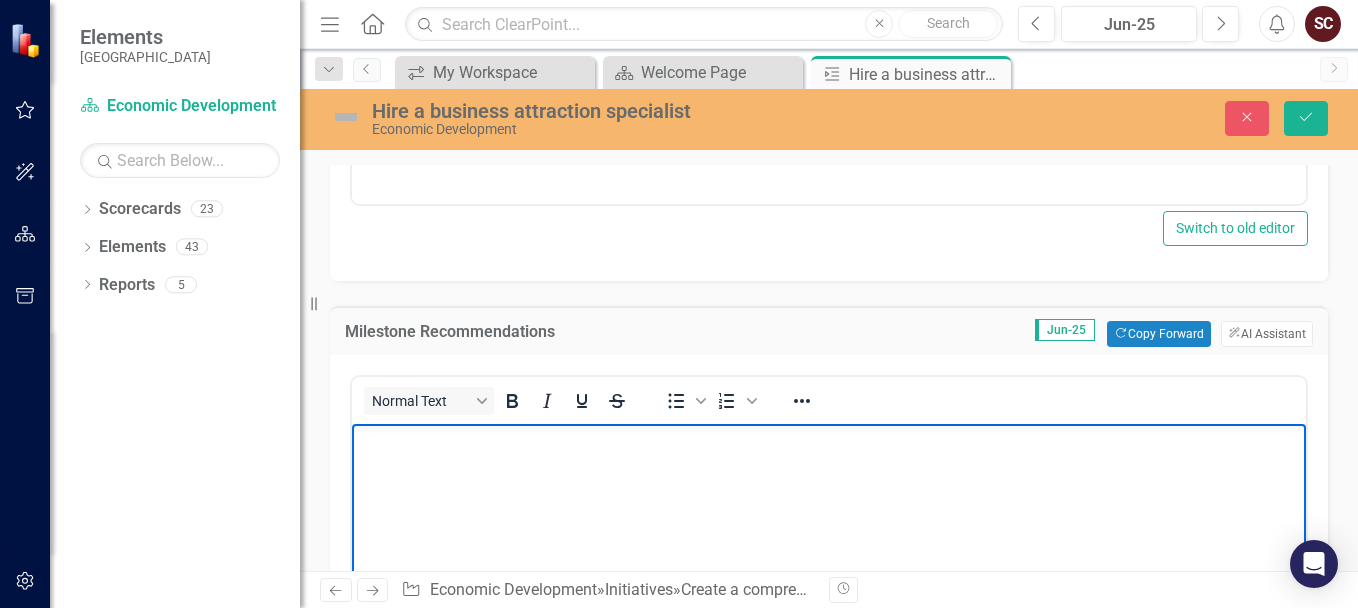 type 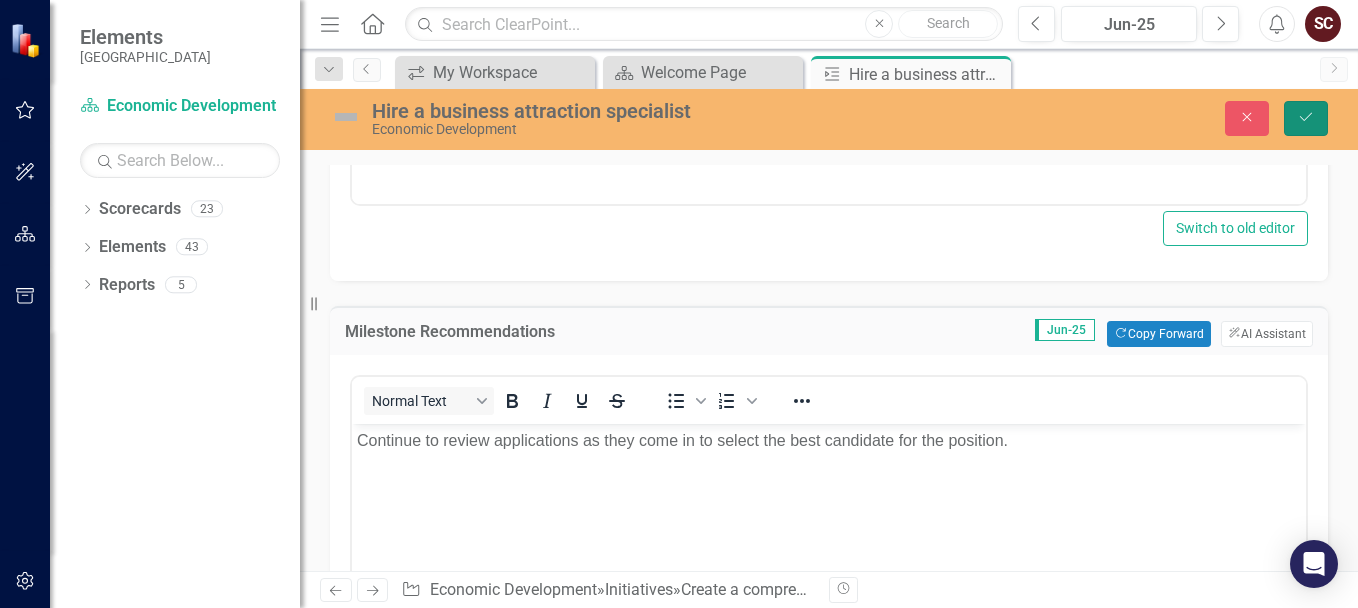 click on "Save" 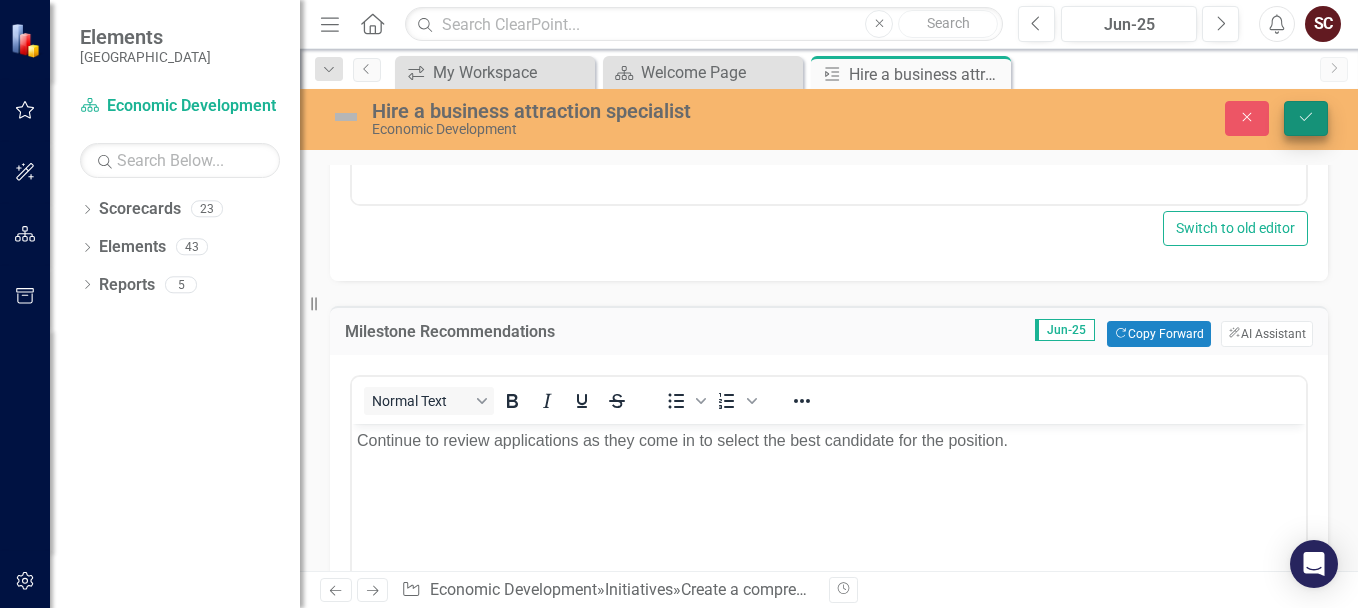 scroll, scrollTop: 273, scrollLeft: 0, axis: vertical 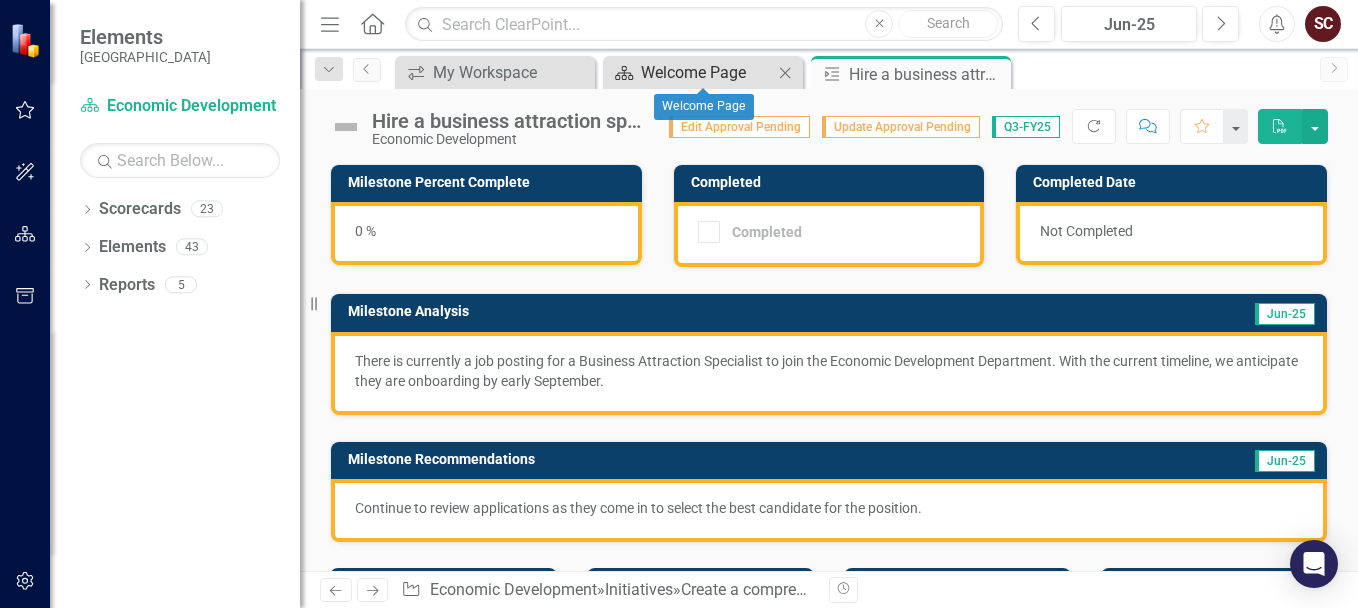 click on "Welcome Page" at bounding box center (707, 72) 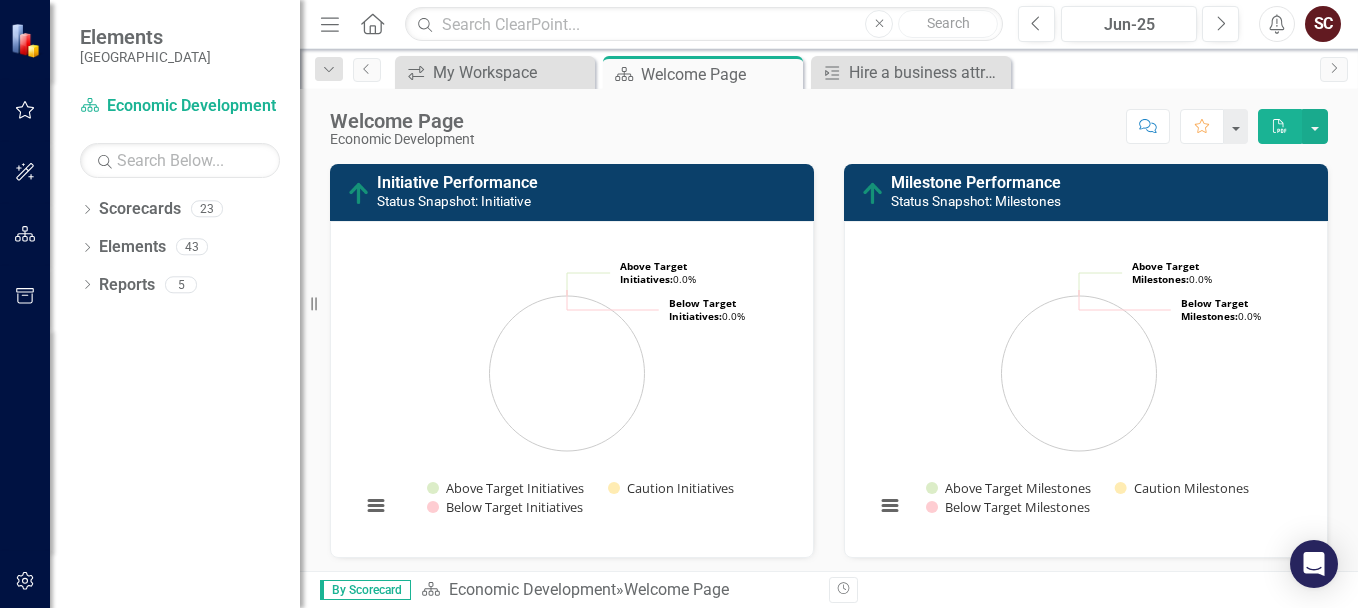 scroll, scrollTop: 298, scrollLeft: 0, axis: vertical 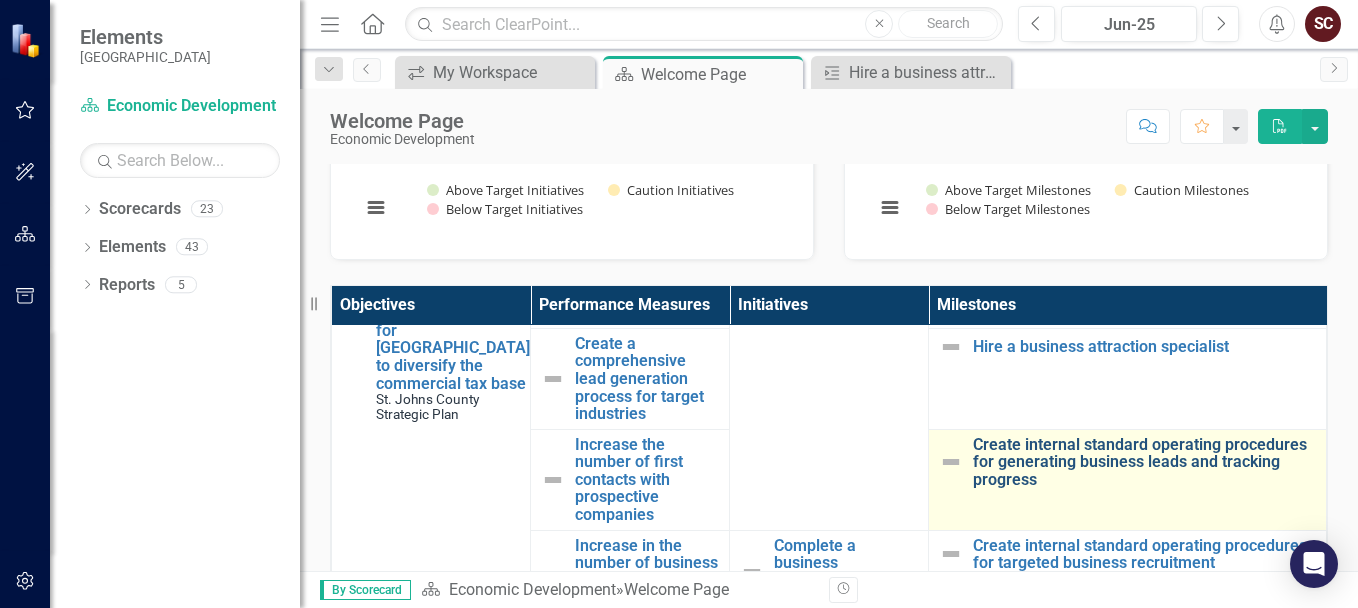 click on "Create internal standard operating procedures for generating business leads and tracking progress" at bounding box center (1144, 462) 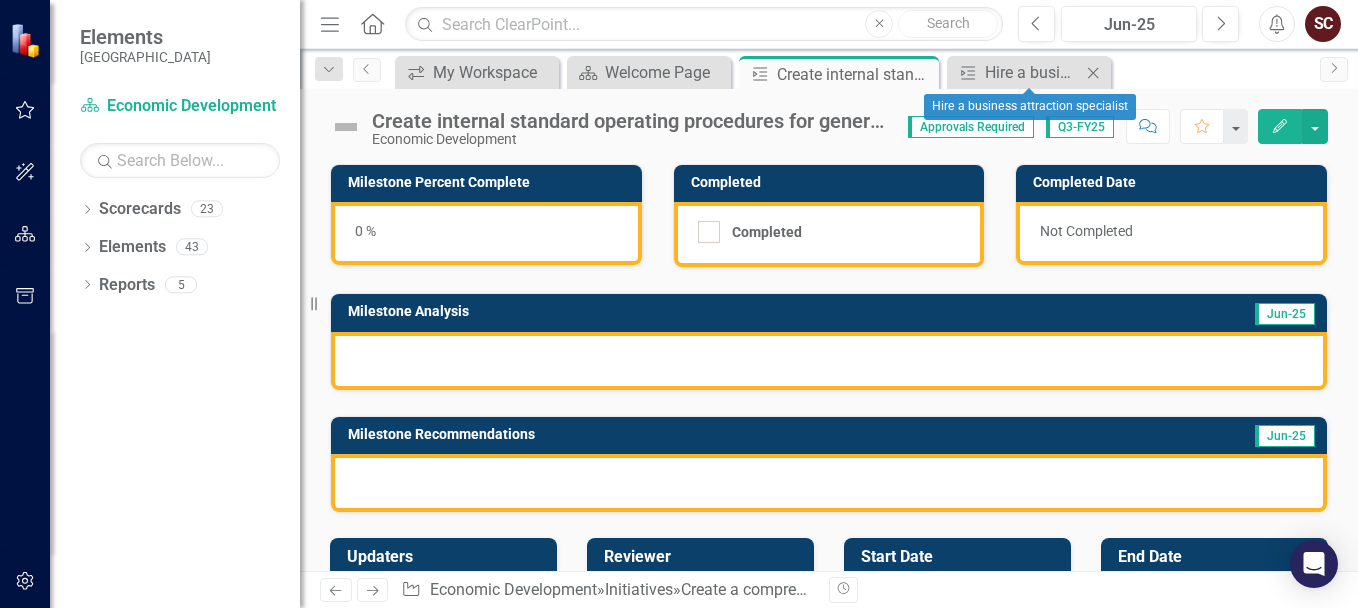 click on "Close" 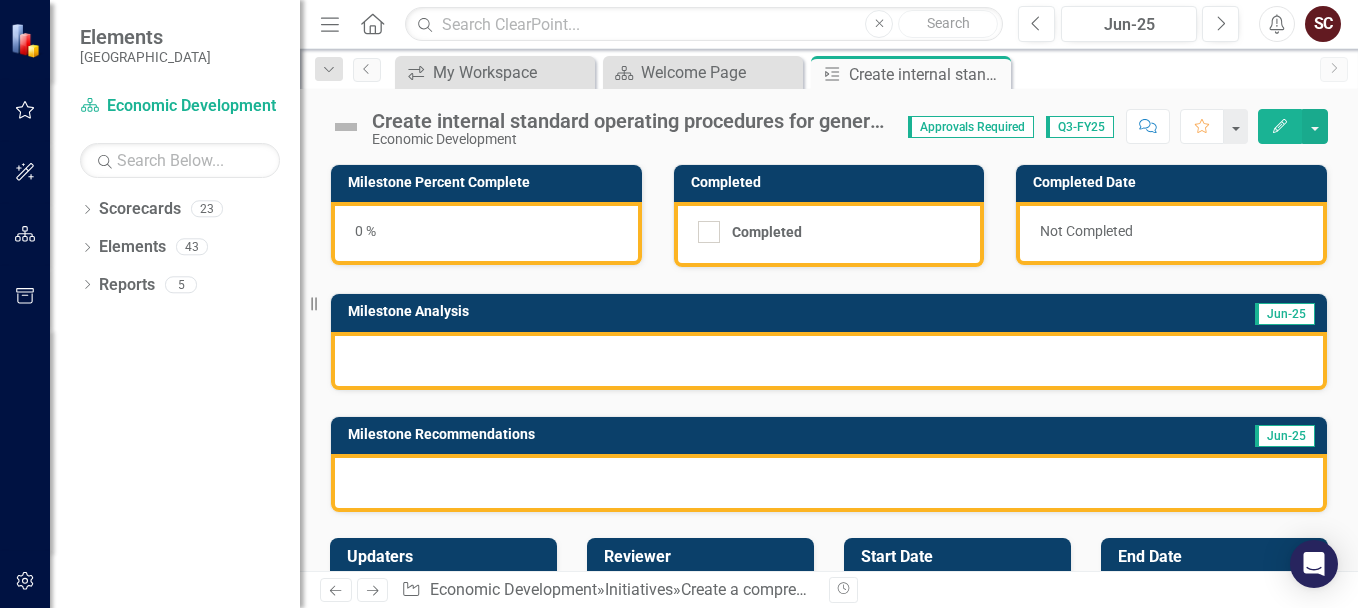 click at bounding box center (829, 361) 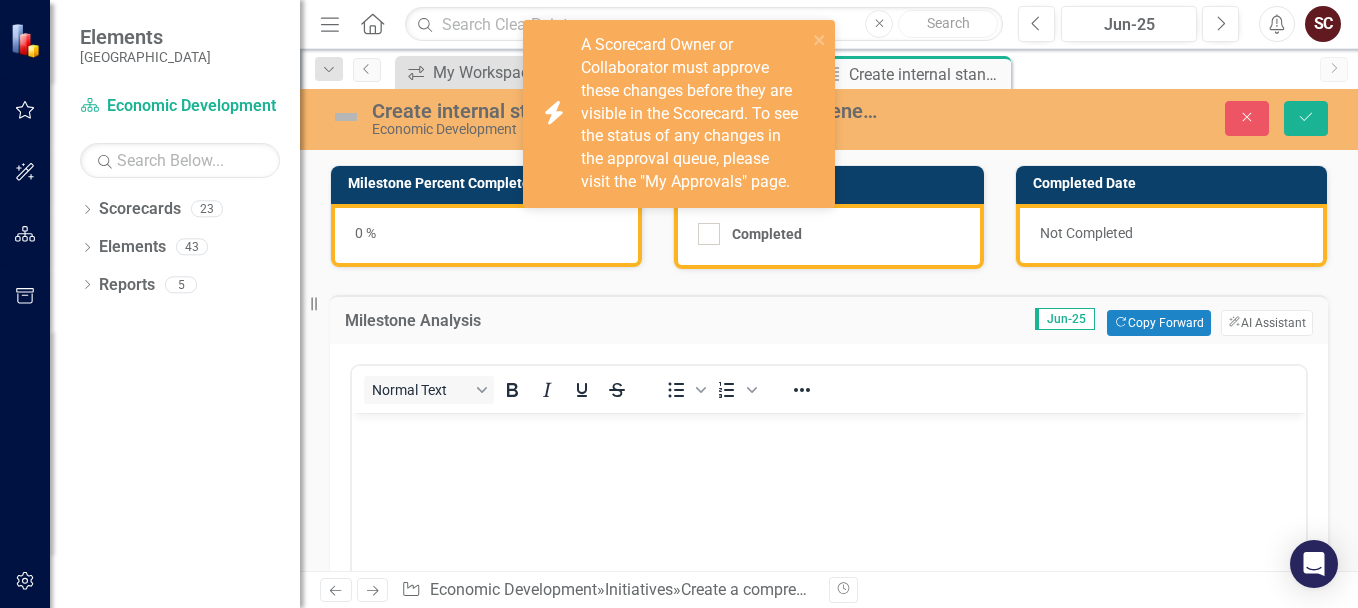 scroll, scrollTop: 0, scrollLeft: 0, axis: both 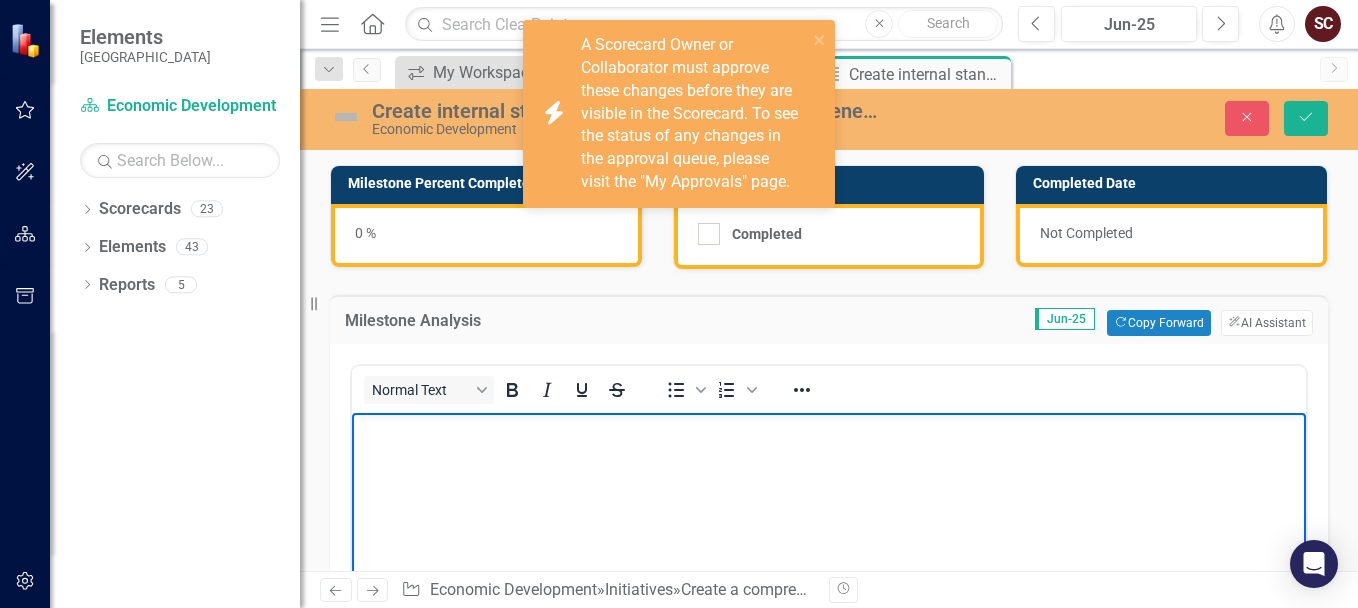 click at bounding box center (829, 429) 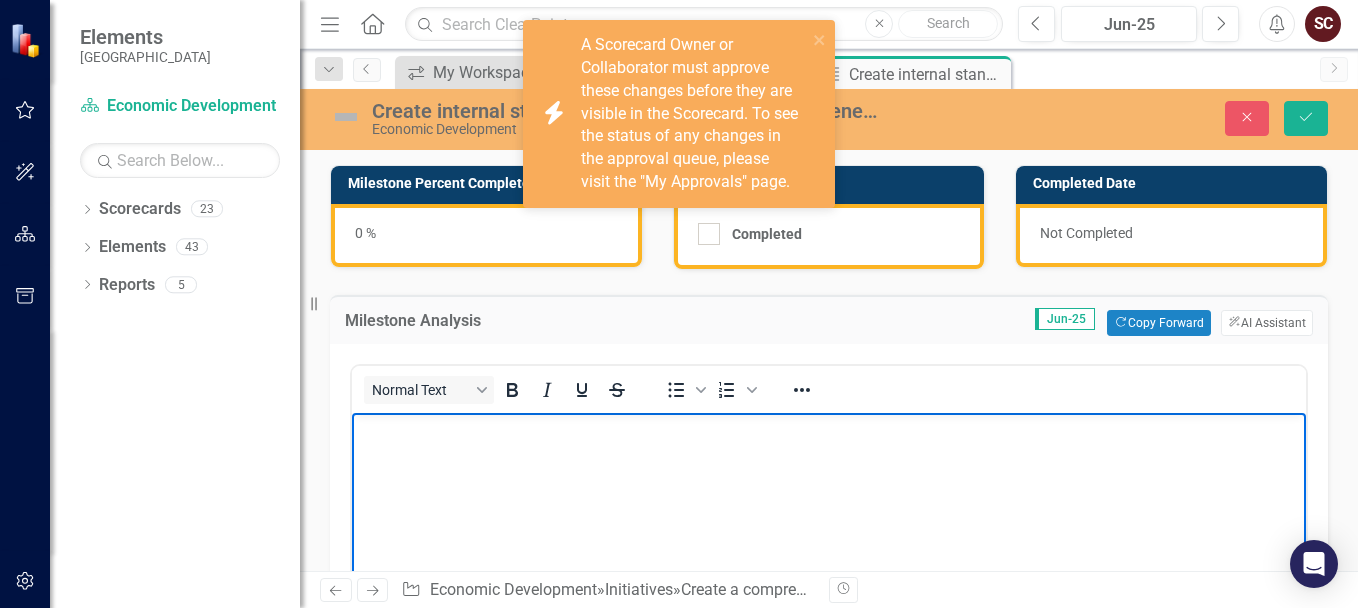 type 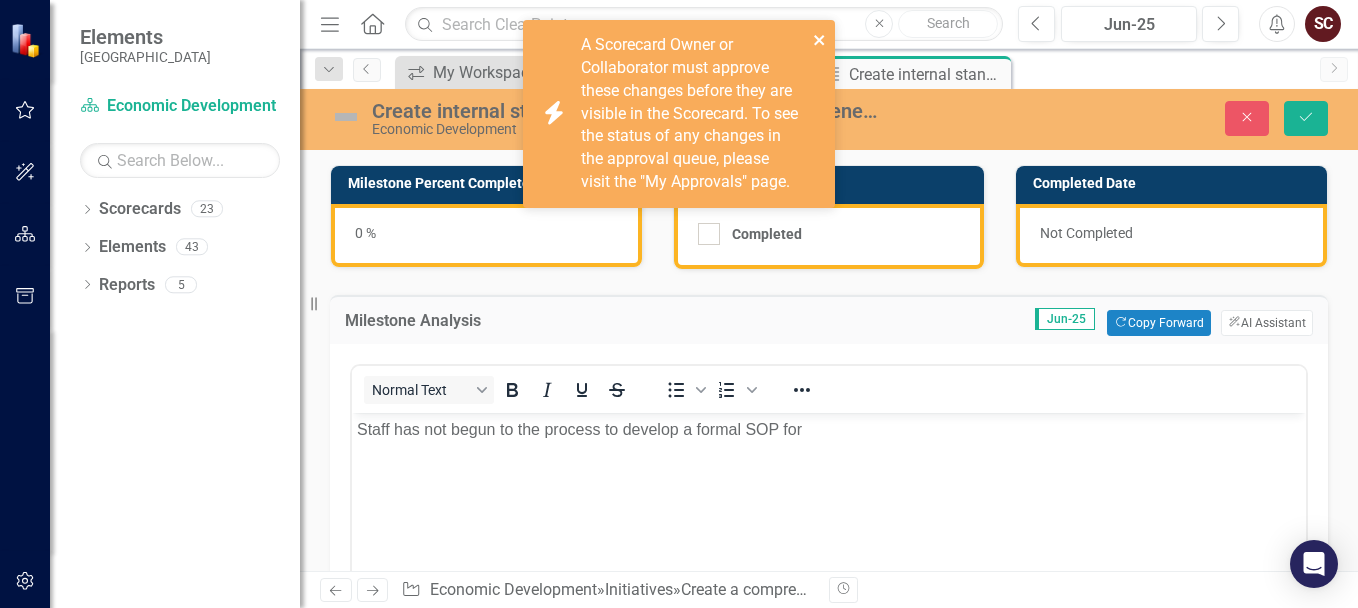 click 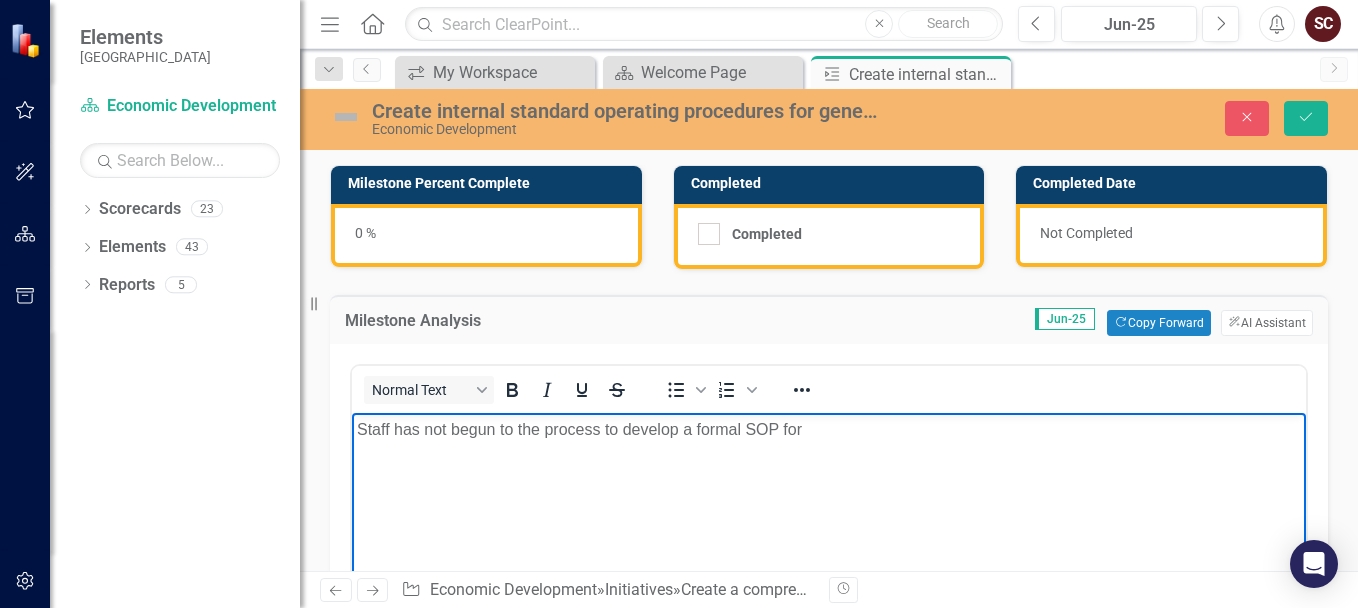 click on "Staff has not begun to the process to develop a formal SOP for" at bounding box center (829, 429) 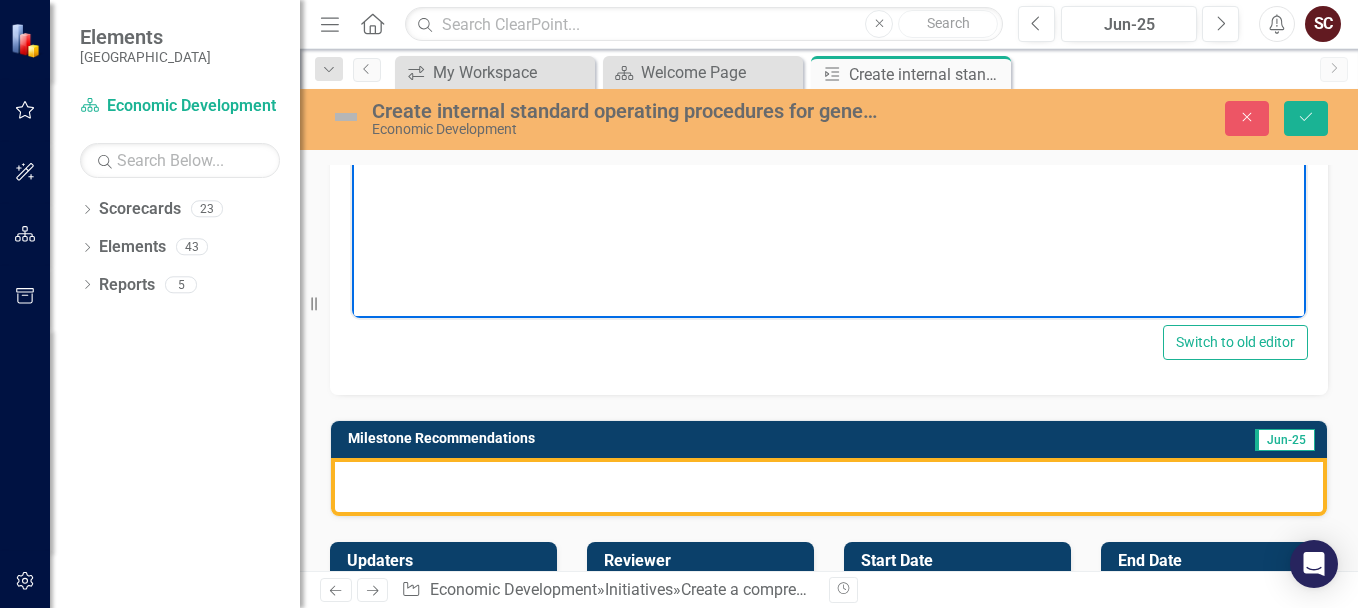 scroll, scrollTop: 445, scrollLeft: 0, axis: vertical 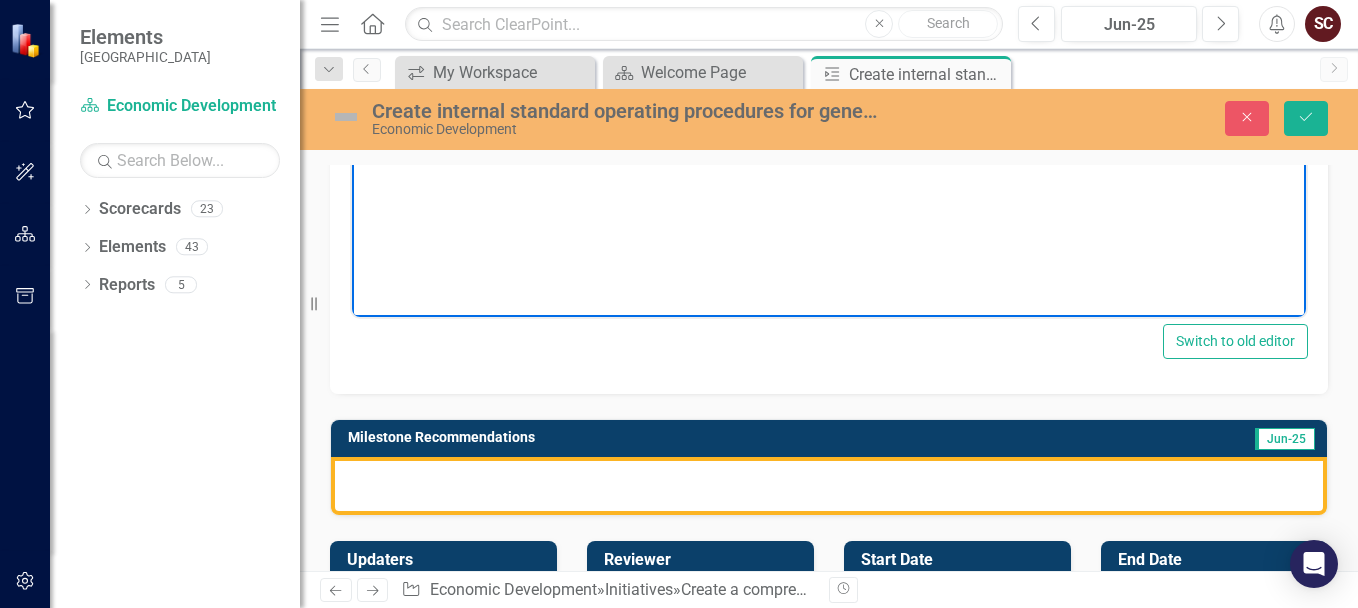 click at bounding box center (829, 486) 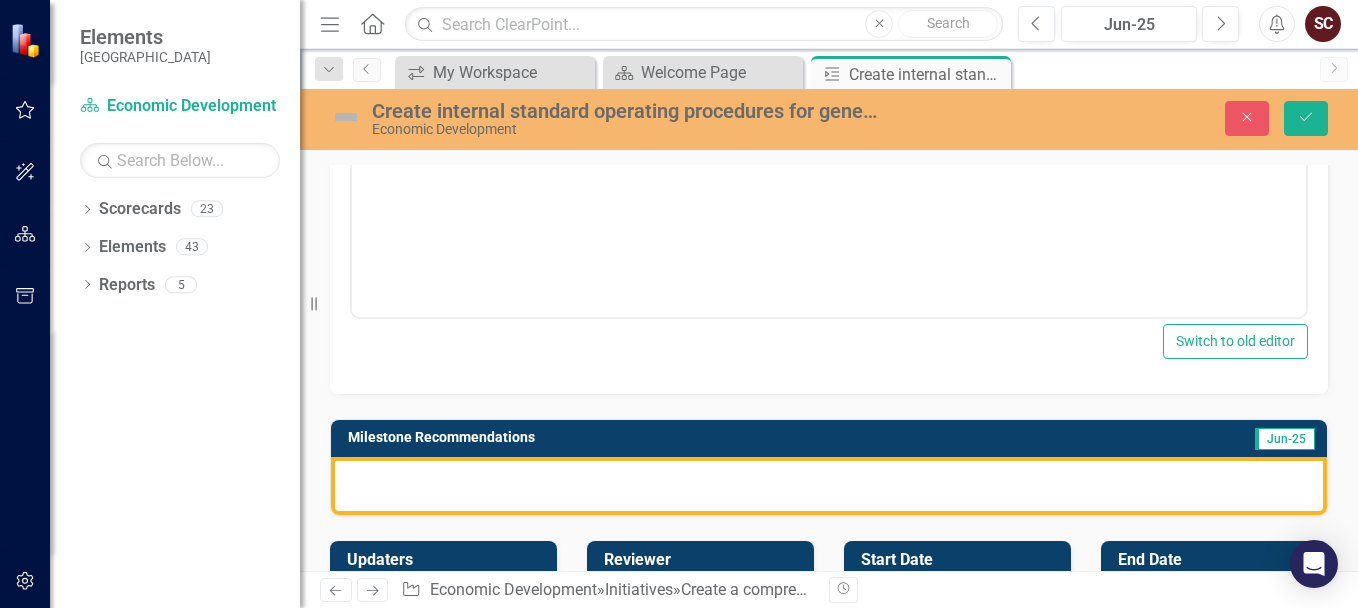 click at bounding box center [829, 486] 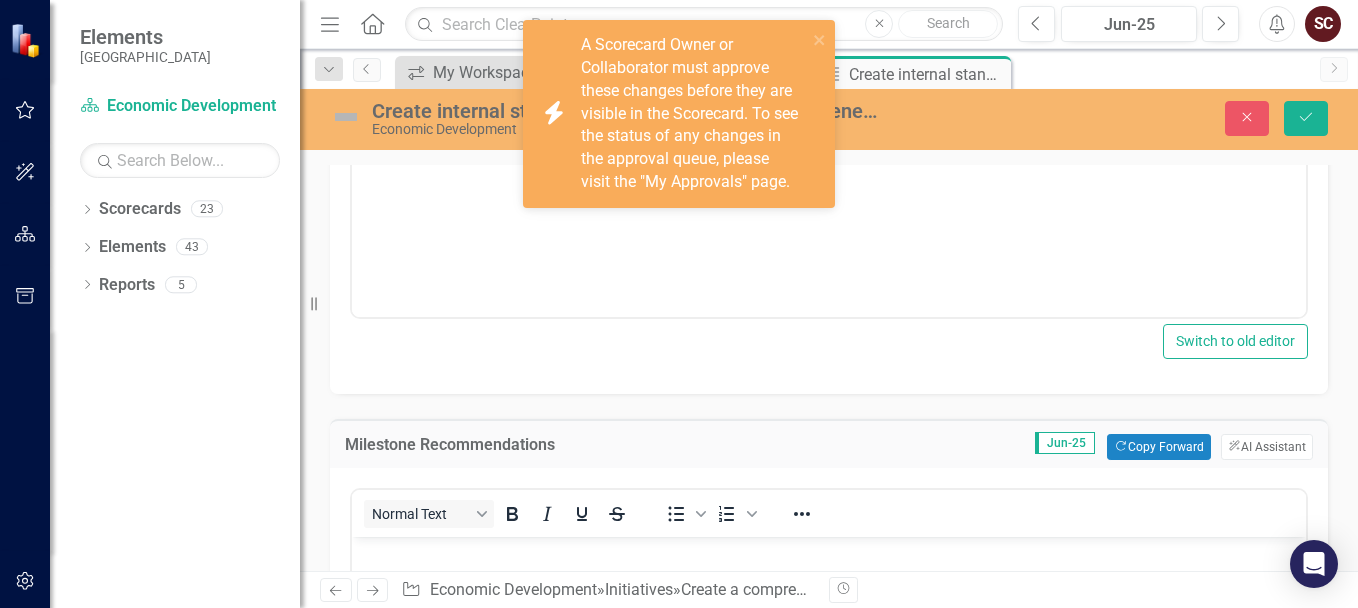 scroll, scrollTop: 0, scrollLeft: 0, axis: both 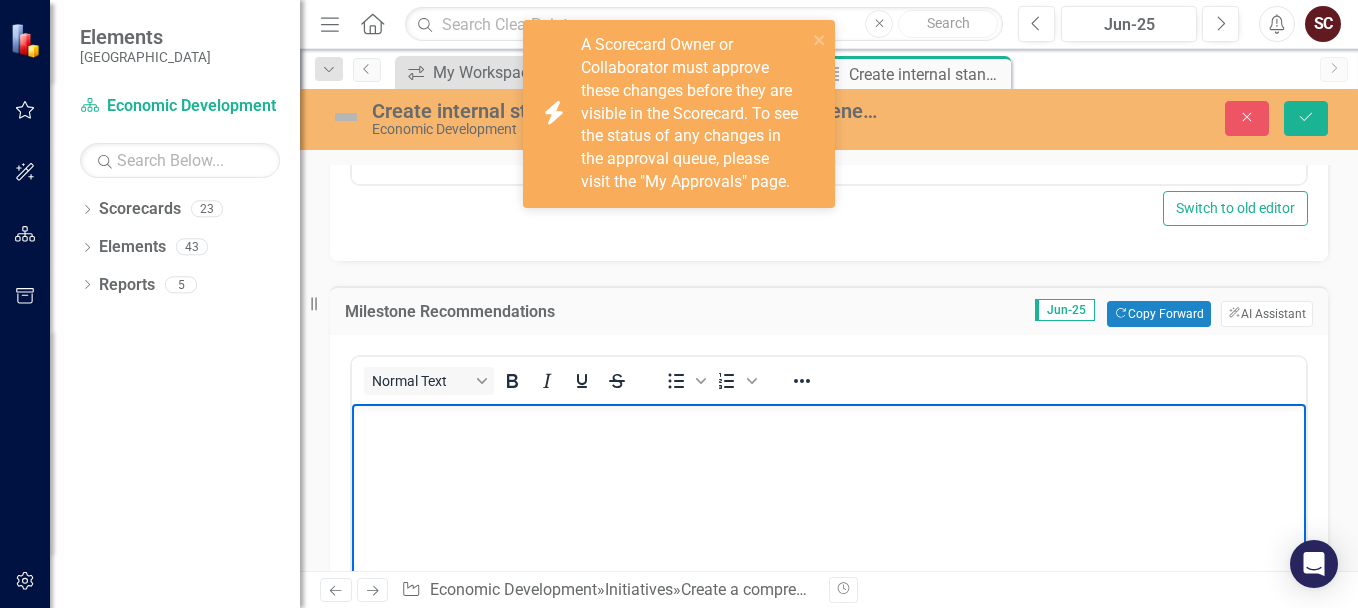 click at bounding box center (829, 553) 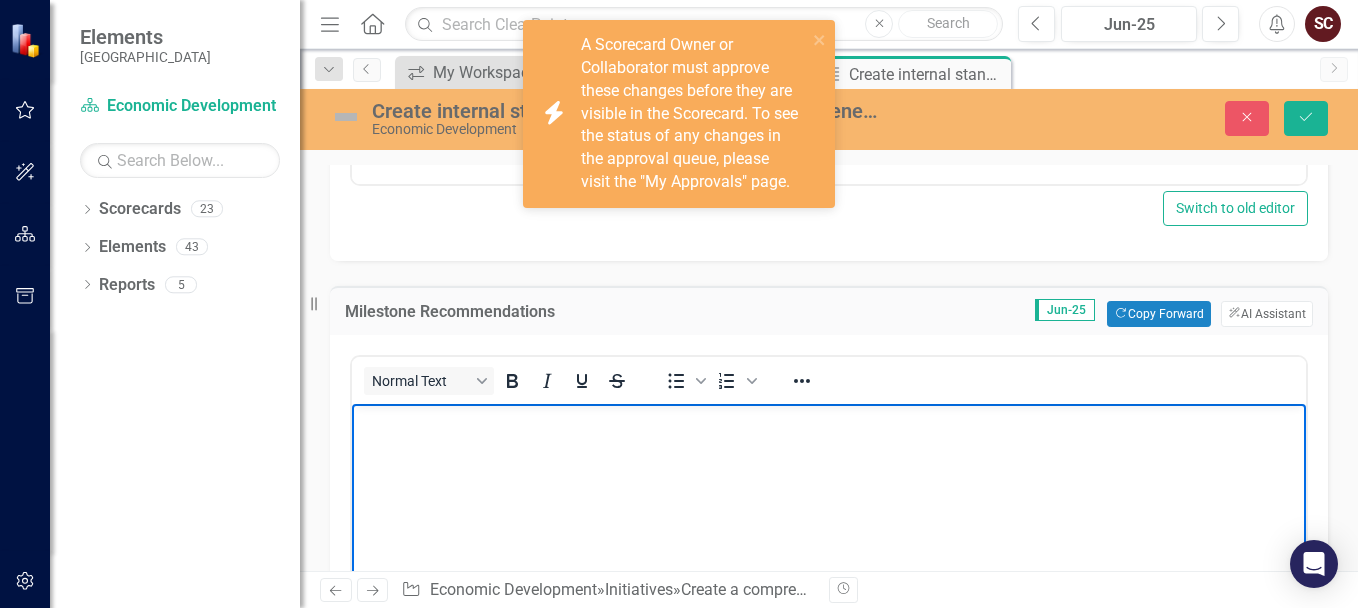 type 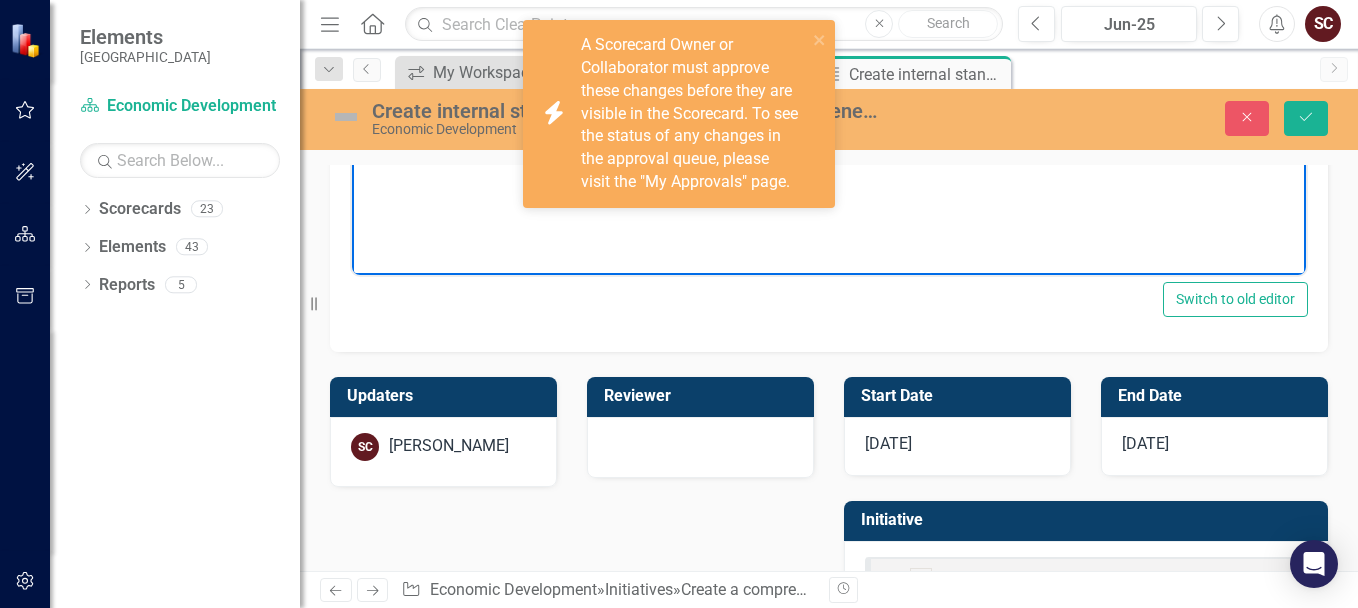 scroll, scrollTop: 1076, scrollLeft: 0, axis: vertical 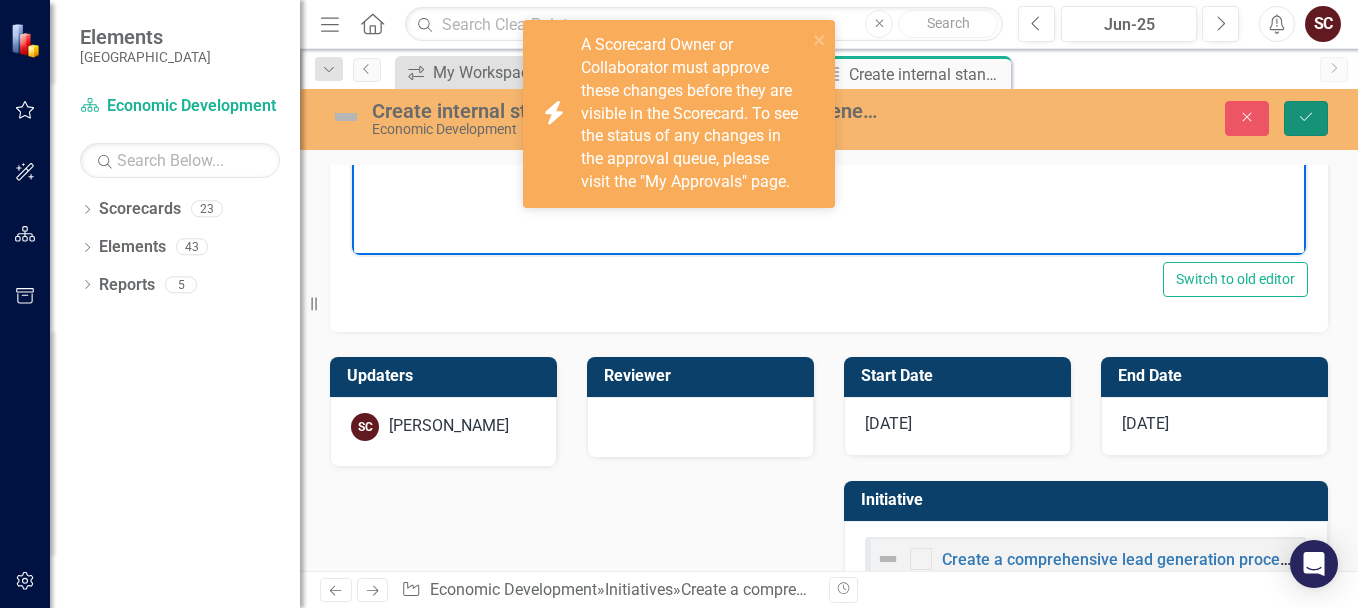 click on "Save" at bounding box center (1306, 118) 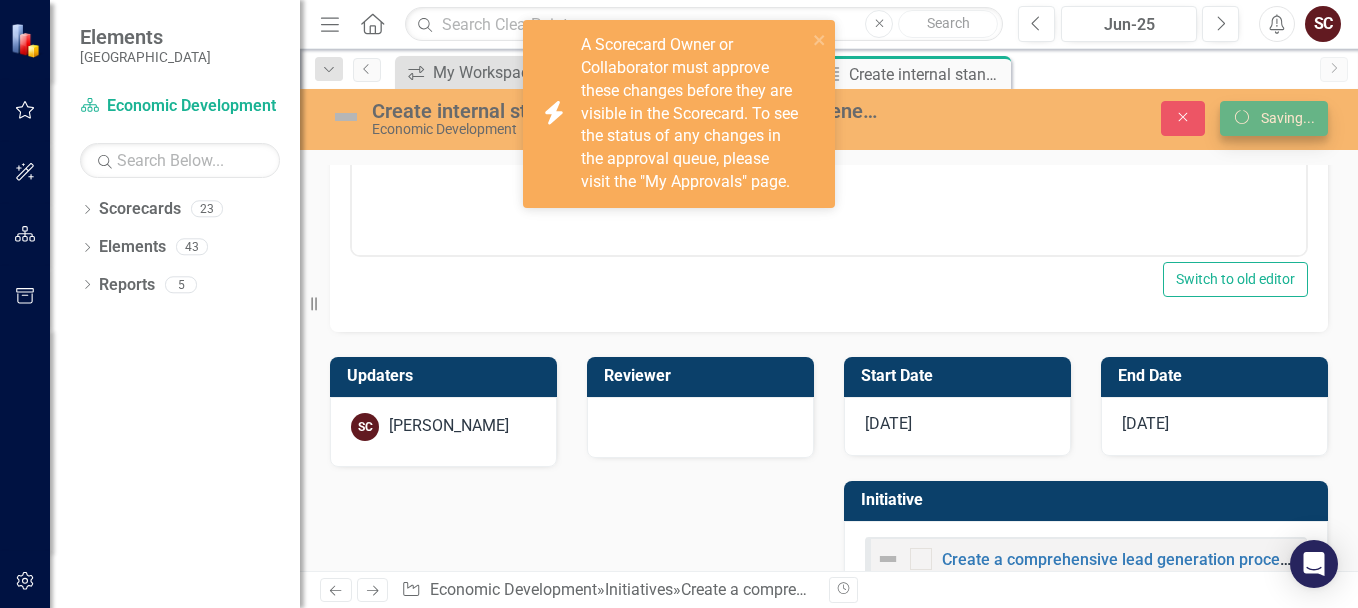 scroll, scrollTop: 273, scrollLeft: 0, axis: vertical 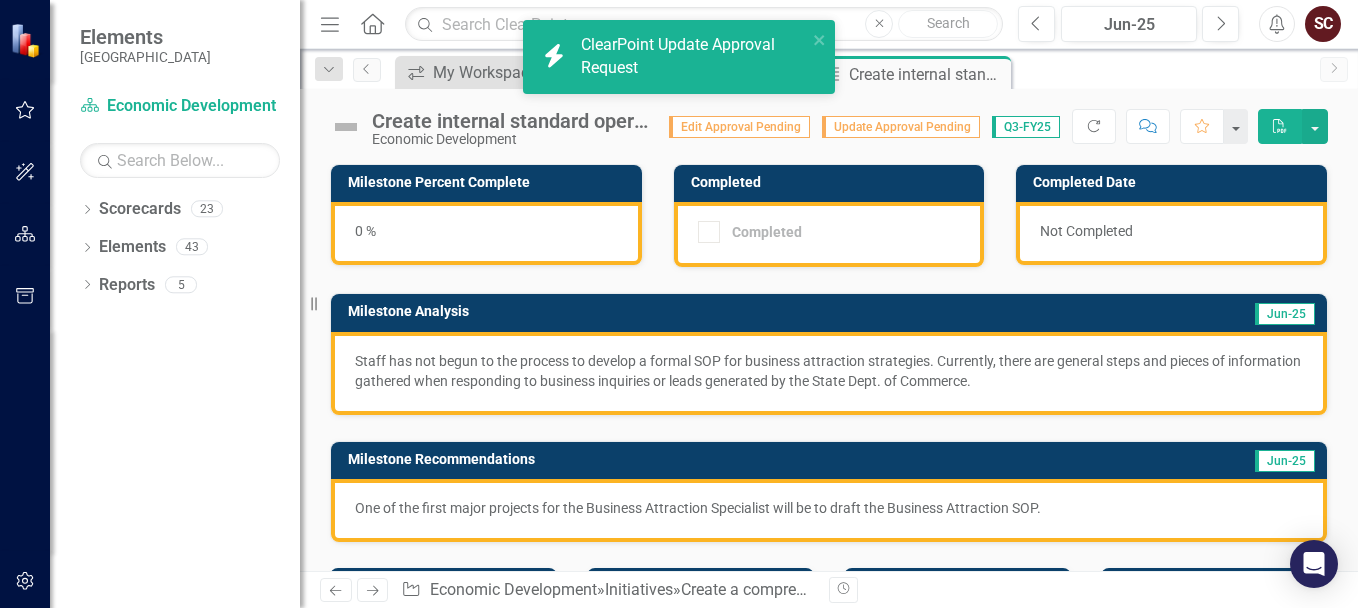 click on "ClearPoint Update Approval Request" at bounding box center (694, 57) 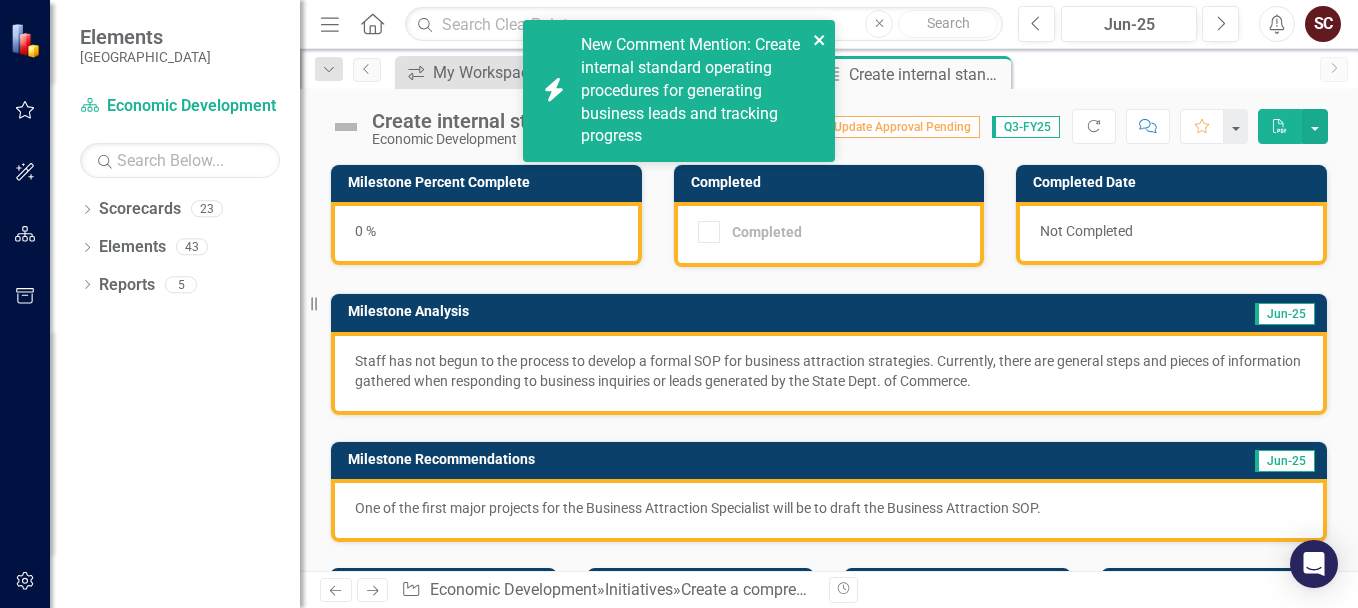 click 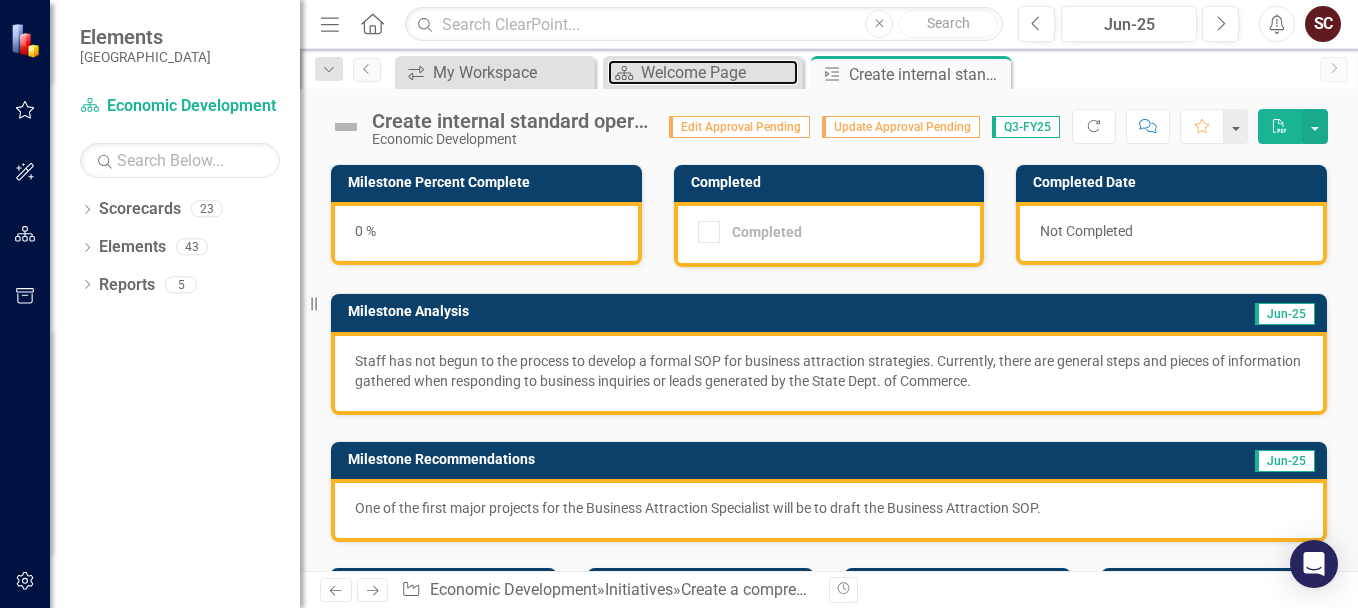 click on "Welcome Page" at bounding box center [719, 72] 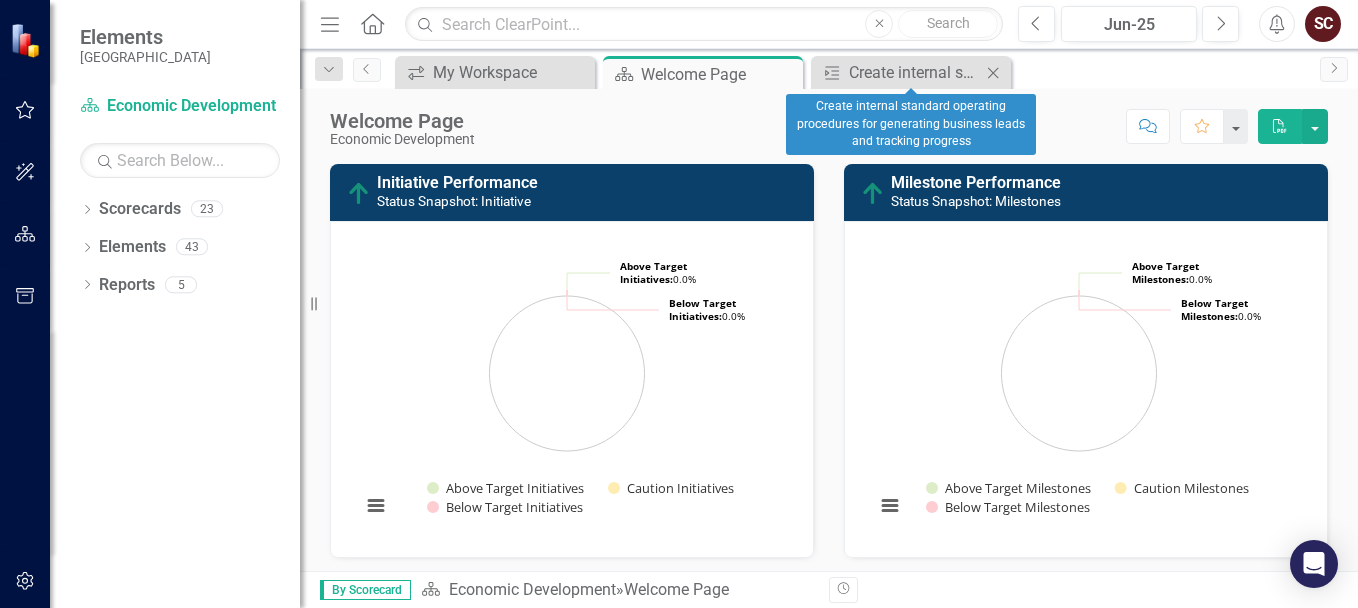 click on "Close" 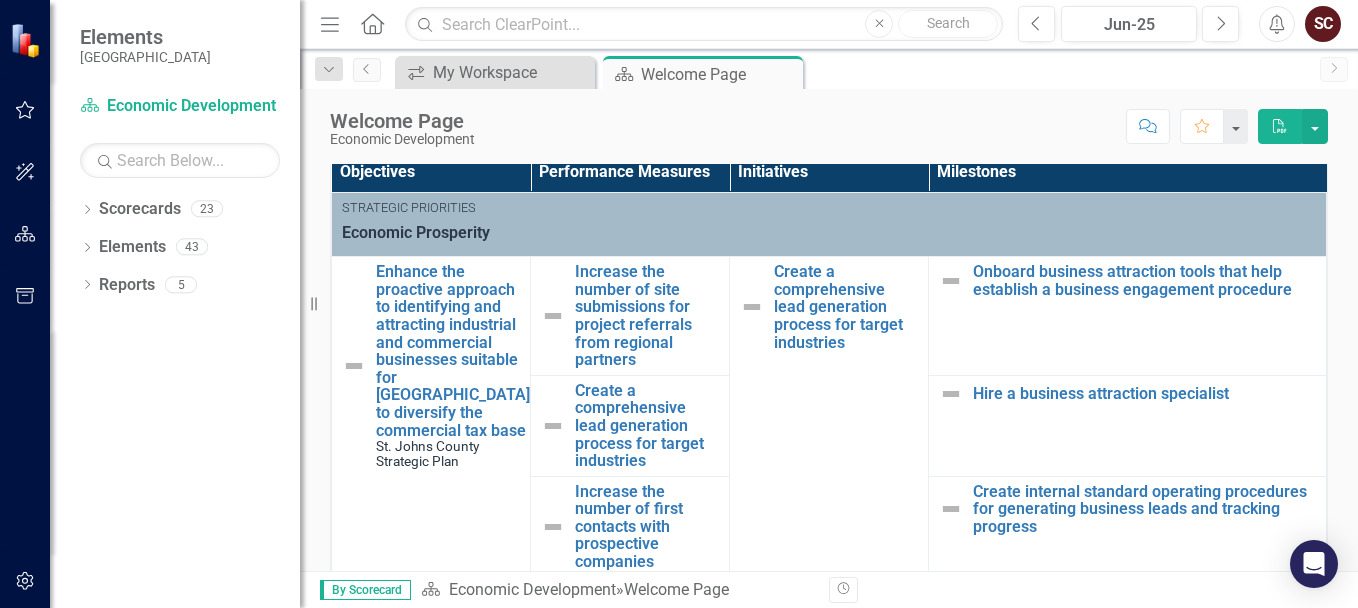 scroll, scrollTop: 431, scrollLeft: 0, axis: vertical 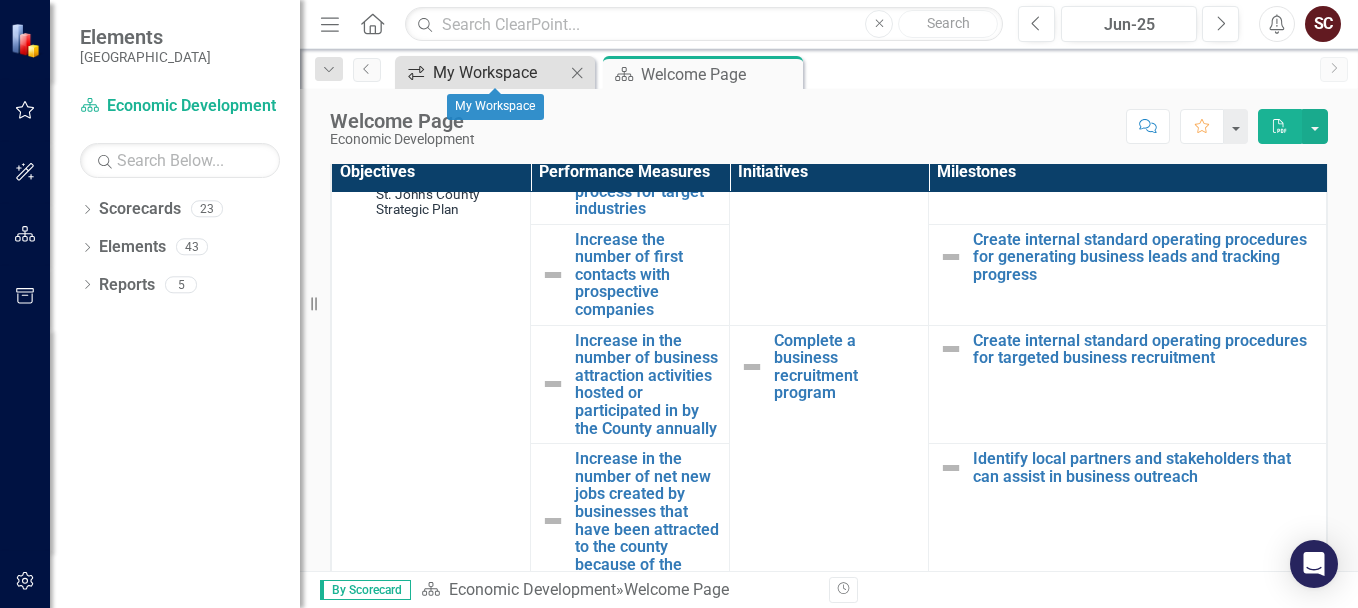 click on "My Workspace" at bounding box center (499, 72) 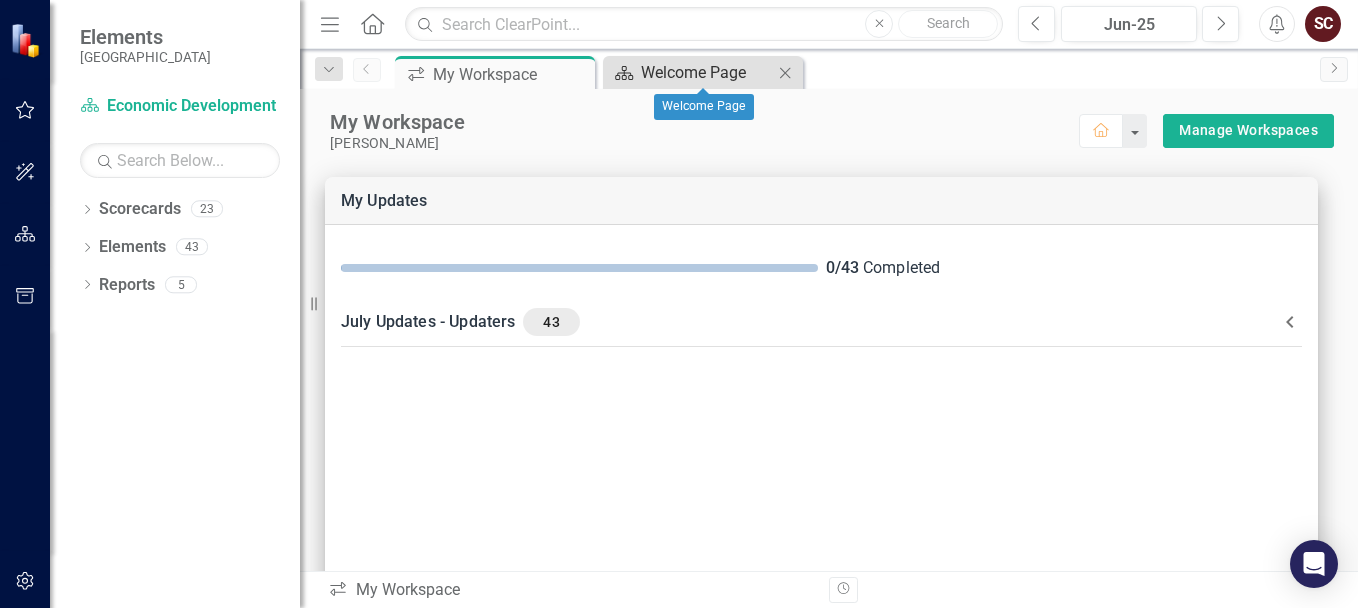 click on "Welcome Page" at bounding box center [707, 72] 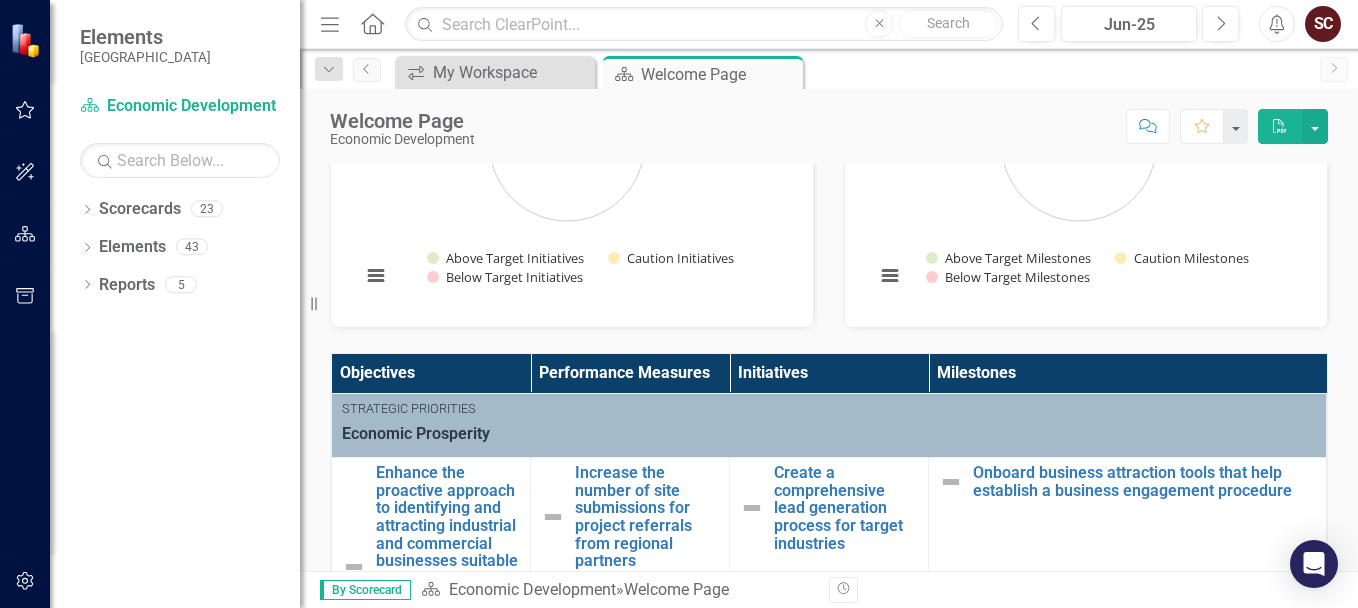 scroll, scrollTop: 461, scrollLeft: 0, axis: vertical 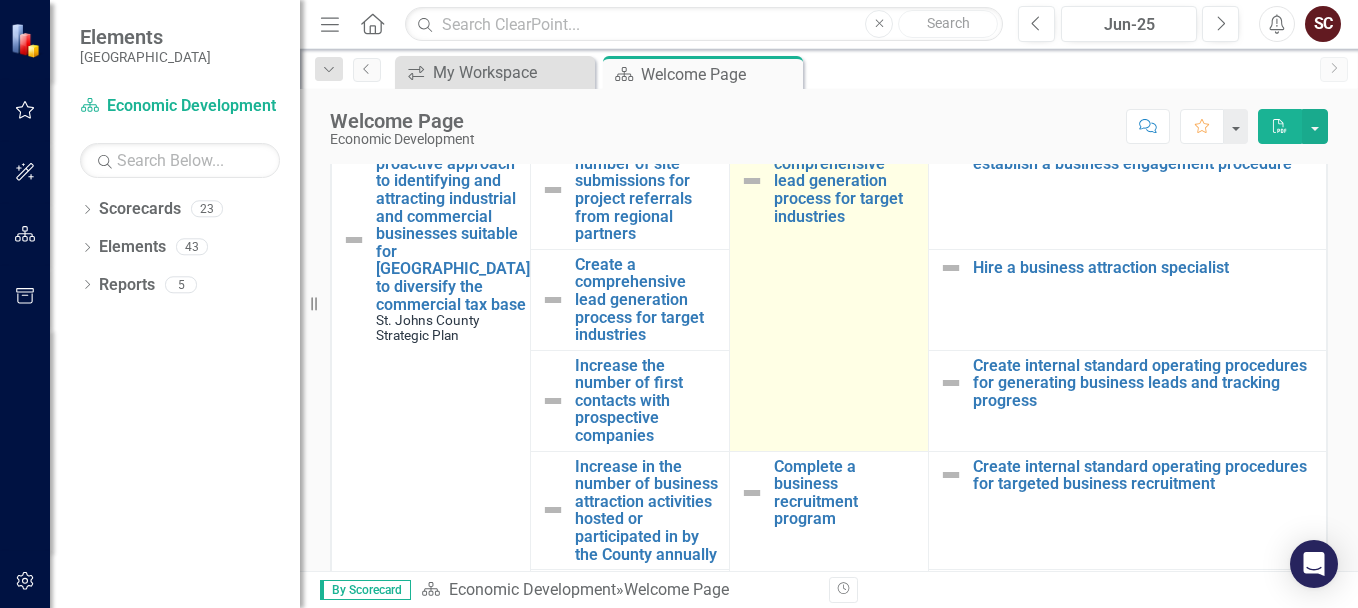 click on "Create a comprehensive lead generation process for target industries Edit Edit Initiative Link Open Element" at bounding box center [829, 291] 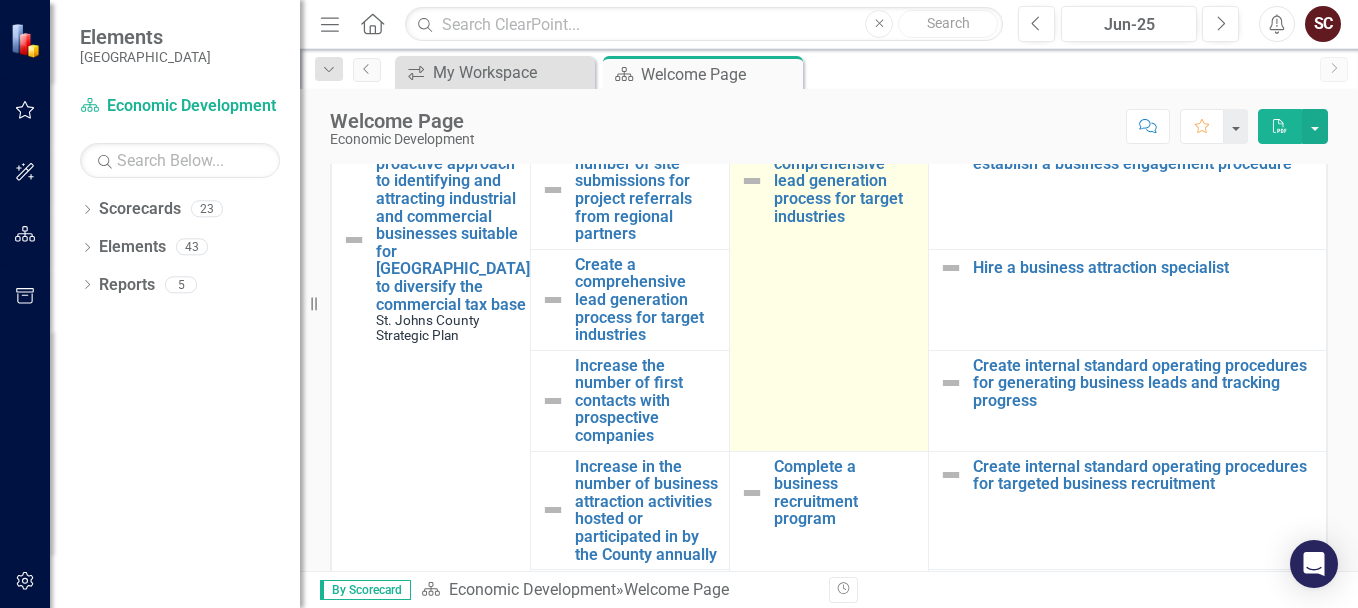 scroll, scrollTop: 212, scrollLeft: 0, axis: vertical 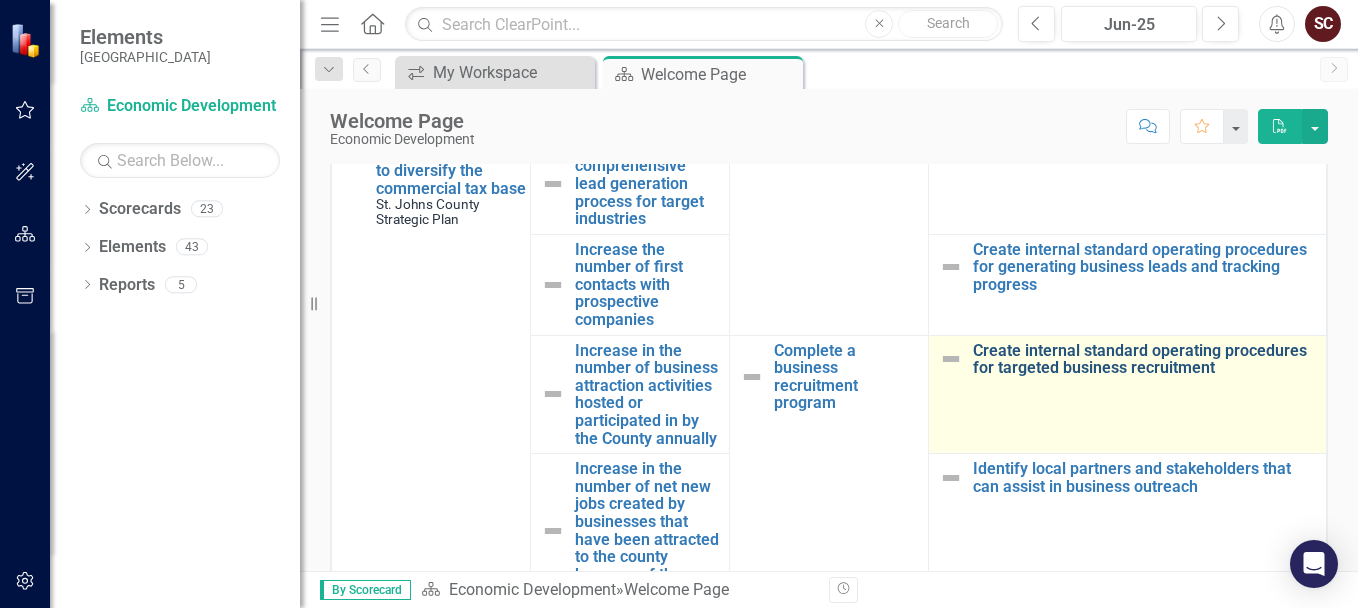 click on "Create internal standard operating procedures for targeted business recruitment" at bounding box center (1144, 359) 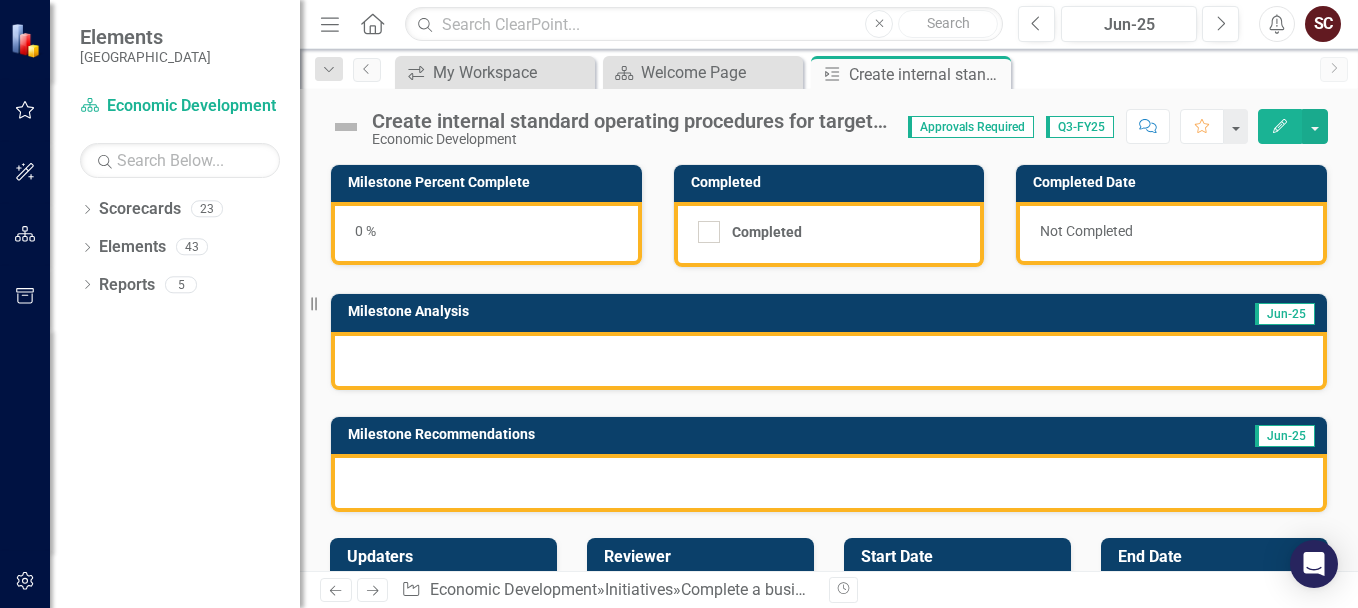 click at bounding box center [829, 361] 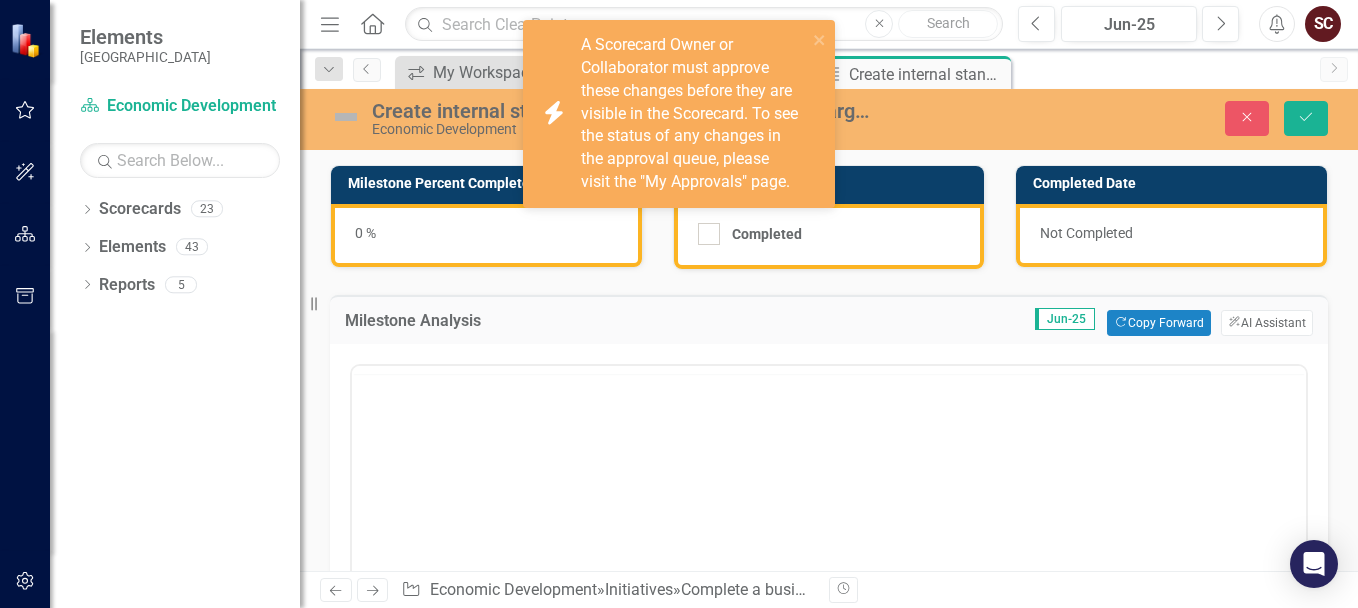 scroll, scrollTop: 0, scrollLeft: 0, axis: both 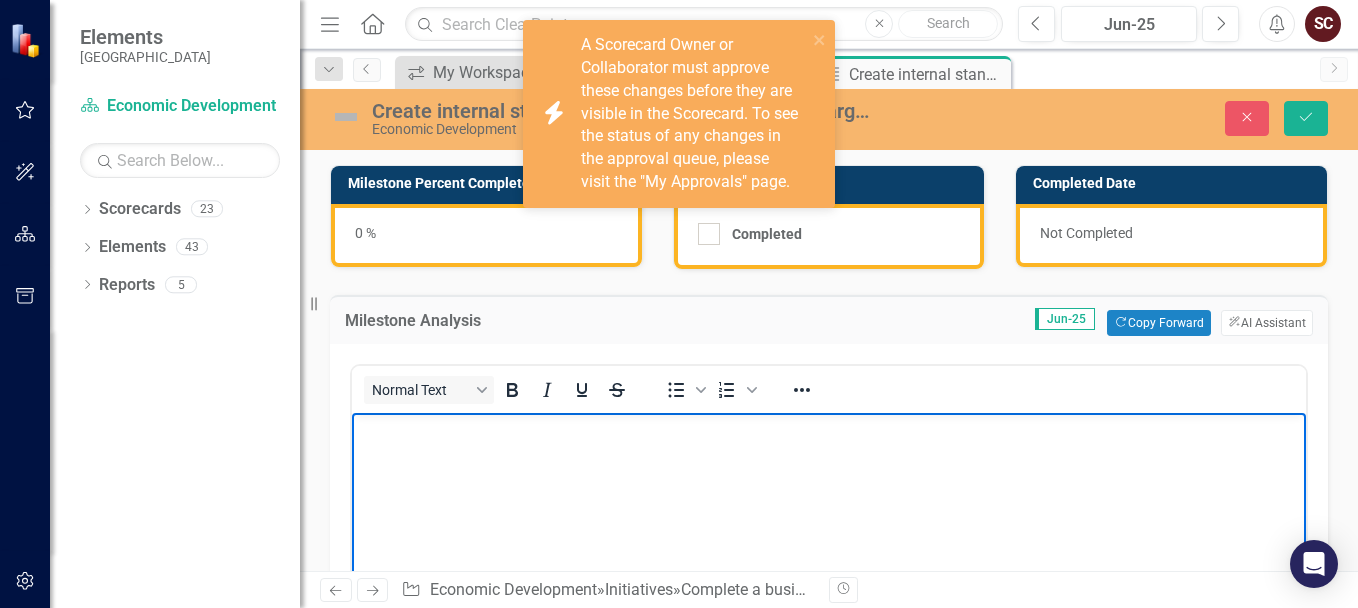 click at bounding box center [829, 429] 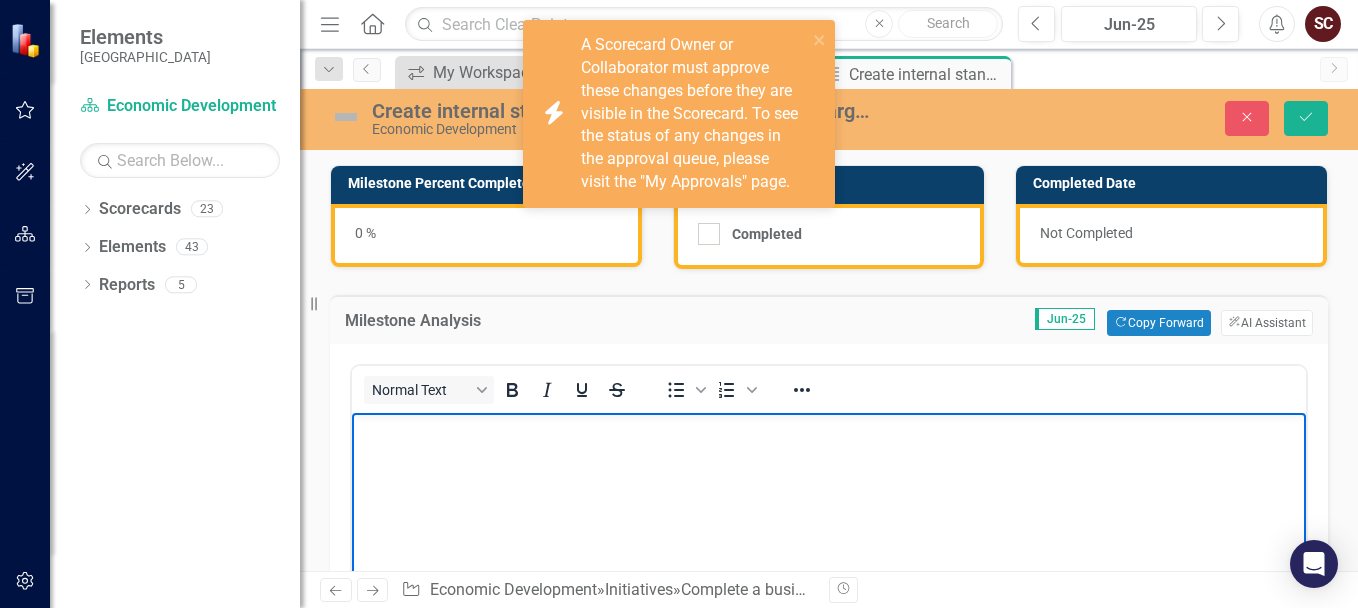 type 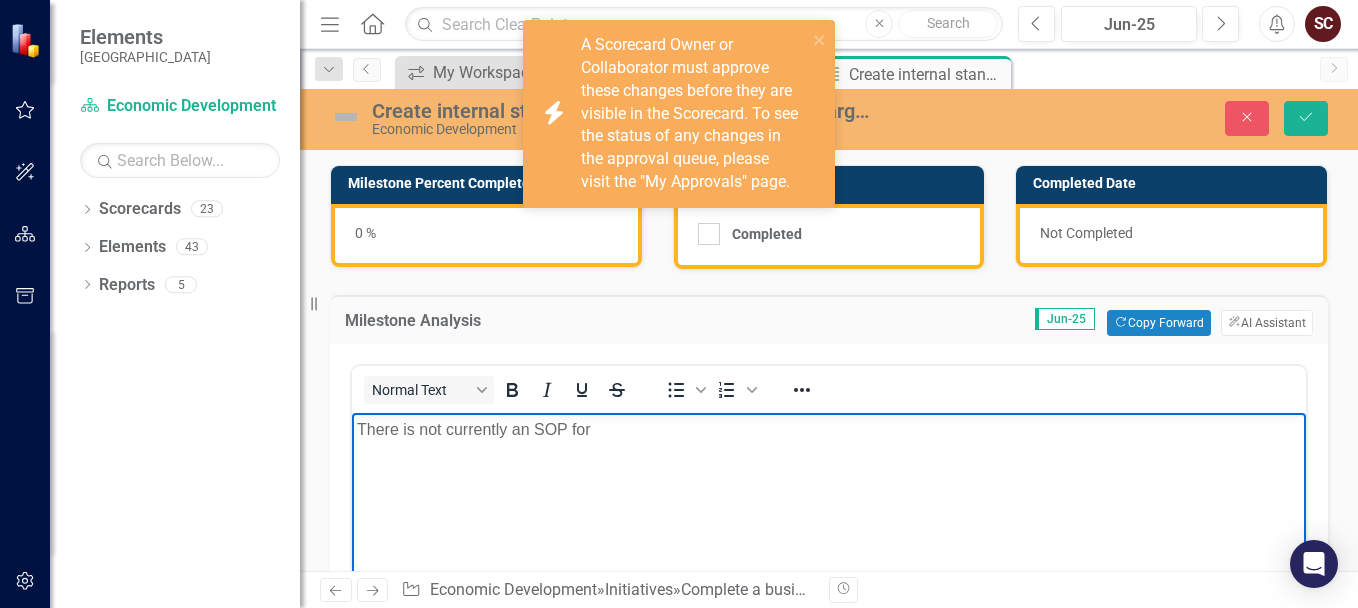 click on "There is not currently an SOP for" at bounding box center [829, 429] 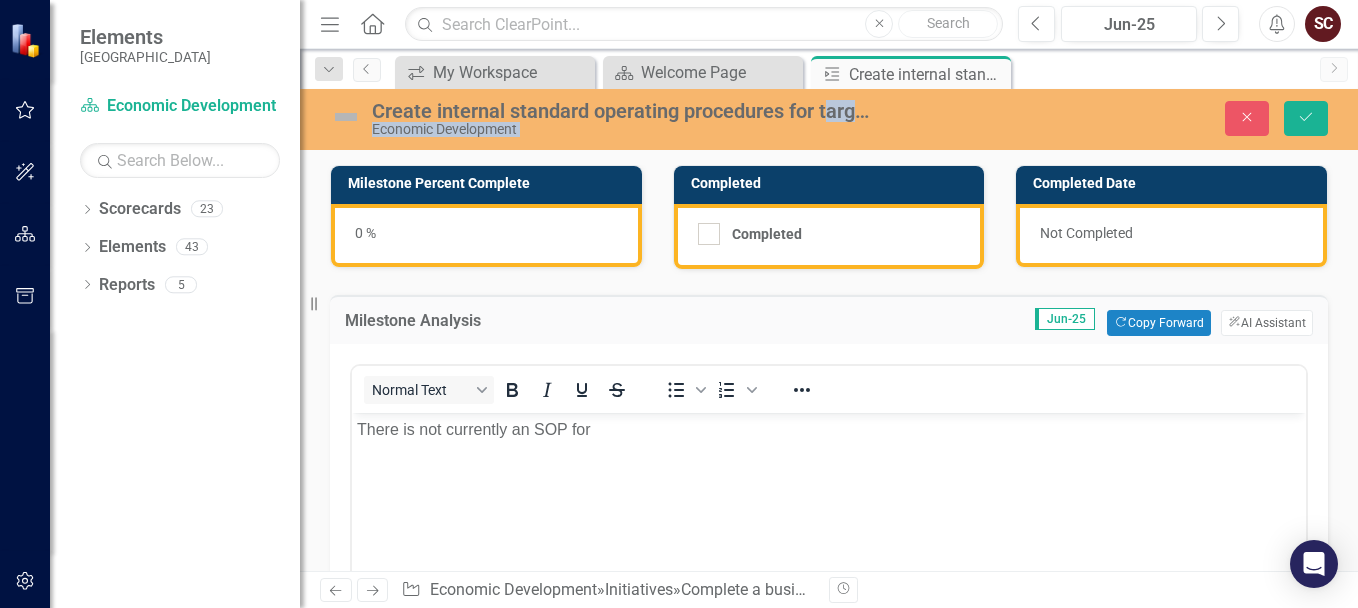 drag, startPoint x: 827, startPoint y: 111, endPoint x: 930, endPoint y: 111, distance: 103 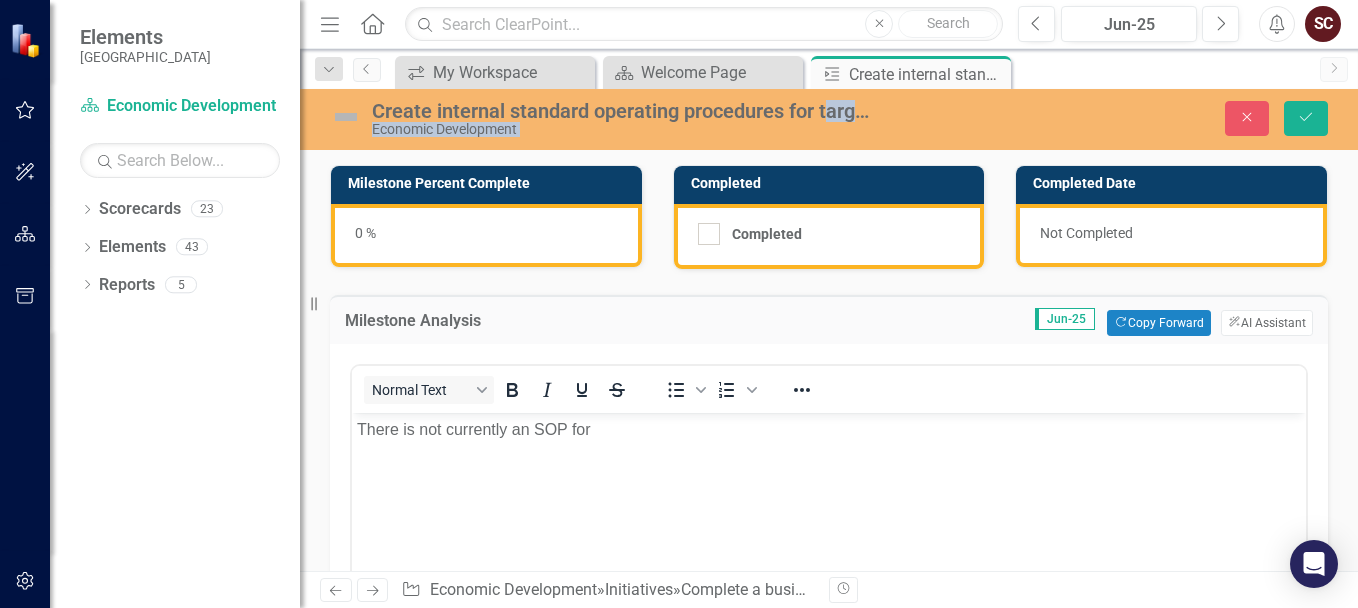 click on "Create internal standard operating procedures for targeted business recruitment Economic Development Close Save" at bounding box center (829, 118) 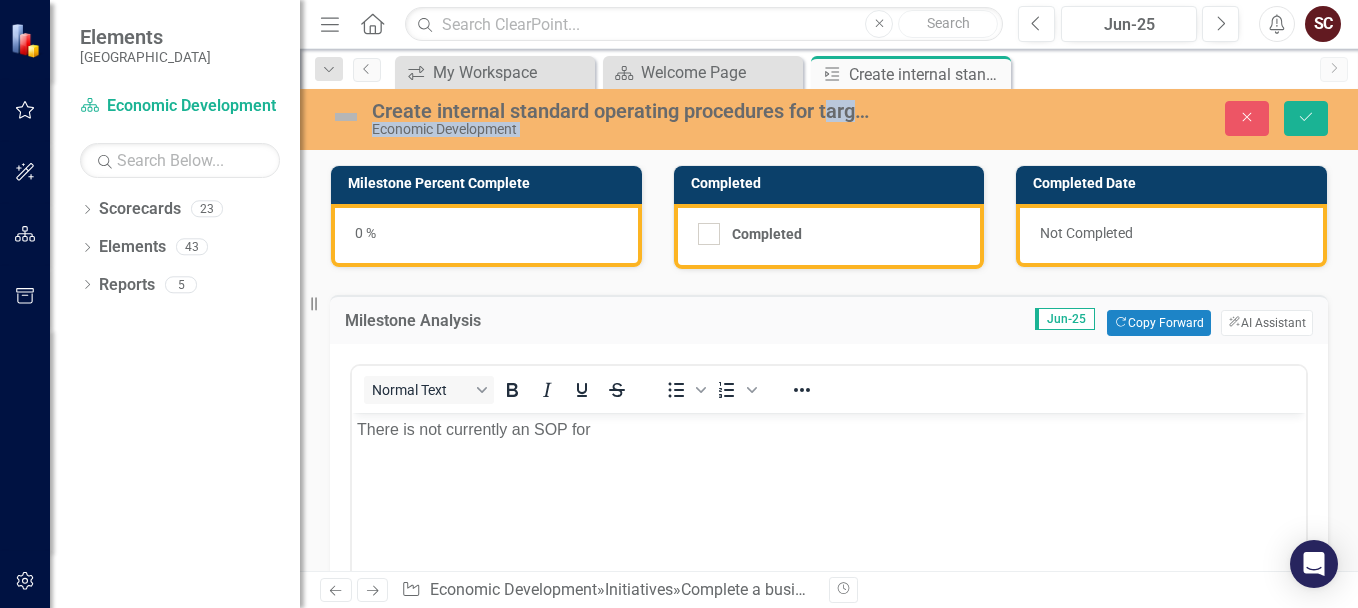 drag, startPoint x: 930, startPoint y: 111, endPoint x: 849, endPoint y: 109, distance: 81.02469 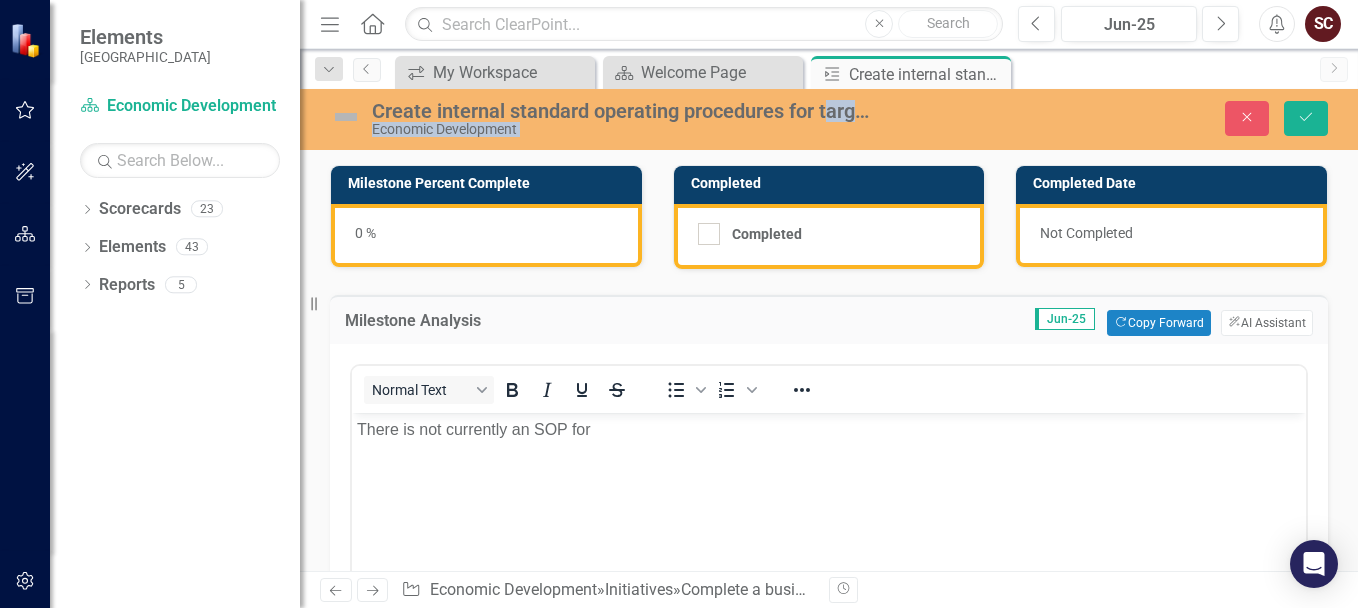click on "Create internal standard operating procedures for targeted business recruitment" at bounding box center [624, 111] 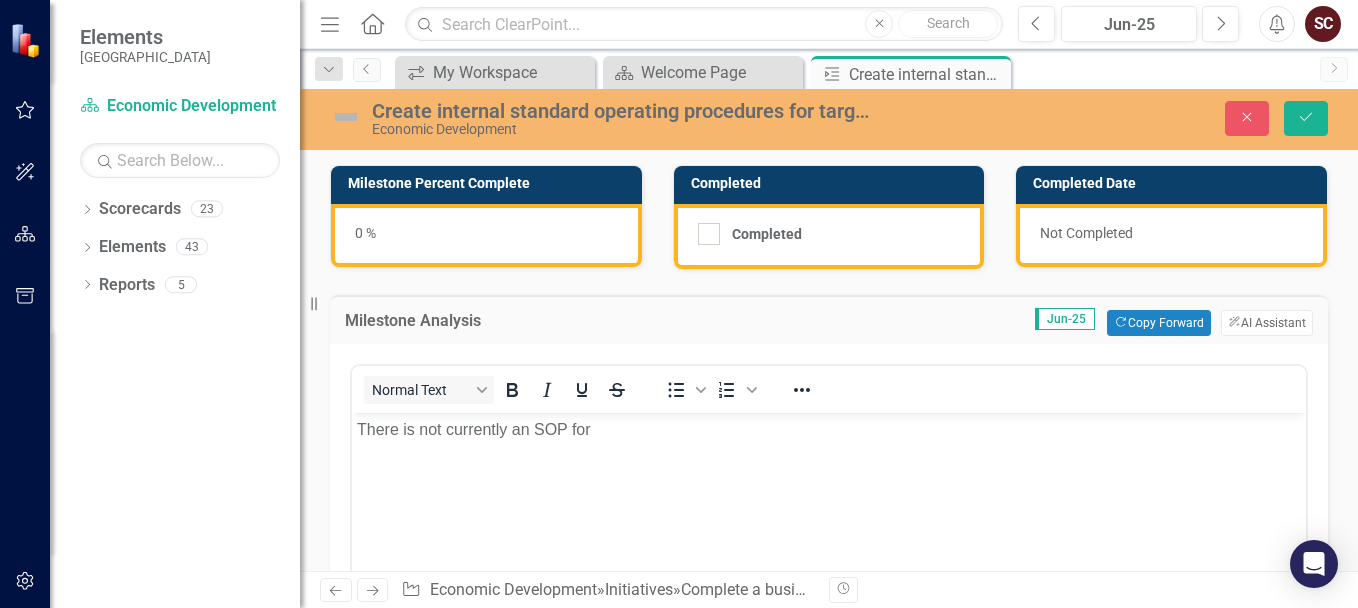 click at bounding box center (346, 117) 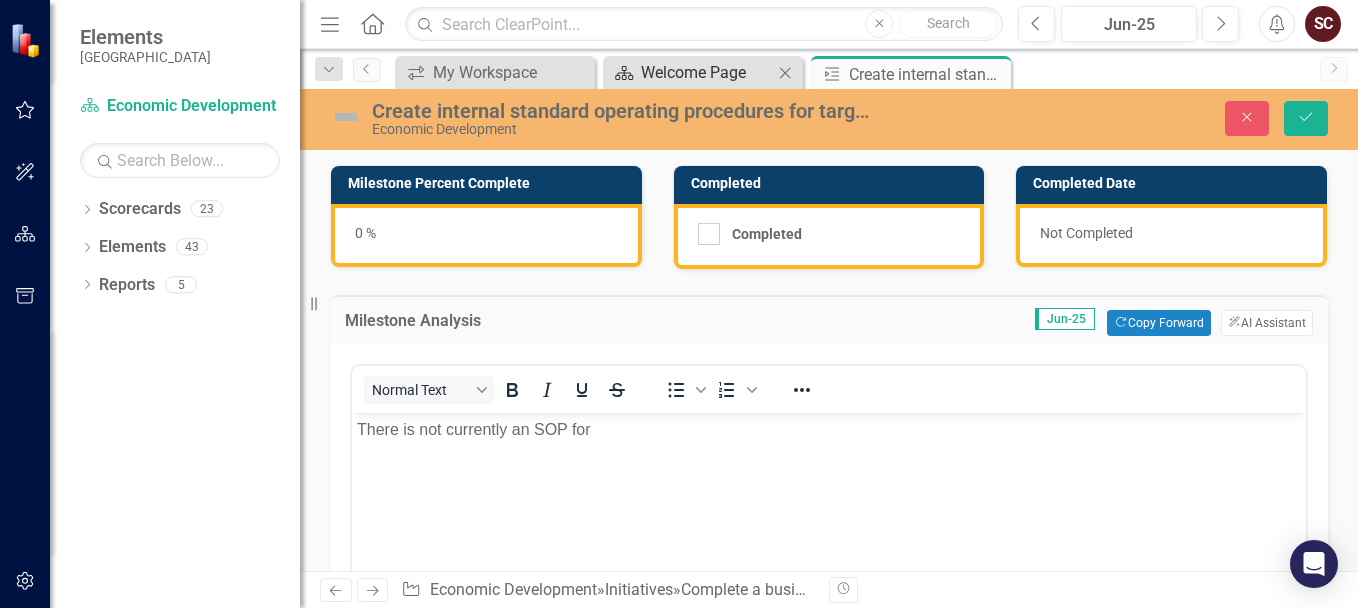 click on "Welcome Page" at bounding box center (707, 72) 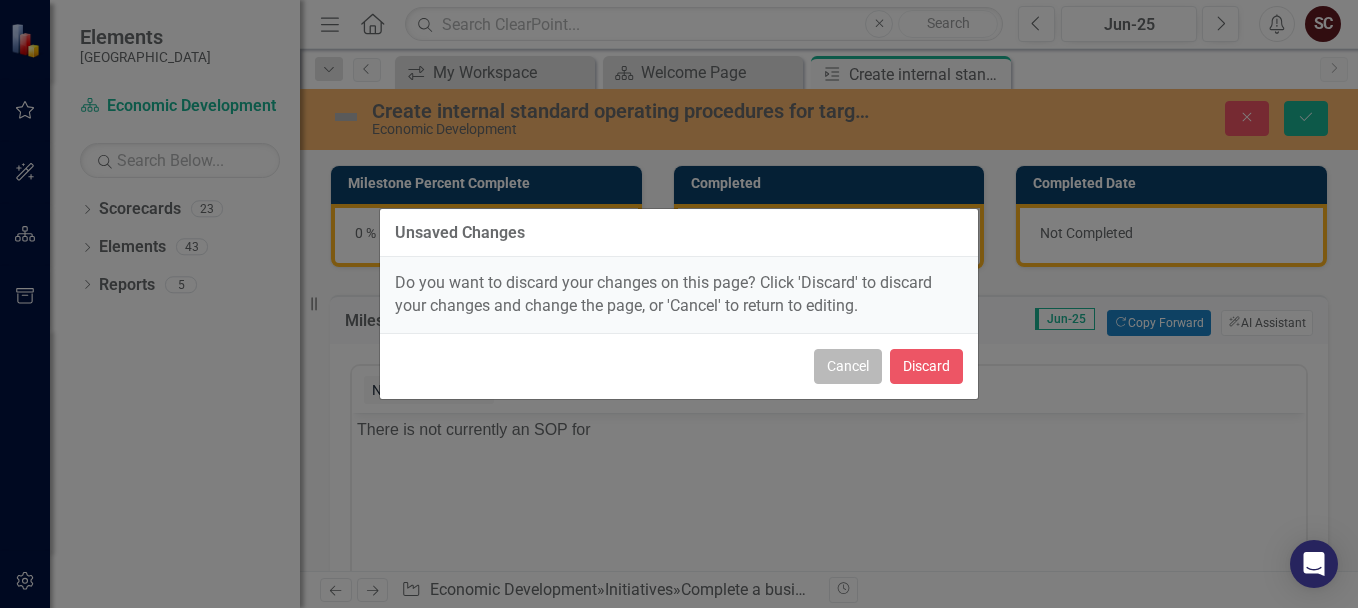 click on "Cancel" at bounding box center (848, 366) 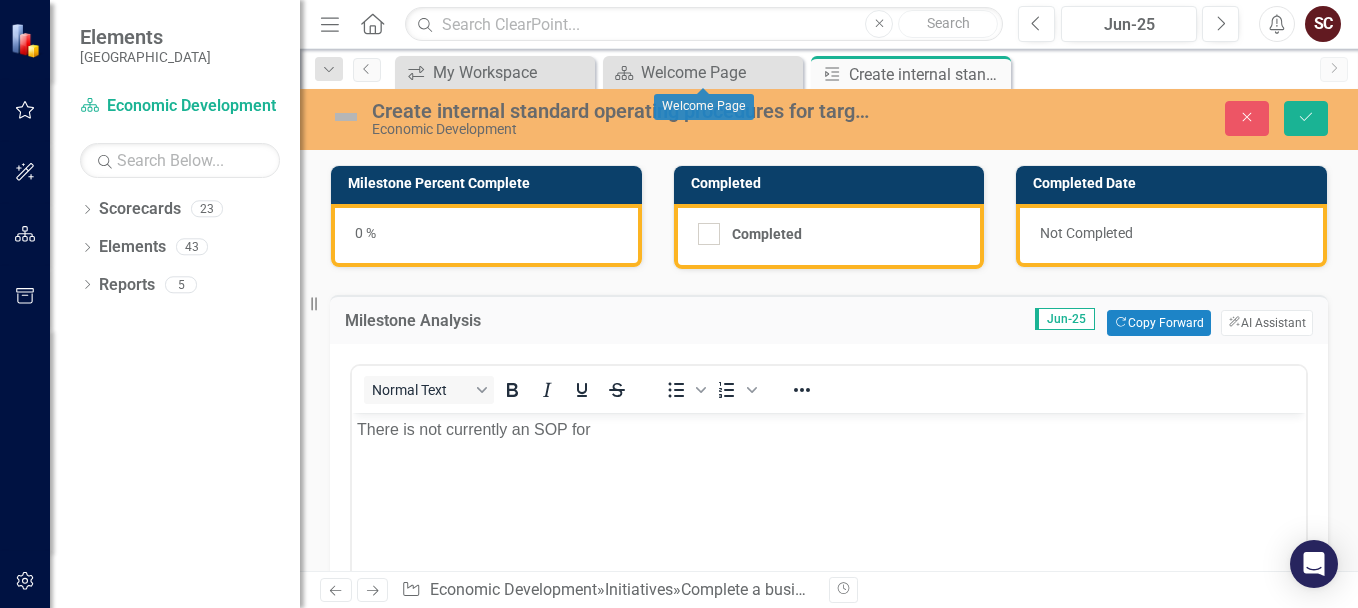 click on "Jun-25" at bounding box center [1065, 319] 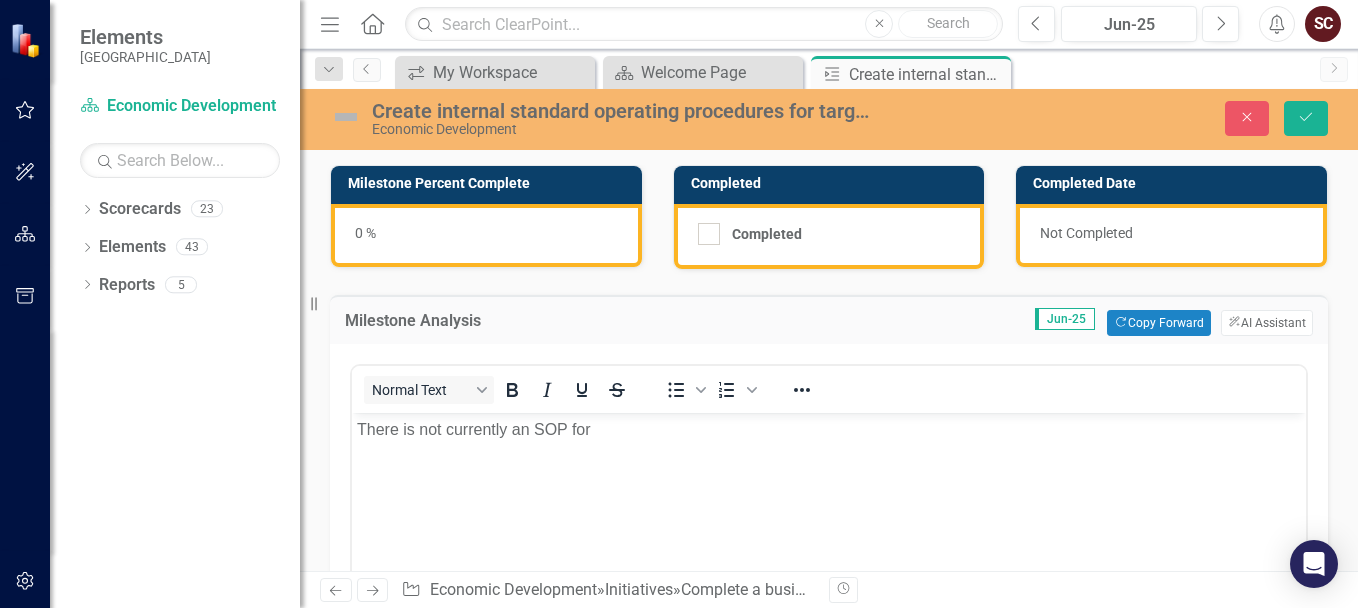 click on "There is not currently an SOP for" at bounding box center (829, 429) 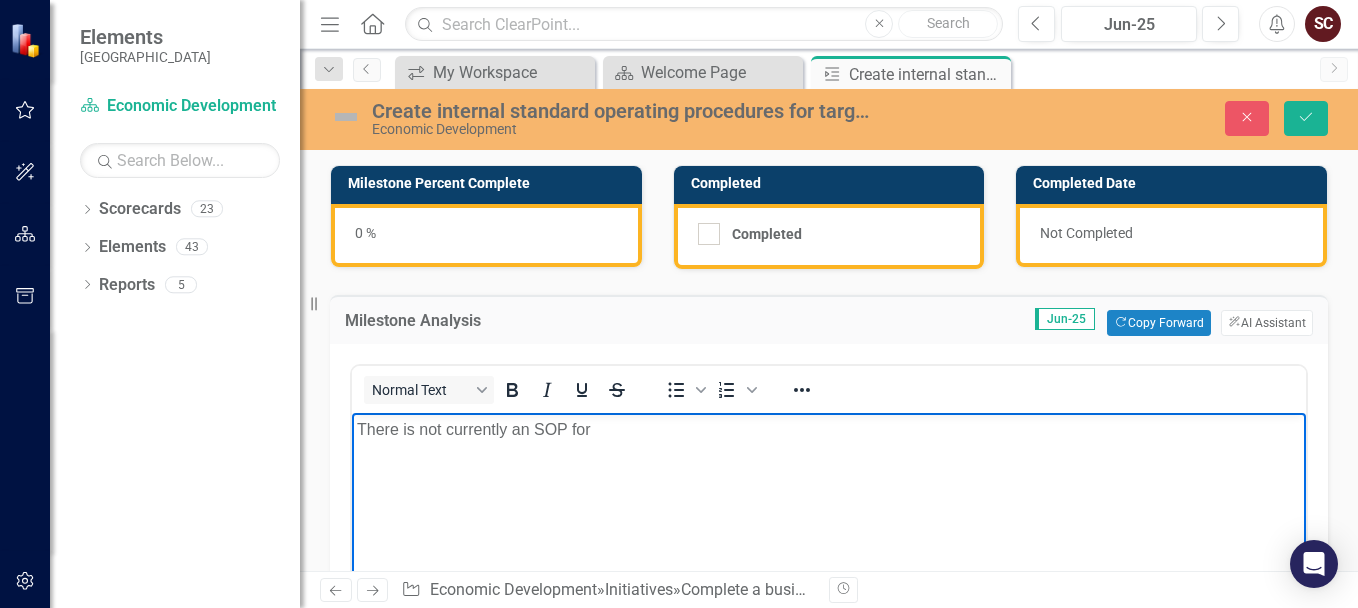 drag, startPoint x: 480, startPoint y: 403, endPoint x: 651, endPoint y: 823, distance: 453.47656 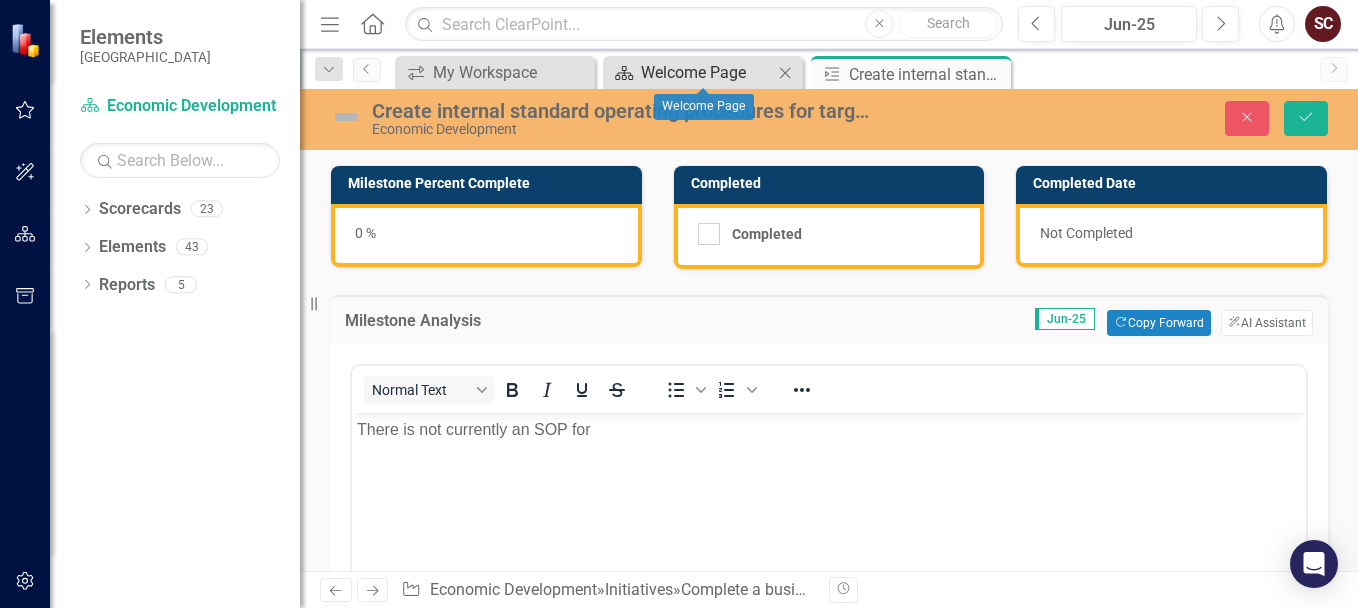 click on "Welcome Page" at bounding box center (707, 72) 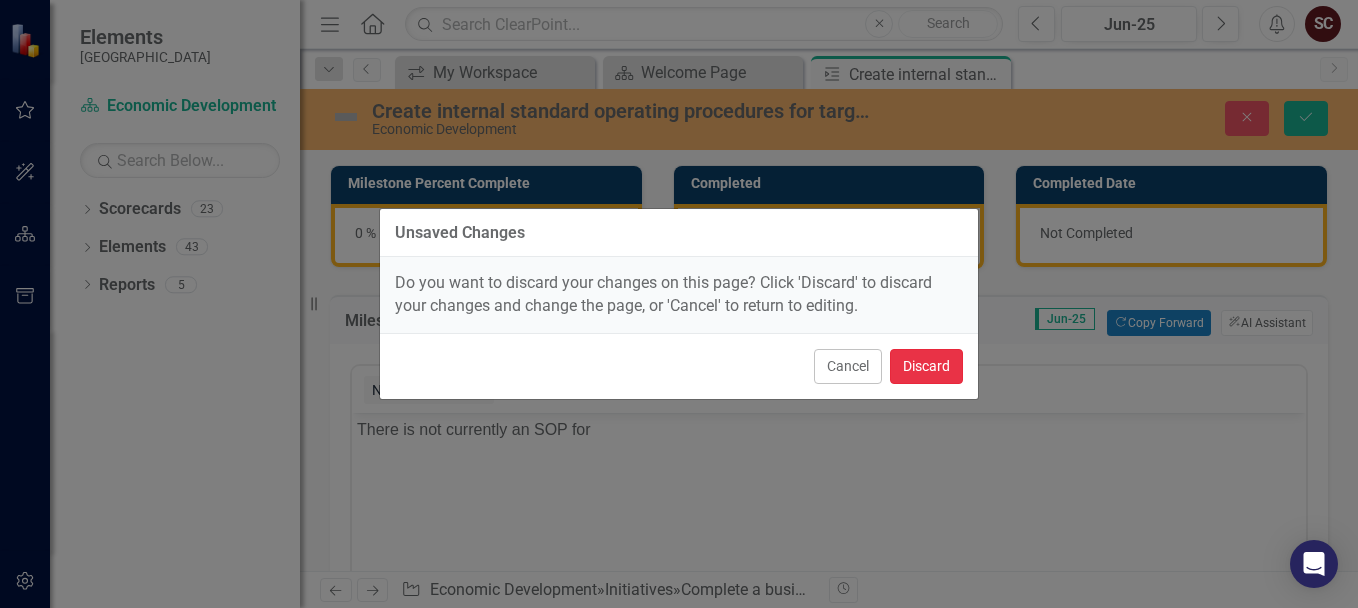 click on "Discard" at bounding box center (926, 366) 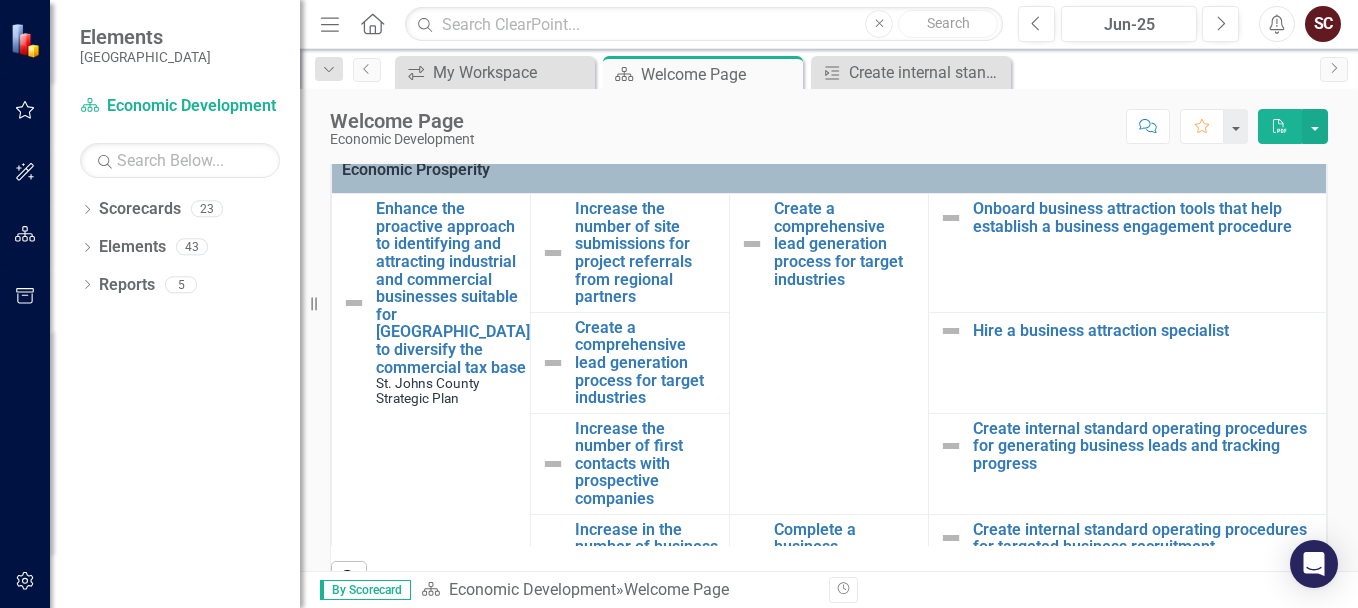scroll, scrollTop: 500, scrollLeft: 0, axis: vertical 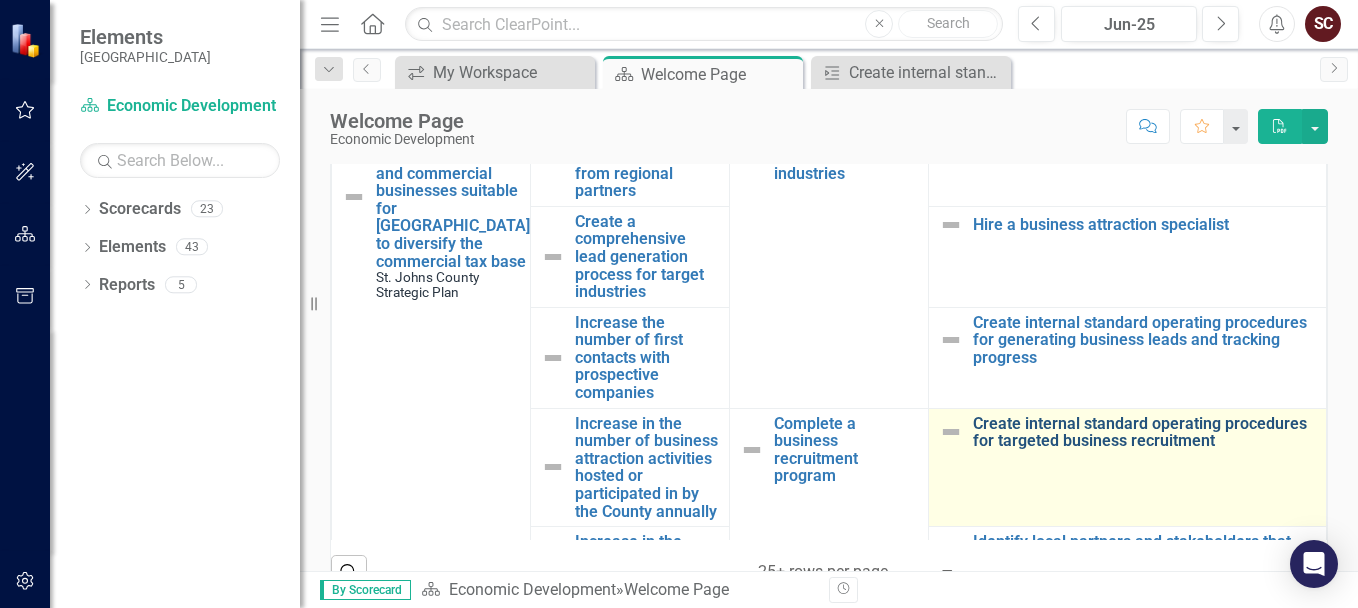 click on "Create internal standard operating procedures for targeted business recruitment" at bounding box center [1144, 432] 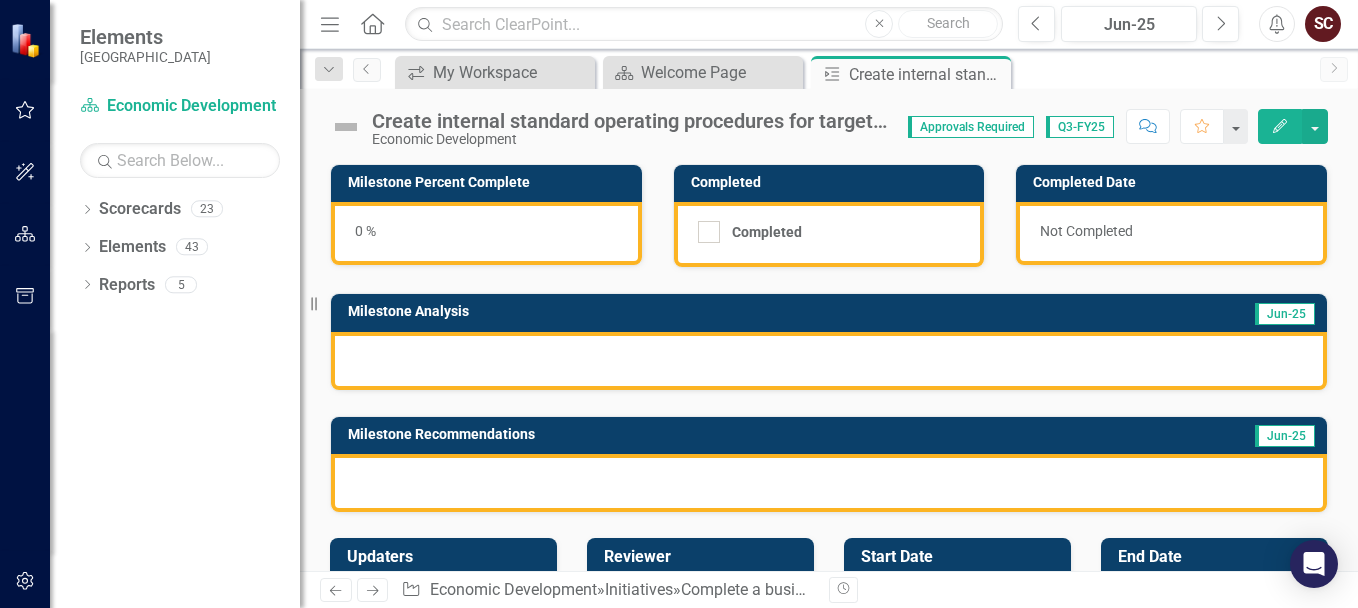 click at bounding box center [829, 361] 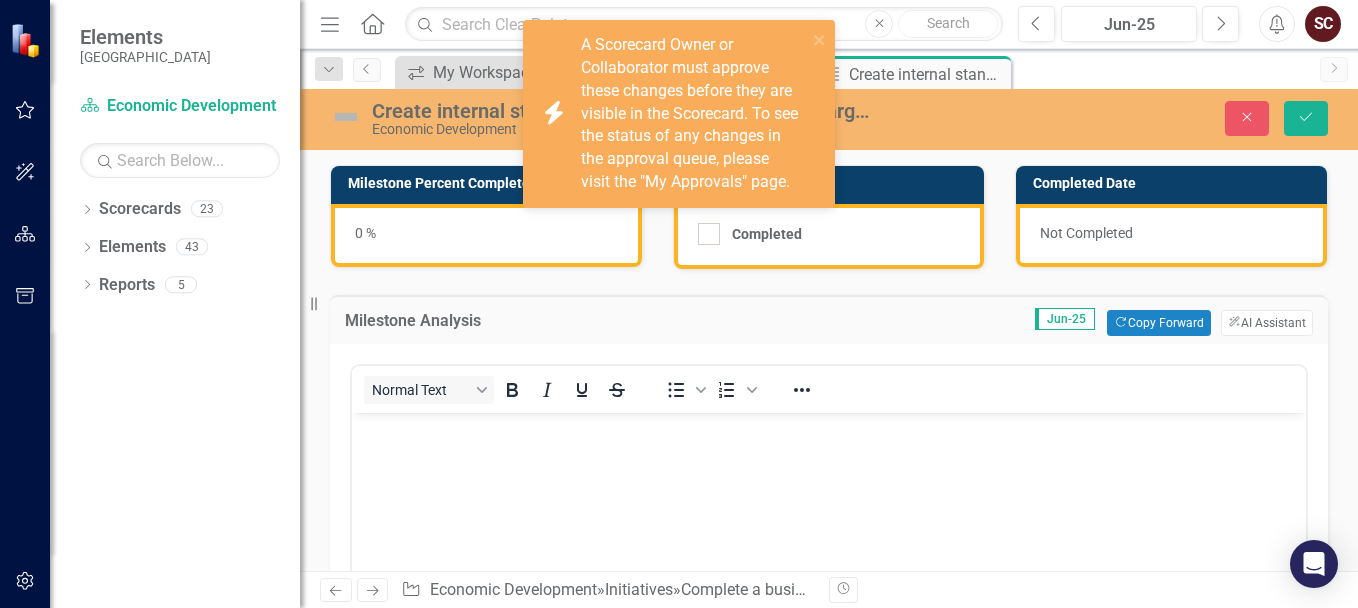 scroll, scrollTop: 0, scrollLeft: 0, axis: both 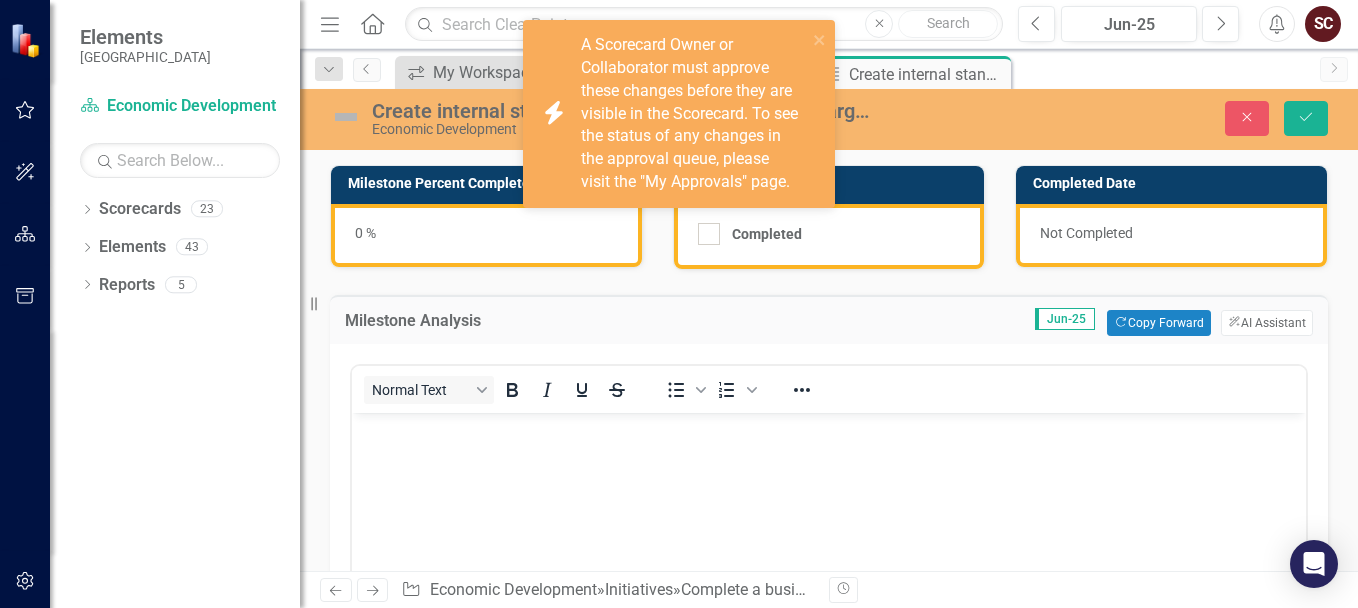 click at bounding box center [829, 429] 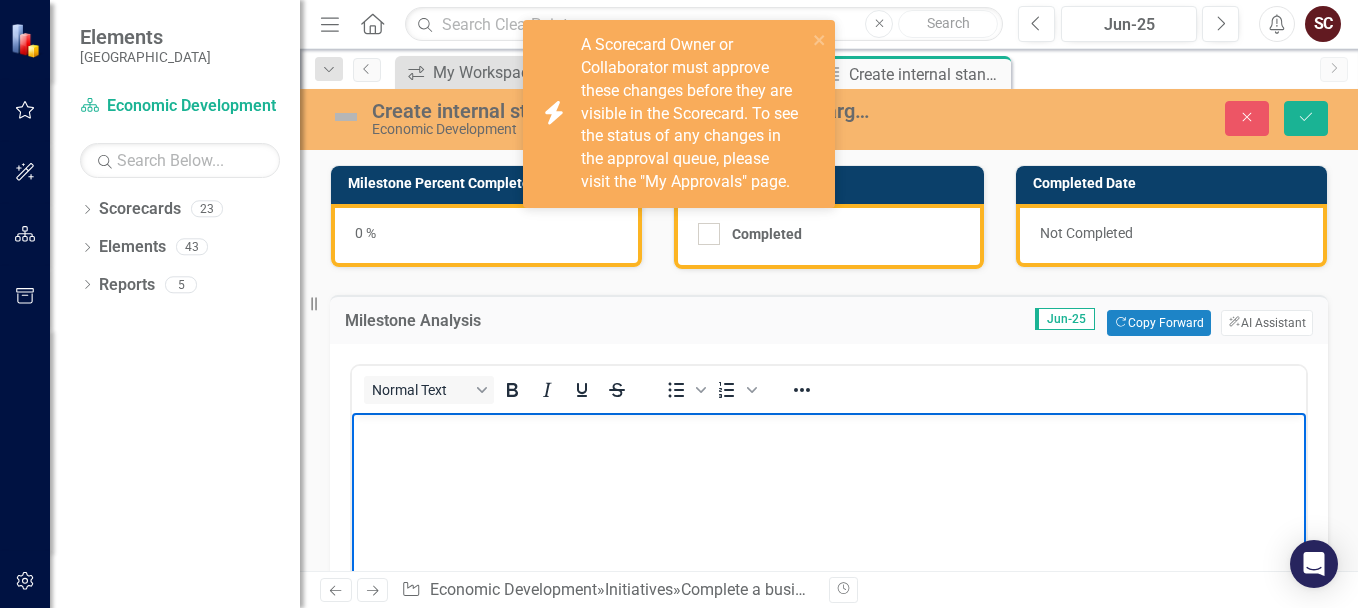 paste 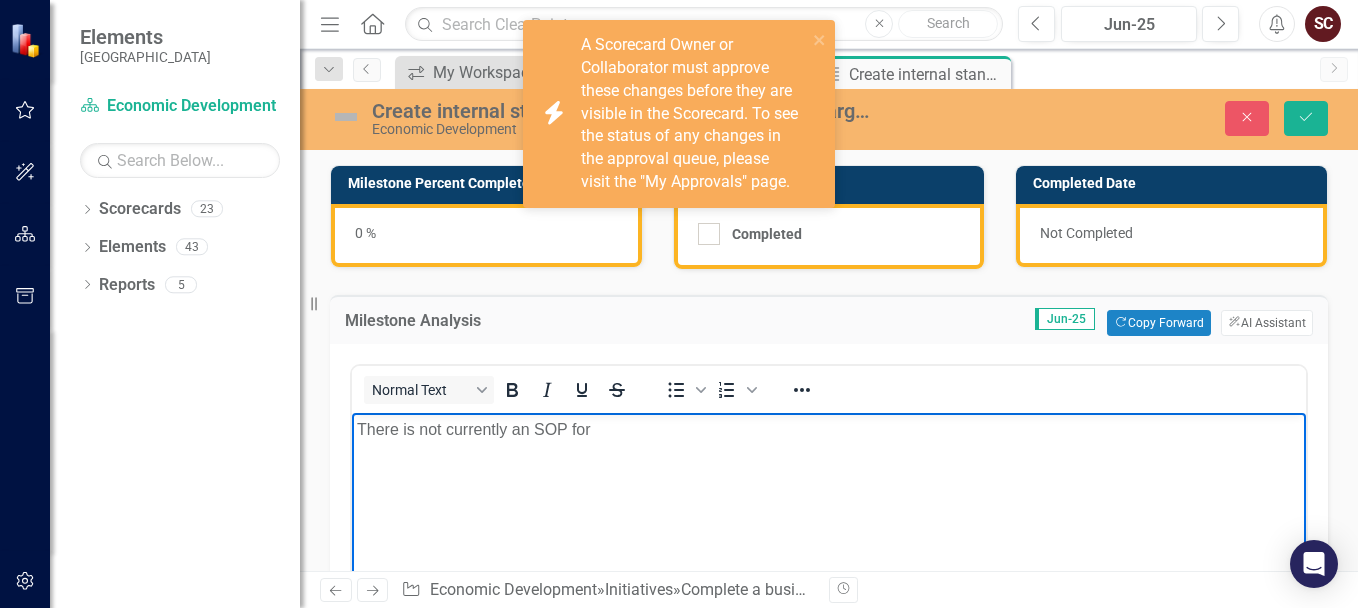 type 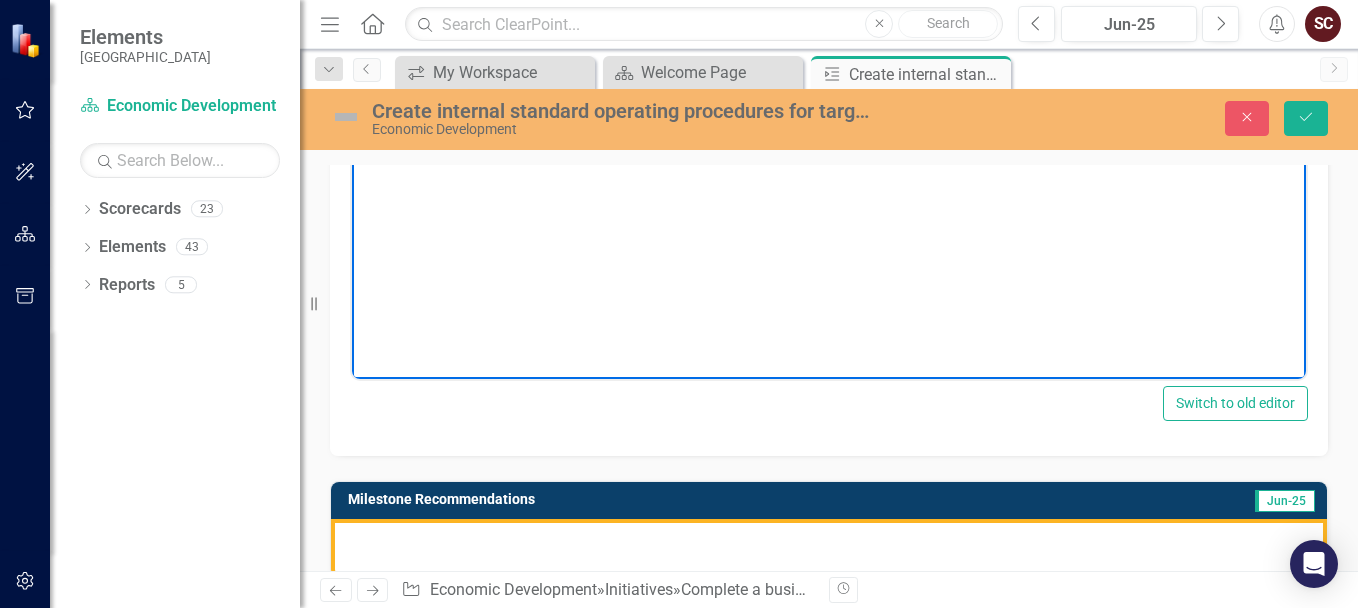 scroll, scrollTop: 400, scrollLeft: 0, axis: vertical 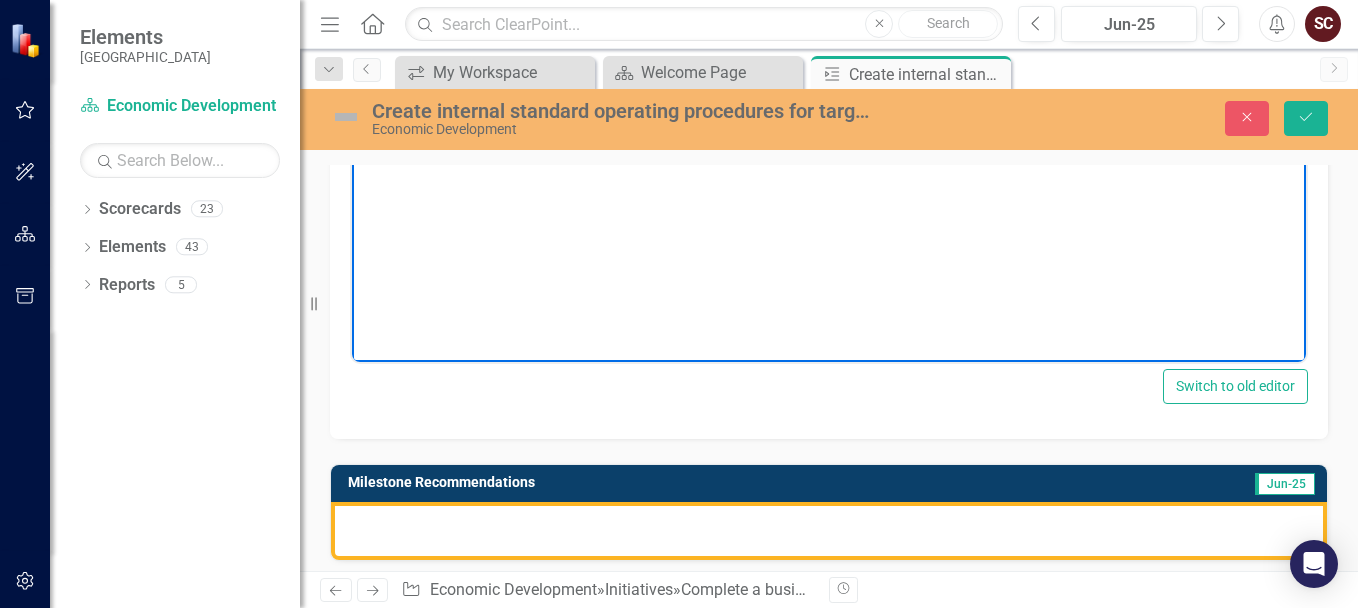 click at bounding box center [829, 531] 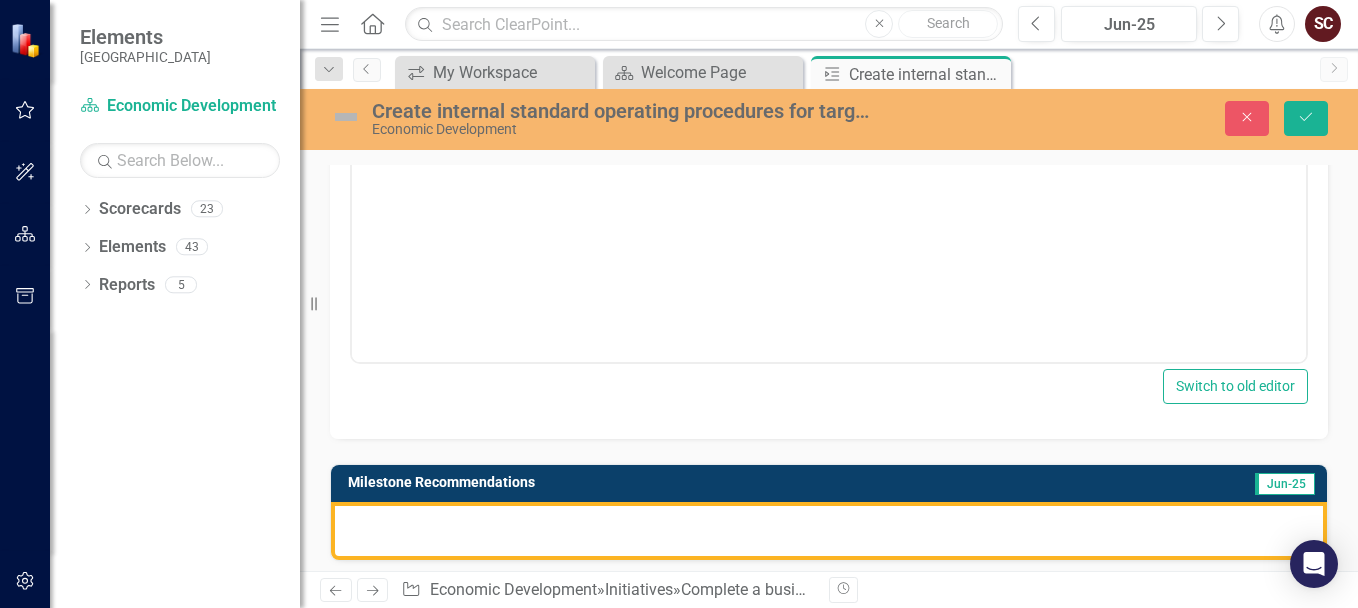 click at bounding box center (829, 531) 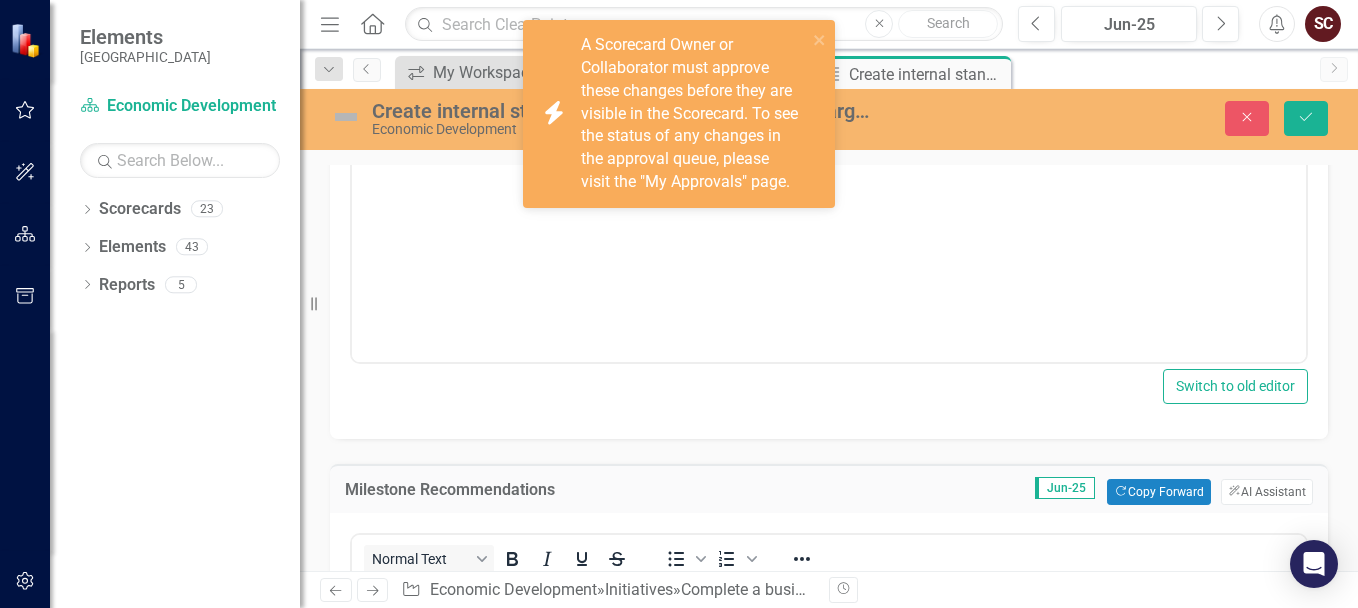 scroll, scrollTop: 0, scrollLeft: 0, axis: both 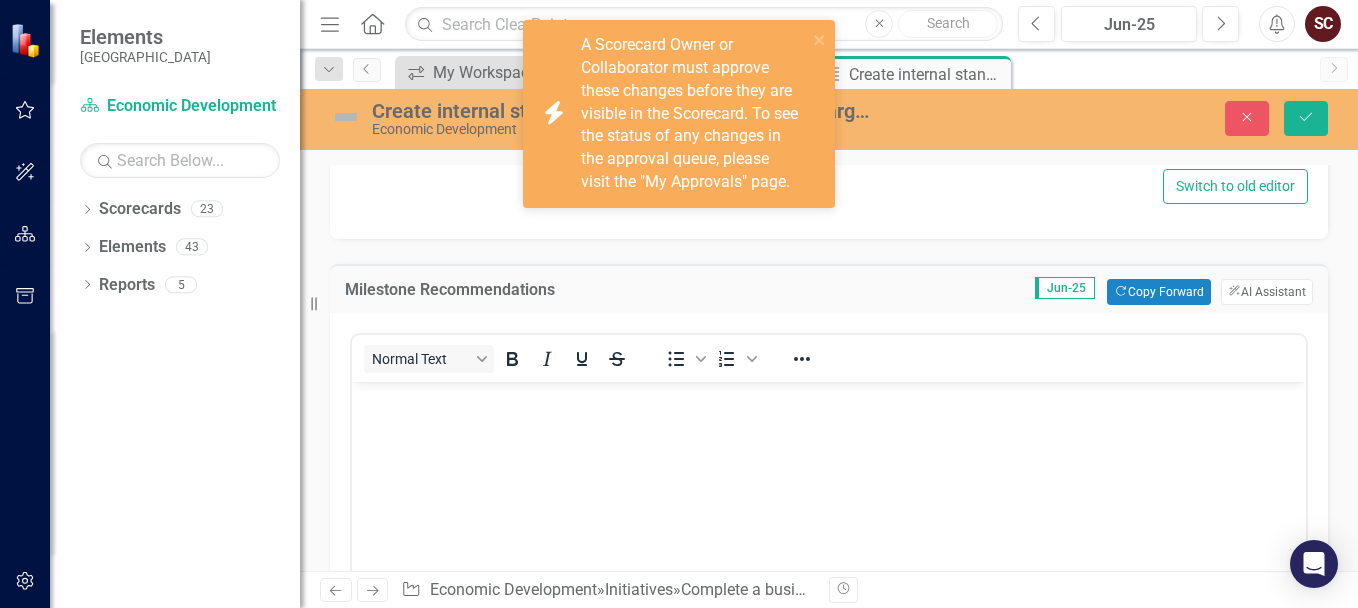 click at bounding box center (829, 531) 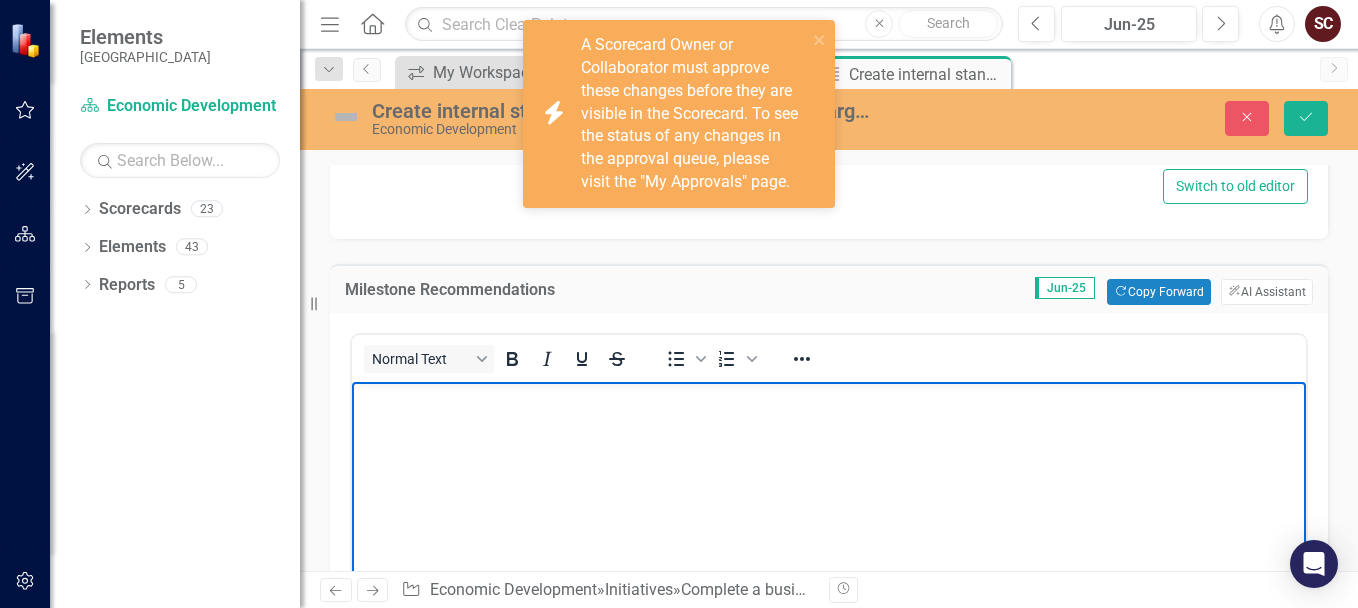 type 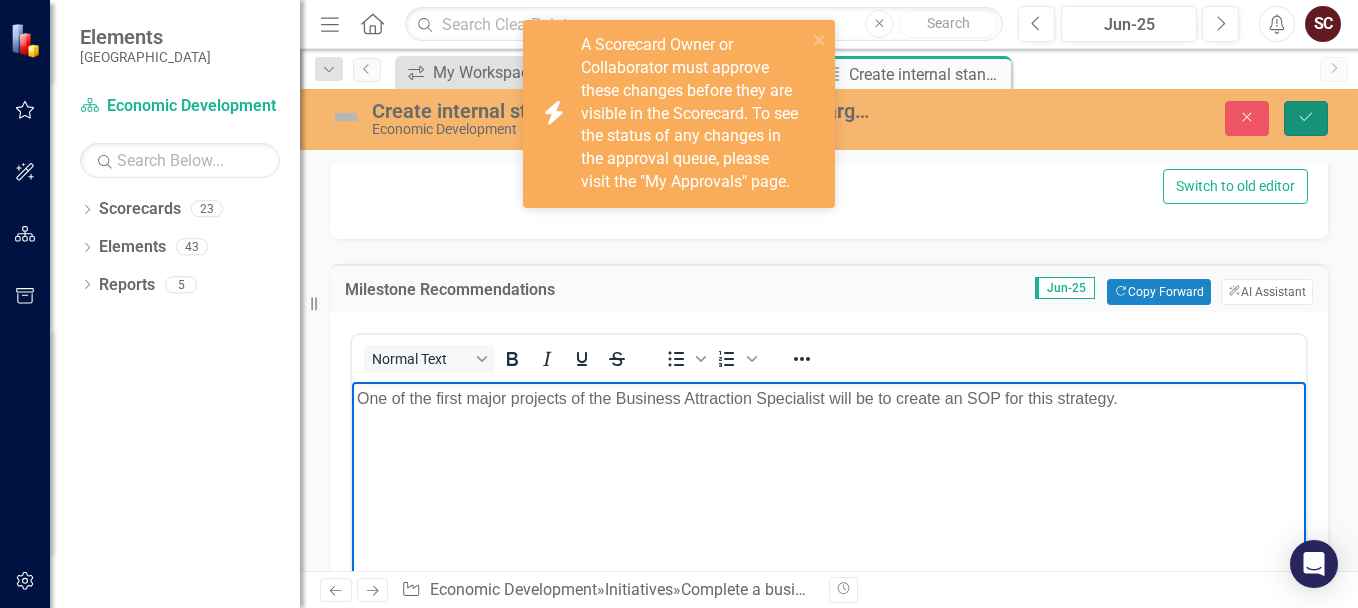 click on "Save" 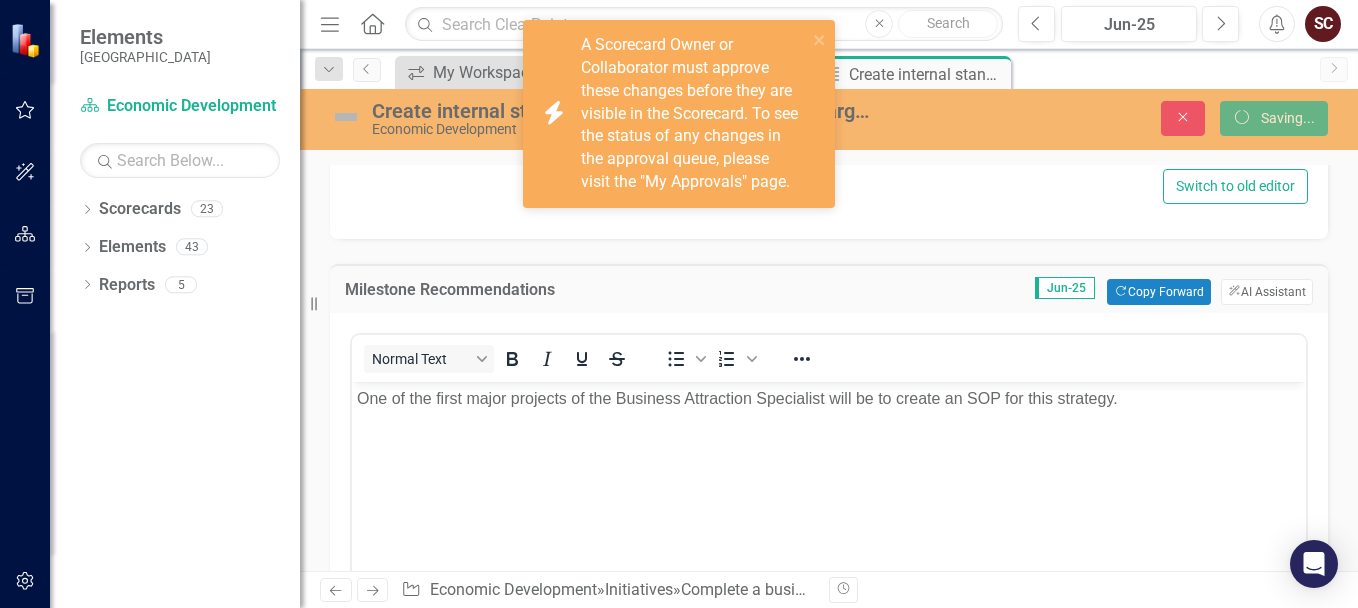 scroll, scrollTop: 253, scrollLeft: 0, axis: vertical 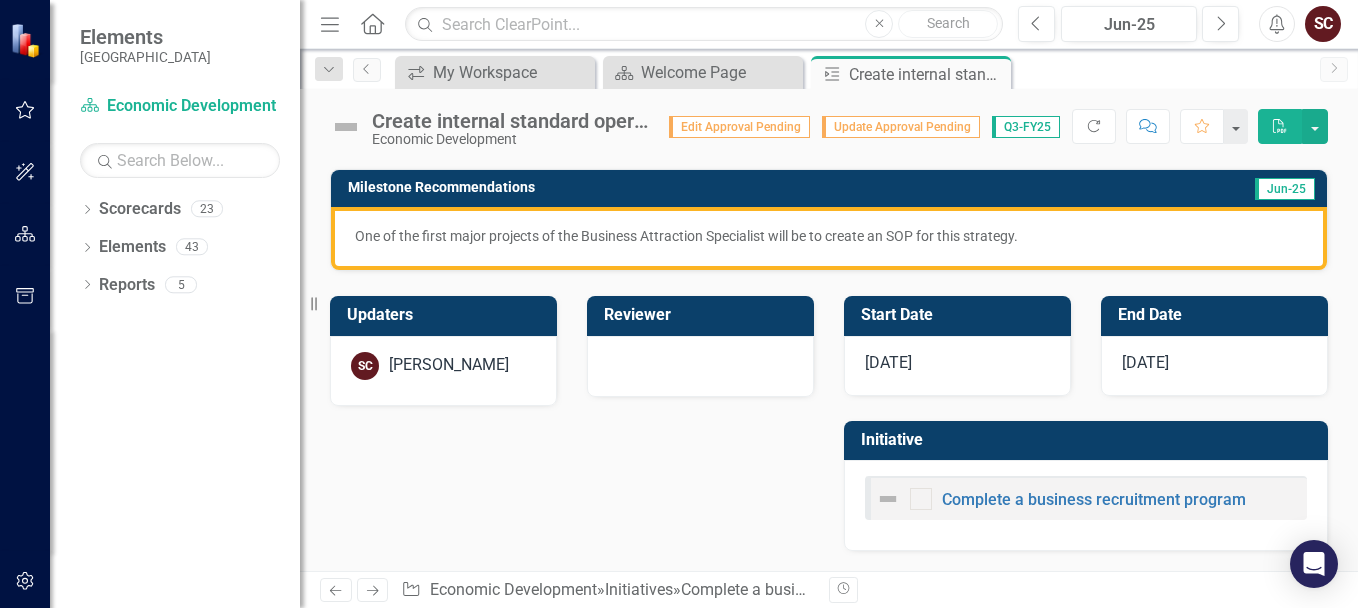 click on "[DATE]" at bounding box center (888, 362) 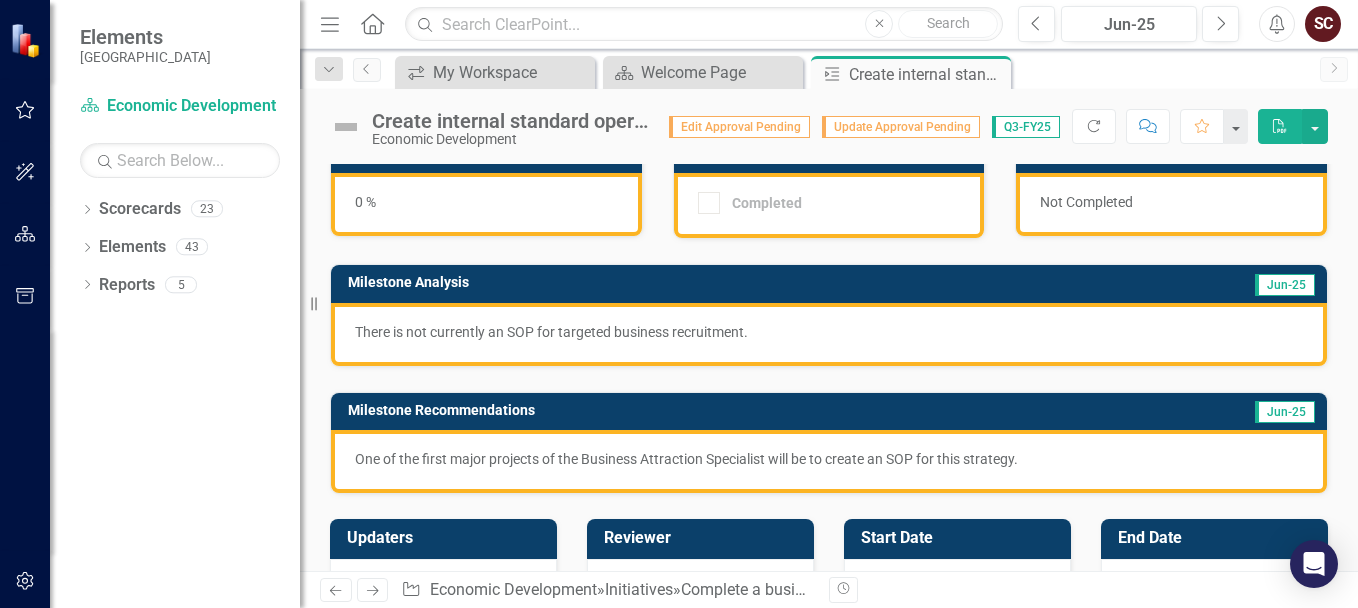 scroll, scrollTop: 0, scrollLeft: 0, axis: both 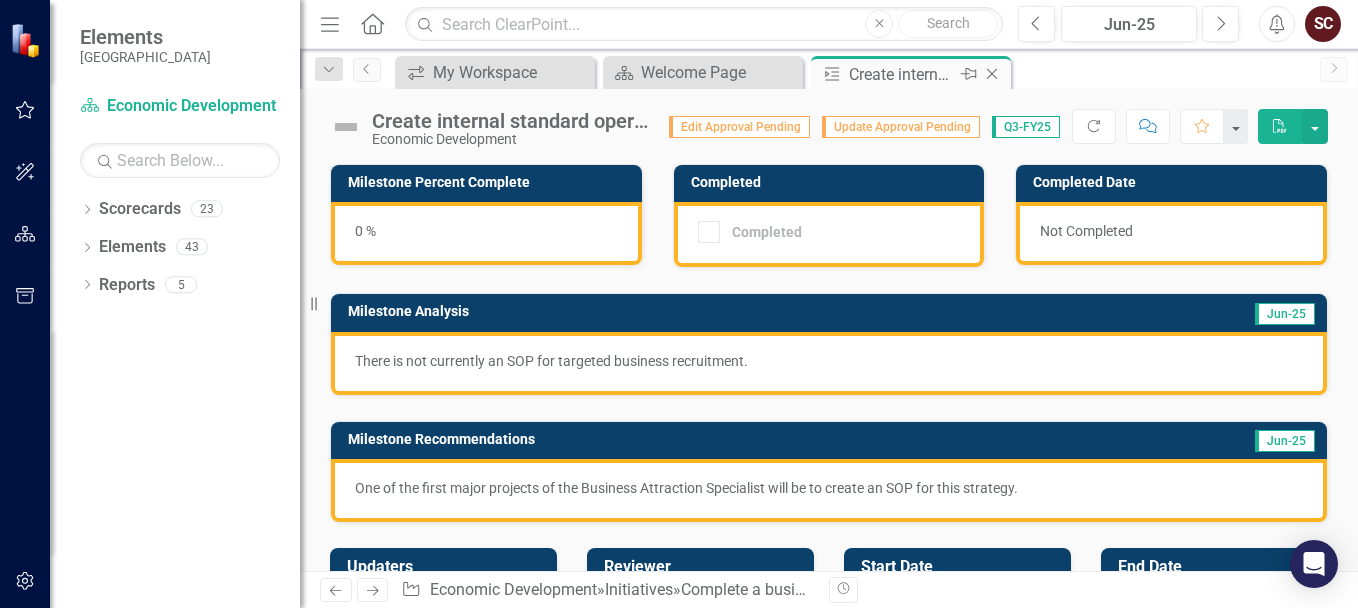 click on "Close" 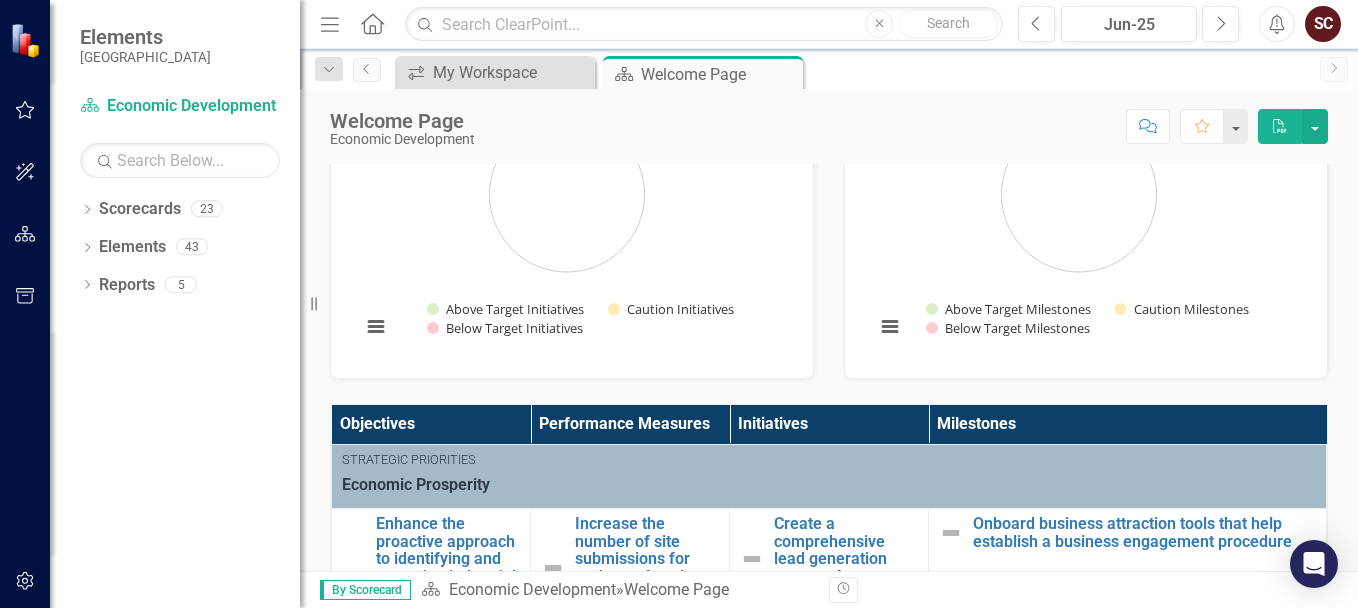 scroll, scrollTop: 400, scrollLeft: 0, axis: vertical 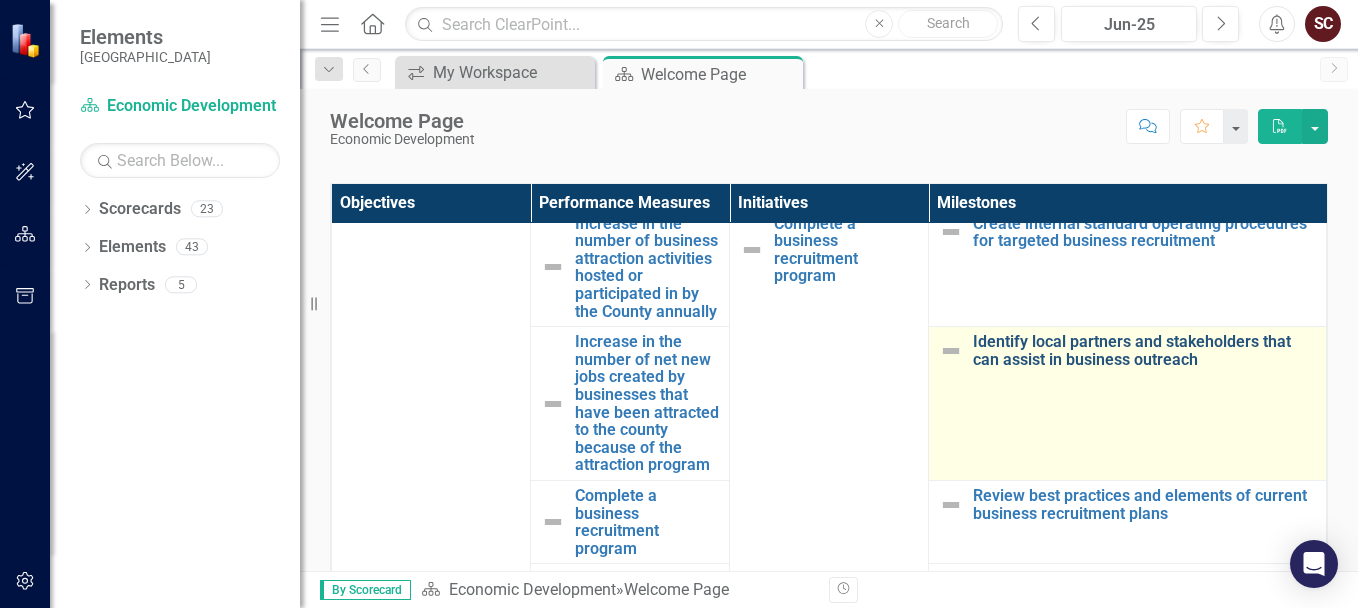 click on "Identify local partners and stakeholders that can assist in business outreach" at bounding box center [1144, 350] 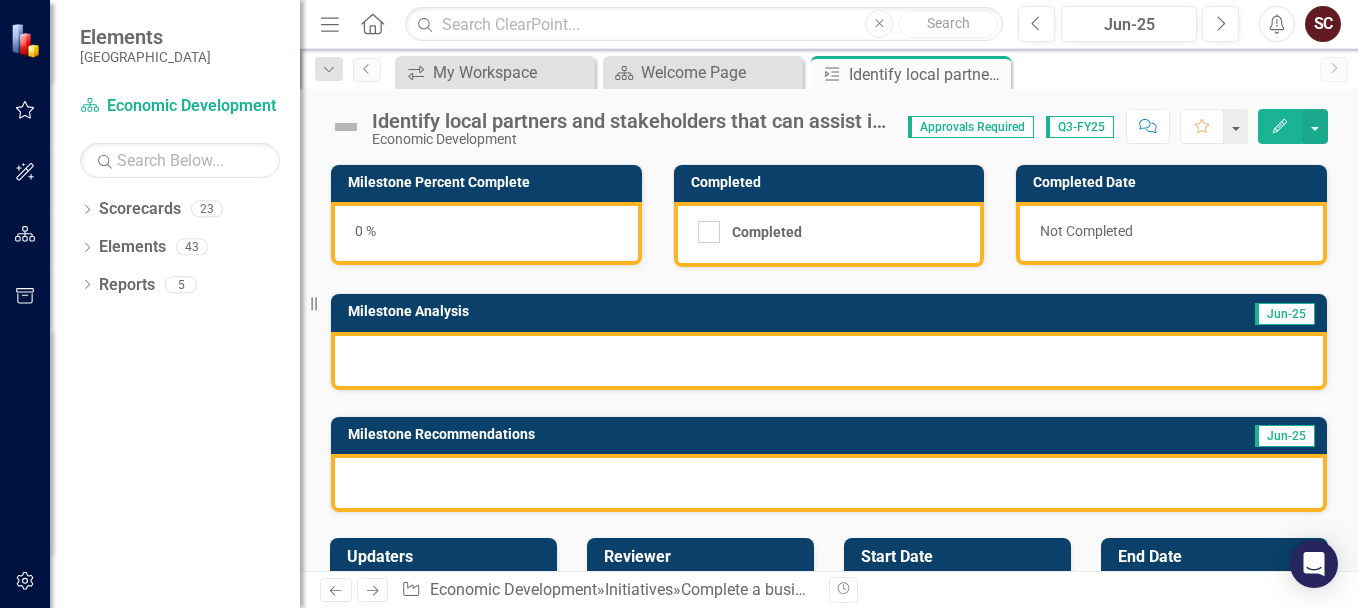 click on "0 %" at bounding box center [486, 233] 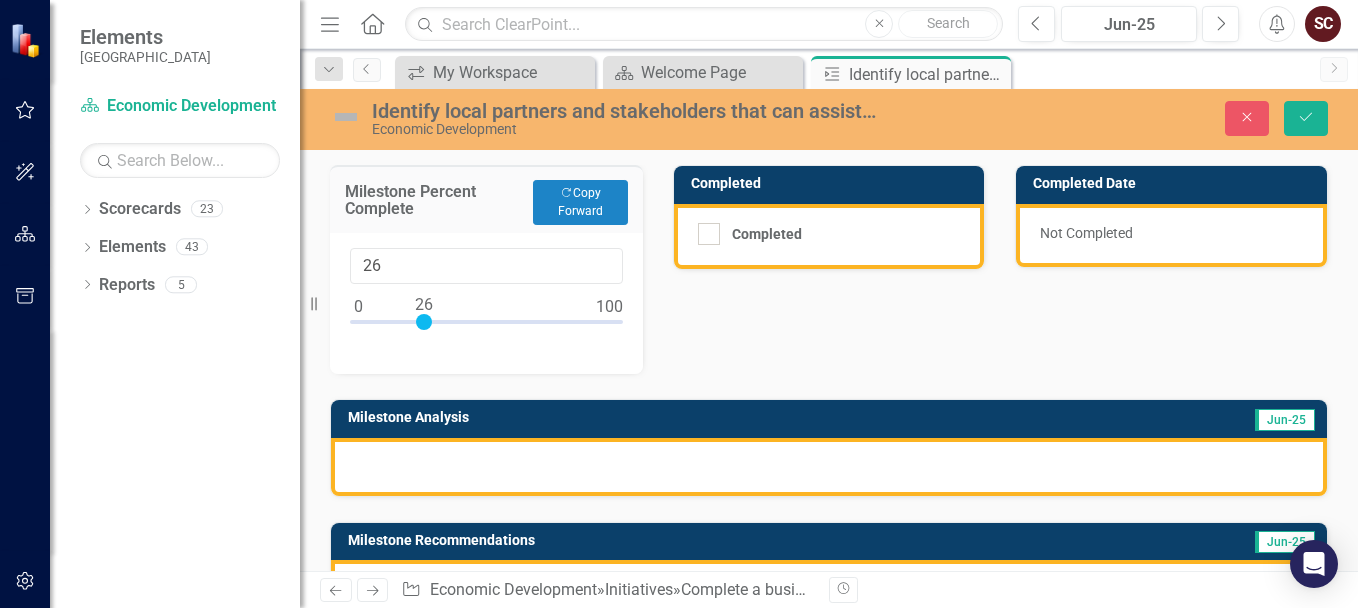 type on "25" 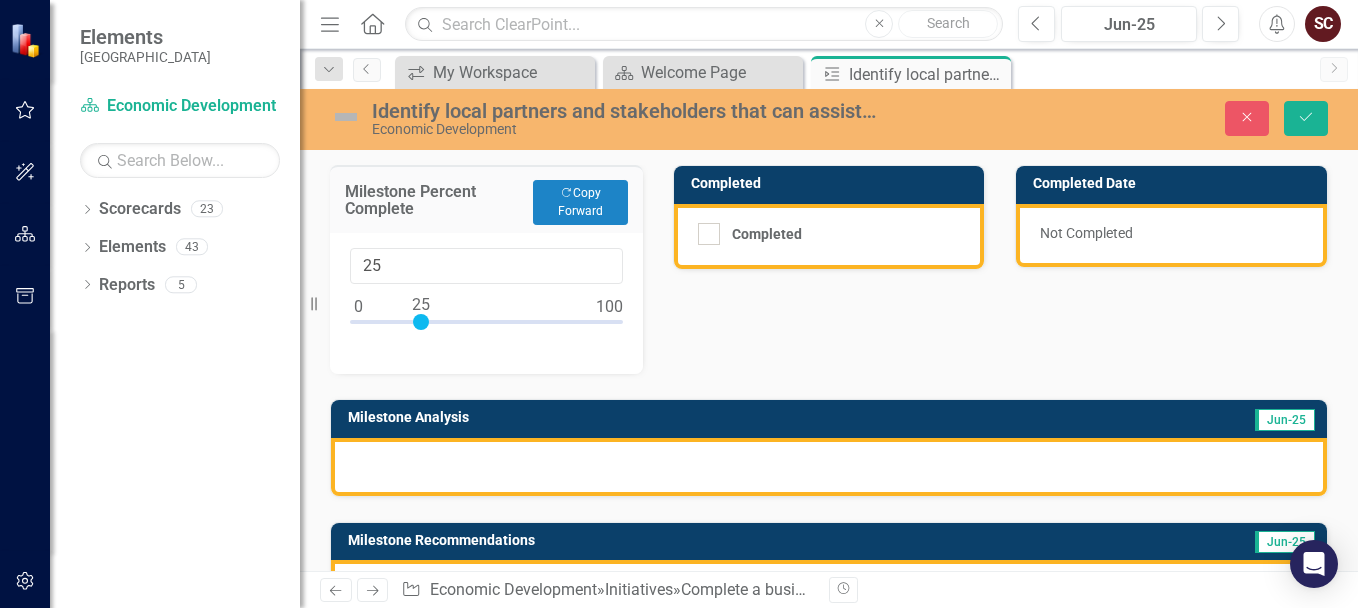 drag, startPoint x: 359, startPoint y: 322, endPoint x: 423, endPoint y: 333, distance: 64.93843 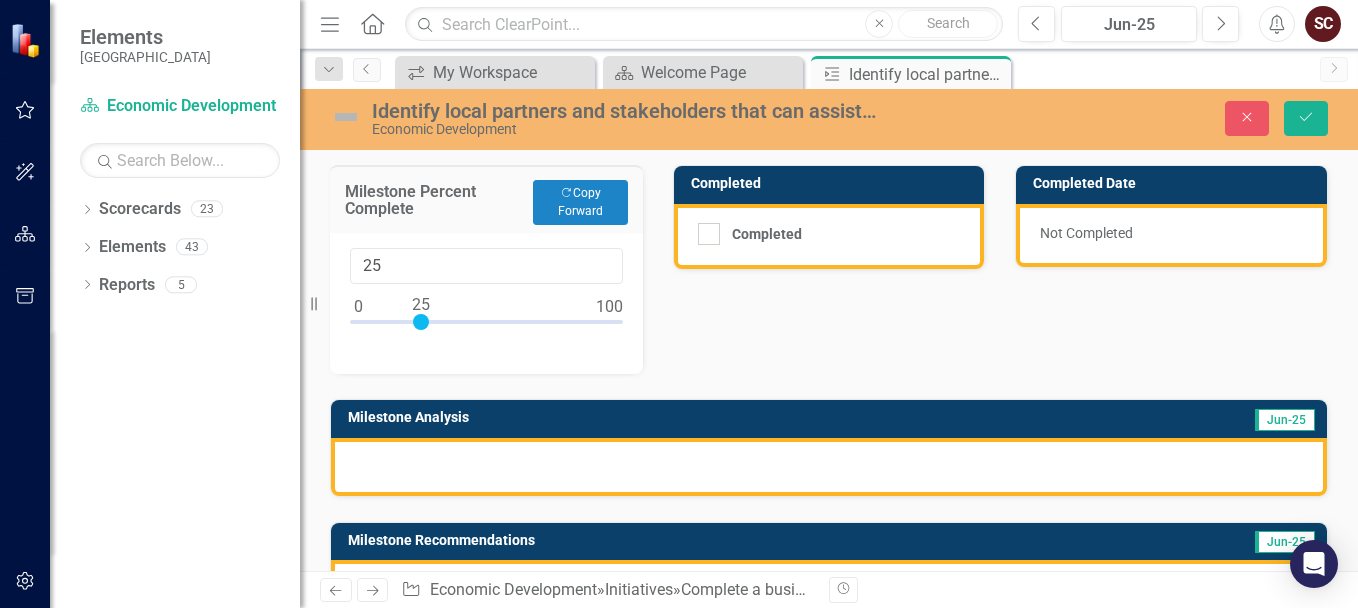 click at bounding box center (829, 467) 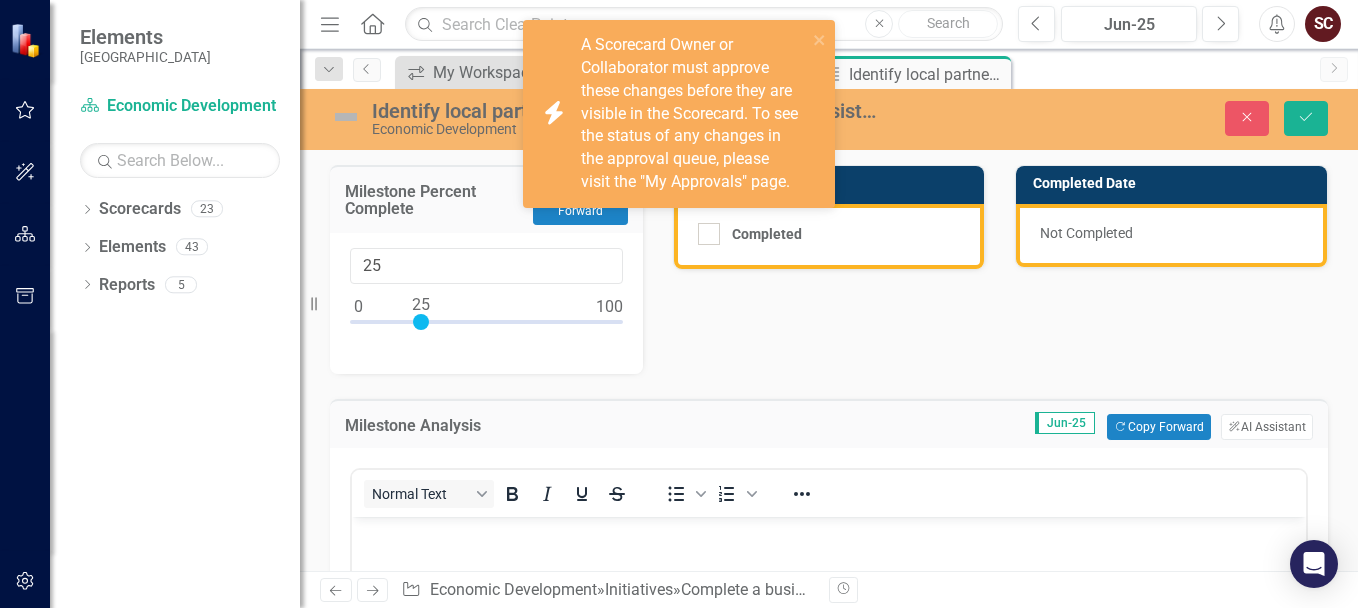 scroll, scrollTop: 0, scrollLeft: 0, axis: both 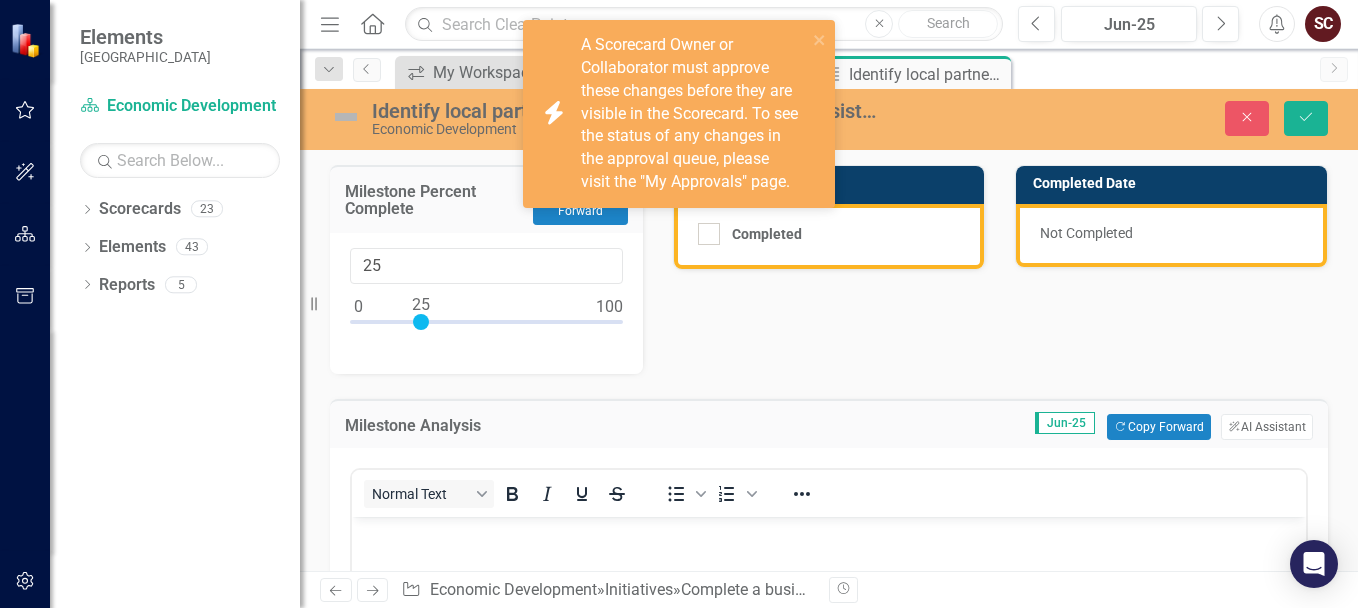 click at bounding box center [829, 534] 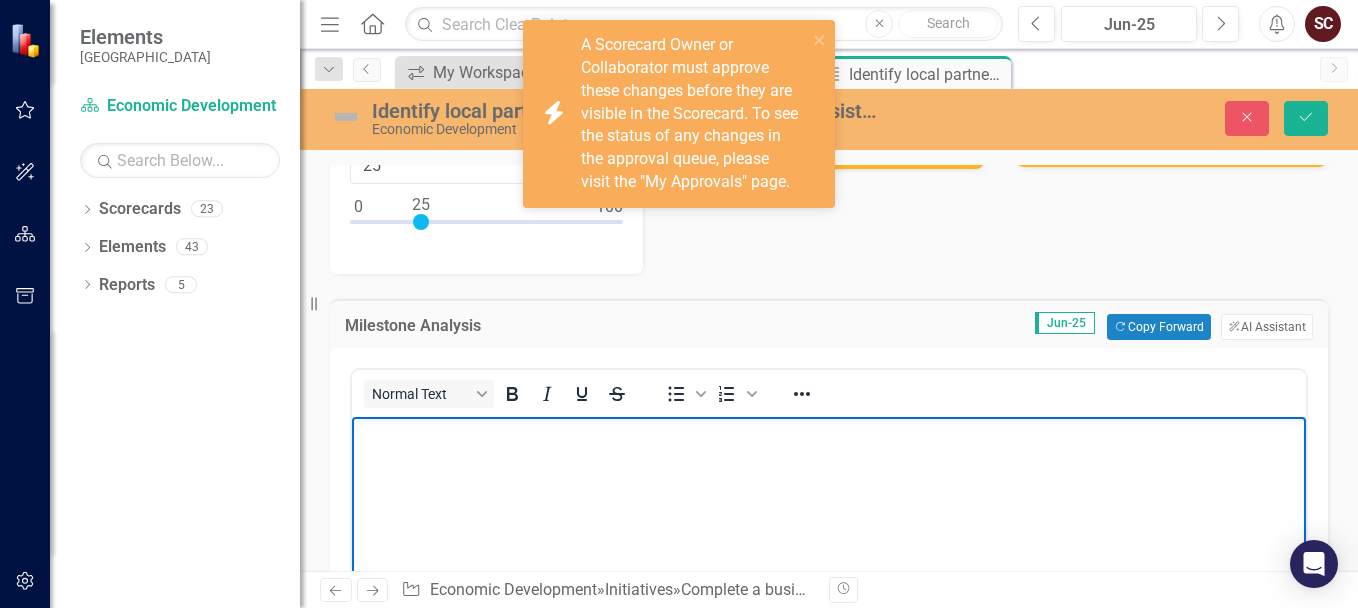 scroll, scrollTop: 200, scrollLeft: 0, axis: vertical 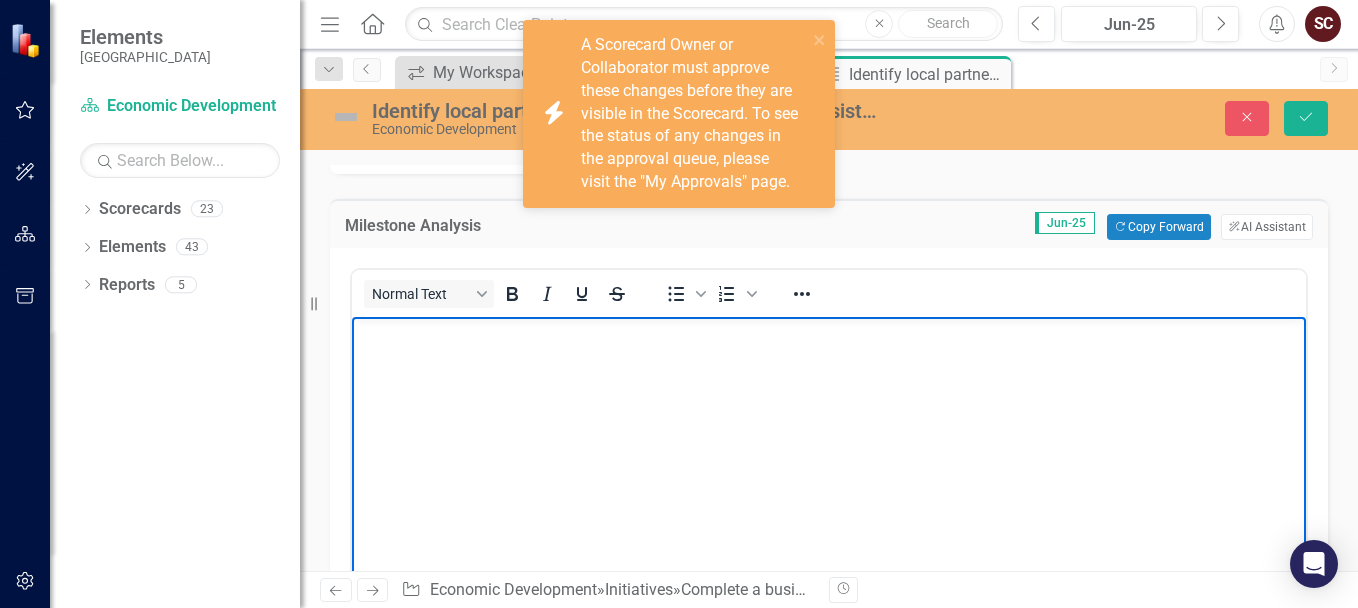 type 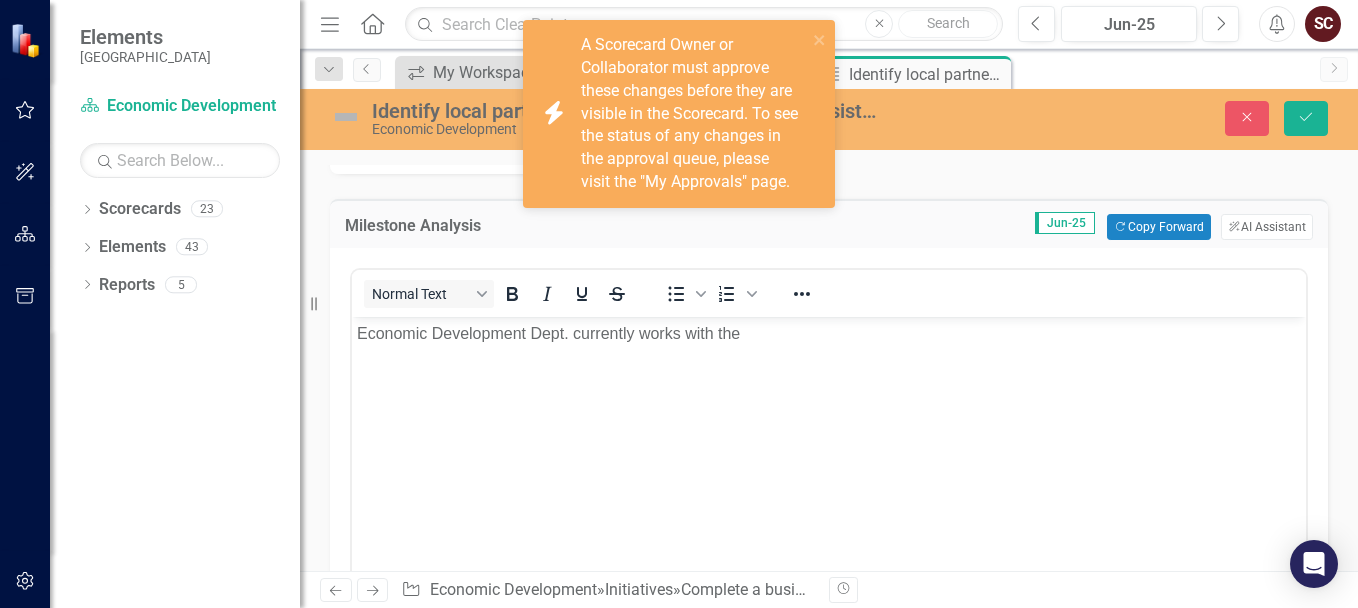 click on "icon.bolt A Scorecard Owner or Collaborator must approve these changes before they are visible in the Scorecard. To see the status of any changes in the approval queue, please visit the "My Approvals" page." at bounding box center (672, 114) 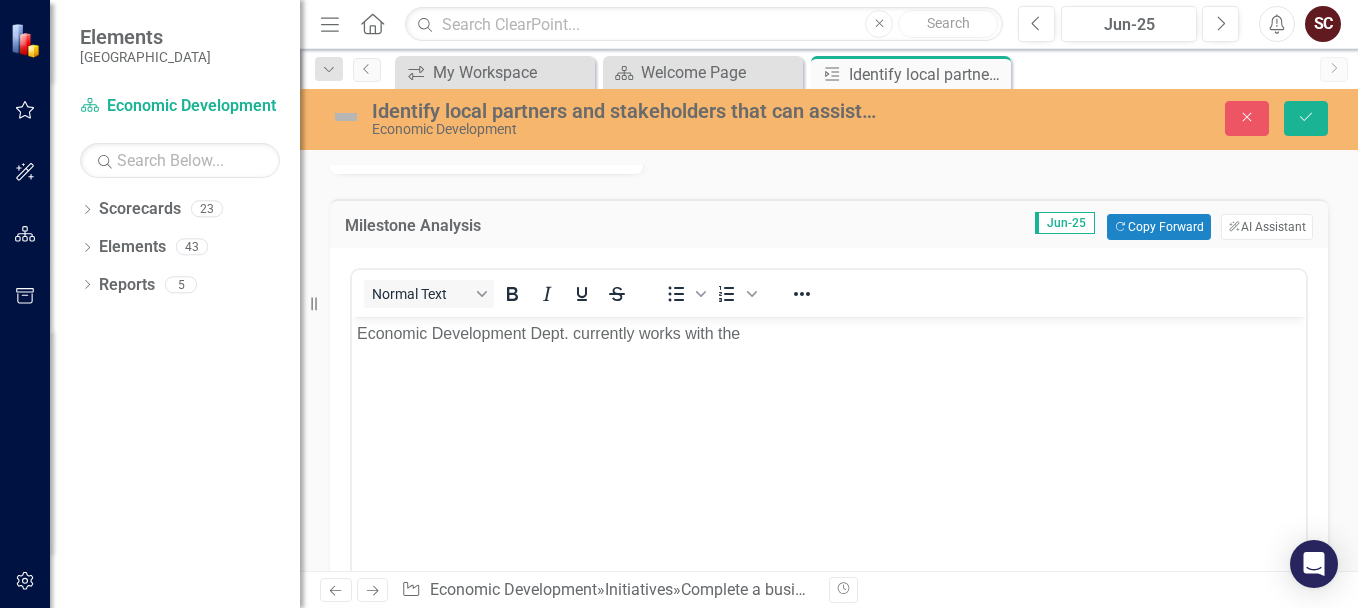click on "Economic Development Dept. currently works with the" at bounding box center (829, 334) 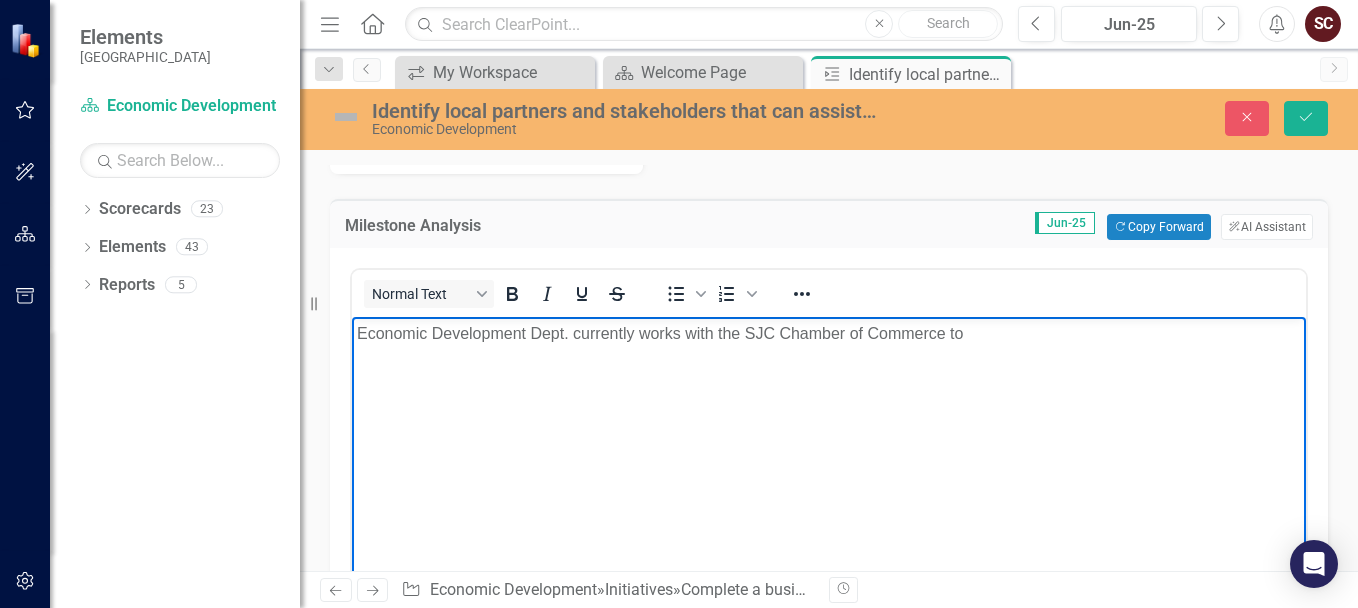 drag, startPoint x: 968, startPoint y: 335, endPoint x: 671, endPoint y: 640, distance: 425.71588 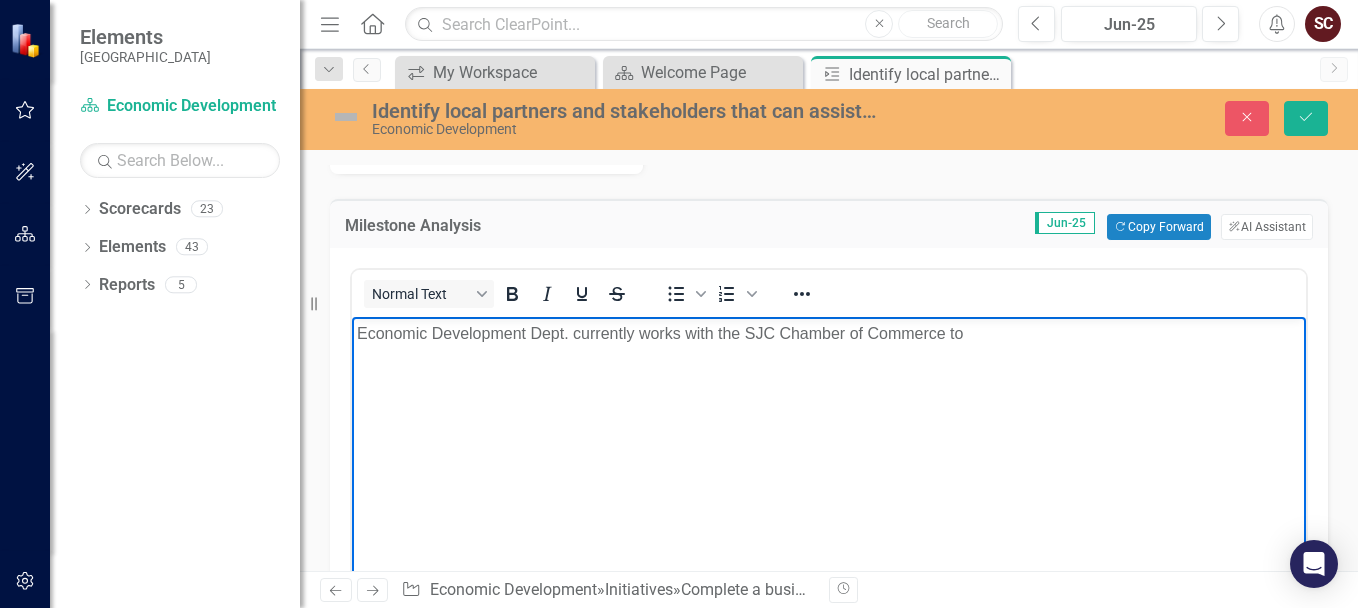 copy on "Economic Development Dept. currently works with the SJC Chamber of Commerce to" 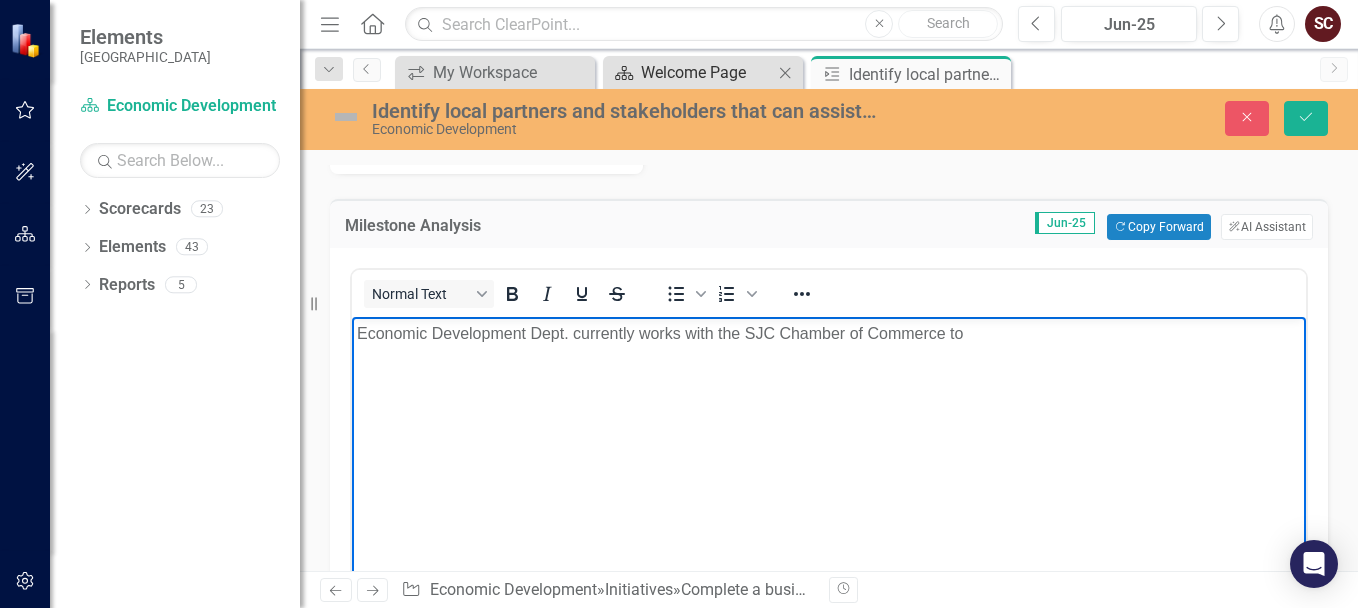 click on "Welcome Page" at bounding box center [707, 72] 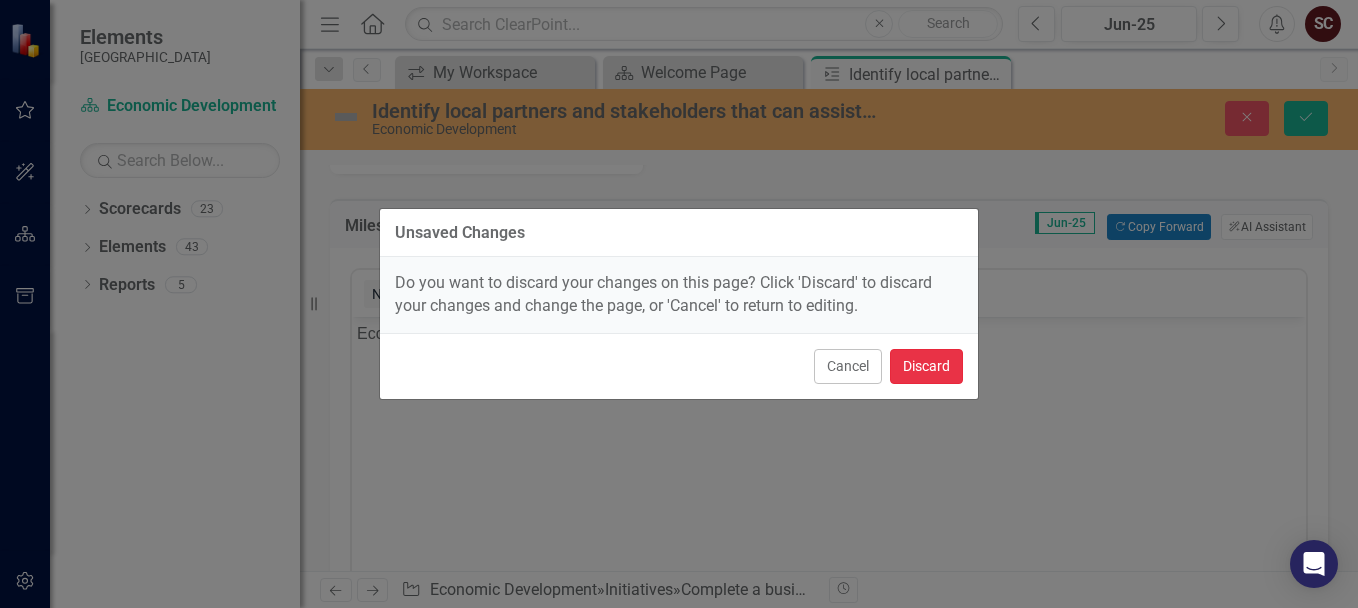 click on "Discard" at bounding box center [926, 366] 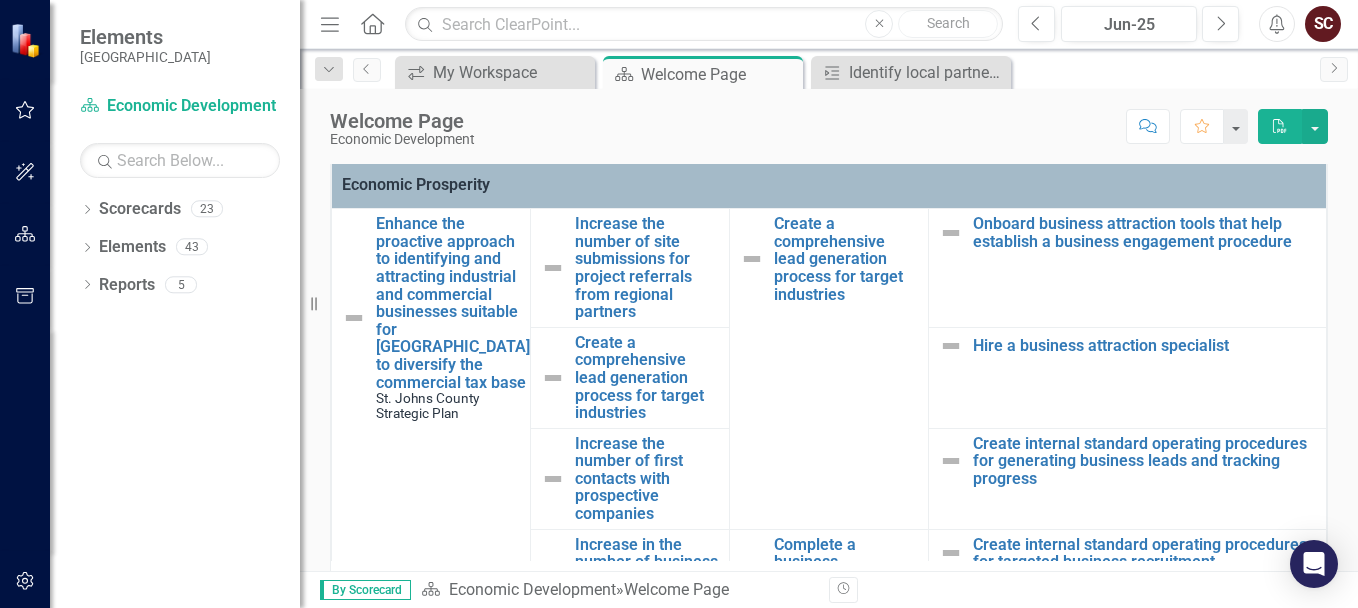 scroll, scrollTop: 500, scrollLeft: 0, axis: vertical 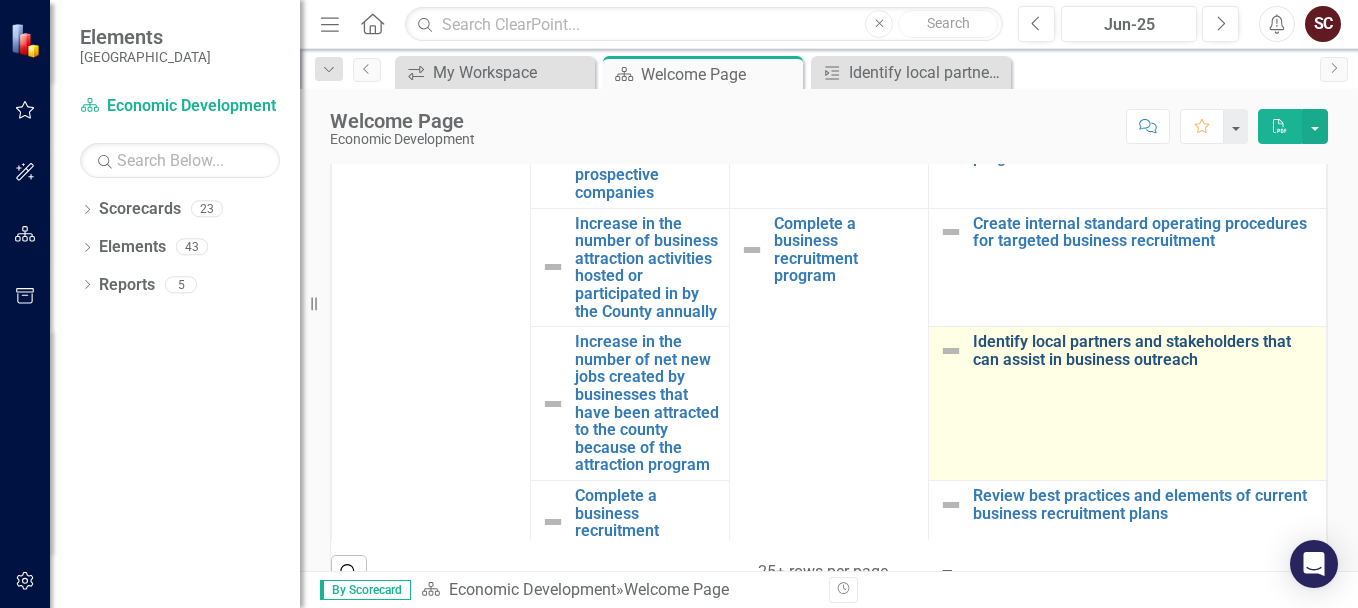 click on "Identify local partners and stakeholders that can assist in business outreach" at bounding box center [1144, 350] 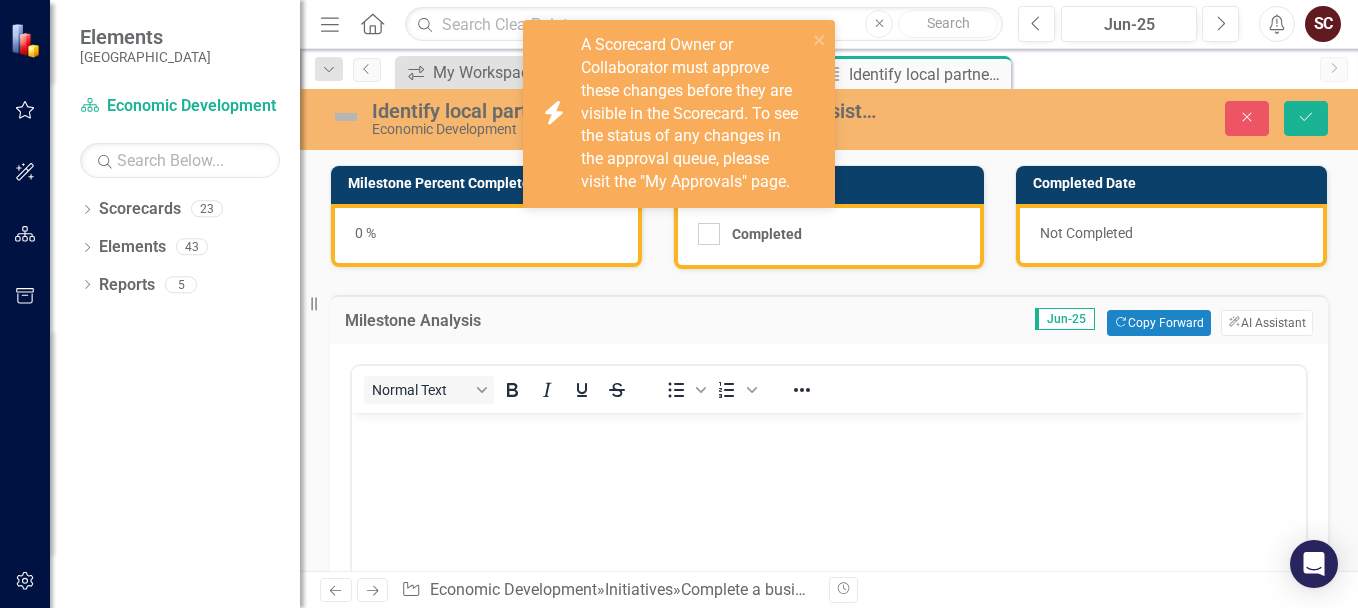 scroll, scrollTop: 0, scrollLeft: 0, axis: both 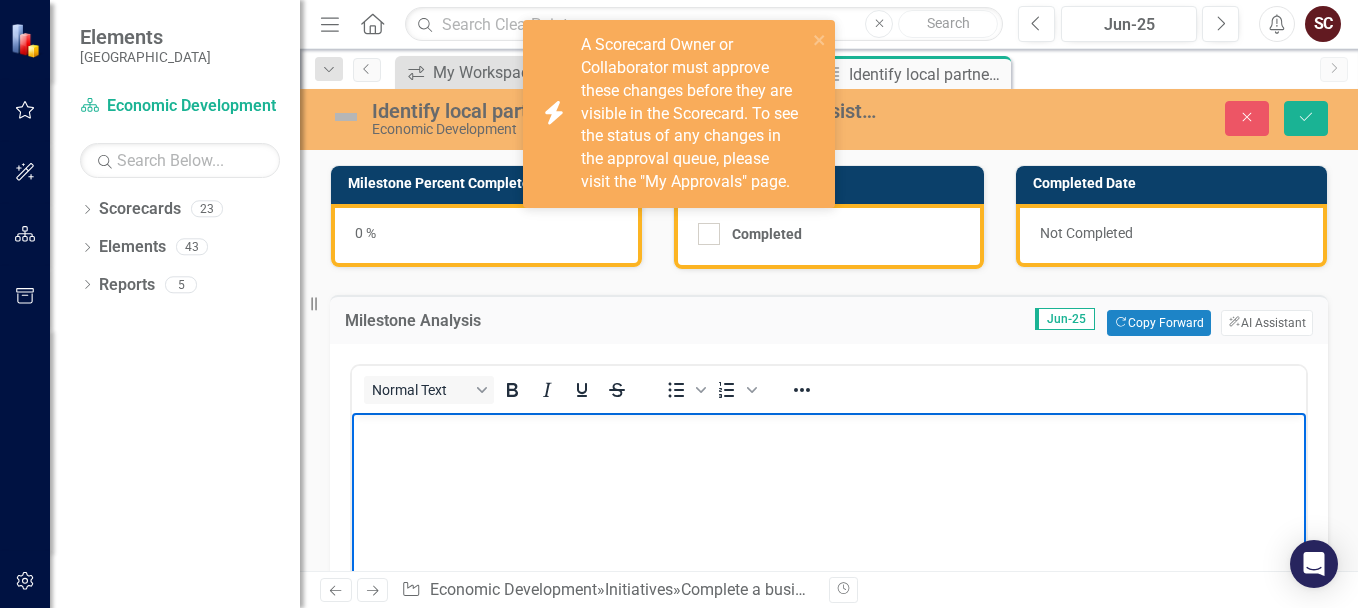 click at bounding box center [829, 562] 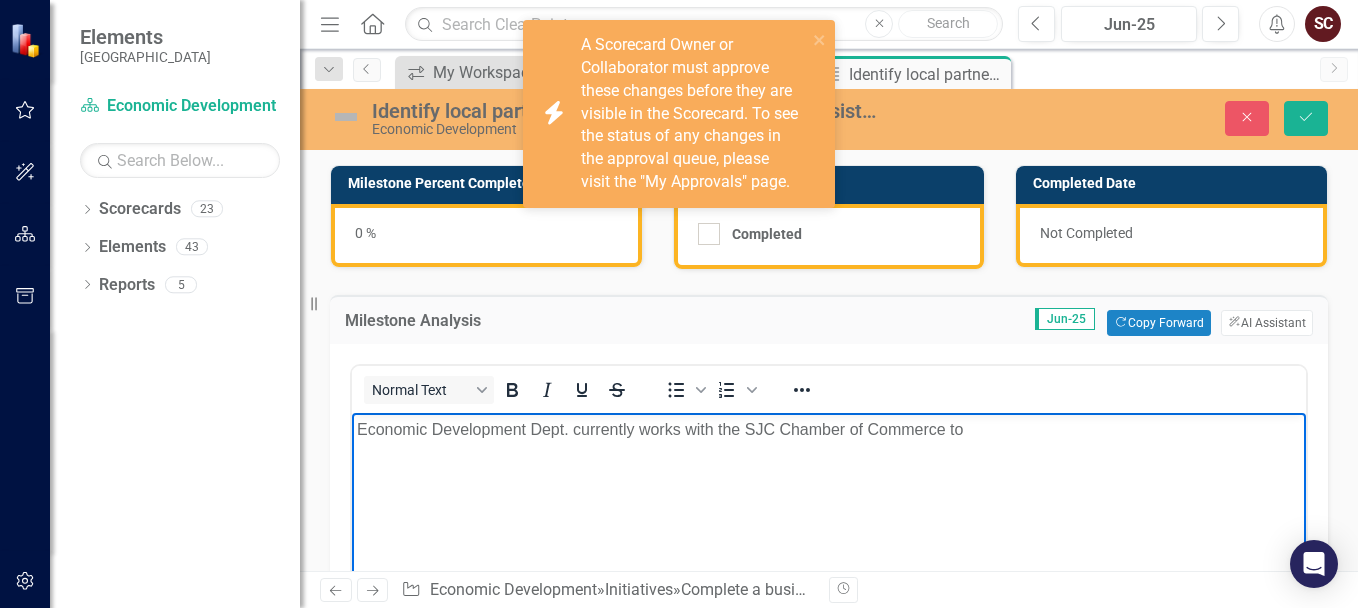 click on "0 %" at bounding box center [486, 235] 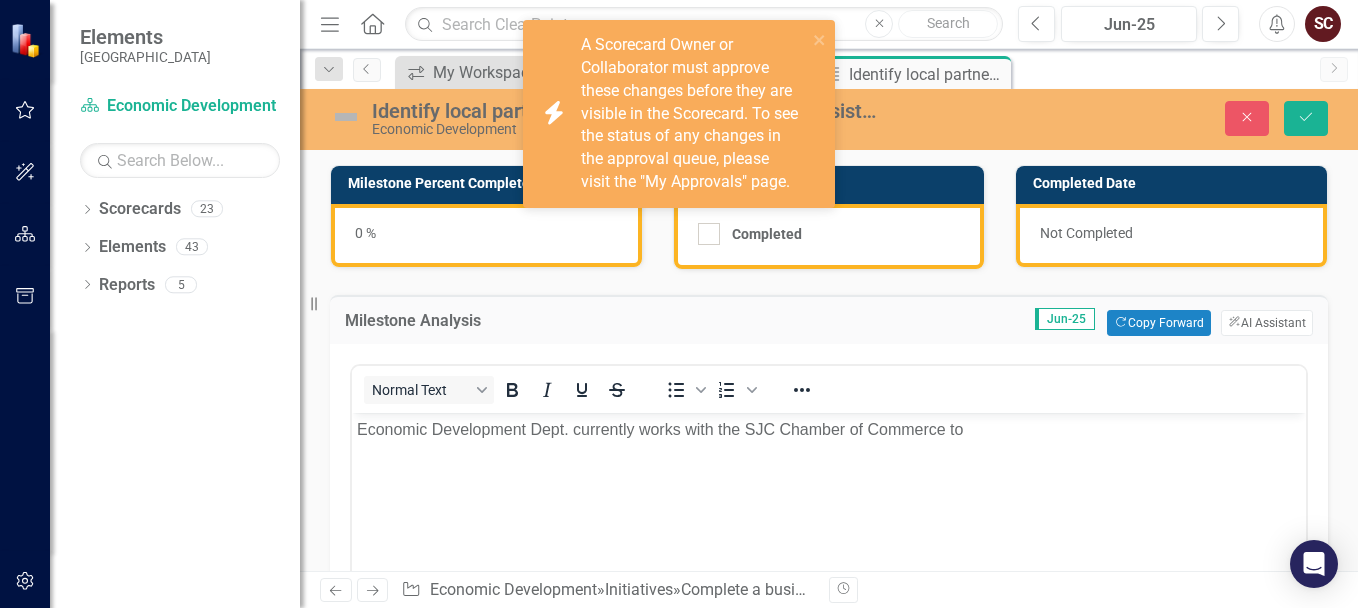 click on "0 %" at bounding box center [486, 235] 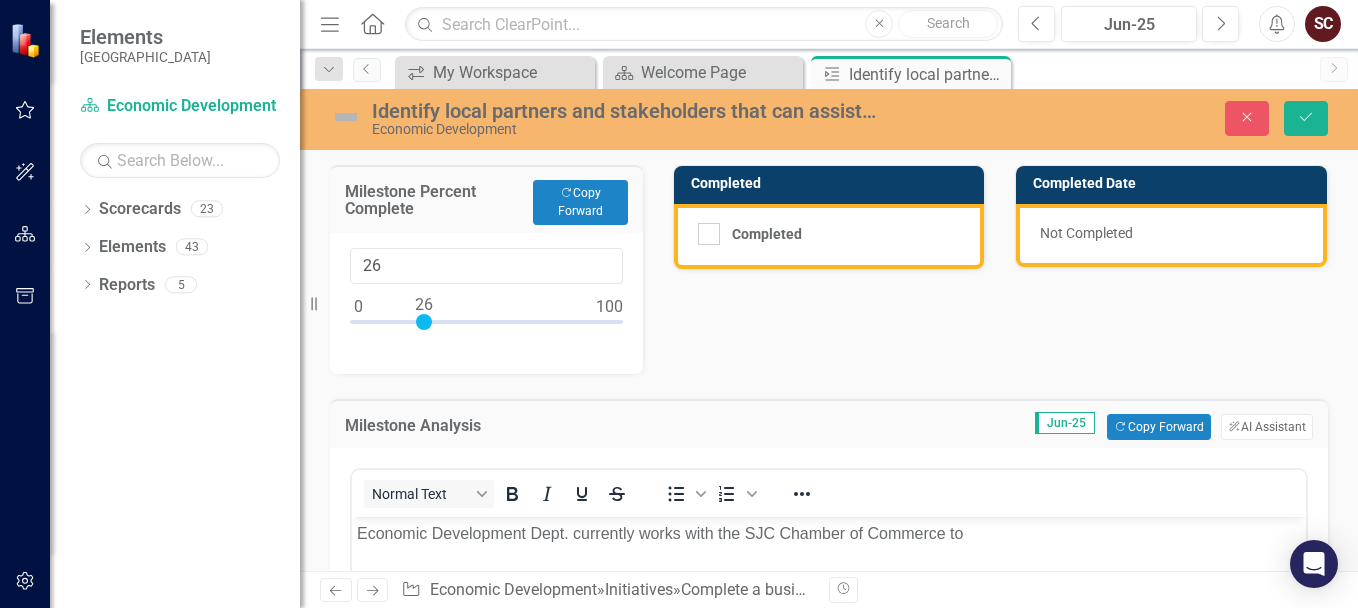 type on "25" 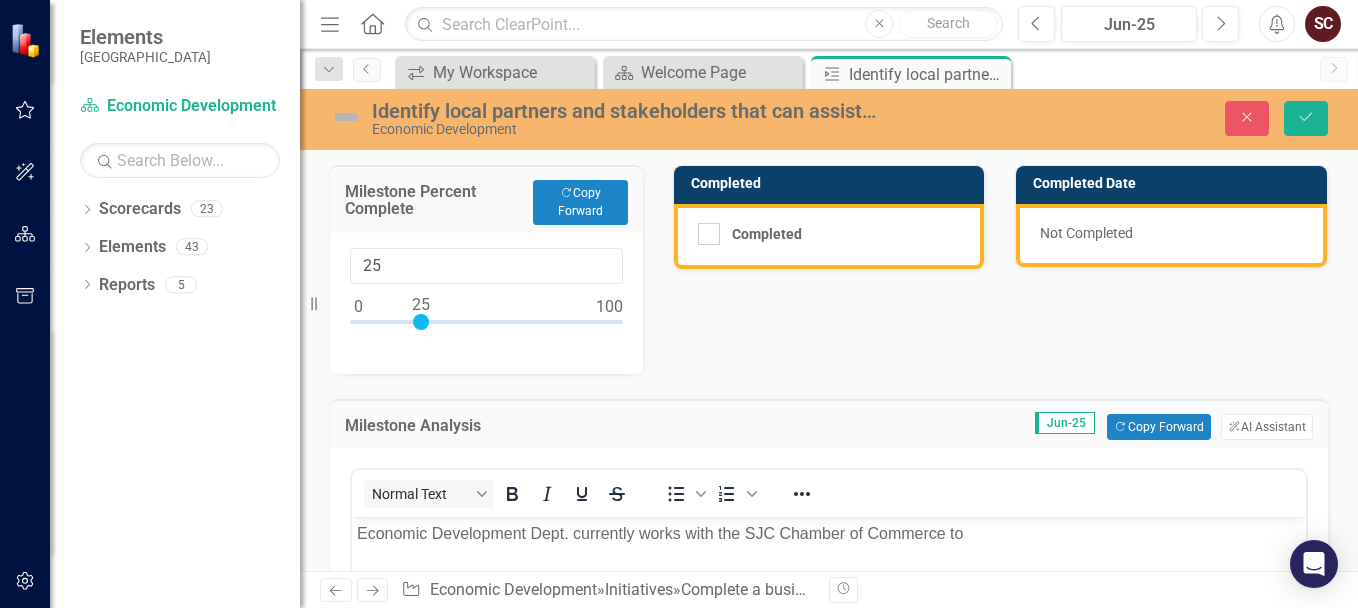 drag, startPoint x: 359, startPoint y: 326, endPoint x: 423, endPoint y: 327, distance: 64.00781 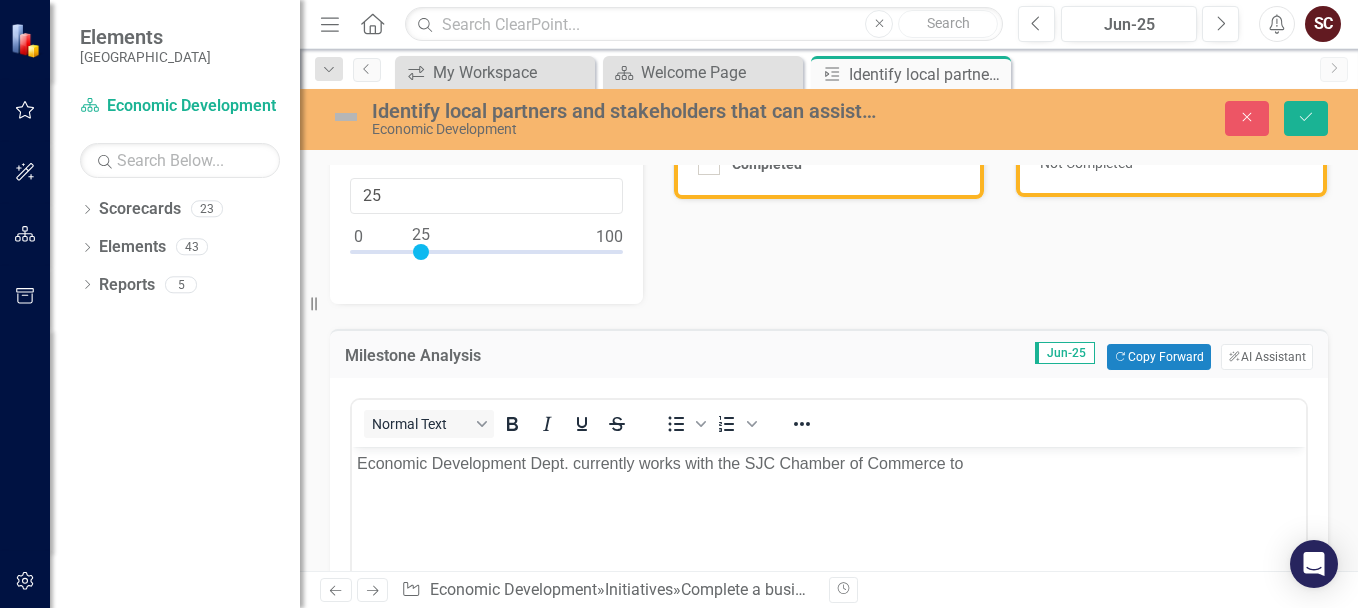 scroll, scrollTop: 100, scrollLeft: 0, axis: vertical 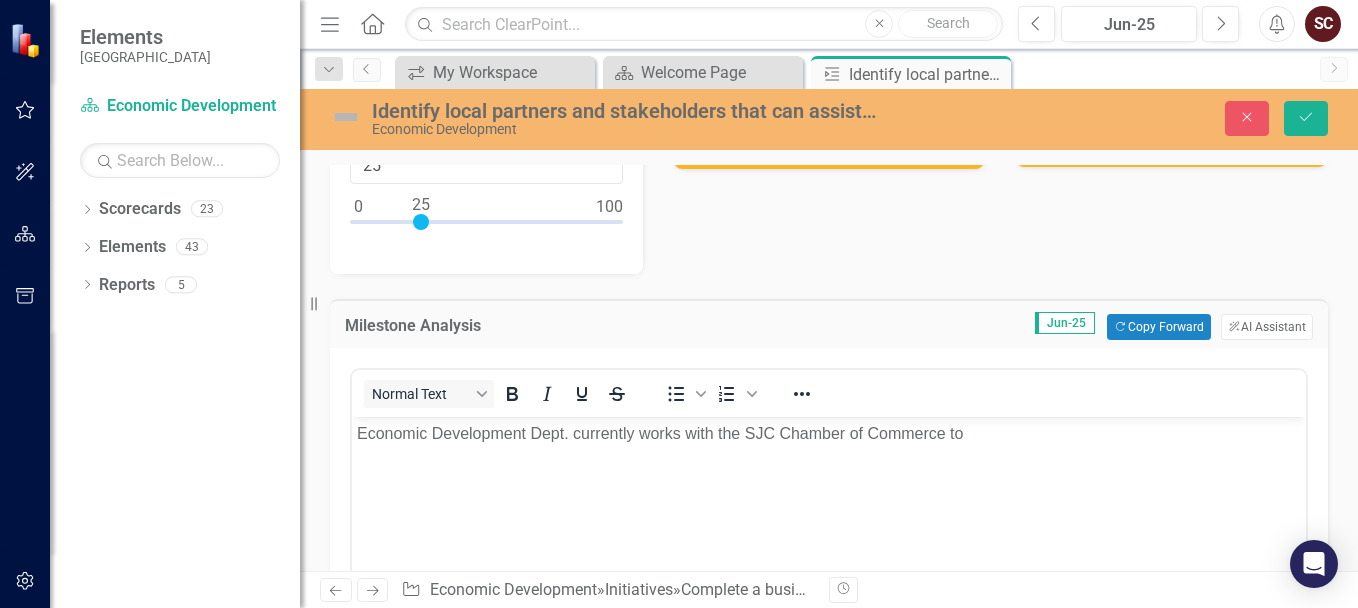 click on "Economic Development Dept. currently works with the SJC Chamber of Commerce to" at bounding box center (829, 434) 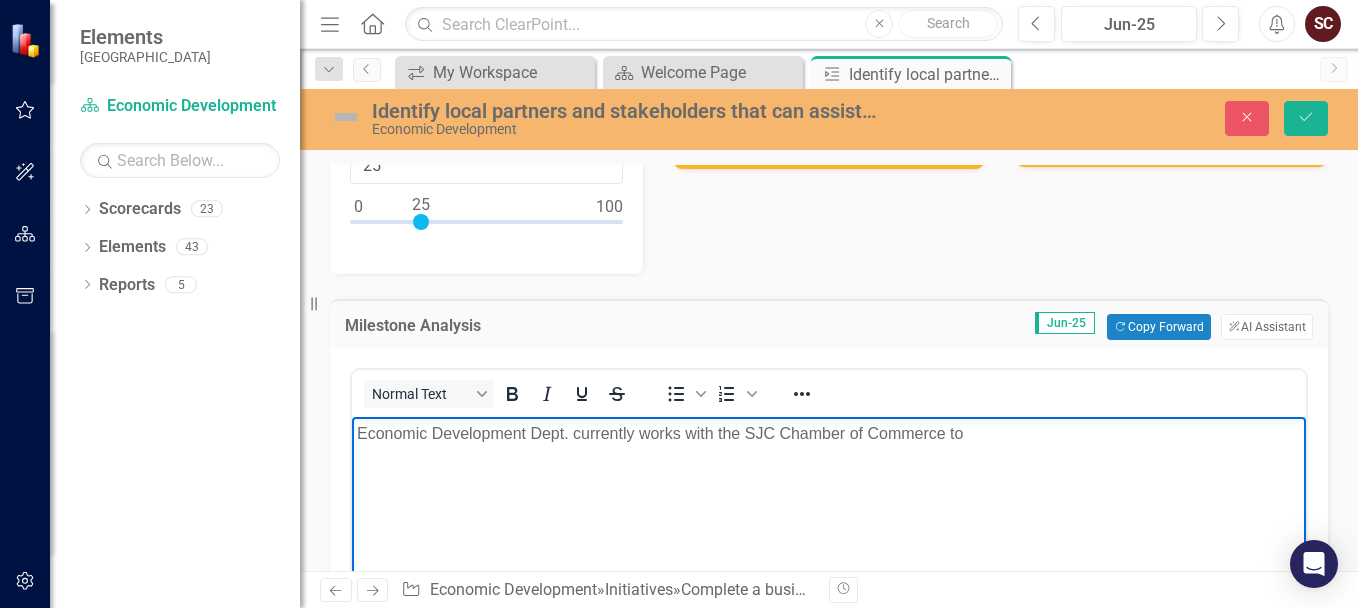type 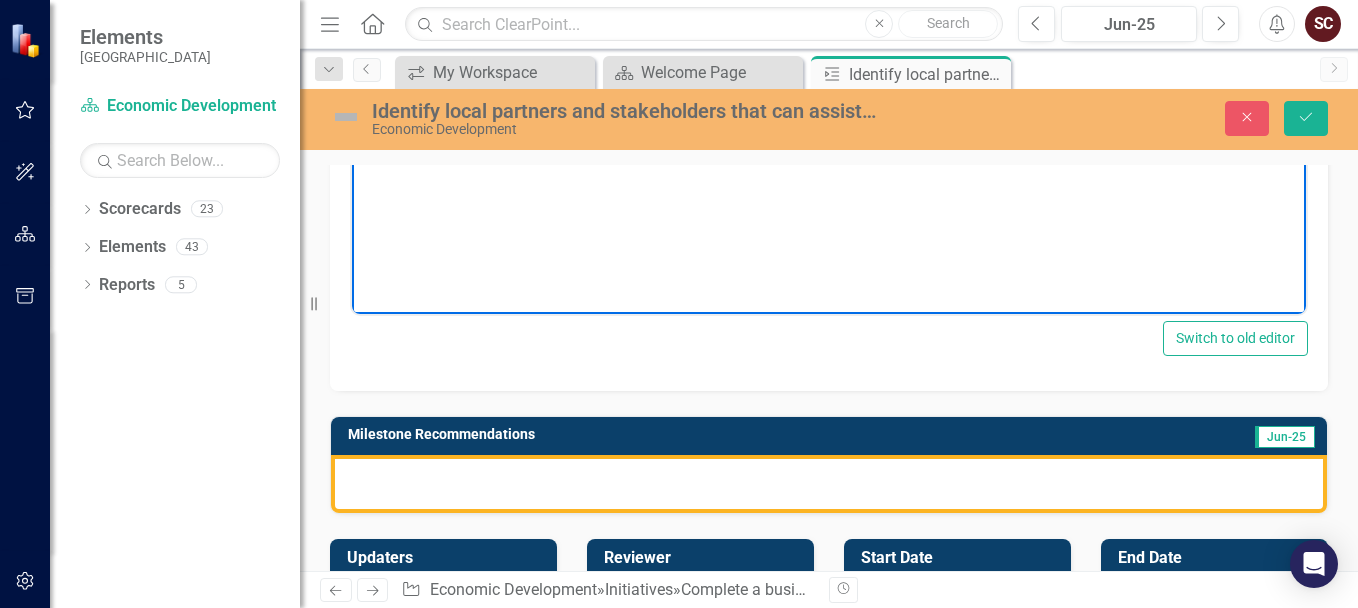 scroll, scrollTop: 600, scrollLeft: 0, axis: vertical 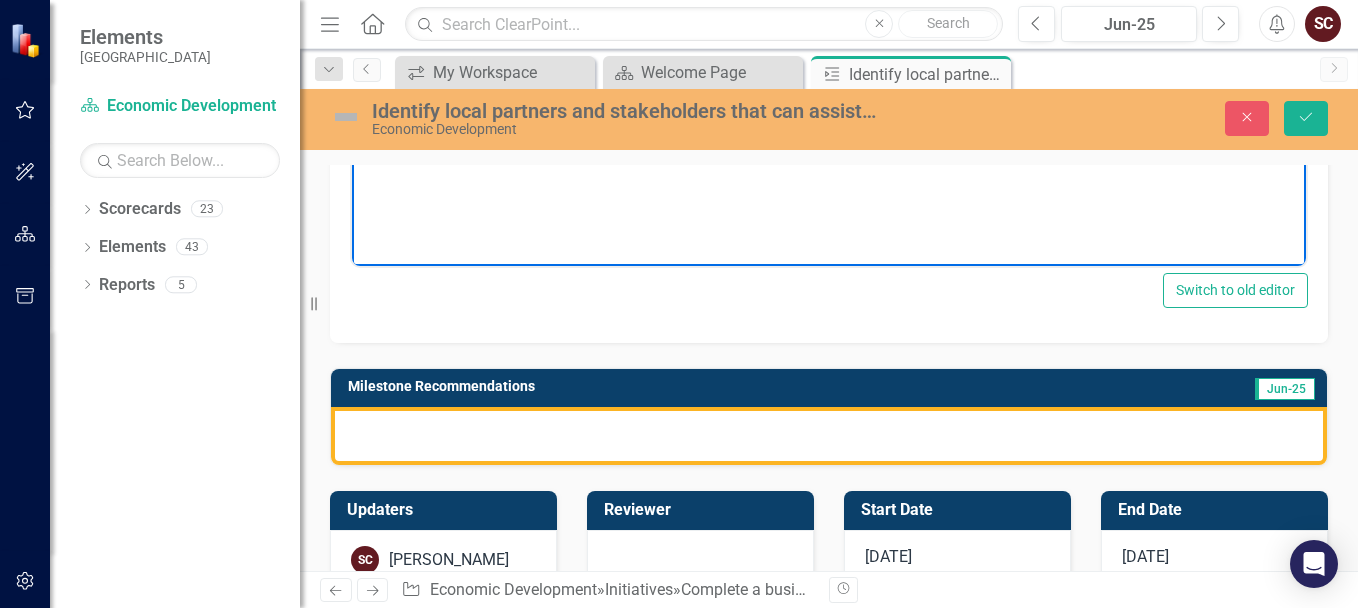click at bounding box center [829, 436] 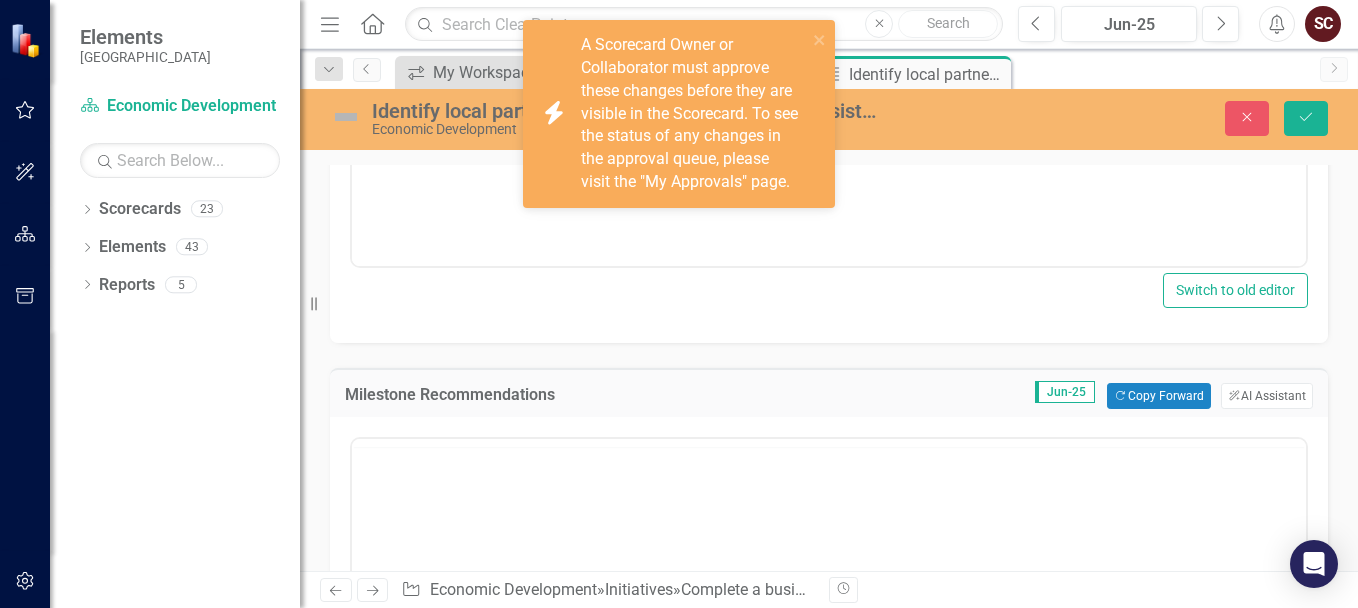scroll, scrollTop: 0, scrollLeft: 0, axis: both 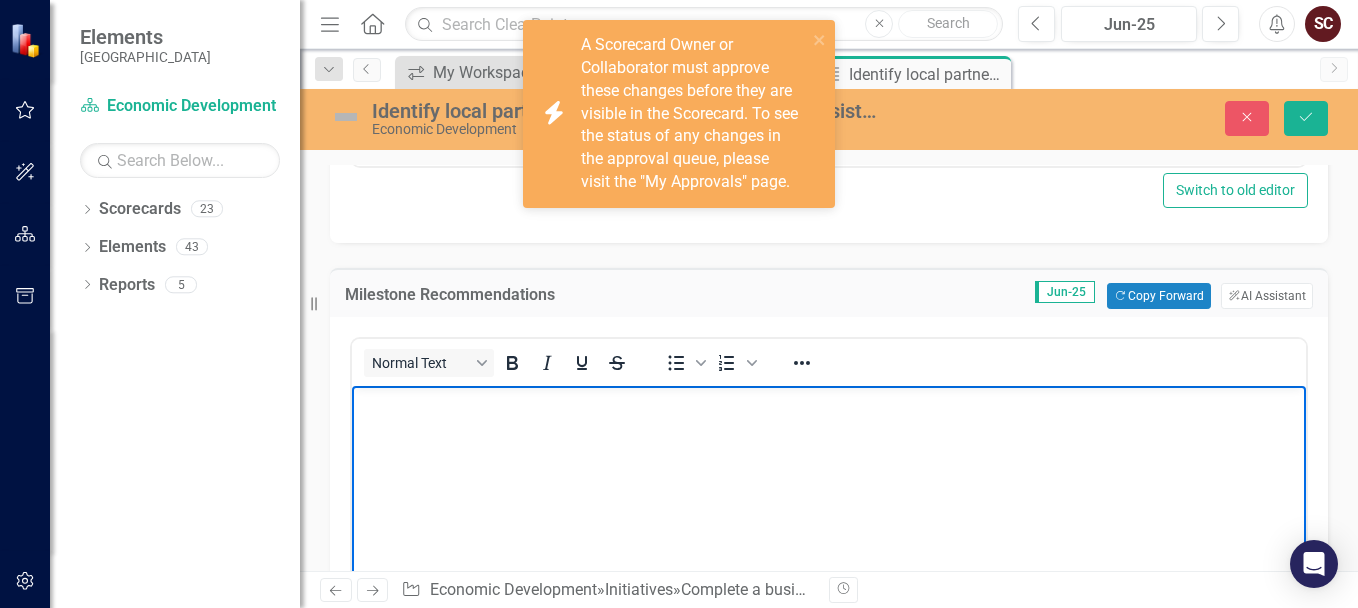 click at bounding box center [829, 403] 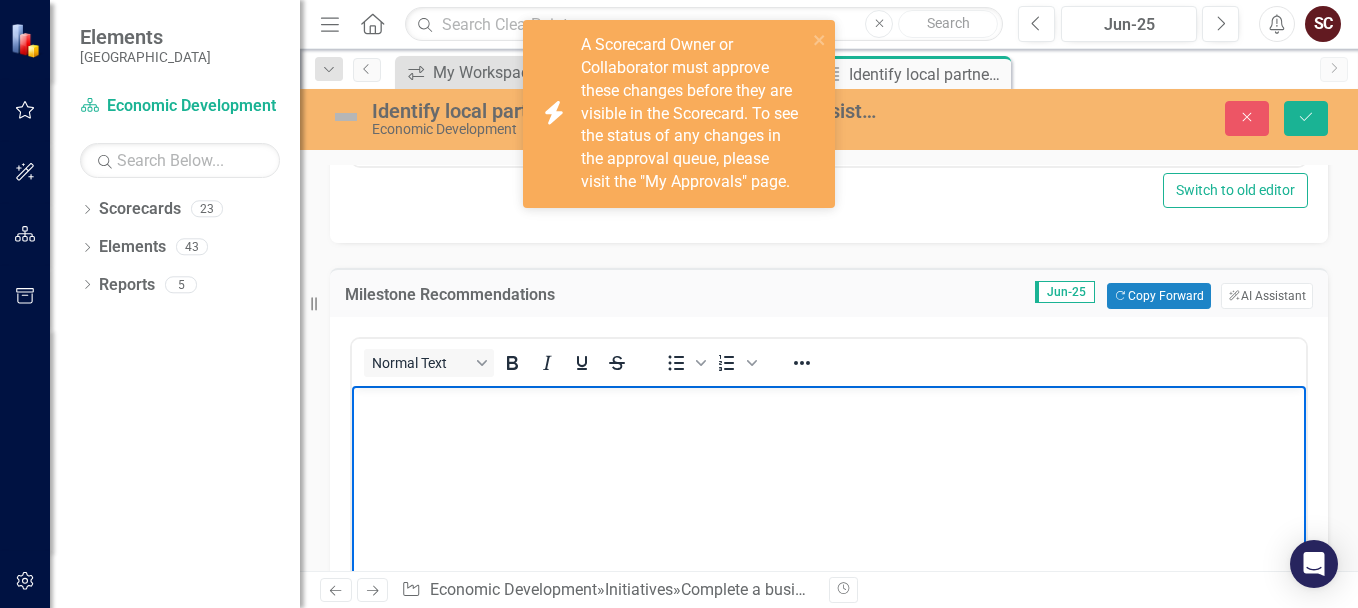 type 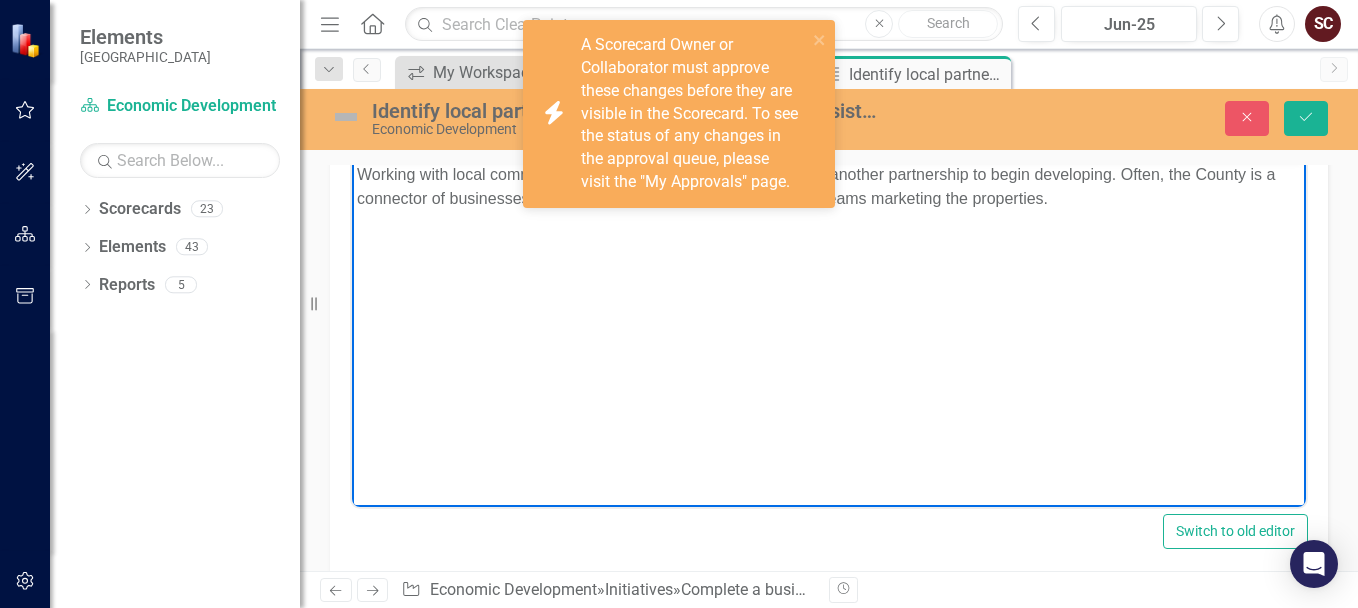 scroll, scrollTop: 1200, scrollLeft: 0, axis: vertical 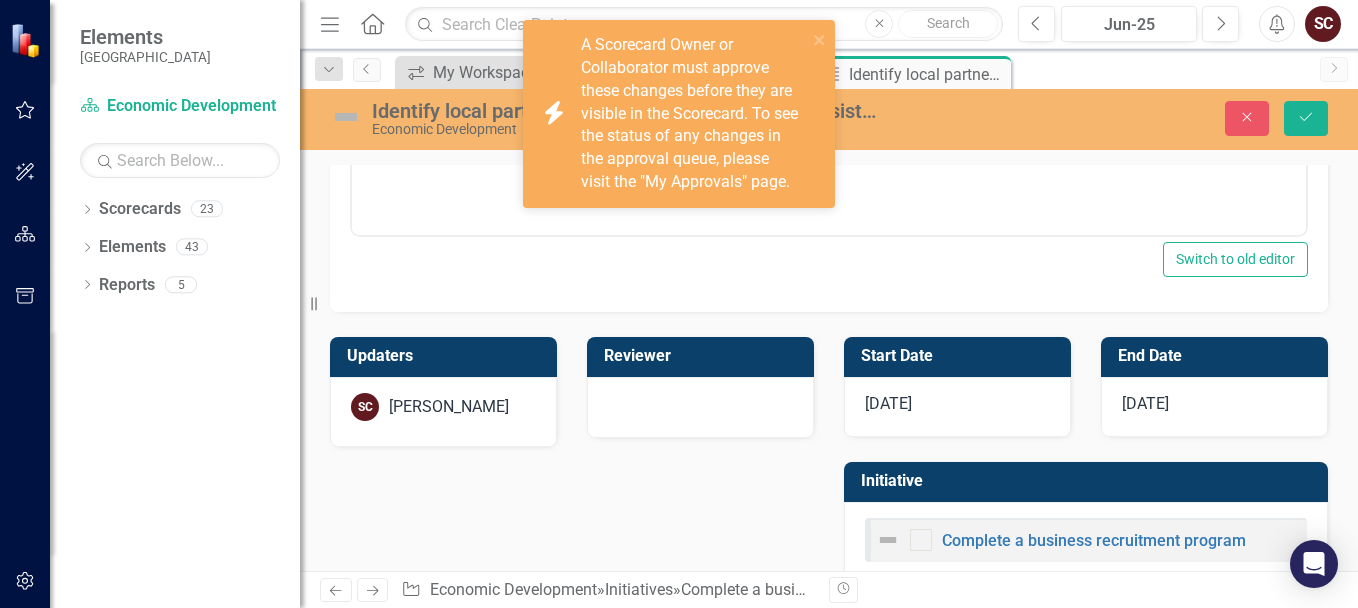 click on "[DATE]" at bounding box center [888, 403] 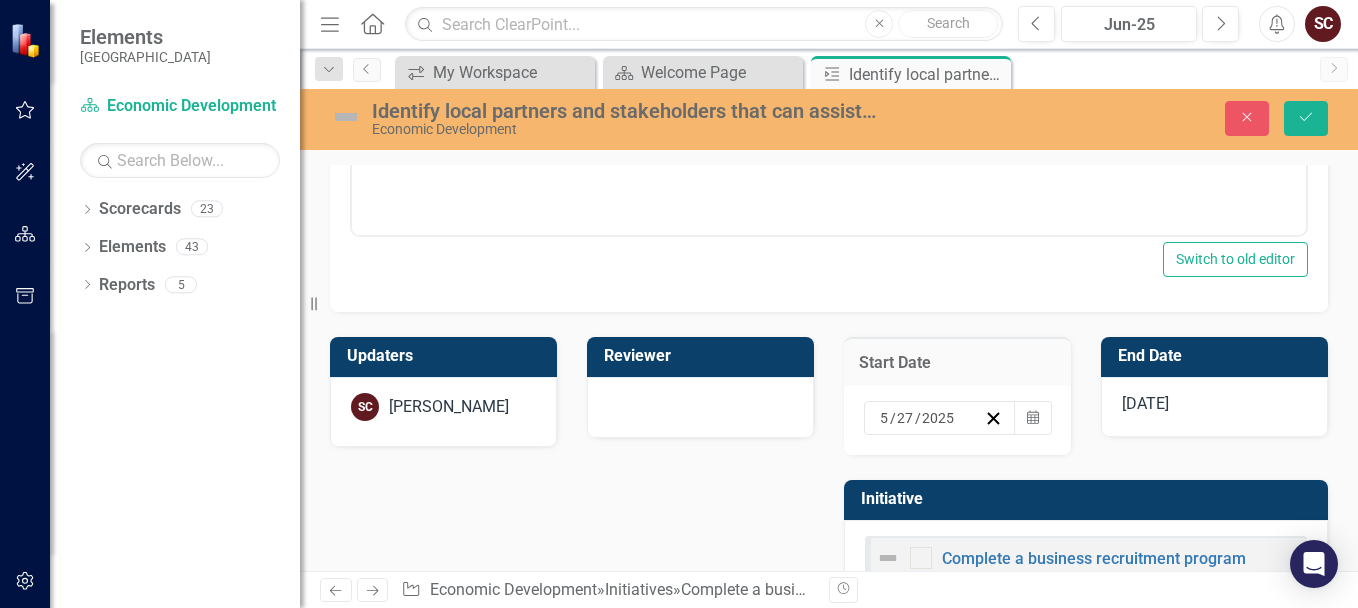 click on "[DATE]" at bounding box center [1145, 403] 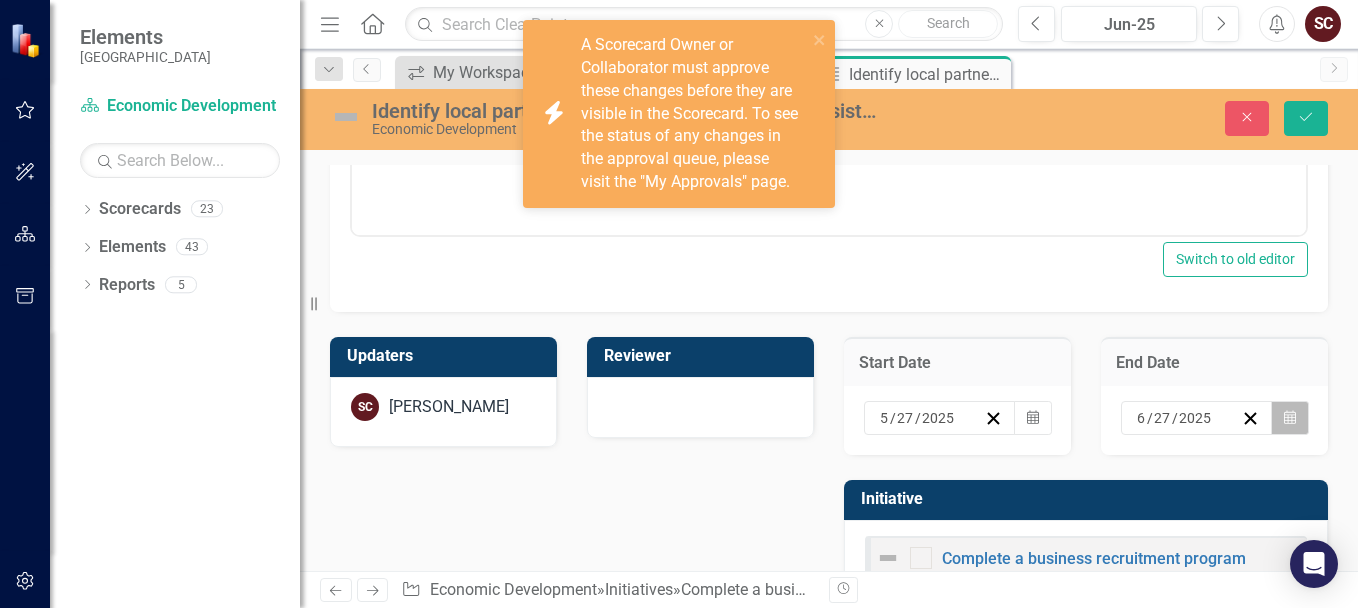 click 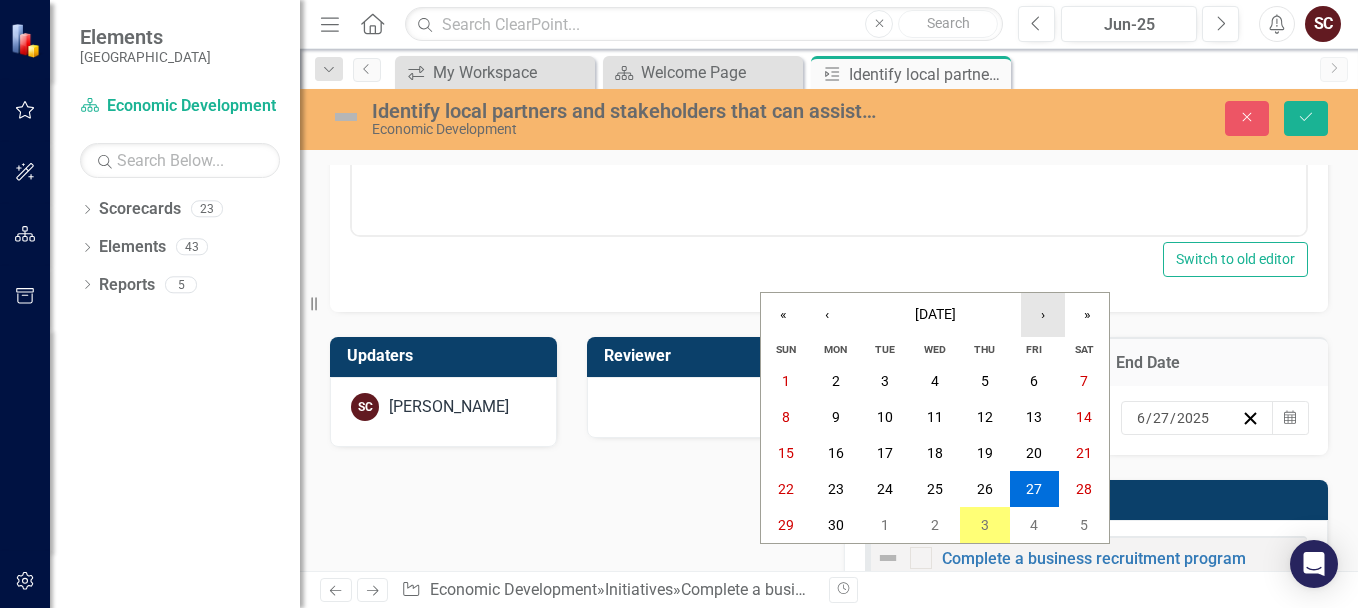 click on "›" at bounding box center [1043, 315] 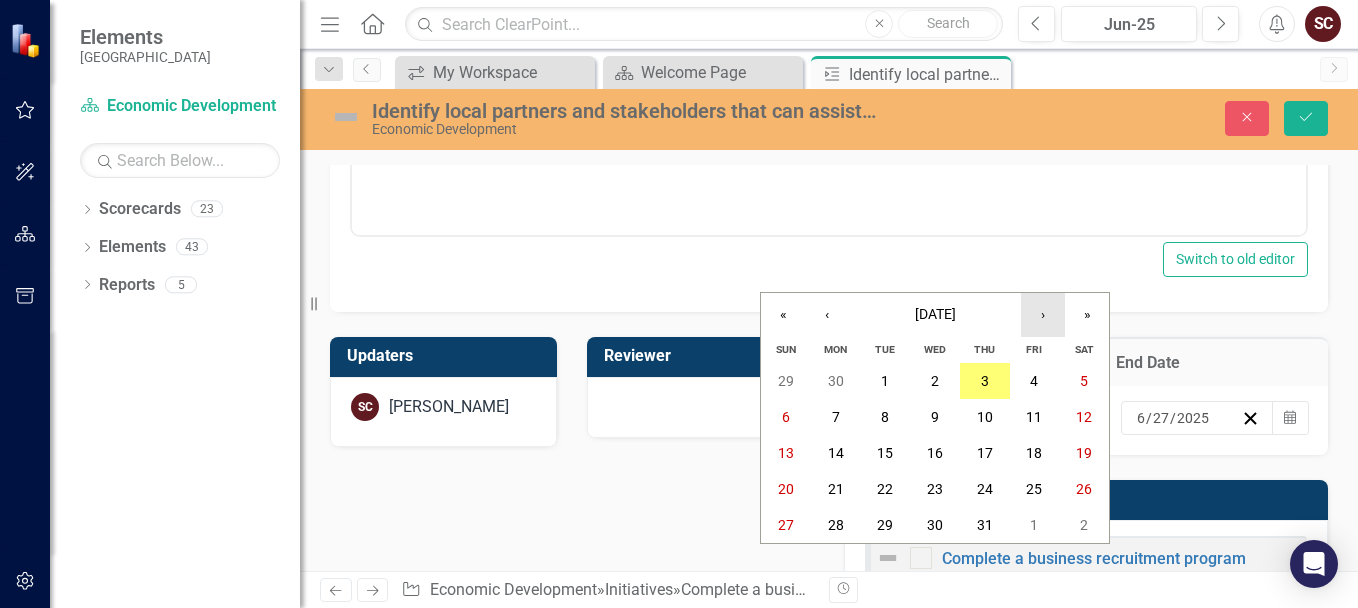 click on "›" at bounding box center [1043, 315] 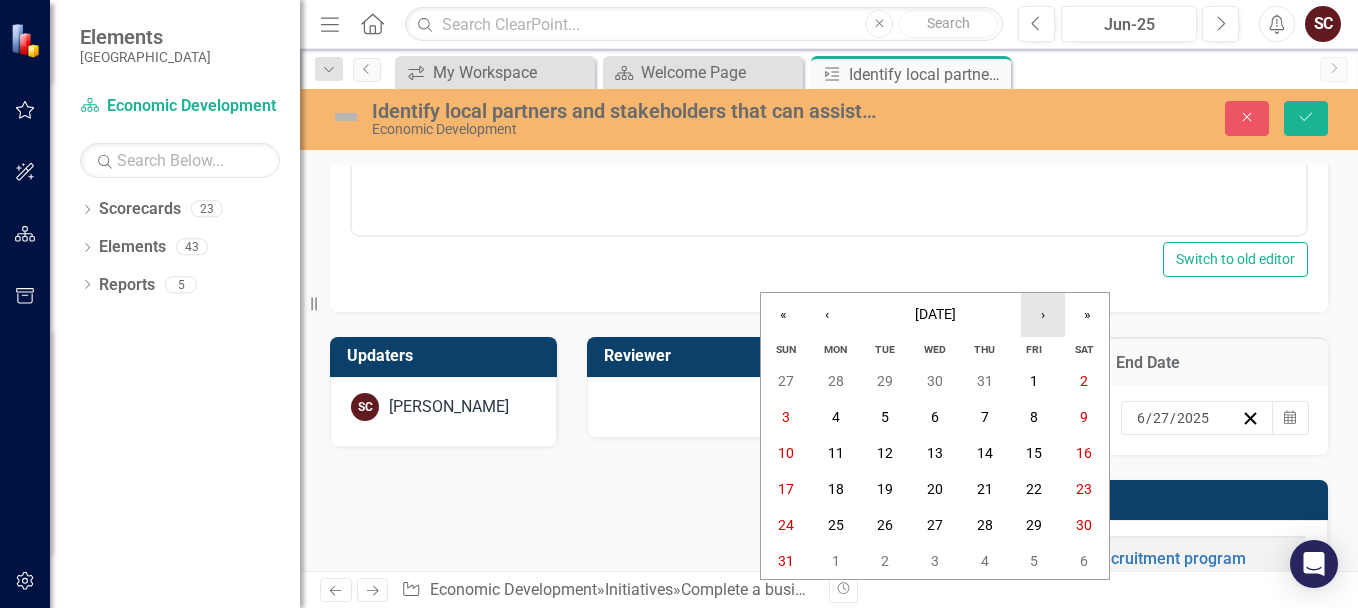click on "›" at bounding box center (1043, 315) 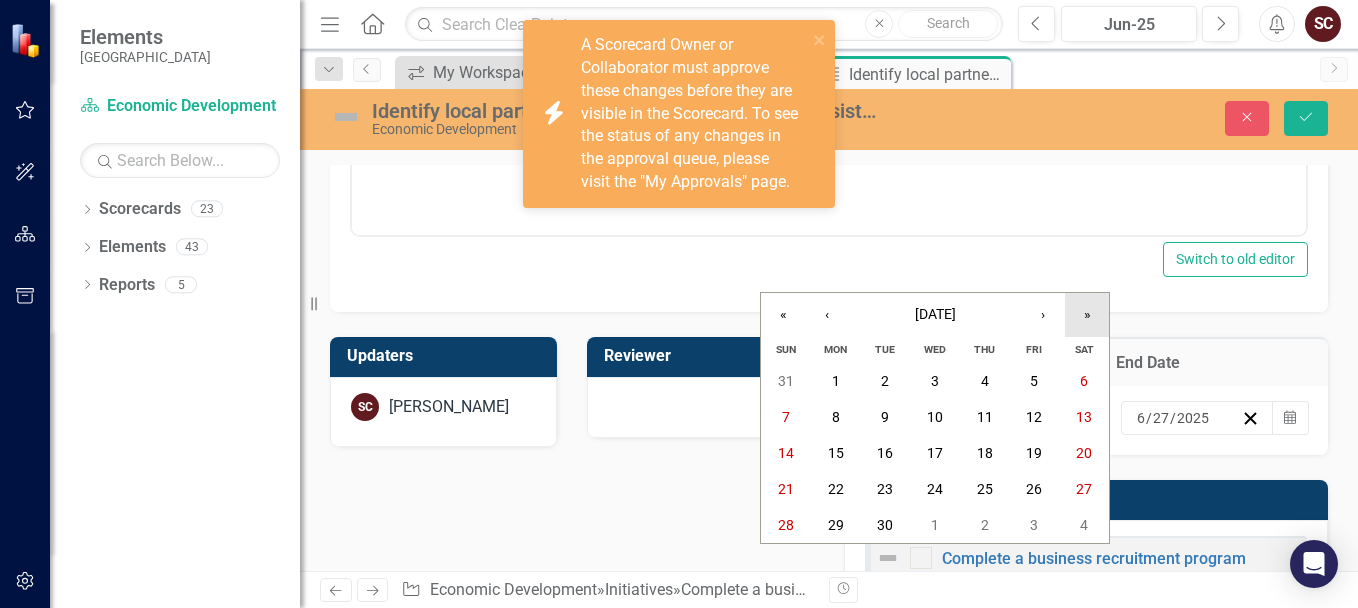 click on "»" at bounding box center (1087, 315) 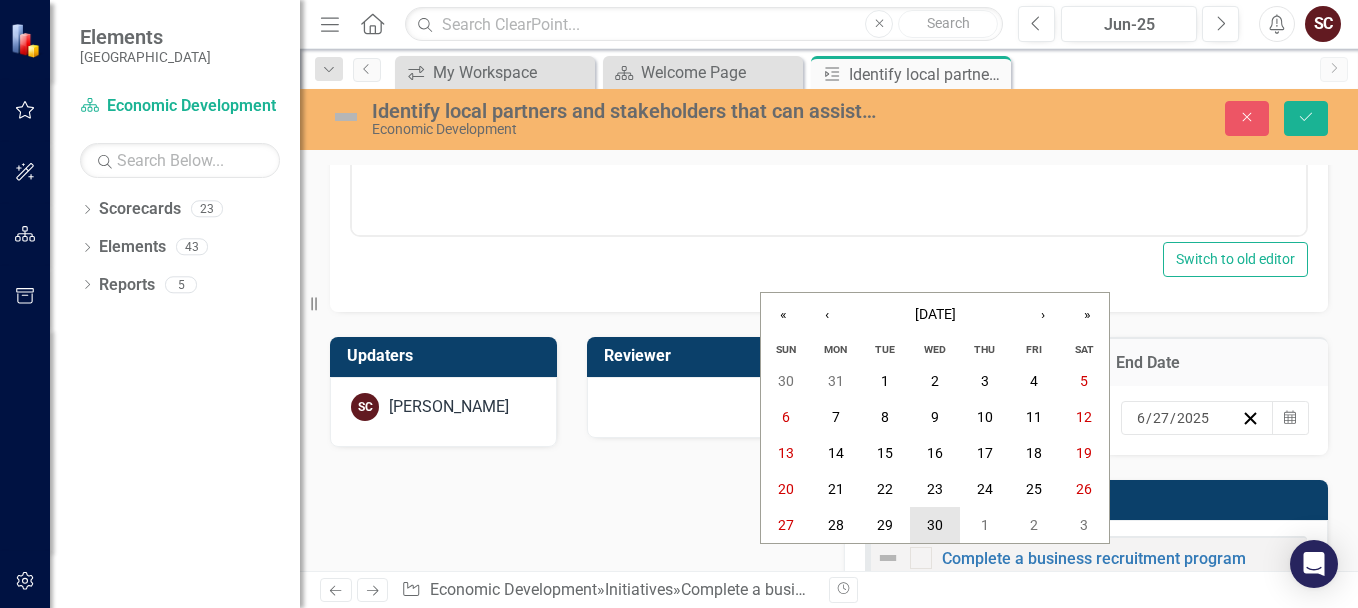 click on "30" at bounding box center [935, 525] 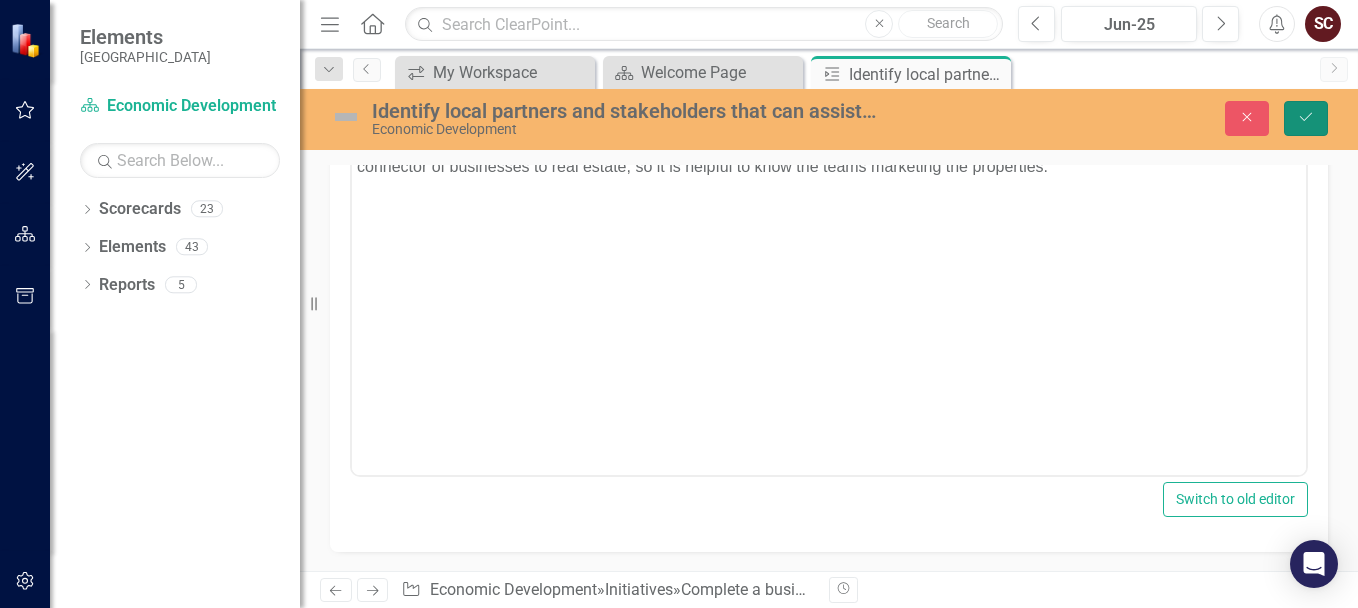 click on "Save" at bounding box center (1306, 118) 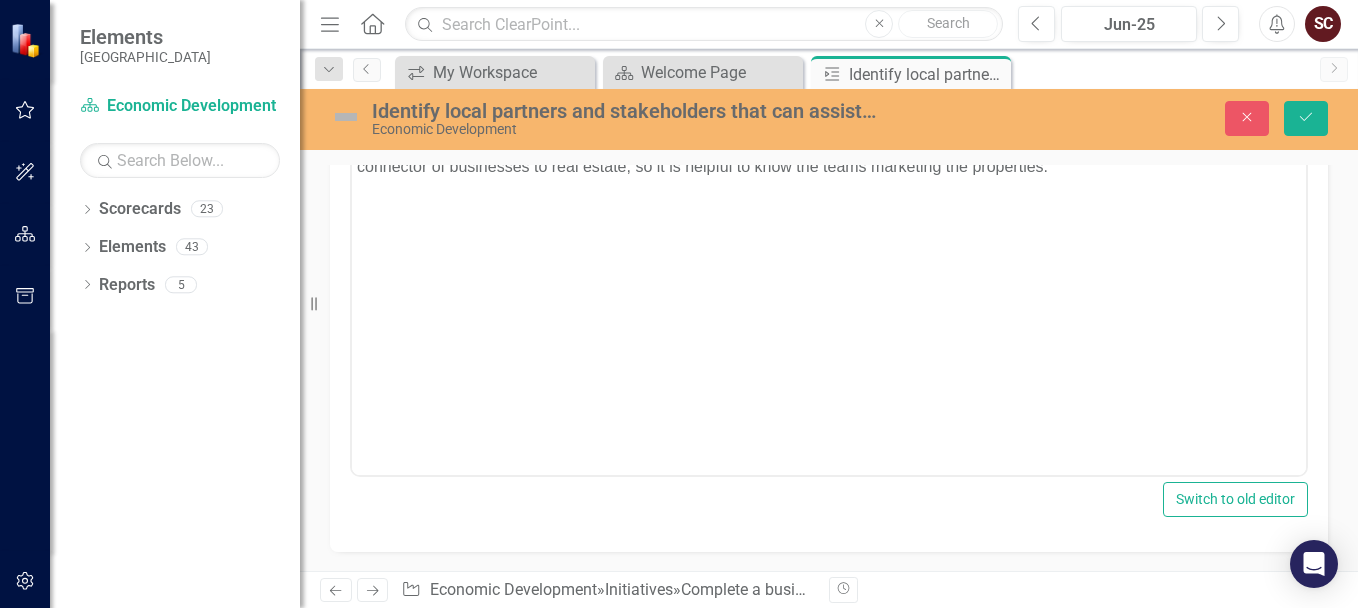 scroll, scrollTop: 293, scrollLeft: 0, axis: vertical 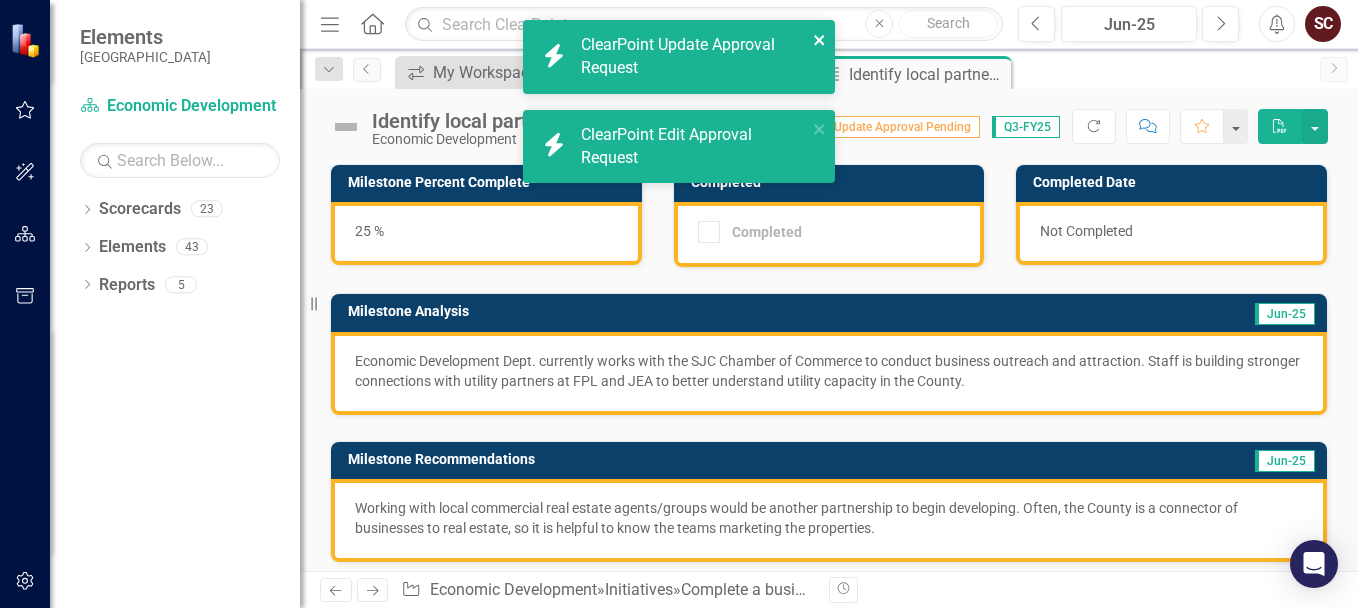 click 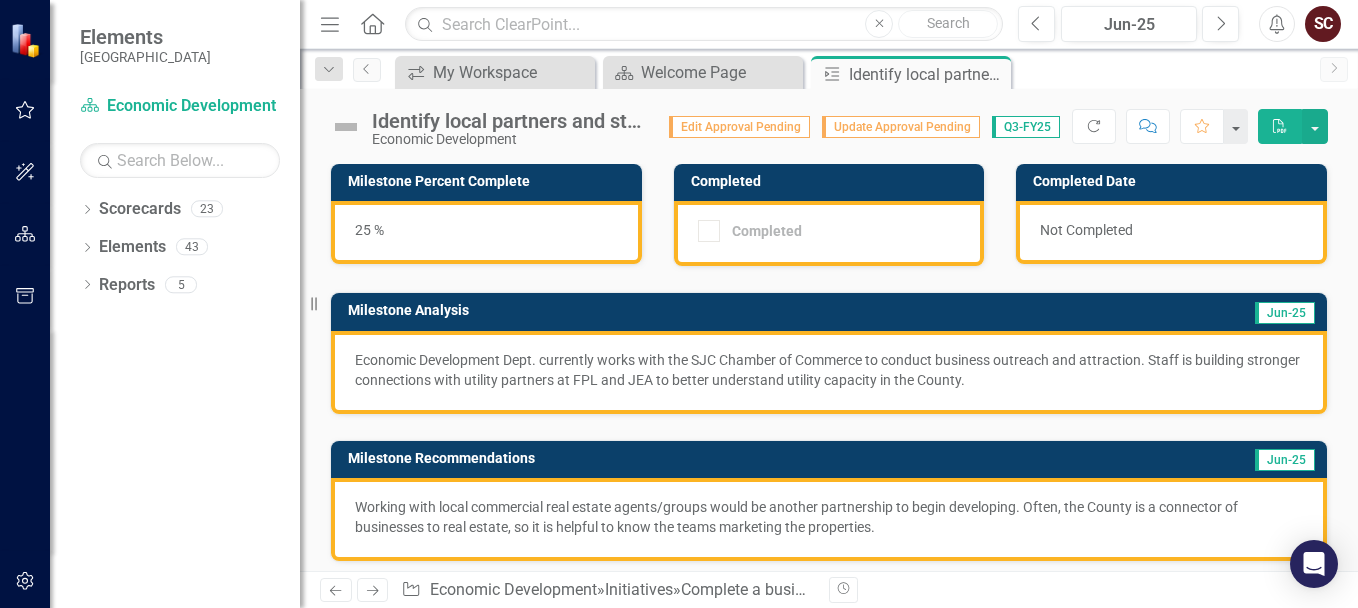 scroll, scrollTop: 0, scrollLeft: 0, axis: both 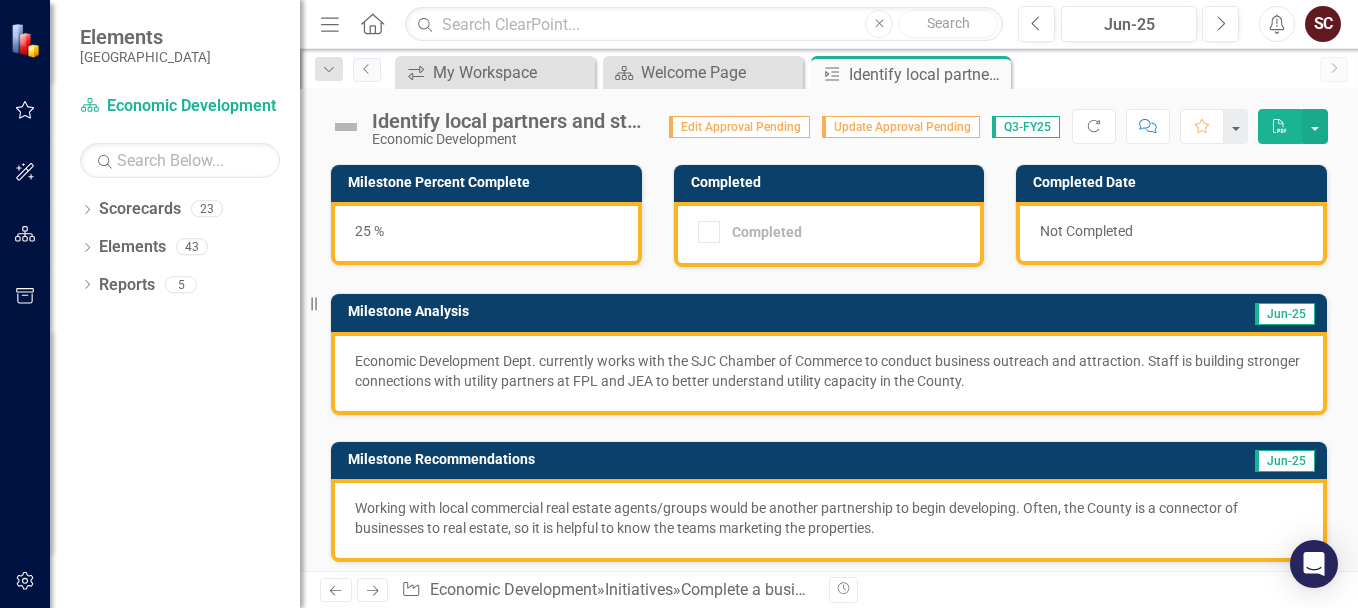 click on "Economic Development Dept. currently works with the SJC Chamber of Commerce to conduct business outreach and attraction. Staff is building stronger connections with utility partners at FPL and JEA to better understand utility capacity in the County." at bounding box center [829, 371] 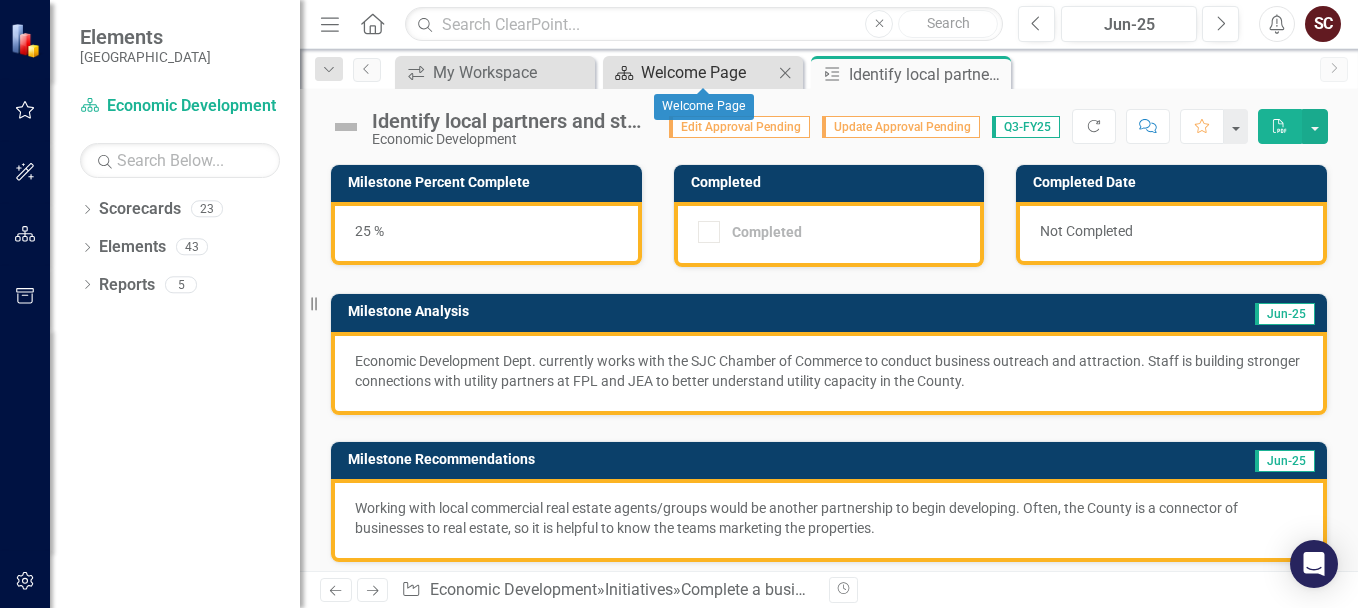 click on "Welcome Page" at bounding box center (707, 72) 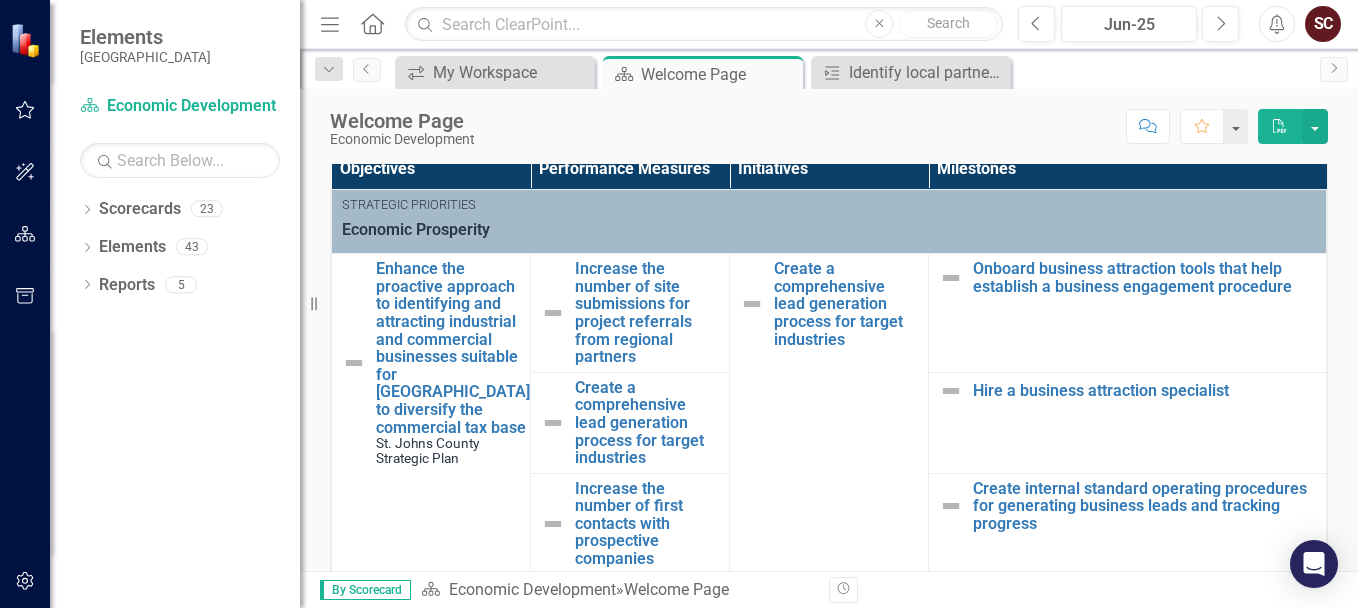 scroll, scrollTop: 500, scrollLeft: 0, axis: vertical 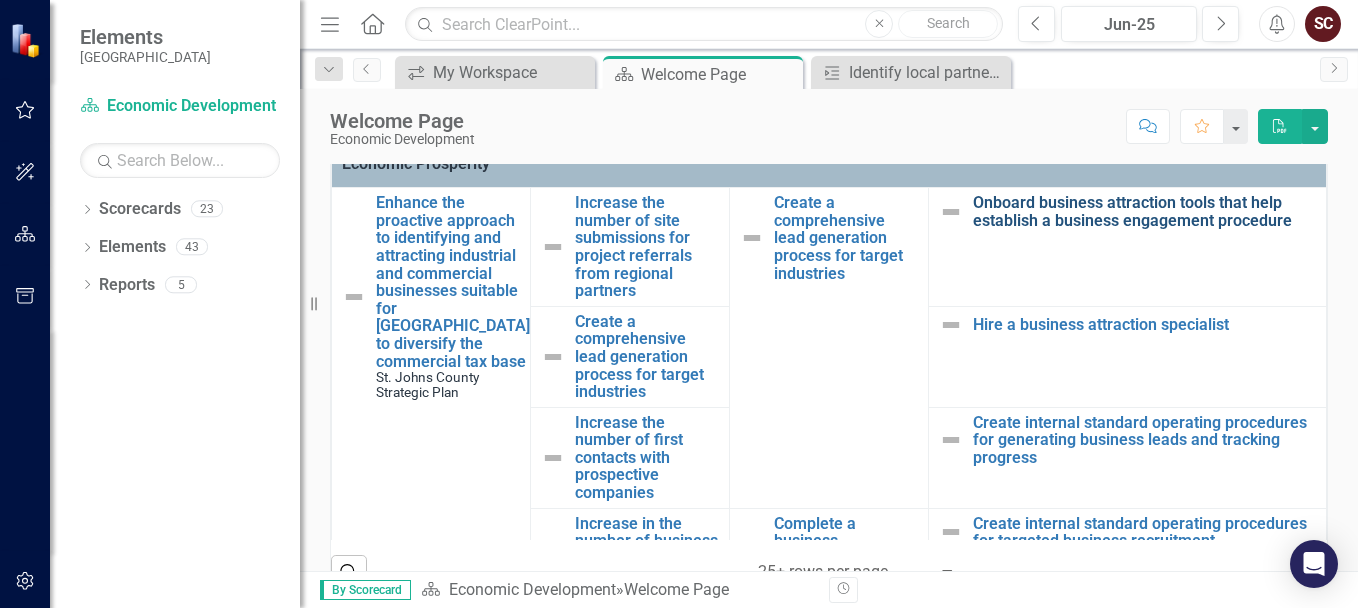 click on "Onboard business attraction tools that help establish a business engagement procedure" at bounding box center (1144, 211) 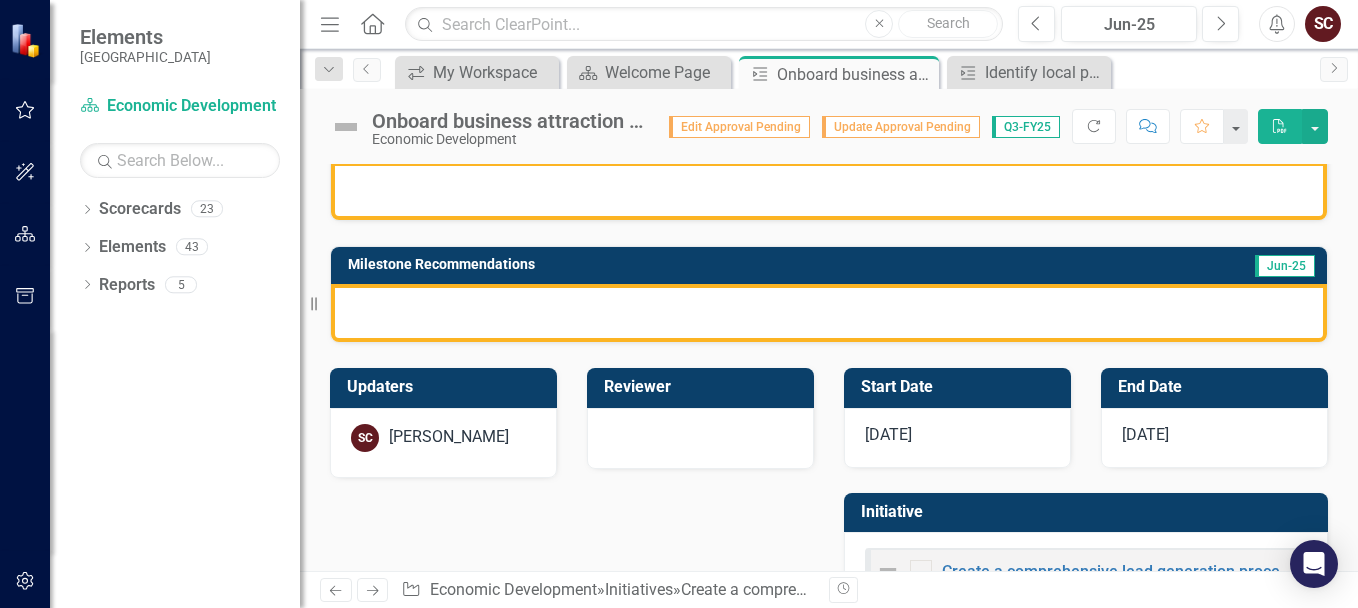 scroll, scrollTop: 0, scrollLeft: 0, axis: both 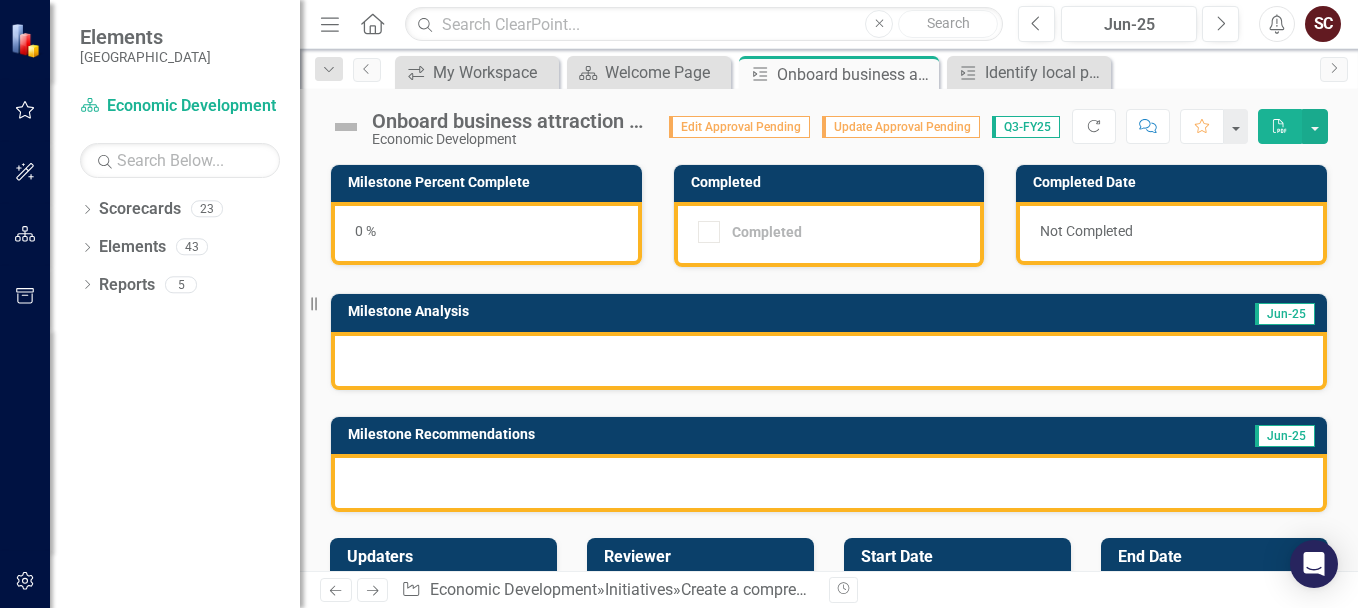 click at bounding box center (829, 361) 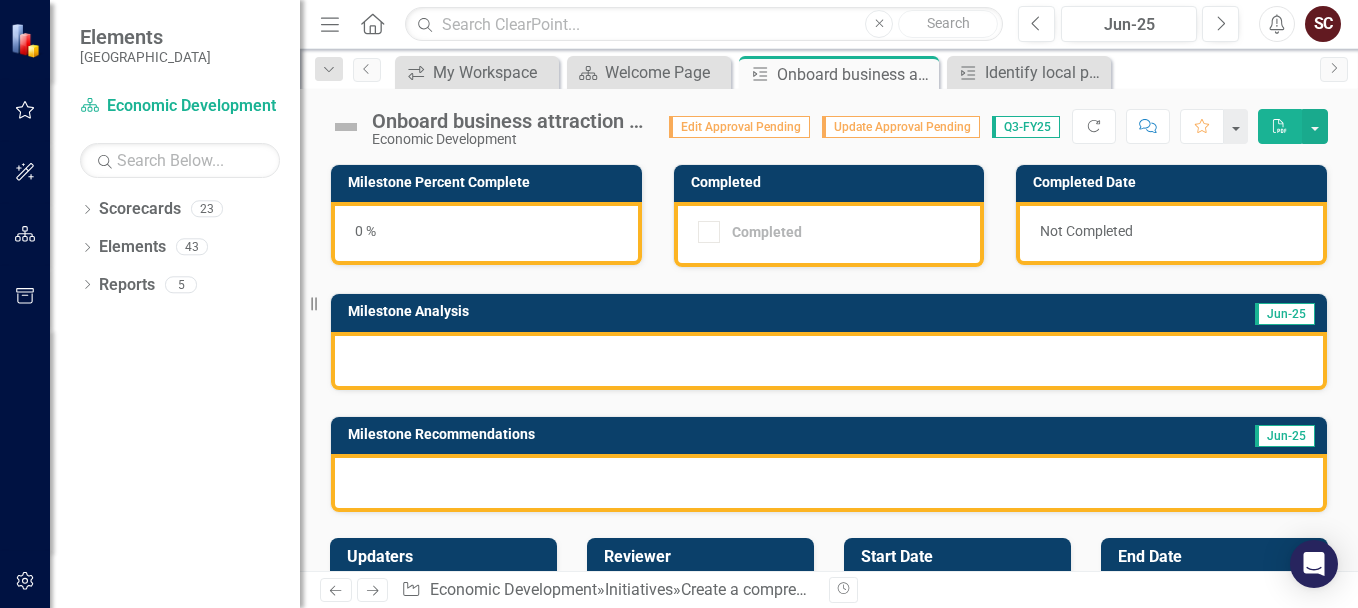 click at bounding box center (829, 361) 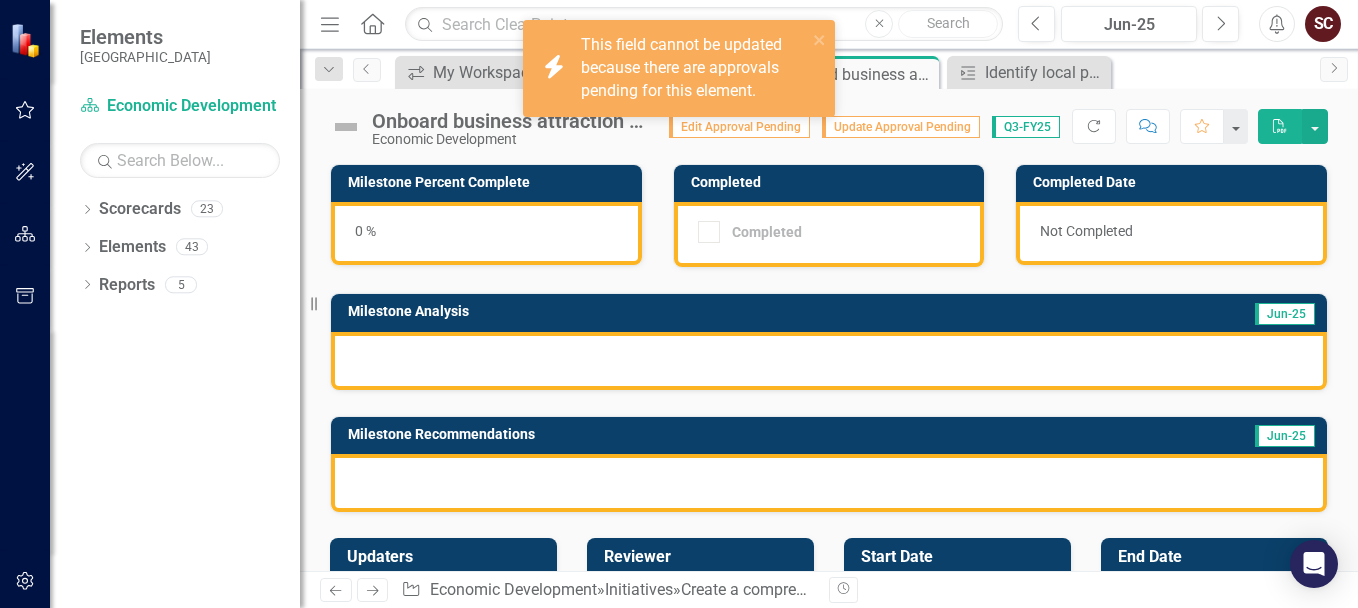 click on "Milestone Percent Complete 0 %" at bounding box center [486, 202] 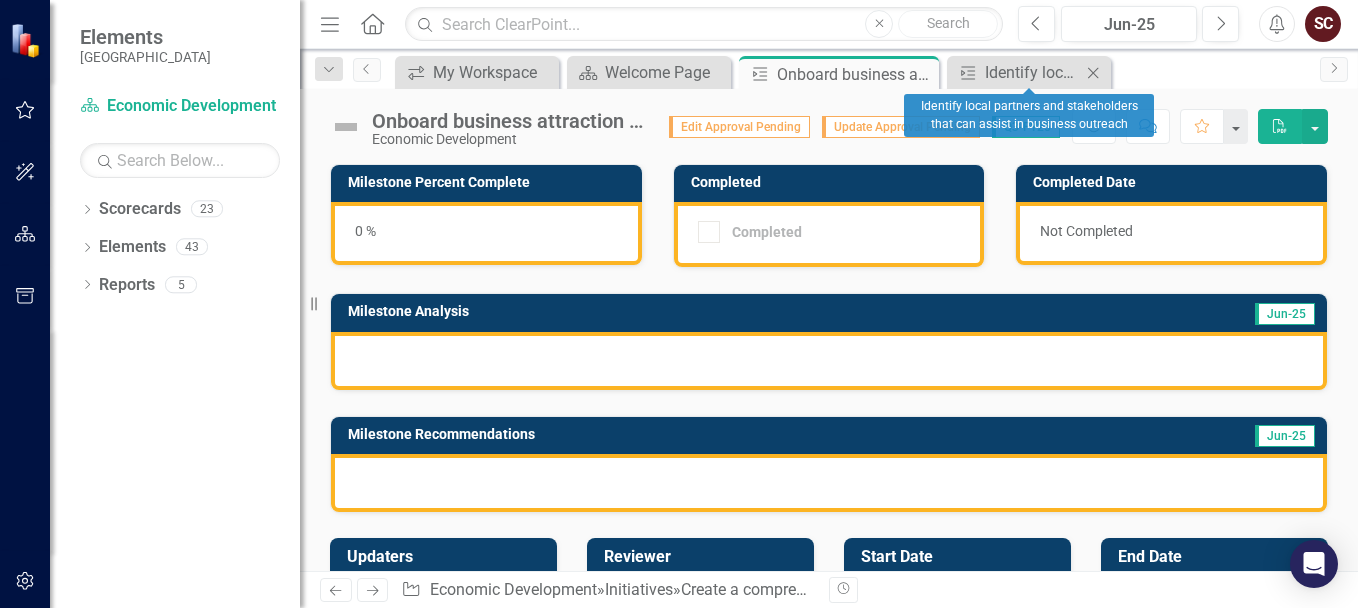 click on "Close" 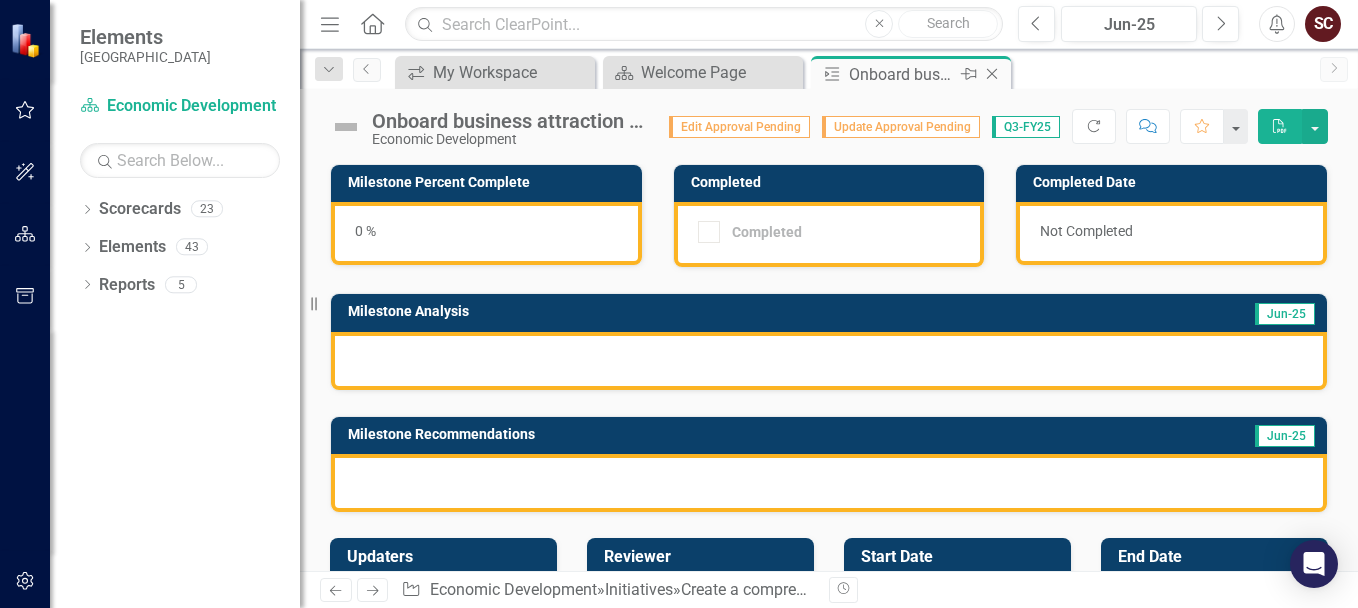 click on "Close" 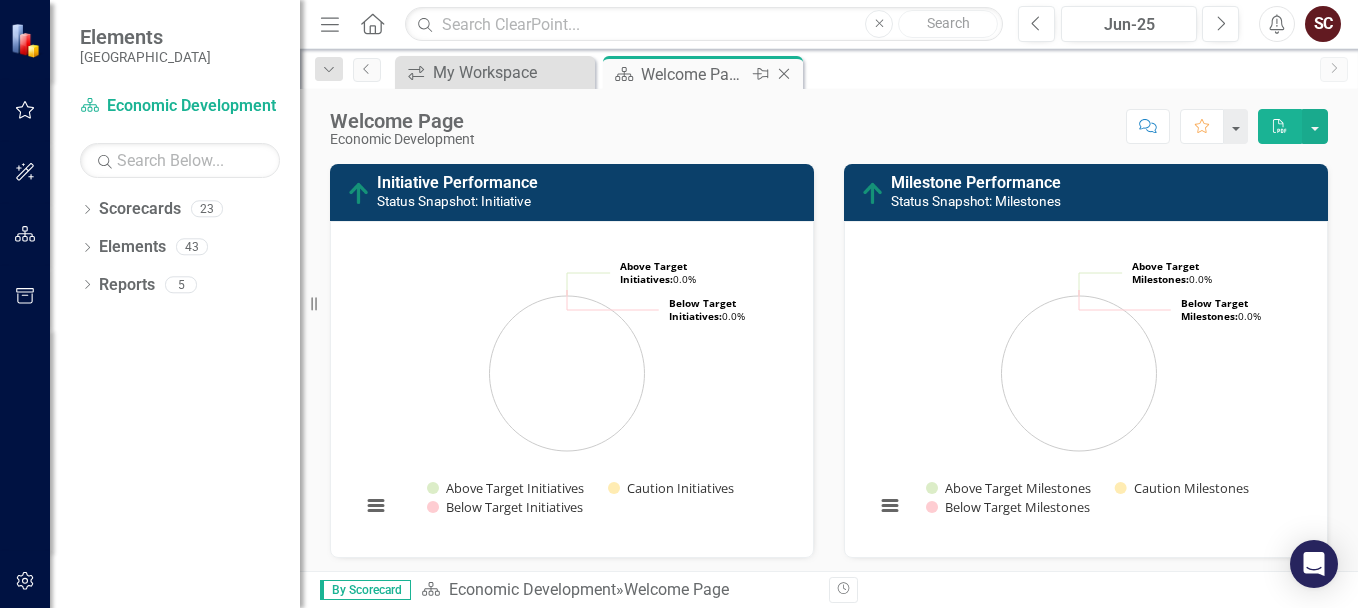 click on "Welcome Page" at bounding box center [694, 74] 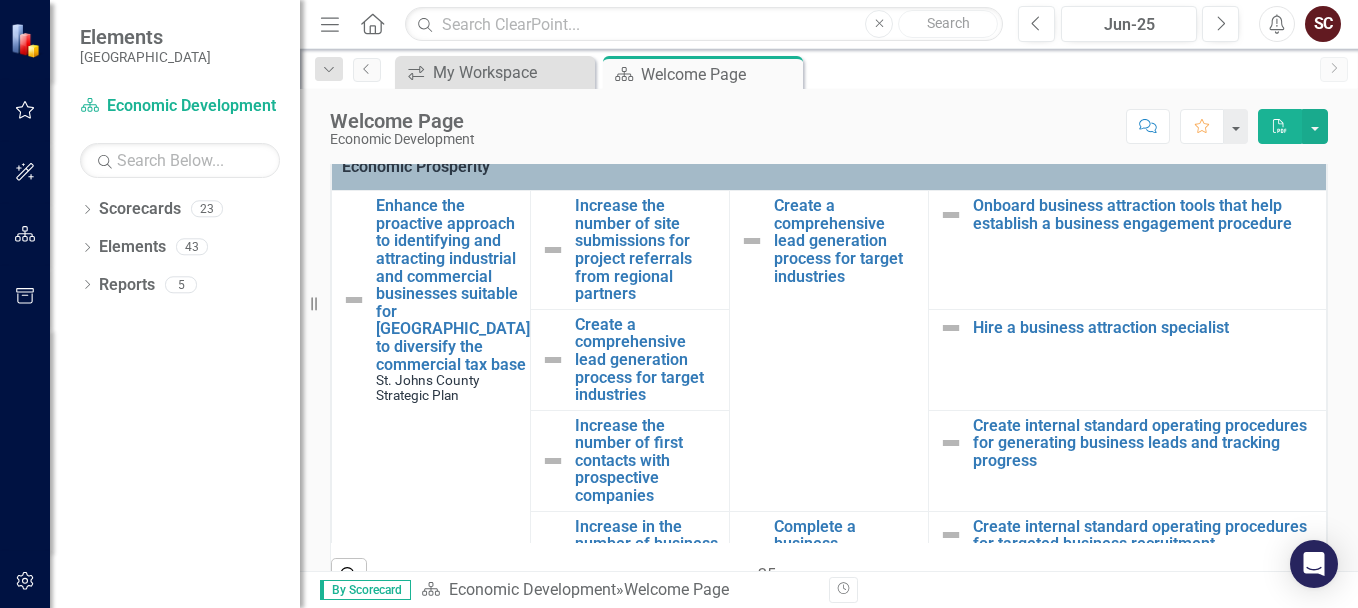 scroll, scrollTop: 500, scrollLeft: 0, axis: vertical 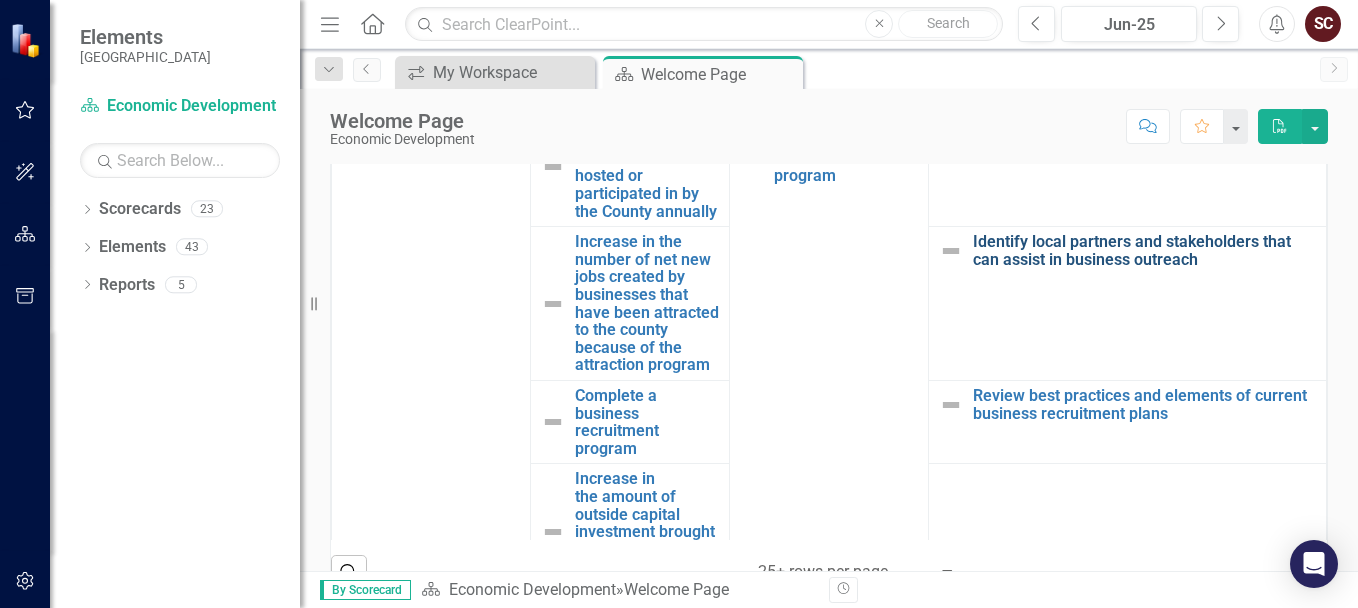 click on "Identify local partners and stakeholders that can assist in business outreach" at bounding box center [1144, 250] 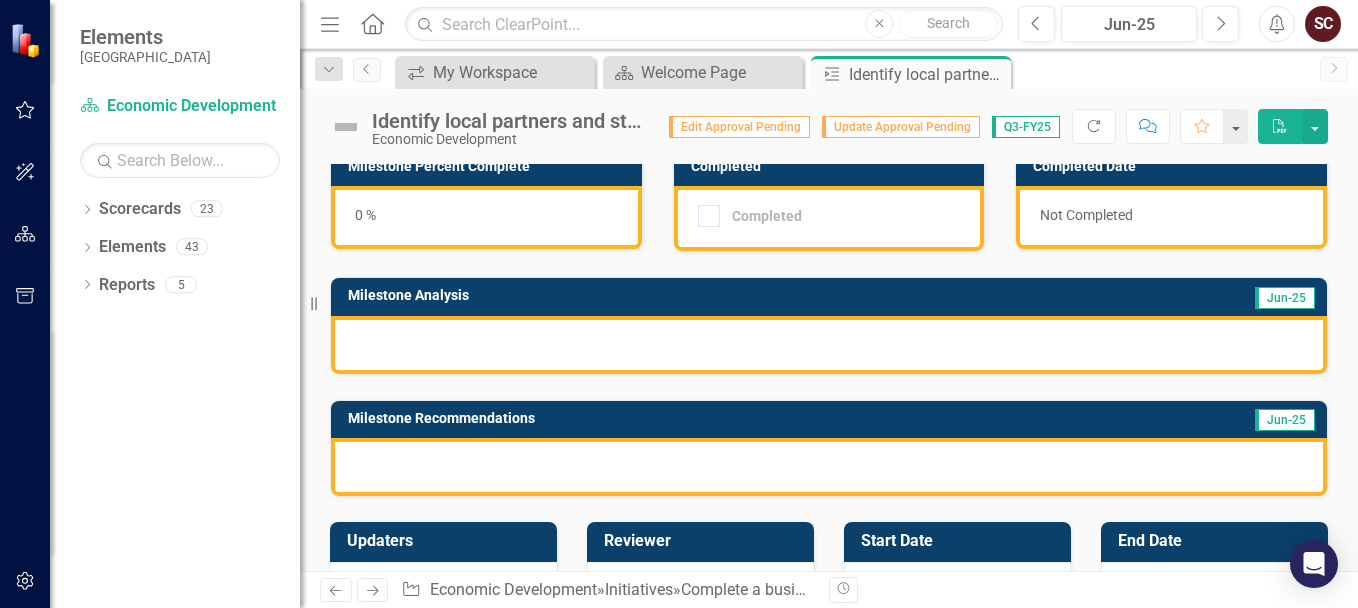 scroll, scrollTop: 0, scrollLeft: 0, axis: both 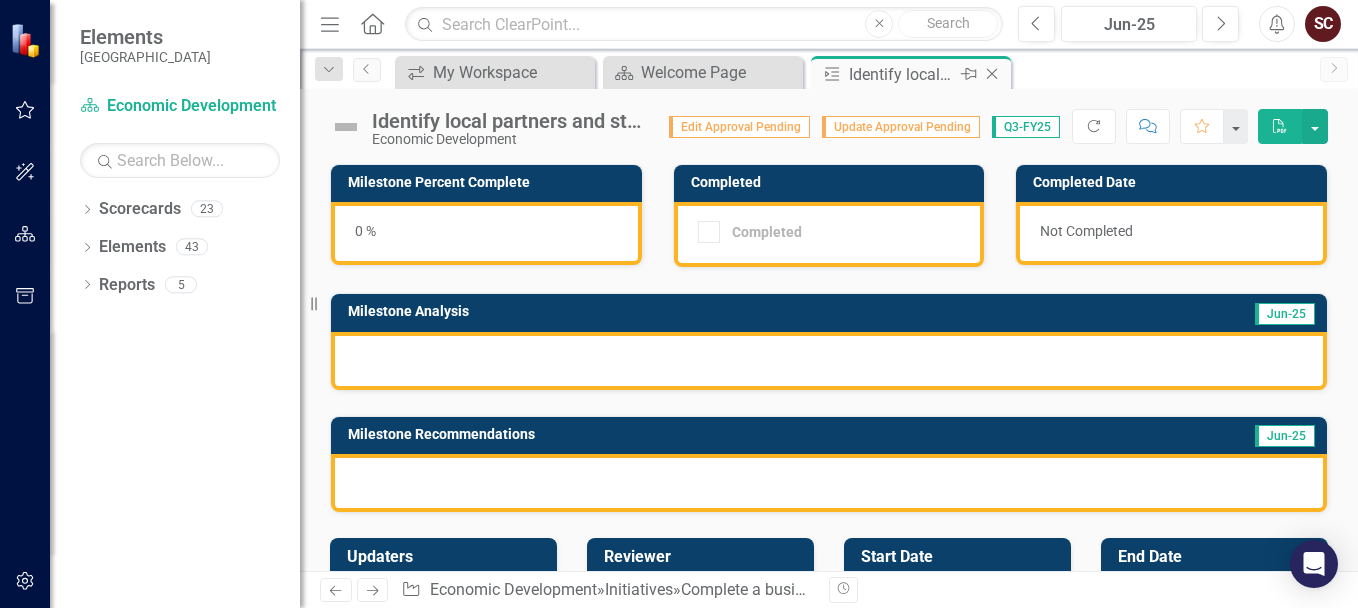 click on "Close" 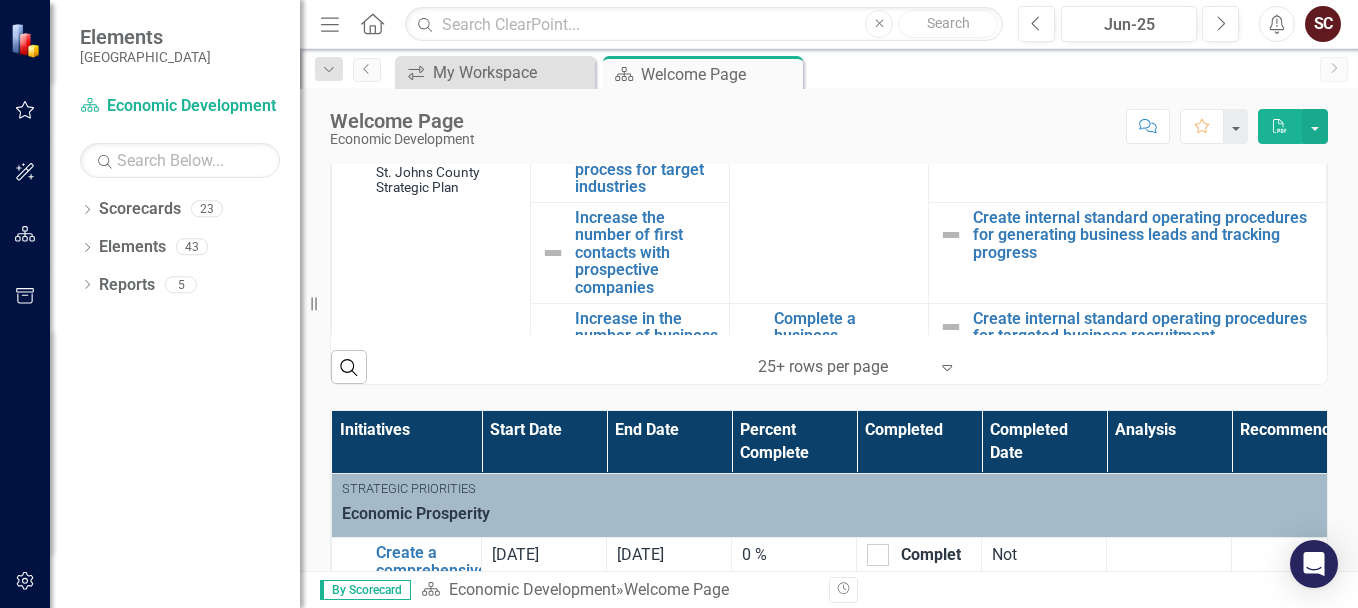 scroll, scrollTop: 700, scrollLeft: 0, axis: vertical 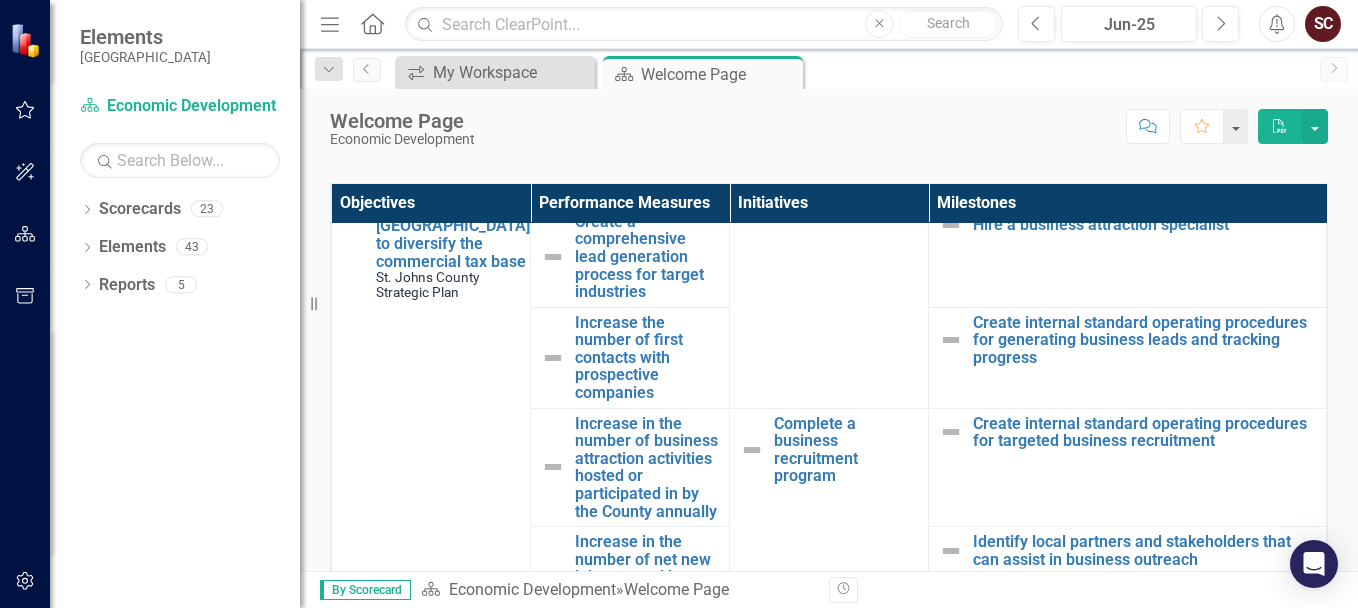 click on "SC" at bounding box center [1323, 24] 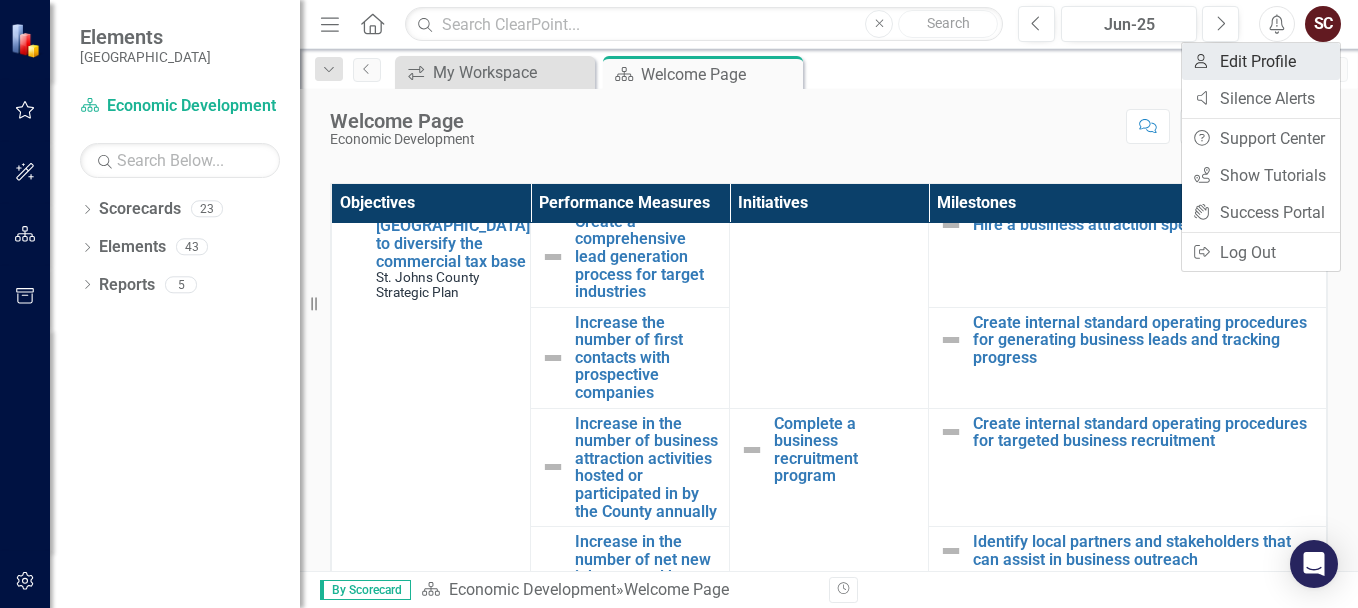 click on "User Edit Profile" at bounding box center (1261, 61) 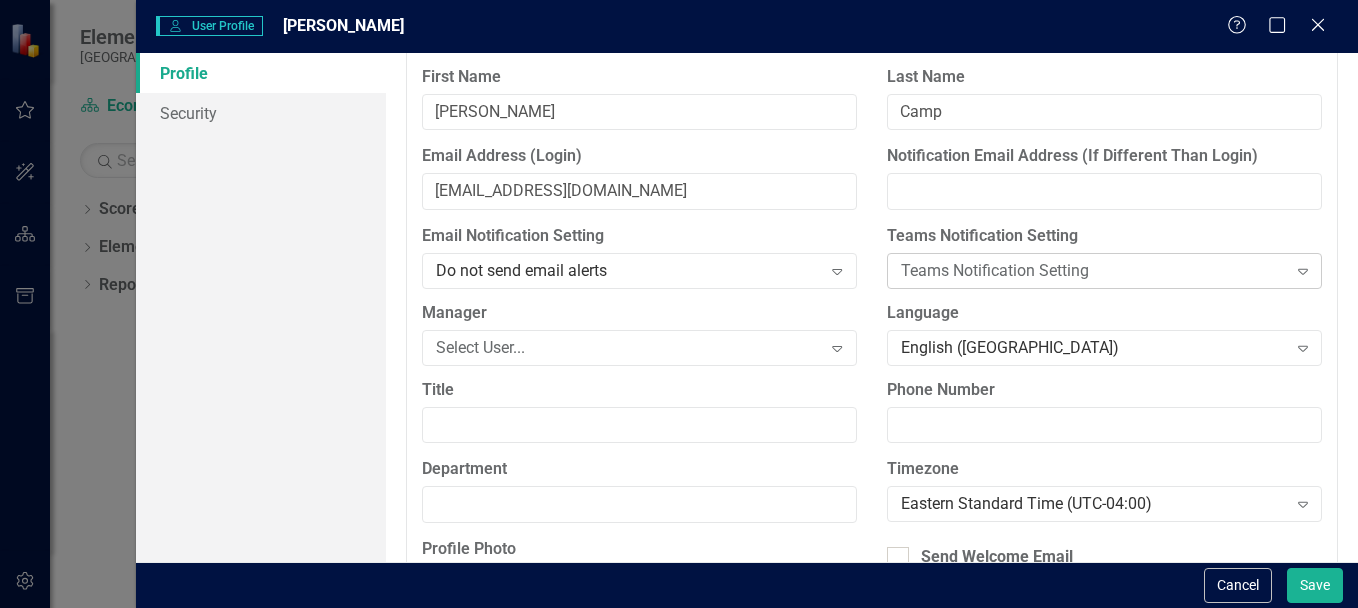 scroll, scrollTop: 0, scrollLeft: 0, axis: both 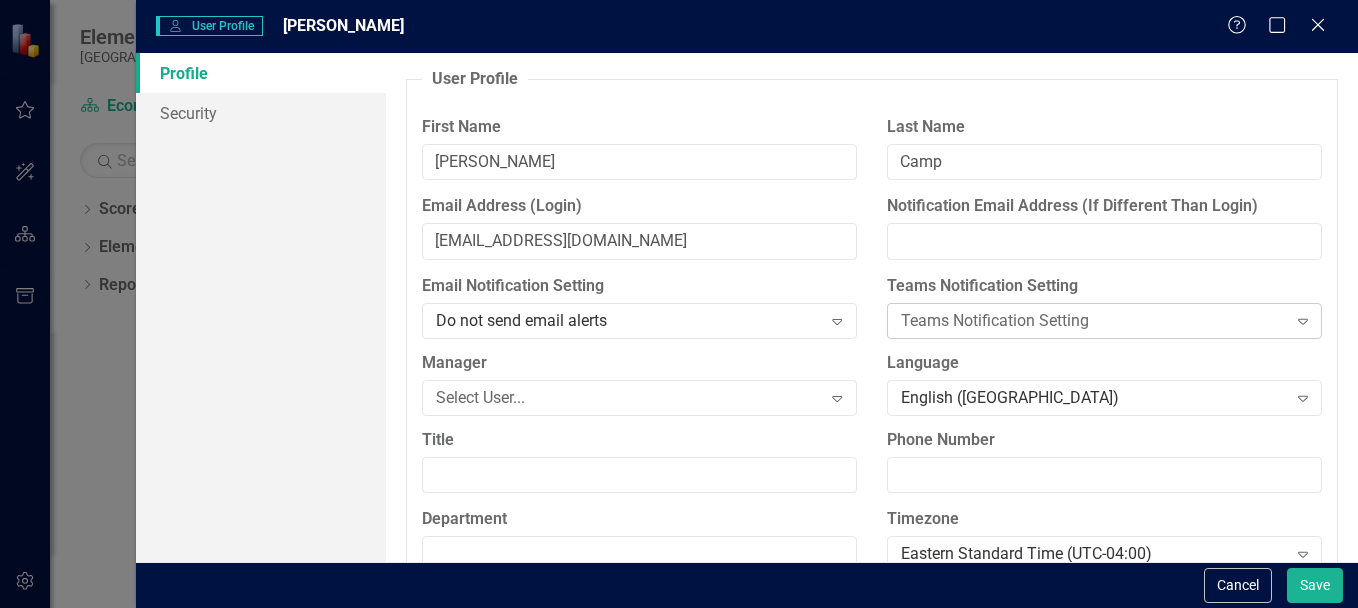 click on "Teams Notification Setting" at bounding box center [1094, 321] 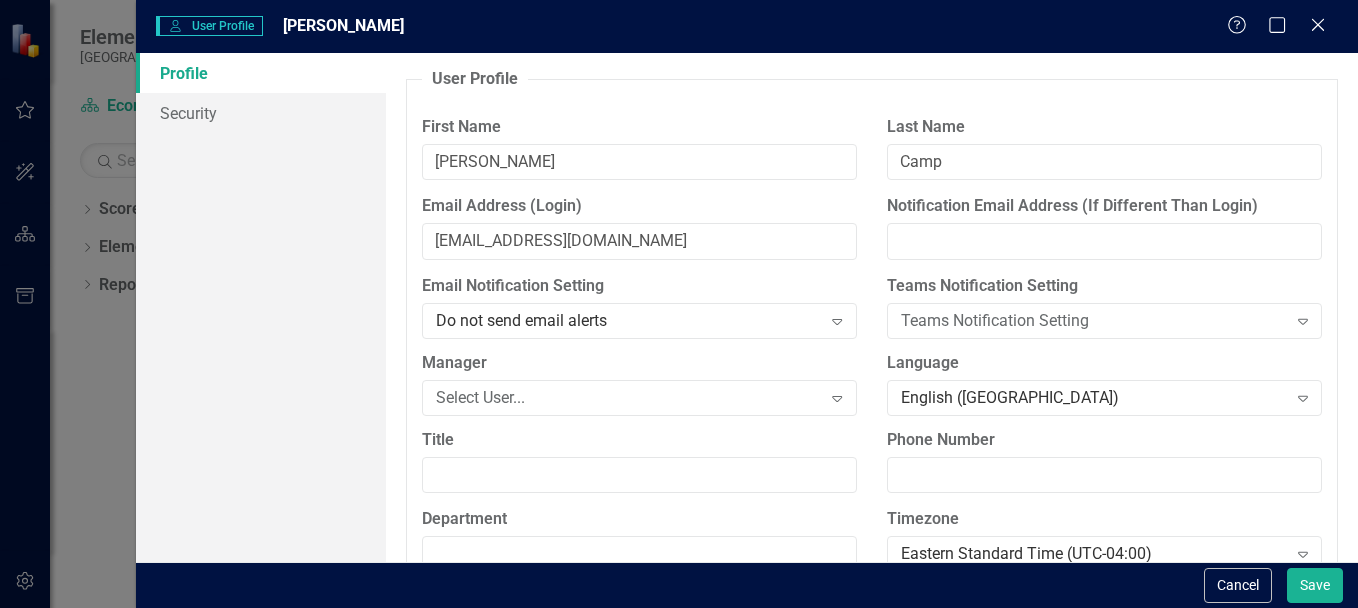 click on "Language" at bounding box center (1104, 363) 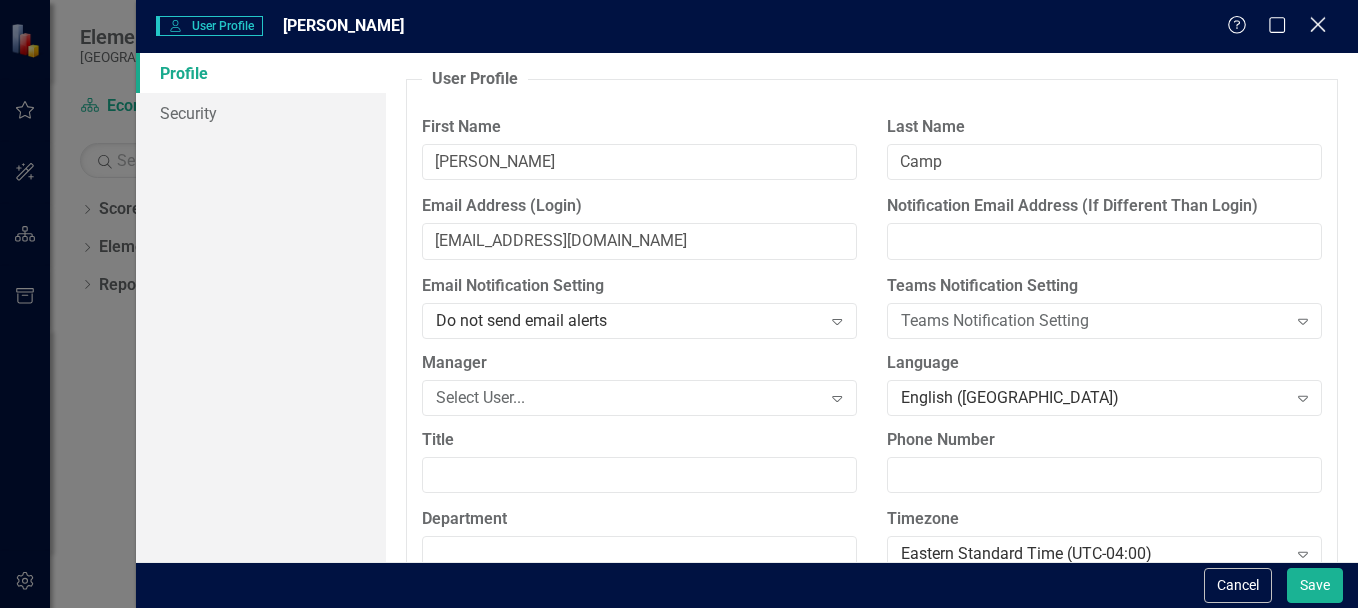 click 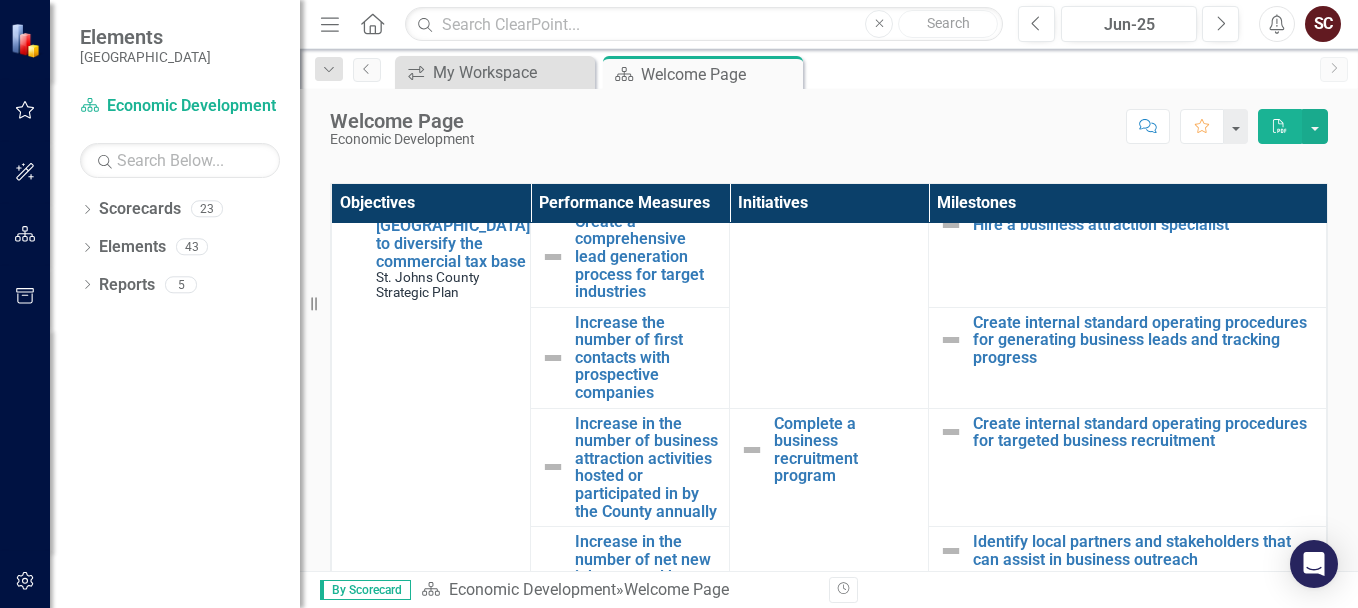 click on "Alerts" 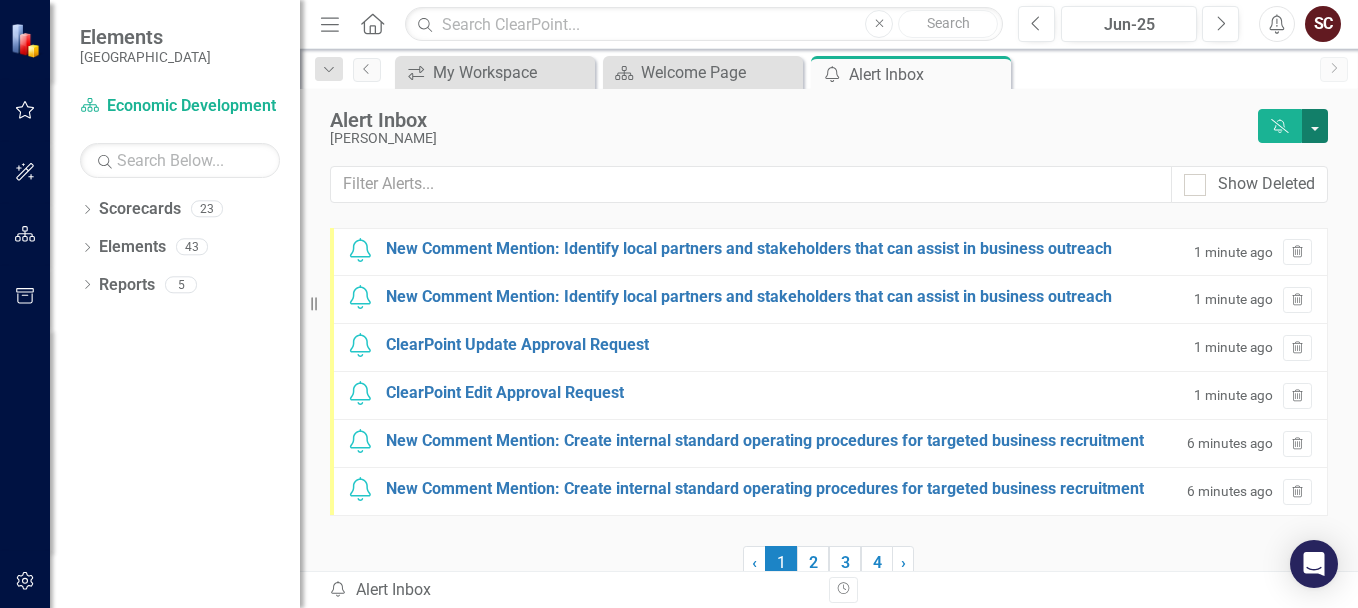 click at bounding box center [1315, 126] 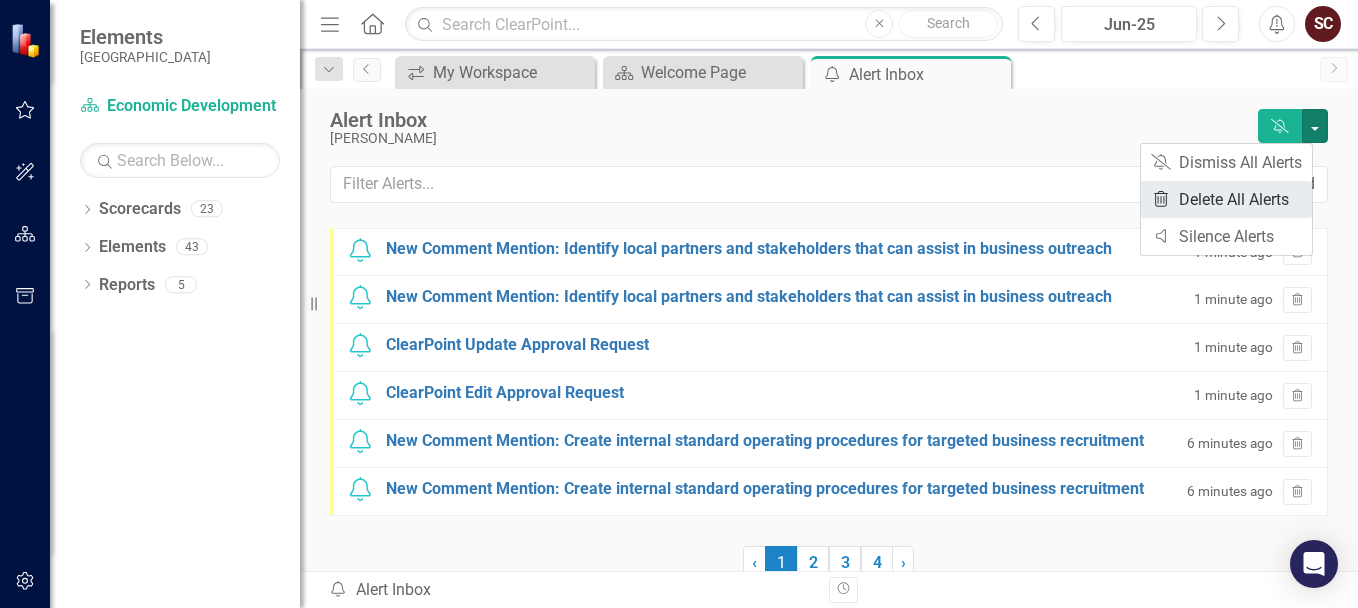 click on "Trash Delete All Alerts" at bounding box center [1226, 199] 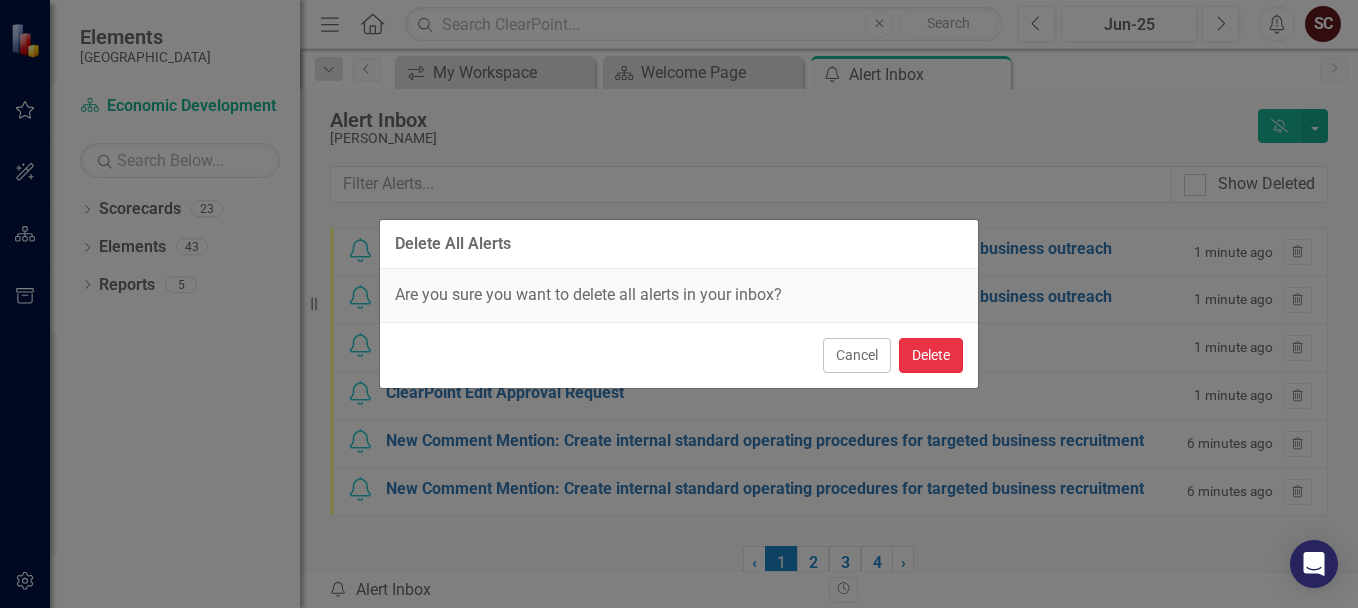 click on "Delete" at bounding box center (931, 355) 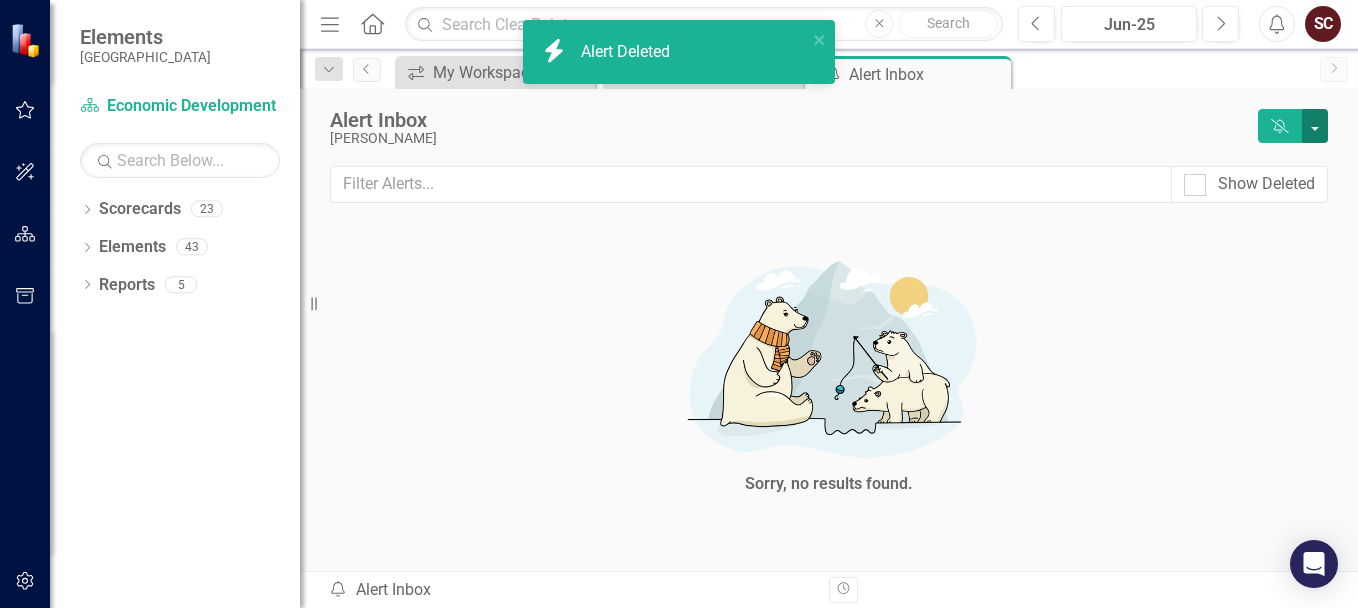 click at bounding box center [1315, 126] 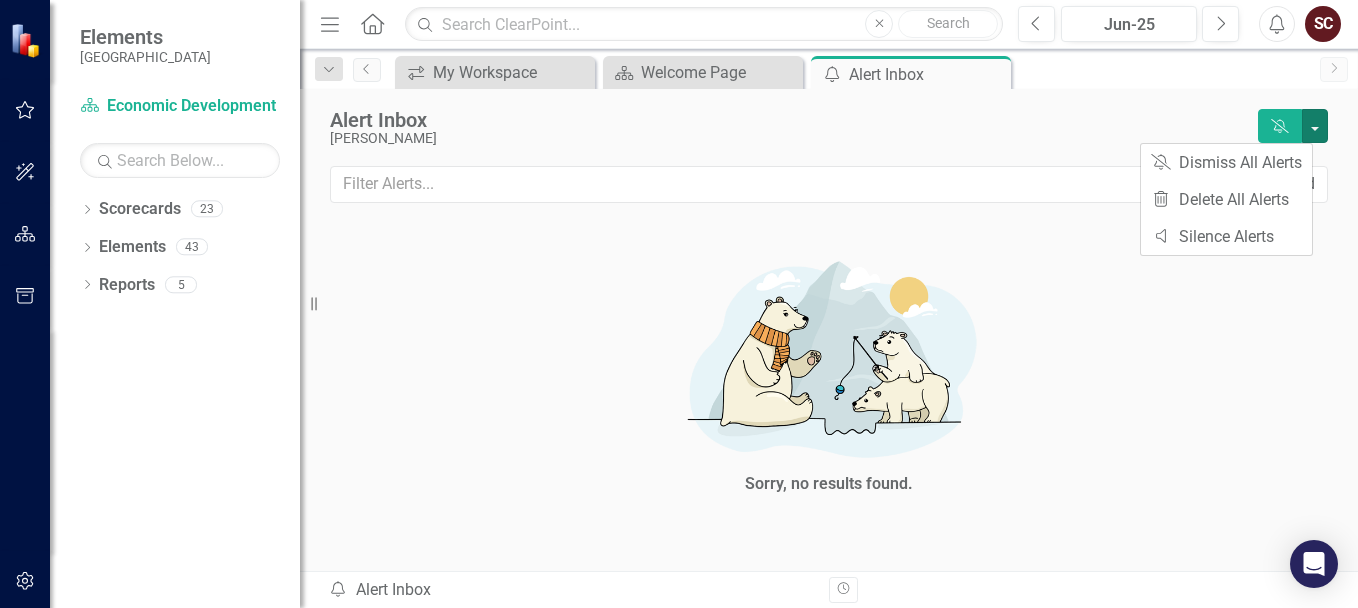 click on "[PERSON_NAME]" at bounding box center [789, 138] 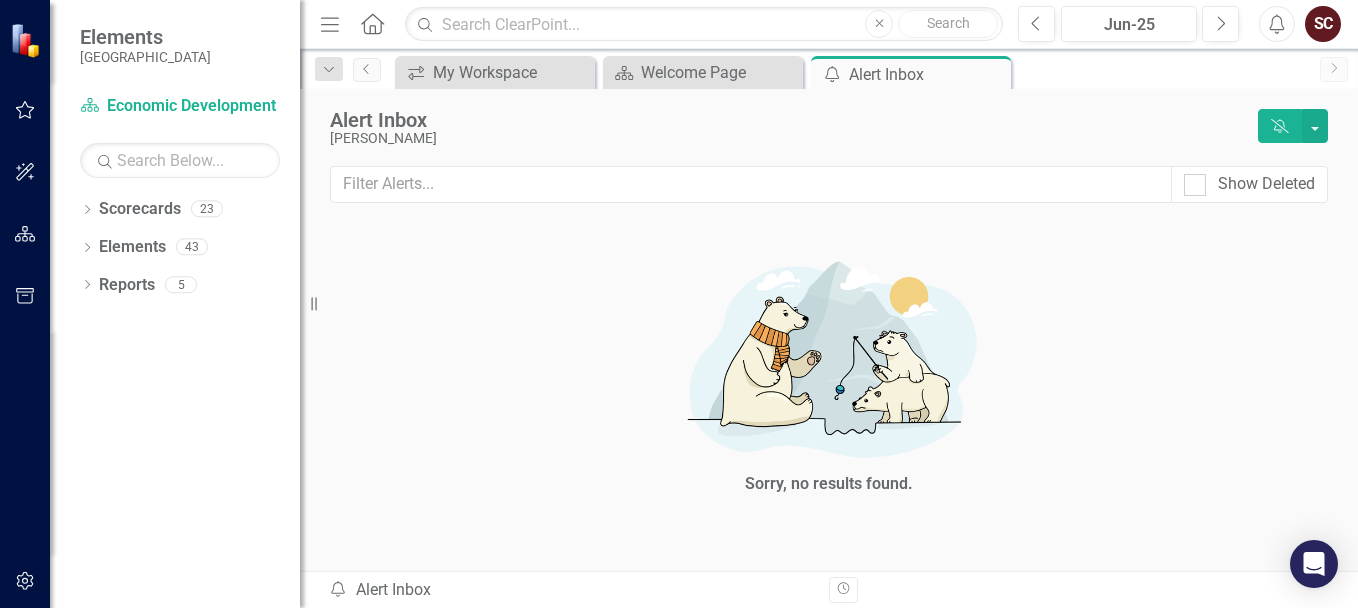 click on "SC" at bounding box center [1323, 24] 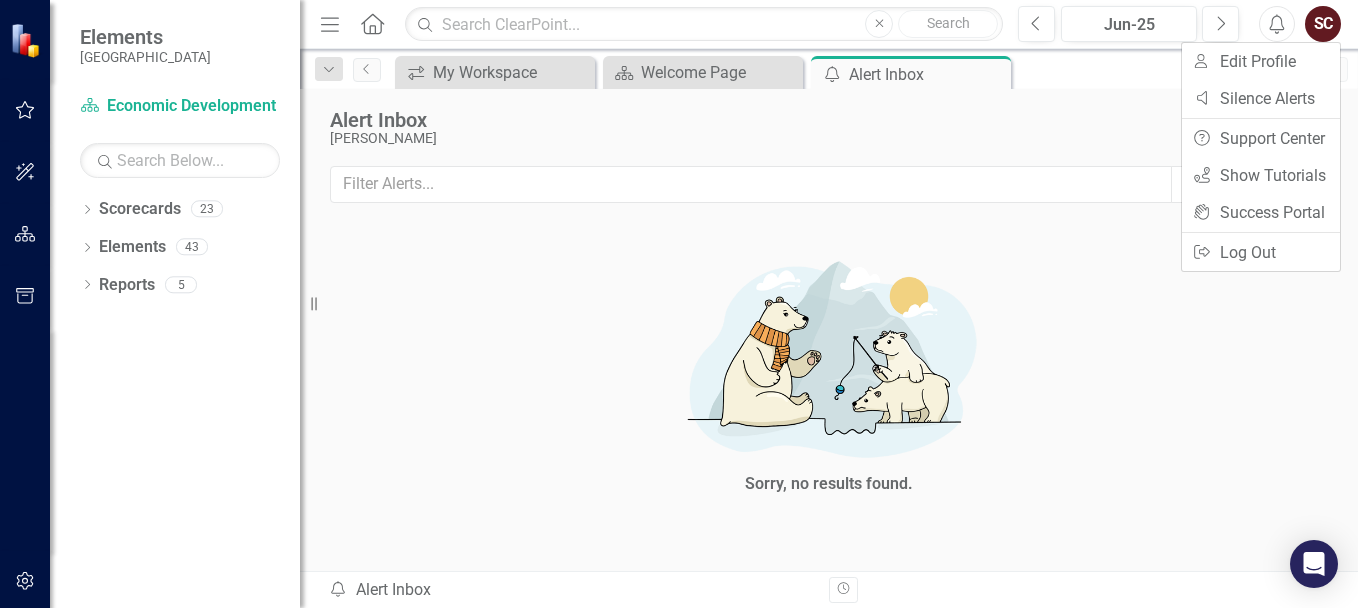 click on "SC" at bounding box center [1323, 24] 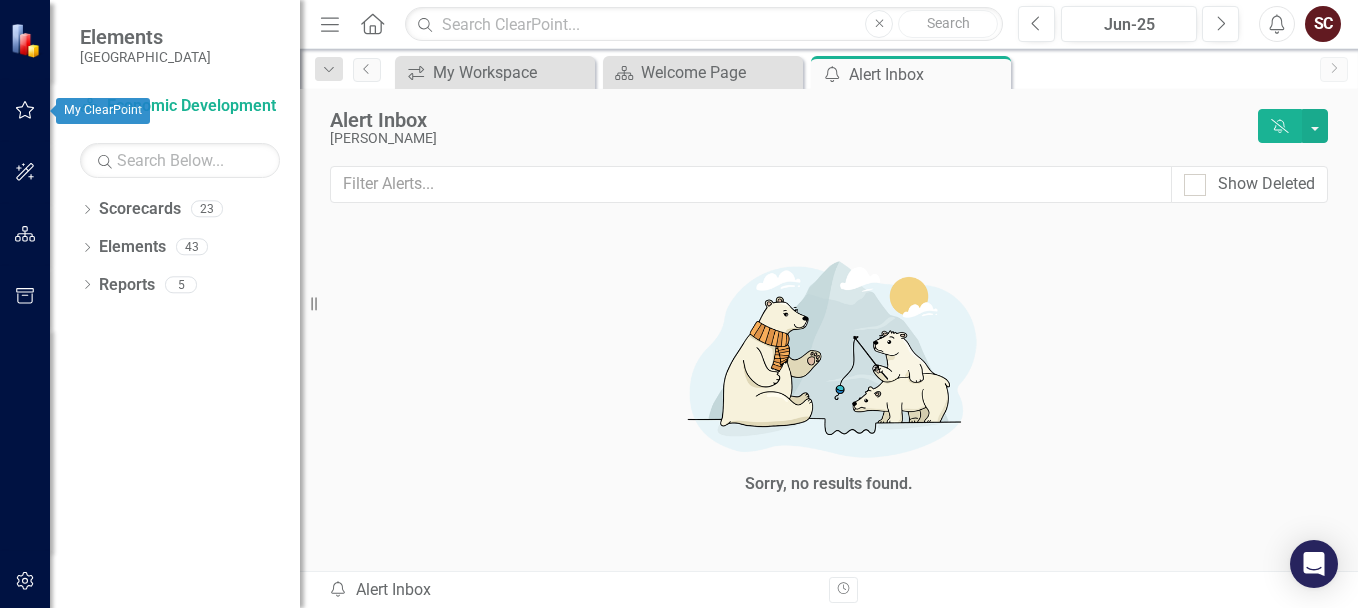 click at bounding box center (25, 111) 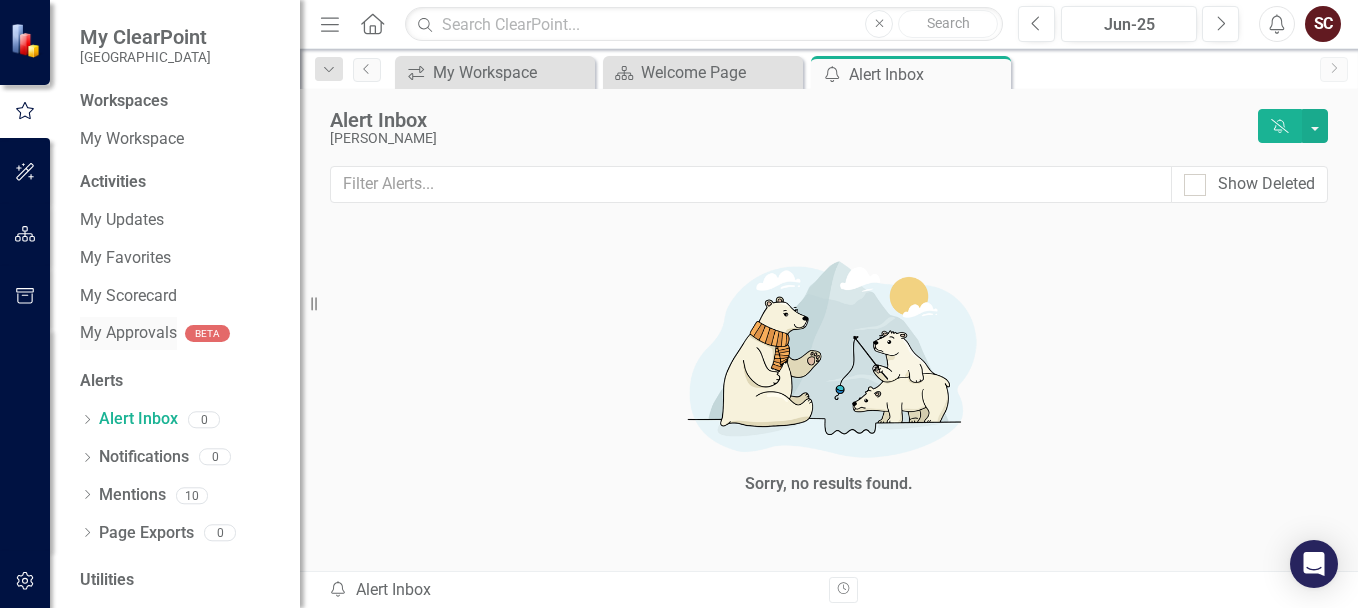 click on "My Approvals" at bounding box center [128, 333] 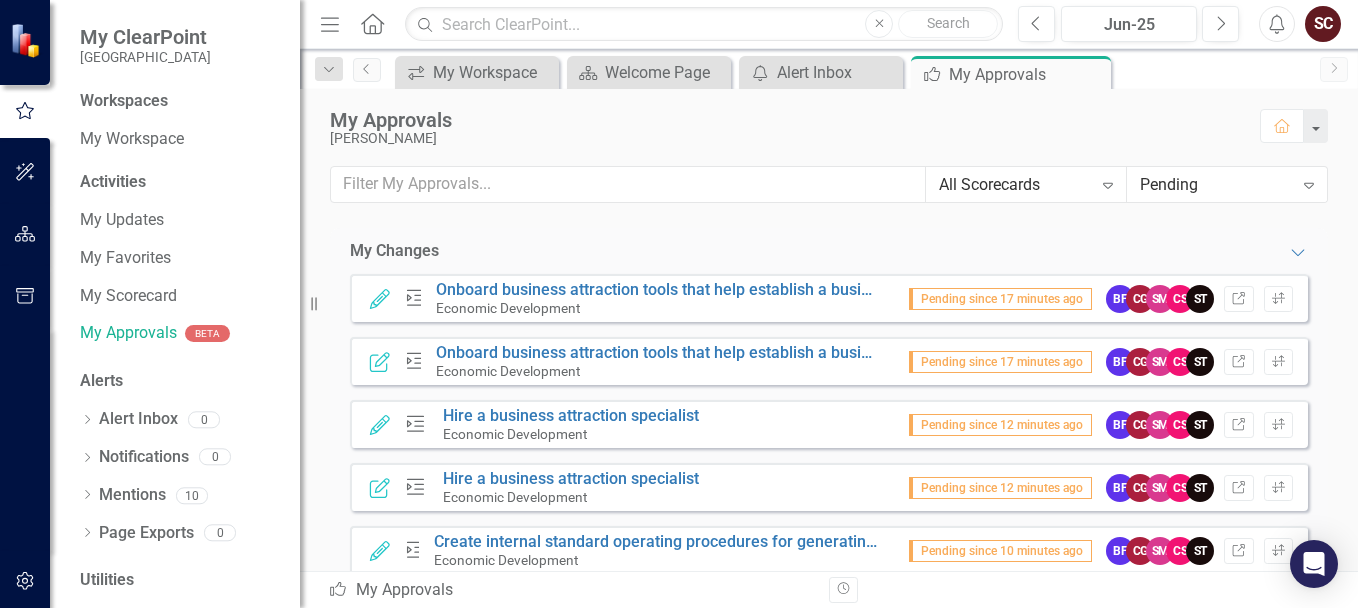 click on "All Scorecards Expand Pending Expand" at bounding box center [829, 197] 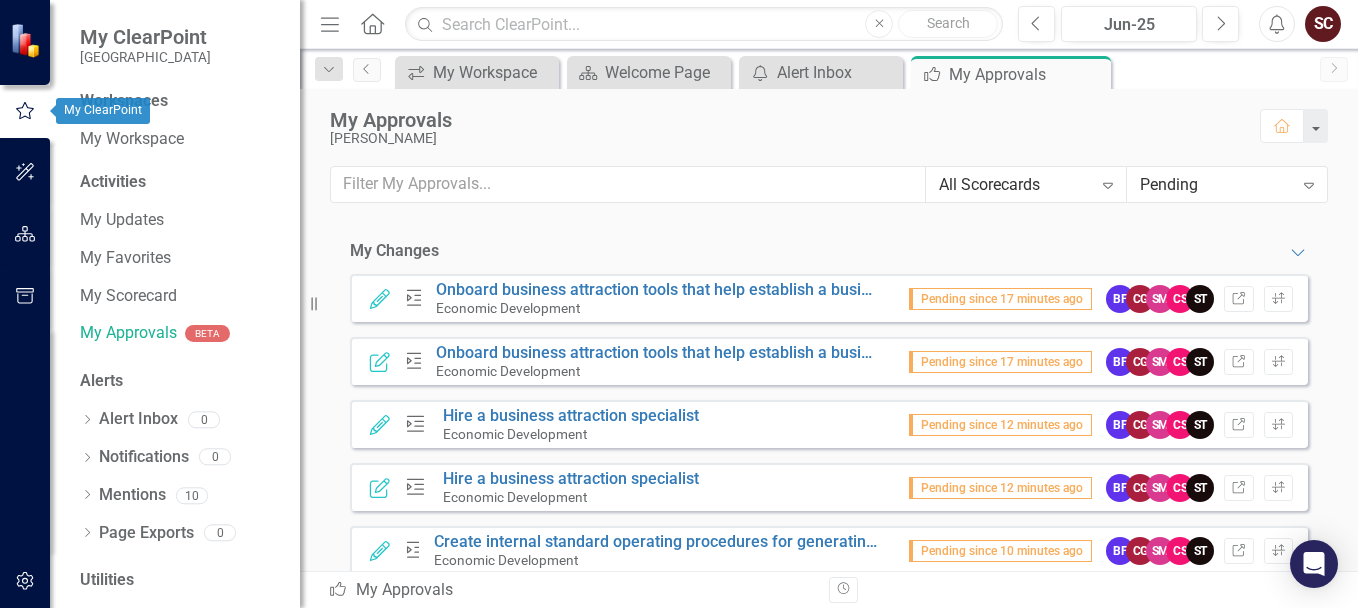 click 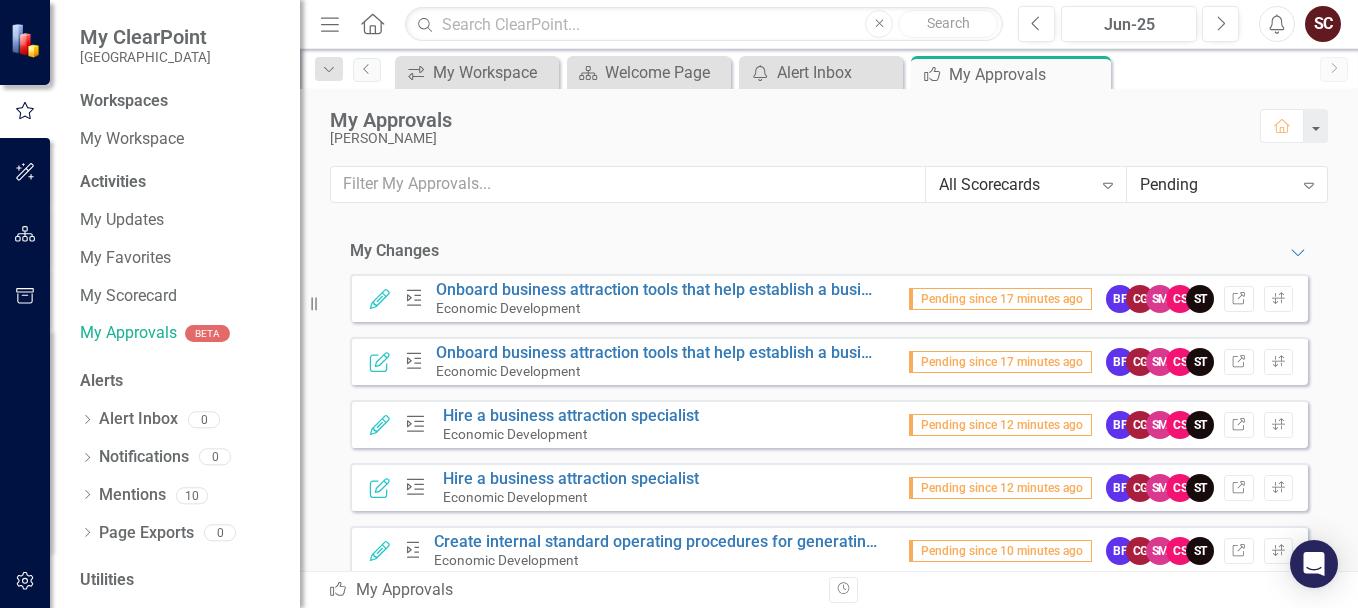 click on "All Scorecards Expand Pending Expand" at bounding box center [829, 197] 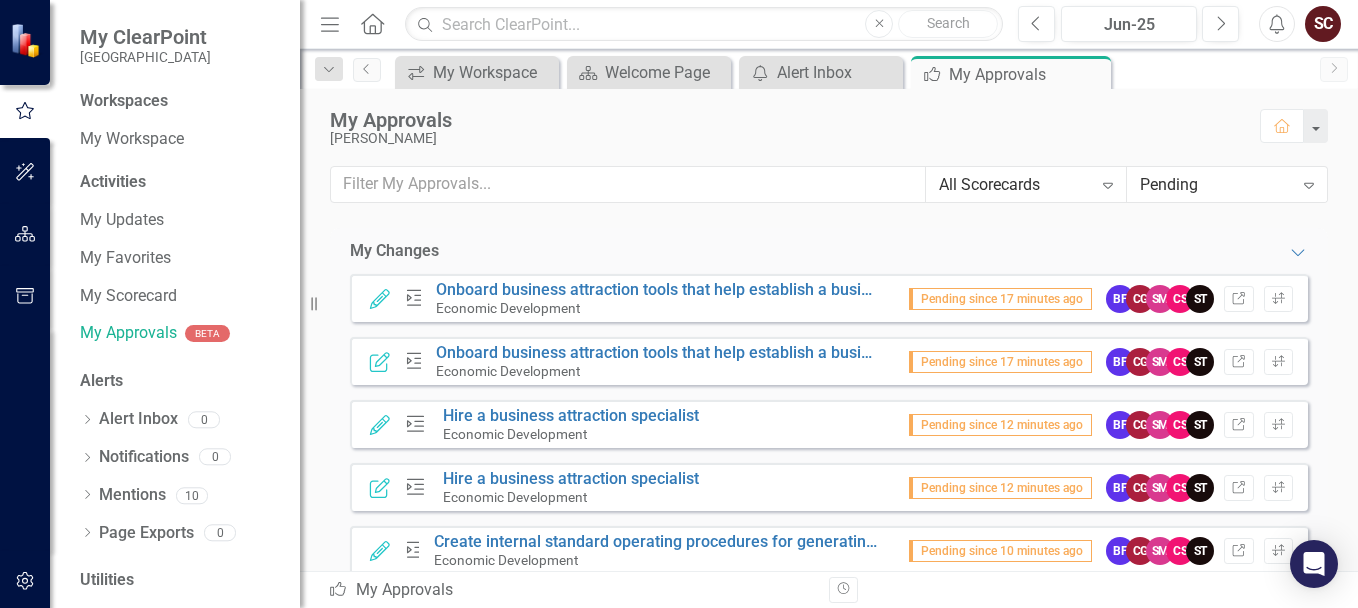 click on "Onboard business attraction tools that help establish a business engagement procedure" at bounding box center (658, 290) 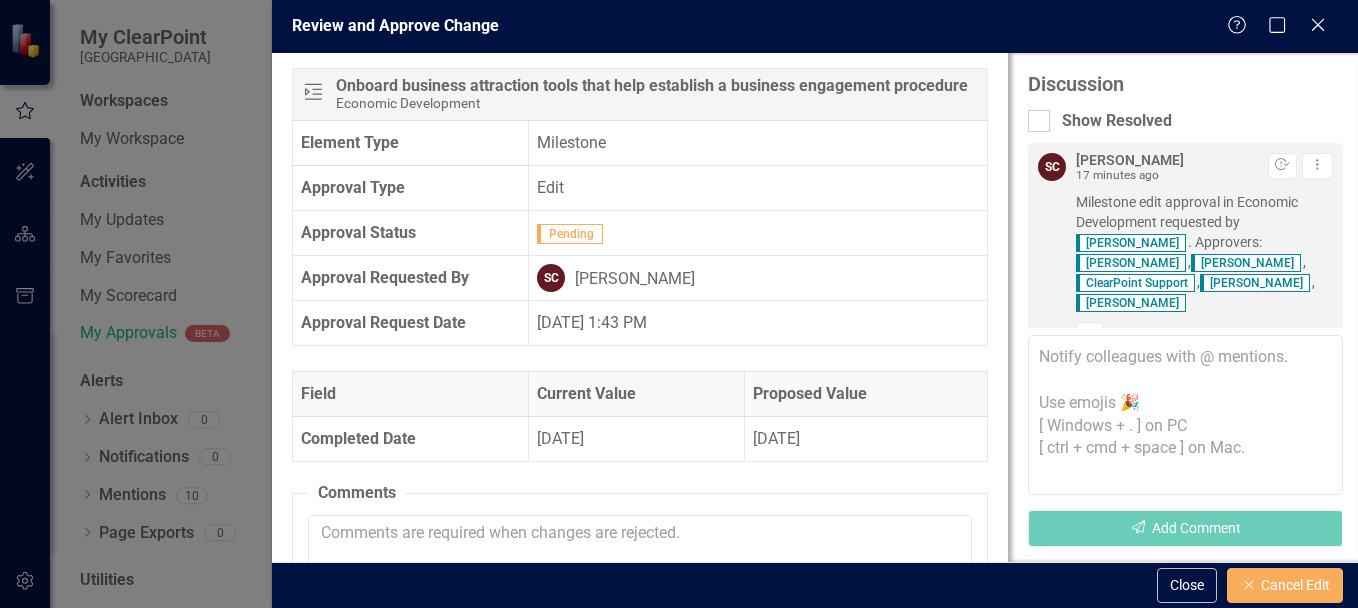 scroll, scrollTop: 360, scrollLeft: 0, axis: vertical 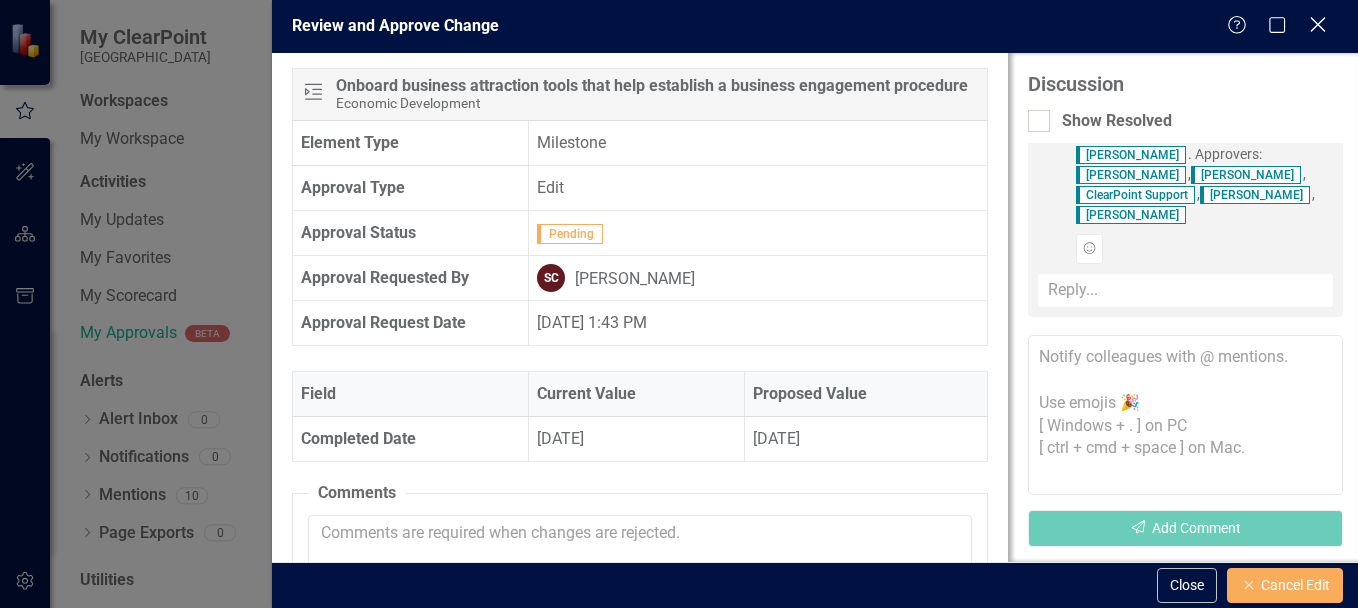 click 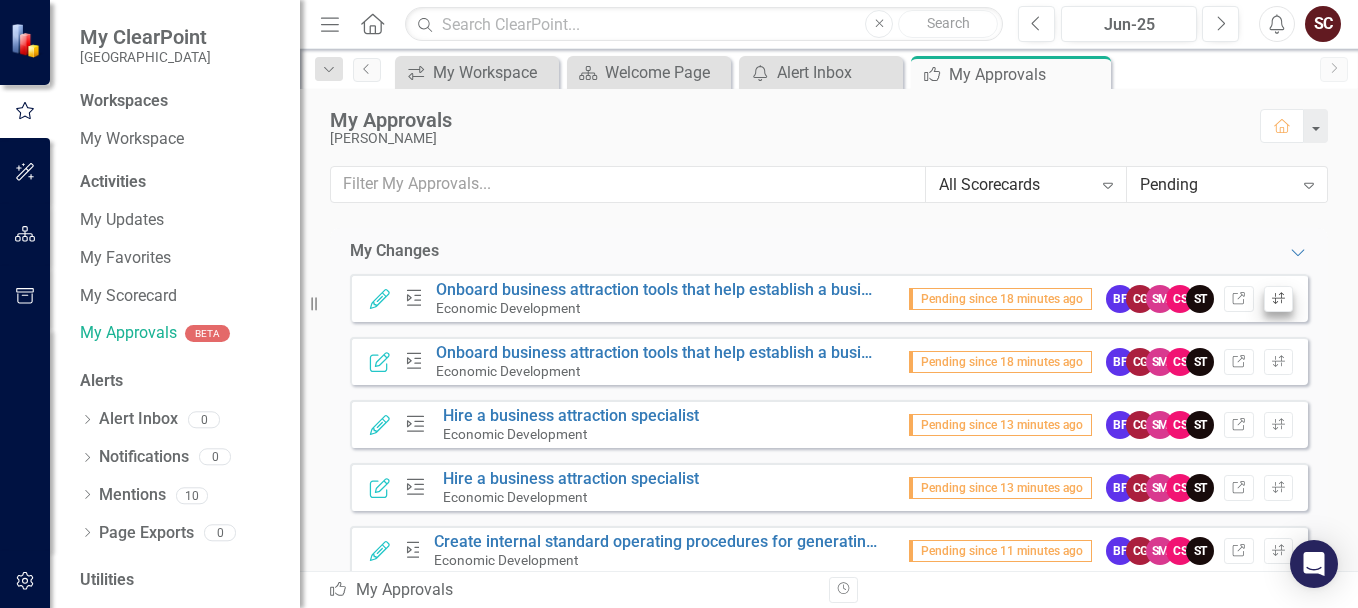 scroll, scrollTop: 0, scrollLeft: 0, axis: both 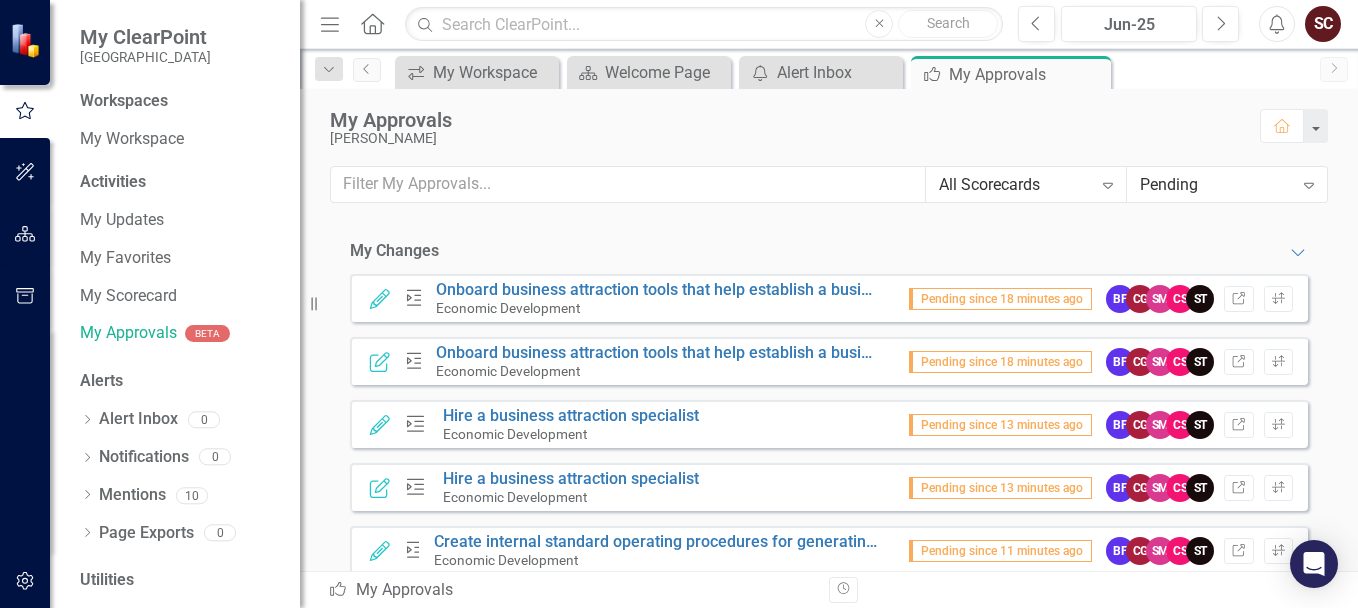 click on "Onboard business attraction tools that help establish a business engagement procedure" at bounding box center (658, 290) 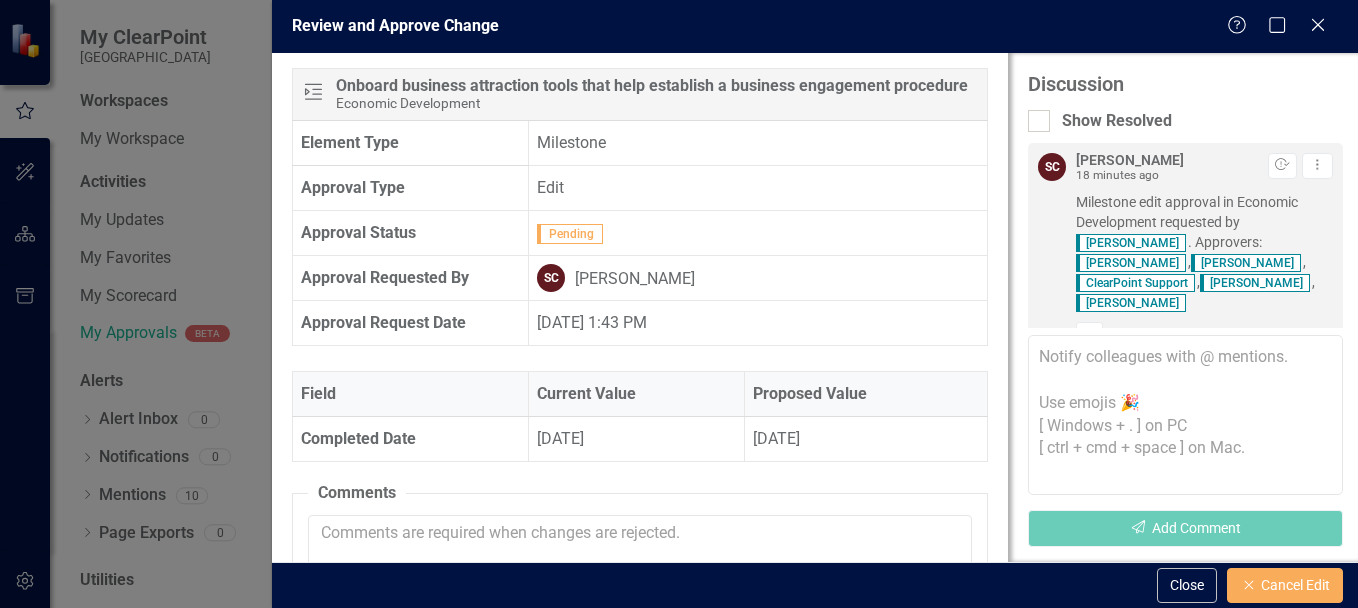 scroll, scrollTop: 360, scrollLeft: 0, axis: vertical 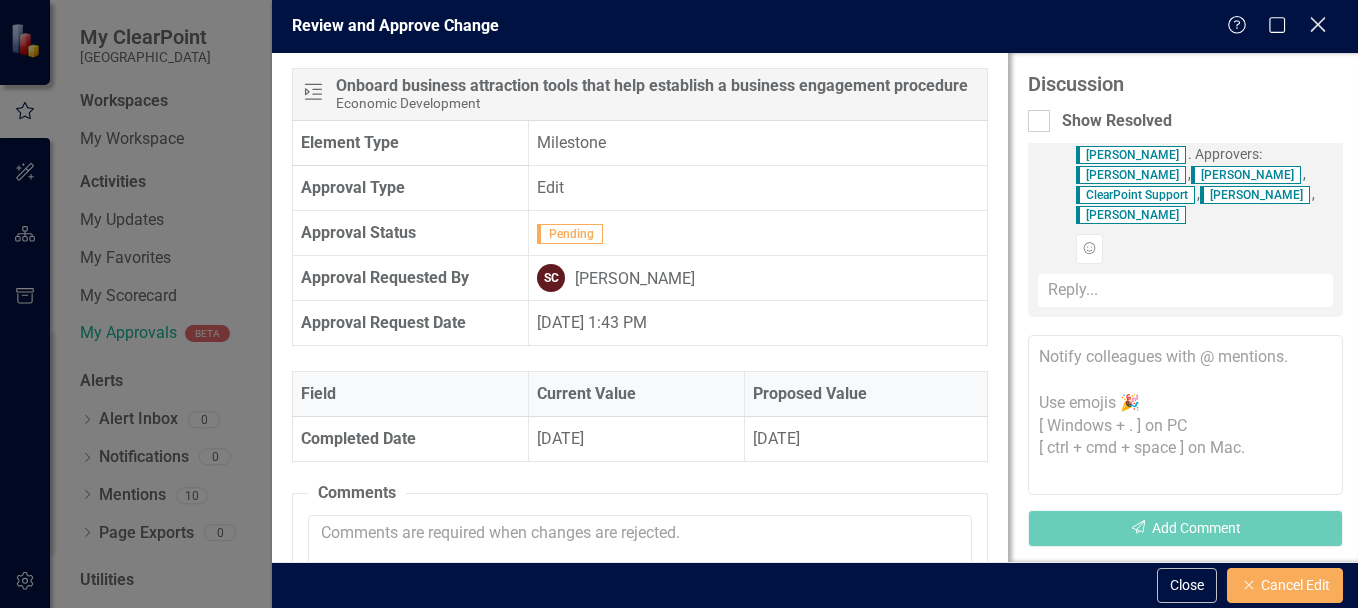 click 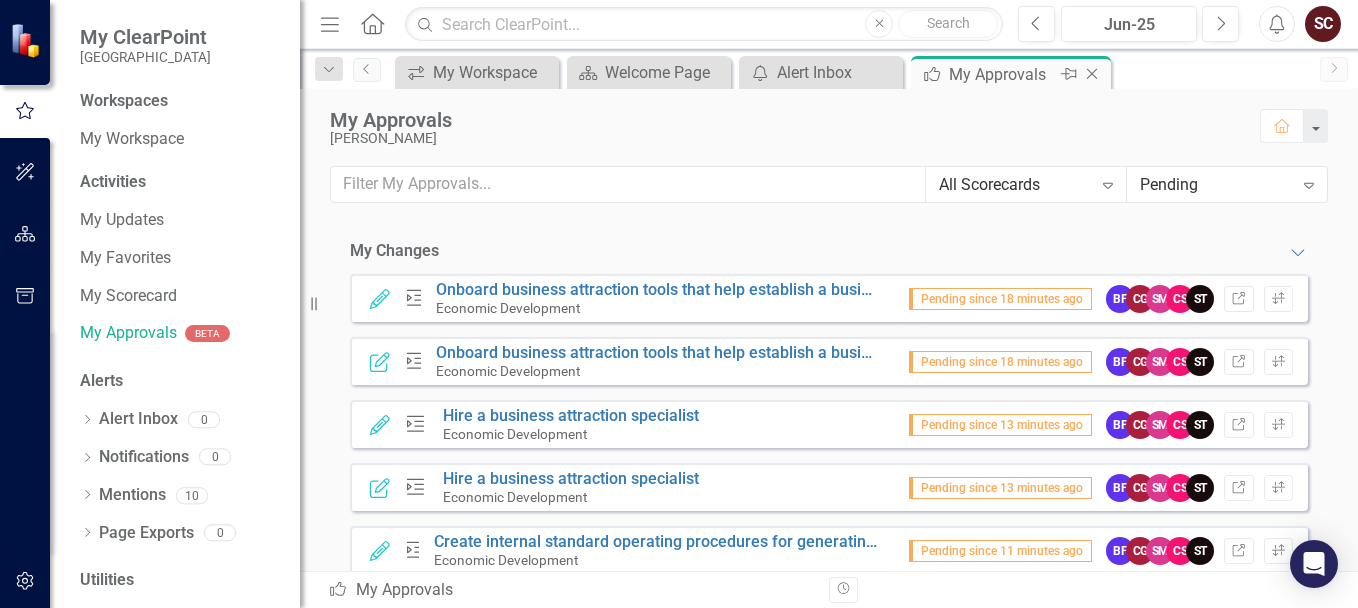 click on "Close" 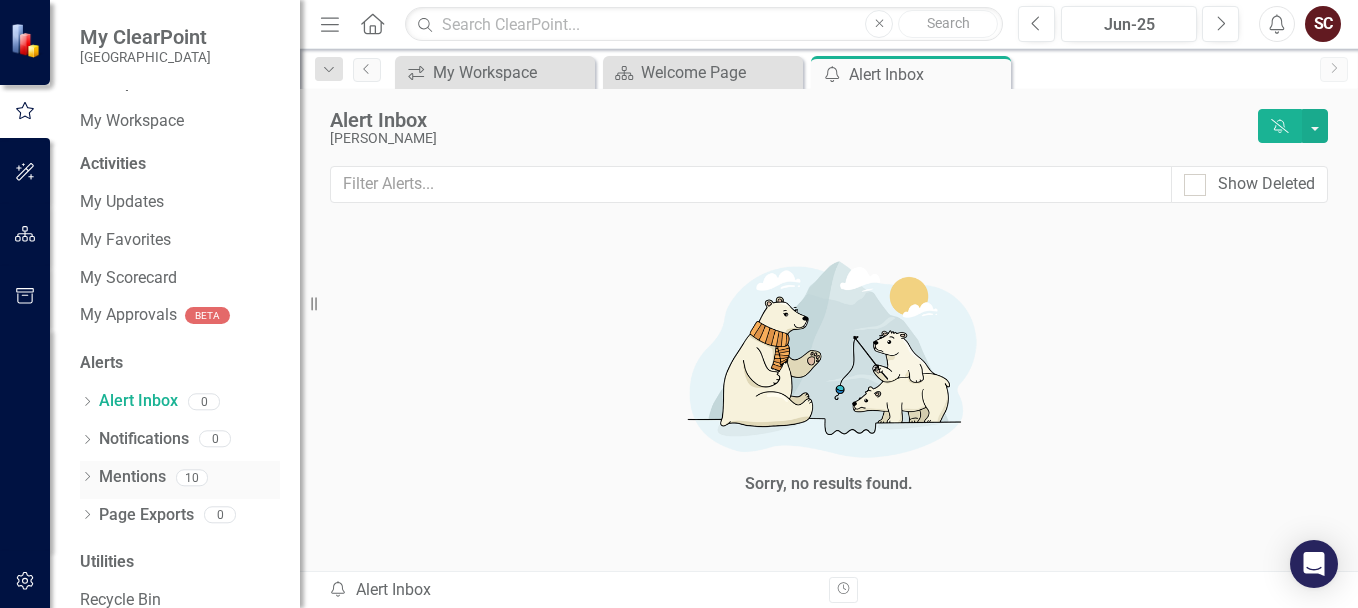 scroll, scrollTop: 0, scrollLeft: 0, axis: both 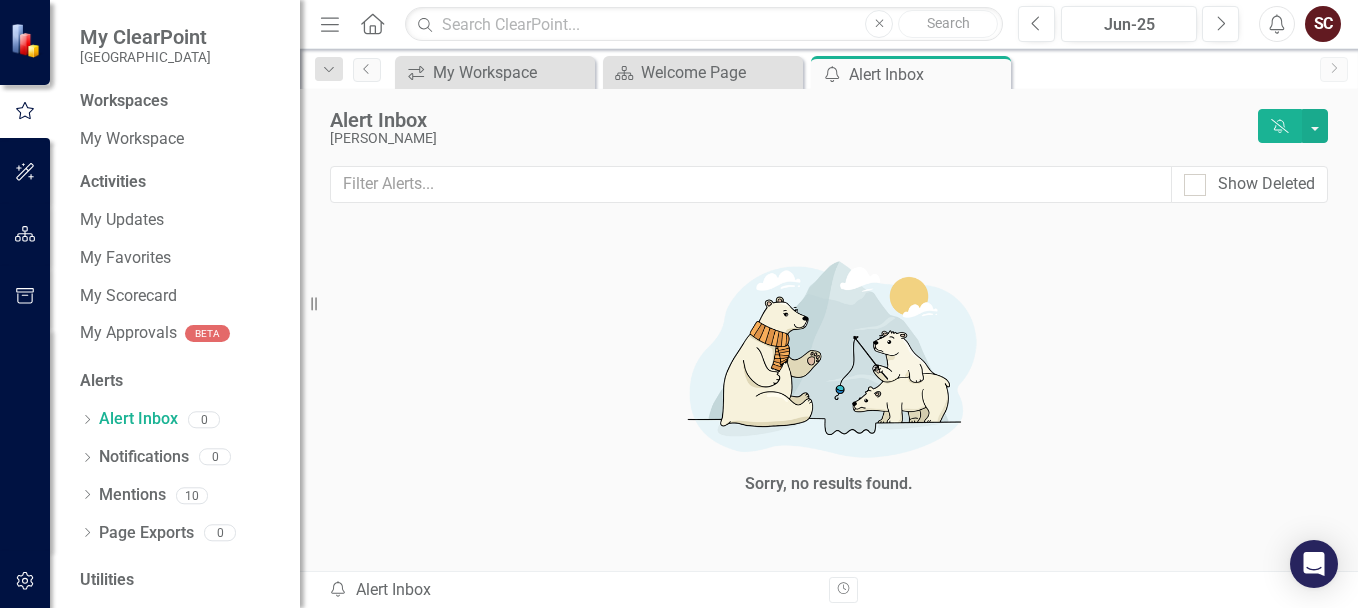 click on "SC" at bounding box center [1323, 24] 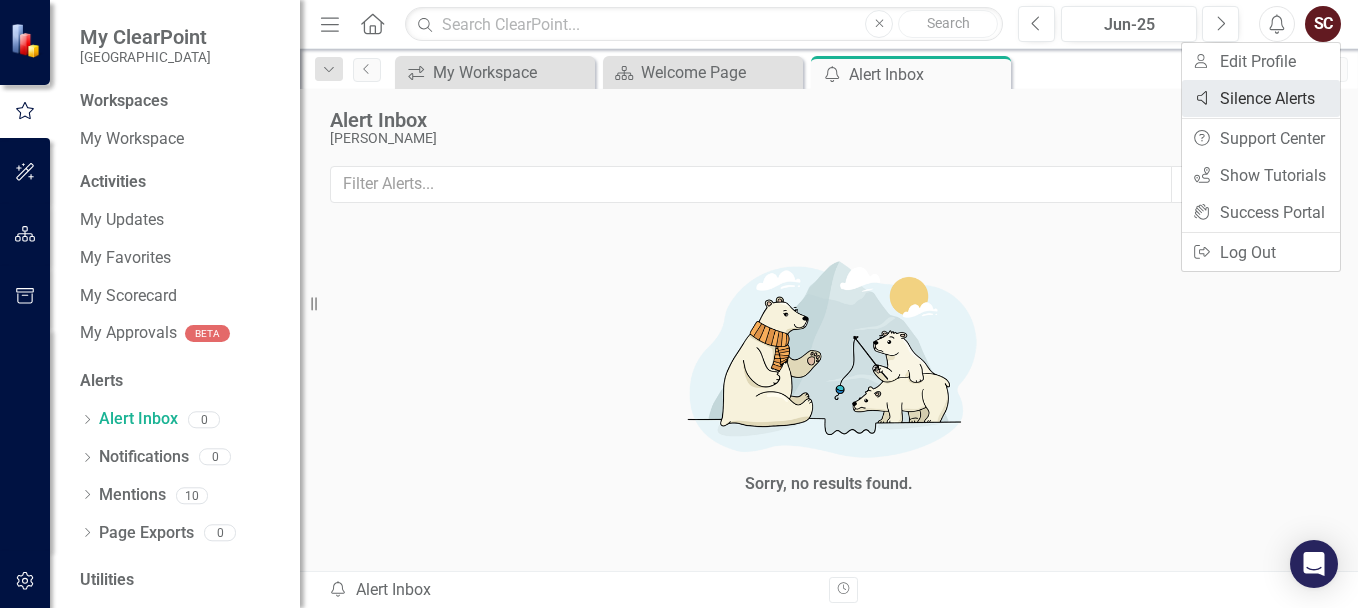 click on "Disable Sound Silence Alerts" at bounding box center (1261, 98) 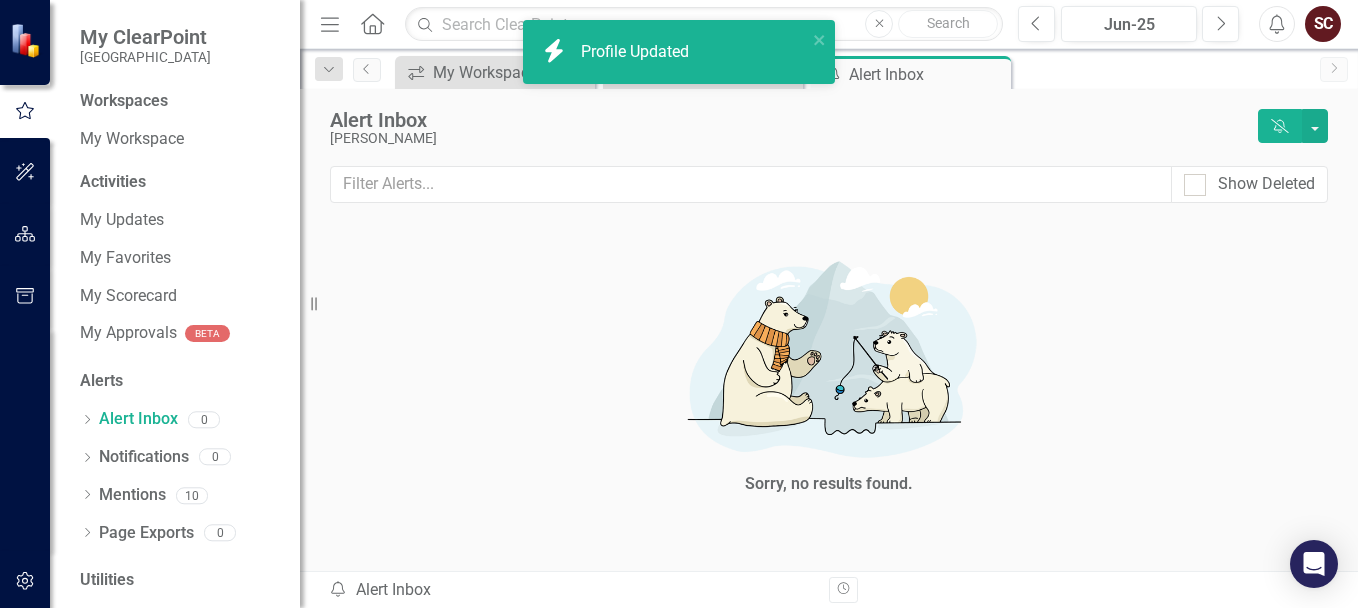 click on "icon.bolt Profile Updated" at bounding box center (672, 52) 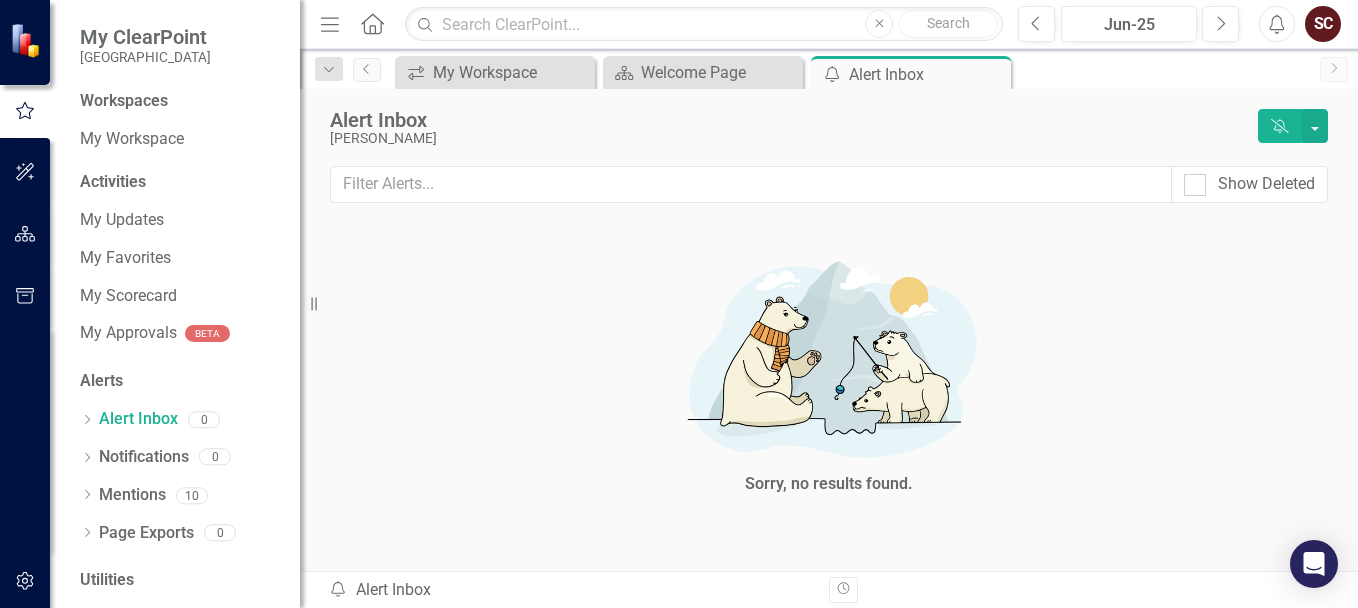 click 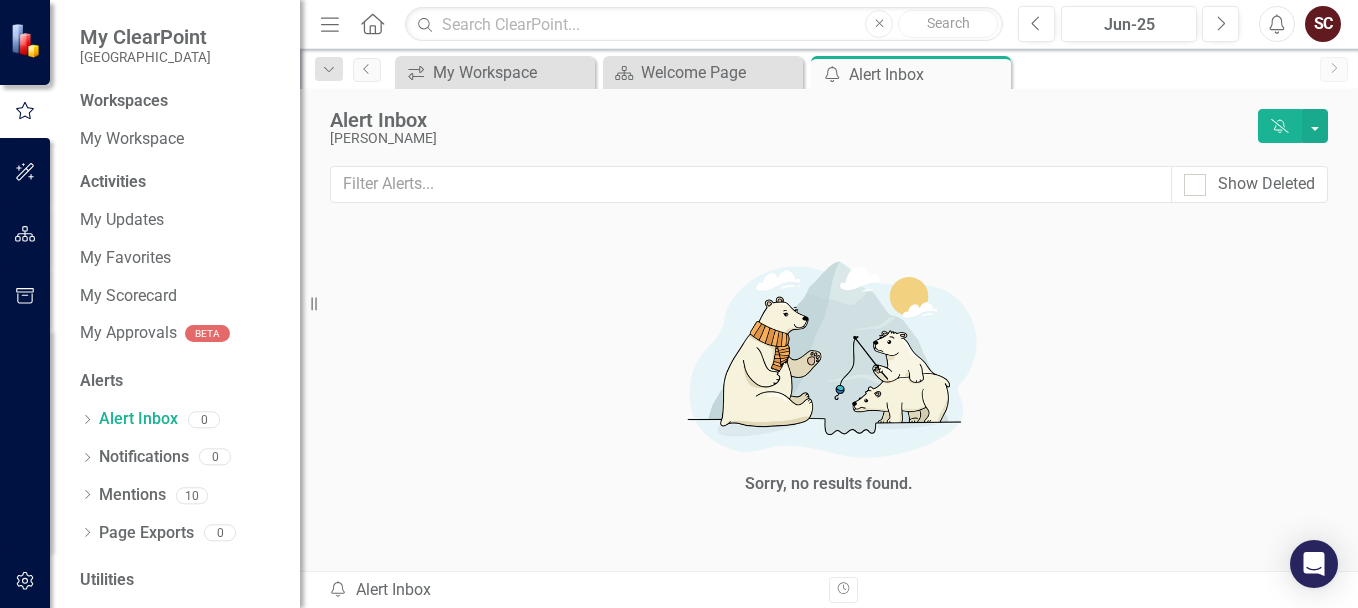 click on "SC" at bounding box center (1323, 24) 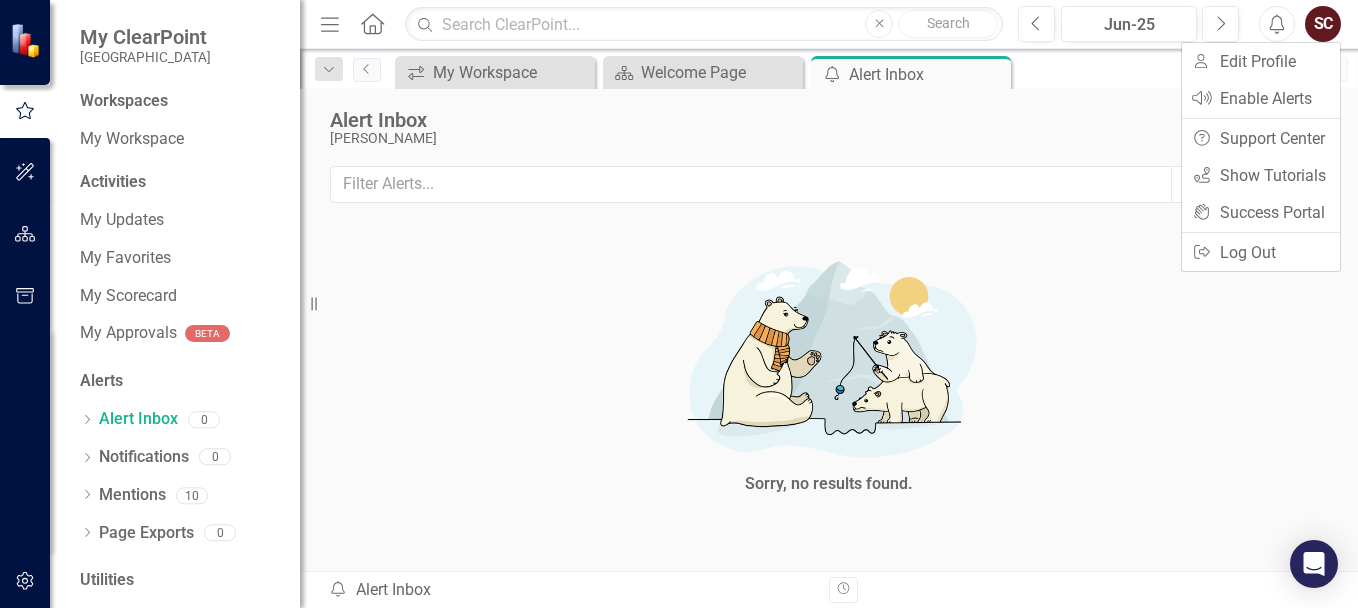 click on "[PERSON_NAME]" at bounding box center [789, 138] 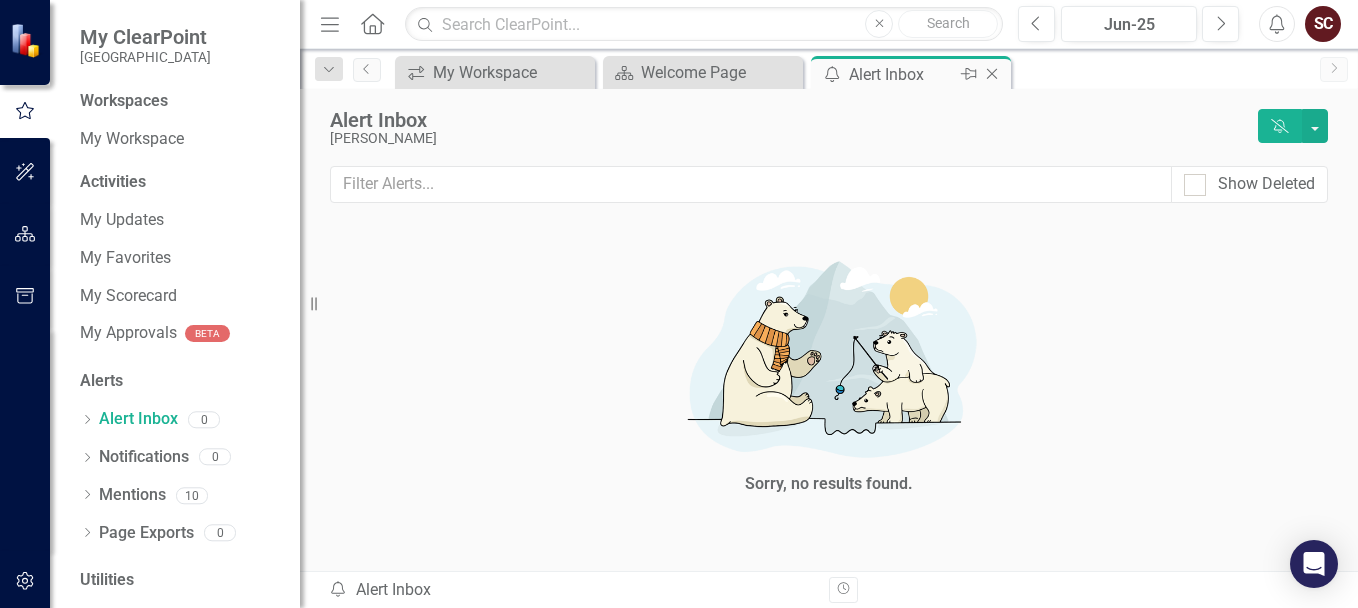 click on "Close" 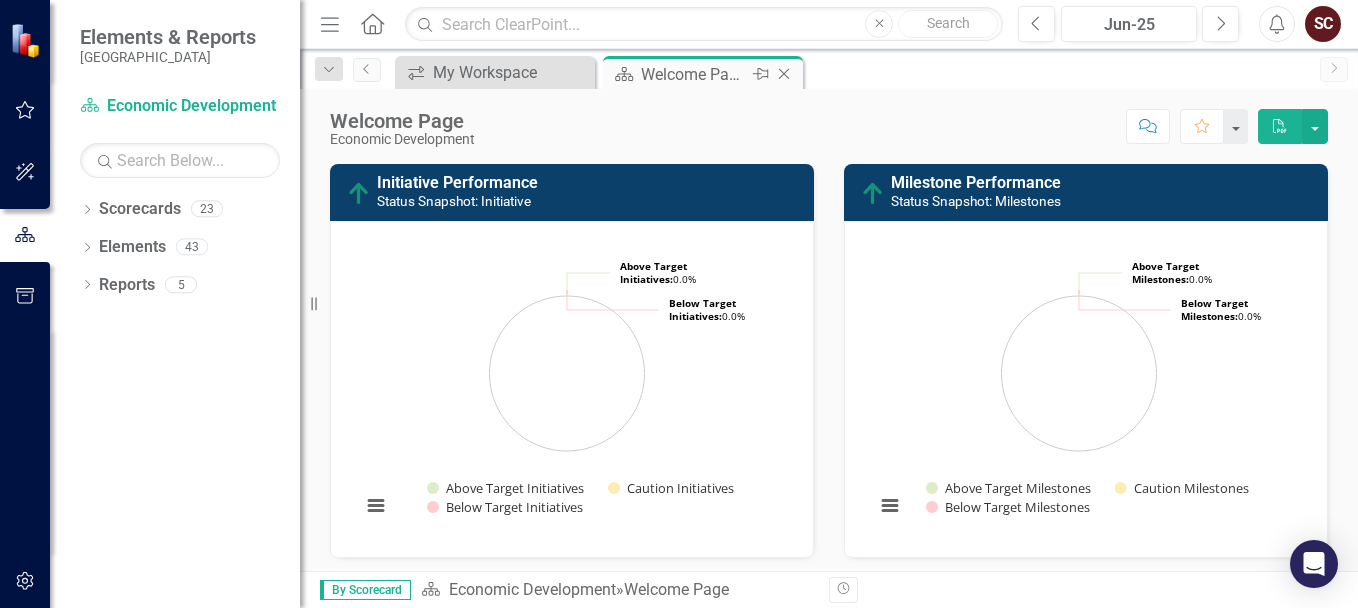 click on "Welcome Page" at bounding box center [694, 74] 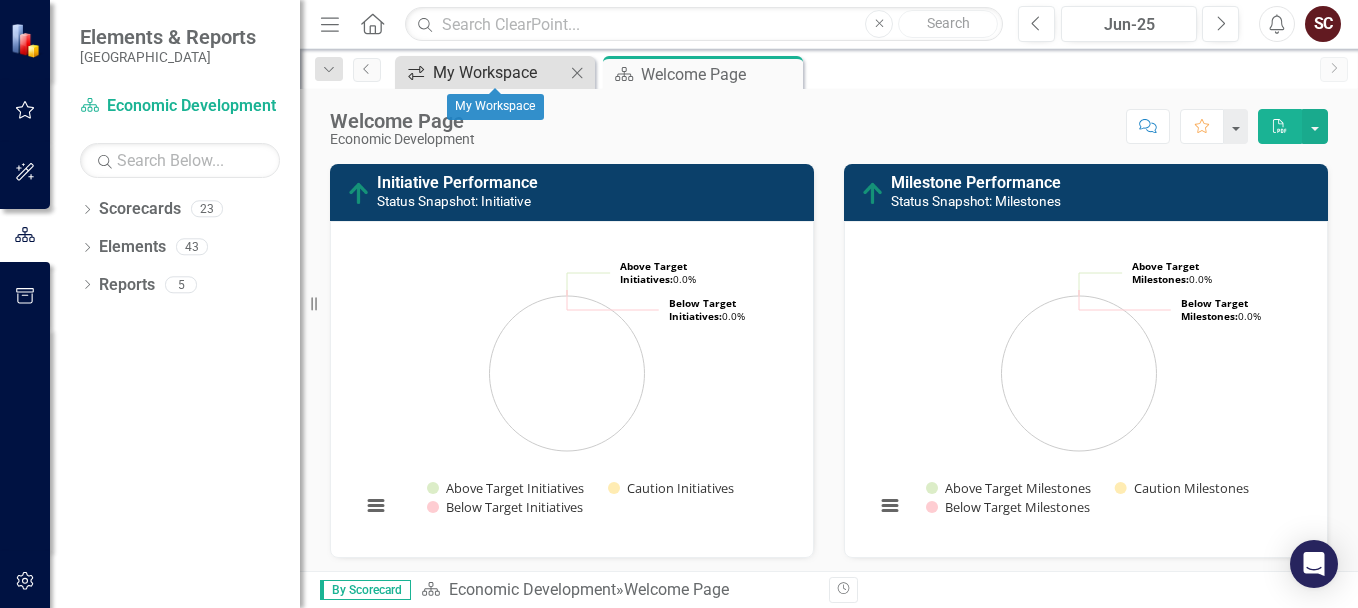 click on "My Workspace" at bounding box center (499, 72) 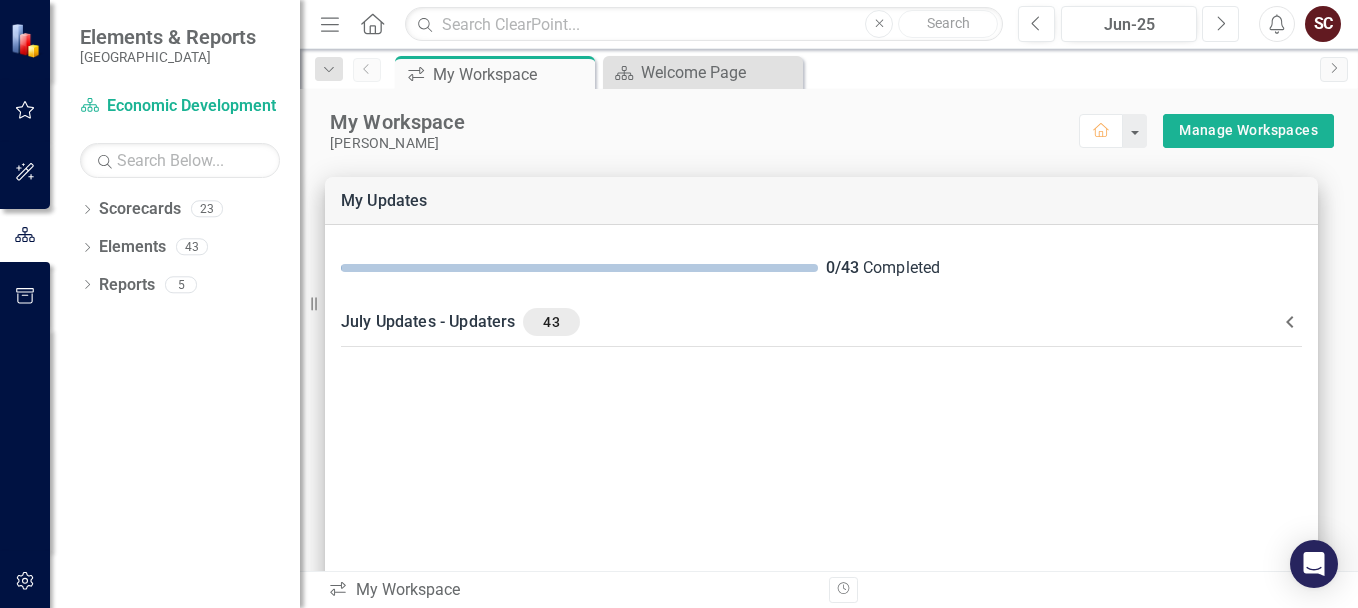 click on "Next" at bounding box center [1220, 24] 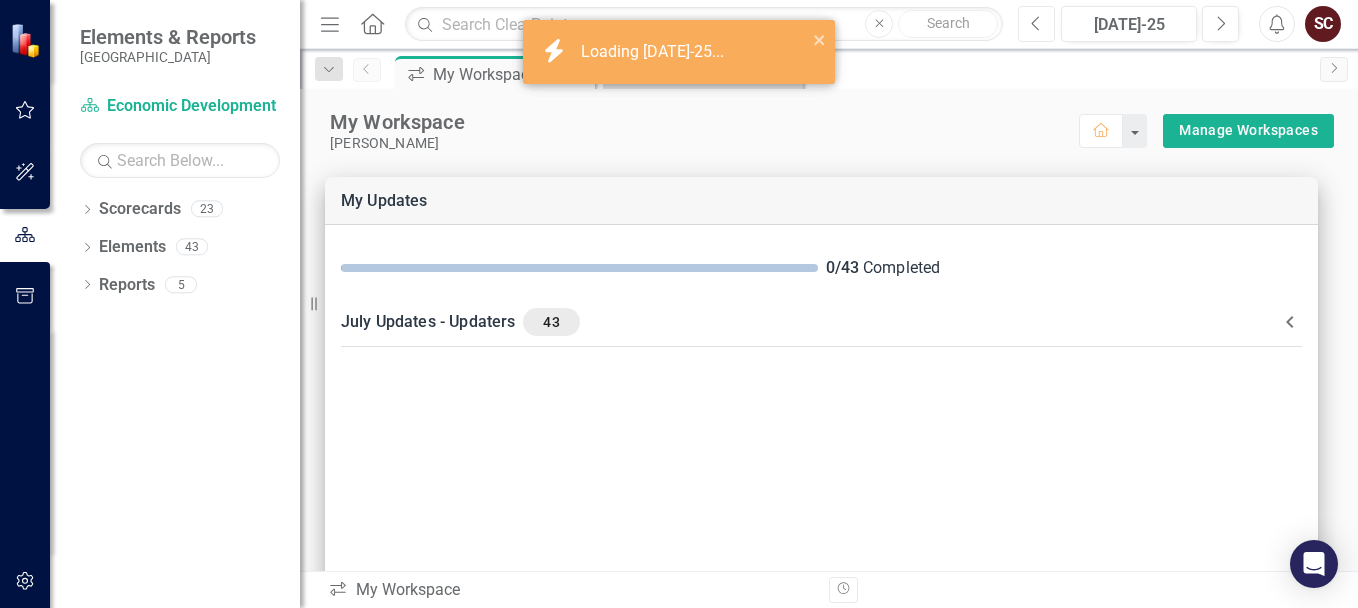 click on "Previous" 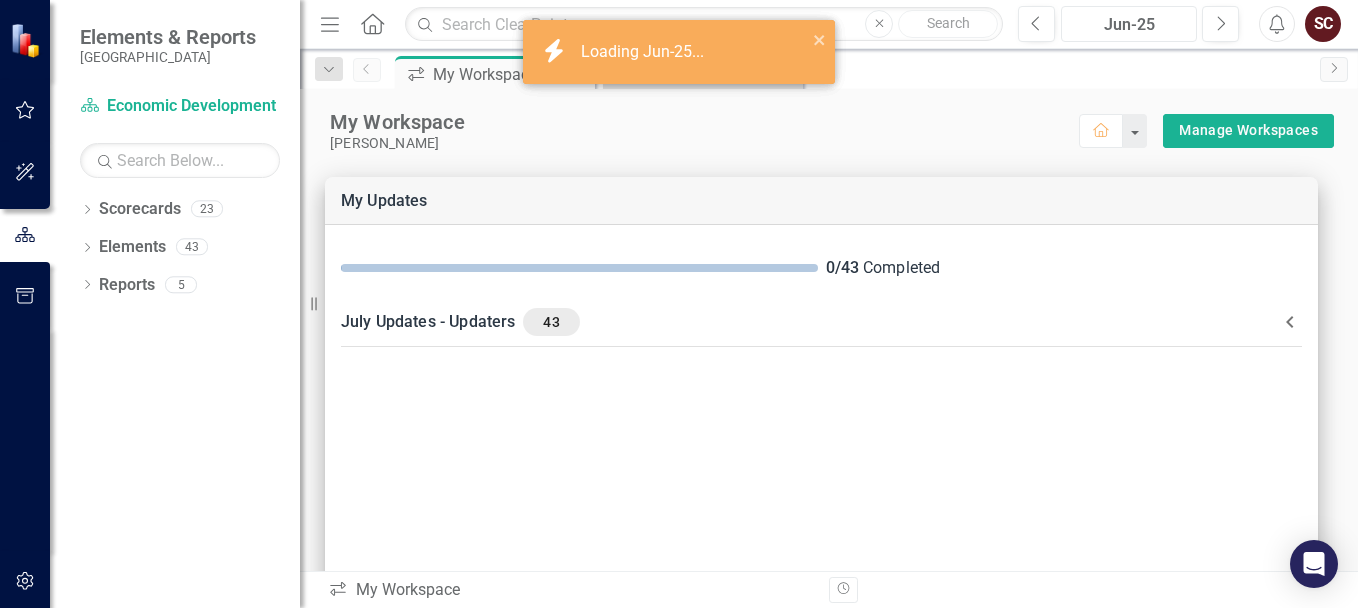 click on "Jun-25" at bounding box center [1129, 25] 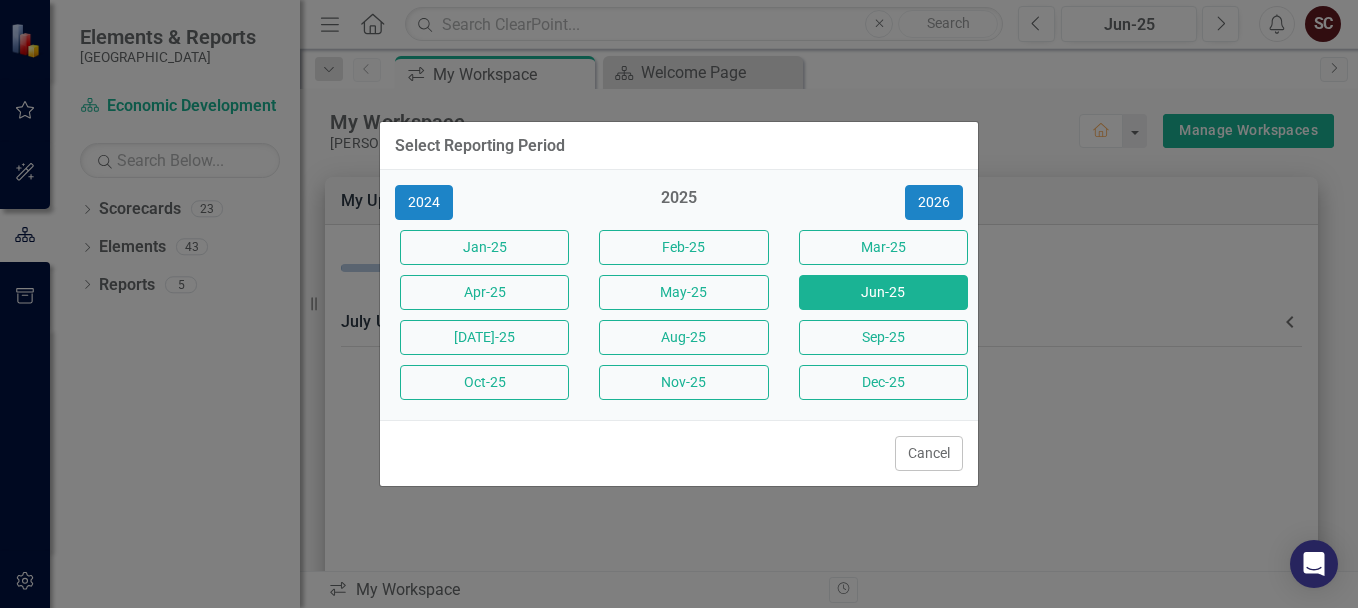 click on "Select Reporting Period 2024 2025 2026 Jan-25 Feb-25 Mar-25 Apr-25 May-25 Jun-25 Jul-25 Aug-25 Sep-25 Oct-25 Nov-25 Dec-25 Cancel" at bounding box center [679, 304] 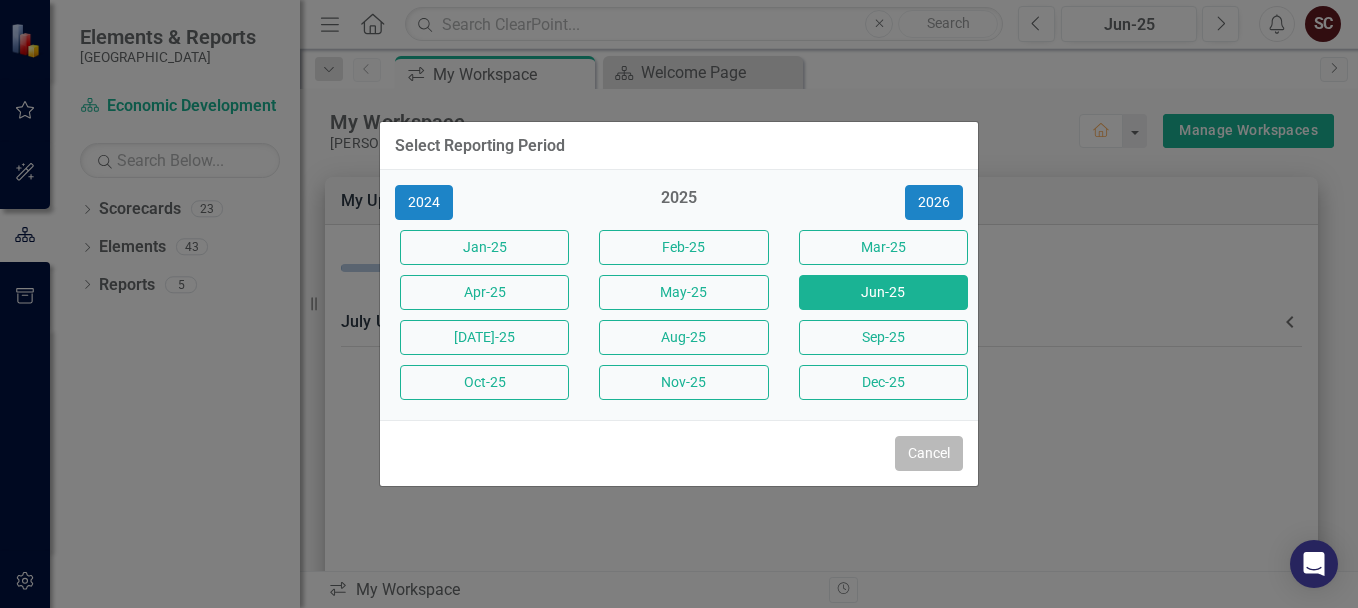 click on "Cancel" at bounding box center (929, 453) 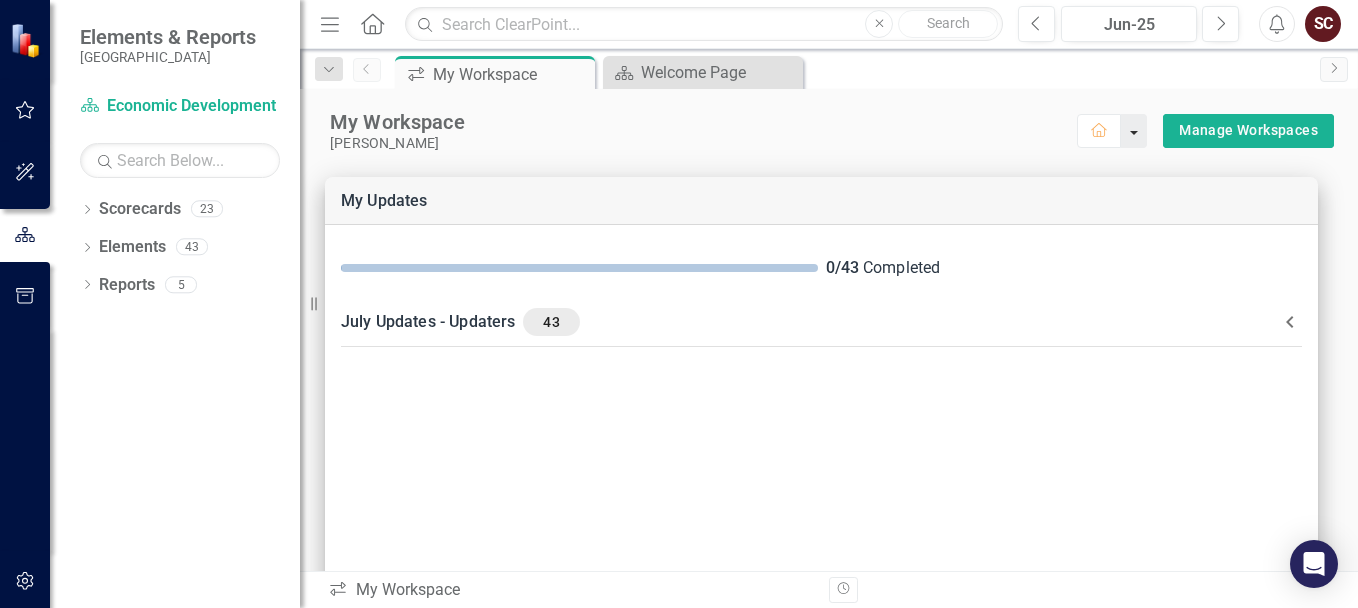 click at bounding box center [1134, 131] 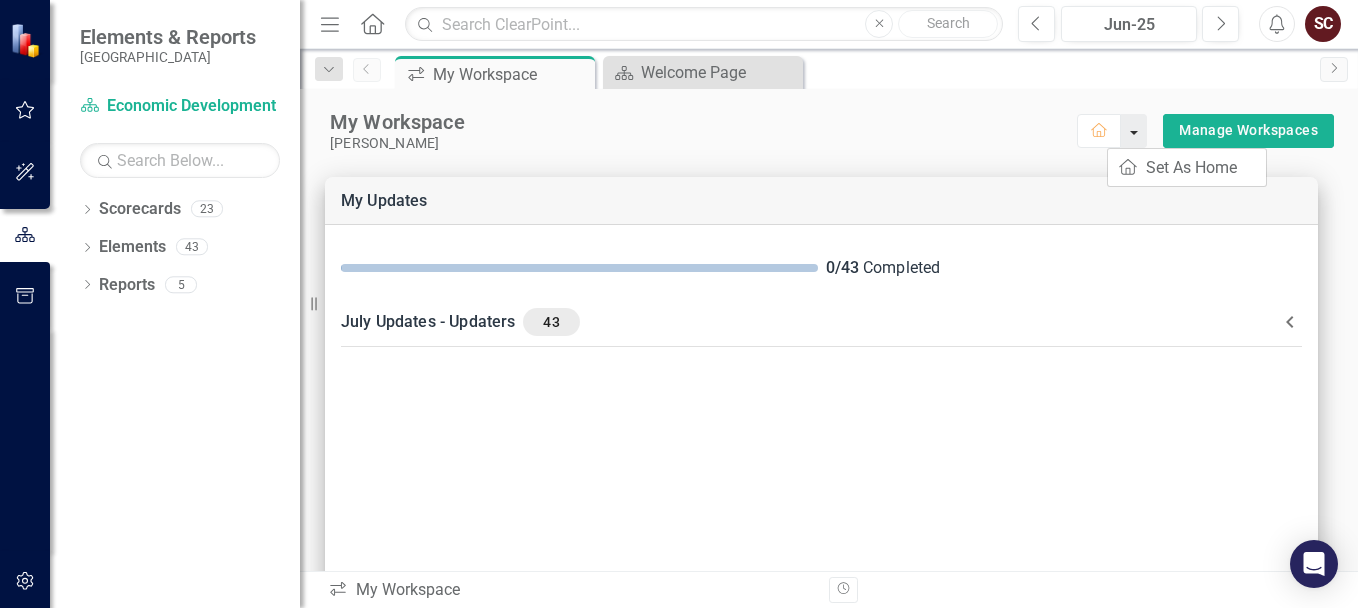 click at bounding box center [1134, 131] 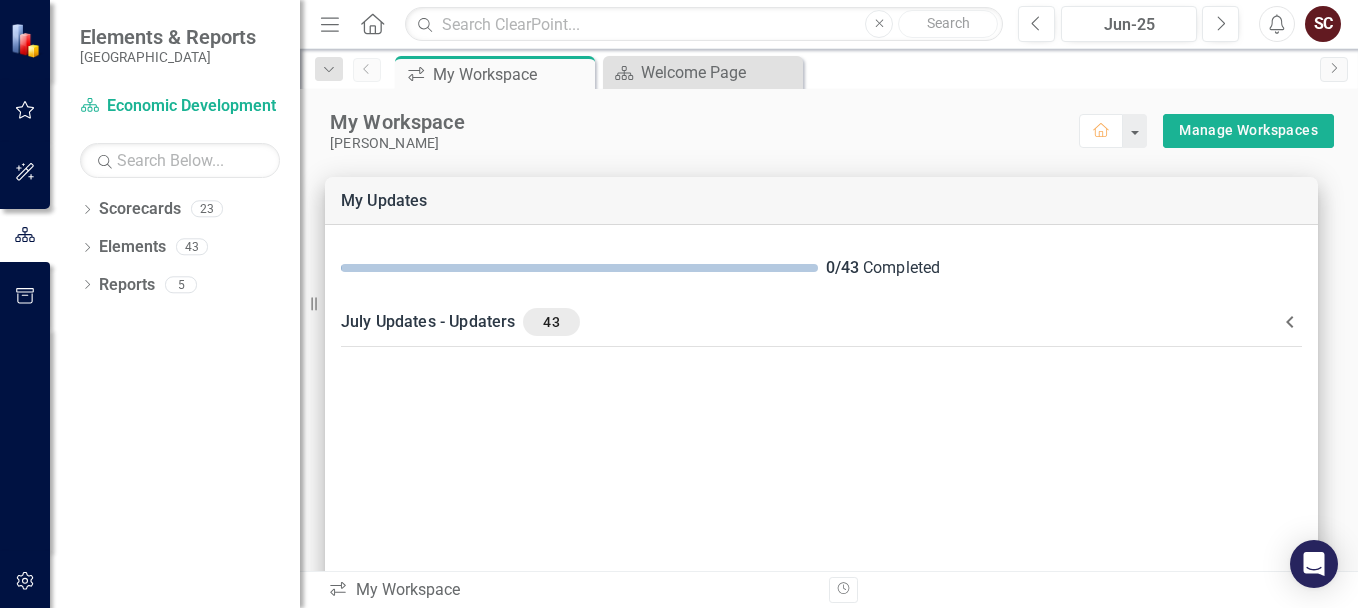 click on "My Workspace" at bounding box center (704, 122) 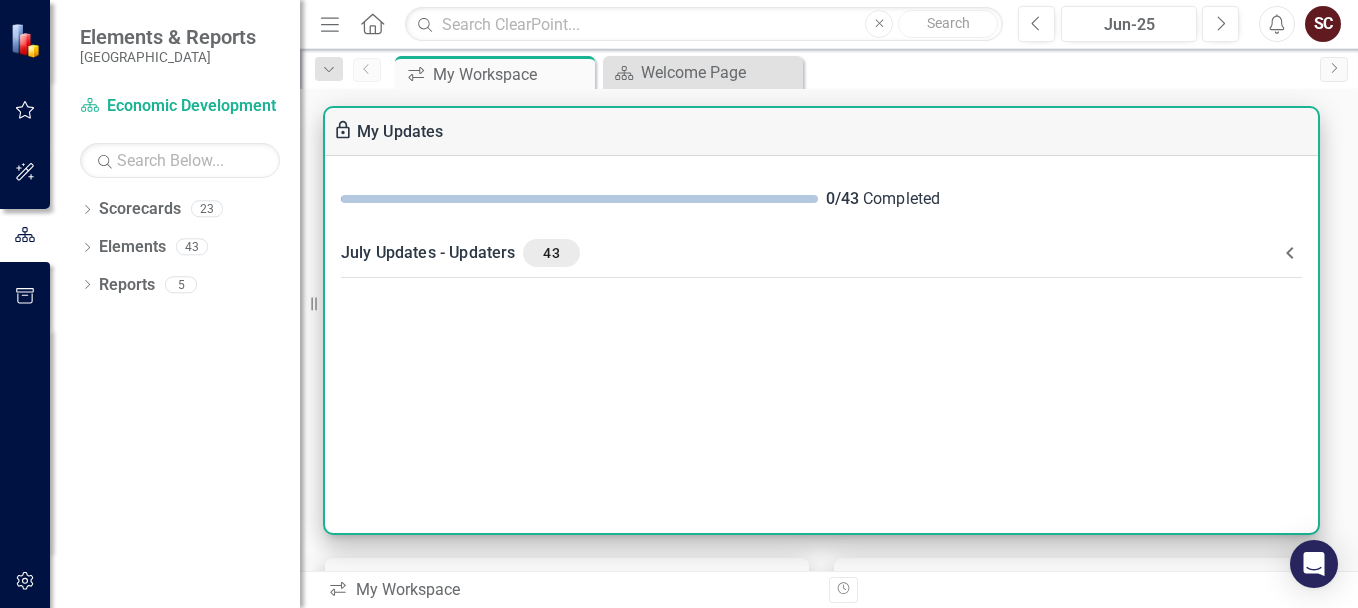 scroll, scrollTop: 0, scrollLeft: 0, axis: both 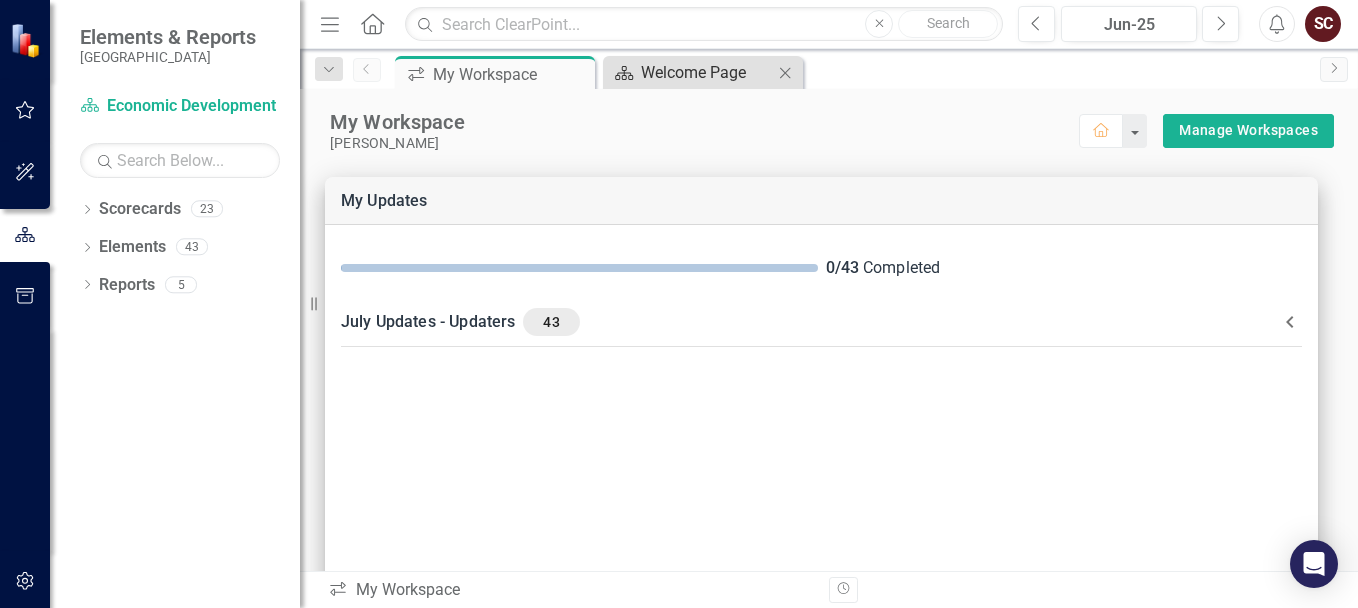 click on "Welcome Page" at bounding box center (707, 72) 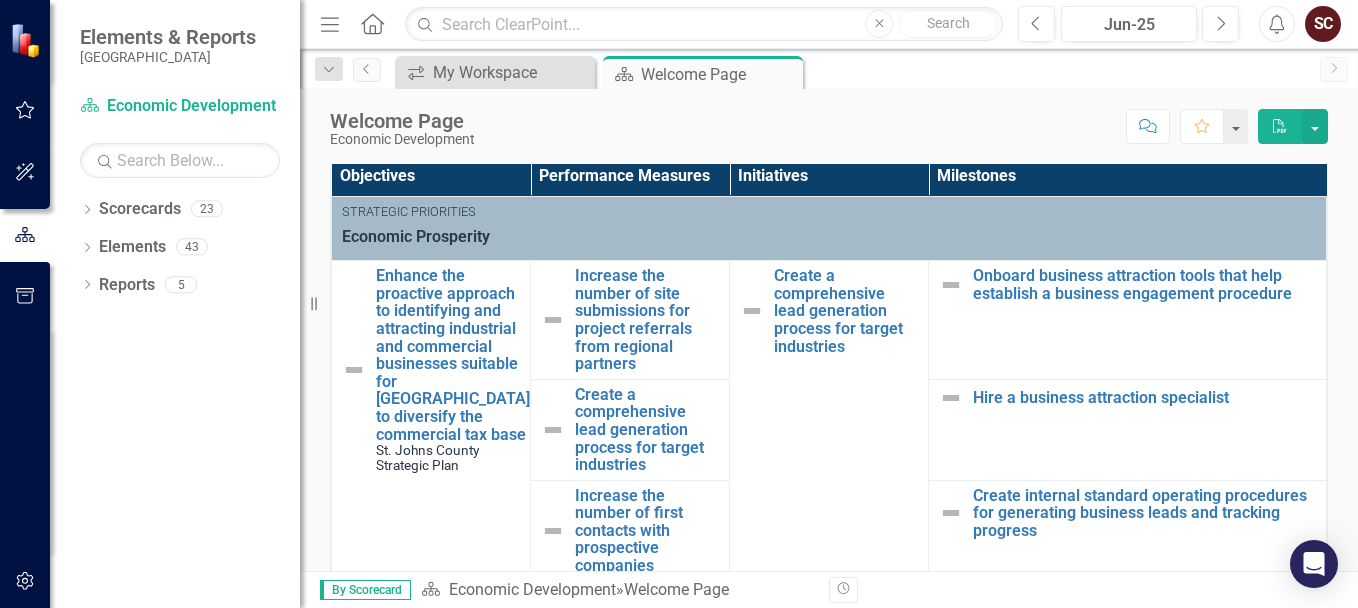 scroll, scrollTop: 500, scrollLeft: 0, axis: vertical 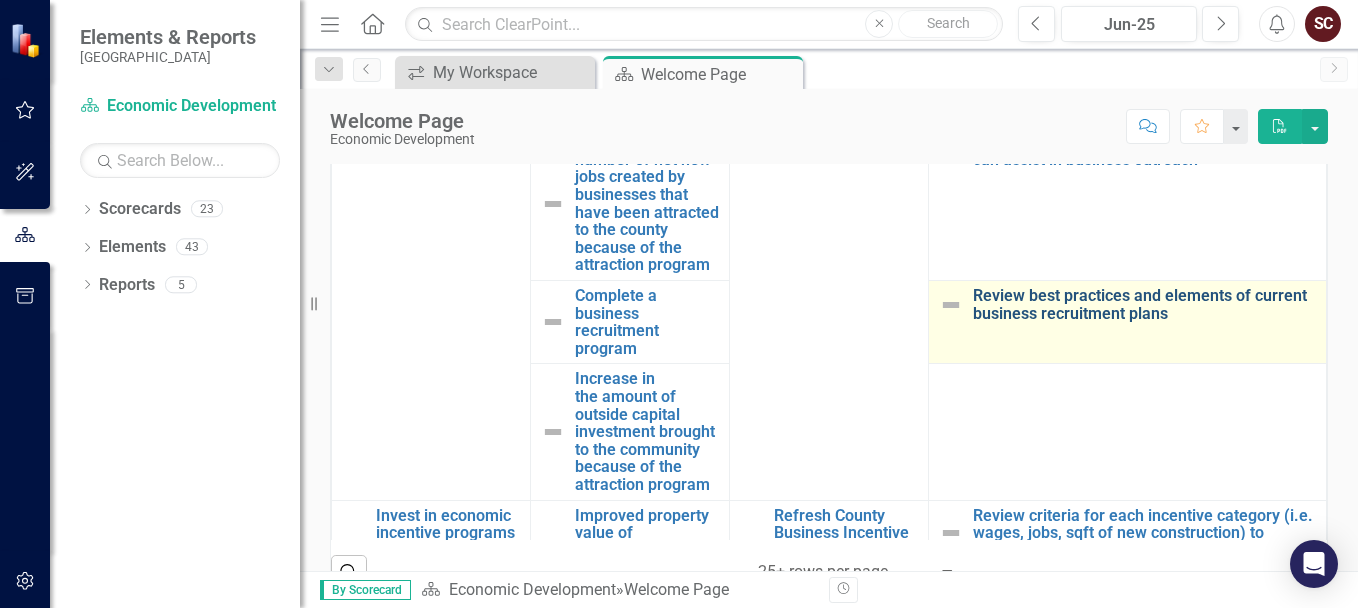 click on "Review best practices and elements of current business recruitment plans" at bounding box center (1144, 304) 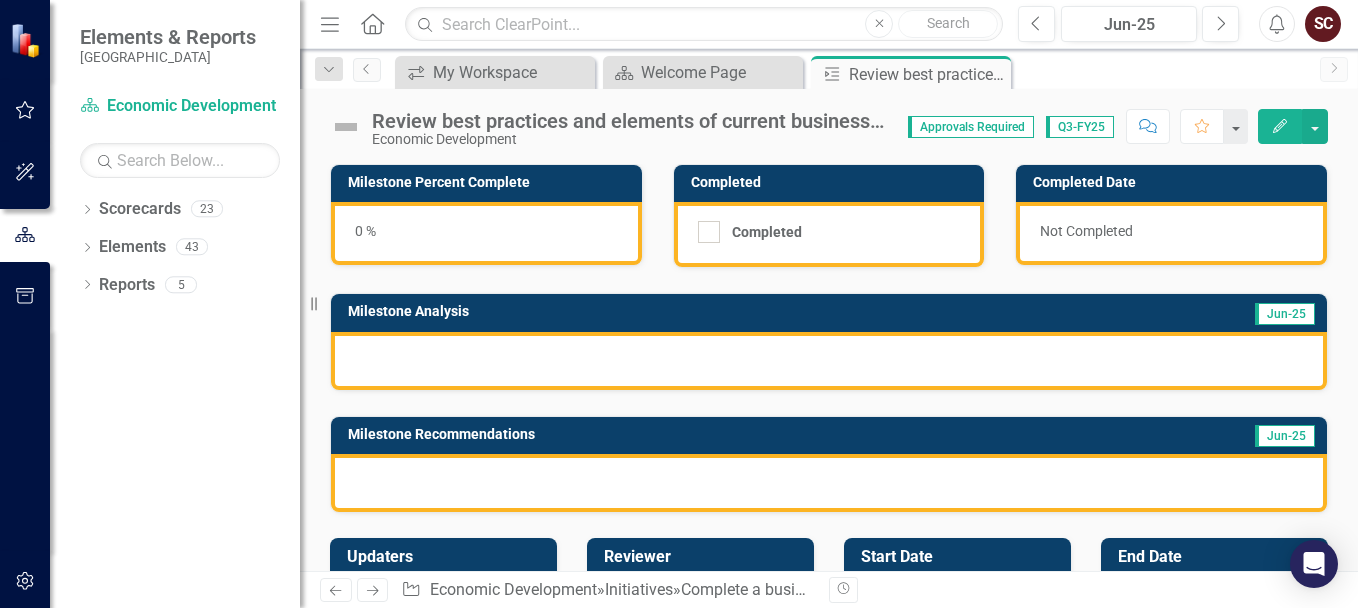 click at bounding box center (829, 361) 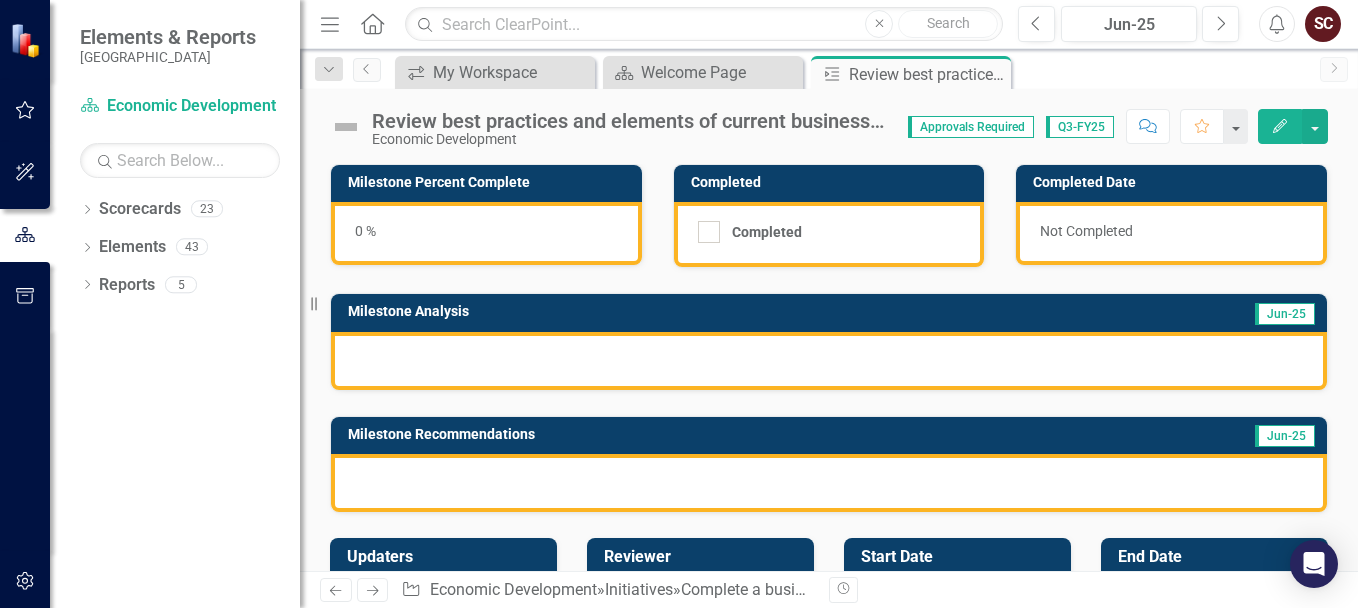 click at bounding box center (829, 361) 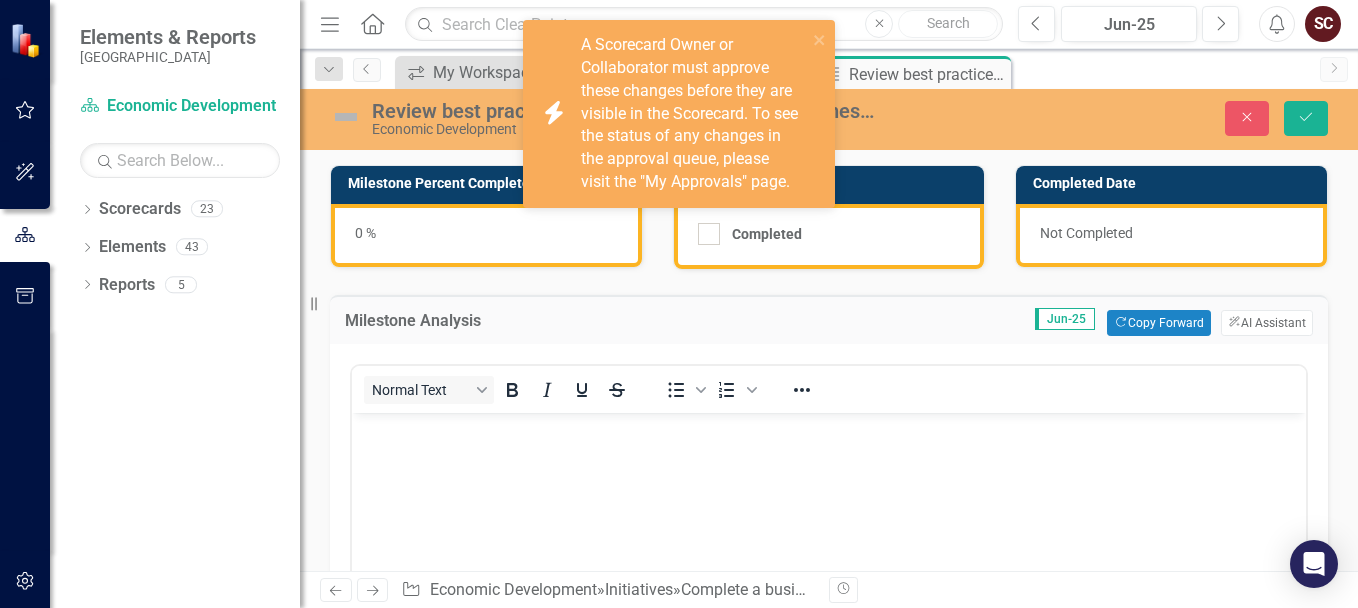 scroll, scrollTop: 0, scrollLeft: 0, axis: both 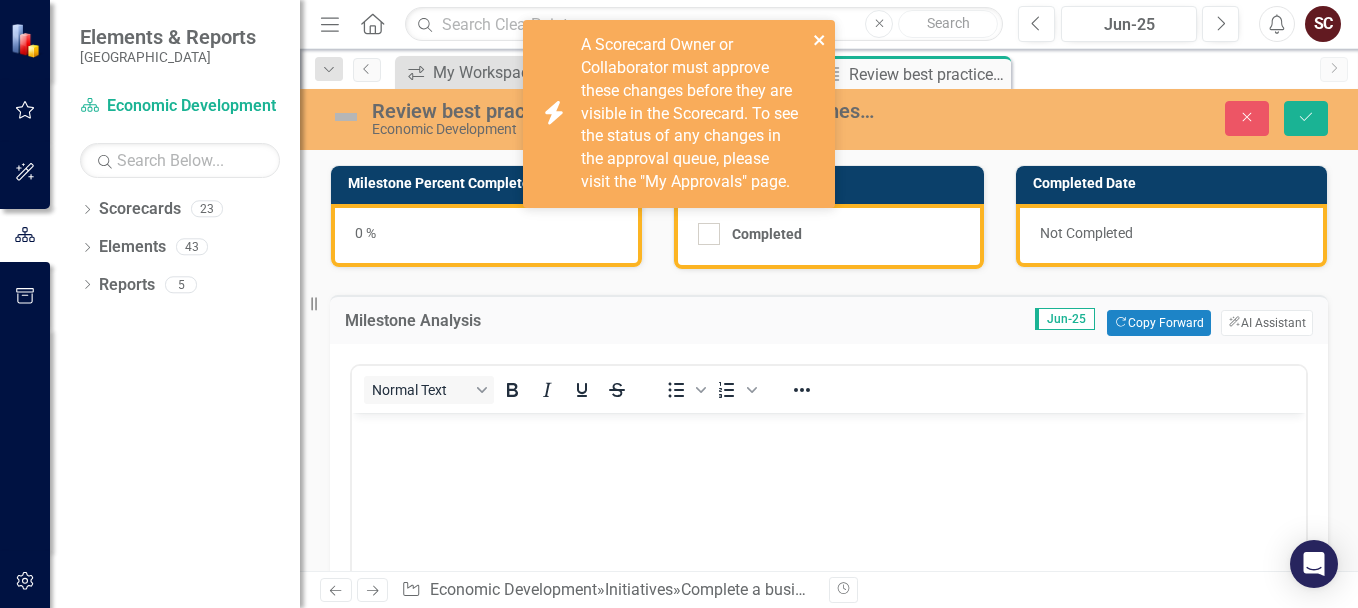 click 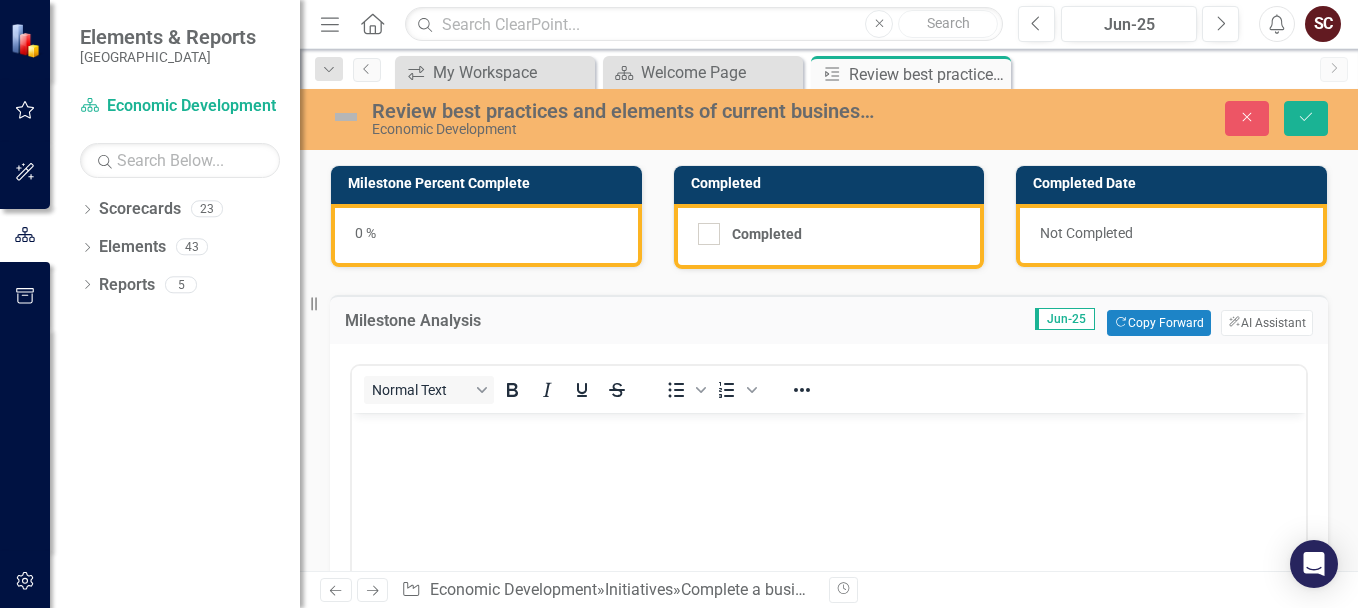 click at bounding box center (829, 429) 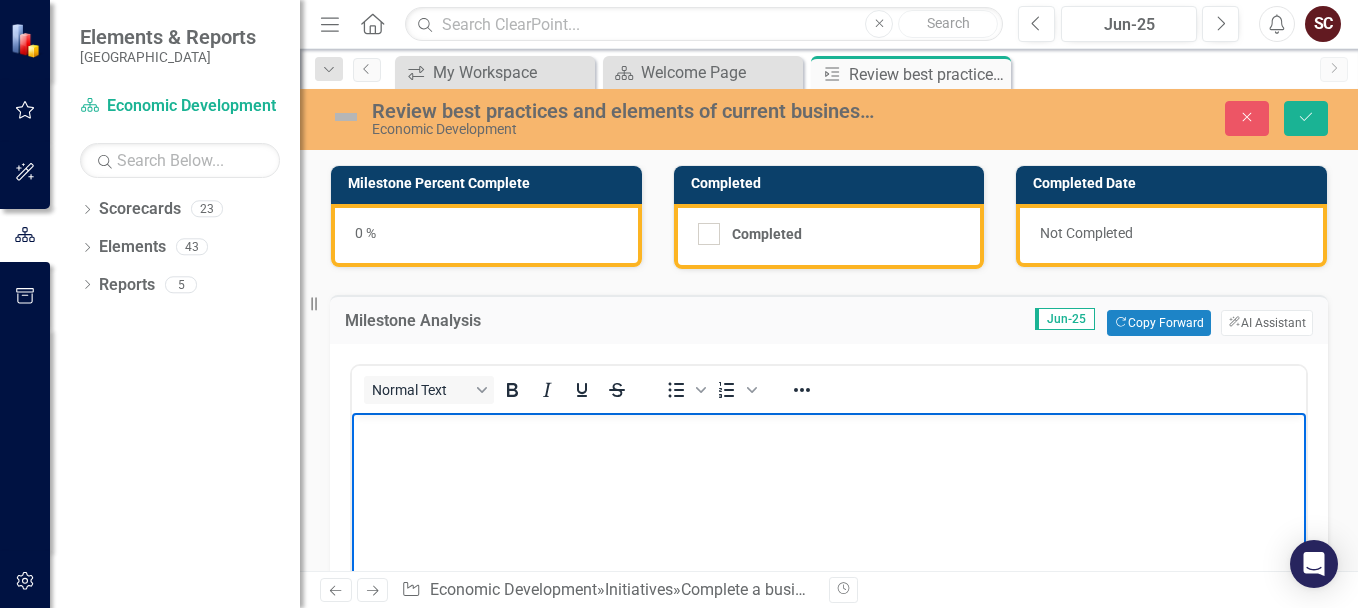 click 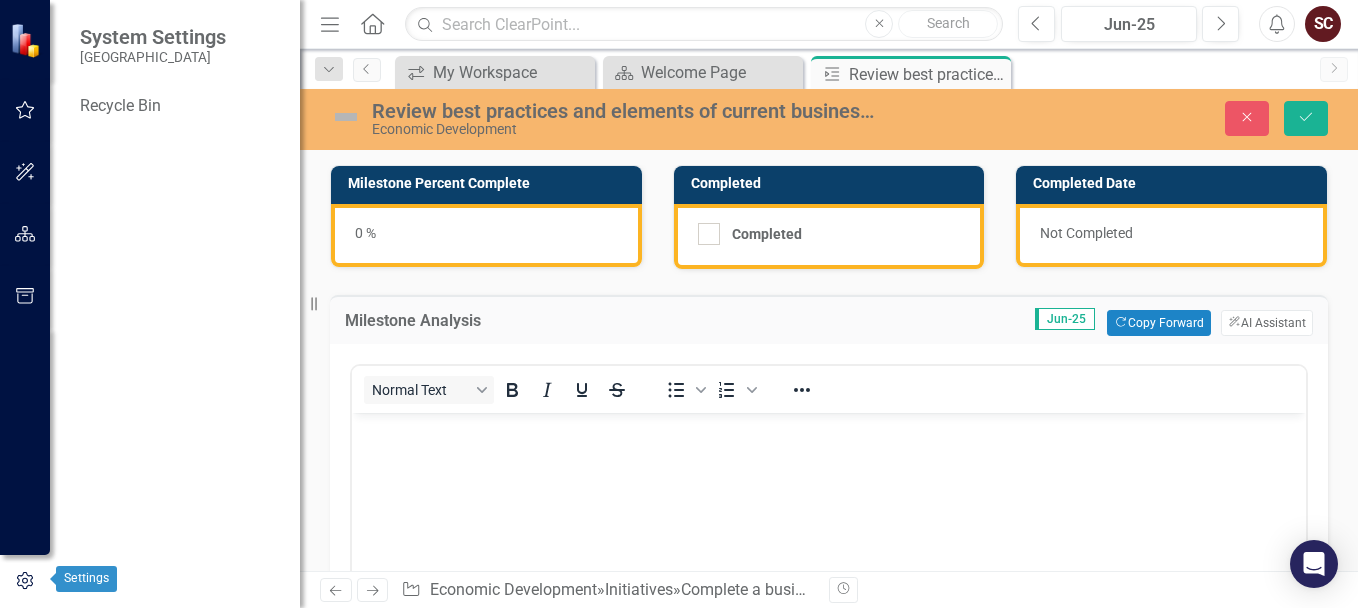 click 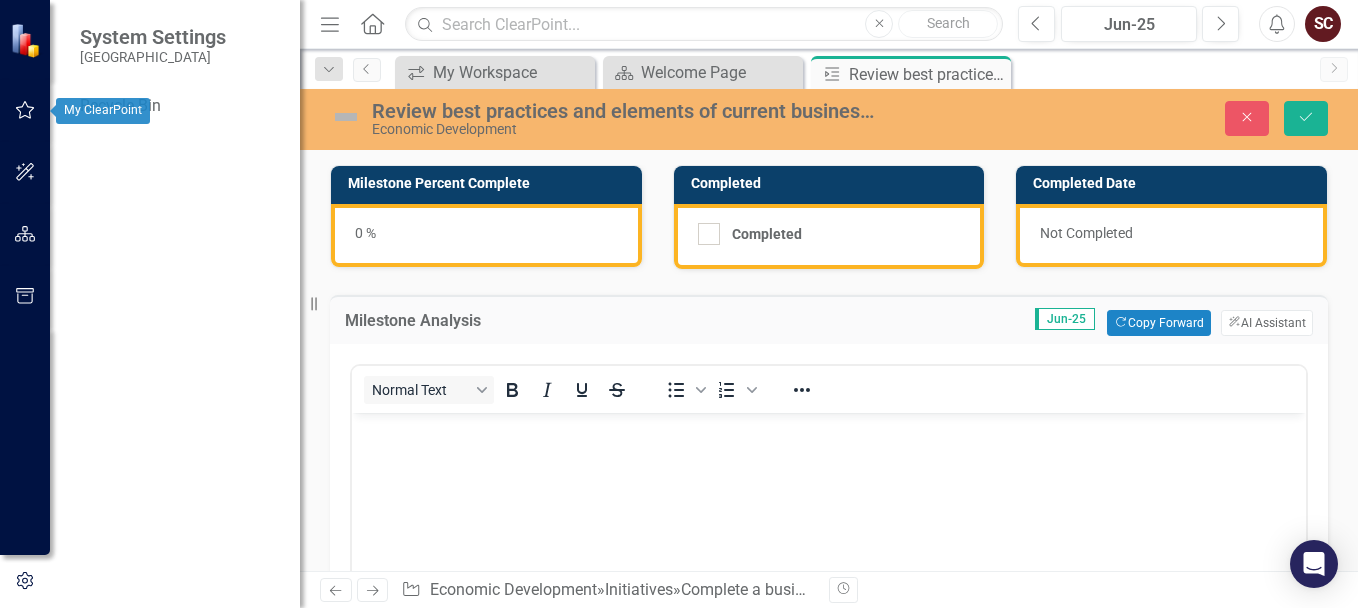 click 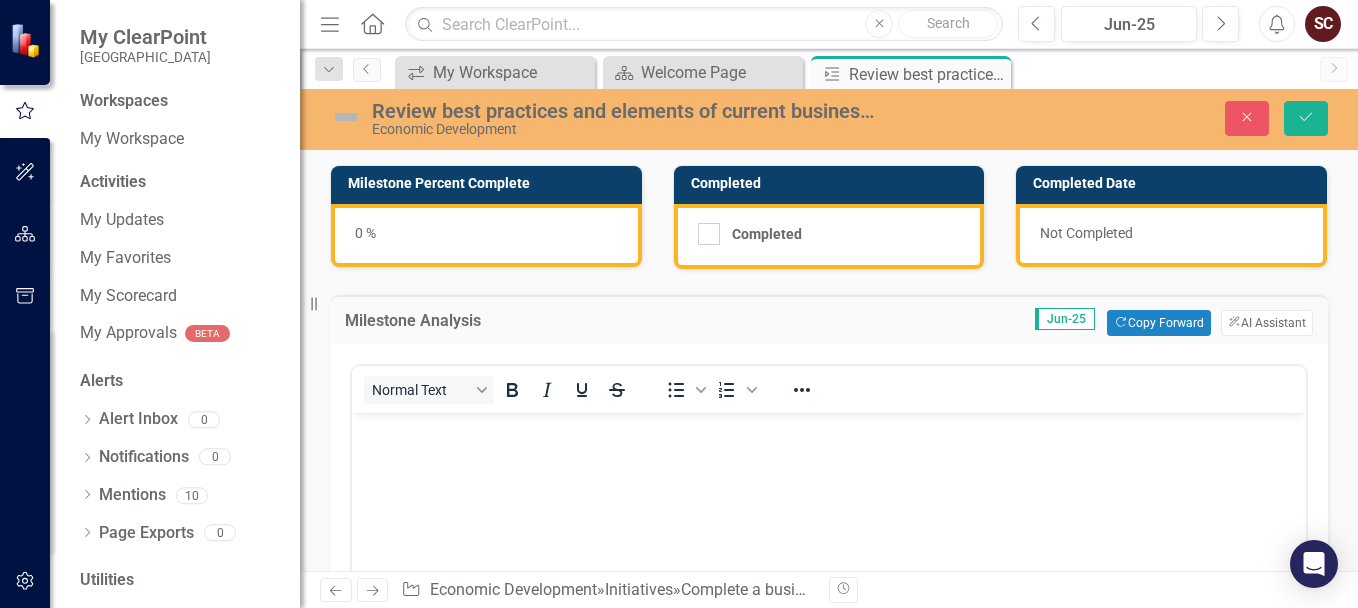 click at bounding box center [25, 582] 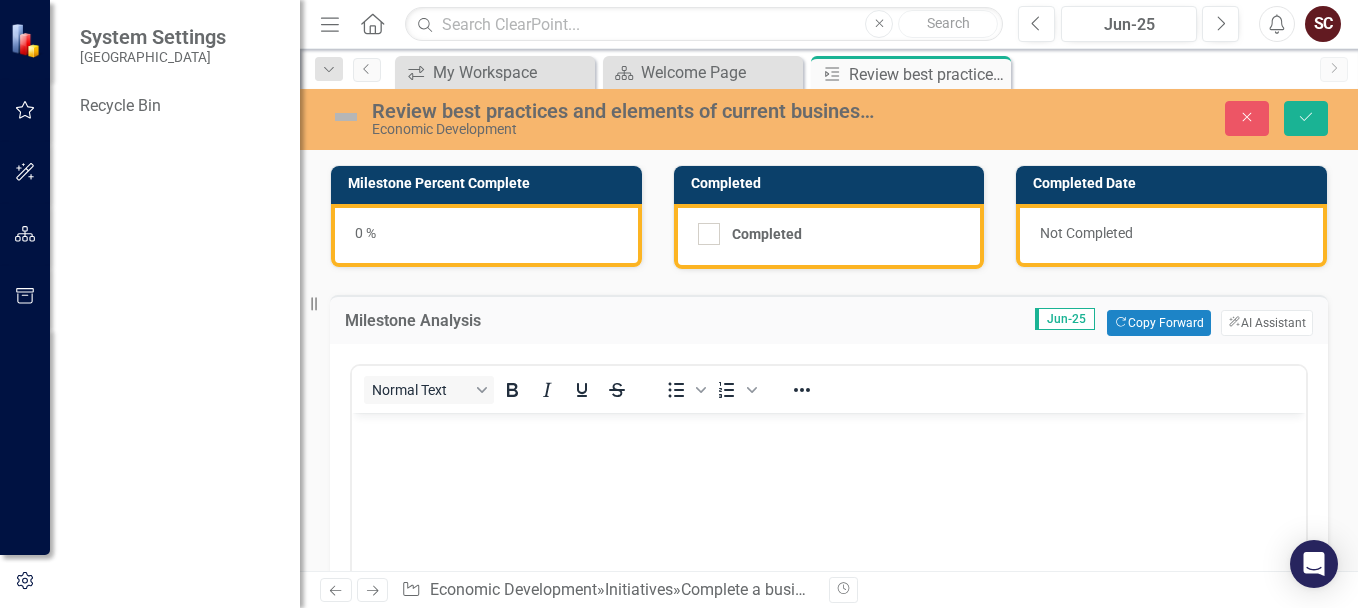 click 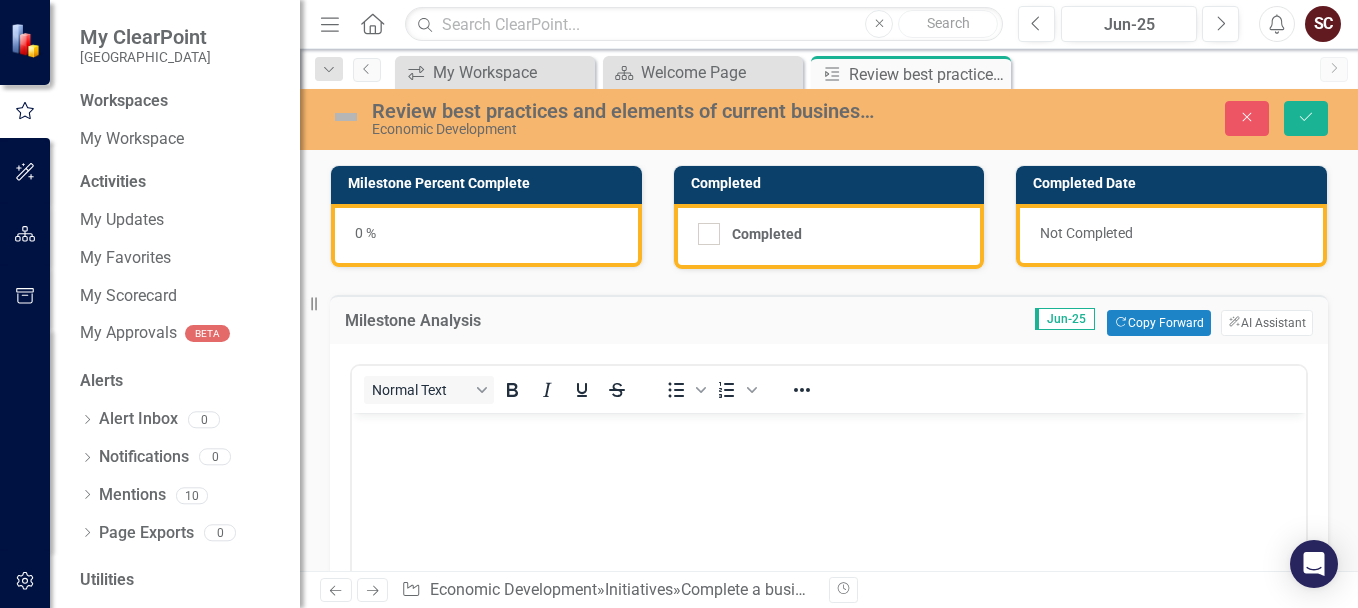 click on "Menu" 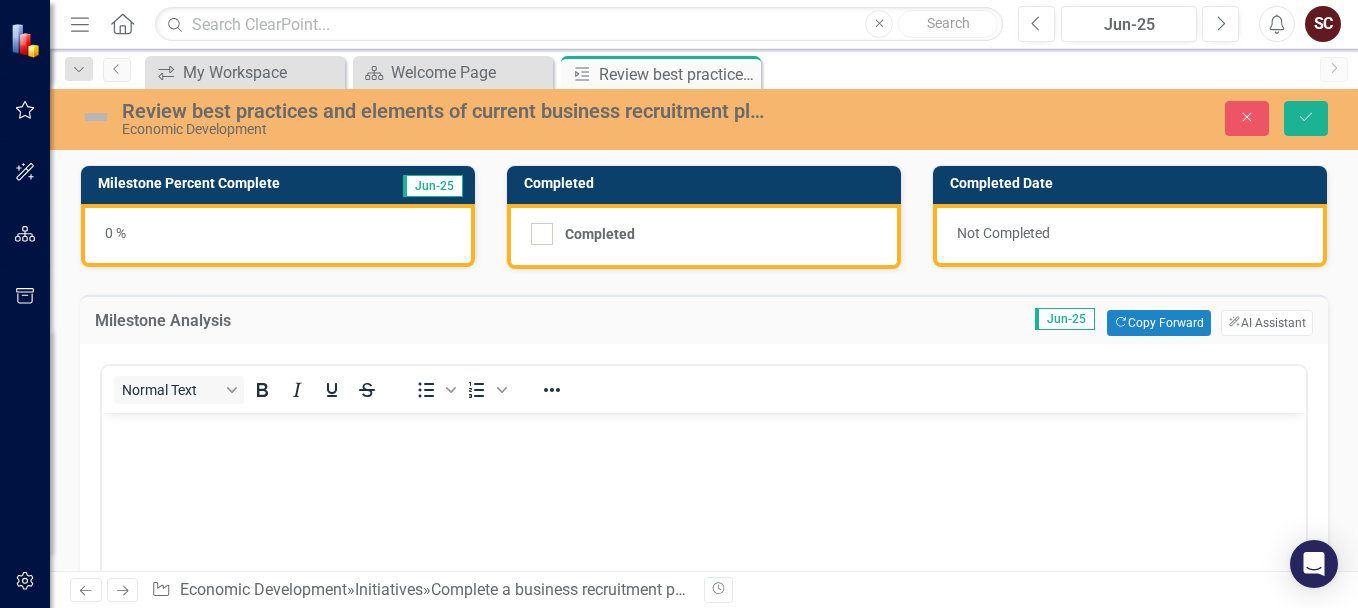 click on "Menu" 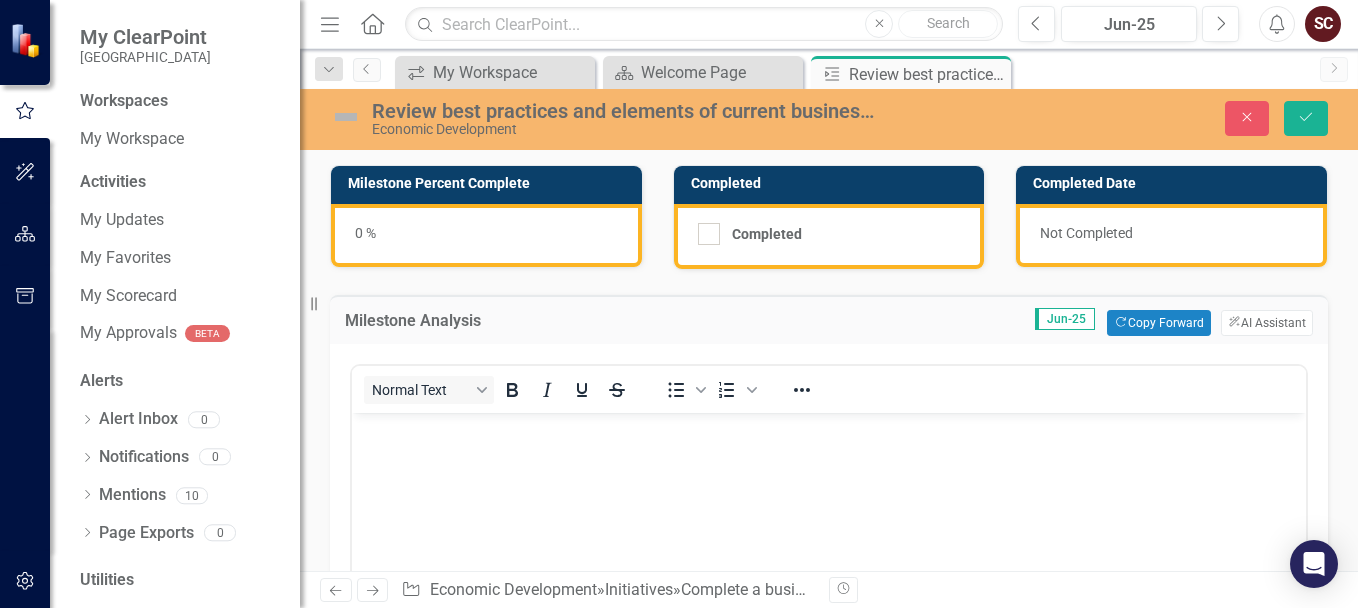 click 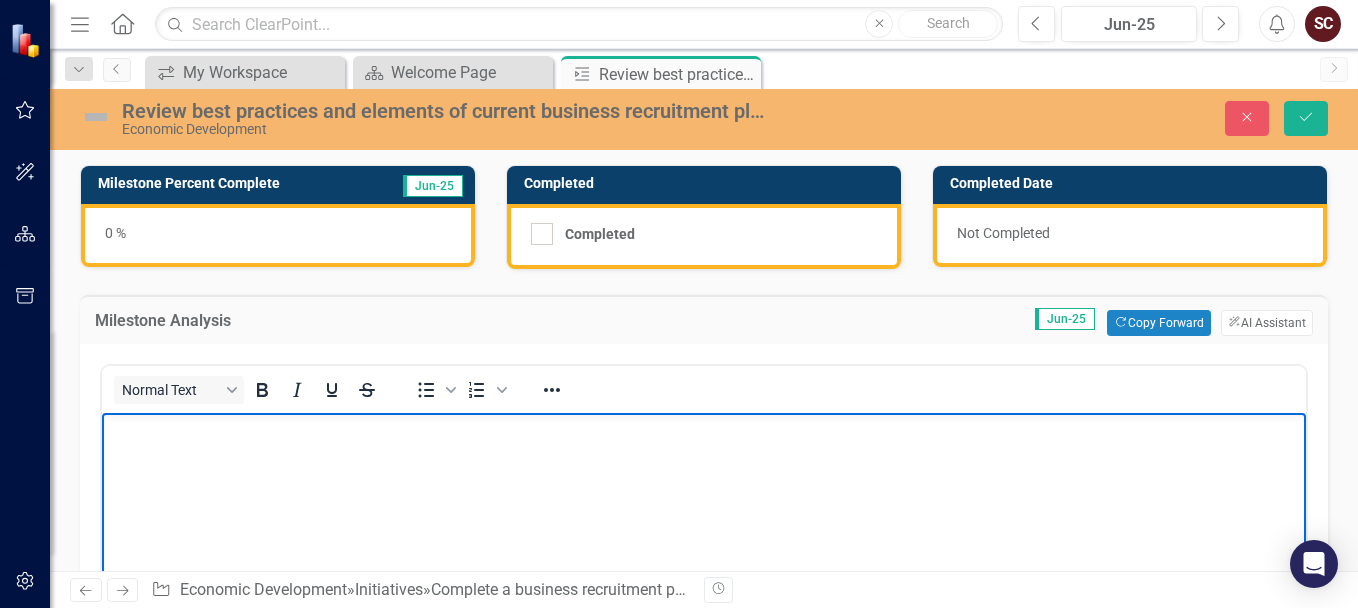 click at bounding box center (704, 562) 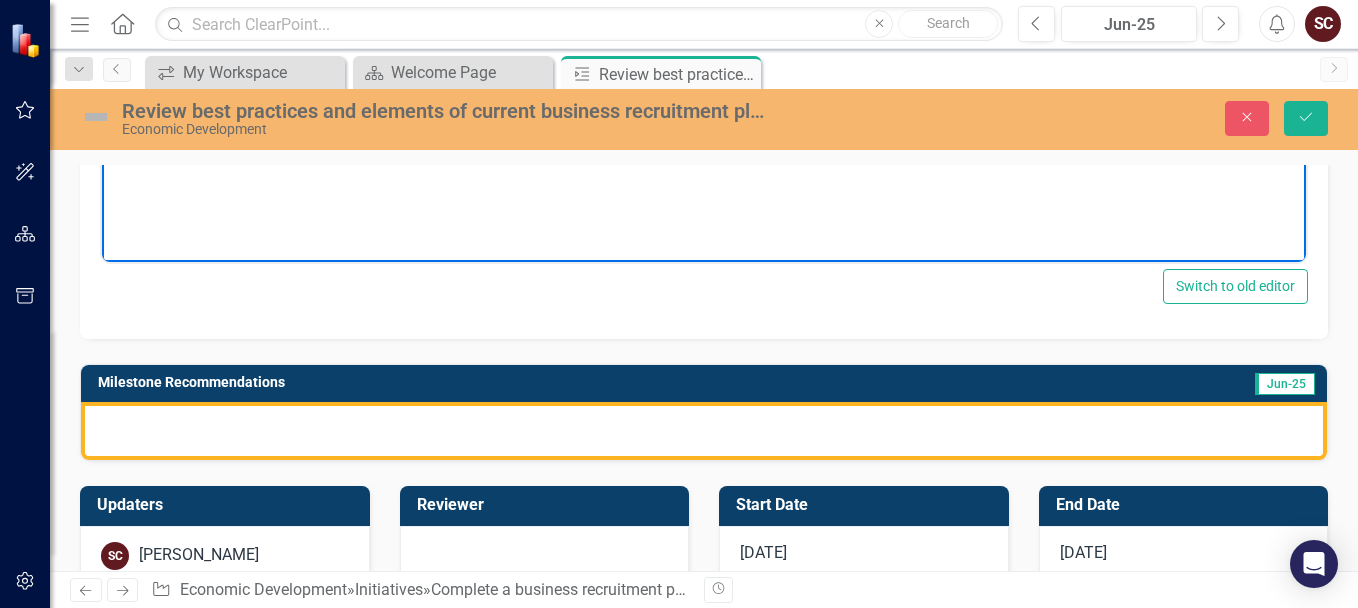 scroll, scrollTop: 600, scrollLeft: 0, axis: vertical 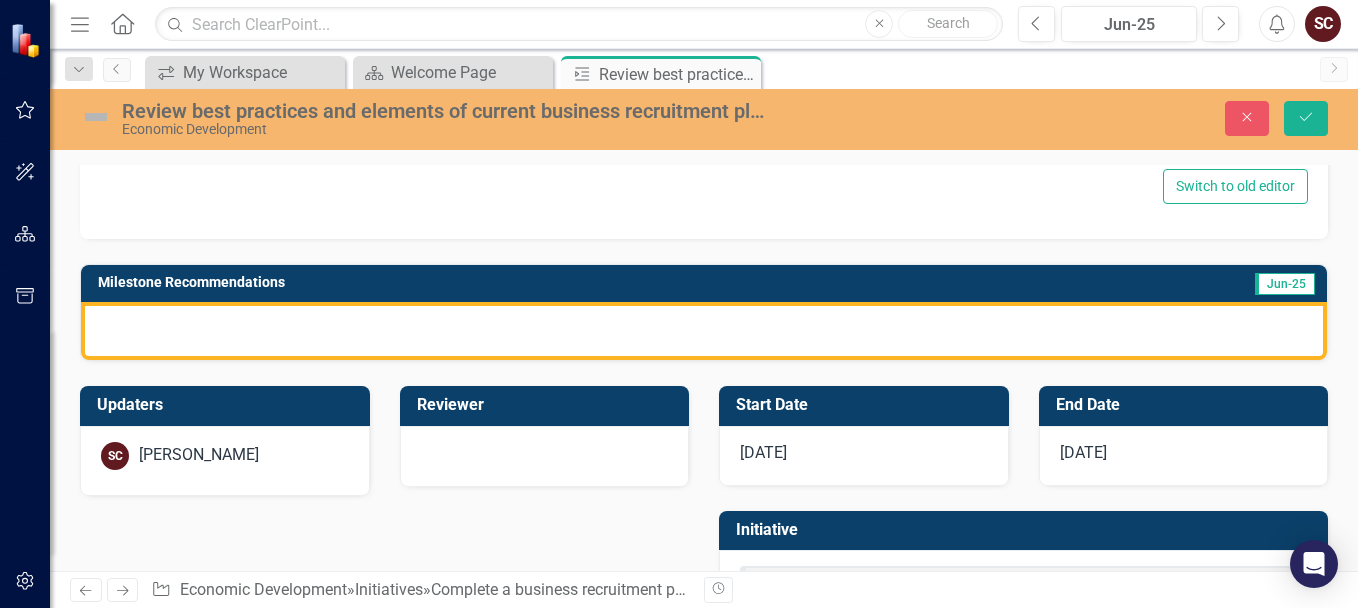 click at bounding box center [704, 331] 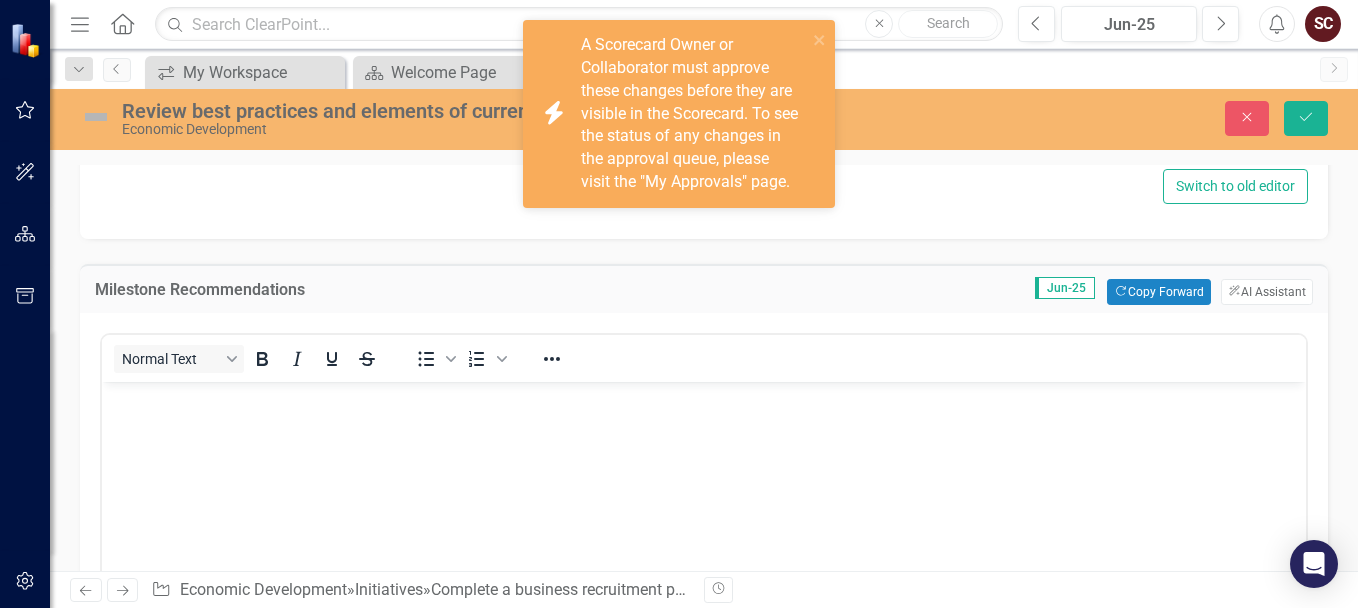 scroll, scrollTop: 0, scrollLeft: 0, axis: both 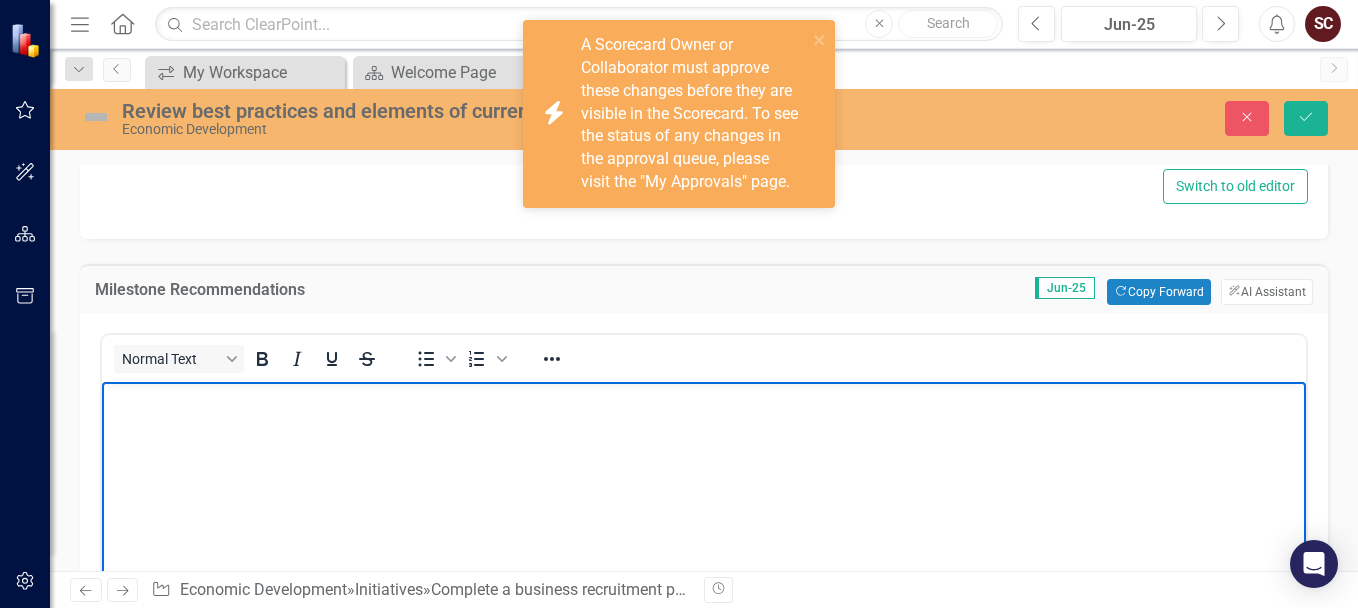 click at bounding box center [704, 398] 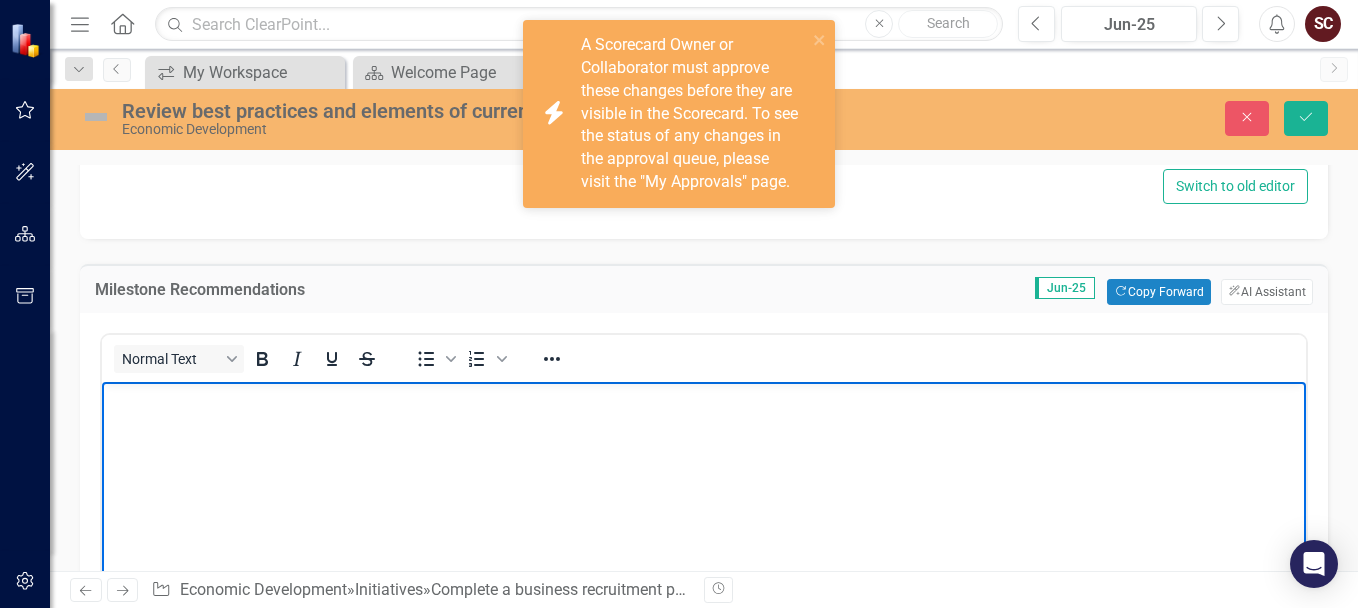 type 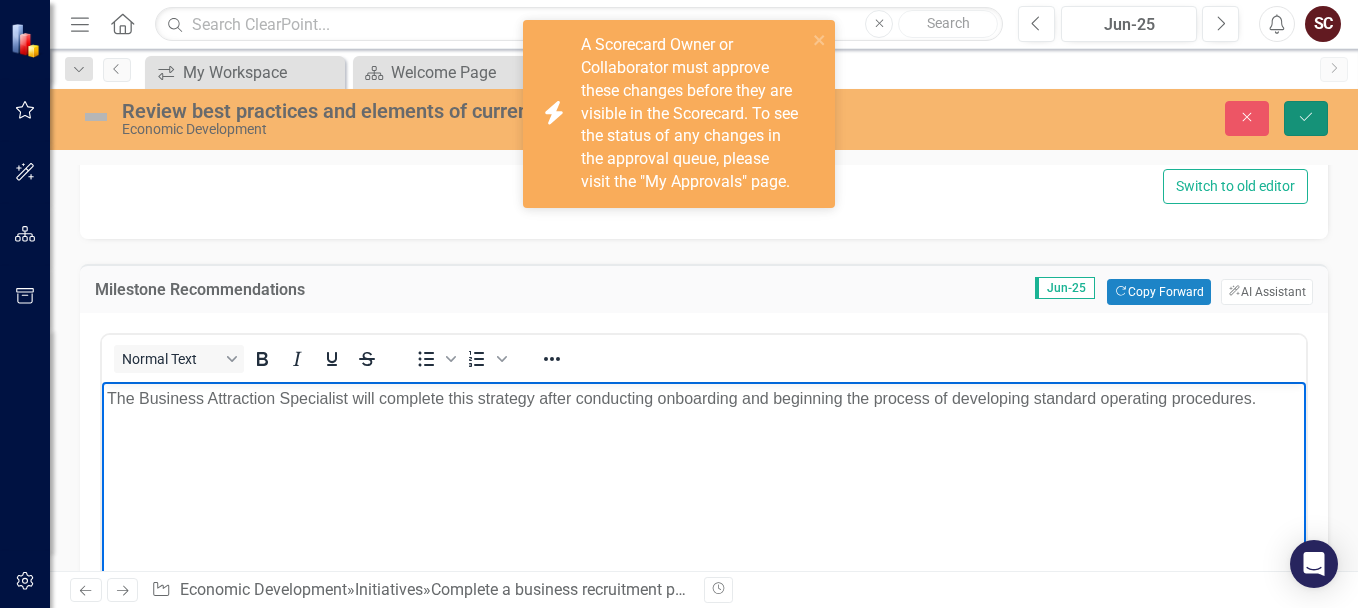 click on "Save" 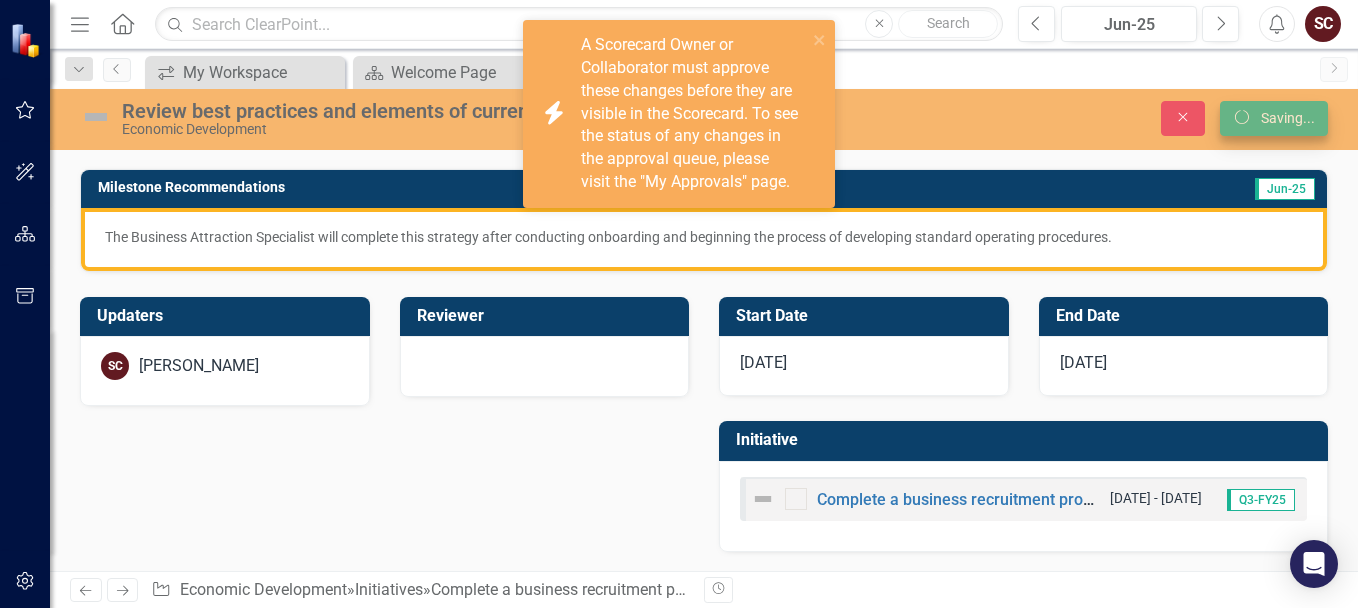 scroll, scrollTop: 253, scrollLeft: 0, axis: vertical 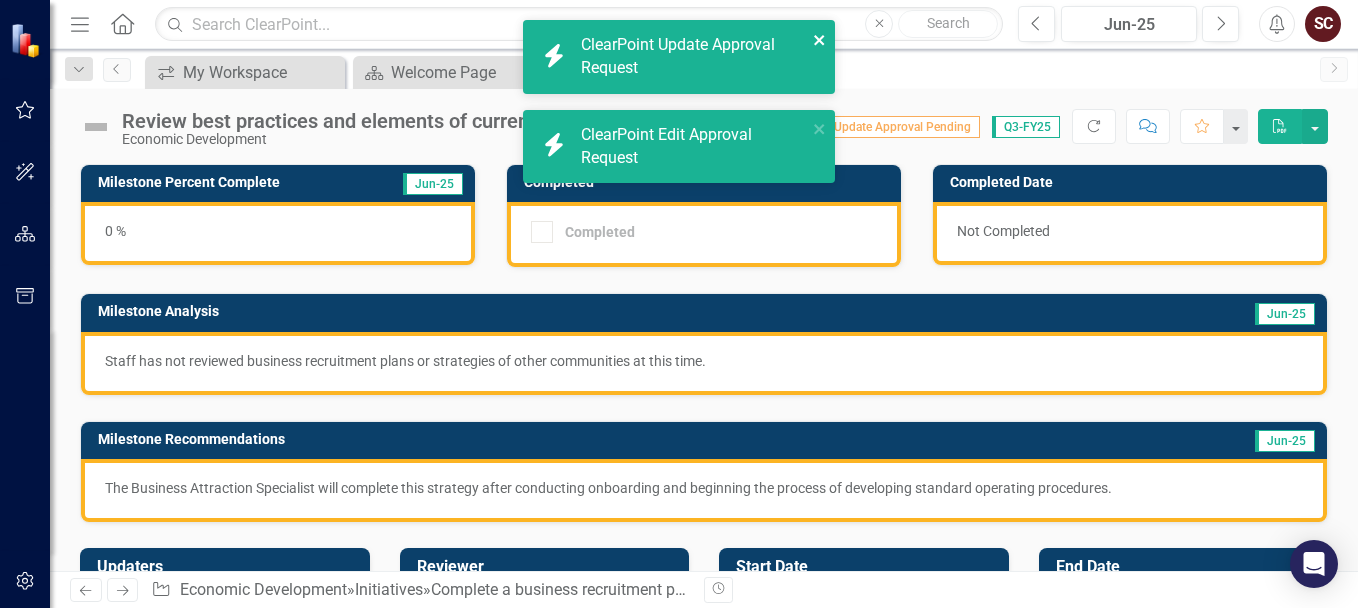 click on "icon.bolt ClearPoint Update Approval Request icon.bolt ClearPoint Edit Approval Request" at bounding box center (679, 109) 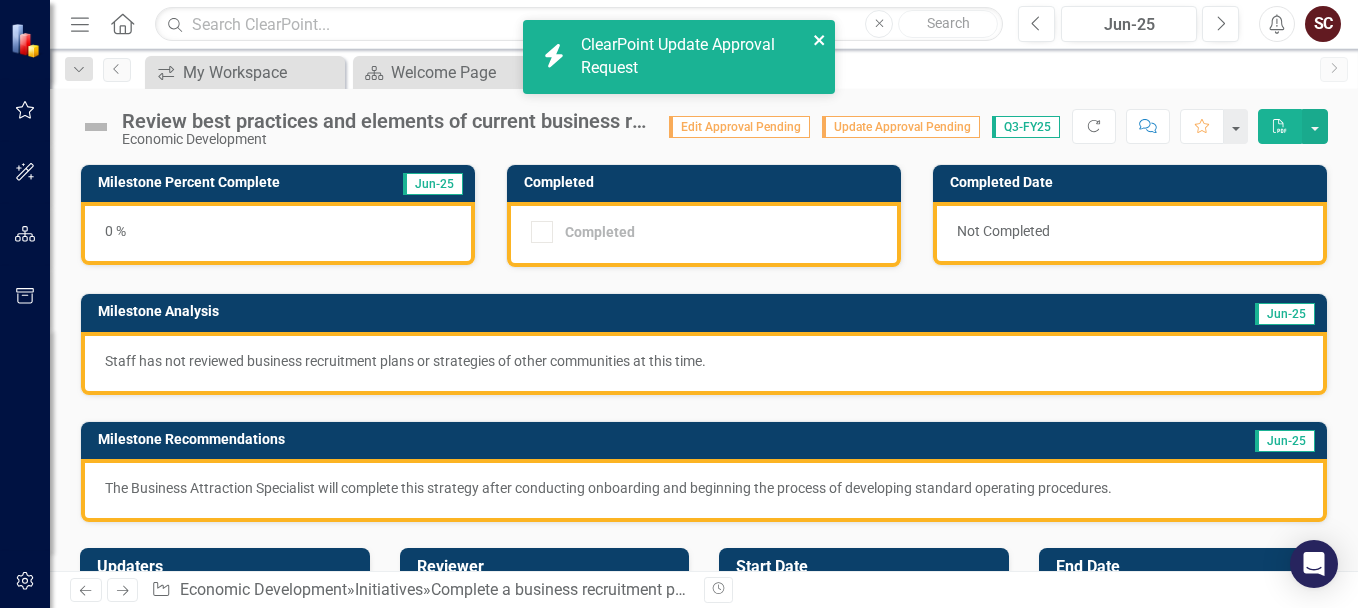 click 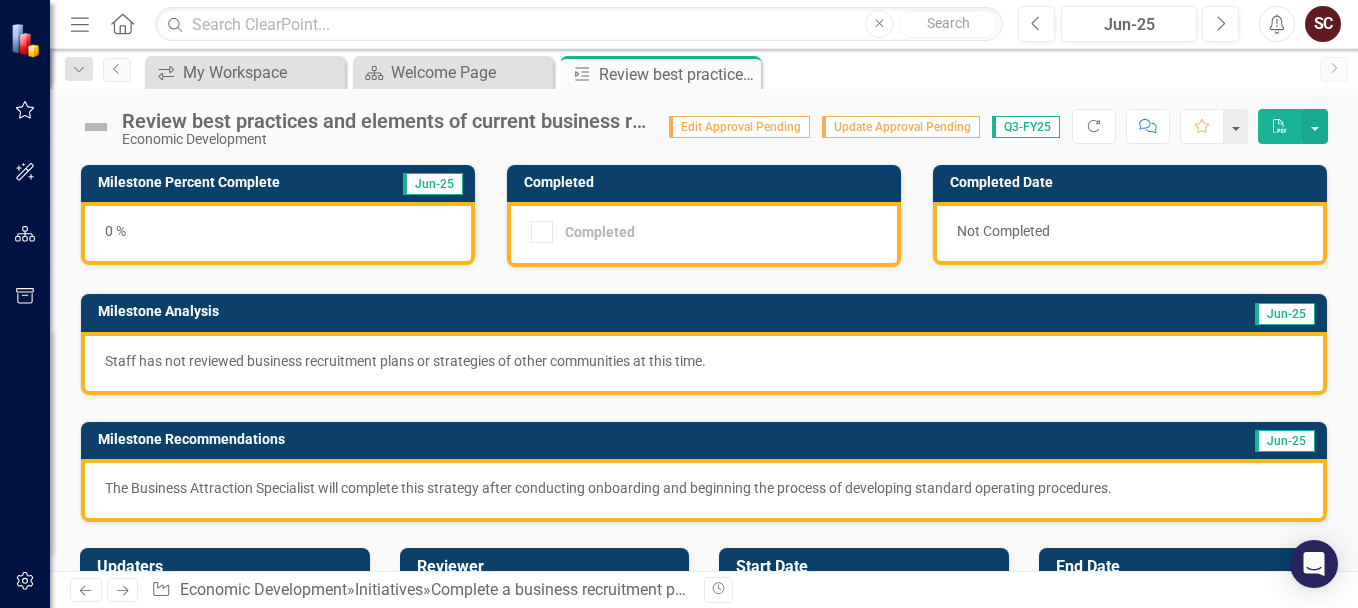click on "Close" 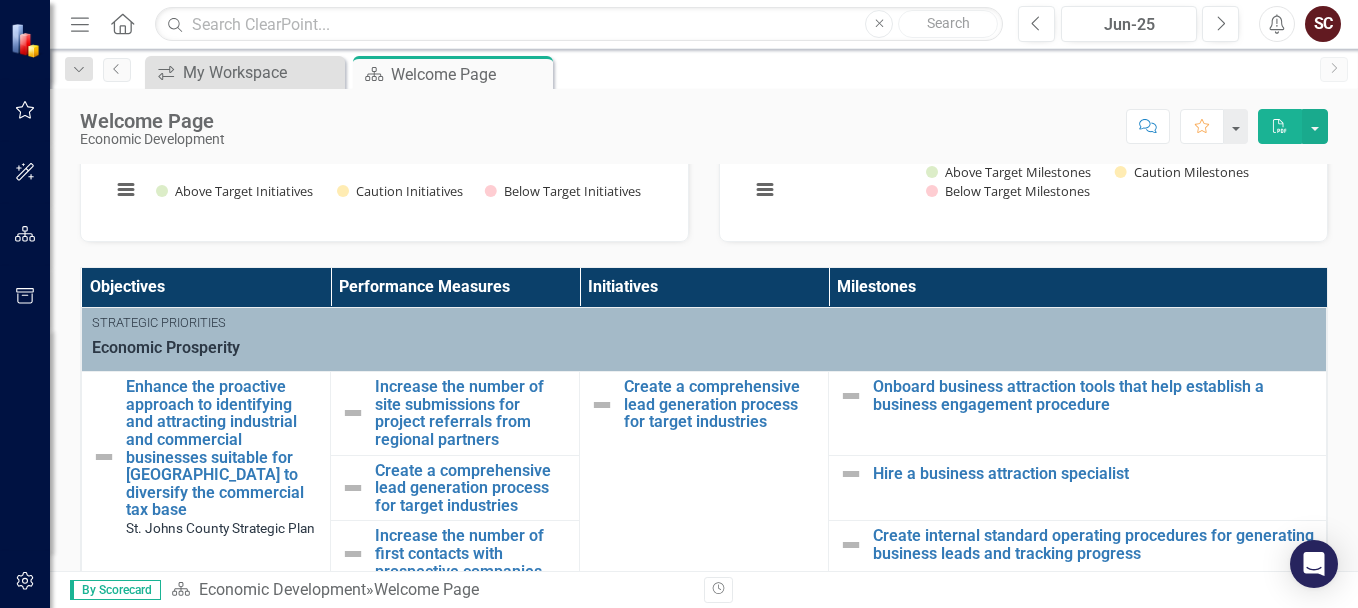 scroll, scrollTop: 500, scrollLeft: 0, axis: vertical 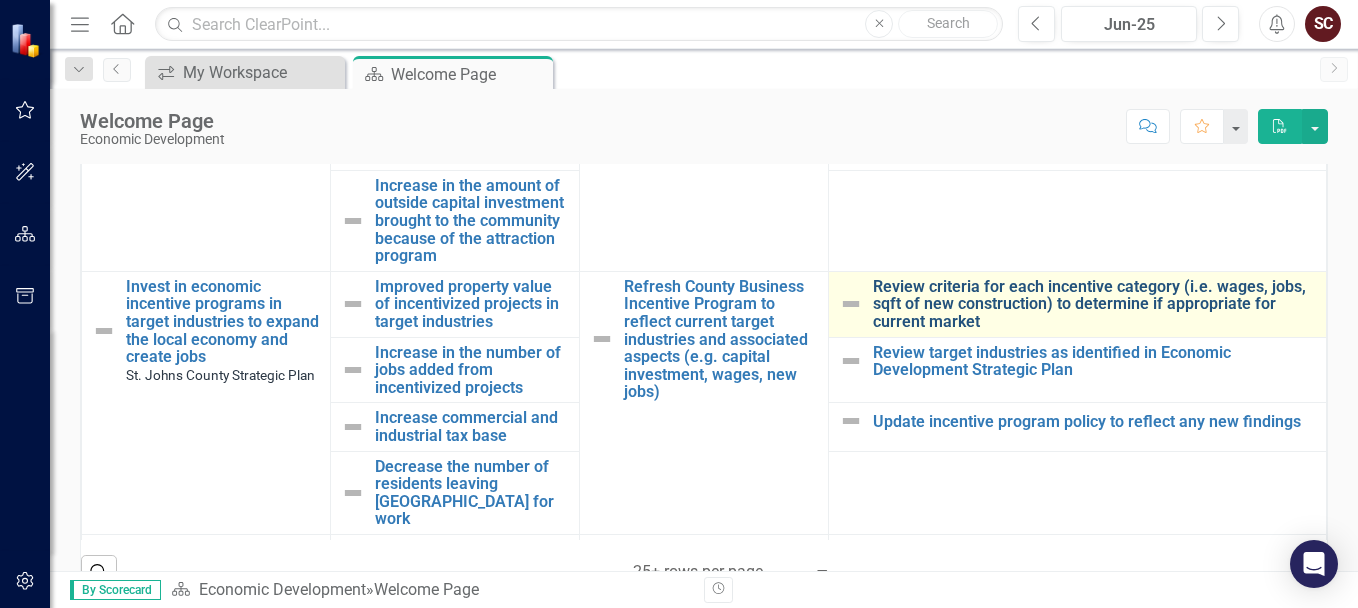 click on "Review criteria for each incentive category (i.e. wages, jobs, sqft of new construction) to determine if appropriate for current market" at bounding box center (1094, 304) 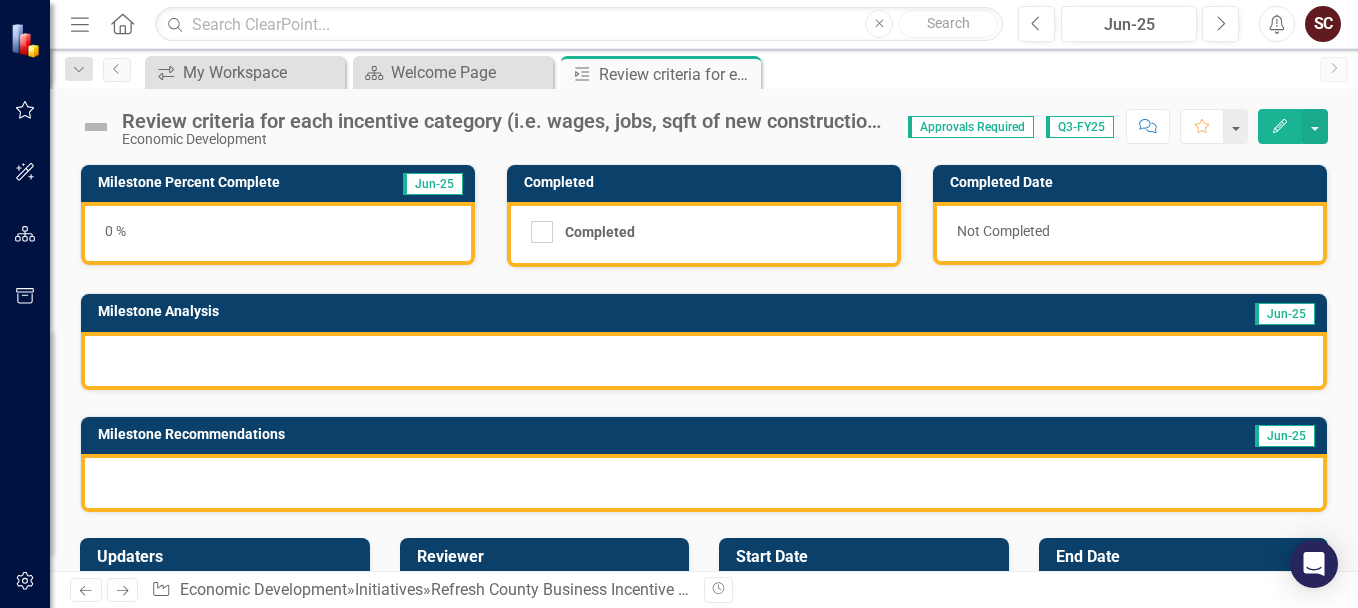 click on "0 %" at bounding box center (278, 233) 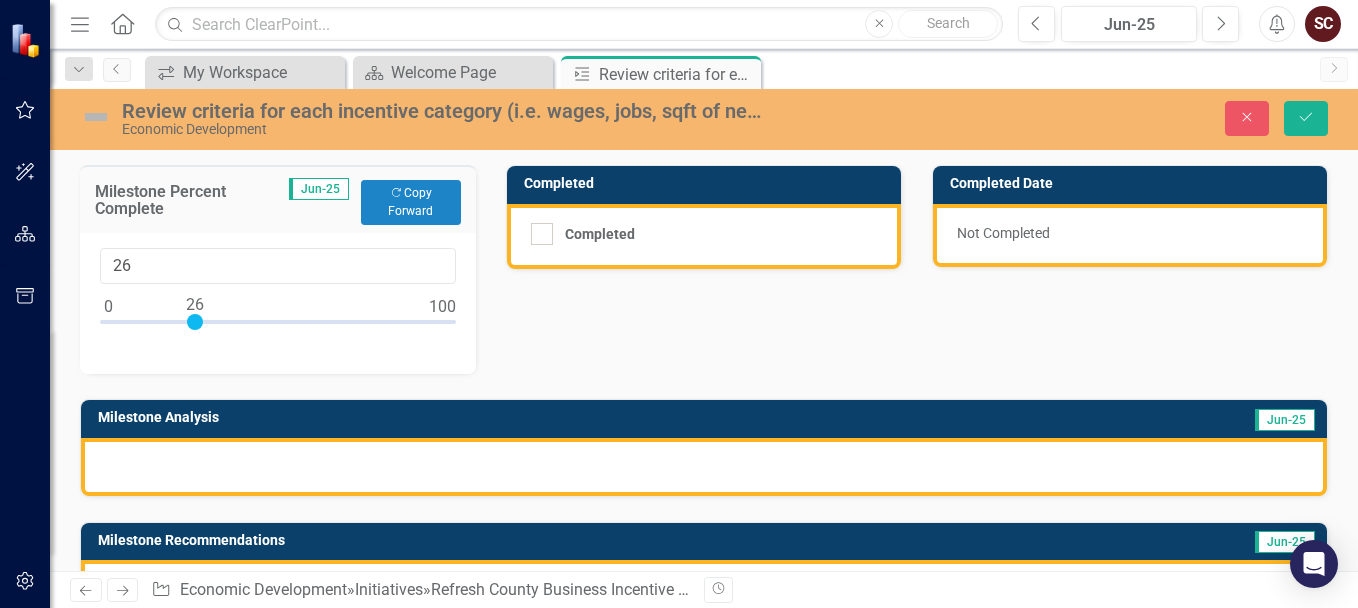 type on "25" 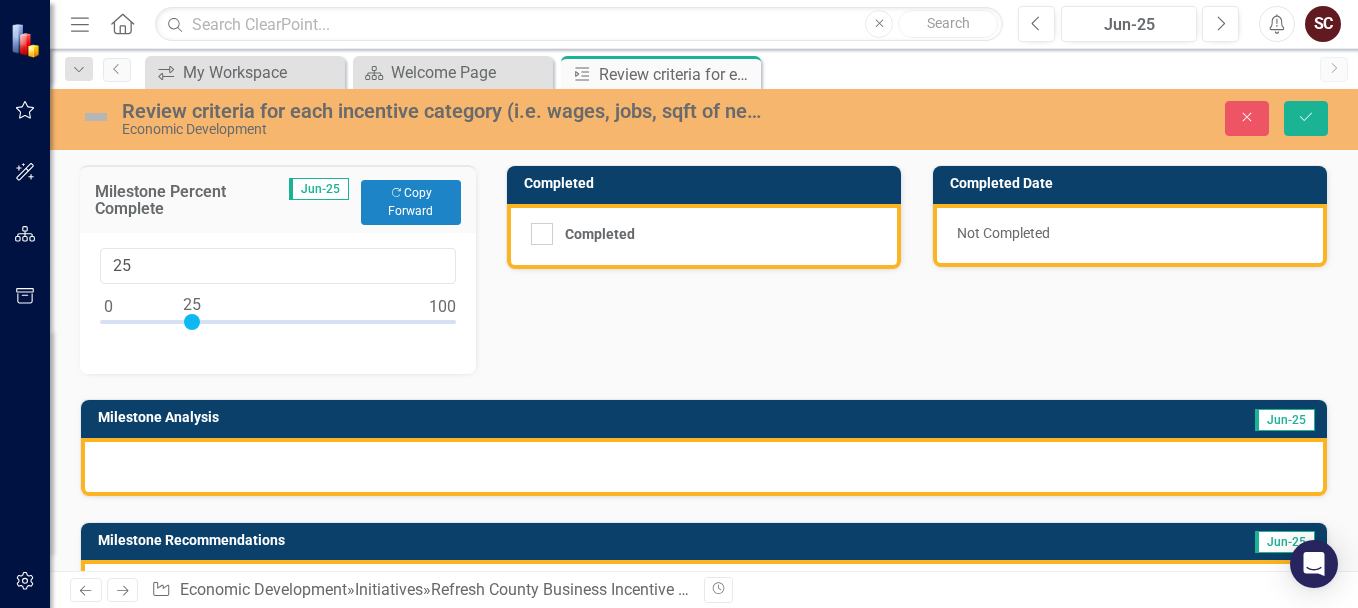 drag, startPoint x: 109, startPoint y: 317, endPoint x: 193, endPoint y: 327, distance: 84.59315 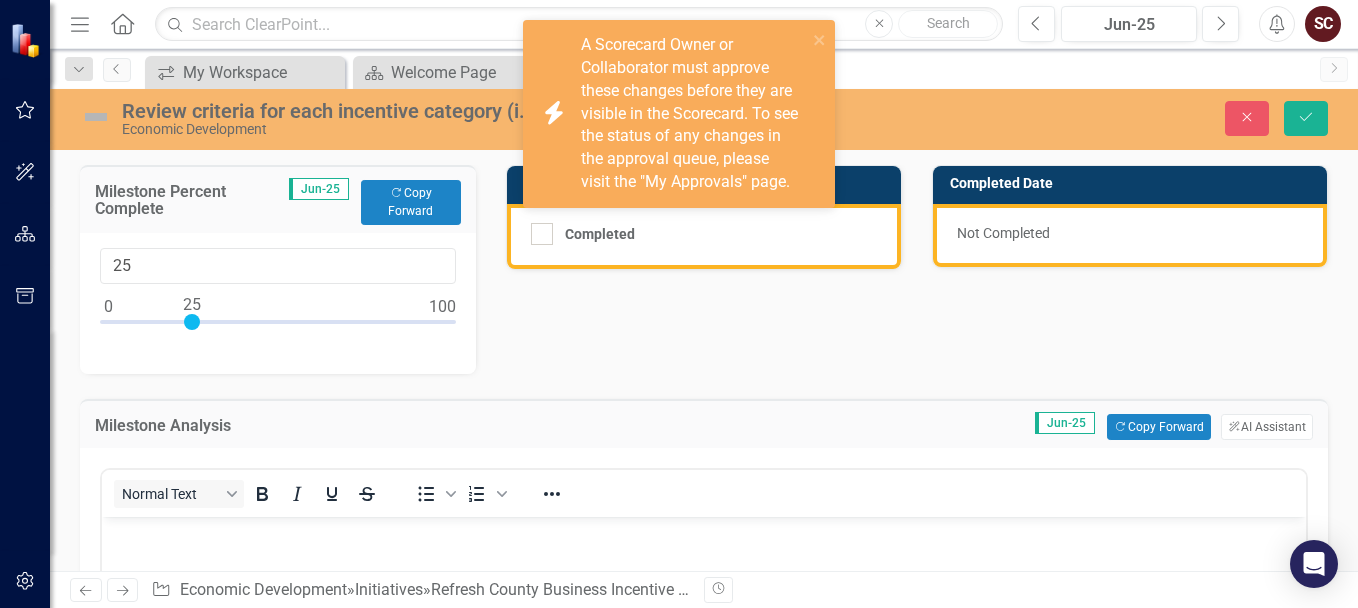 scroll, scrollTop: 0, scrollLeft: 0, axis: both 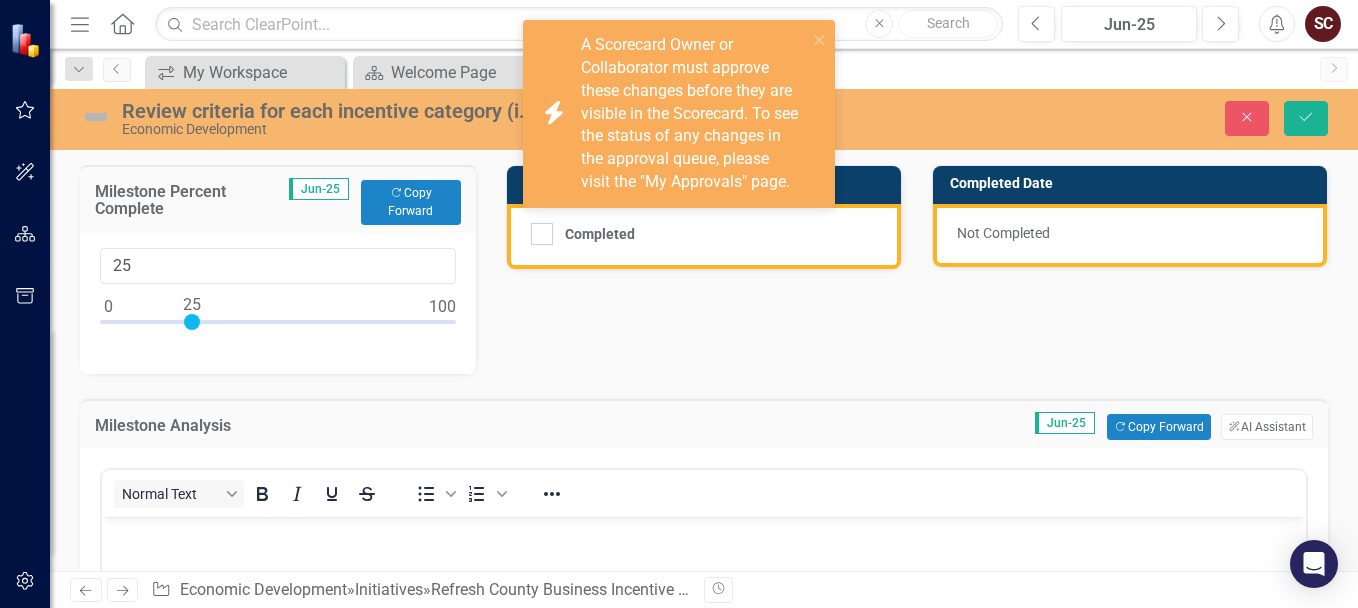 click at bounding box center (704, 534) 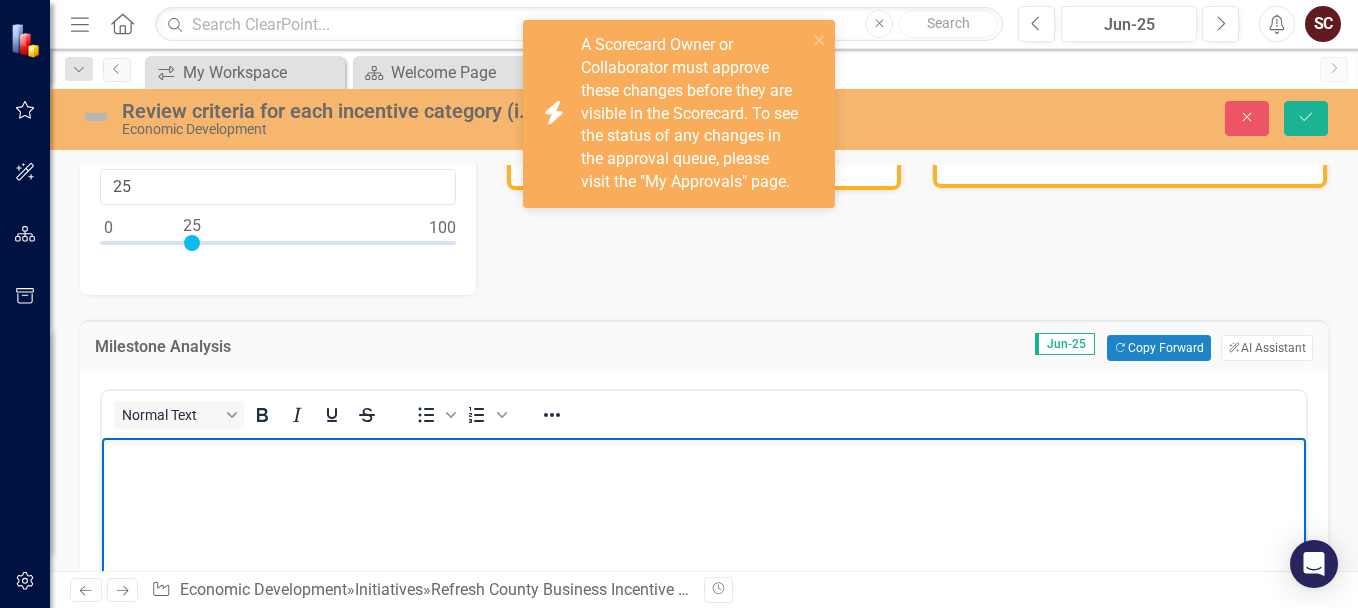 scroll, scrollTop: 200, scrollLeft: 0, axis: vertical 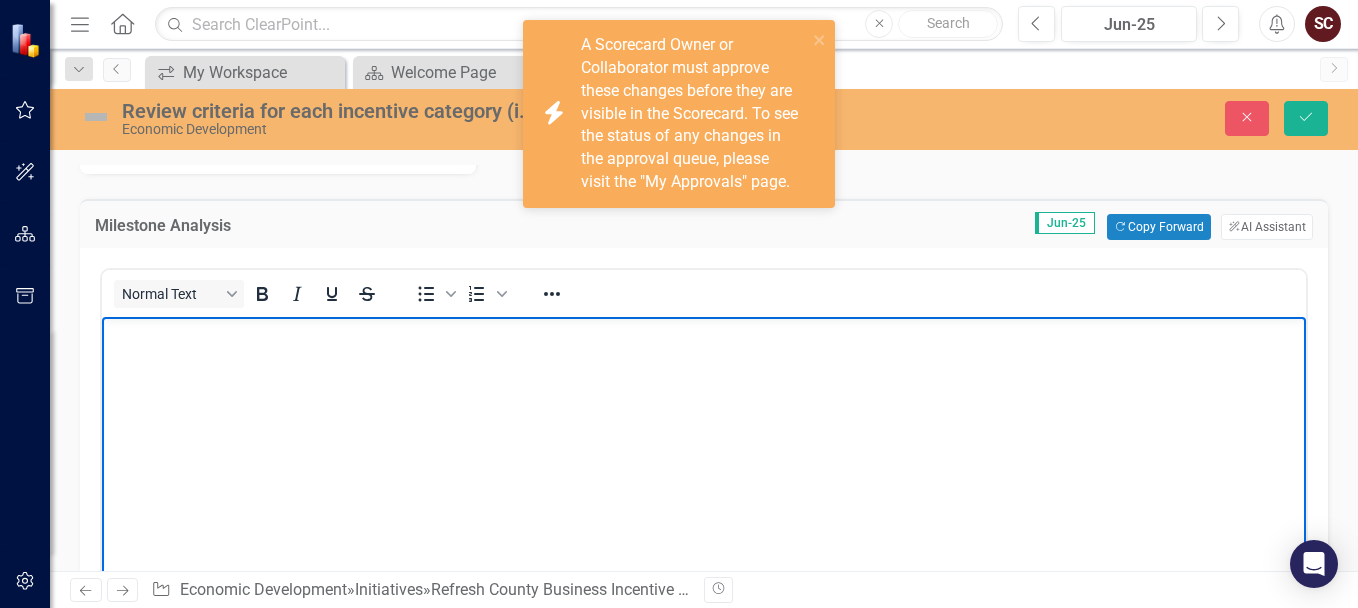 type 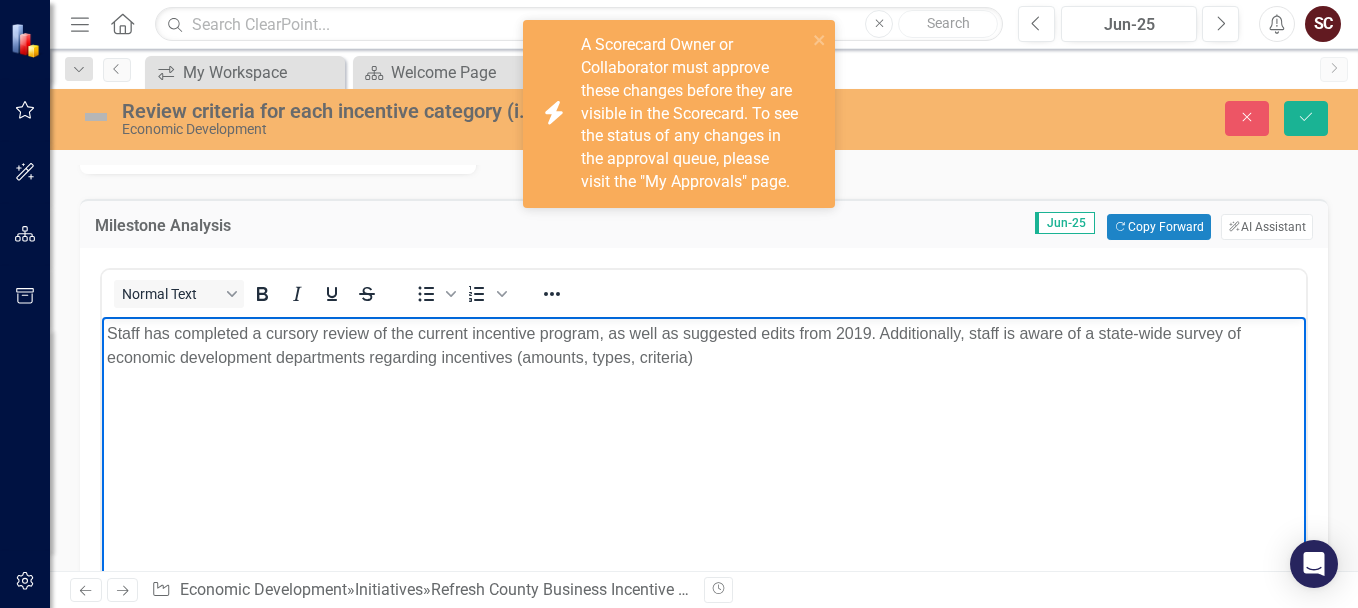 click on "Staff has completed a cursory review of the current incentive program, as well as suggested edits from 2019. Additionally, staff is aware of a state-wide survey of economic development departments regarding incentives (amounts, types, criteria)" at bounding box center (704, 346) 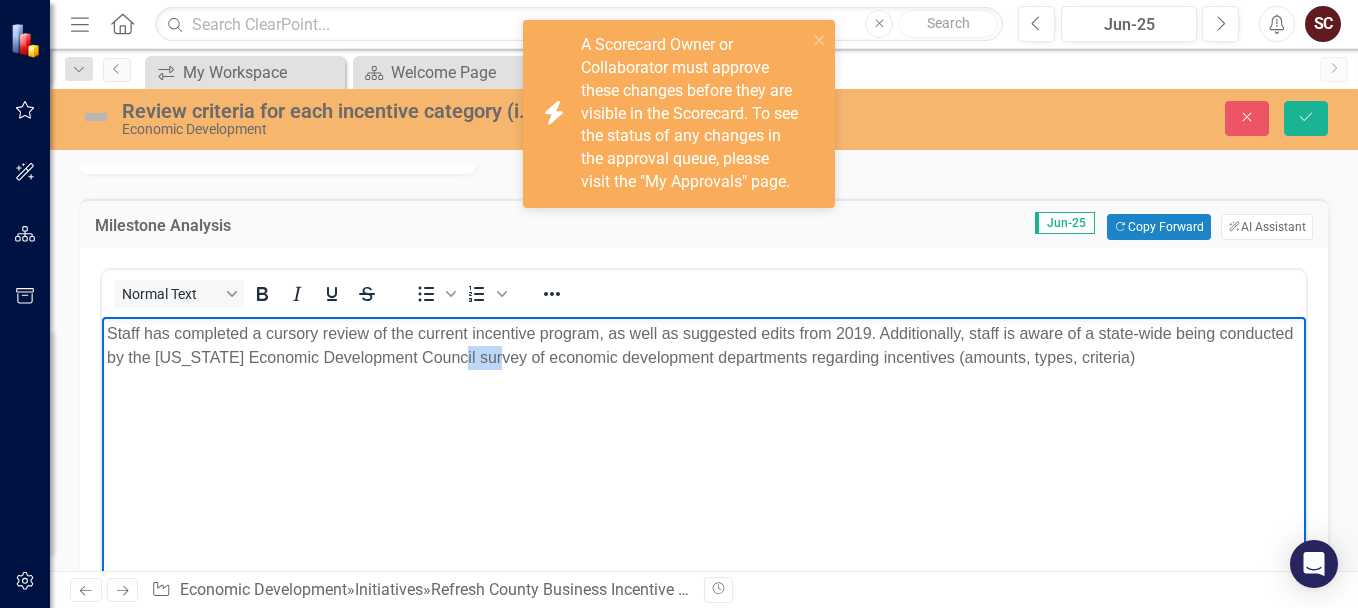 drag, startPoint x: 566, startPoint y: 356, endPoint x: 521, endPoint y: 355, distance: 45.01111 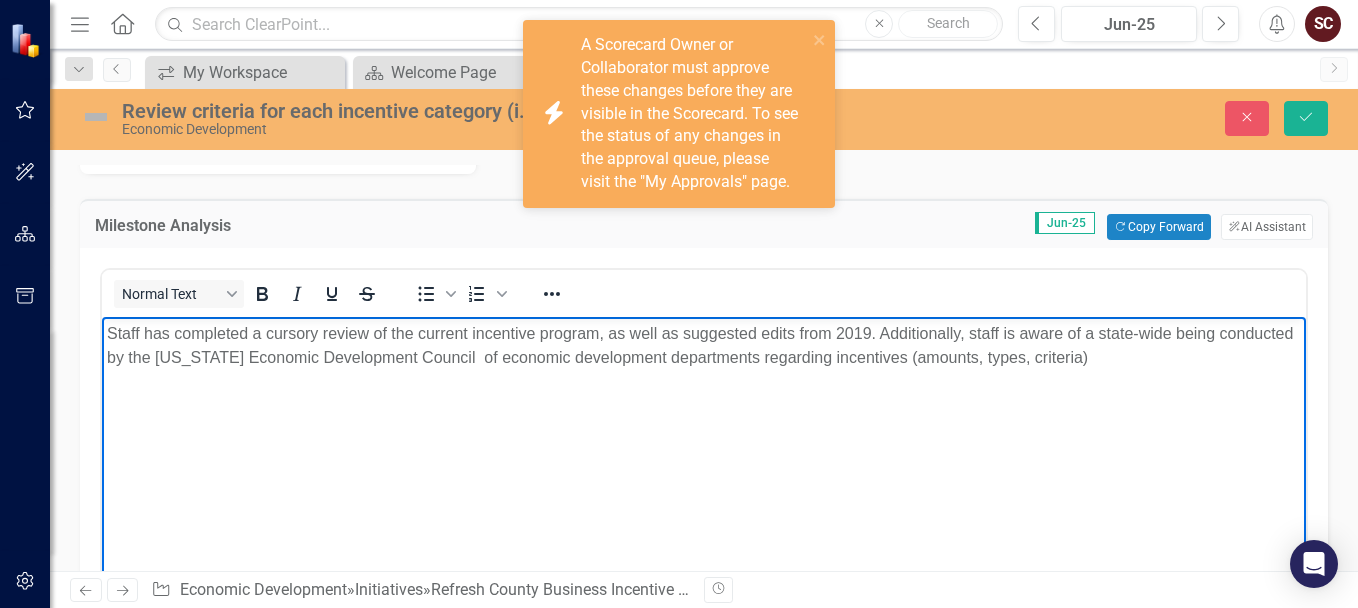 click on "Staff has completed a cursory review of the current incentive program, as well as suggested edits from 2019. Additionally, staff is aware of a state-wide being conducted by the Florida Economic Development Council  of economic development departments regarding incentives (amounts, types, criteria)" at bounding box center (704, 346) 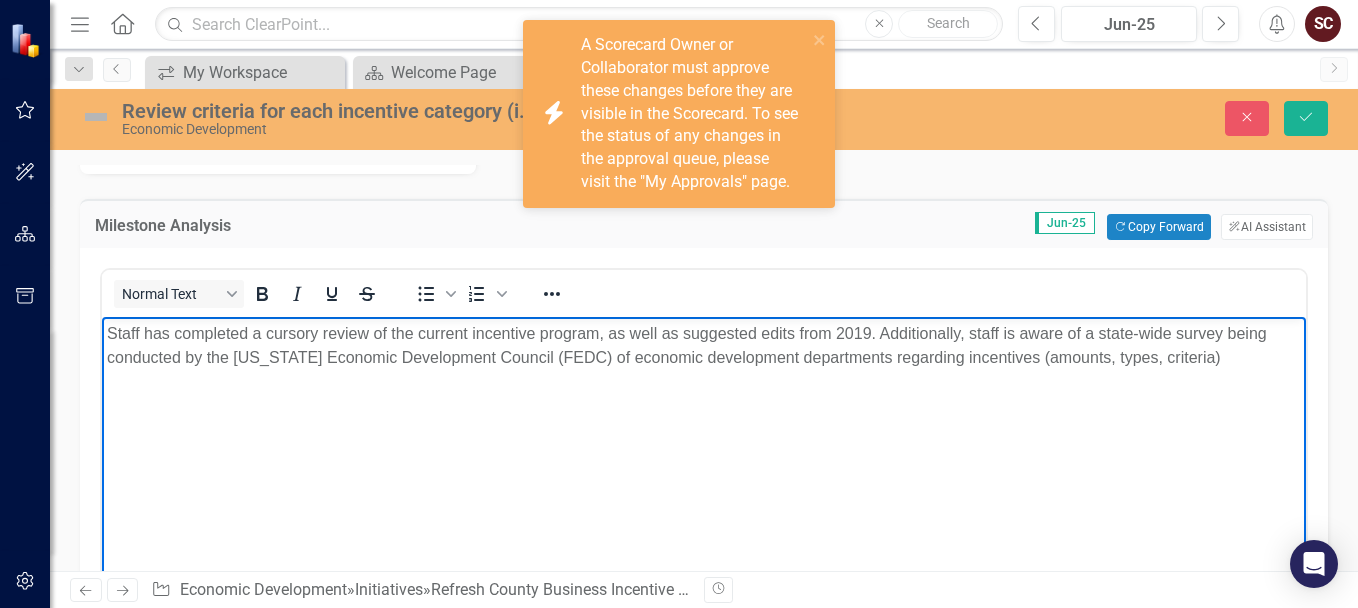 click on "Staff has completed a cursory review of the current incentive program, as well as suggested edits from 2019. Additionally, staff is aware of a state-wide survey being conducted by the Florida Economic Development Council (FEDC) of economic development departments regarding incentives (amounts, types, criteria)" at bounding box center (704, 346) 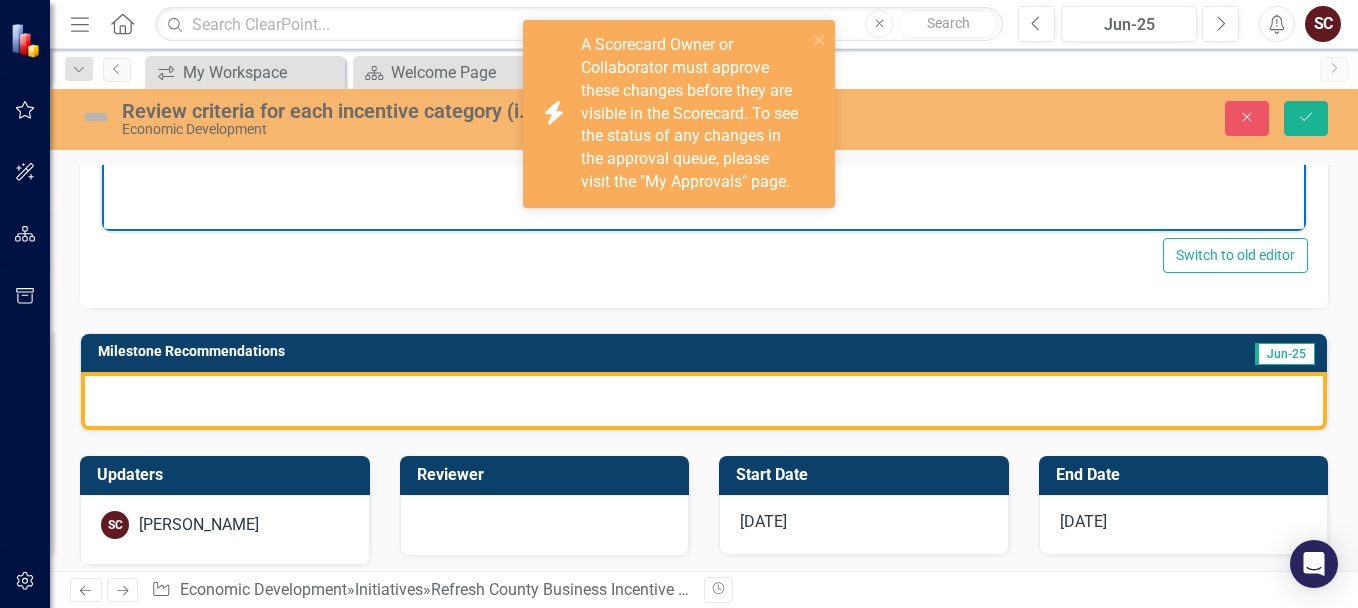 scroll, scrollTop: 600, scrollLeft: 0, axis: vertical 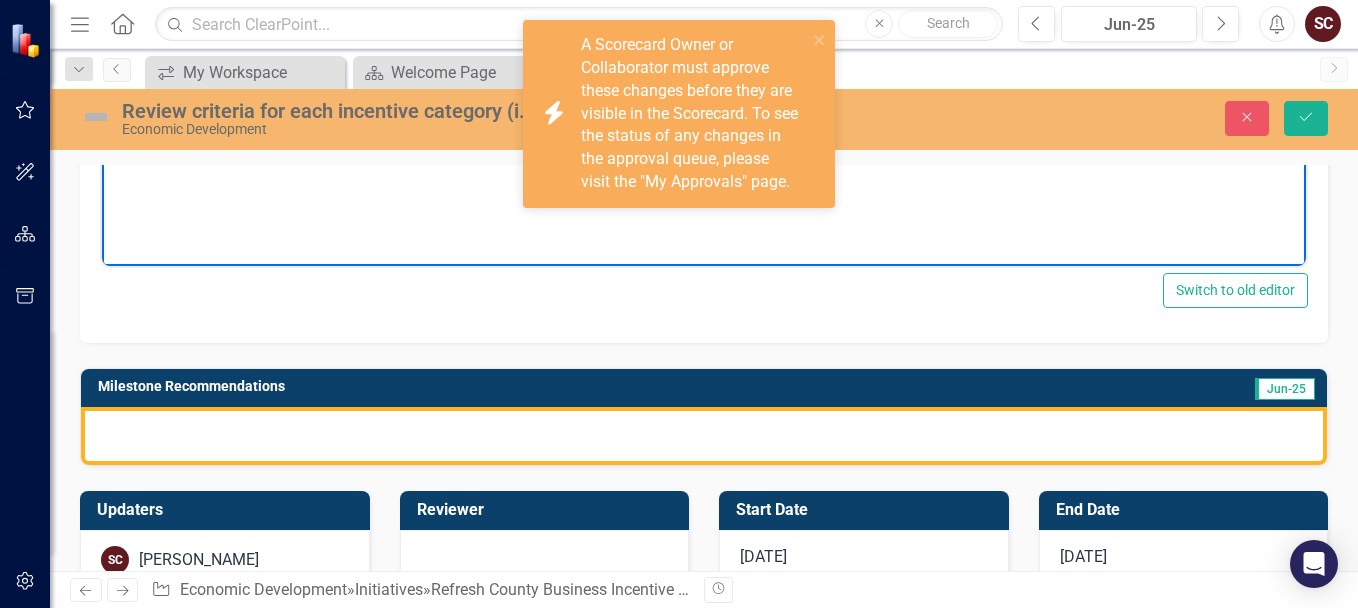 click at bounding box center (704, 436) 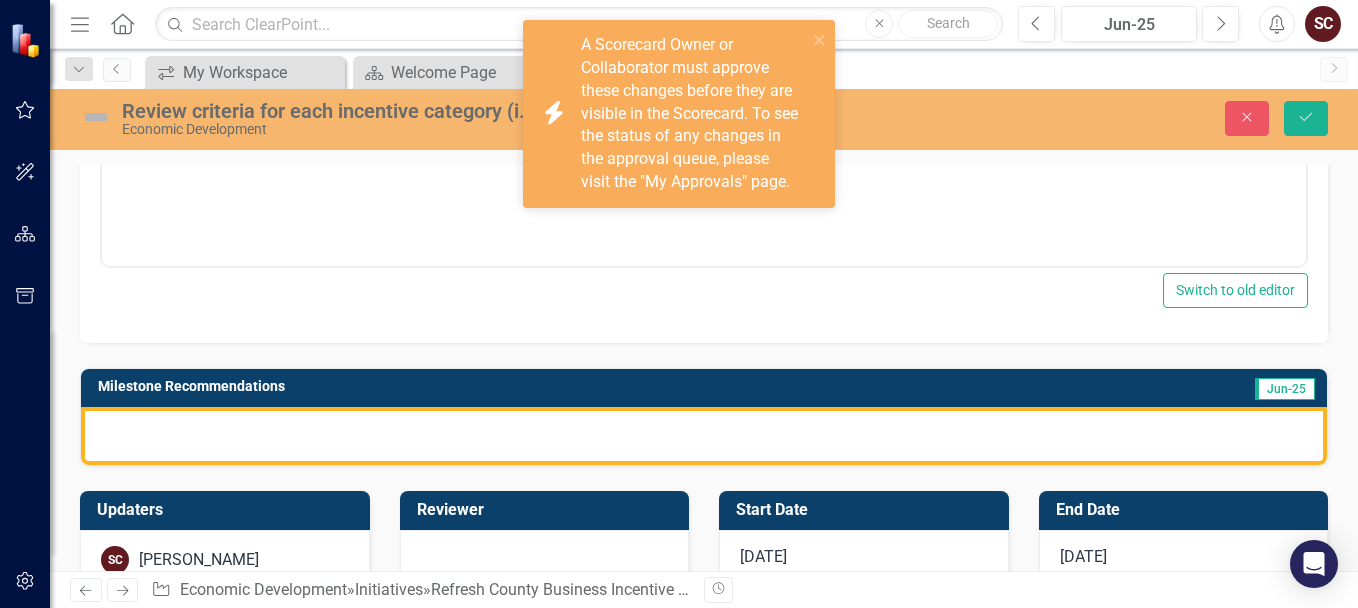 click at bounding box center [704, 436] 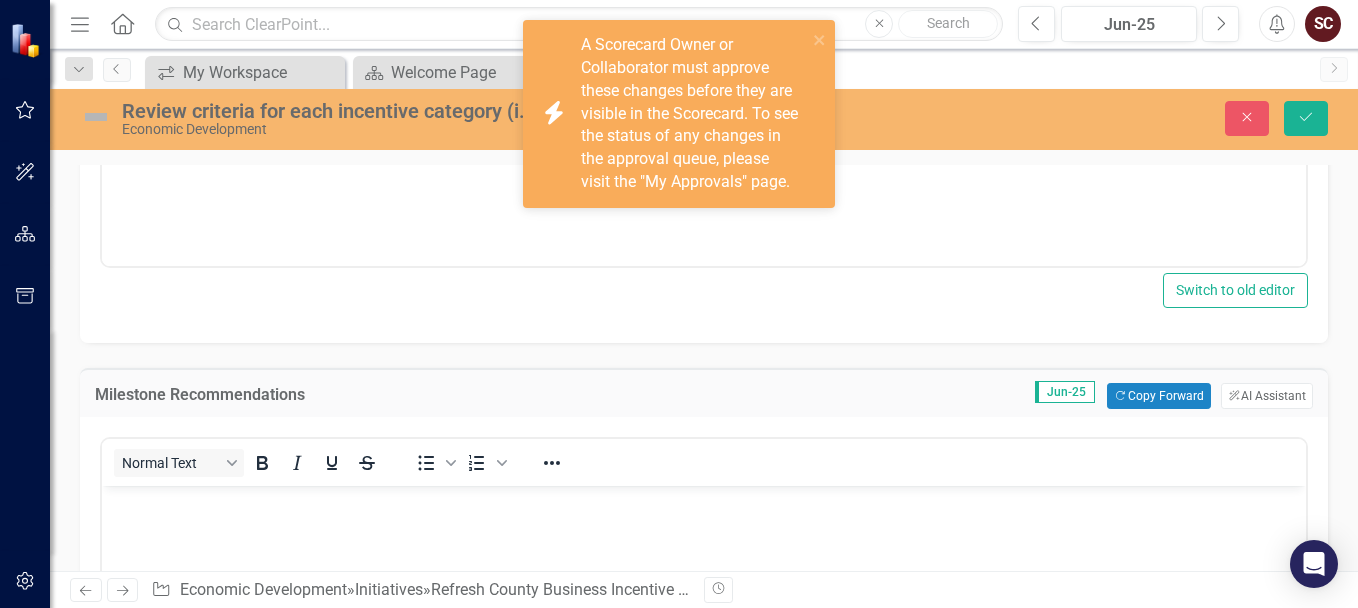 scroll, scrollTop: 0, scrollLeft: 0, axis: both 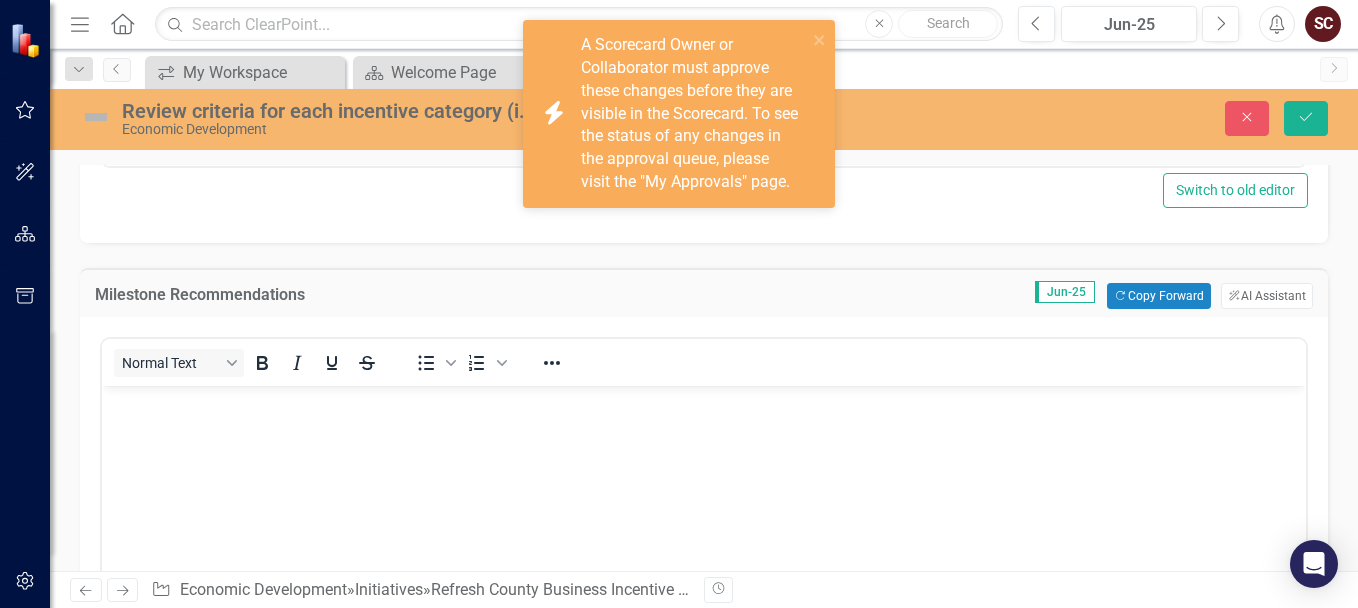 click at bounding box center (704, 403) 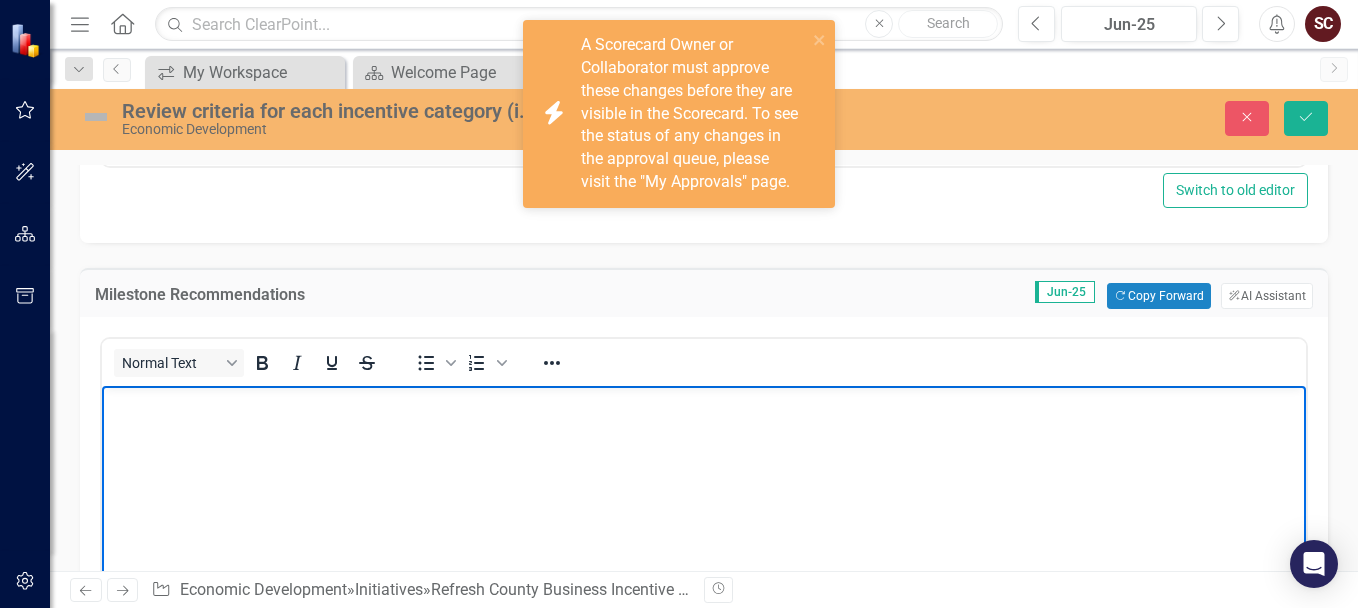 type 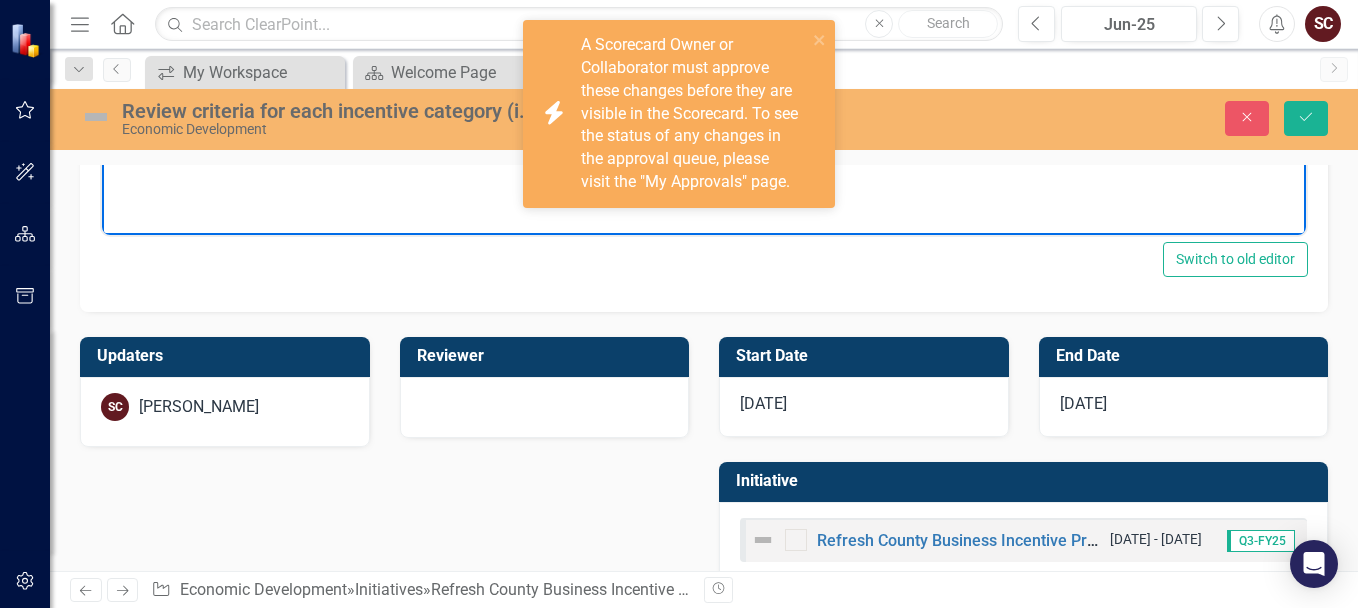 scroll, scrollTop: 1241, scrollLeft: 0, axis: vertical 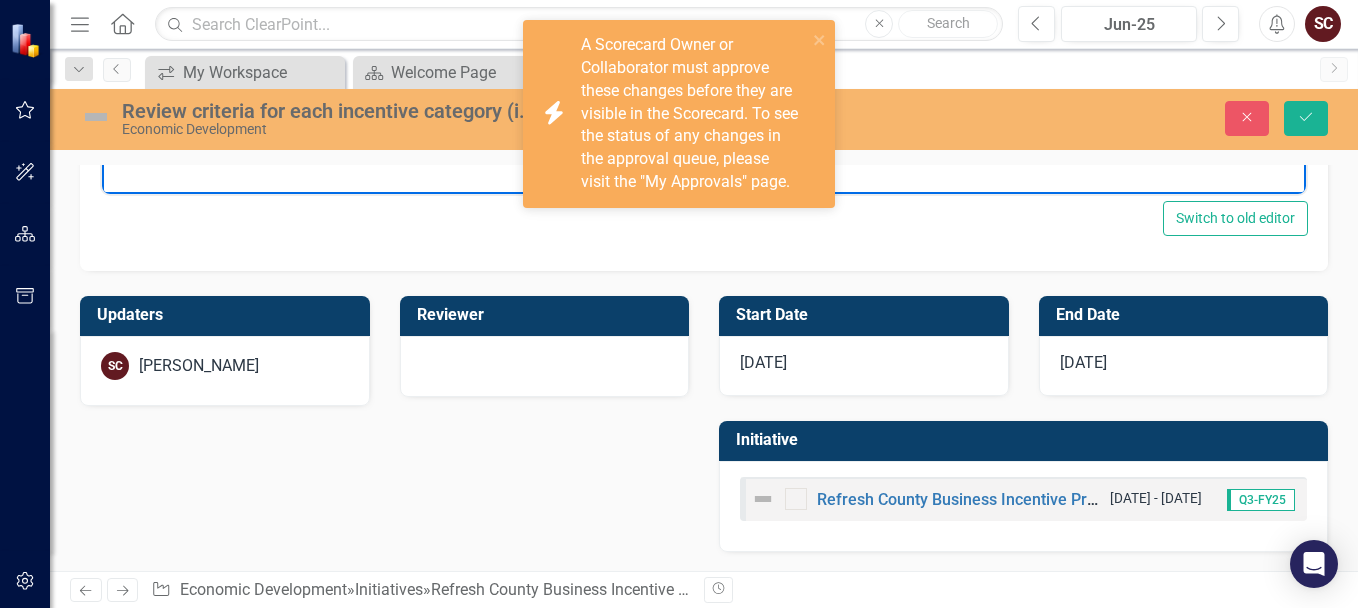 click on "[DATE]" at bounding box center (763, 362) 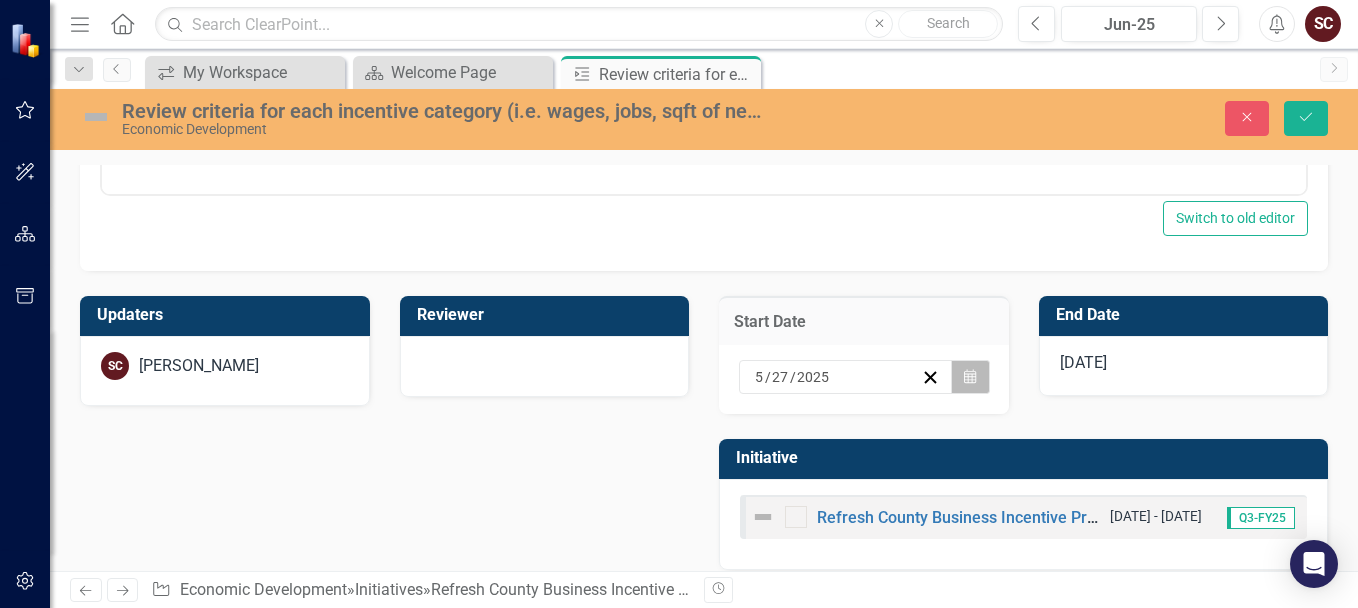 click on "Calendar" 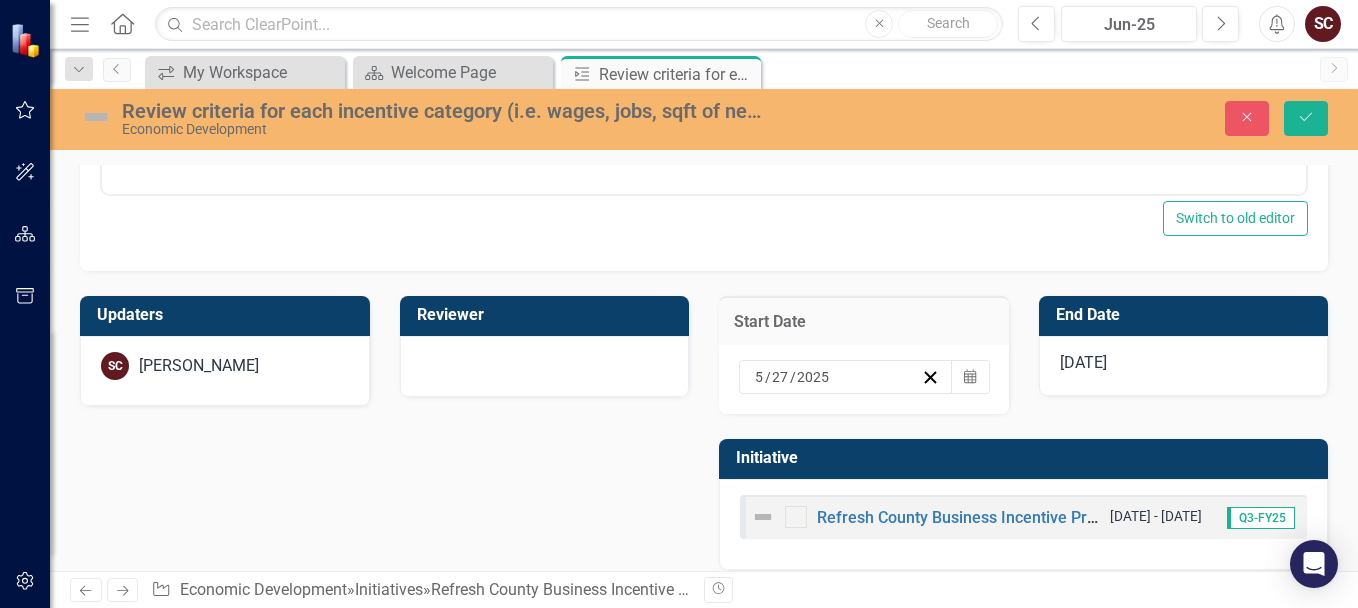 click on "[DATE]" at bounding box center (1083, 362) 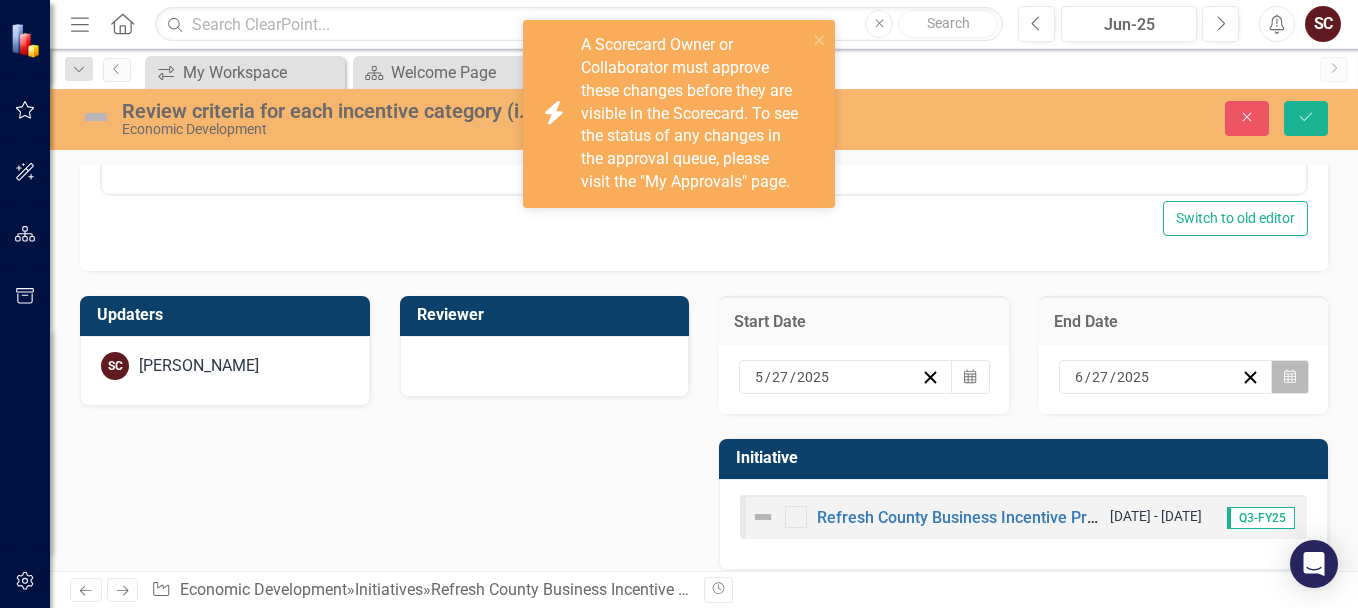 click on "Calendar" at bounding box center (1290, 377) 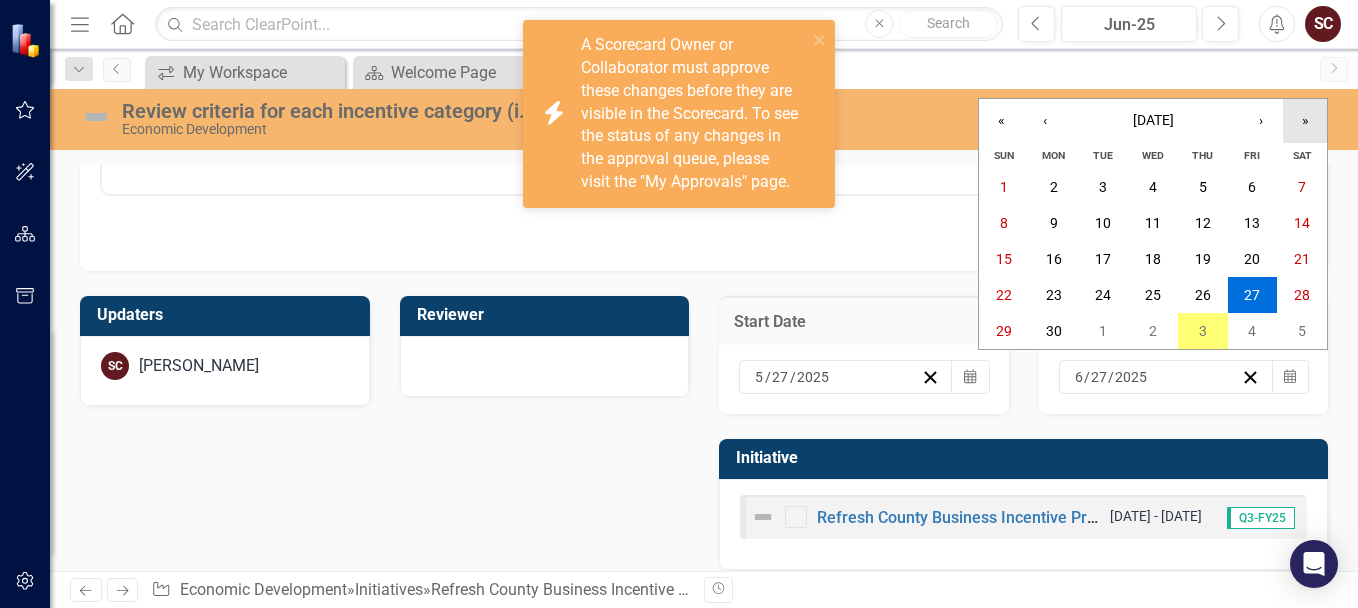 click on "»" at bounding box center (1305, 121) 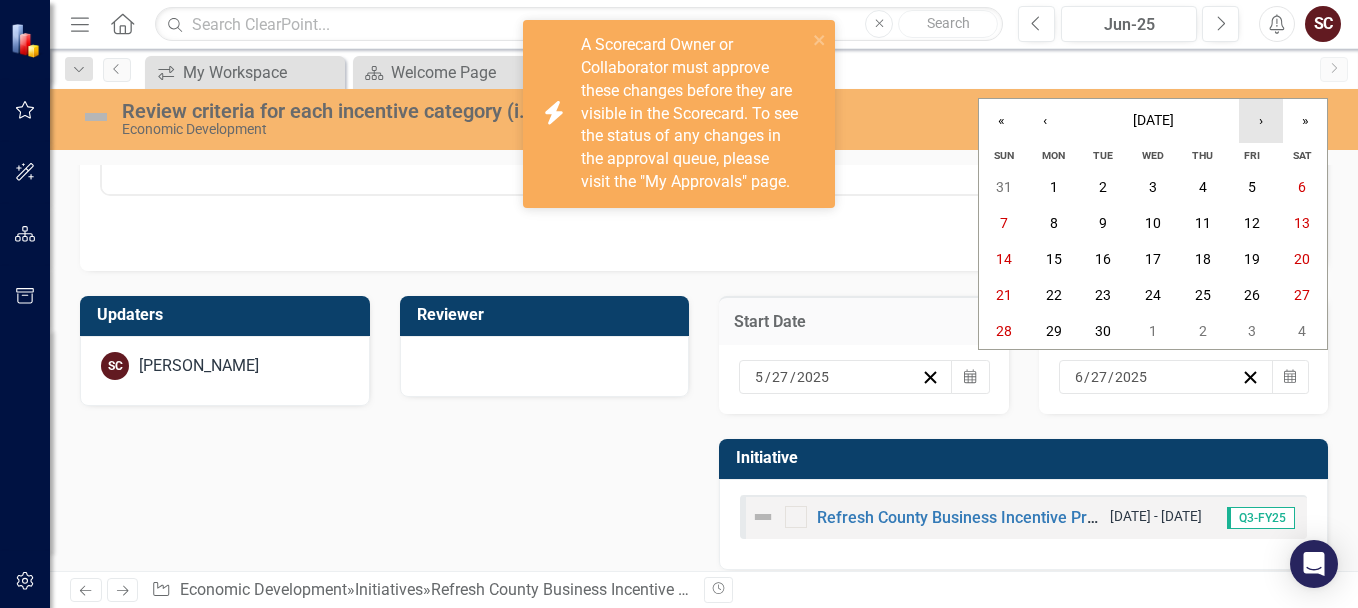 click on "›" at bounding box center (1261, 121) 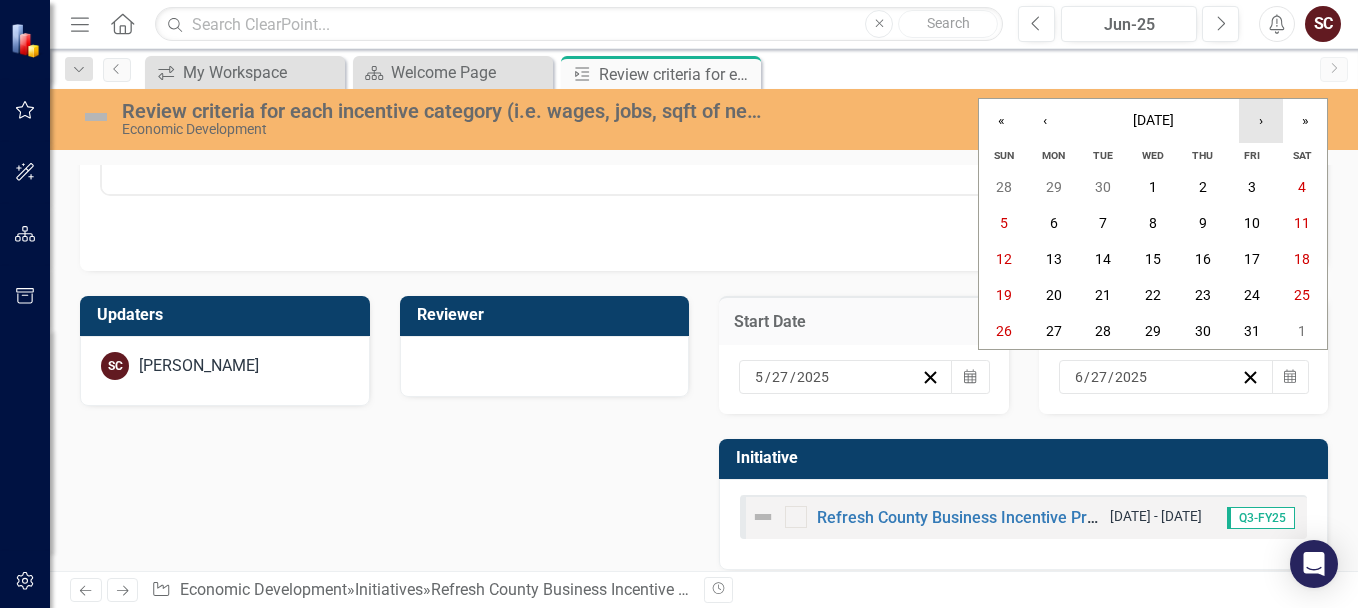 click on "›" at bounding box center [1261, 121] 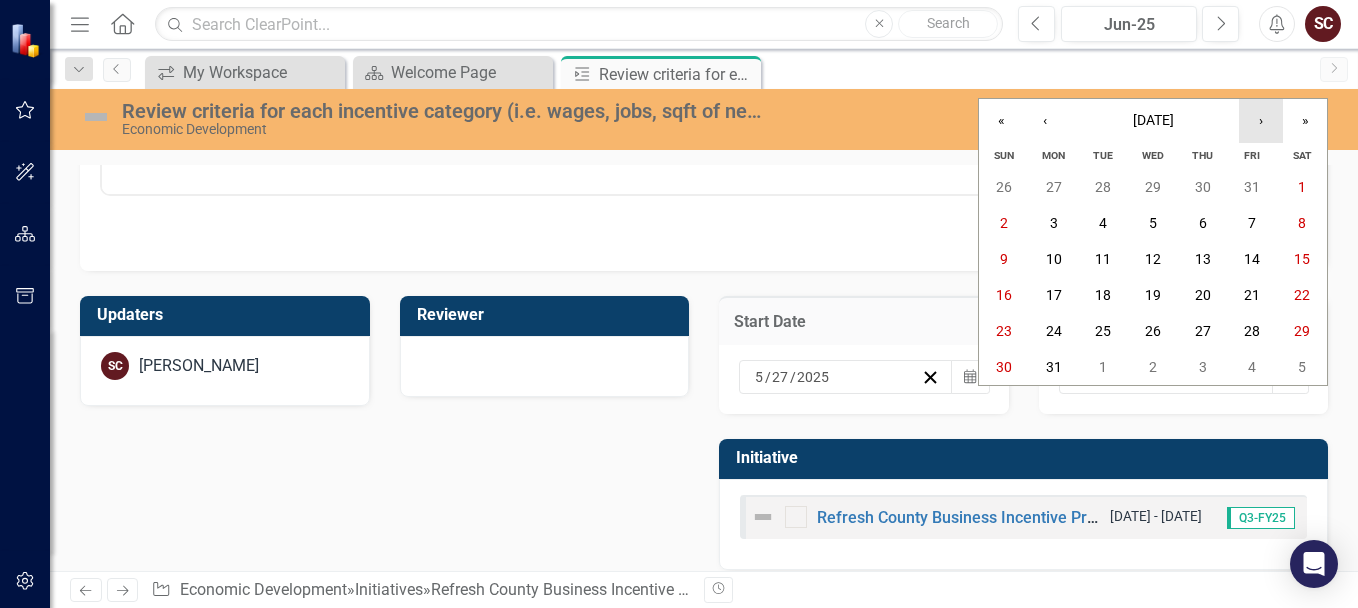 click on "›" at bounding box center (1261, 121) 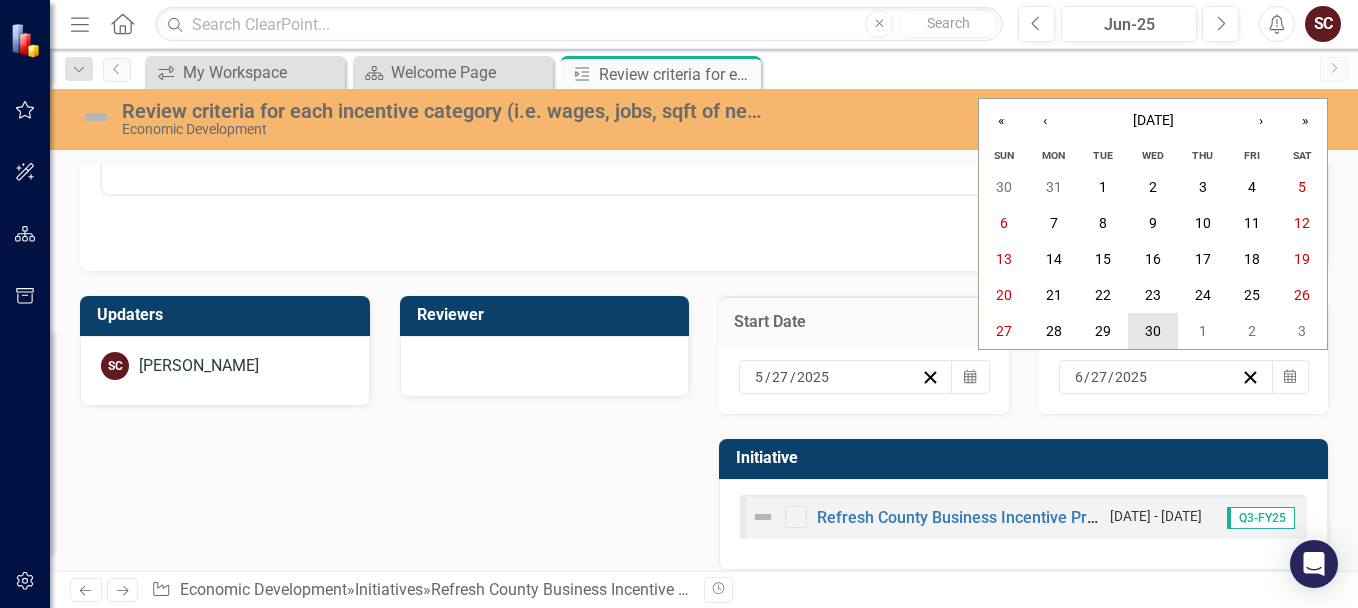 click on "30" at bounding box center (1153, 331) 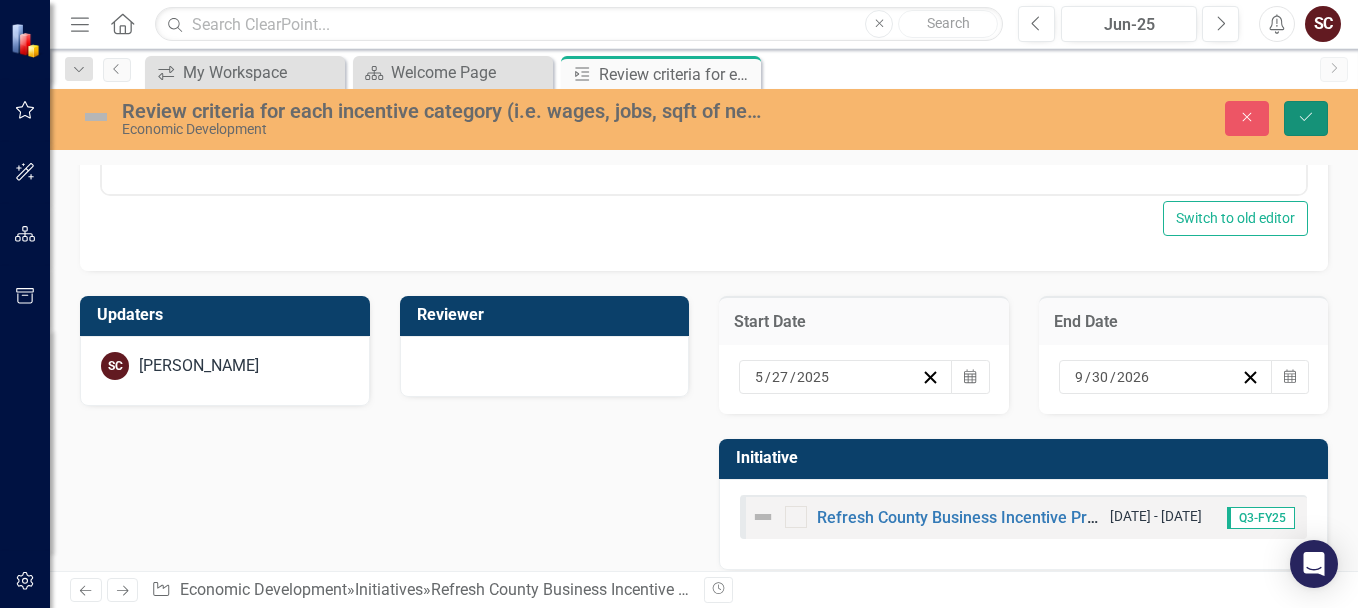 click on "Save" 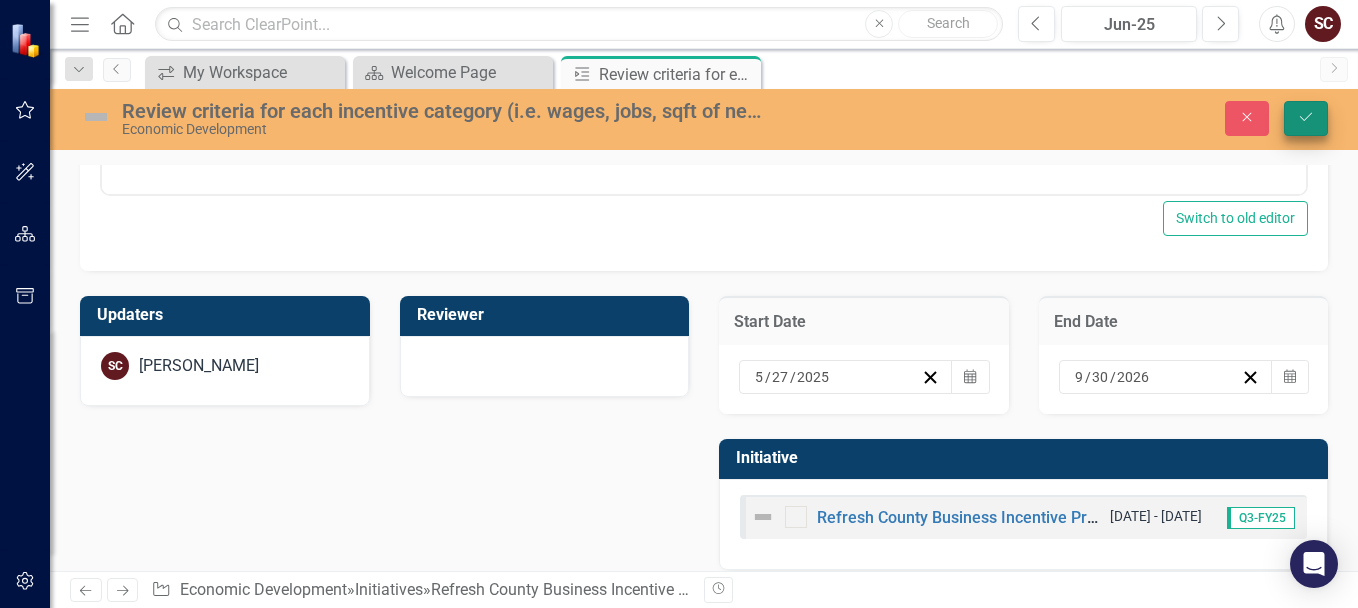 scroll, scrollTop: 273, scrollLeft: 0, axis: vertical 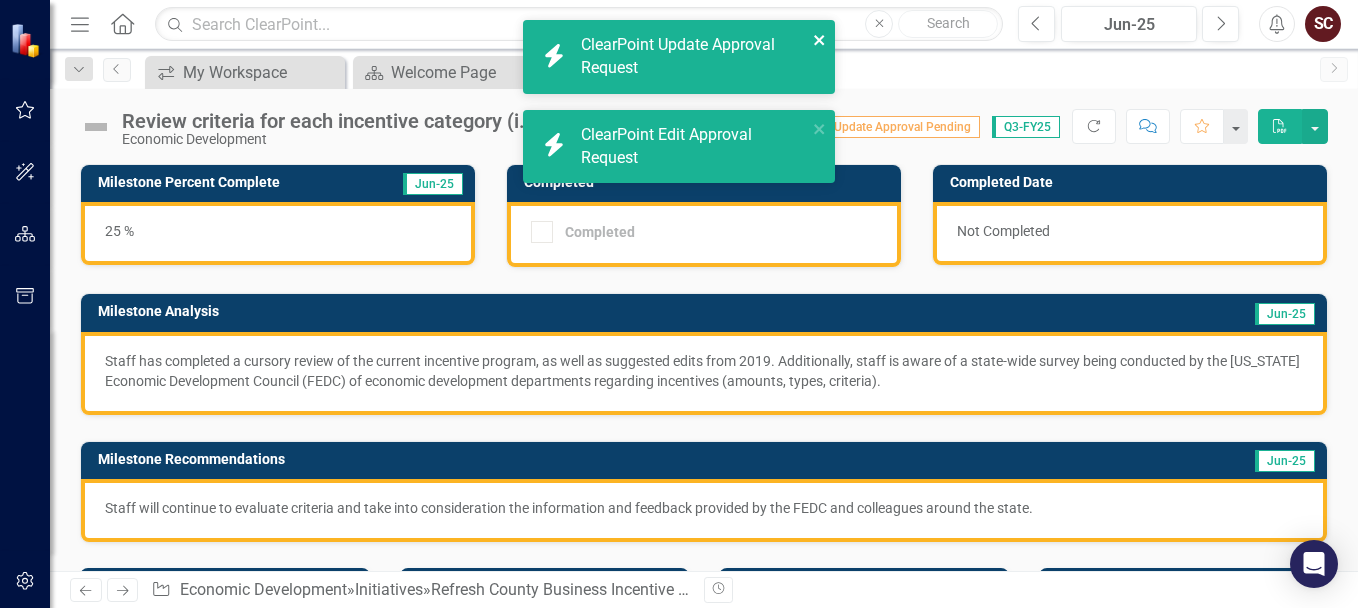 click 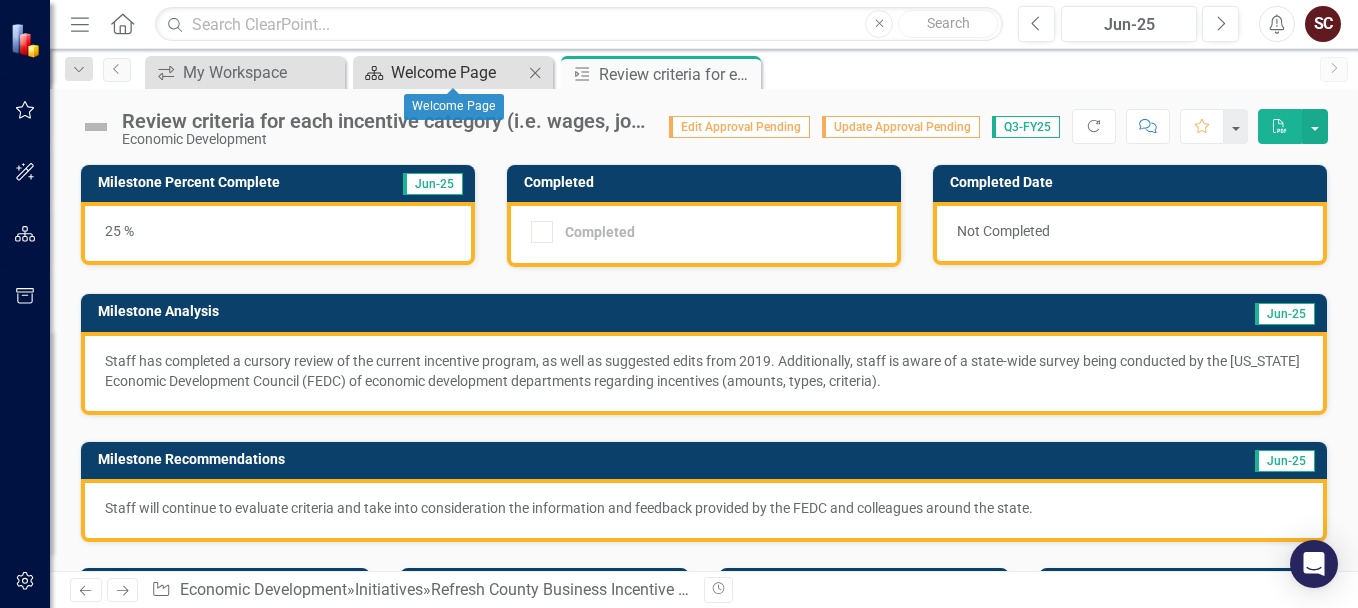 click on "Welcome Page" at bounding box center (457, 72) 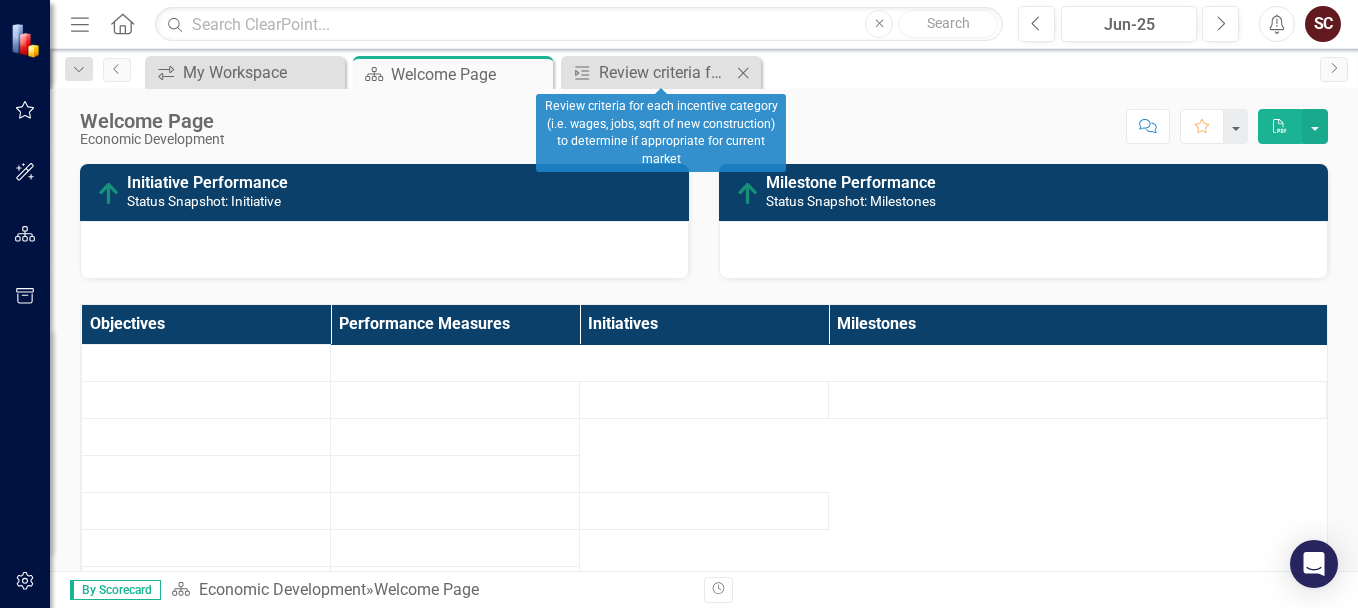 click on "Close" 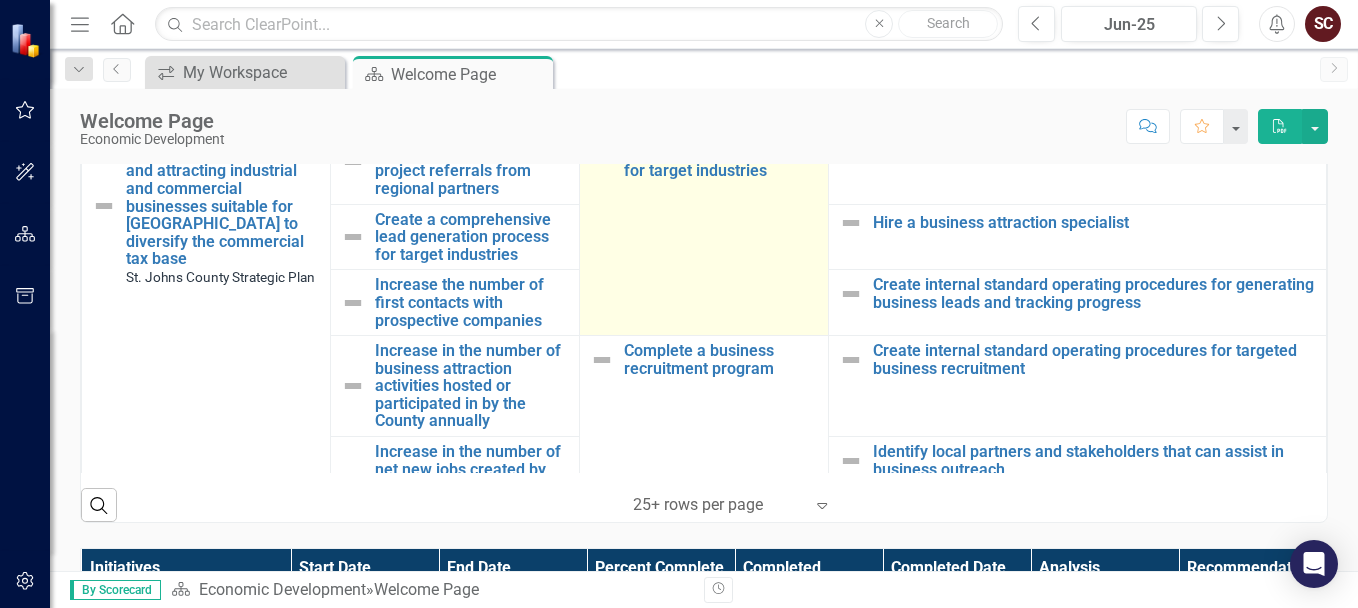 scroll, scrollTop: 500, scrollLeft: 0, axis: vertical 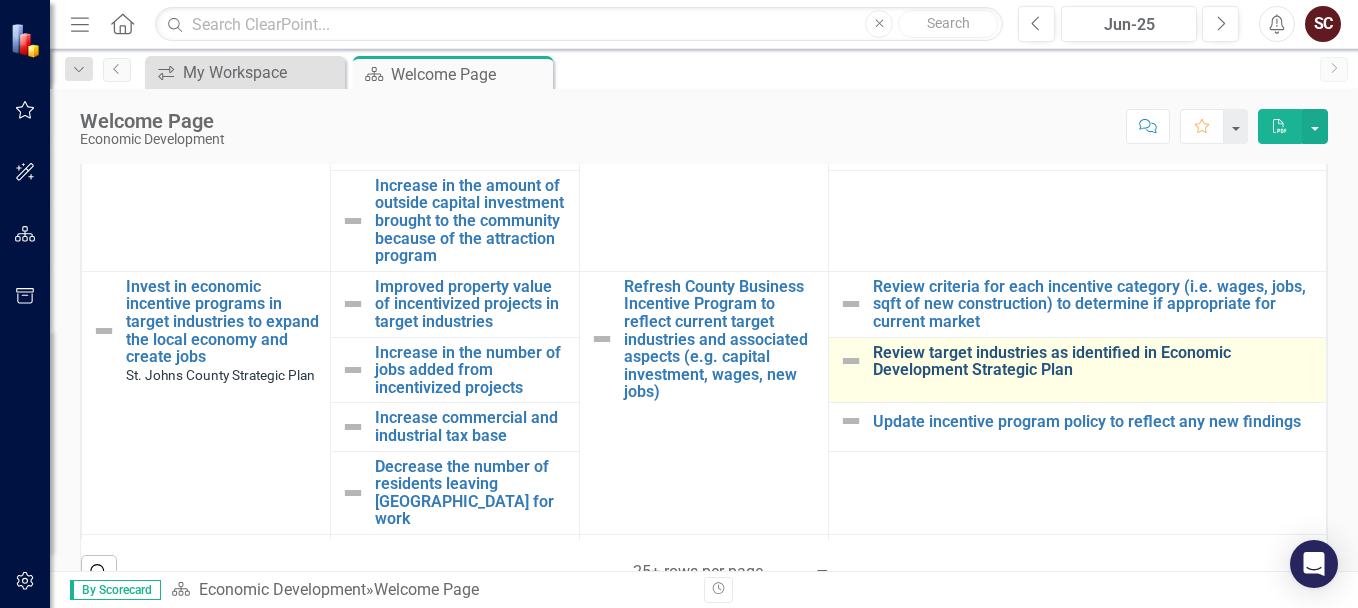 click on "Review target industries as identified in Economic Development Strategic Plan" at bounding box center (1094, 361) 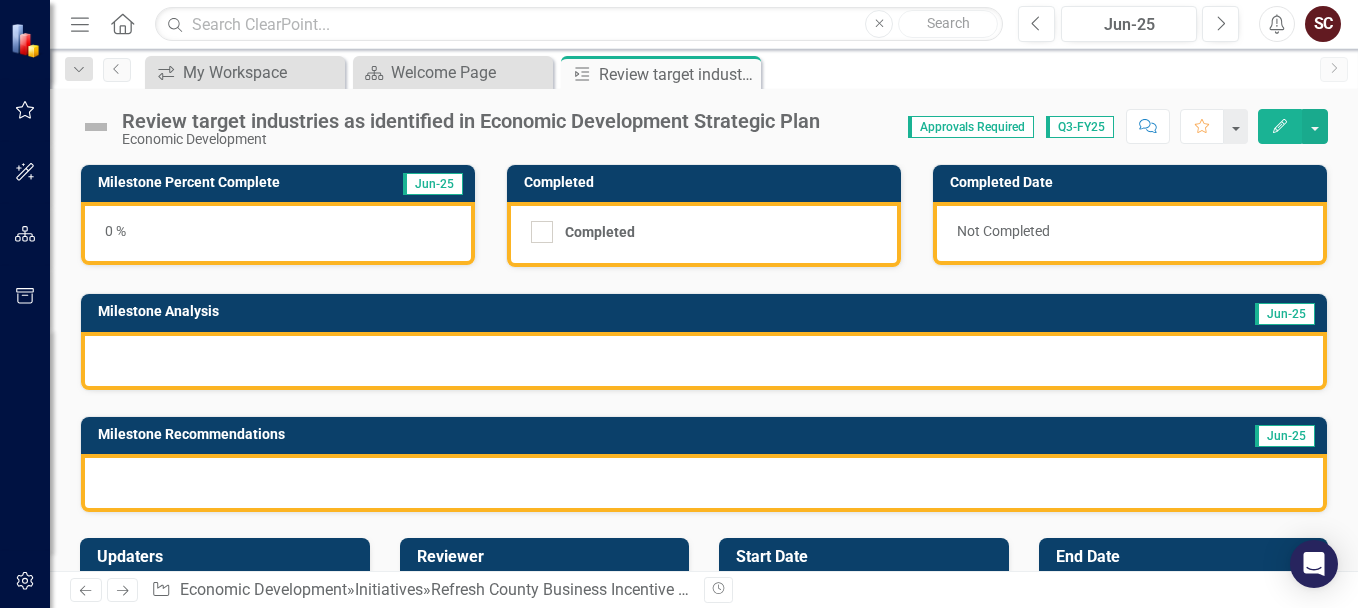 click on "0 %" at bounding box center (278, 233) 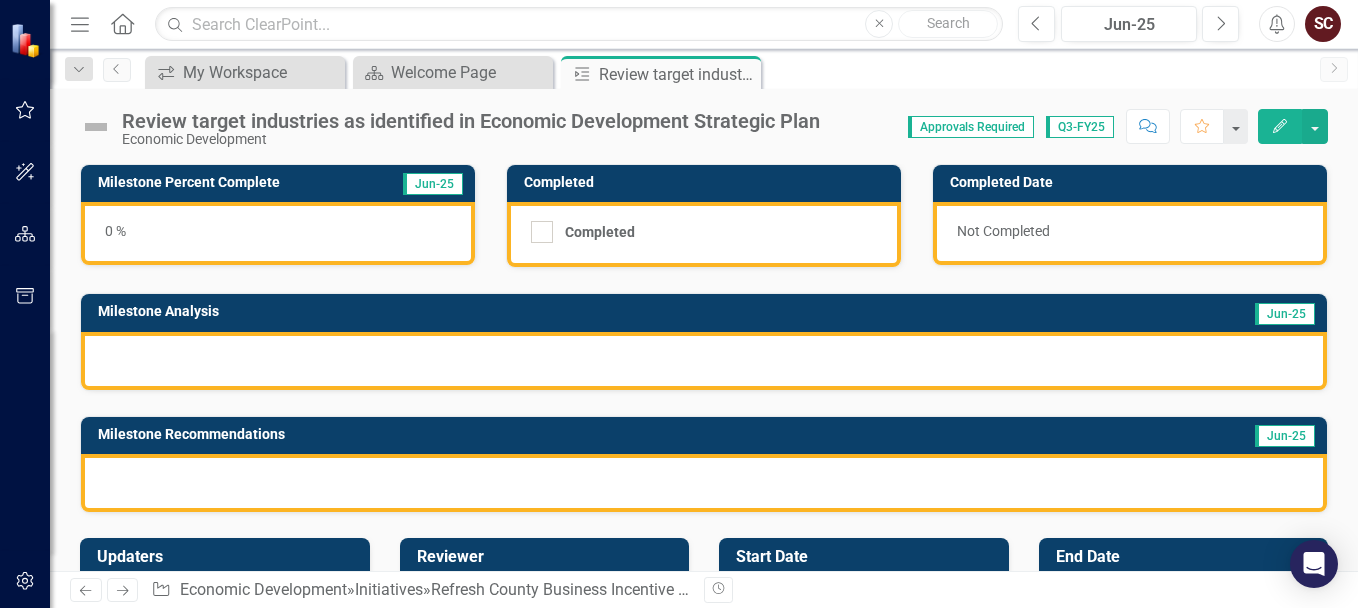 click on "0 %" at bounding box center (278, 233) 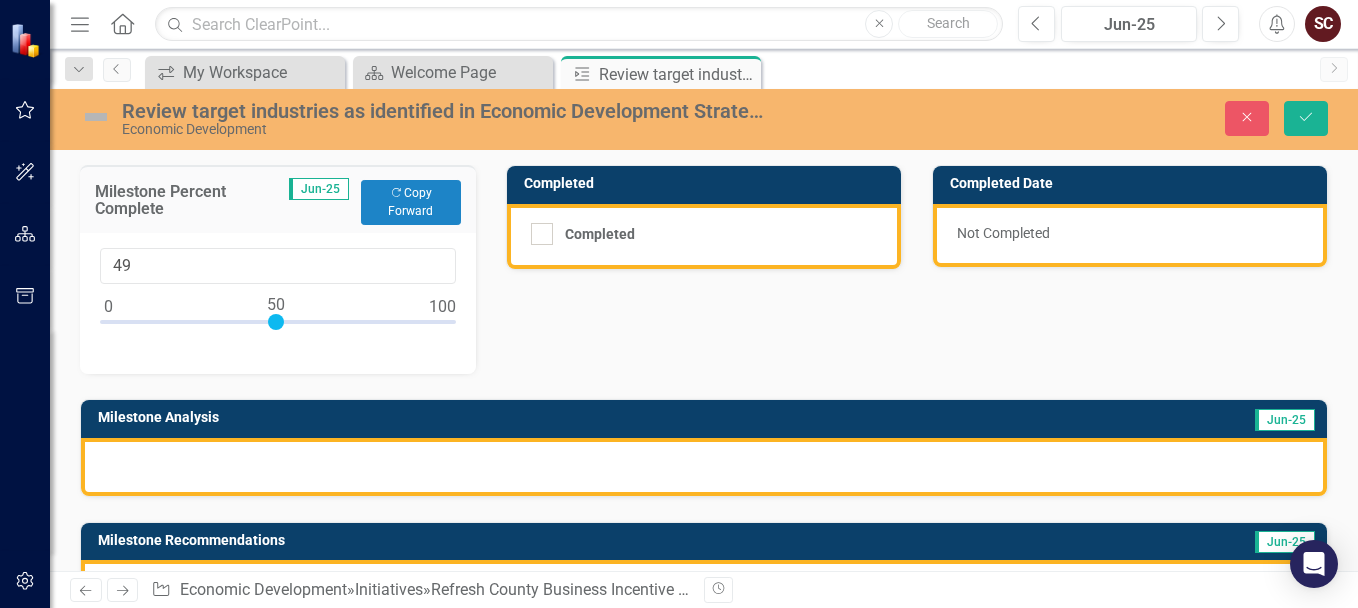 type on "50" 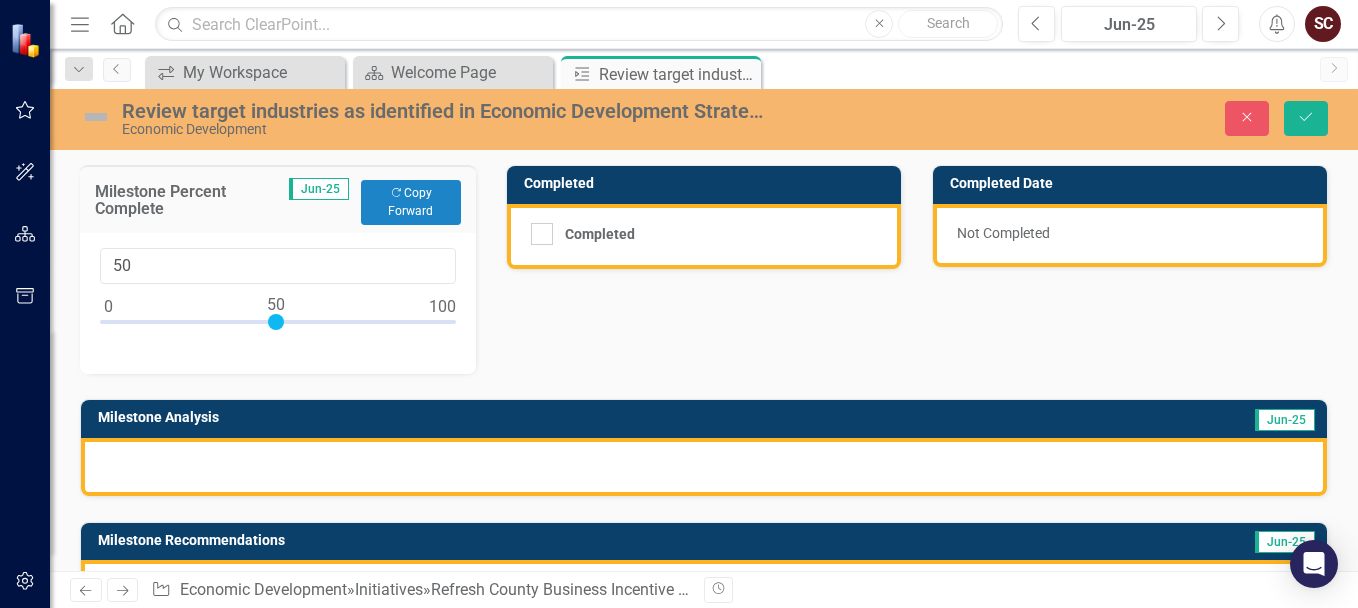 drag, startPoint x: 106, startPoint y: 323, endPoint x: 271, endPoint y: 328, distance: 165.07574 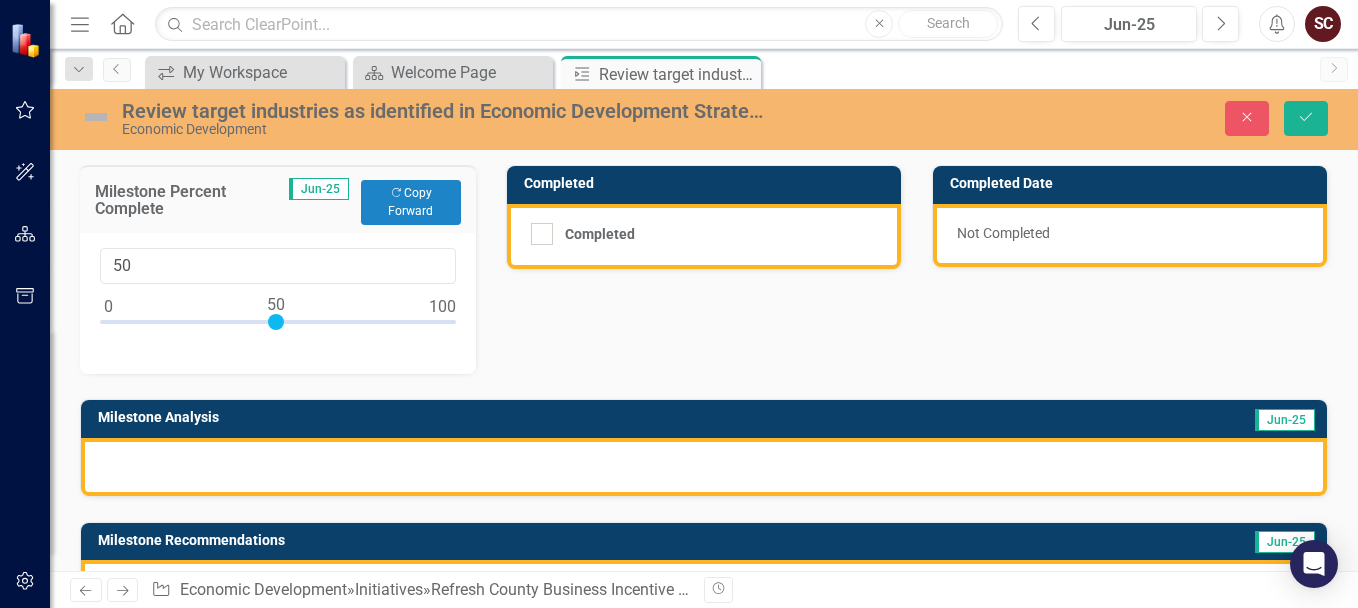 click at bounding box center [704, 467] 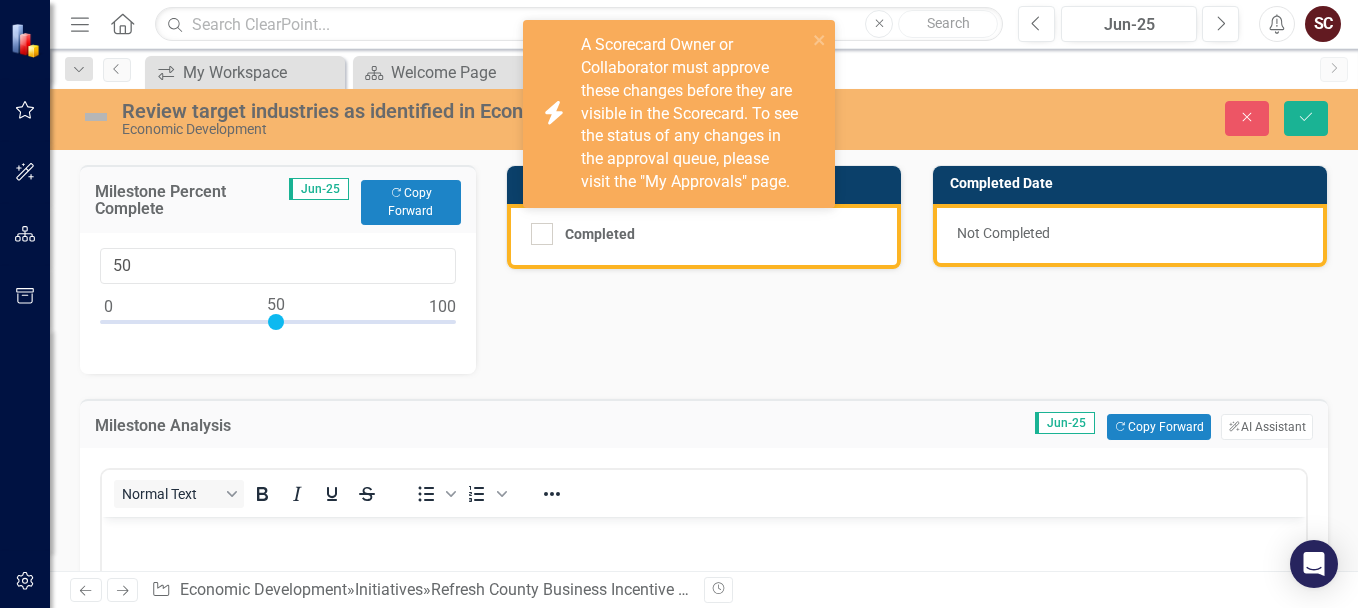 scroll, scrollTop: 0, scrollLeft: 0, axis: both 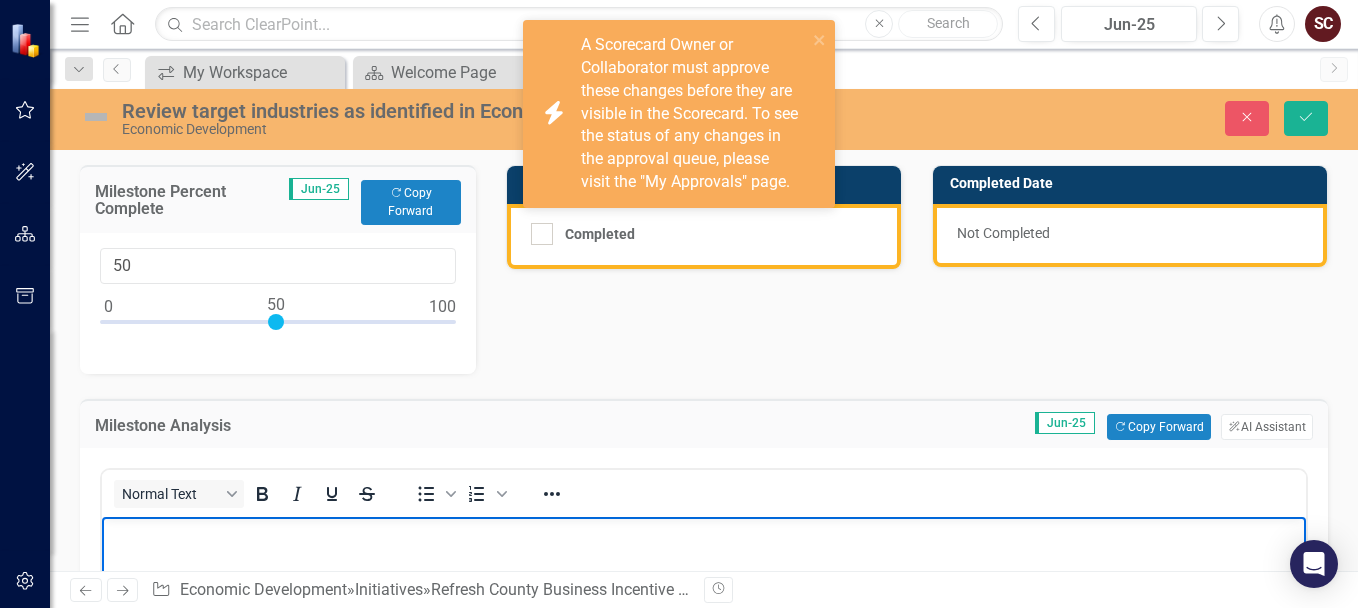 click at bounding box center [704, 534] 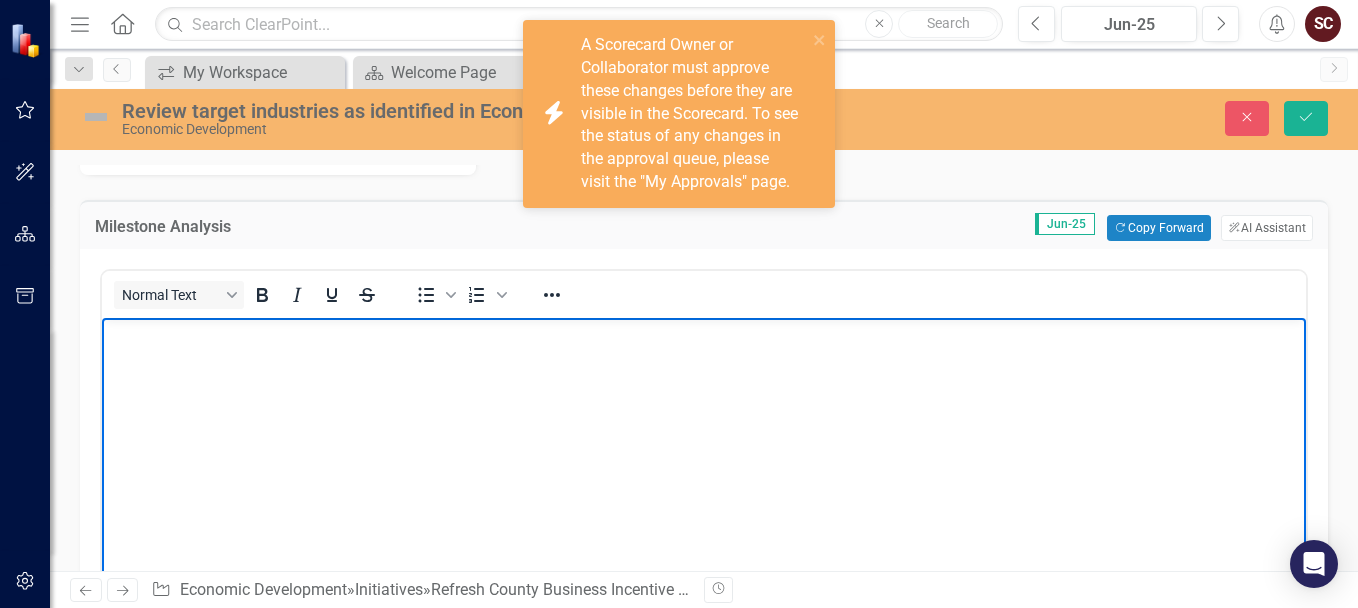 scroll, scrollTop: 200, scrollLeft: 0, axis: vertical 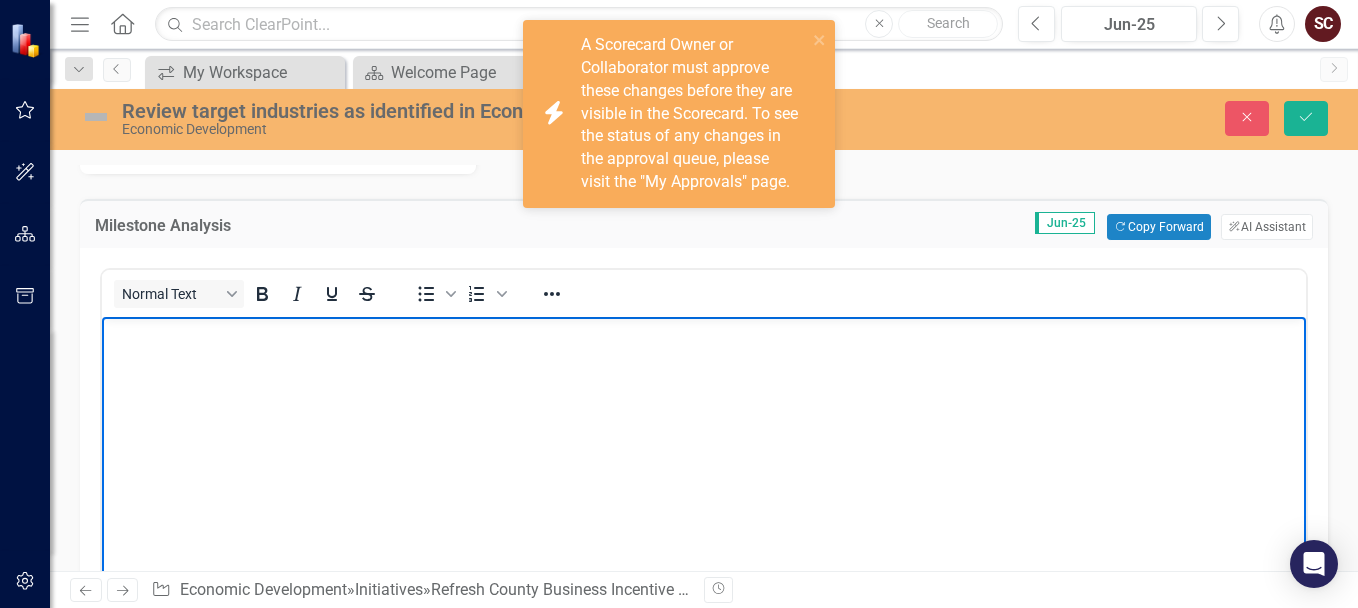 type 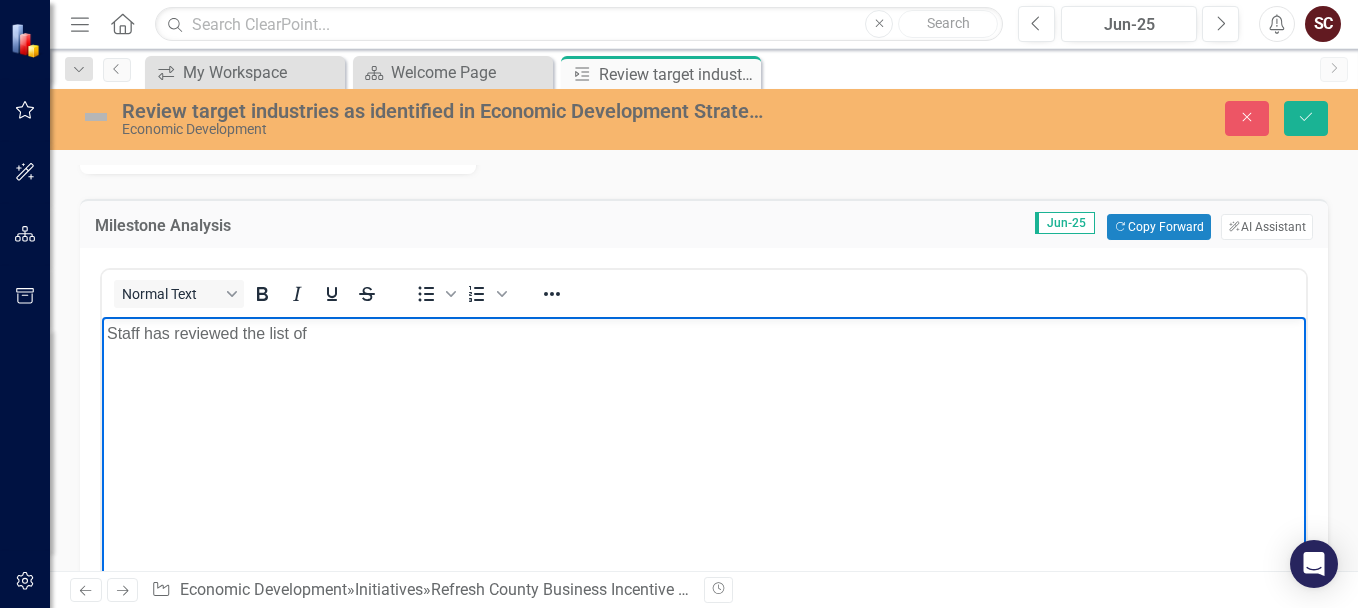 click on "Staff has reviewed the list of" at bounding box center (704, 467) 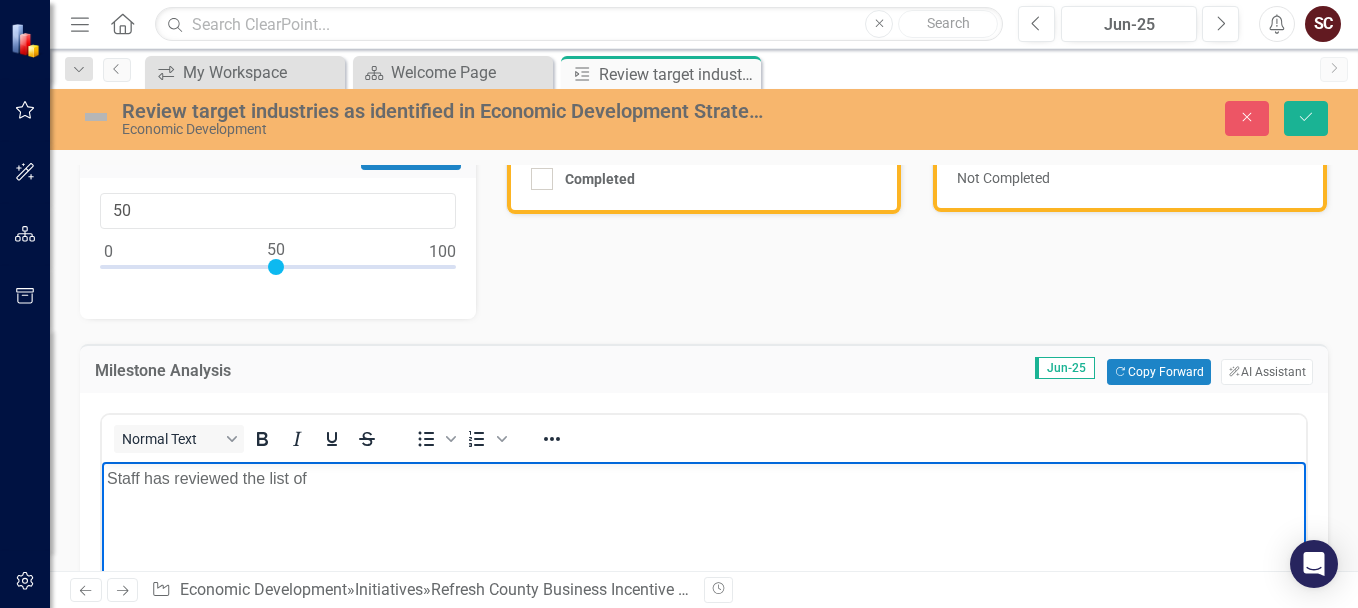 scroll, scrollTop: 100, scrollLeft: 0, axis: vertical 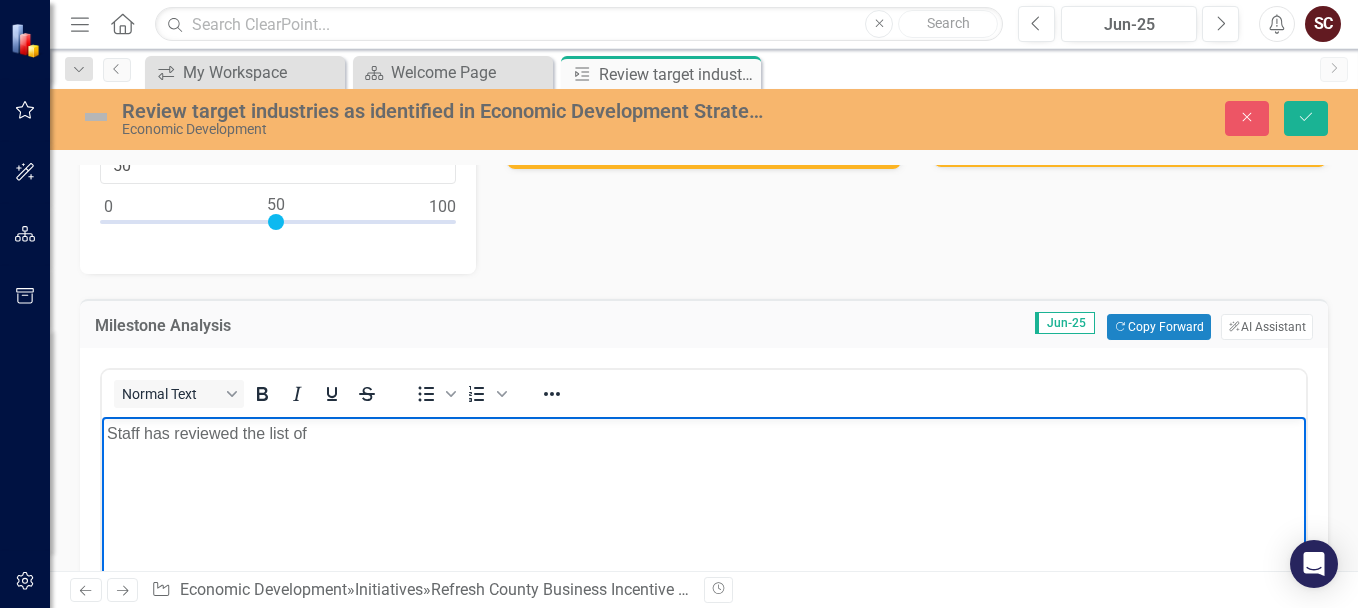 click on "Staff has reviewed the list of" at bounding box center [704, 434] 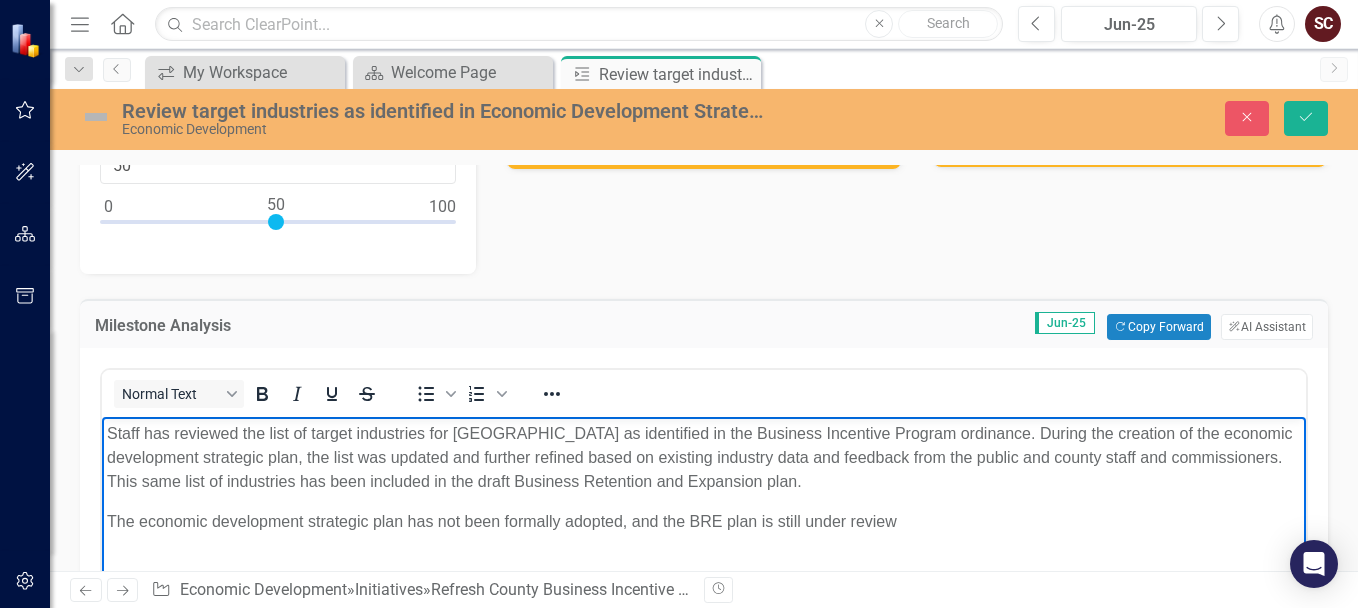 click on "The economic development strategic plan has not been formally adopted, and the BRE plan is still under review" at bounding box center (704, 522) 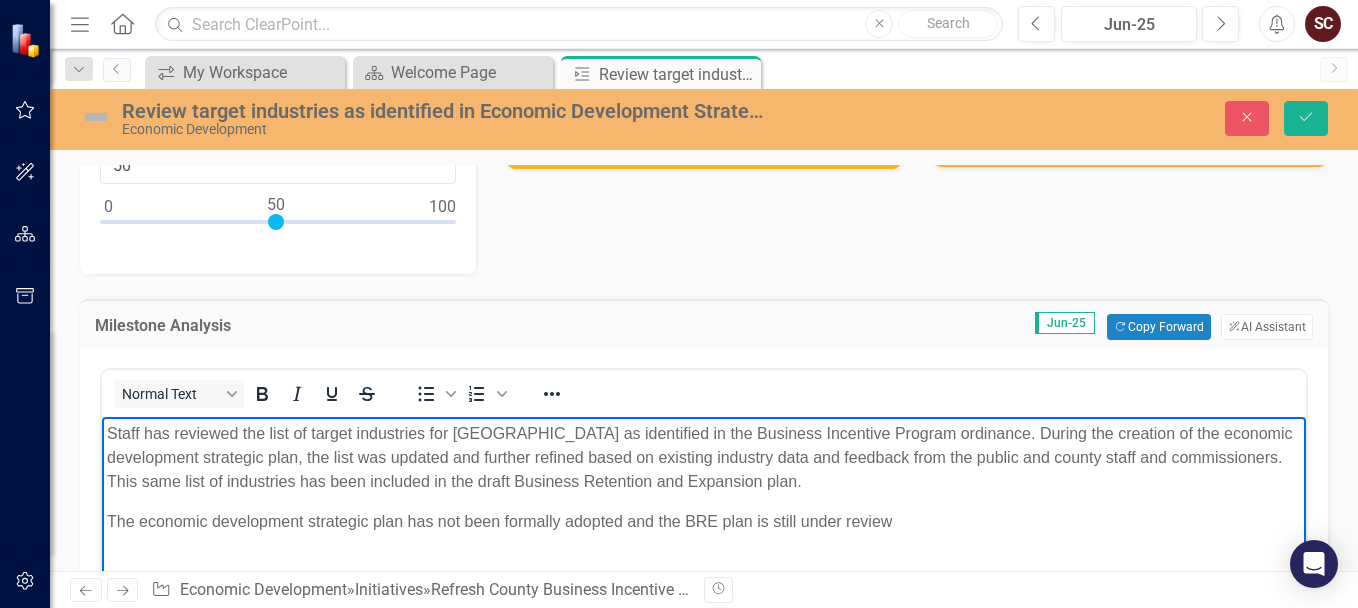 click on "The economic development strategic plan has not been formally adopted and the BRE plan is still under review" at bounding box center (704, 522) 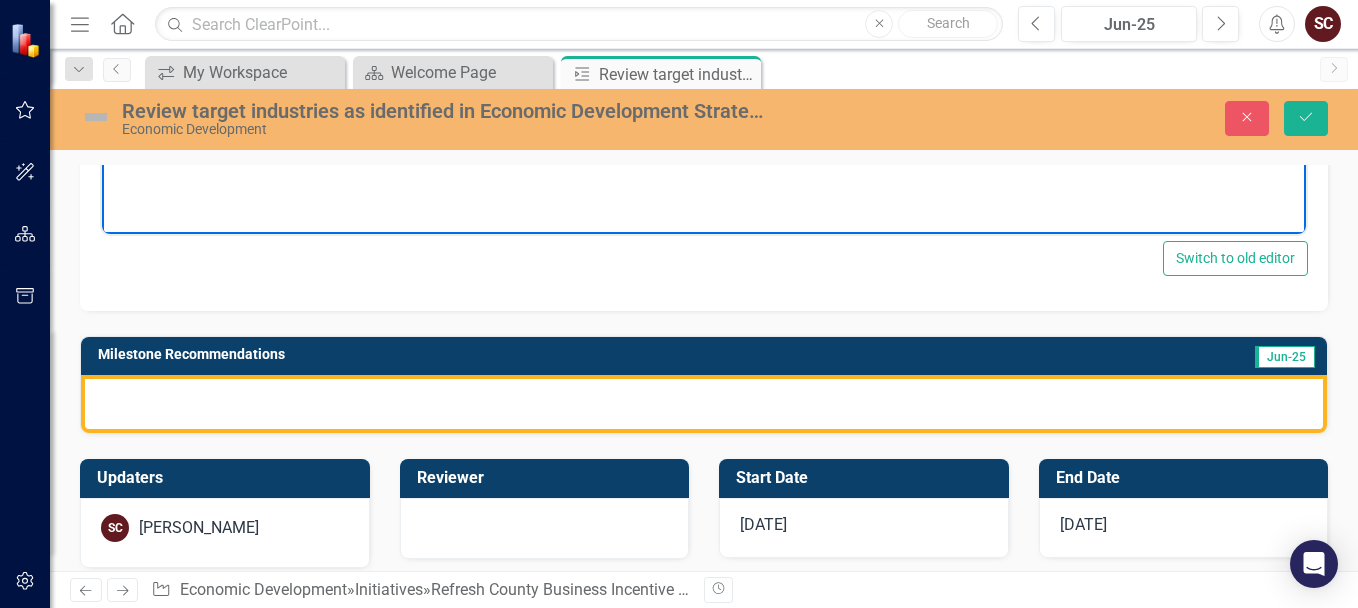 scroll, scrollTop: 700, scrollLeft: 0, axis: vertical 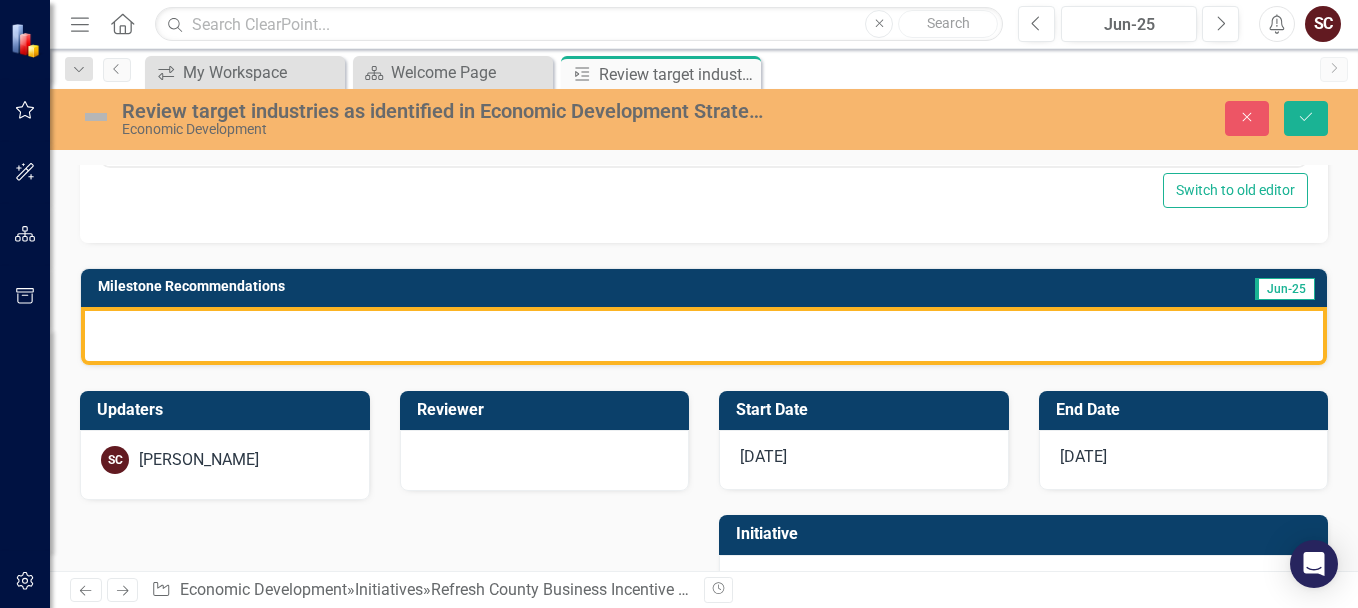 click at bounding box center [704, 336] 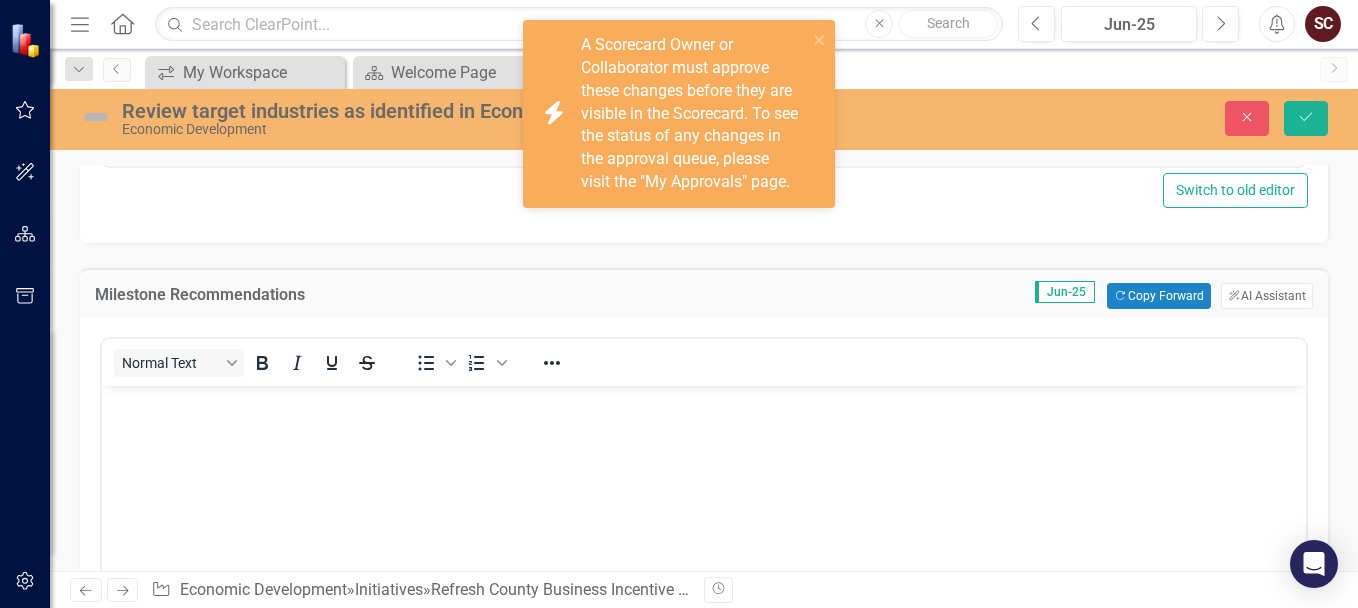 scroll, scrollTop: 0, scrollLeft: 0, axis: both 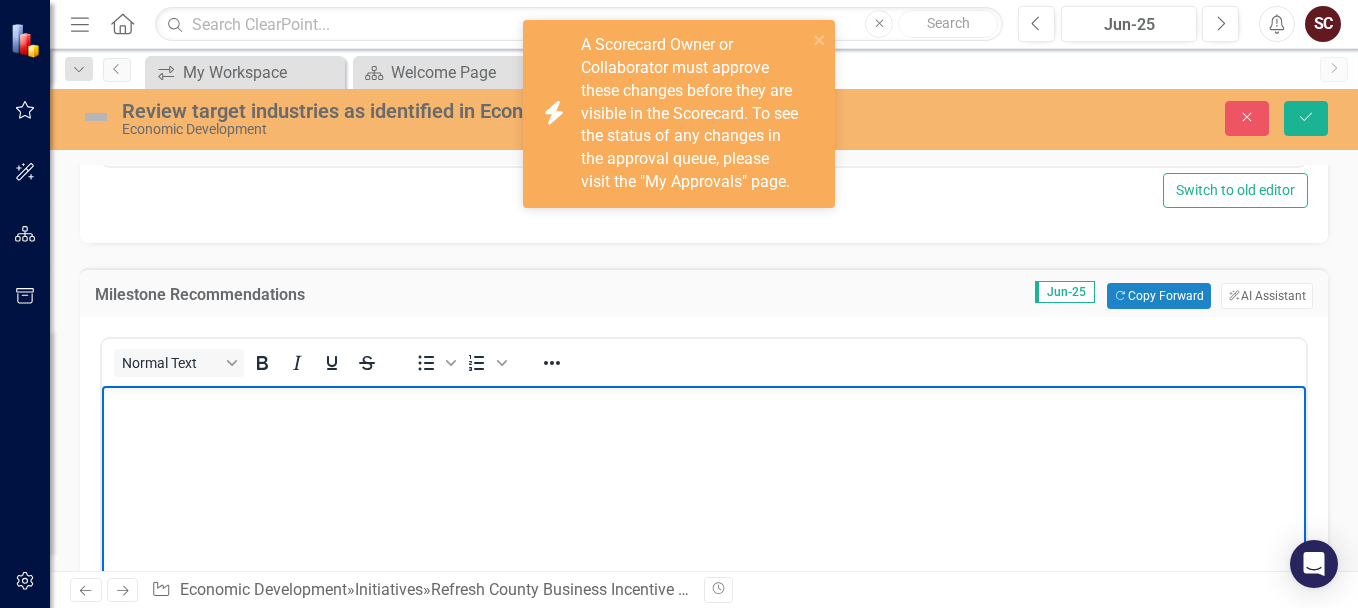 click at bounding box center (704, 536) 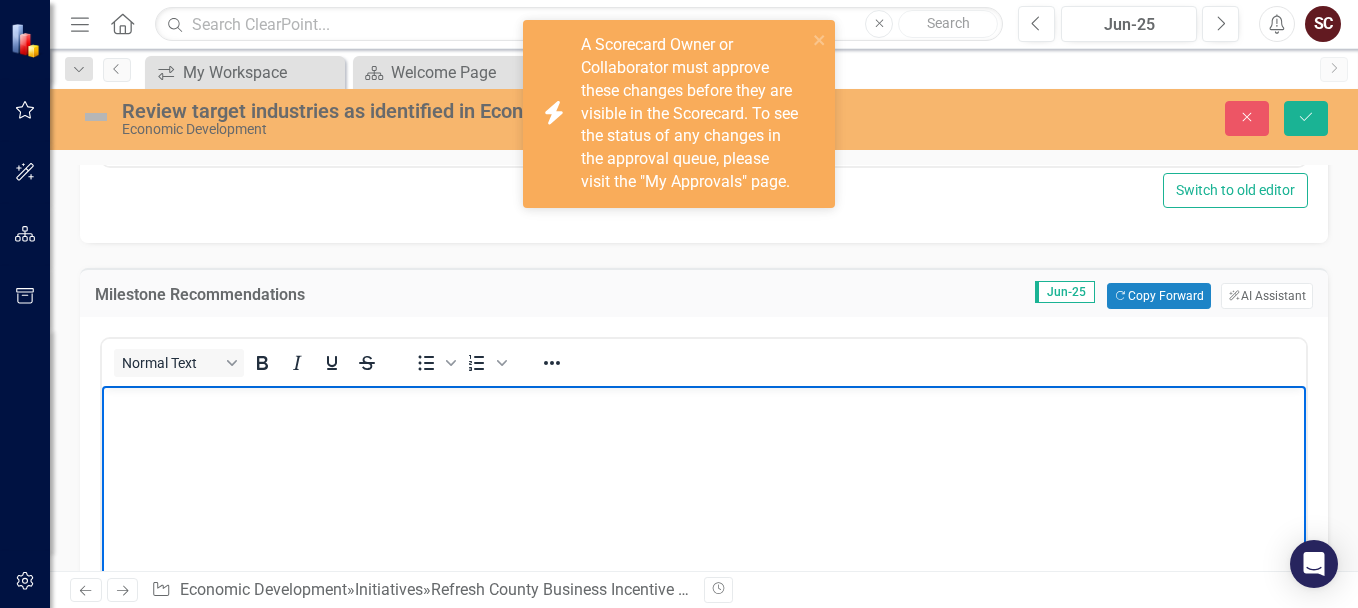 type 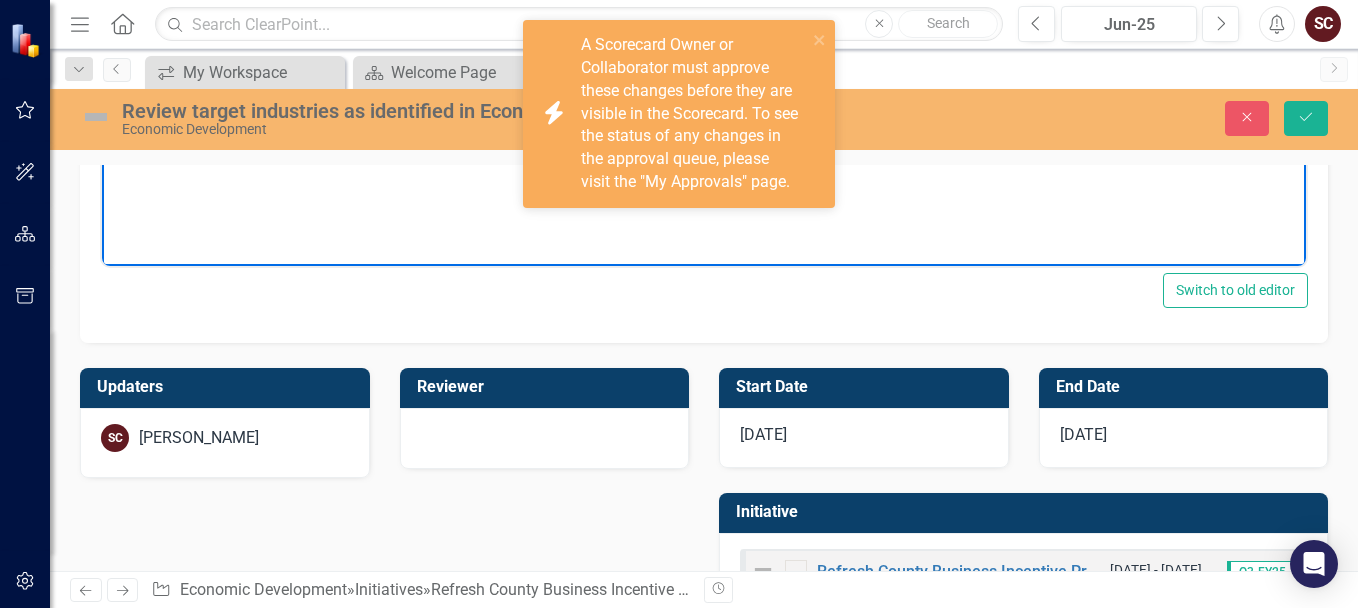 scroll, scrollTop: 1200, scrollLeft: 0, axis: vertical 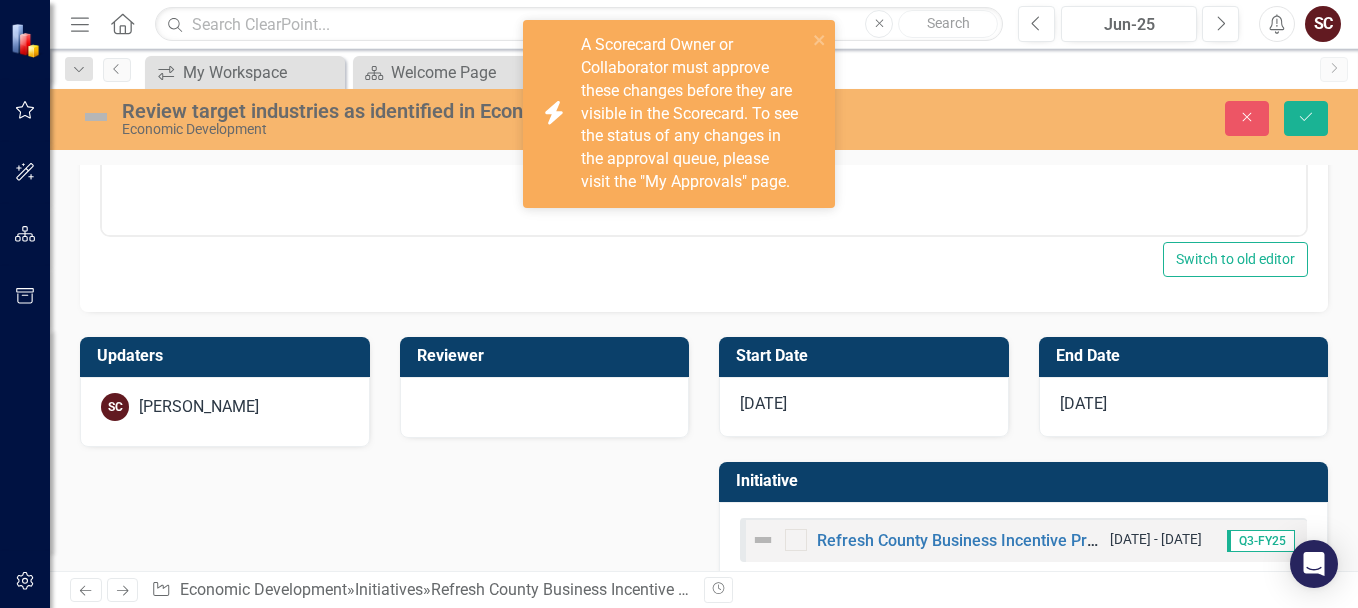 click on "[DATE]" at bounding box center [1083, 403] 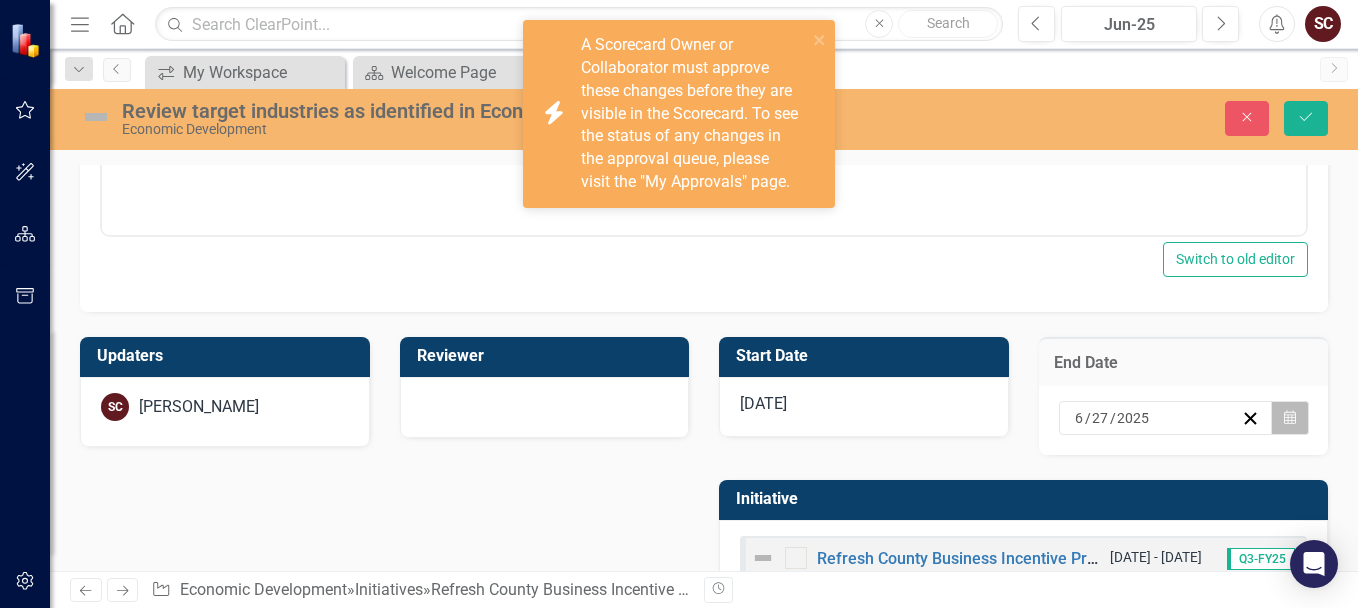 click on "Calendar" at bounding box center (1290, 418) 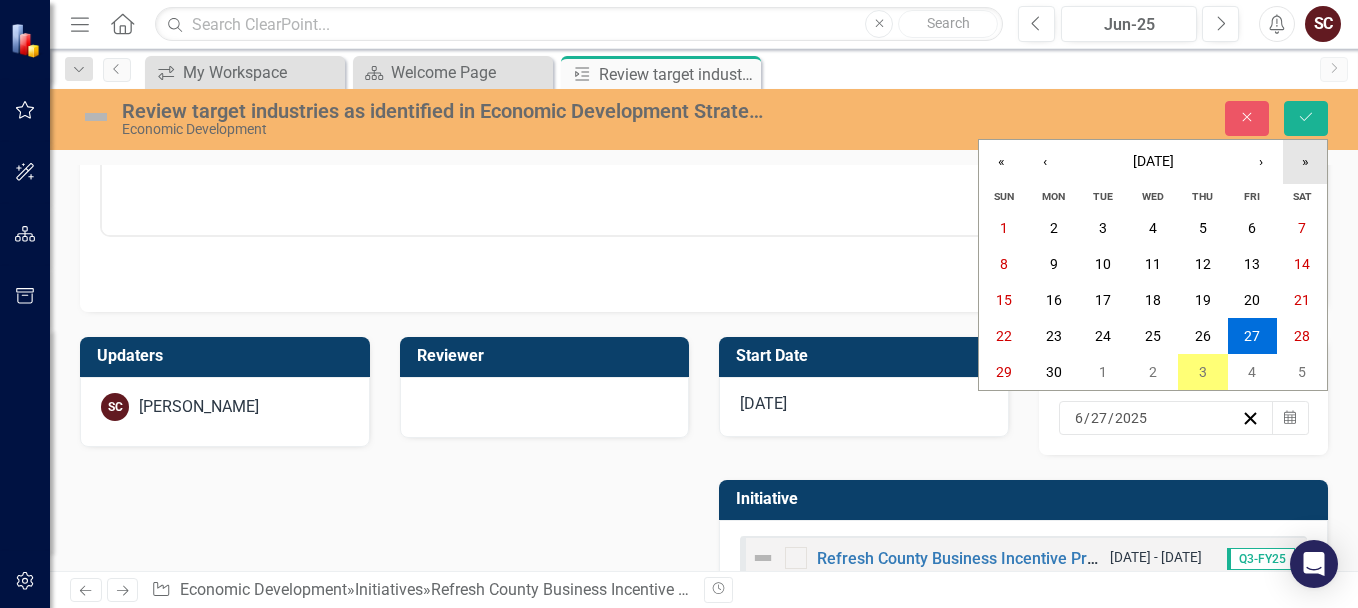 click on "»" at bounding box center [1305, 162] 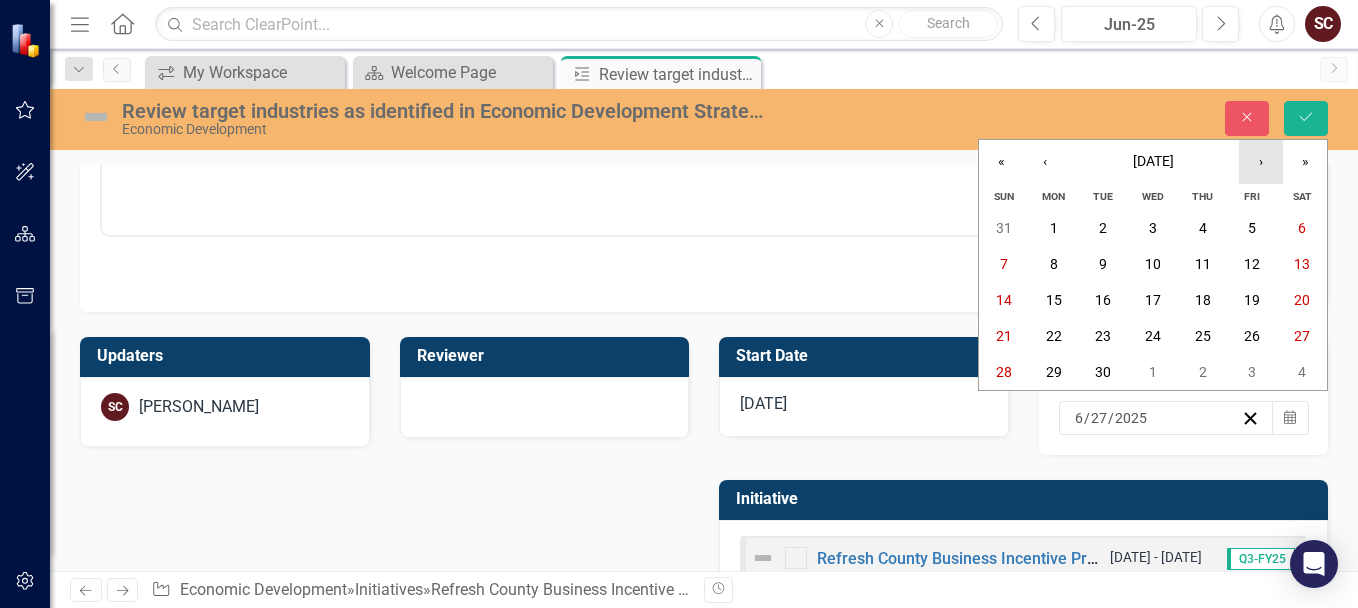 click on "›" at bounding box center [1261, 162] 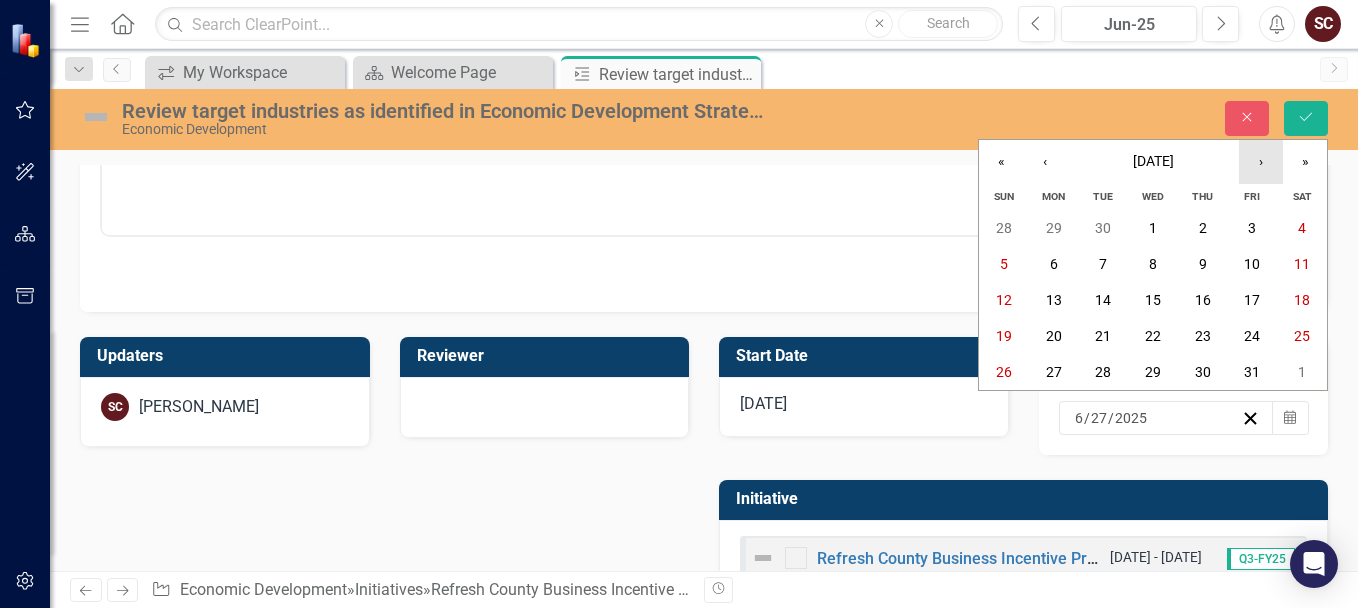 click on "›" at bounding box center [1261, 162] 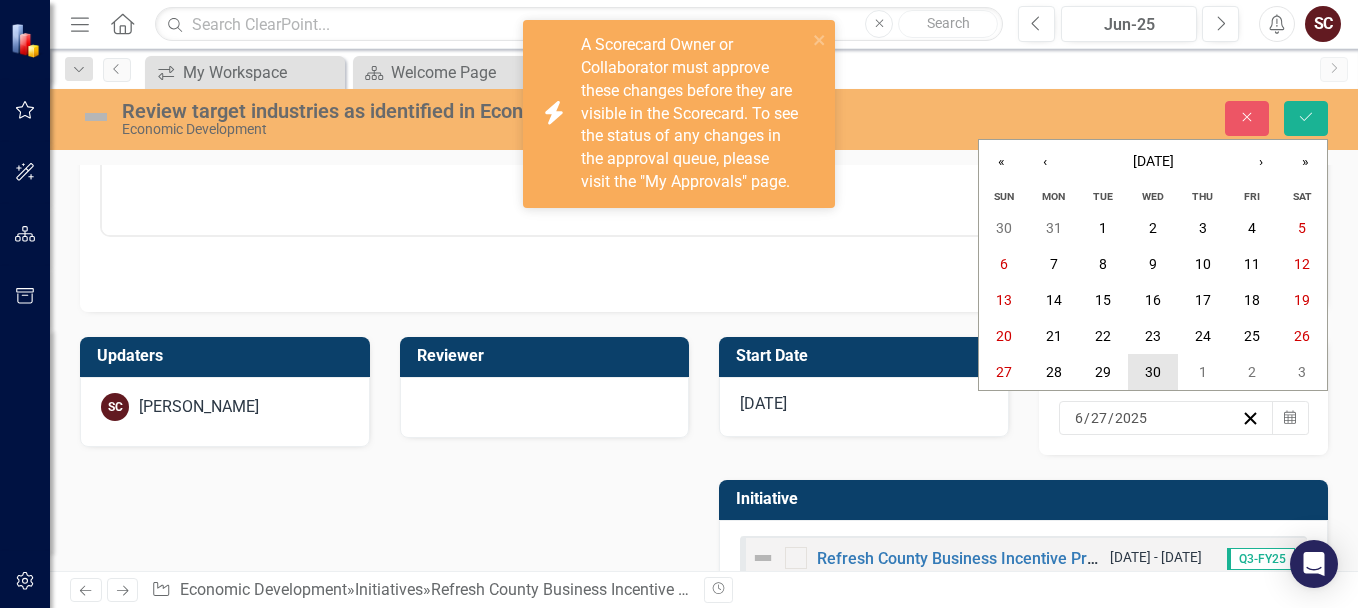 click on "30" at bounding box center [1153, 372] 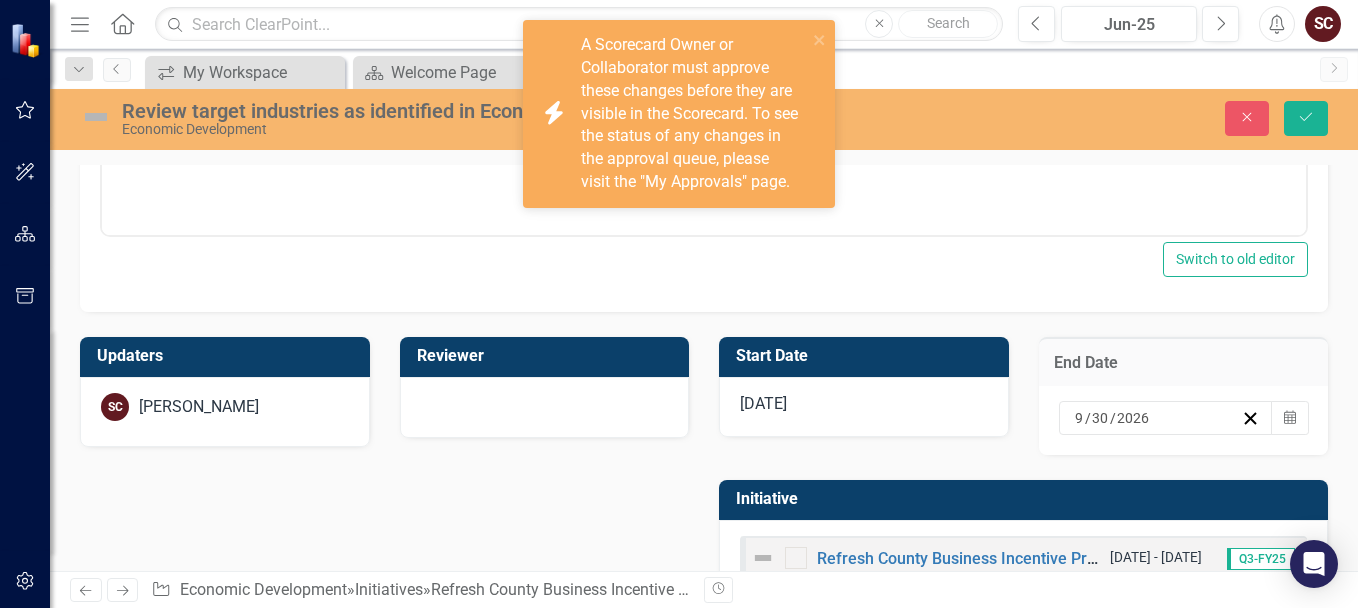 scroll, scrollTop: 1259, scrollLeft: 0, axis: vertical 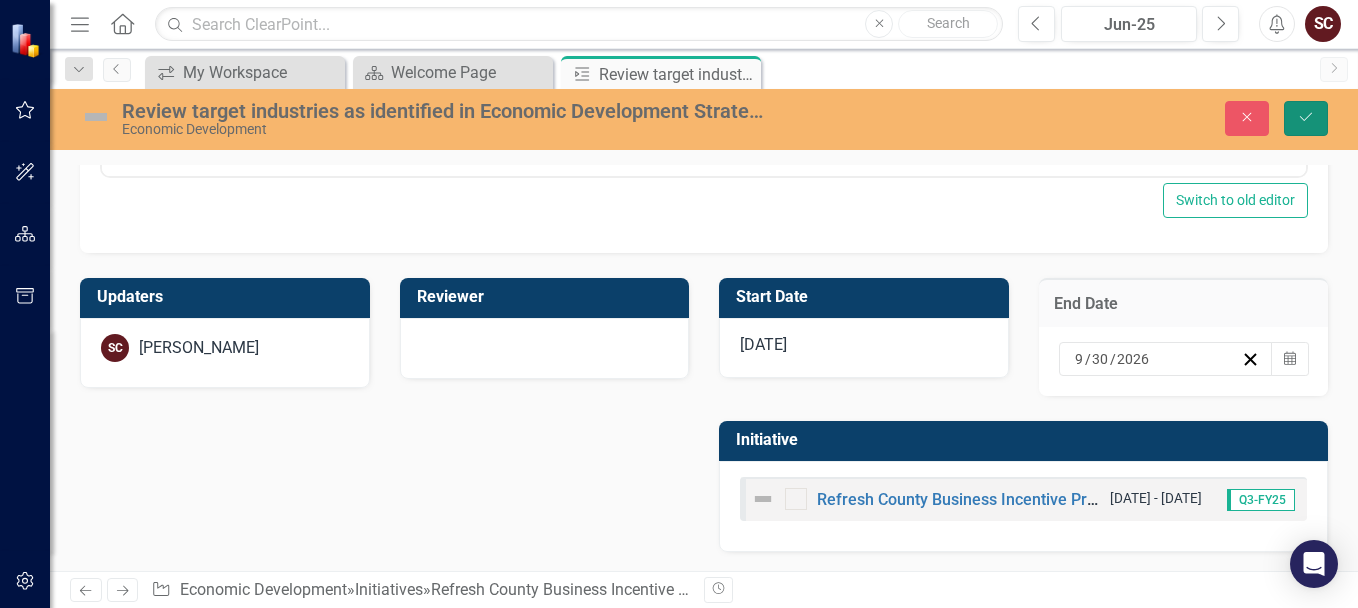 click on "Save" 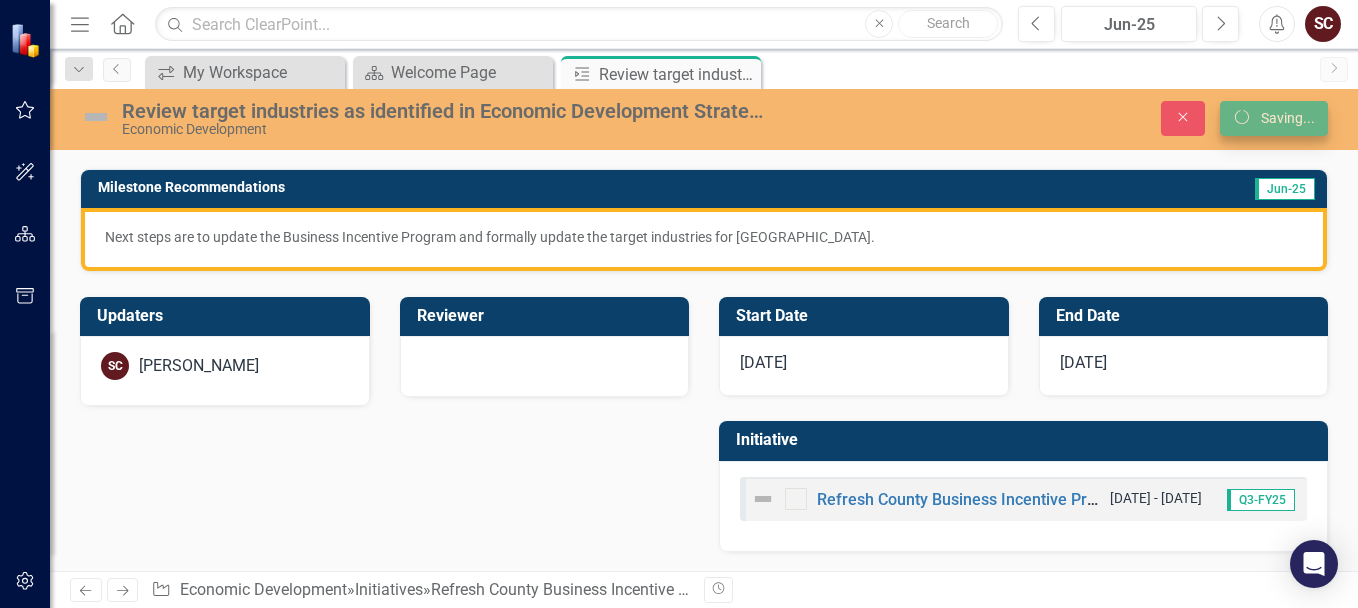 scroll, scrollTop: 341, scrollLeft: 0, axis: vertical 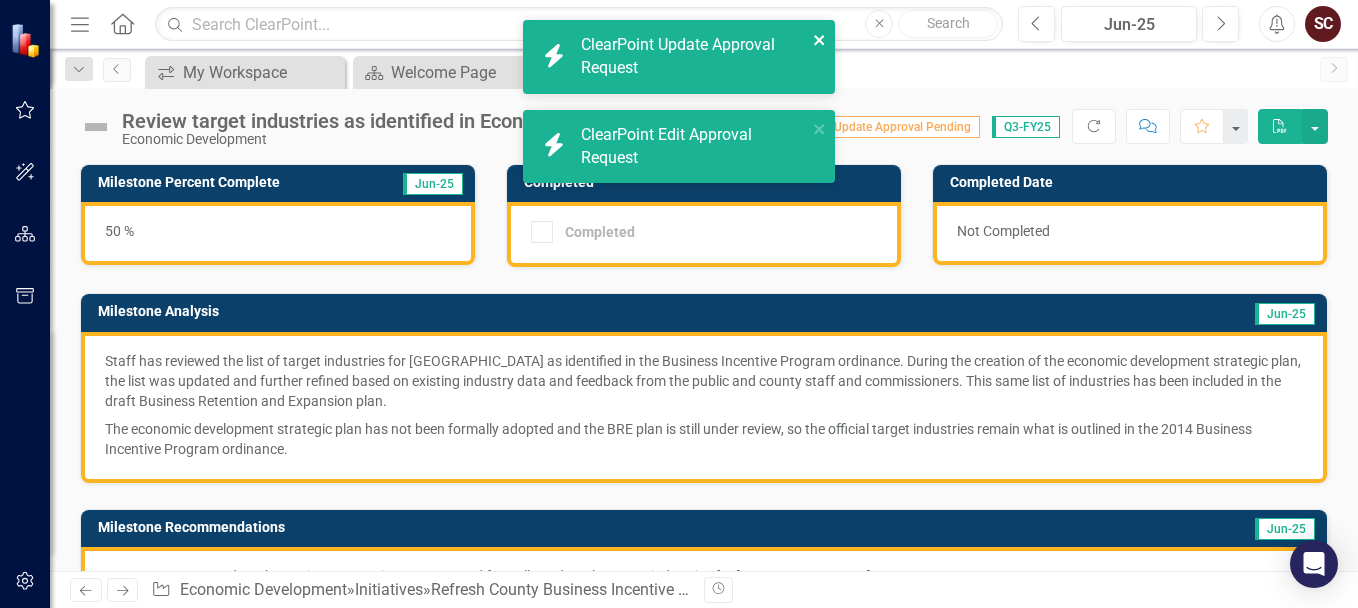 click on "icon.bolt ClearPoint Update Approval Request icon.bolt ClearPoint Edit Approval Request" at bounding box center (679, 109) 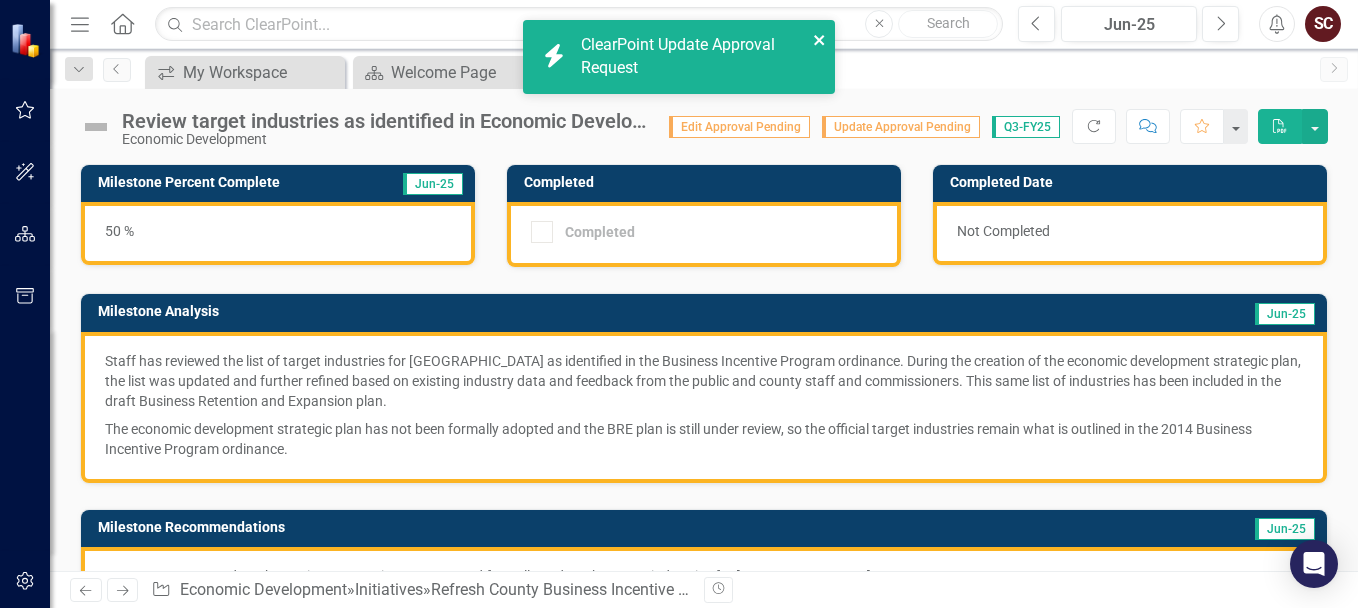 click 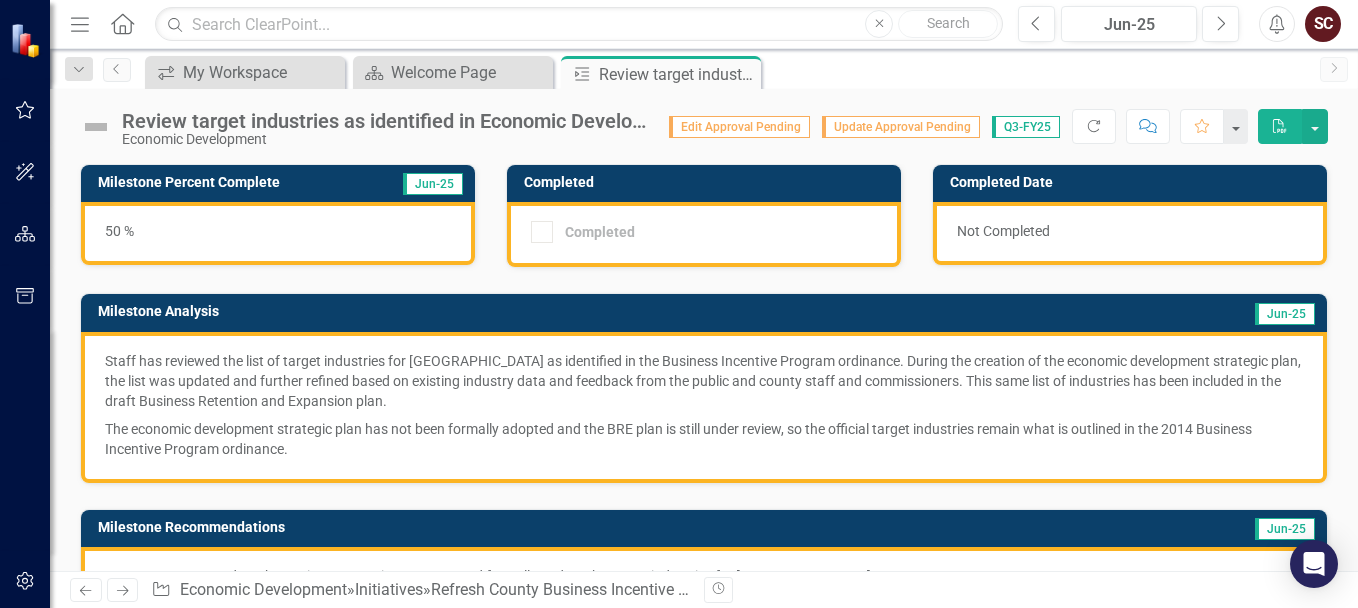 click on "Completed Completed" at bounding box center [704, 203] 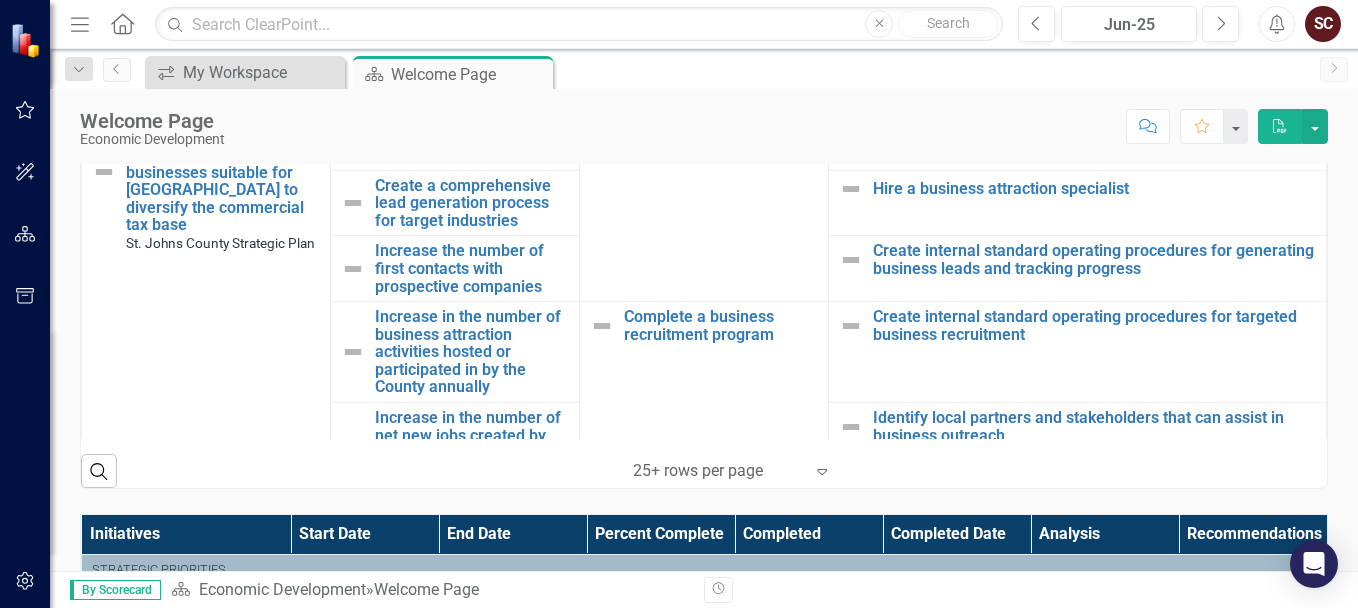 scroll, scrollTop: 600, scrollLeft: 0, axis: vertical 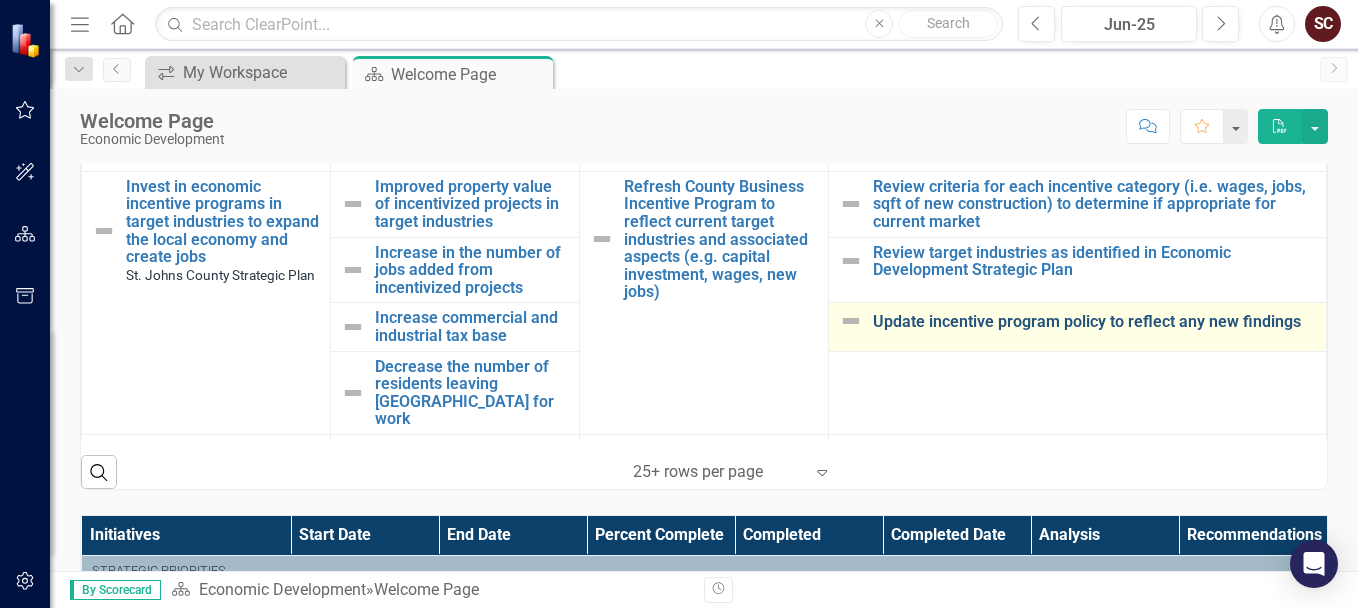 click on "Update incentive program policy to reflect any new findings" at bounding box center (1094, 322) 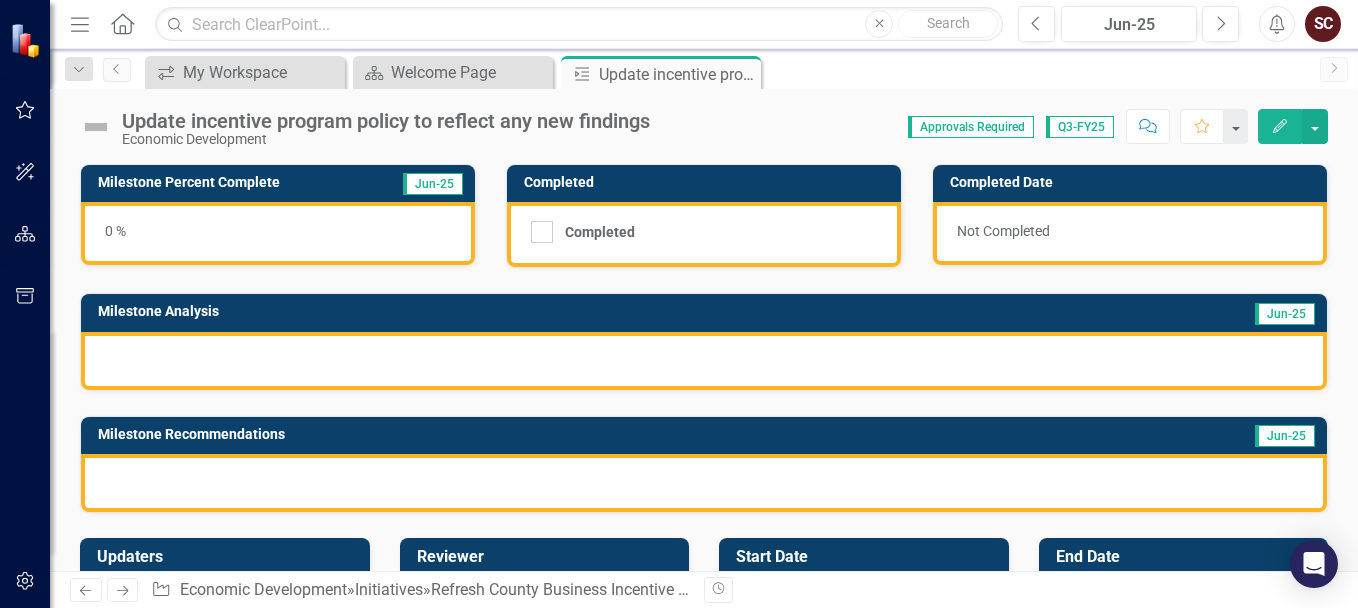 click at bounding box center (704, 361) 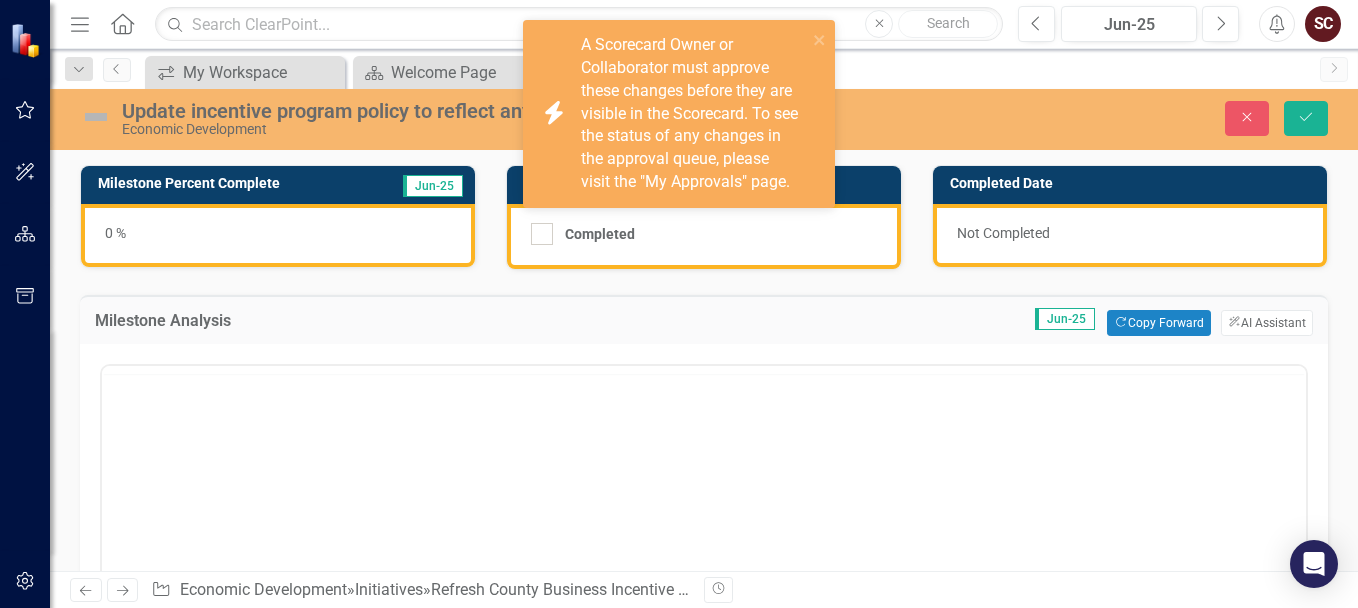 scroll, scrollTop: 0, scrollLeft: 0, axis: both 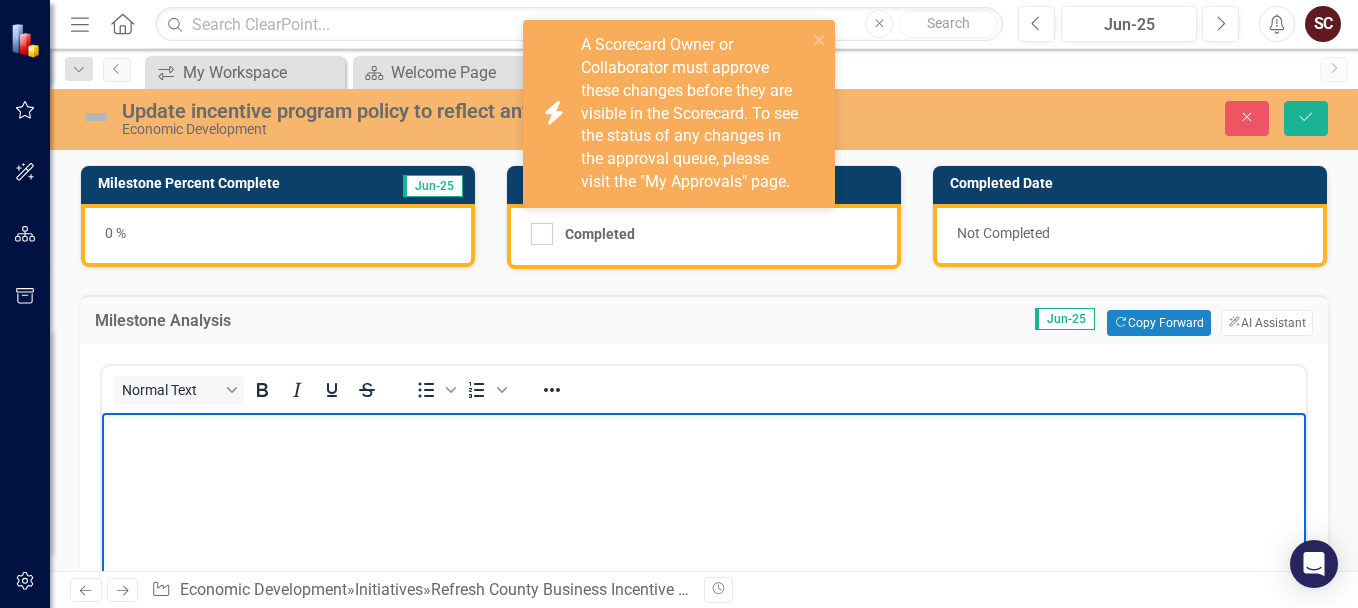 click at bounding box center [704, 562] 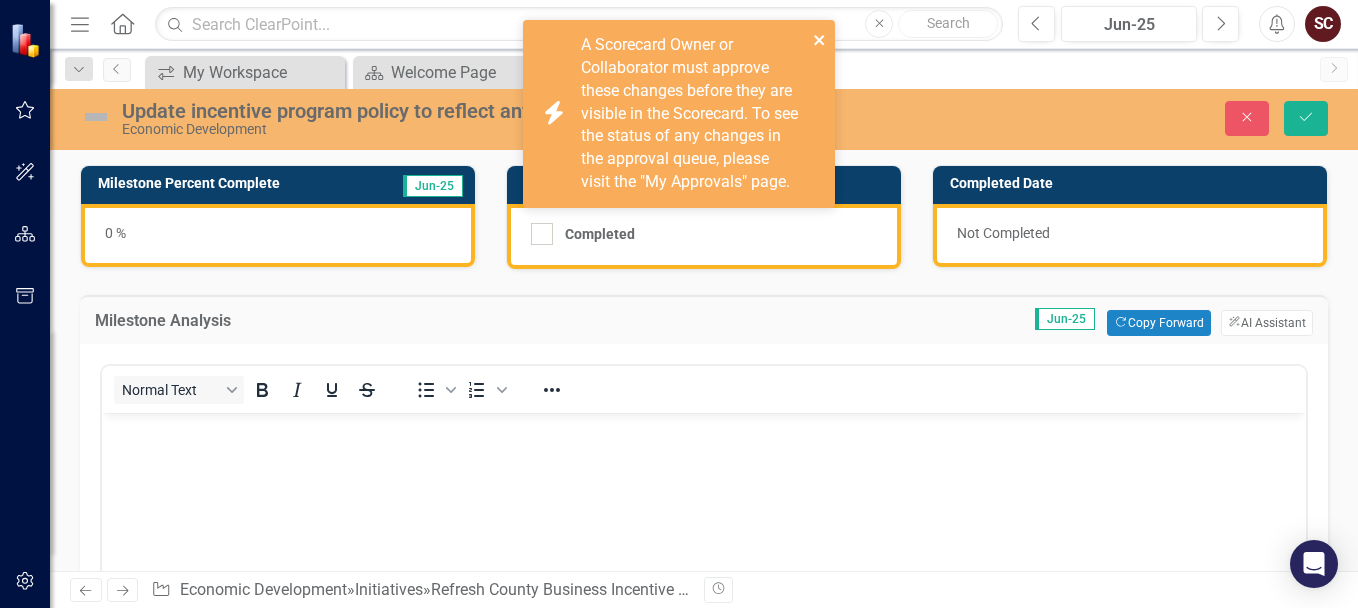 click 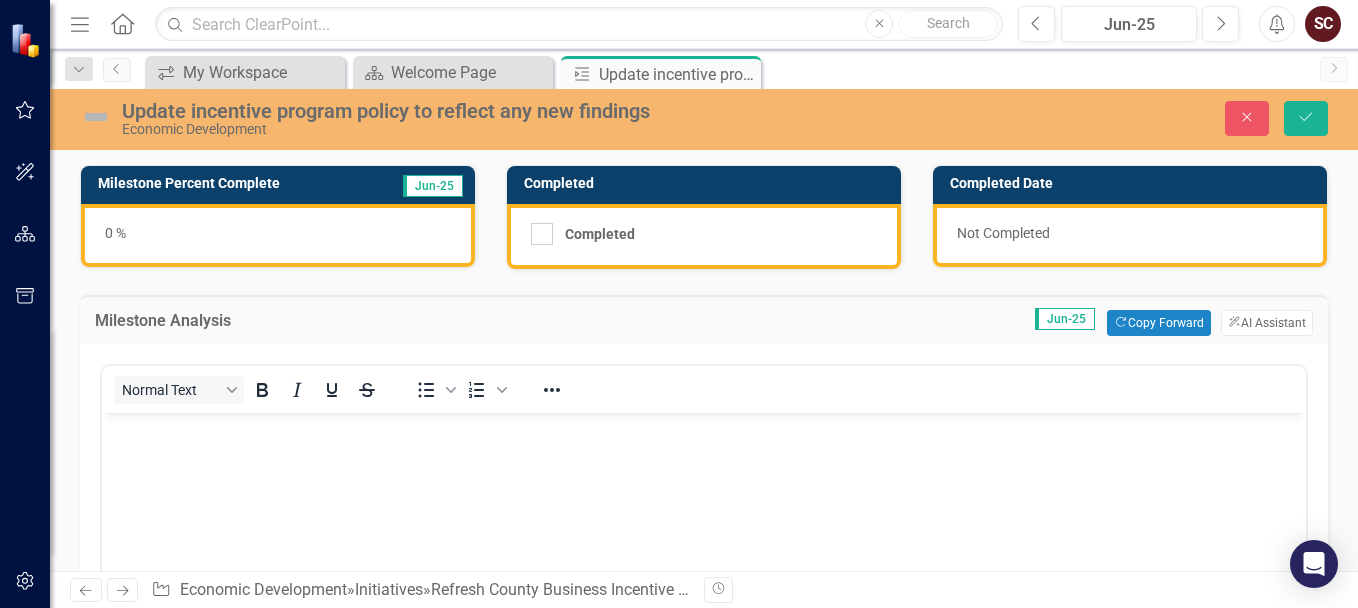 click at bounding box center (704, 562) 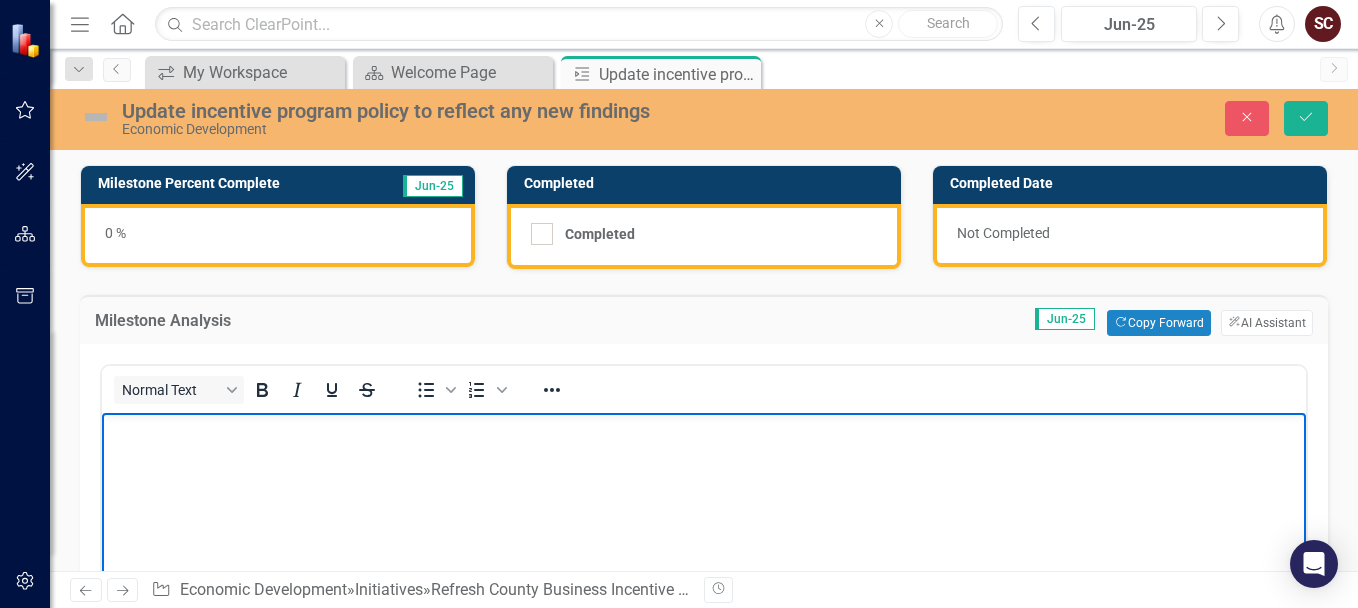 type 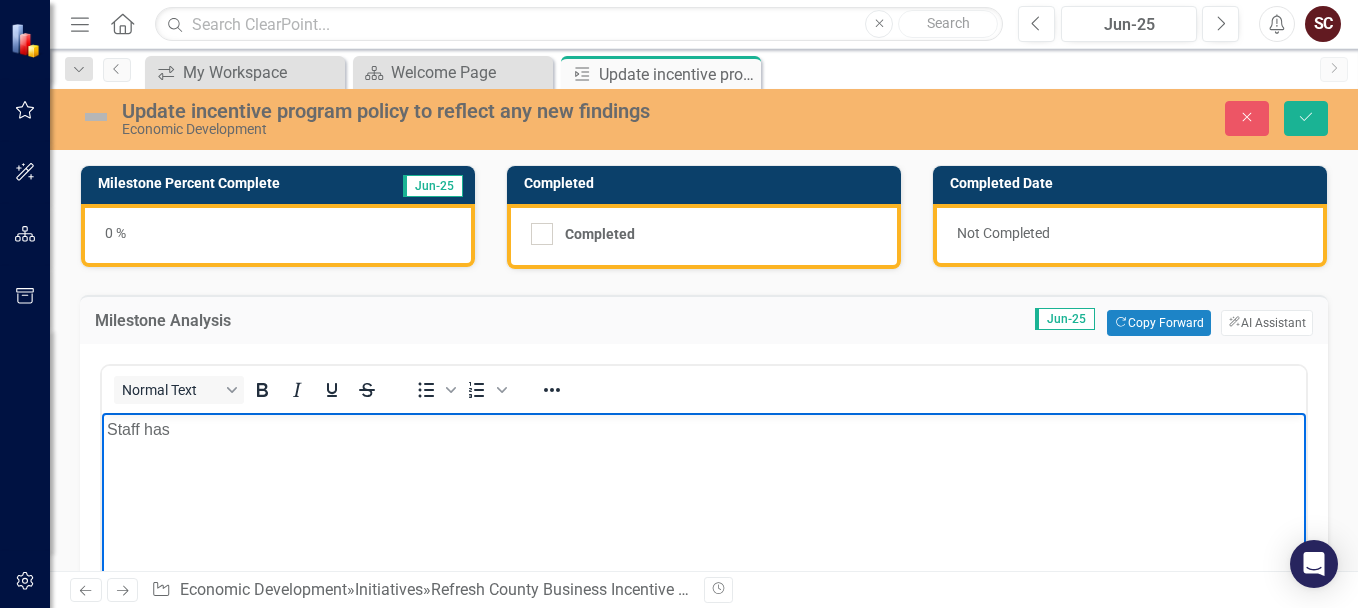 click on "0 %" at bounding box center (278, 235) 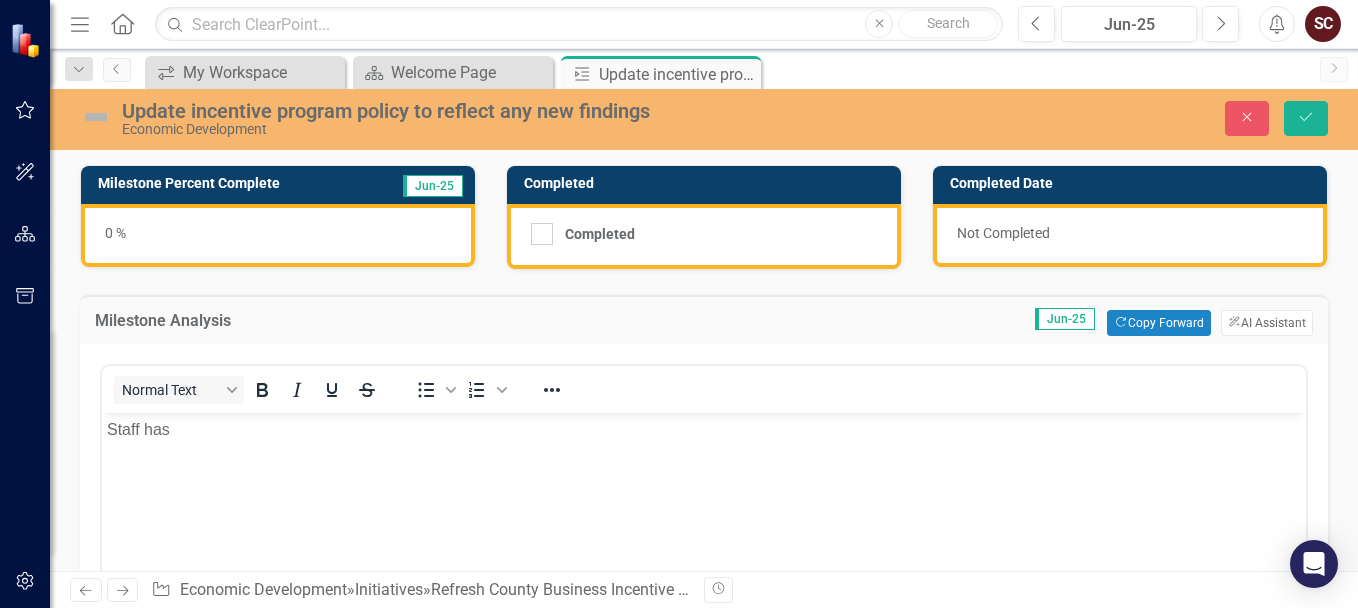 click on "0 %" at bounding box center [278, 235] 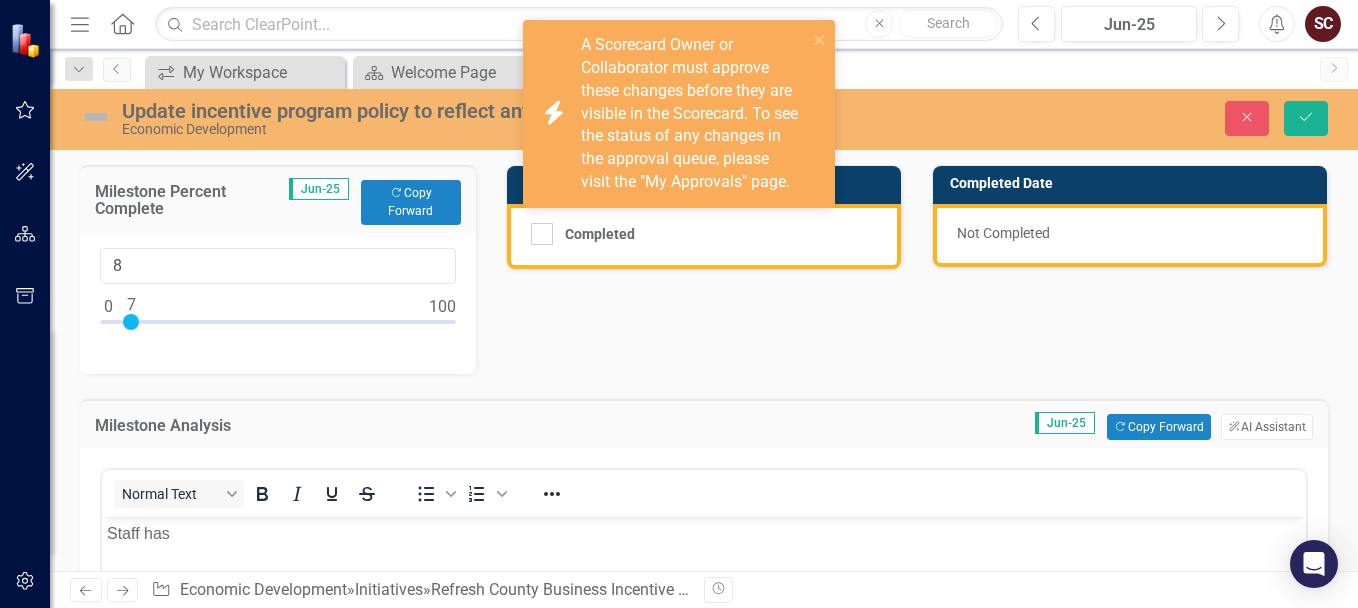type on "10" 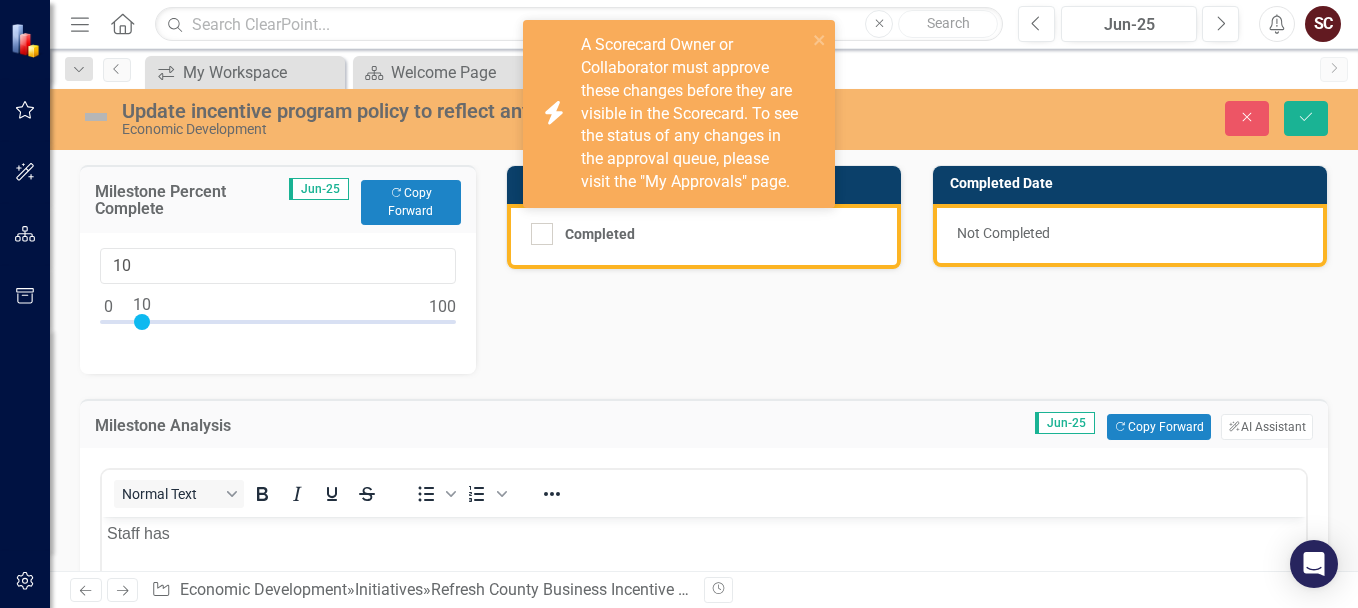 drag, startPoint x: 111, startPoint y: 324, endPoint x: 145, endPoint y: 323, distance: 34.0147 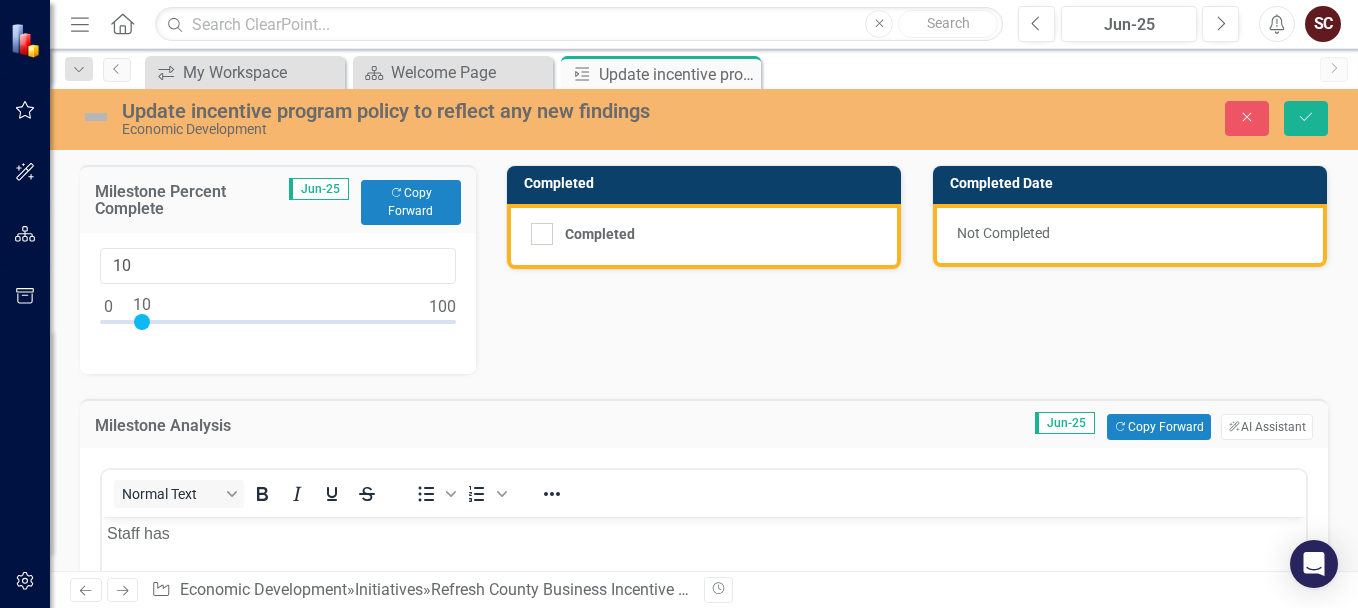 scroll, scrollTop: 100, scrollLeft: 0, axis: vertical 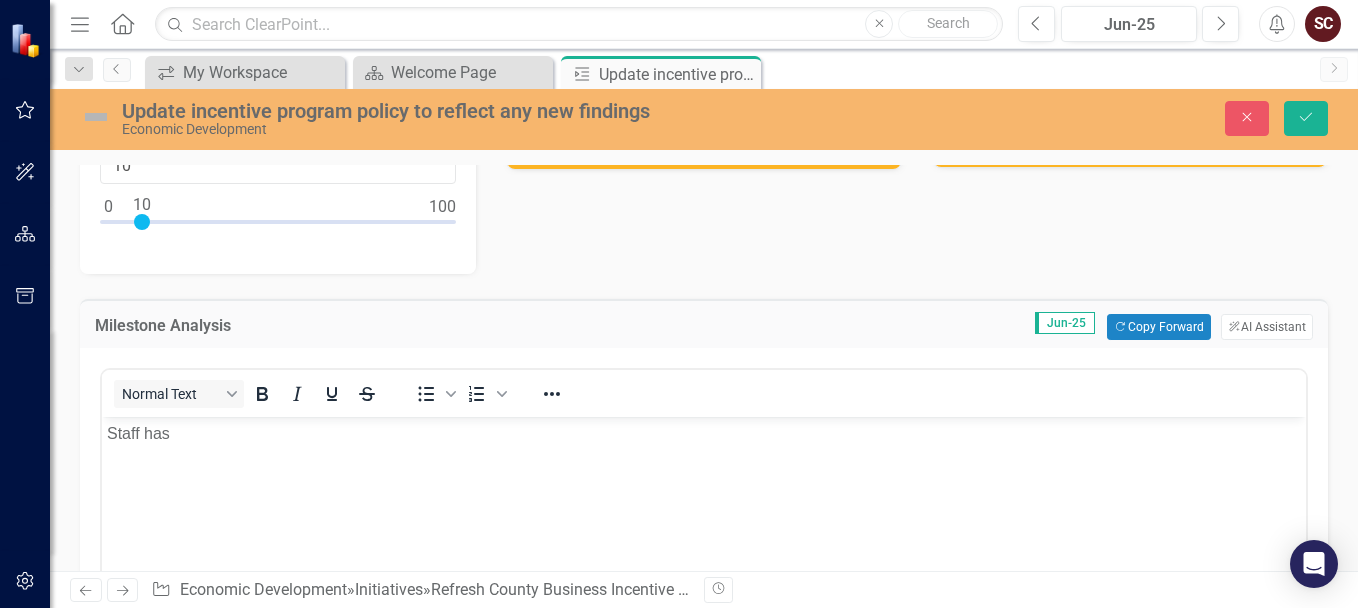 click on "Staff has" at bounding box center (704, 434) 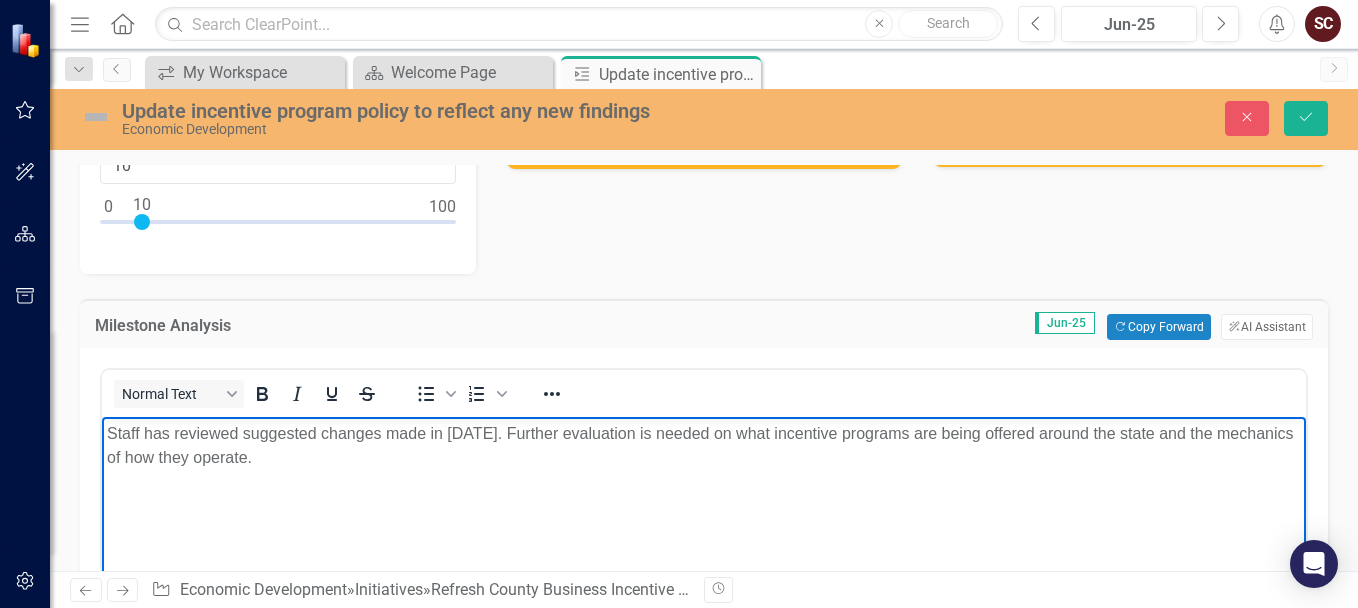 click on "Staff has reviewed suggested changes made in 2019. Further evaluation is needed on what incentive programs are being offered around the state and the mechanics of how they operate." at bounding box center [704, 446] 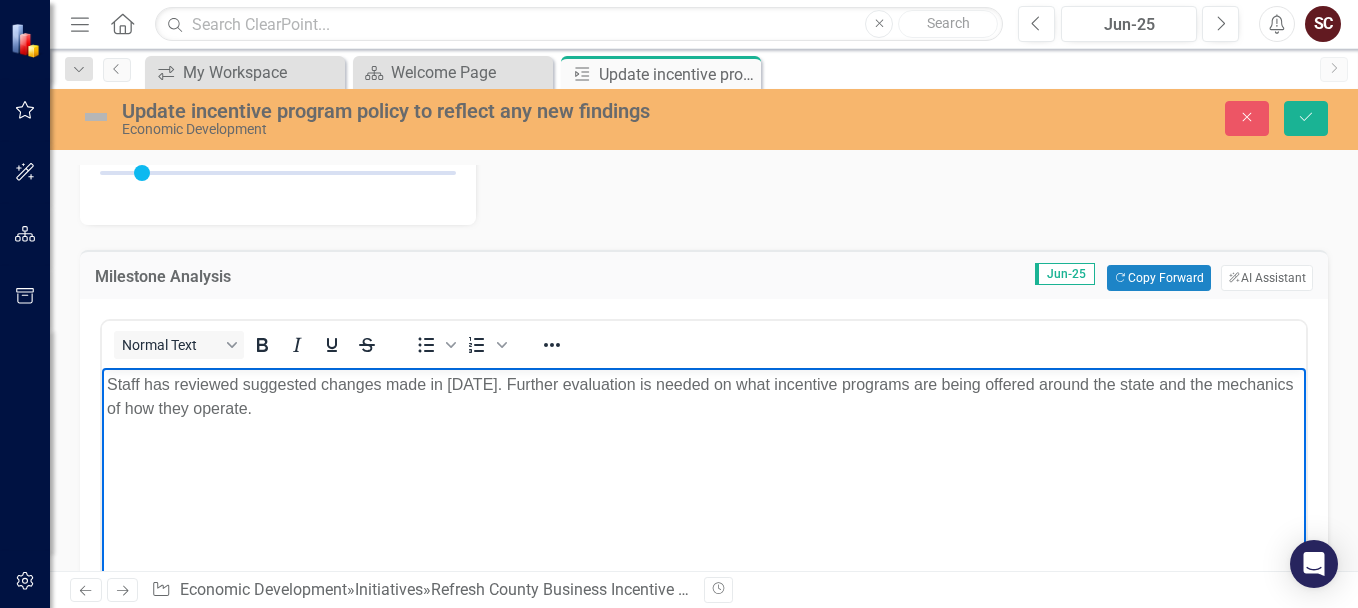 scroll, scrollTop: 100, scrollLeft: 0, axis: vertical 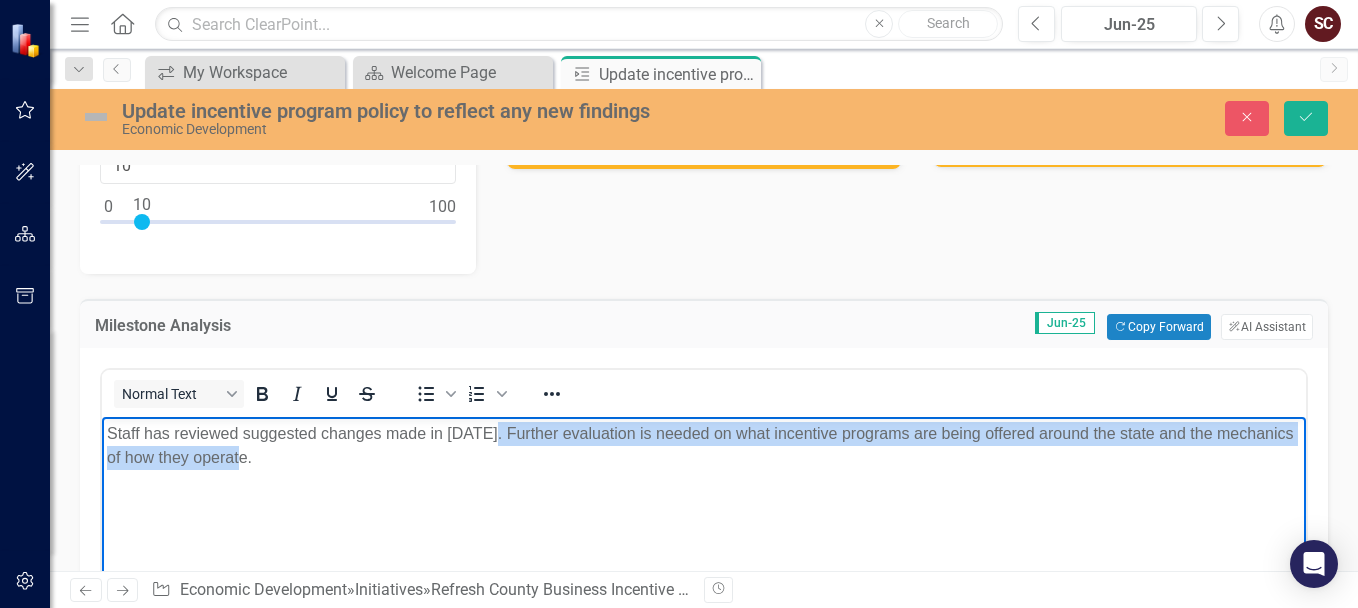 drag, startPoint x: 254, startPoint y: 457, endPoint x: 490, endPoint y: 434, distance: 237.11812 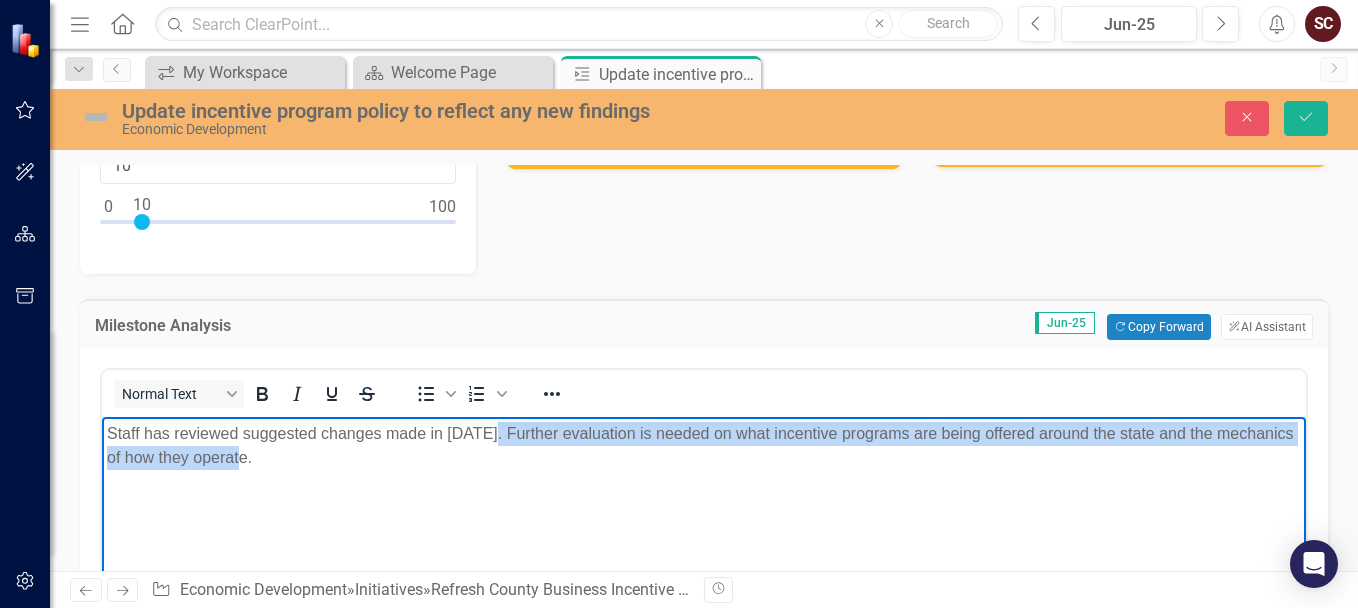 click on "Staff has reviewed suggested changes made in 2019. Further evaluation is needed on what incentive programs are being offered around the state and the mechanics of how they operate." at bounding box center (704, 446) 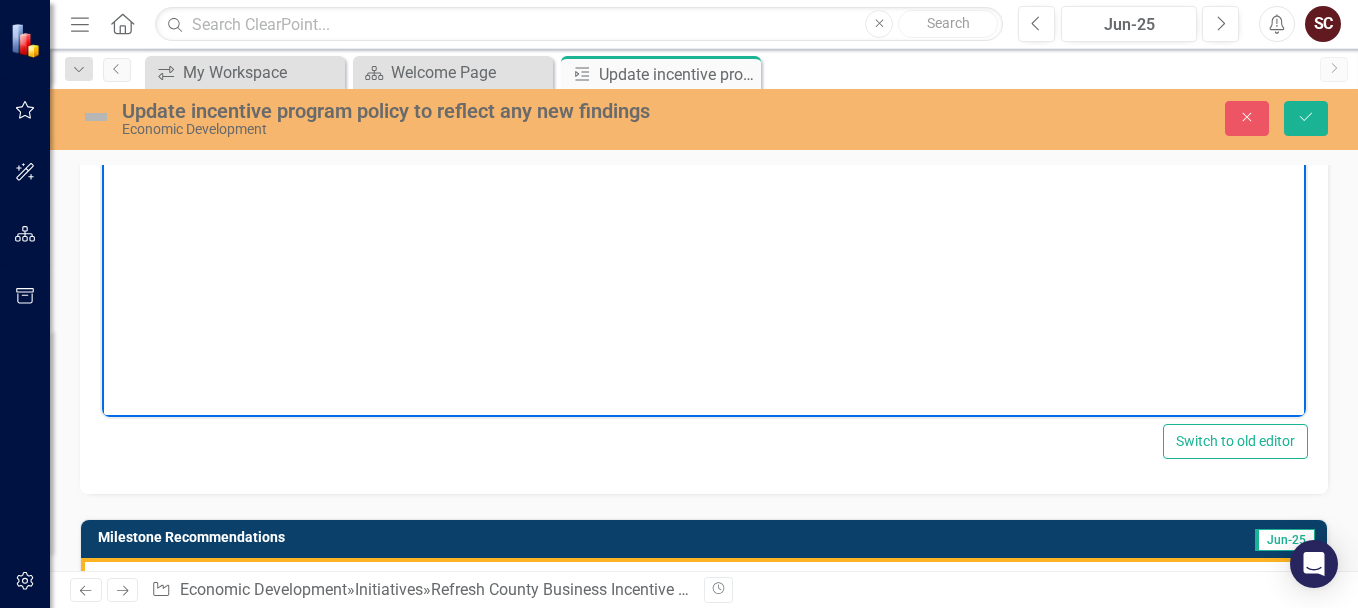 scroll, scrollTop: 500, scrollLeft: 0, axis: vertical 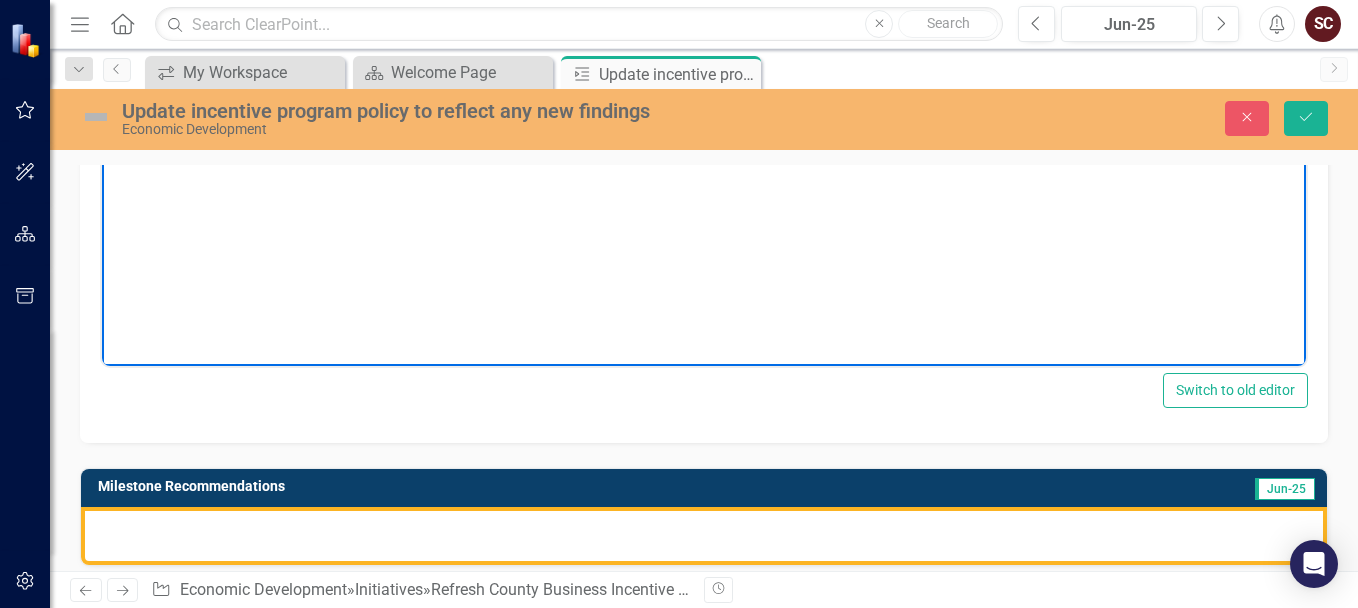 click at bounding box center [704, 536] 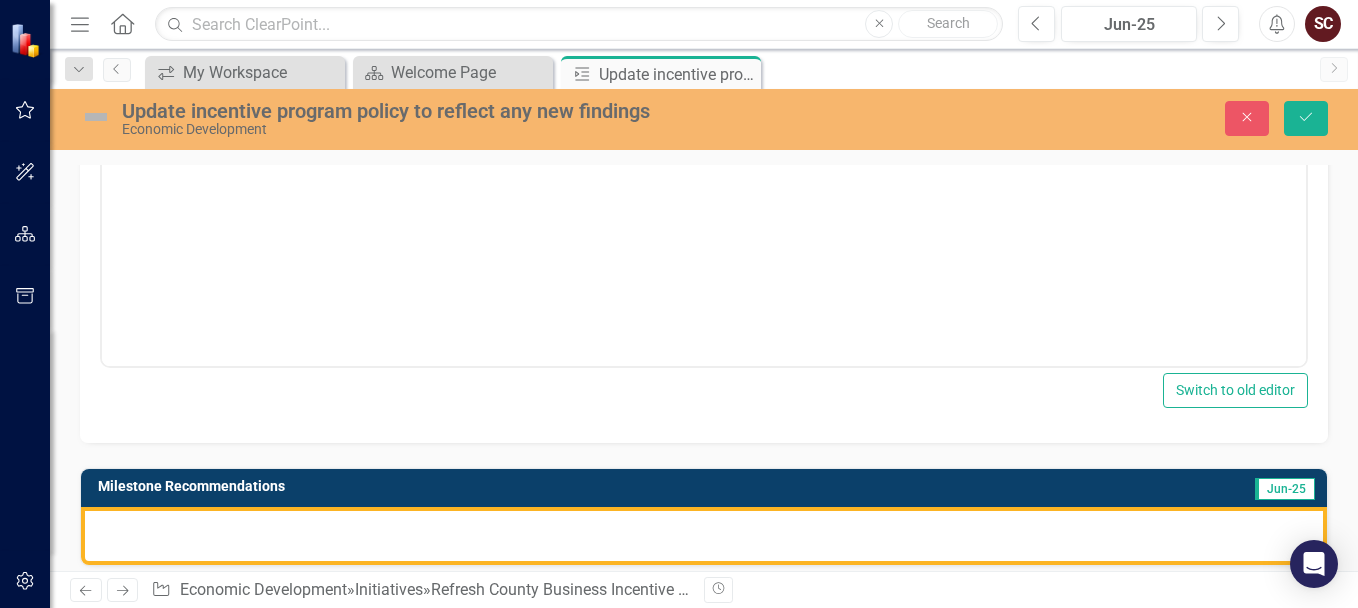 click at bounding box center (704, 536) 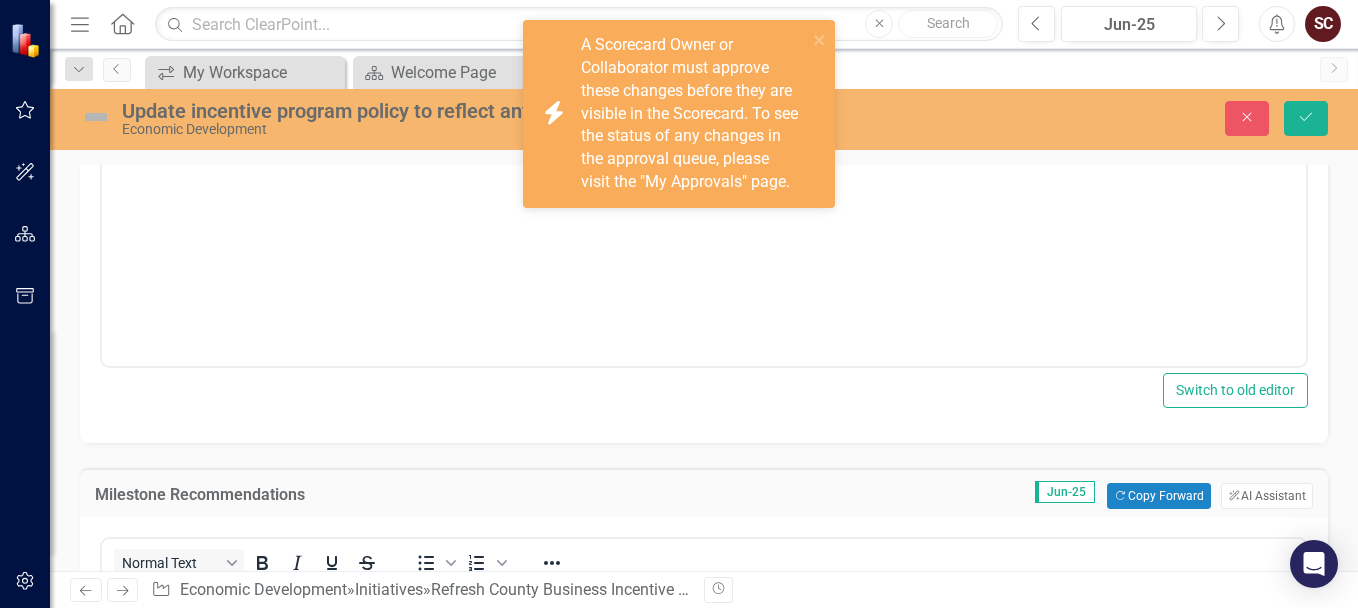 scroll, scrollTop: 0, scrollLeft: 0, axis: both 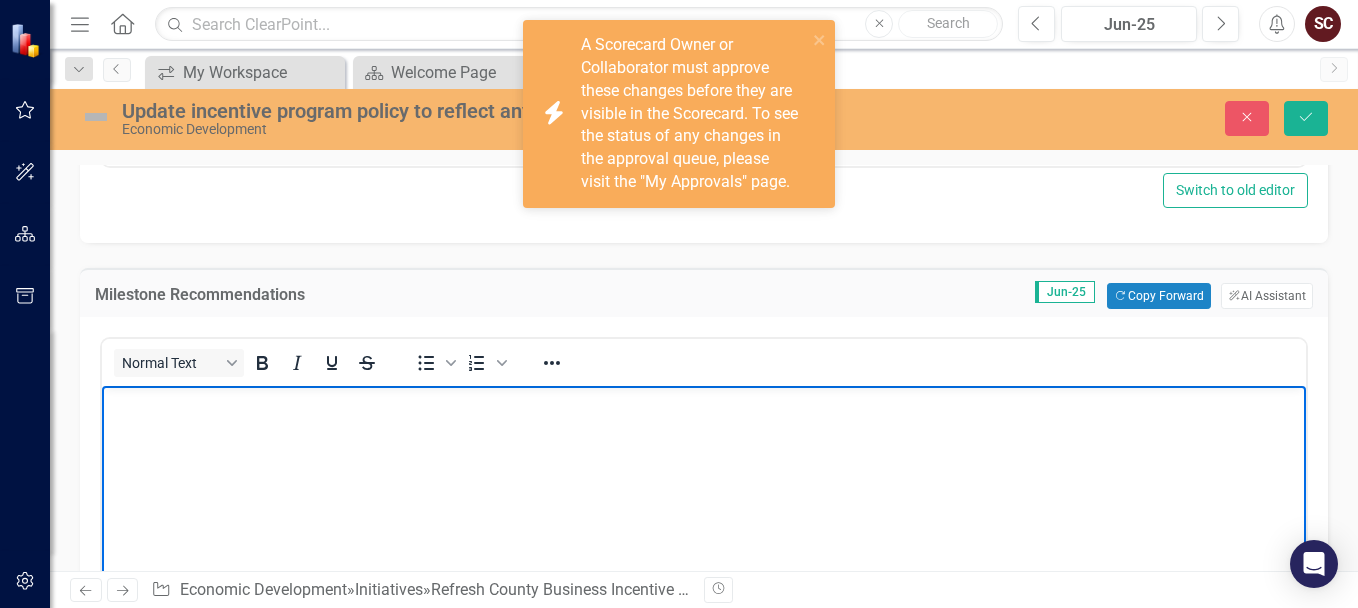 click at bounding box center (704, 536) 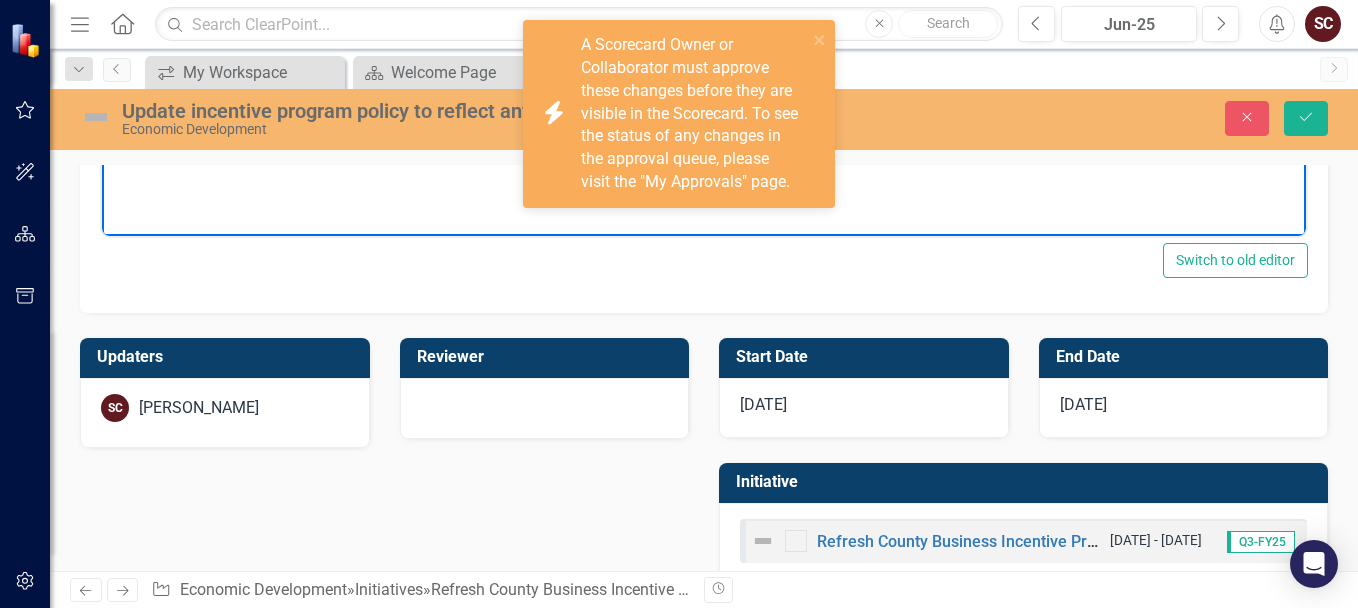 scroll, scrollTop: 1200, scrollLeft: 0, axis: vertical 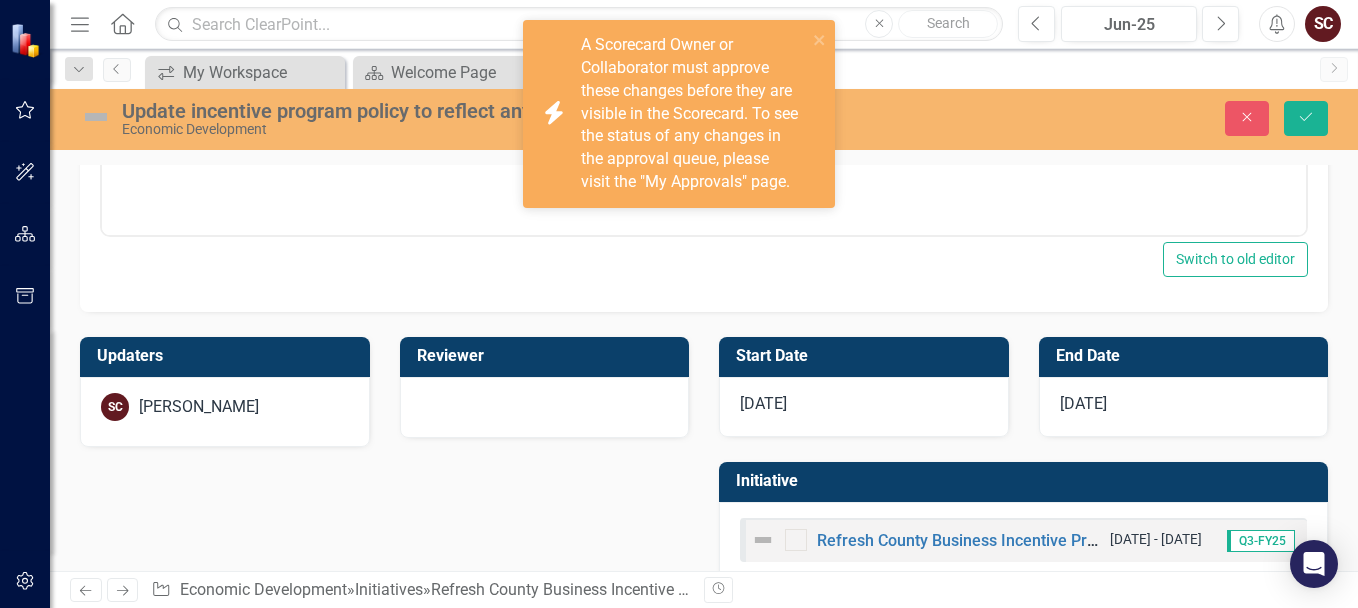 click on "[DATE]" at bounding box center (1083, 403) 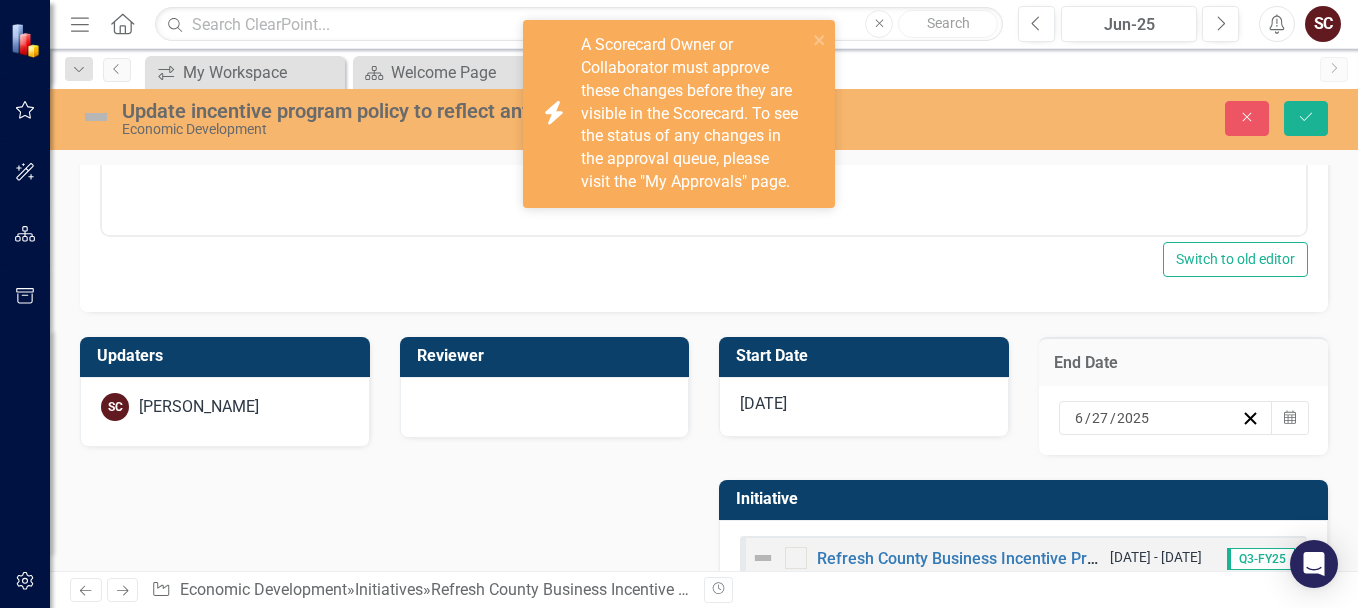 click on "2025" at bounding box center [1133, 418] 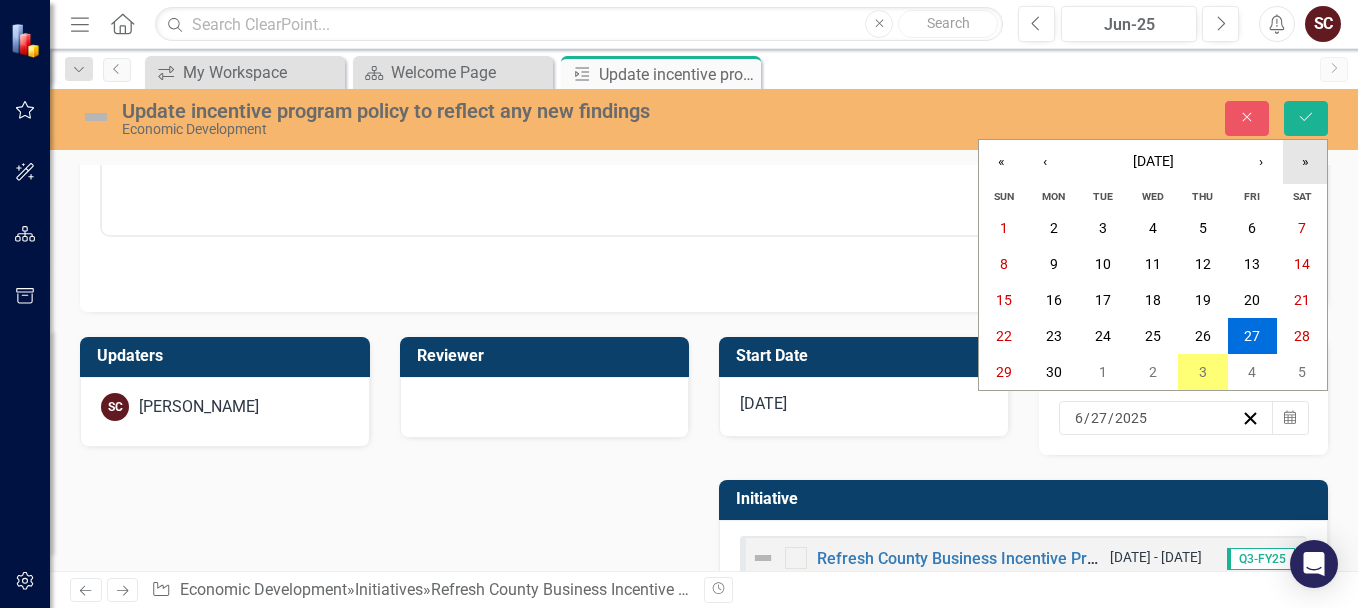 click on "»" at bounding box center [1305, 162] 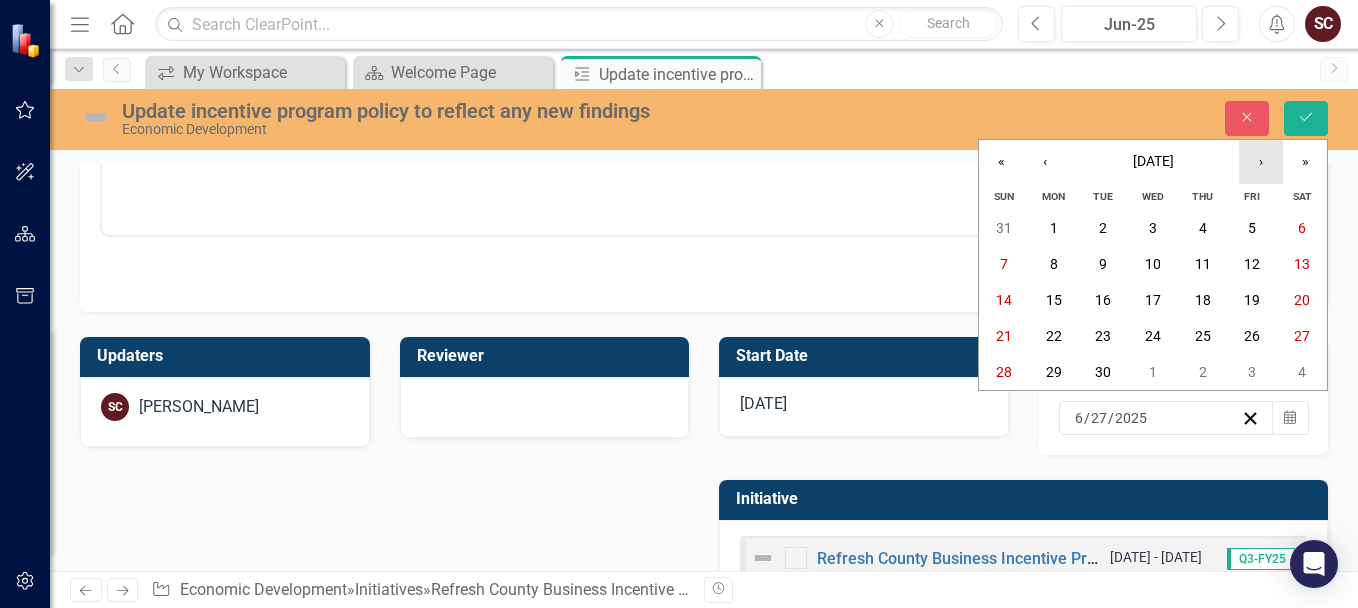 click on "›" at bounding box center (1261, 162) 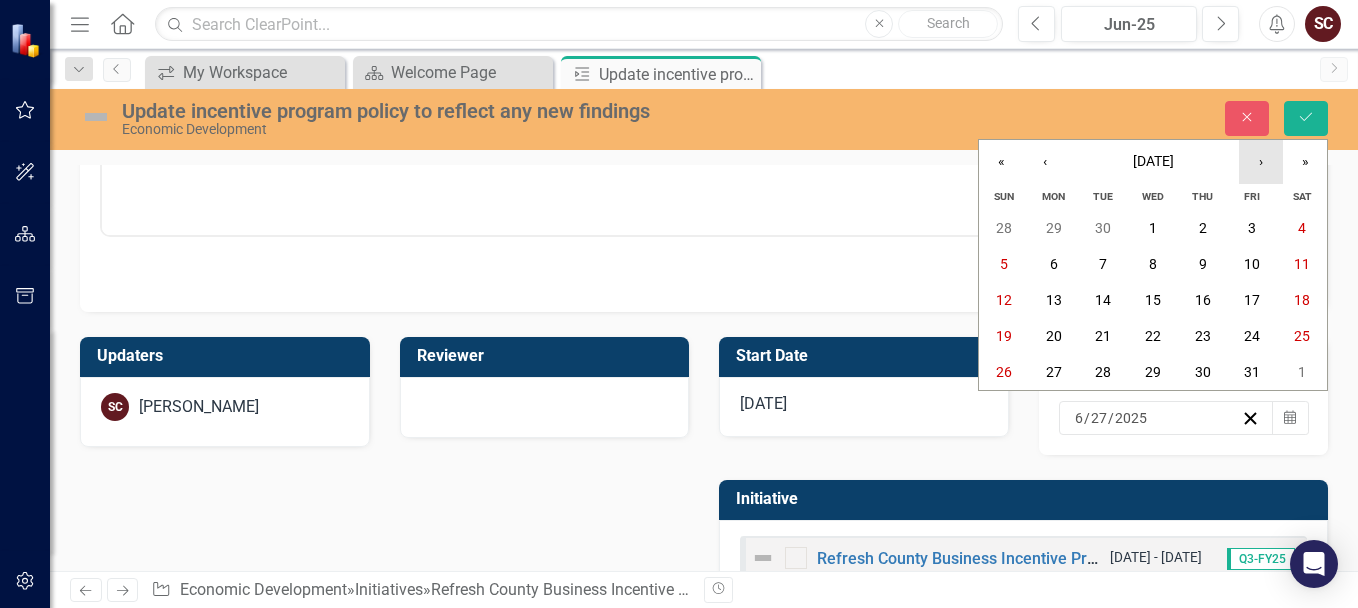 click on "›" at bounding box center (1261, 162) 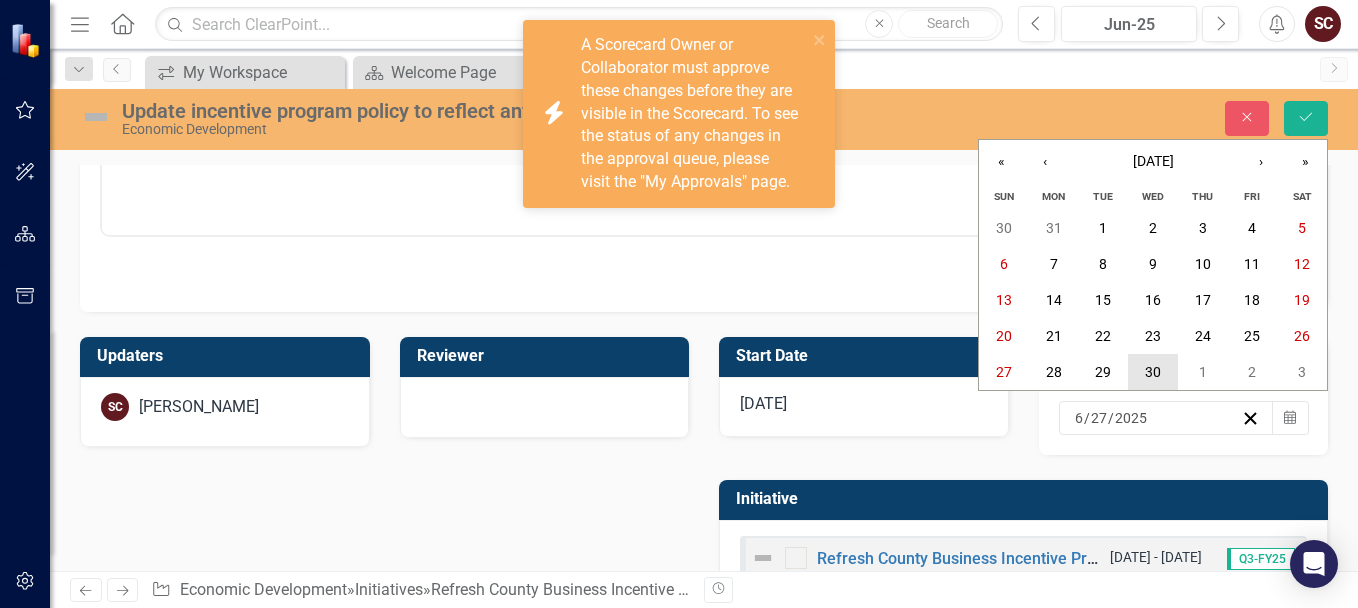 click on "30" at bounding box center [1153, 372] 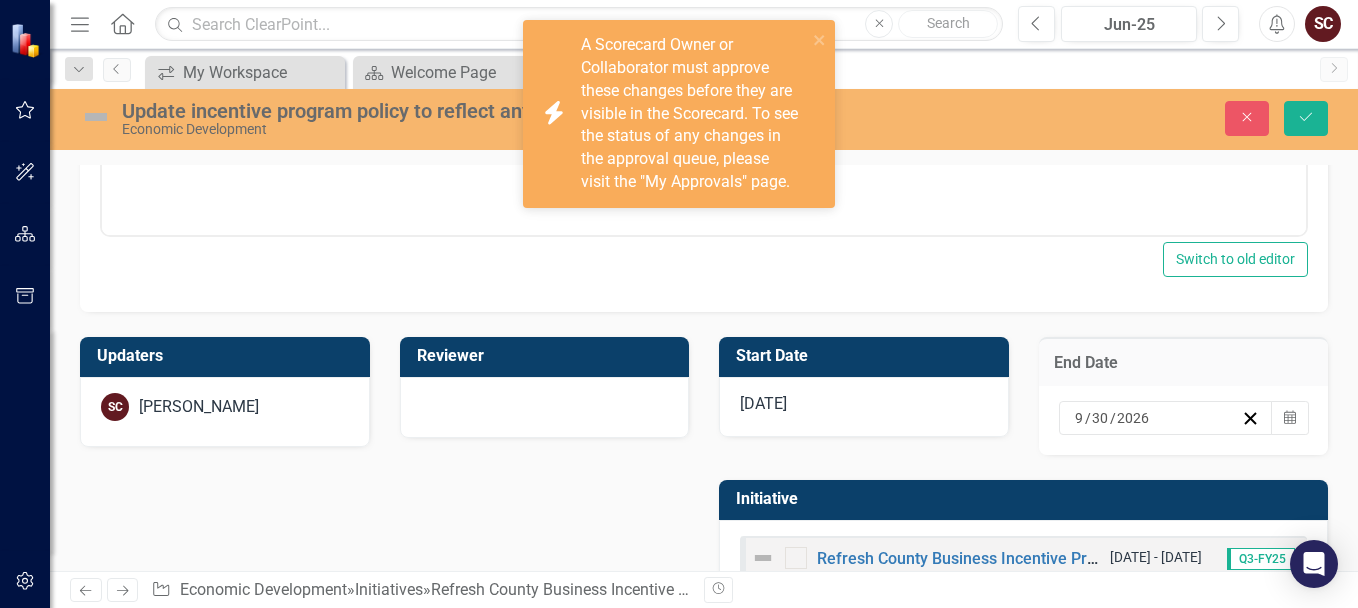 click on "Updaters SC Sam Camp Reviewer Start Date 5/27/25 End Date 9 / 30 / 2026 Calendar Initiative Refresh County Business Incentive Program to reflect current target industries and associated aspects (e.g. capital investment, wages, new jobs) 10/1/25 - 7/1/26 Q3-FY25" at bounding box center (704, 461) 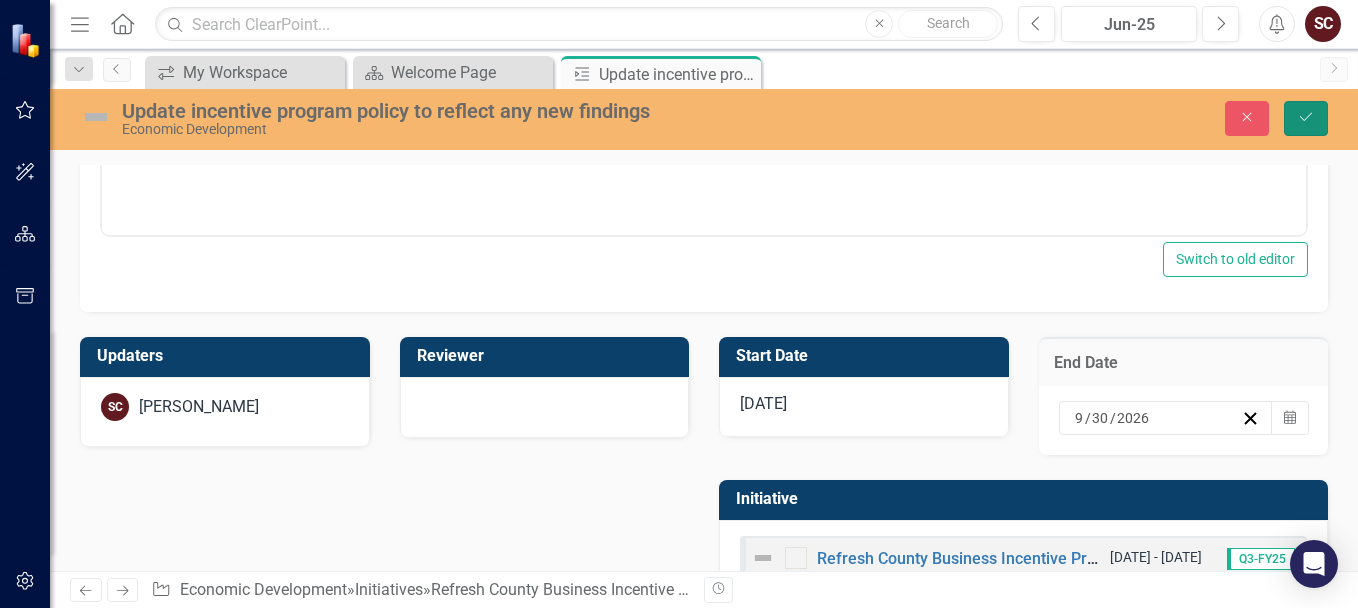 click on "Save" 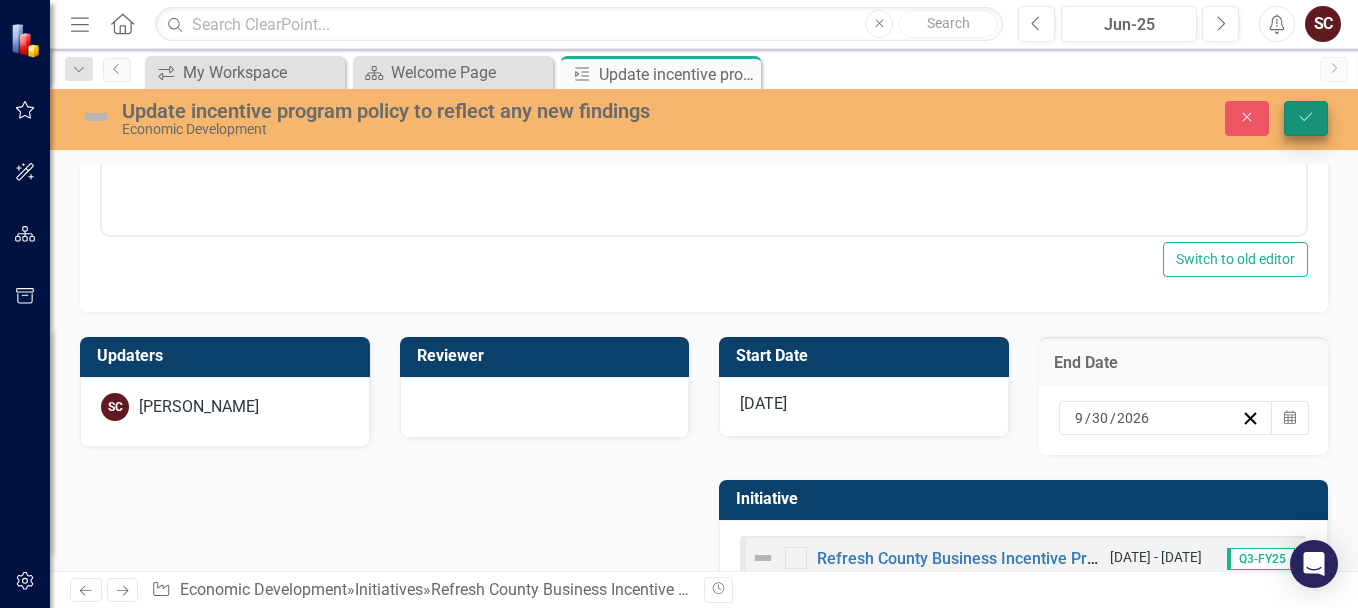 scroll, scrollTop: 253, scrollLeft: 0, axis: vertical 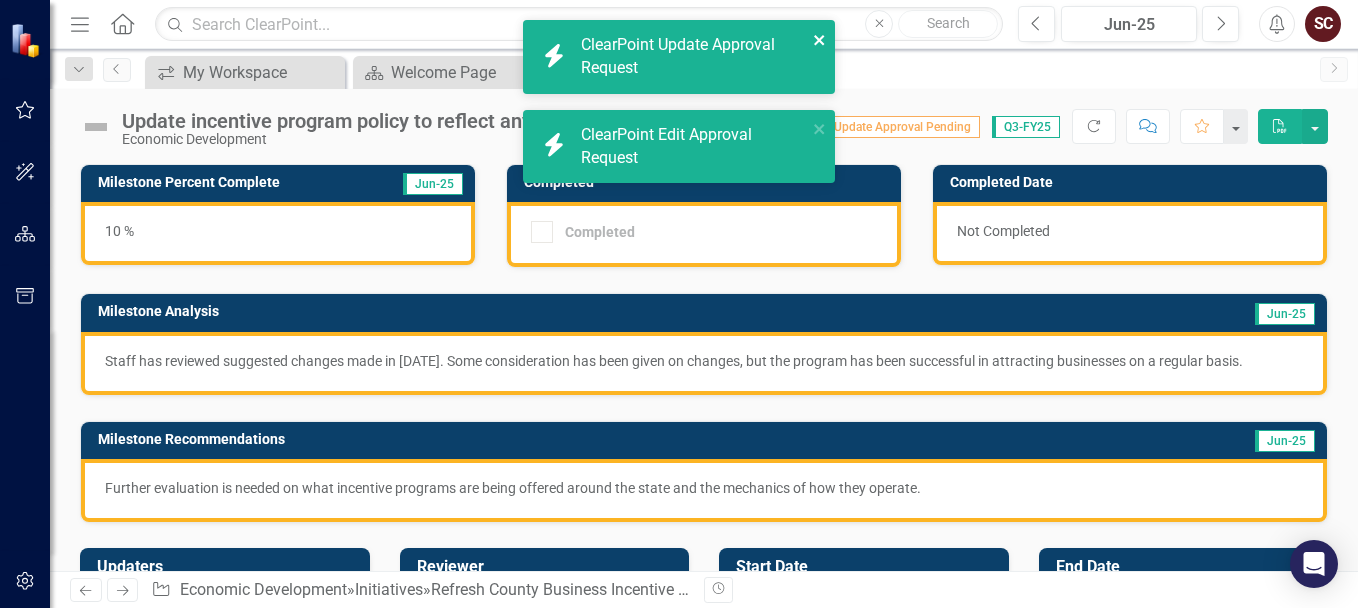 click on "icon.bolt ClearPoint Update Approval Request icon.bolt ClearPoint Edit Approval Request" at bounding box center [679, 109] 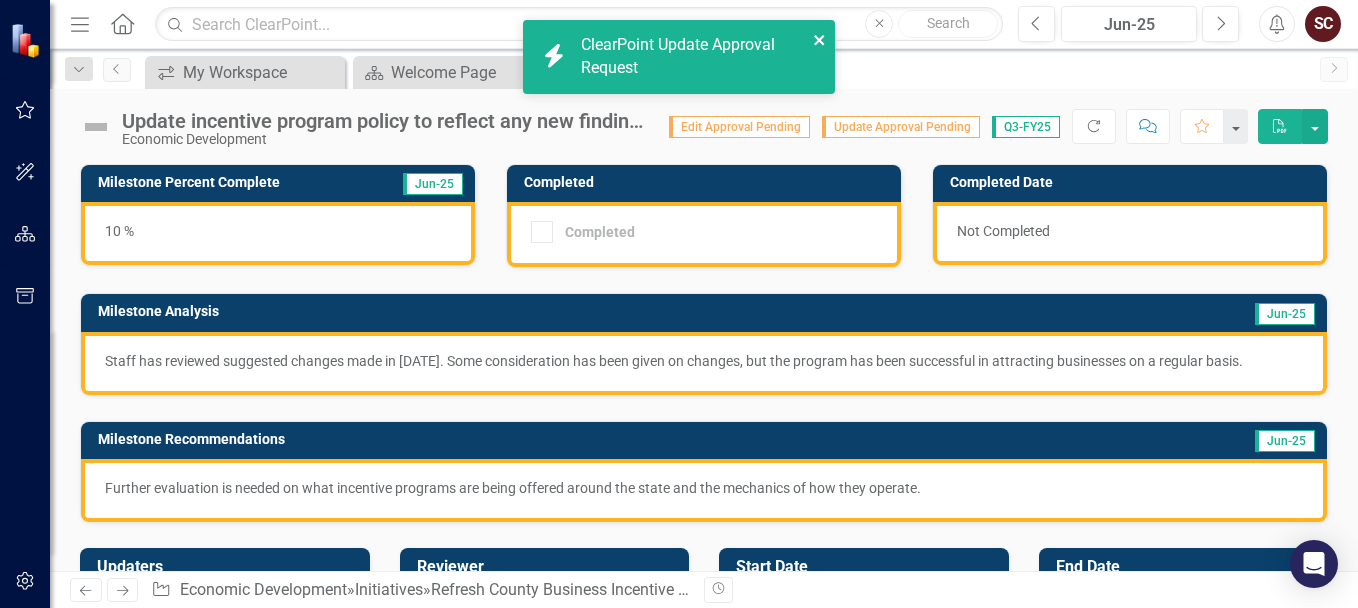 click 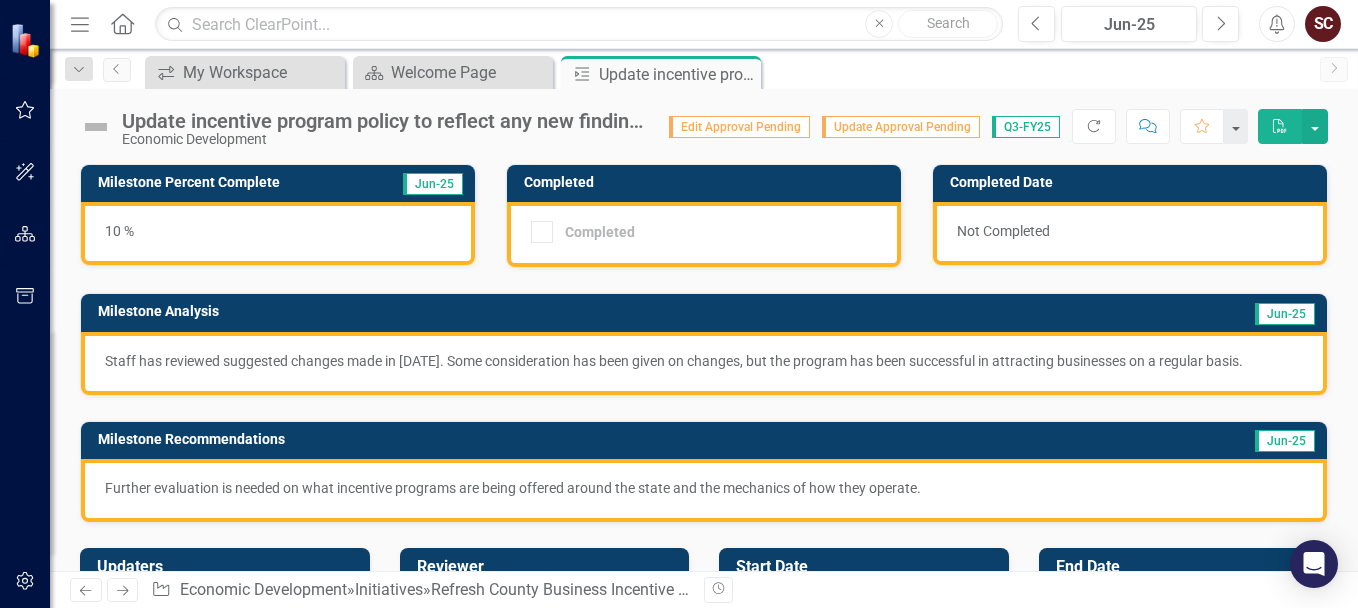 click on "icon.workspace My Workspace Close Scorecard Welcome Page Close Milestone Update incentive program policy to reflect any new findings Pin Close" at bounding box center [725, 72] 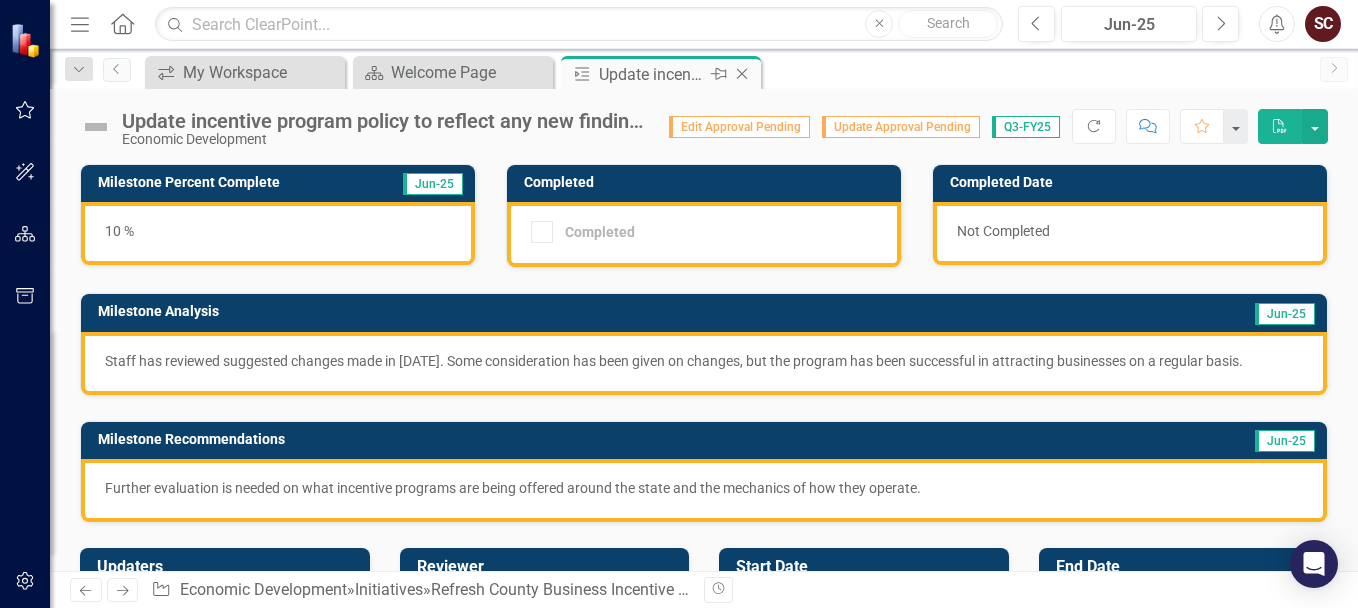 click on "Close" 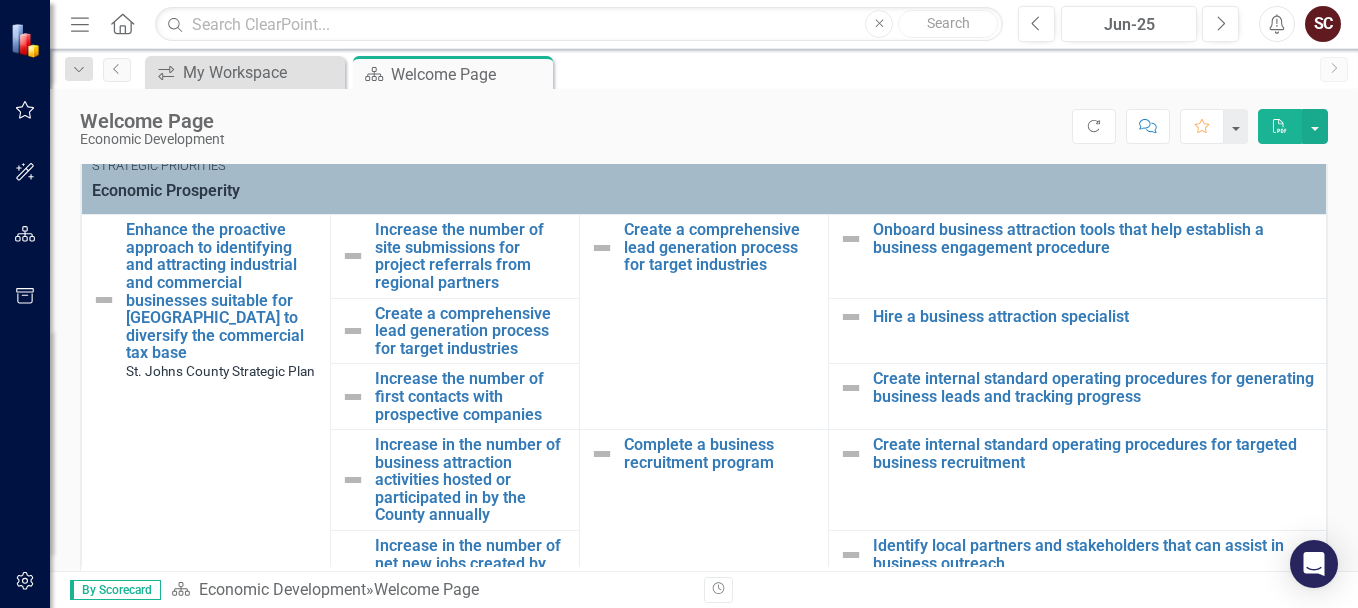 scroll, scrollTop: 500, scrollLeft: 0, axis: vertical 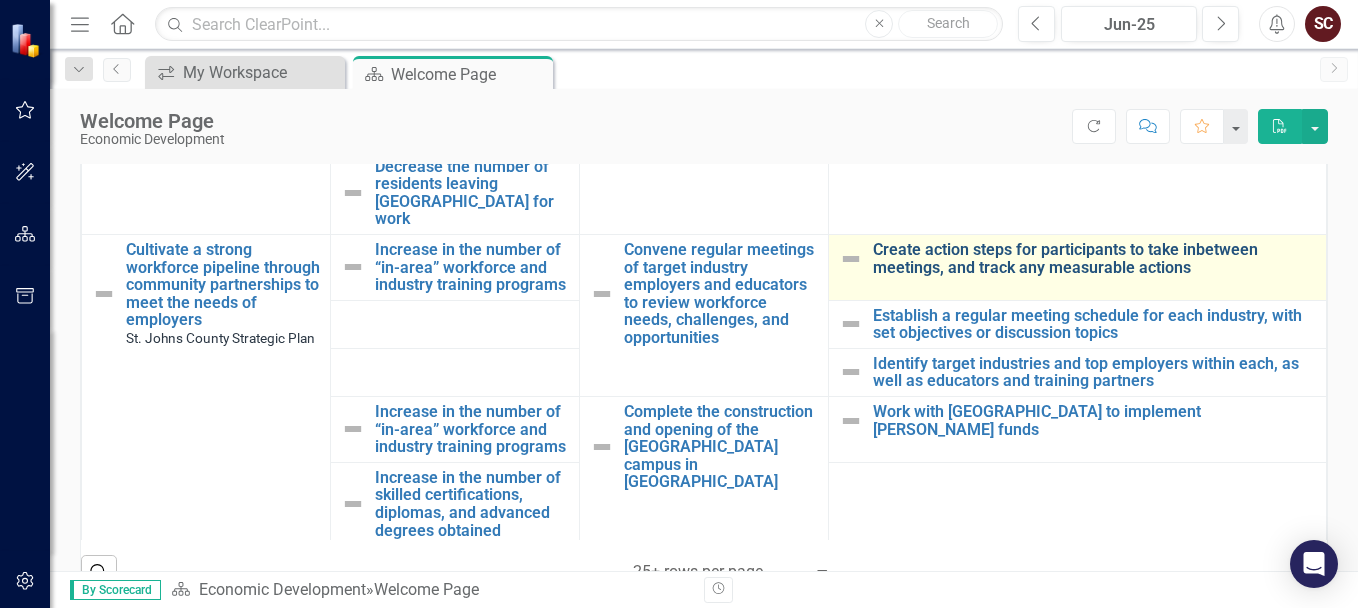 click on "Create action steps for participants to take inbetween meetings, and track any measurable actions" at bounding box center [1094, 258] 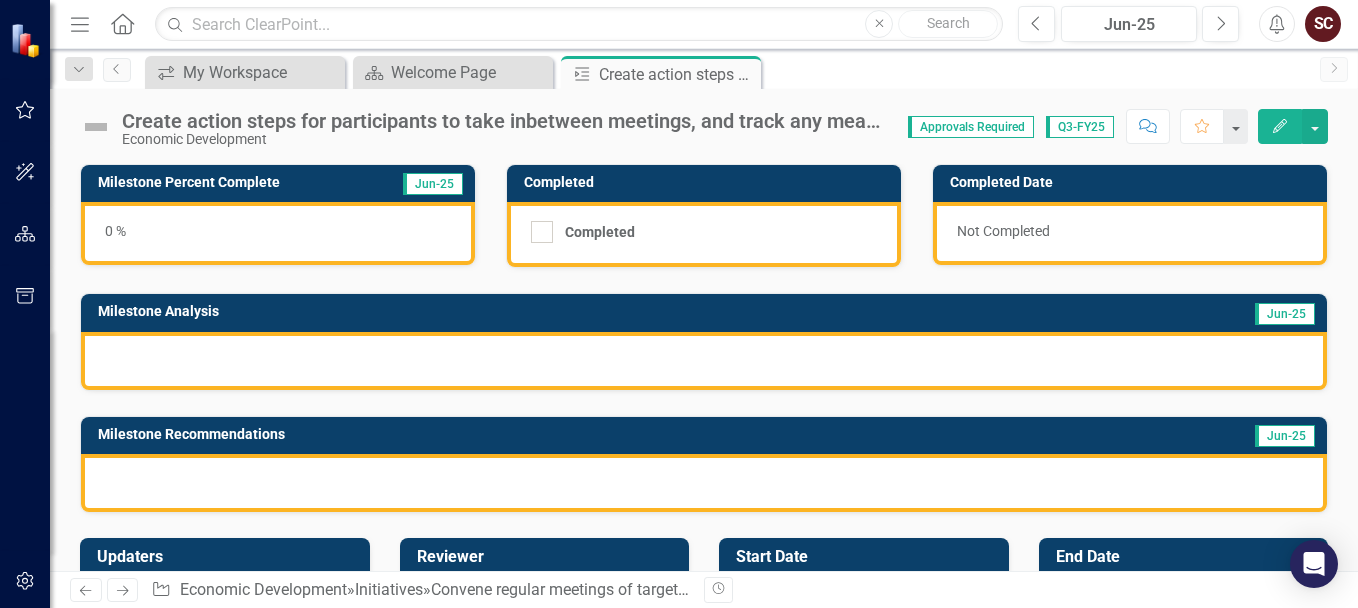 click on "0 %" at bounding box center [278, 233] 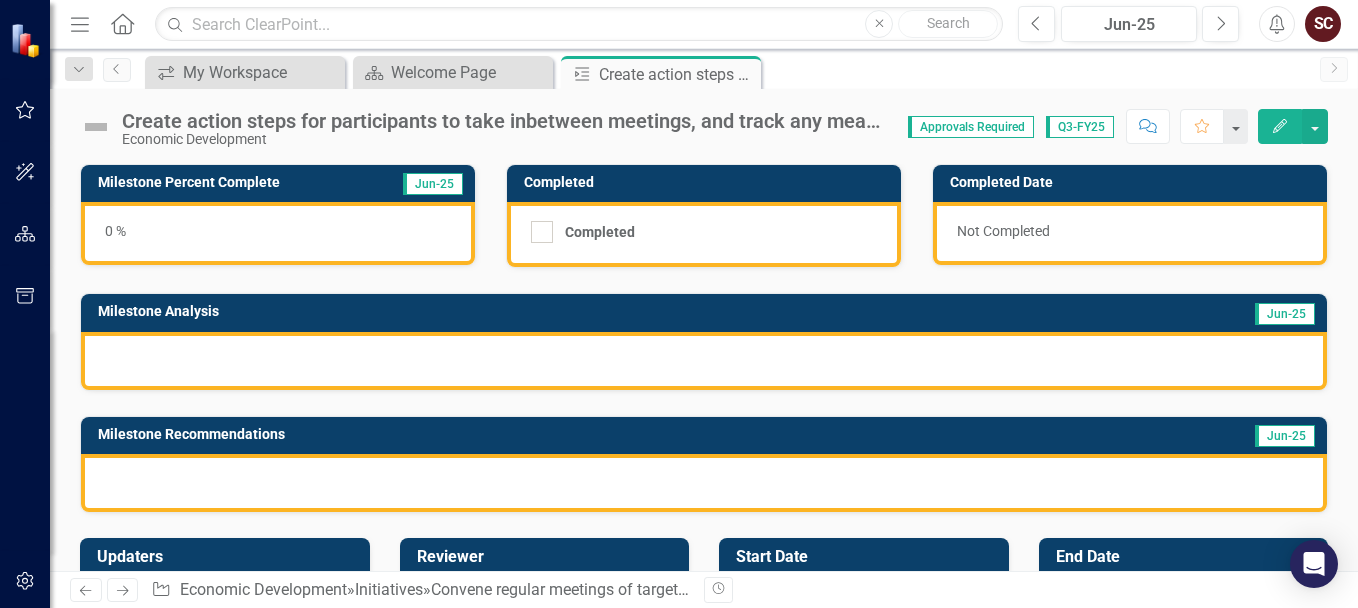 click on "0 %" at bounding box center [278, 233] 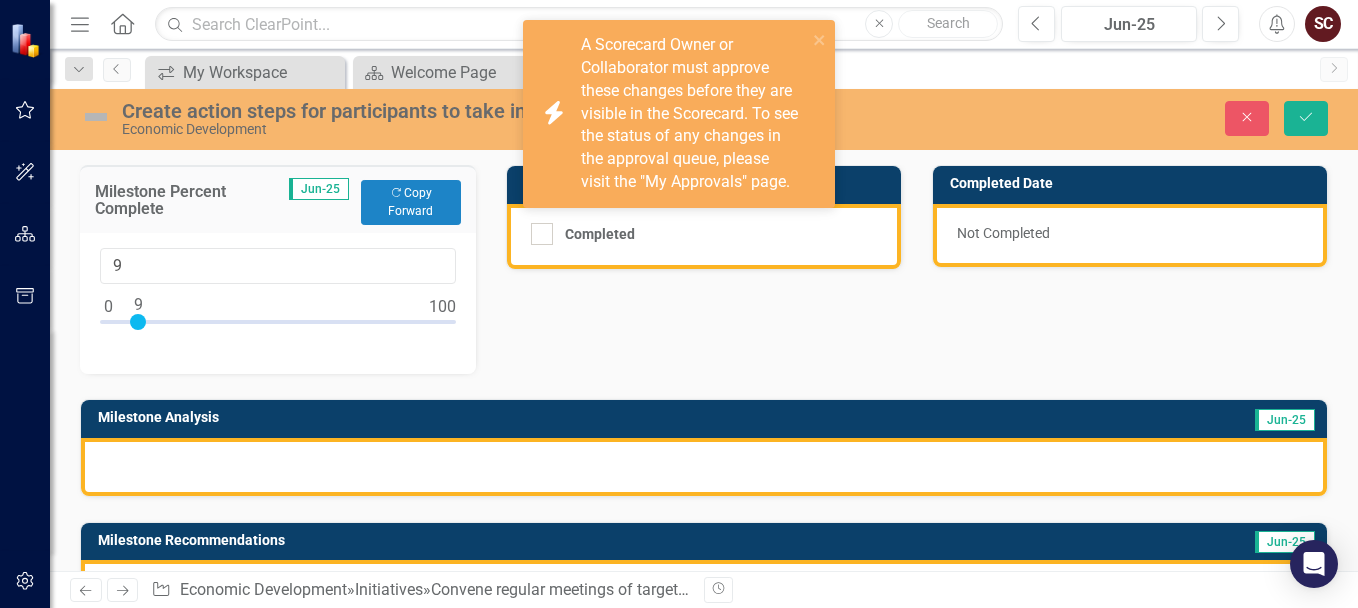 type on "10" 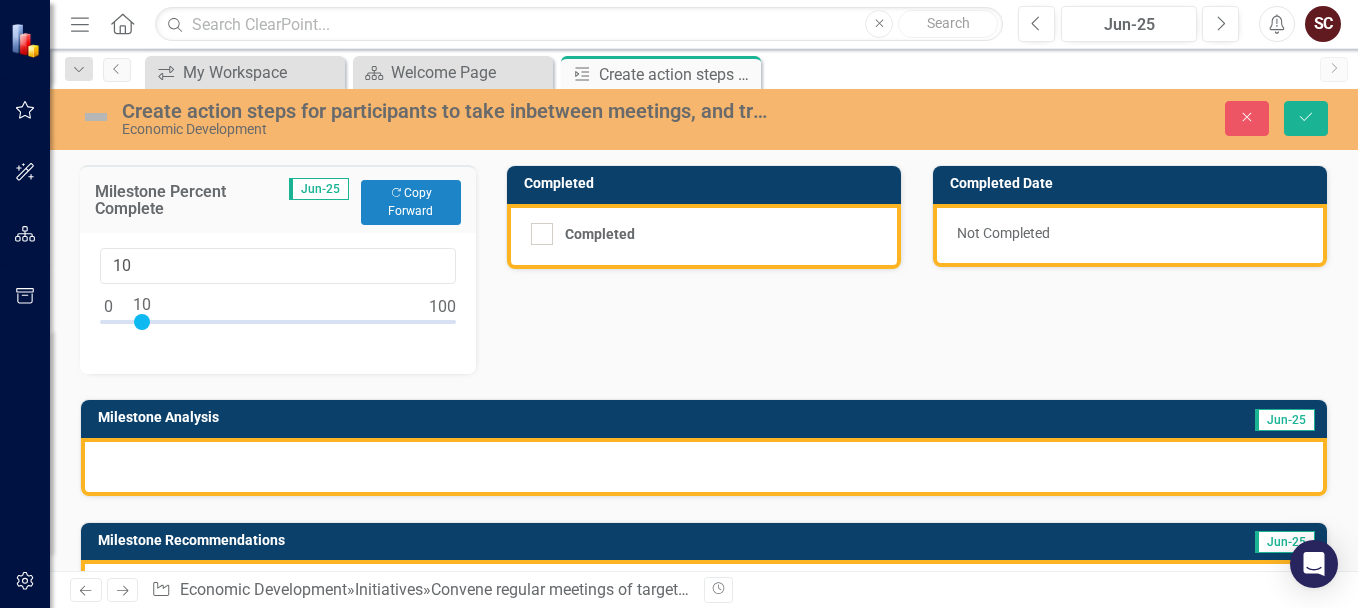 drag, startPoint x: 115, startPoint y: 323, endPoint x: 149, endPoint y: 325, distance: 34.058773 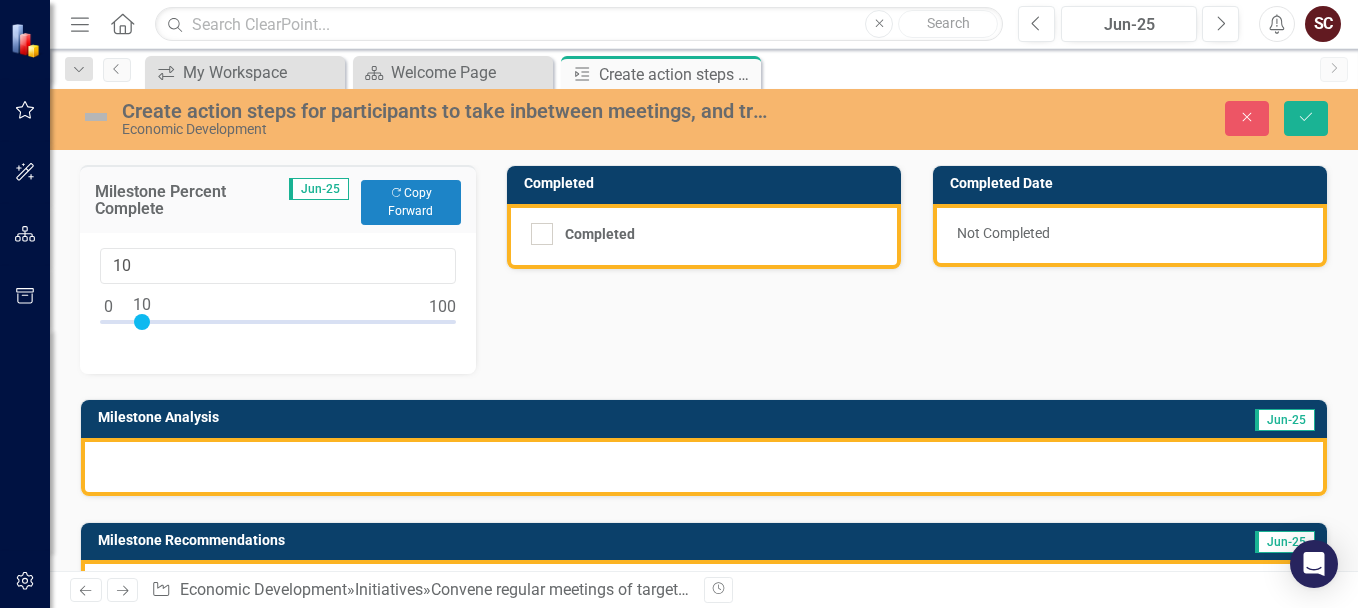 click at bounding box center (142, 322) 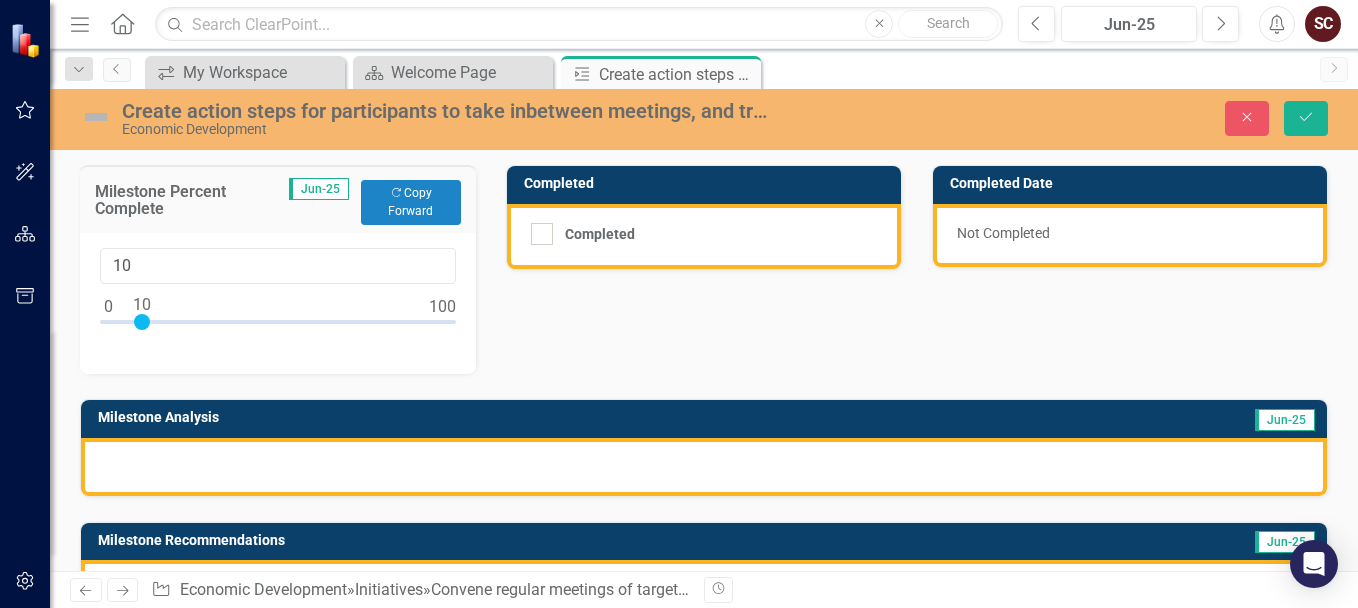 click on "Milestone Percent Complete Jun-25 Copy Forward  Copy Forward  10 Completed Completed Completed Date Not Completed Milestone Analysis Jun-25 Milestone Recommendations Jun-25" at bounding box center [704, 379] 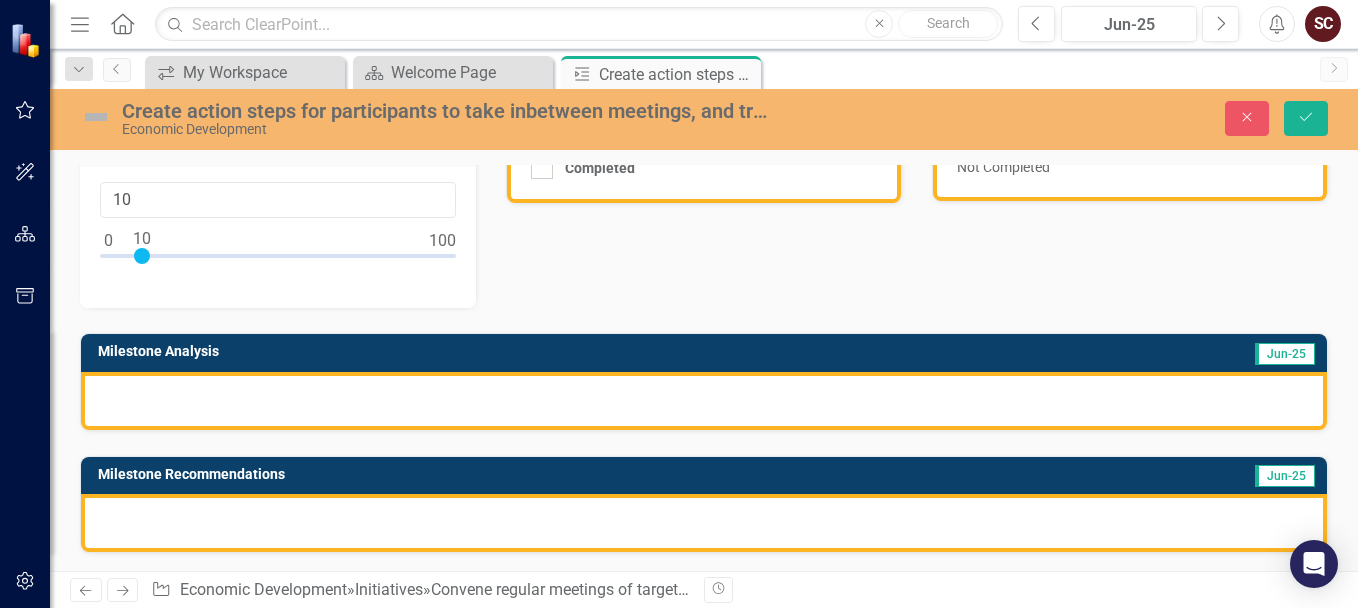 scroll, scrollTop: 100, scrollLeft: 0, axis: vertical 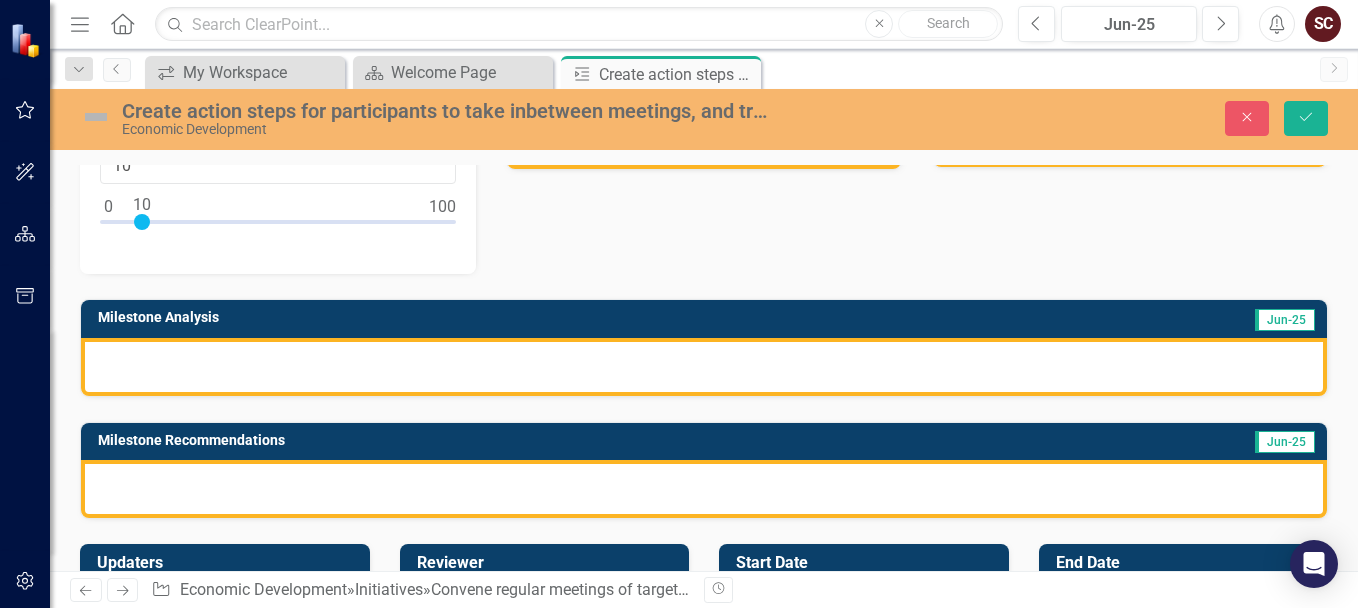 click at bounding box center [704, 367] 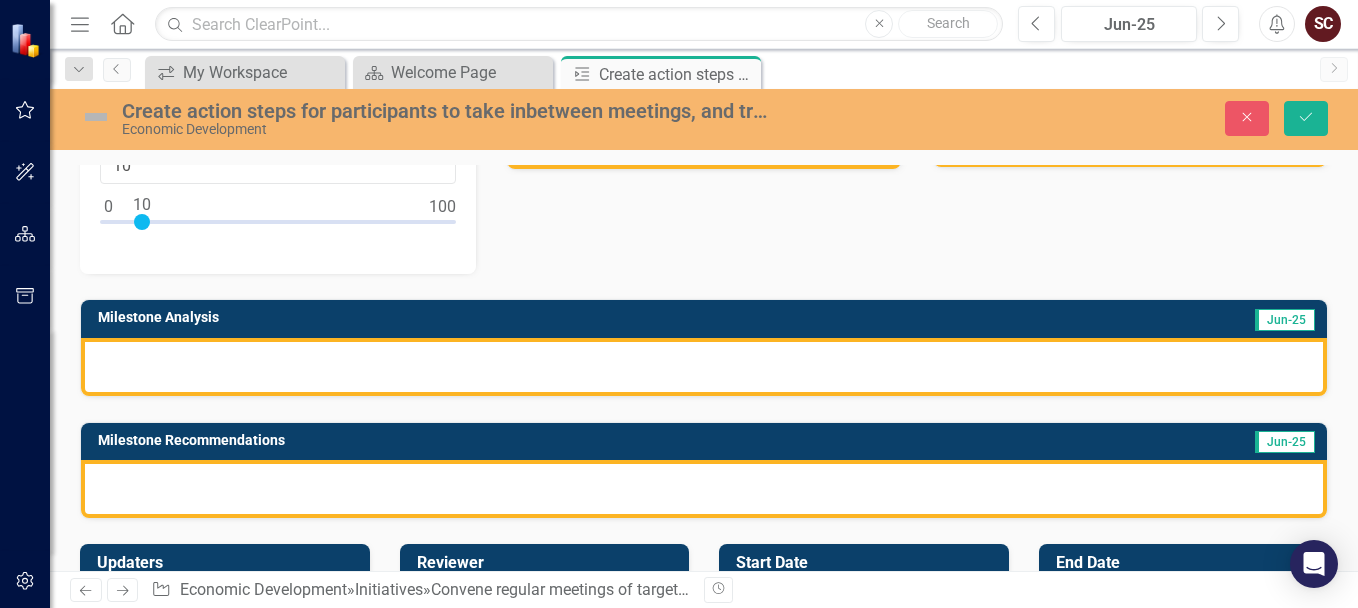 click at bounding box center (704, 367) 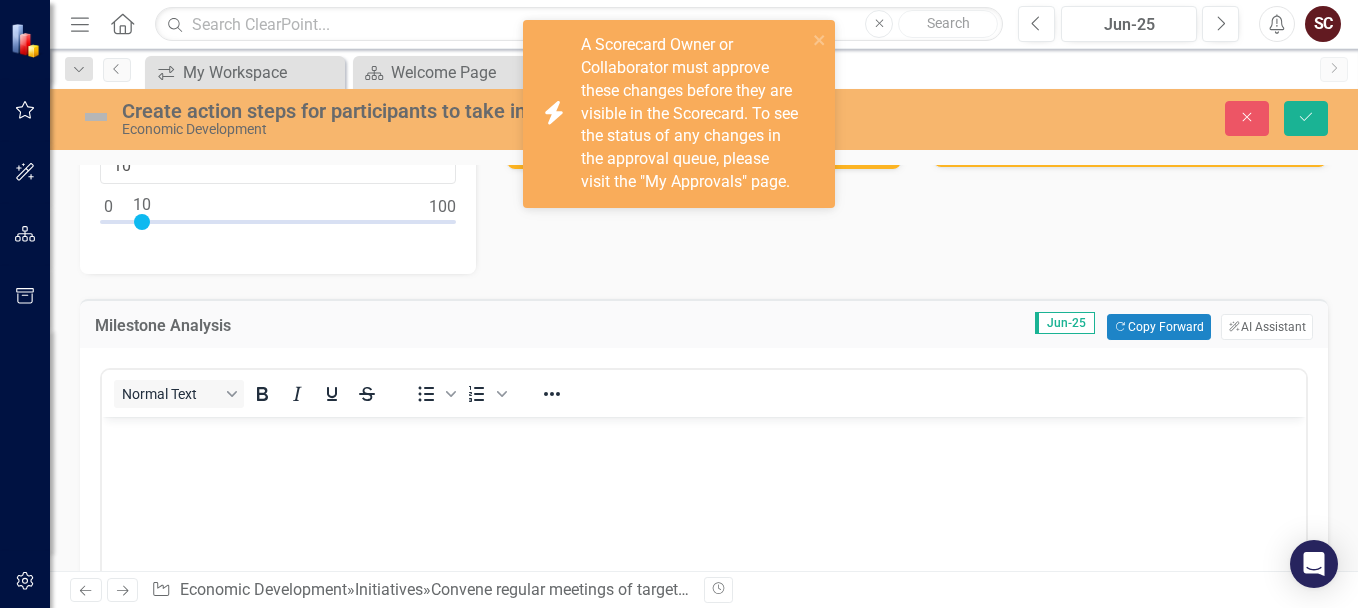 scroll, scrollTop: 0, scrollLeft: 0, axis: both 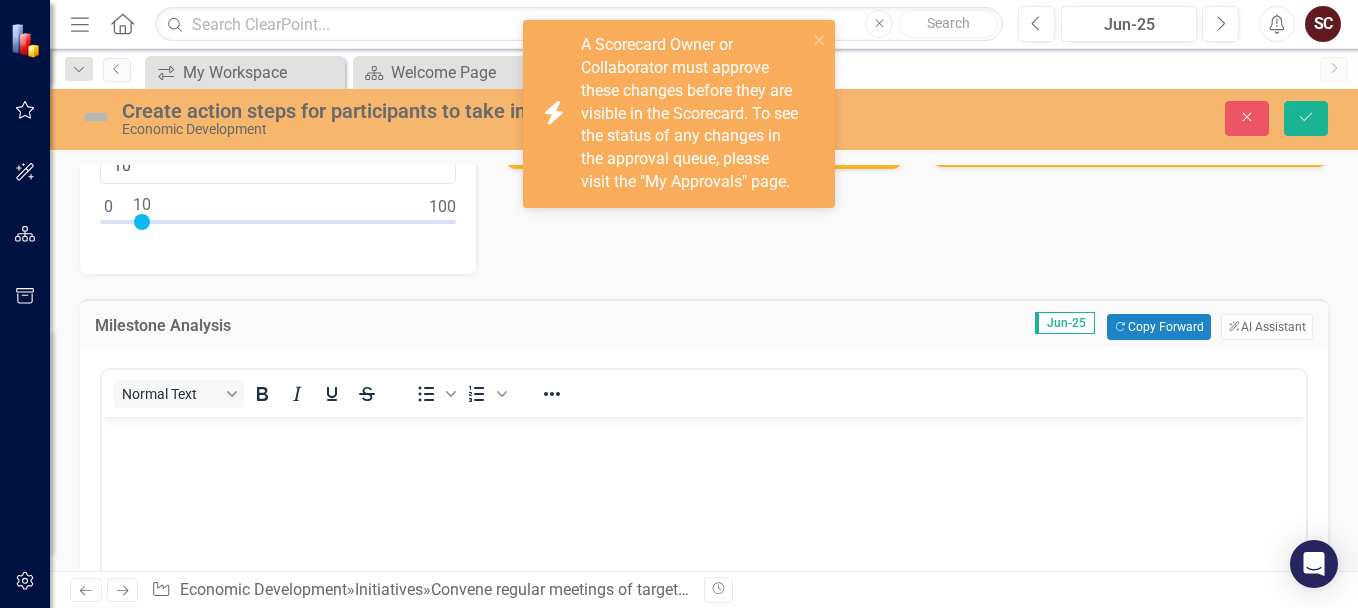 click at bounding box center [704, 434] 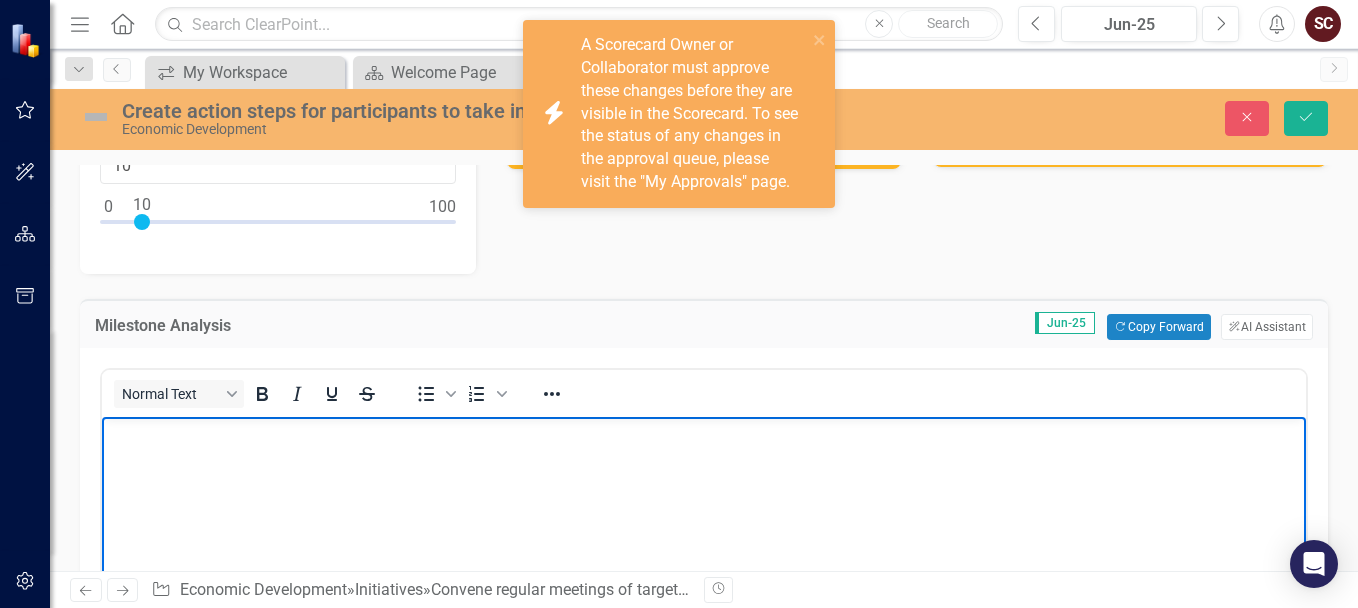 type 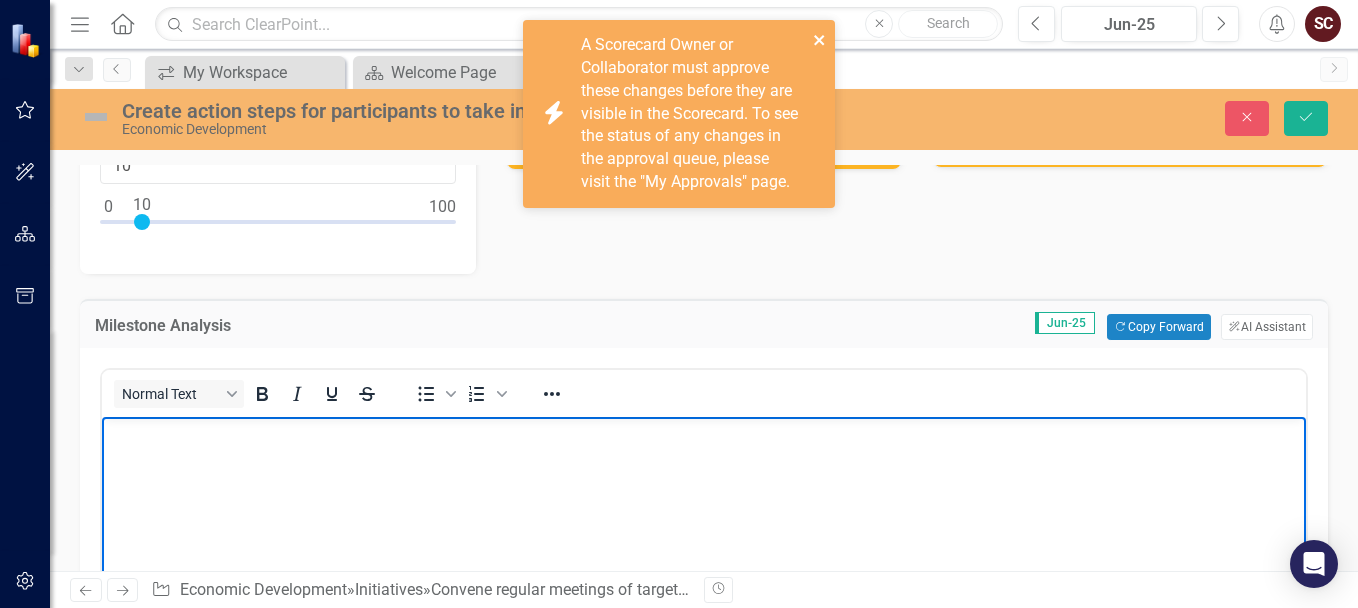 click 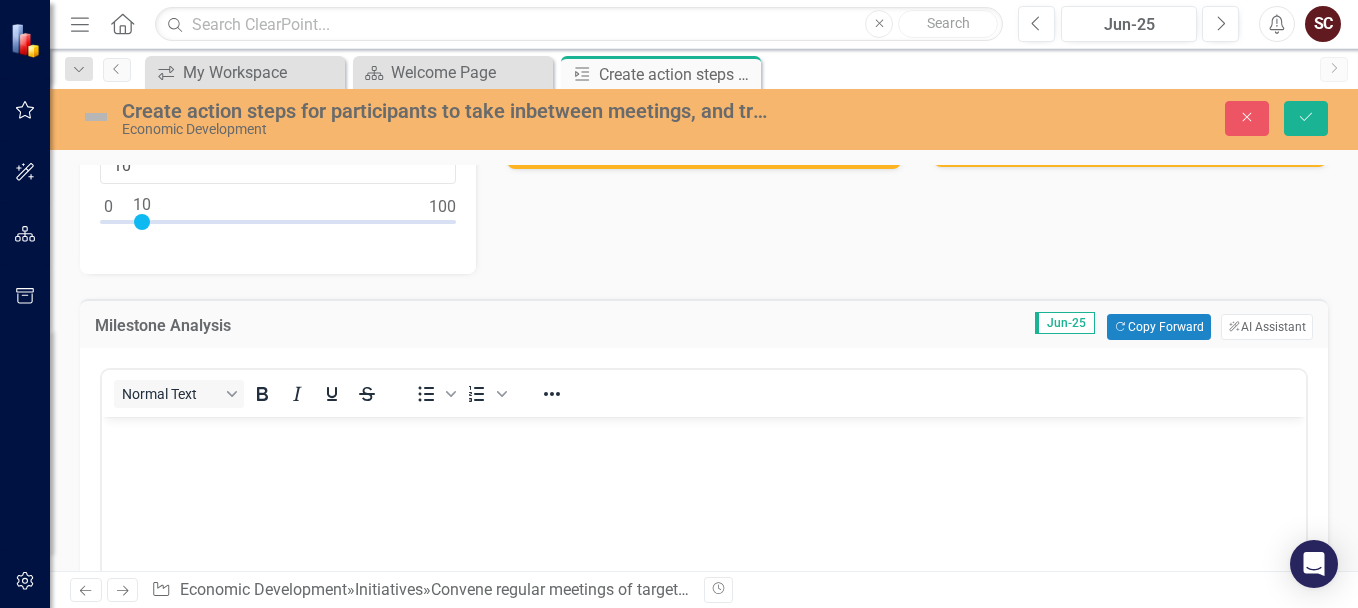 click at bounding box center (704, 434) 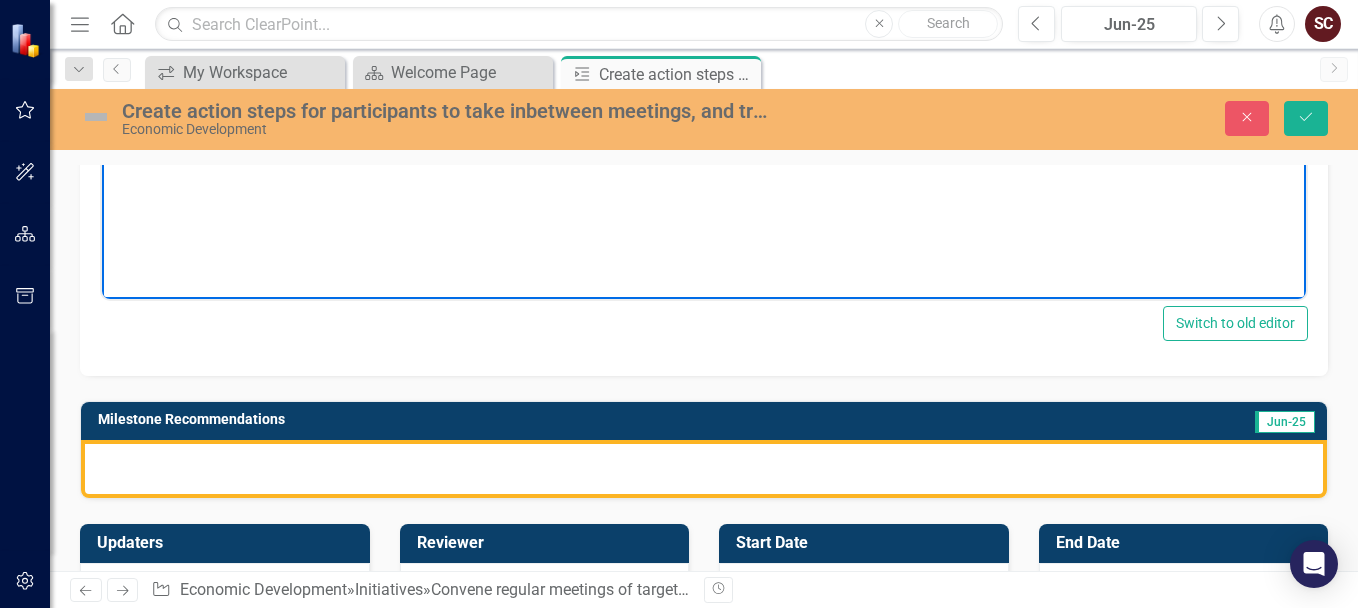 scroll, scrollTop: 600, scrollLeft: 0, axis: vertical 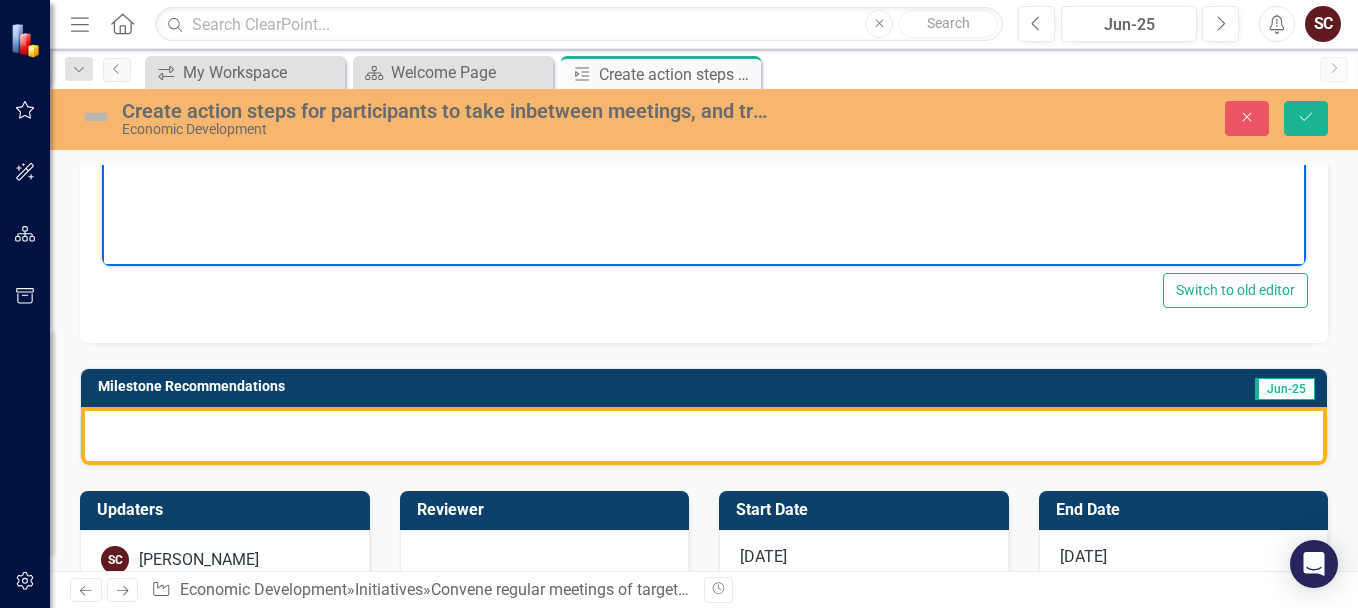 click at bounding box center (704, 436) 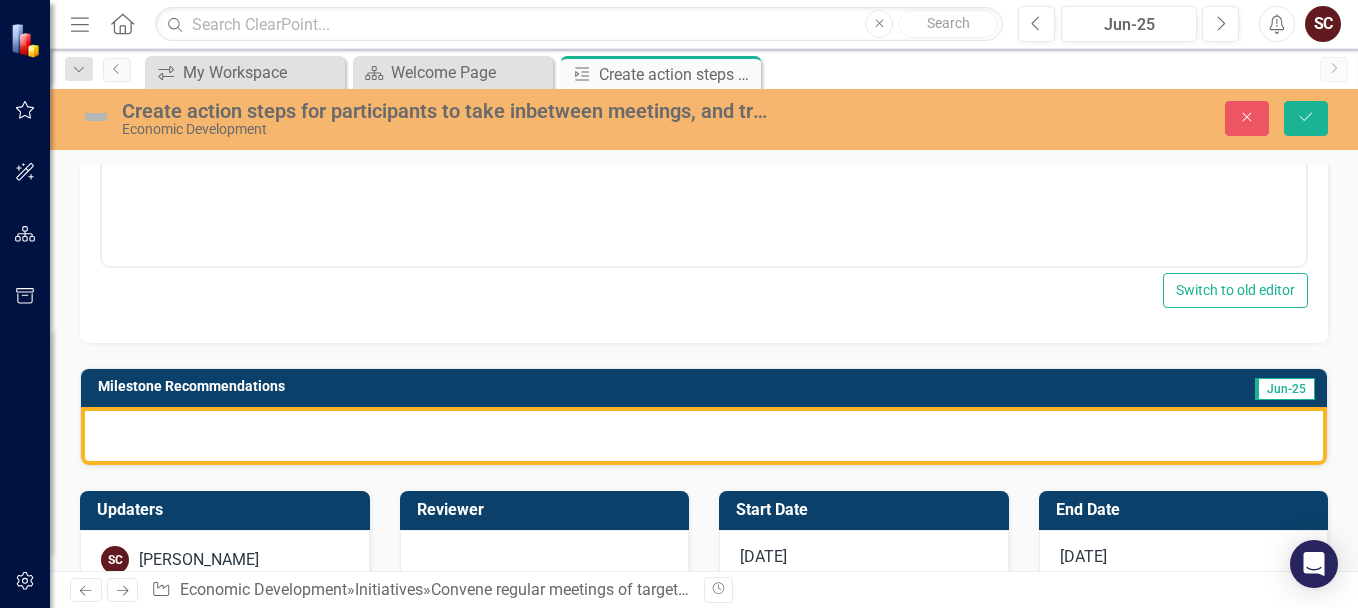 click at bounding box center (704, 436) 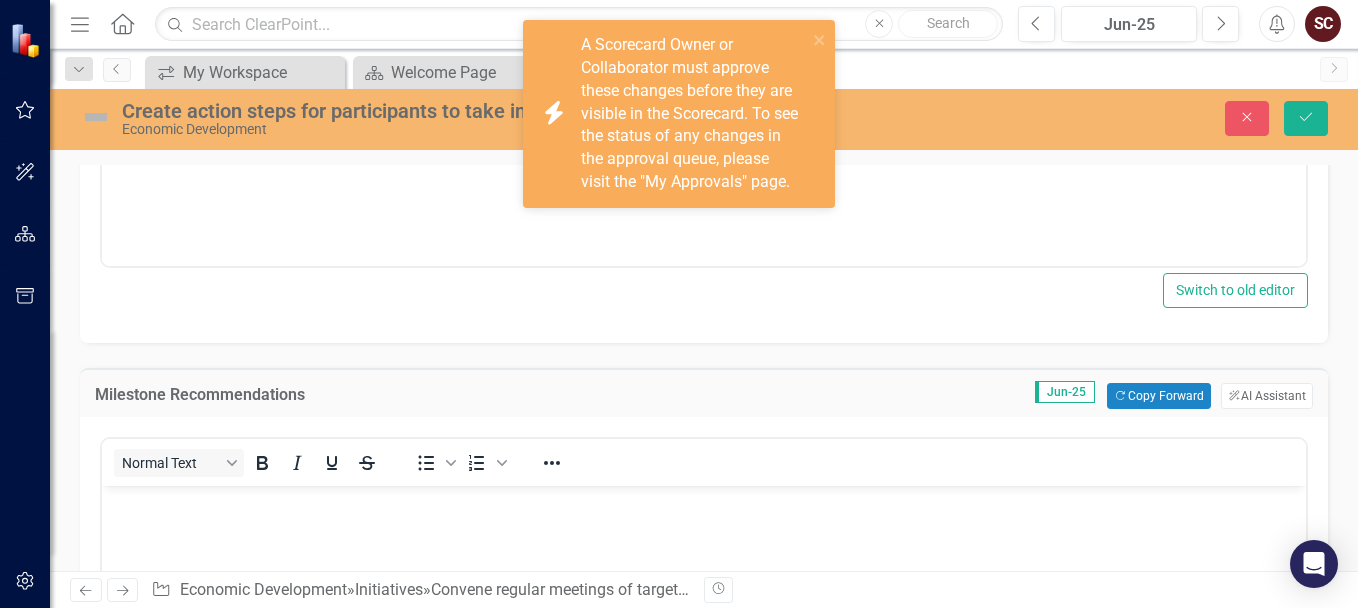 scroll, scrollTop: 0, scrollLeft: 0, axis: both 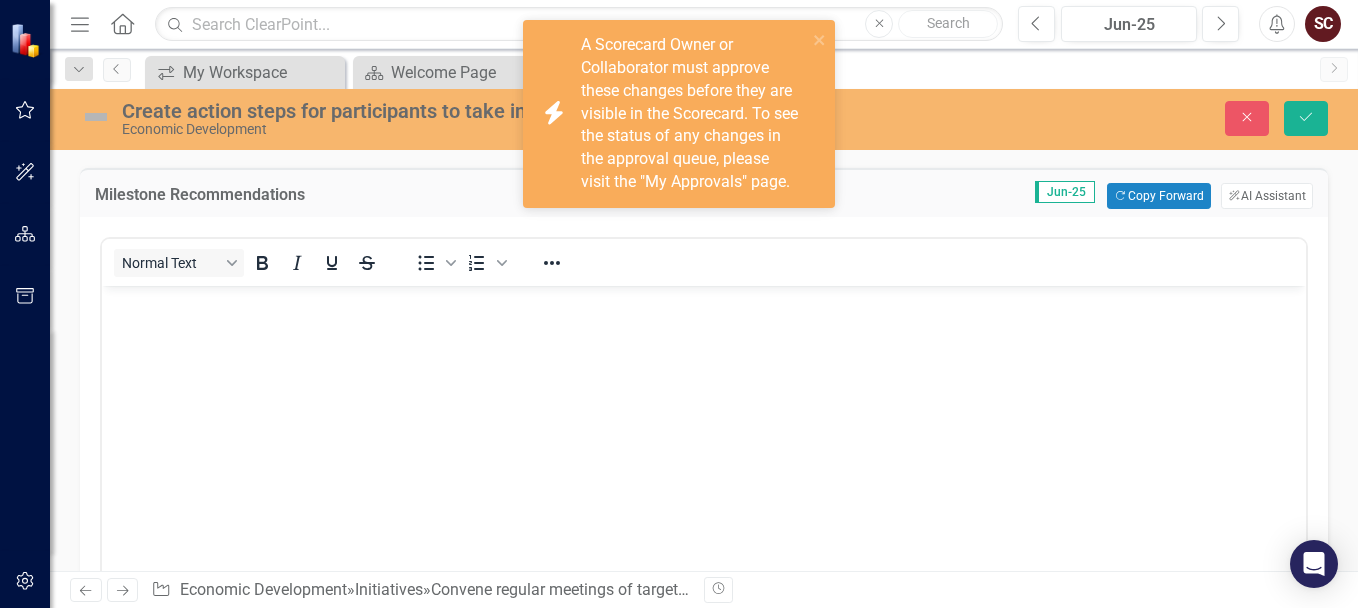 click at bounding box center (704, 436) 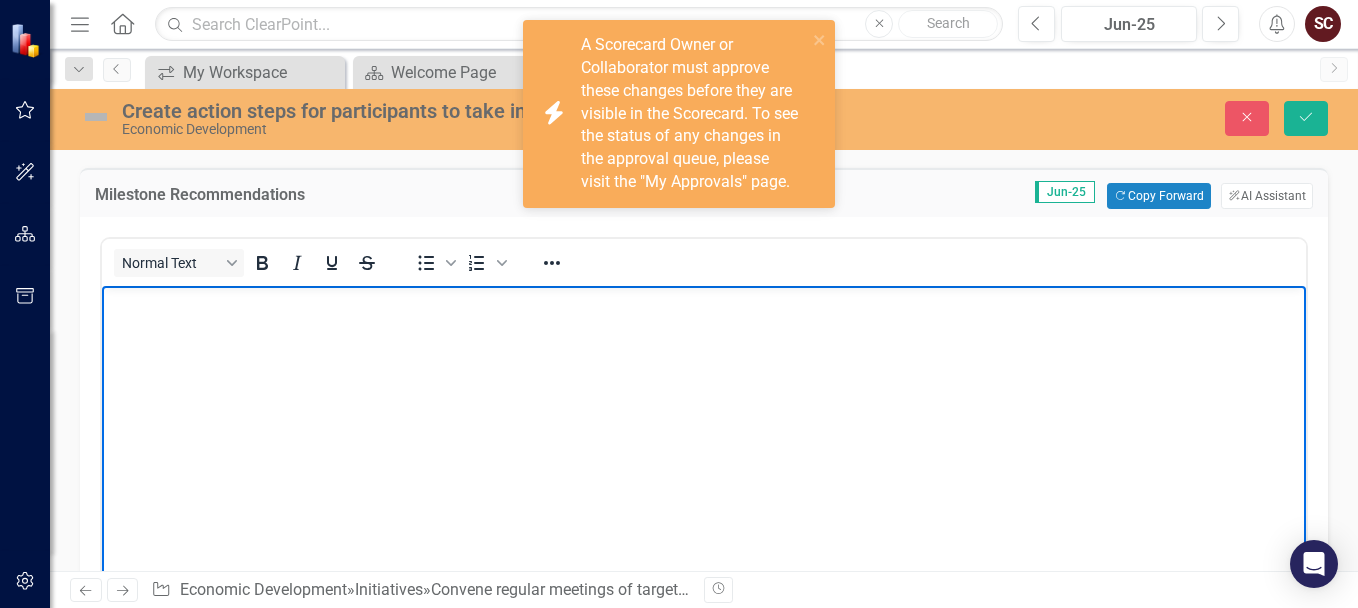 type 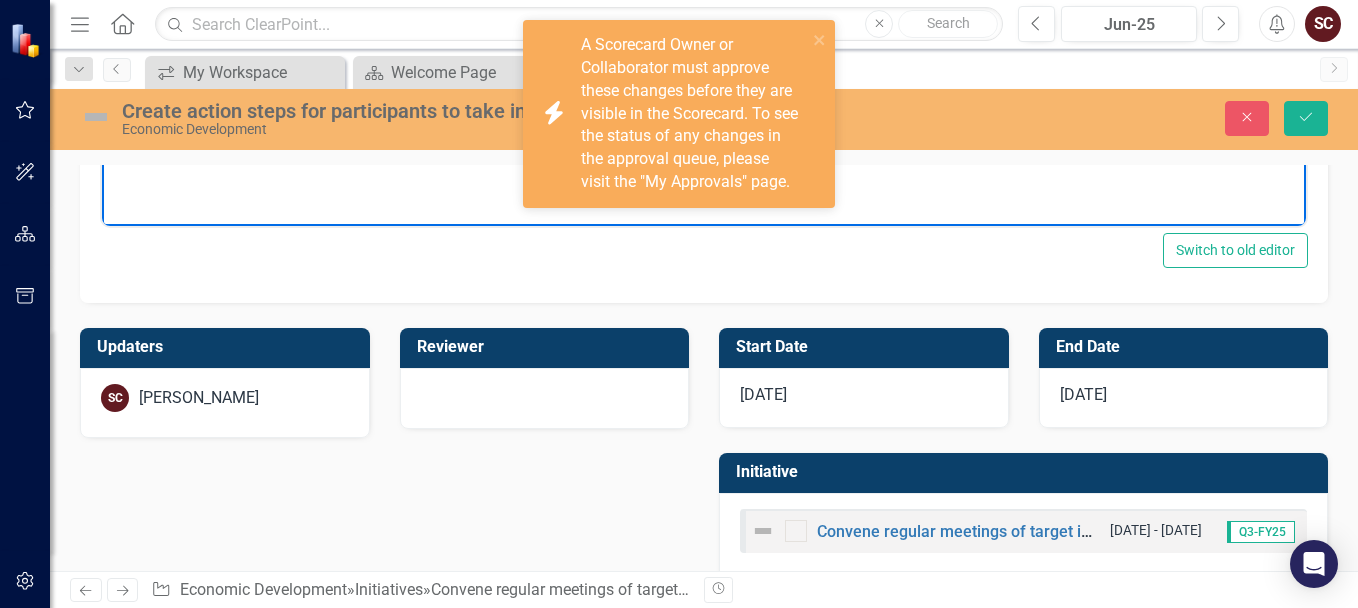 scroll, scrollTop: 1241, scrollLeft: 0, axis: vertical 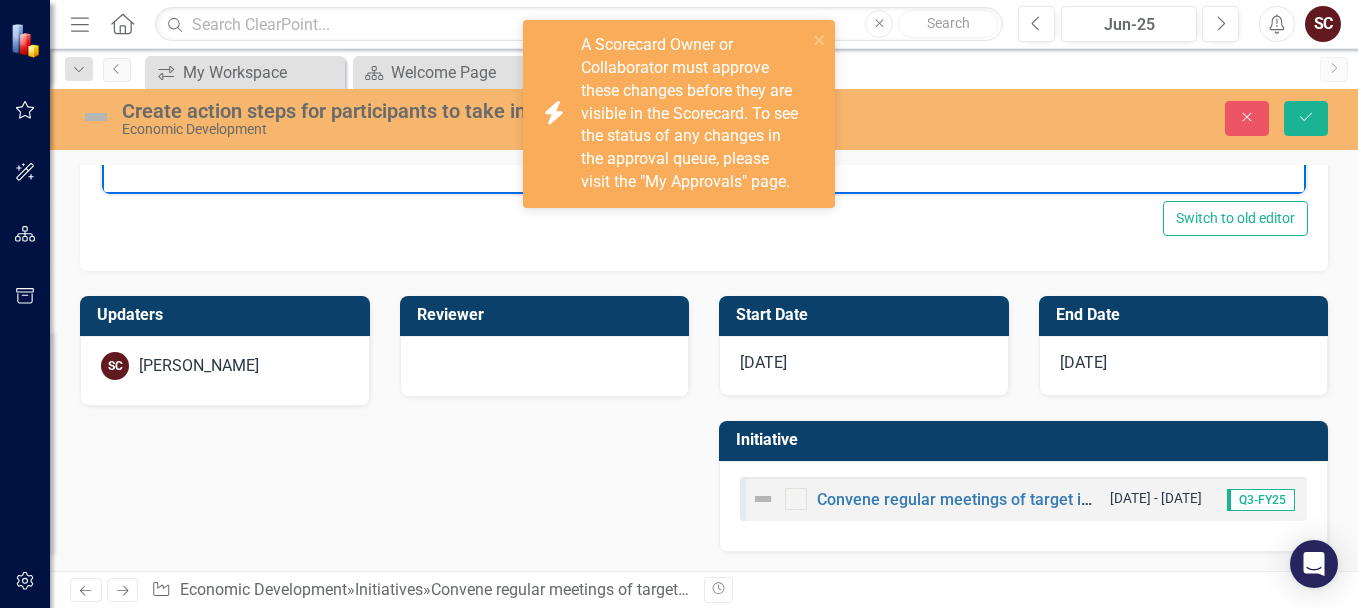 click on "[DATE]" at bounding box center [1083, 362] 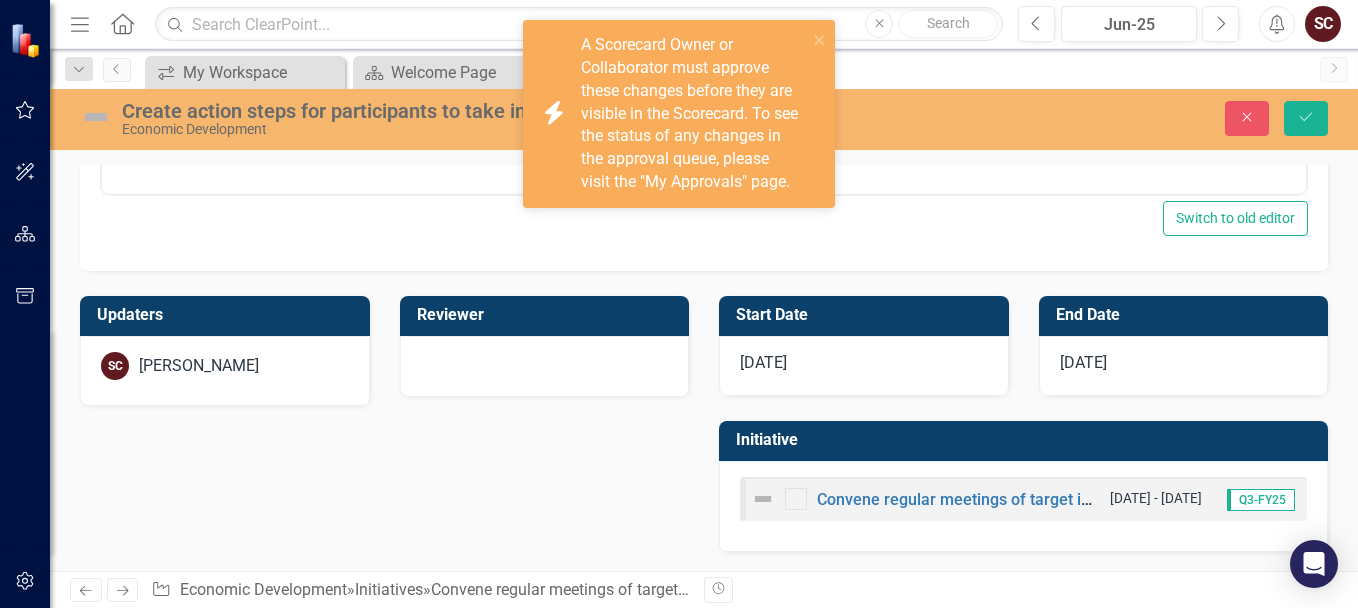 click on "[DATE]" at bounding box center (1083, 362) 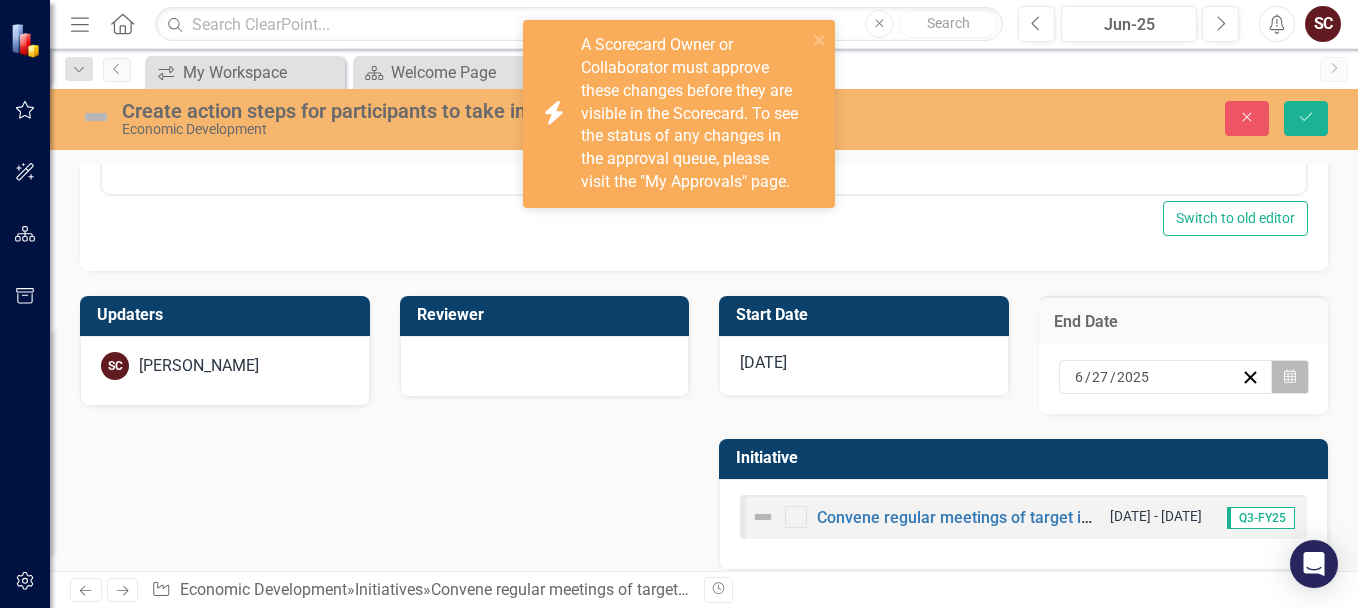 click 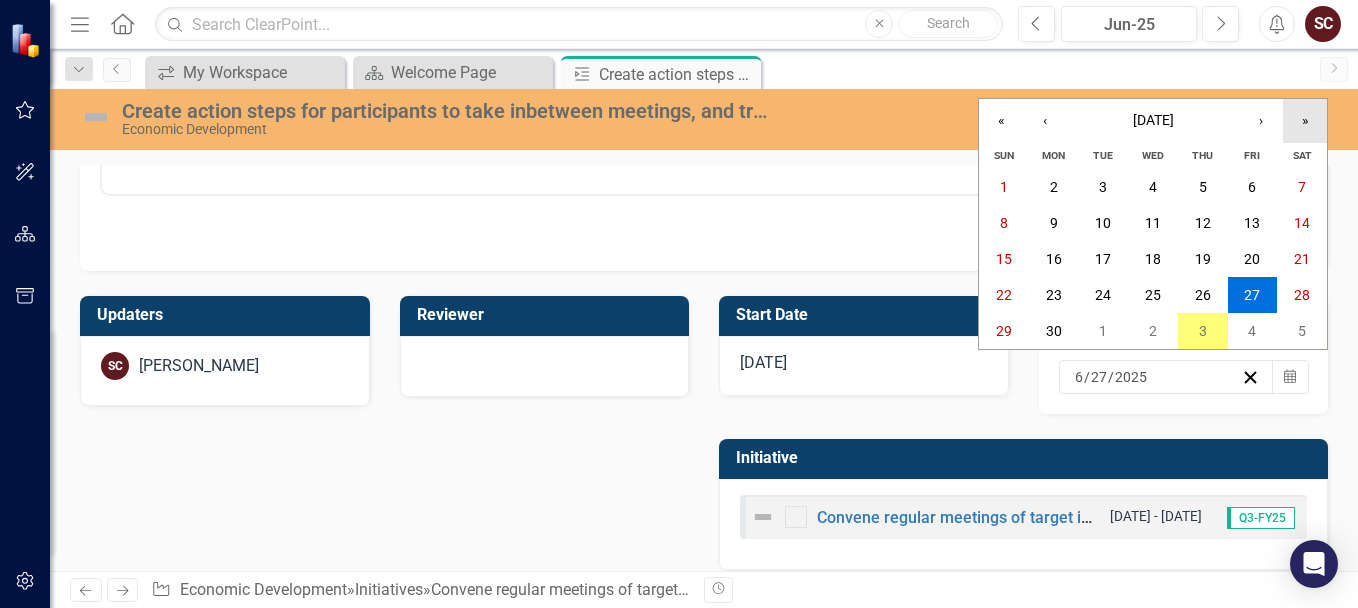 click on "»" at bounding box center (1305, 121) 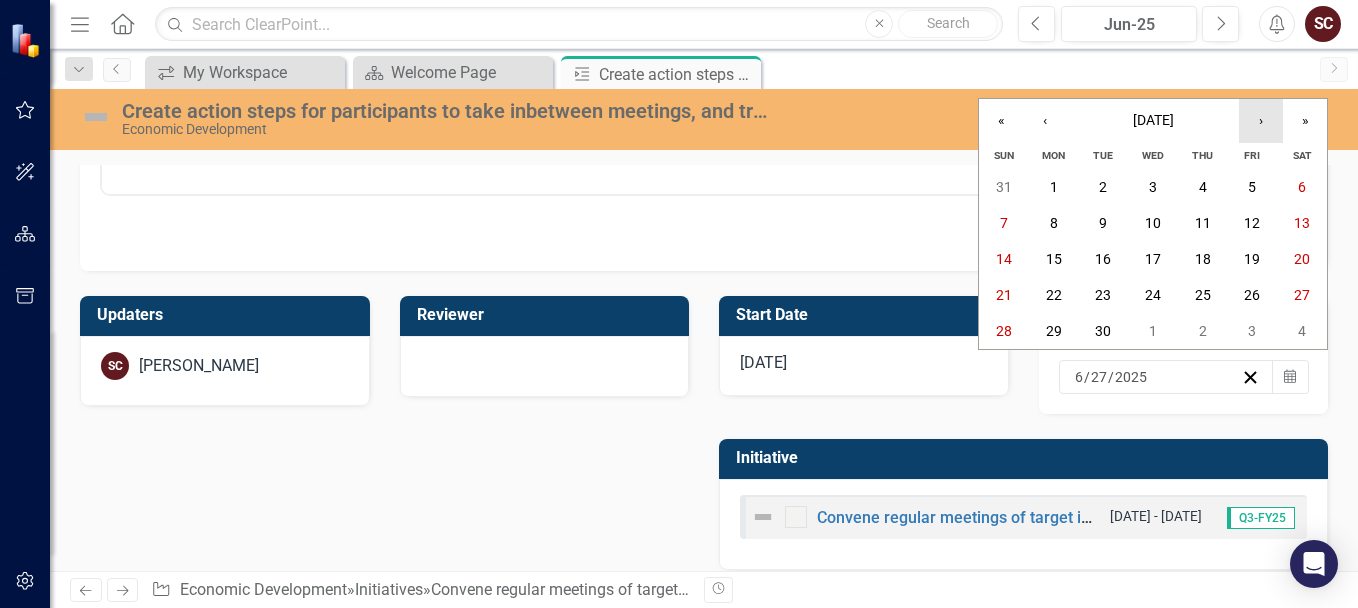 click on "›" at bounding box center (1261, 121) 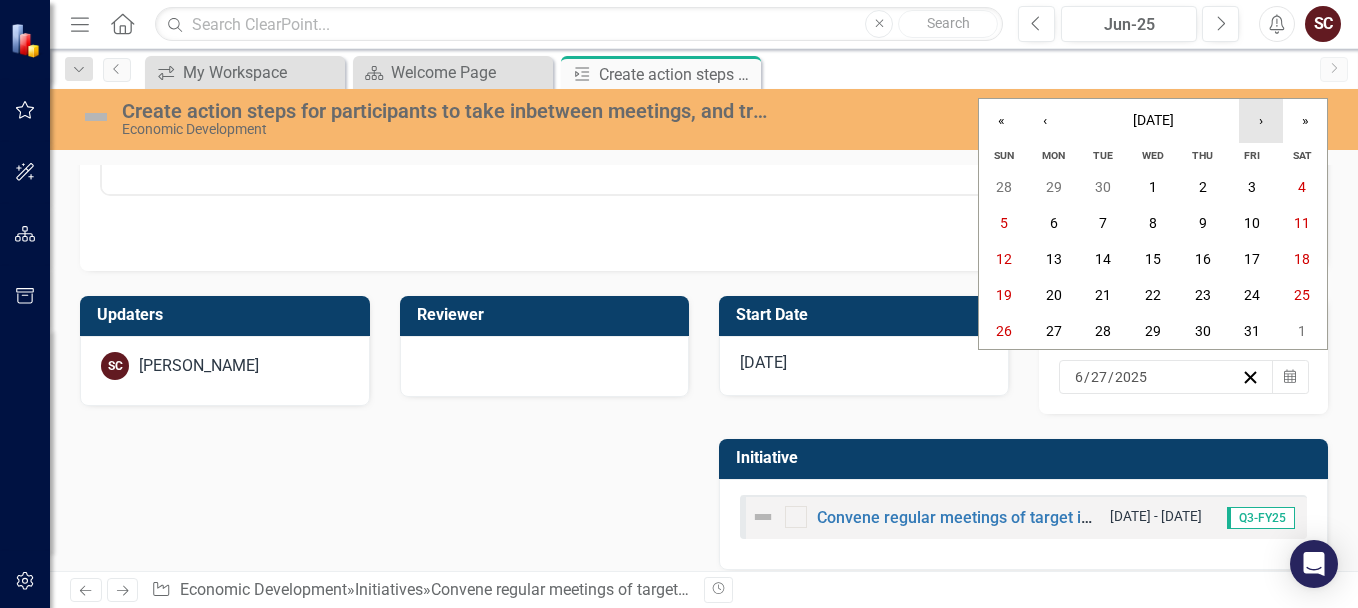 click on "›" at bounding box center (1261, 121) 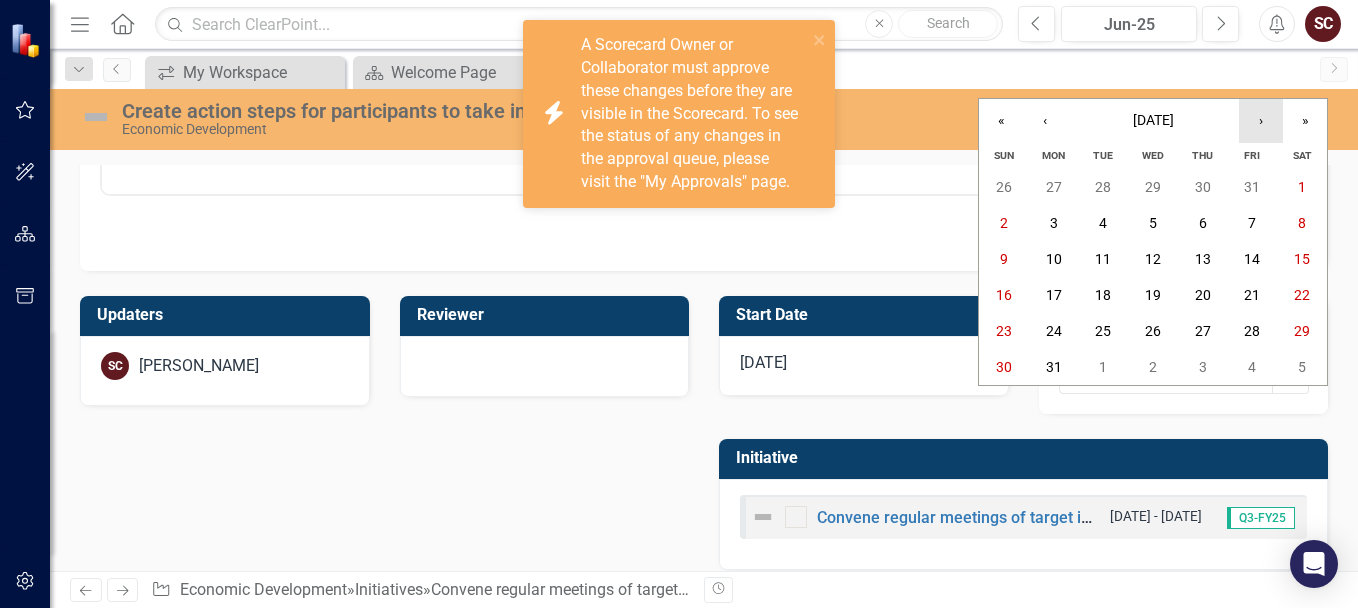 click on "›" at bounding box center (1261, 121) 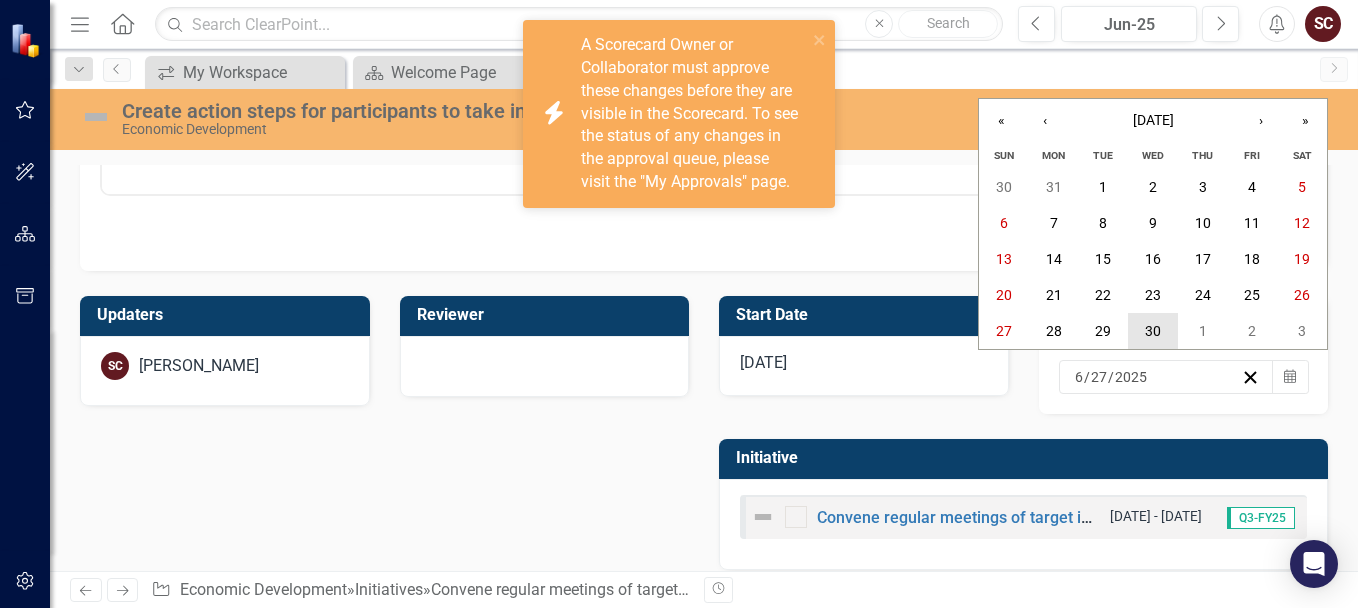 click on "30" at bounding box center (1153, 331) 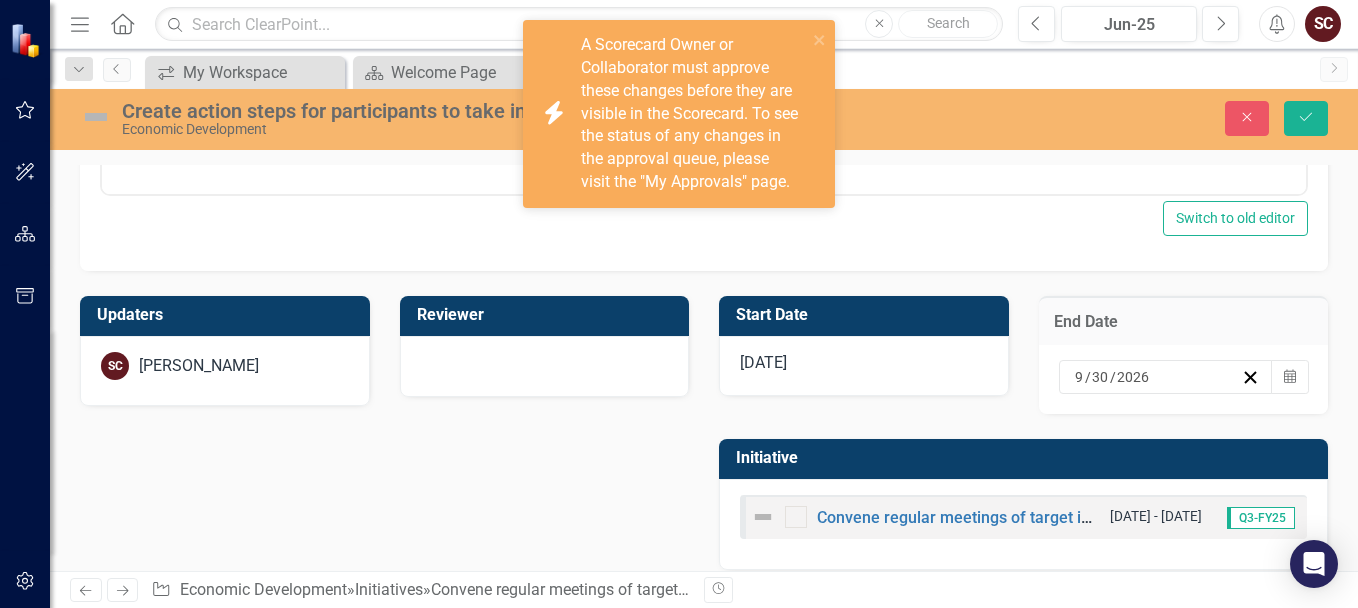 click on "Updaters SC Sam Camp Reviewer Start Date 5/27/25 End Date 9 / 30 / 2026 Calendar Initiative Convene regular meetings of target industry employers and educators to review workforce needs, challenges, and opportunities 10/1/25 - 7/1/26 Q3-FY25" at bounding box center (704, 420) 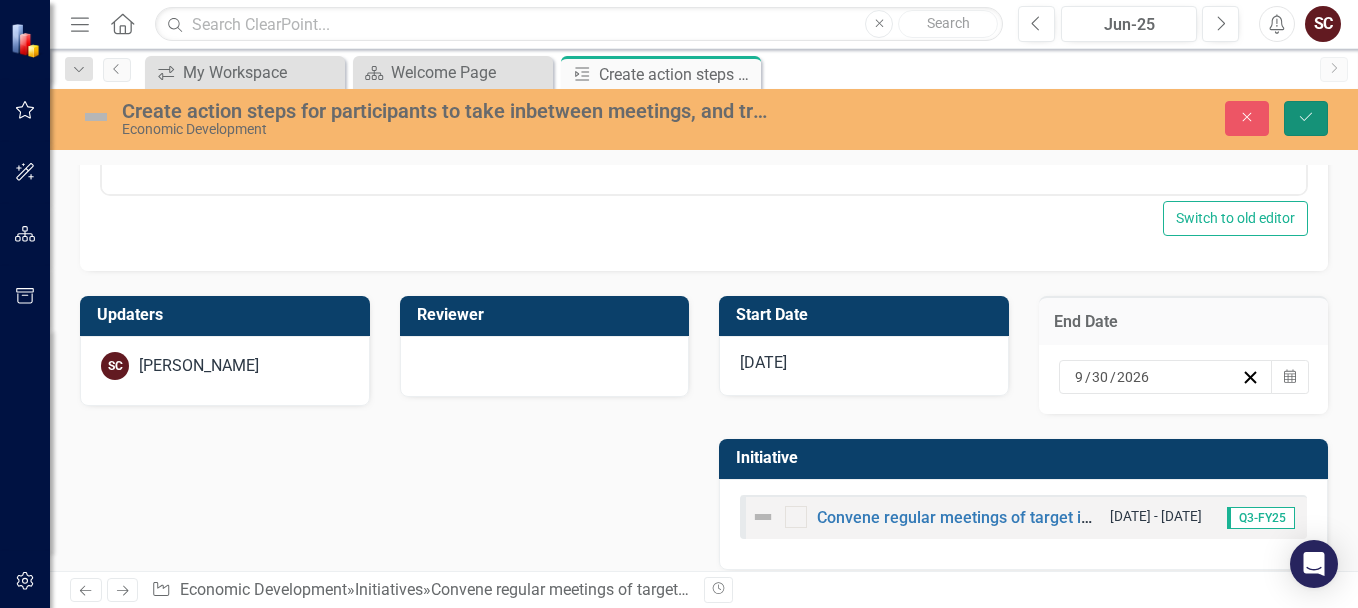 click on "Save" at bounding box center (1306, 118) 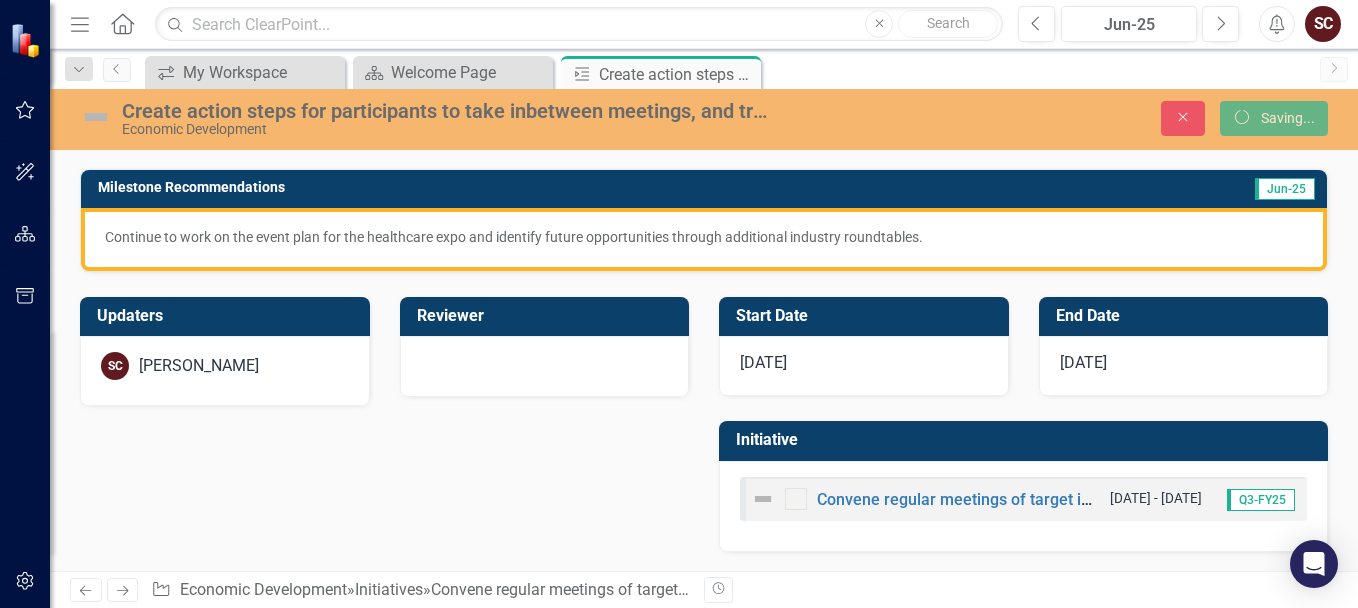 scroll, scrollTop: 273, scrollLeft: 0, axis: vertical 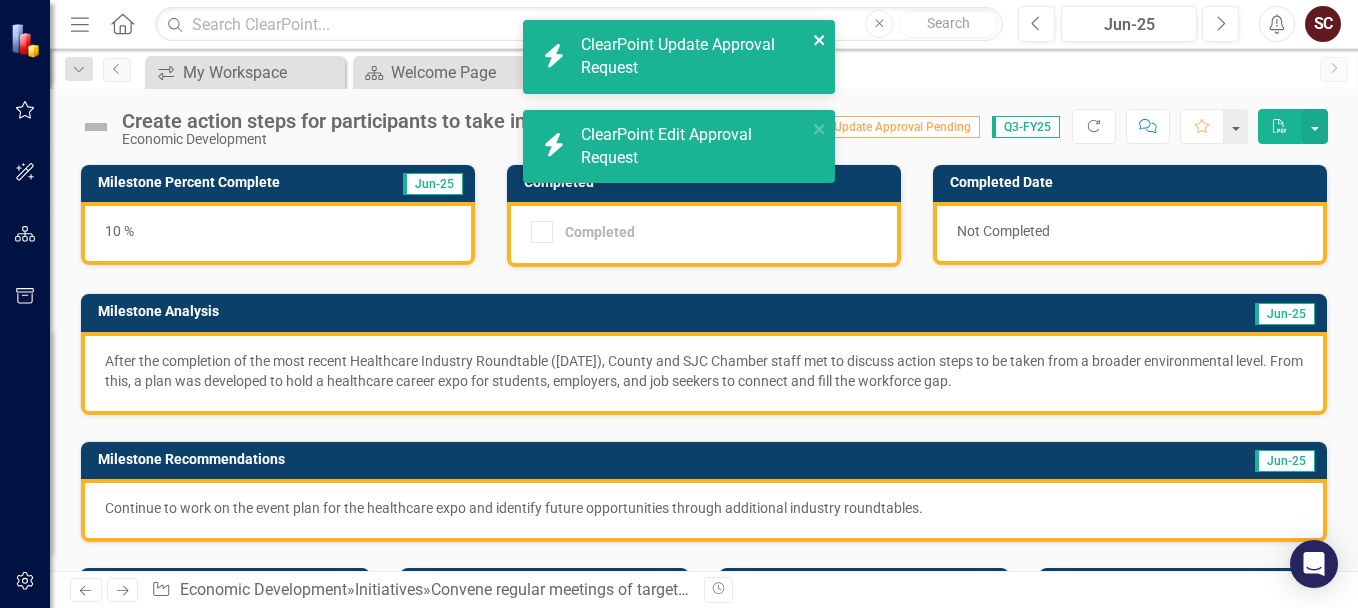 click 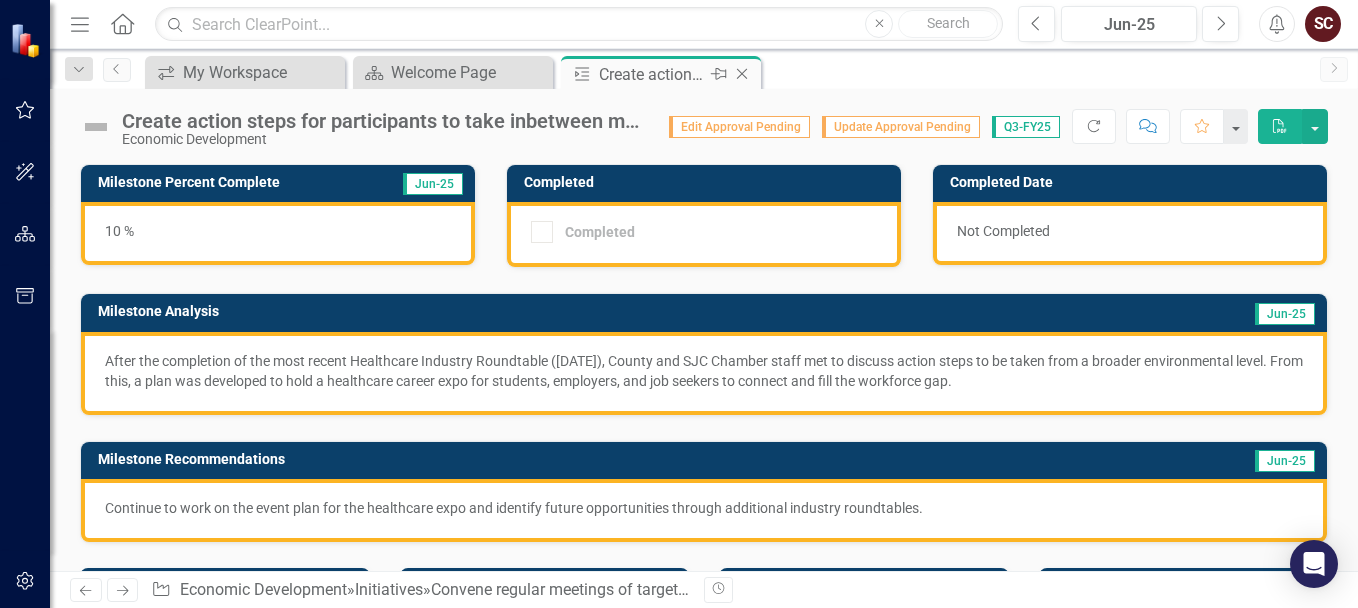 click on "Close" 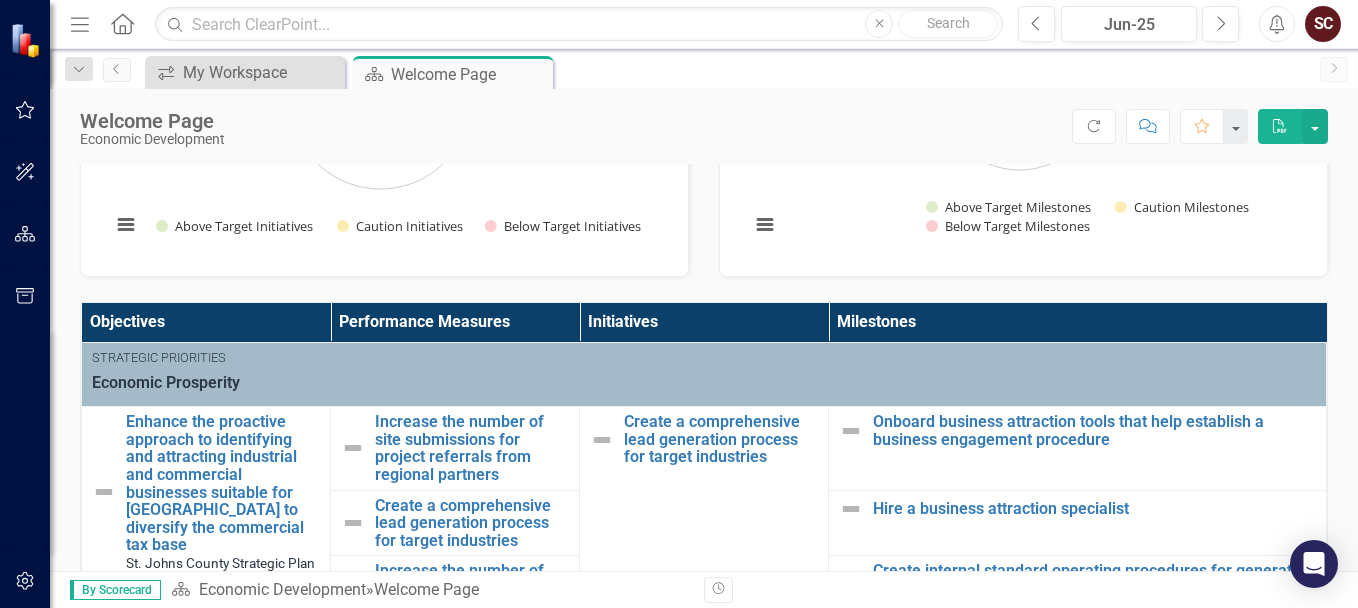 scroll, scrollTop: 400, scrollLeft: 0, axis: vertical 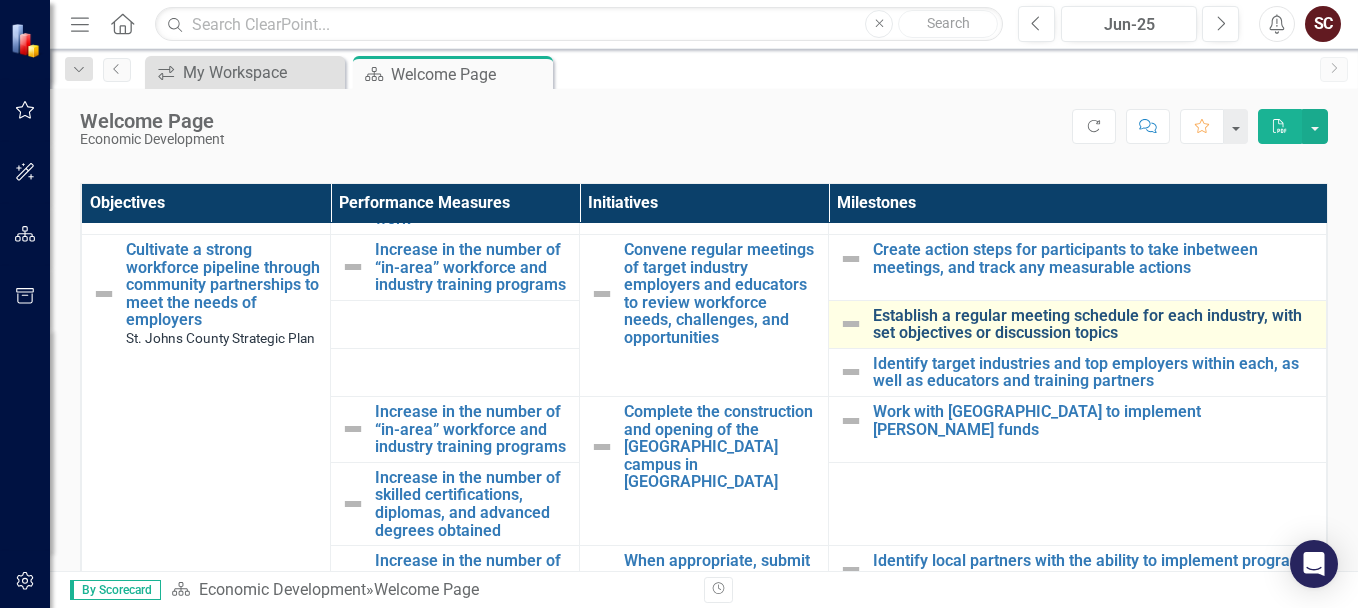 click on "Establish a regular meeting schedule for each industry, with set objectives or discussion topics" at bounding box center [1094, 324] 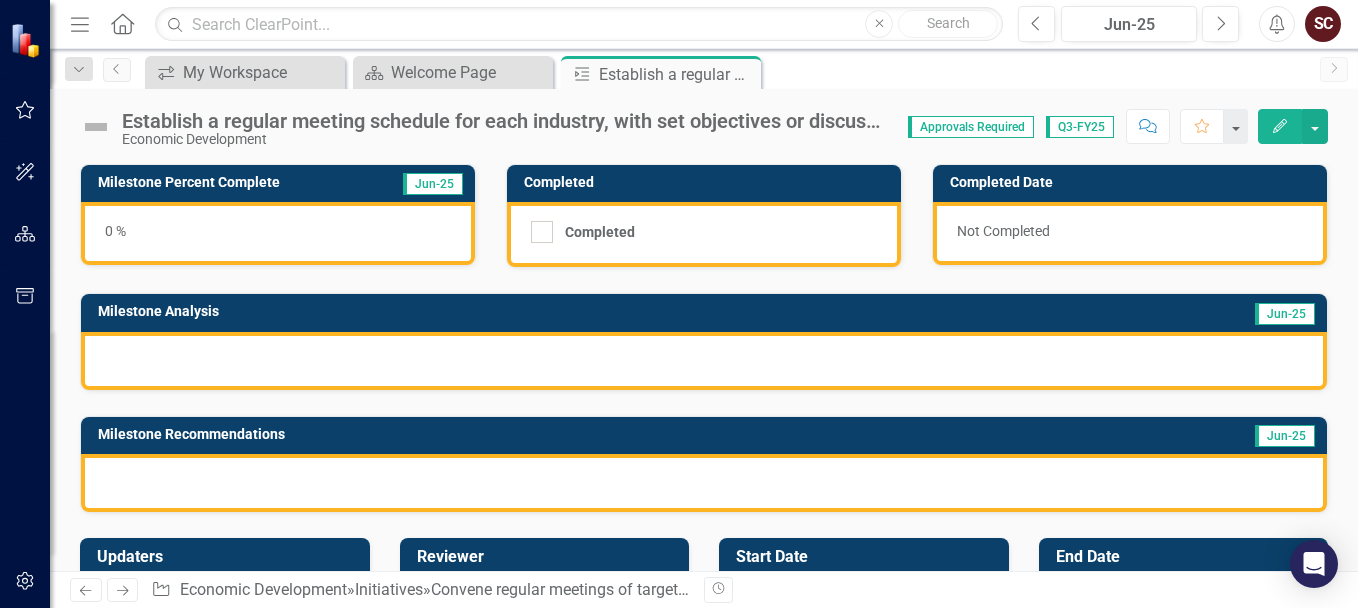 click on "0 %" at bounding box center (278, 233) 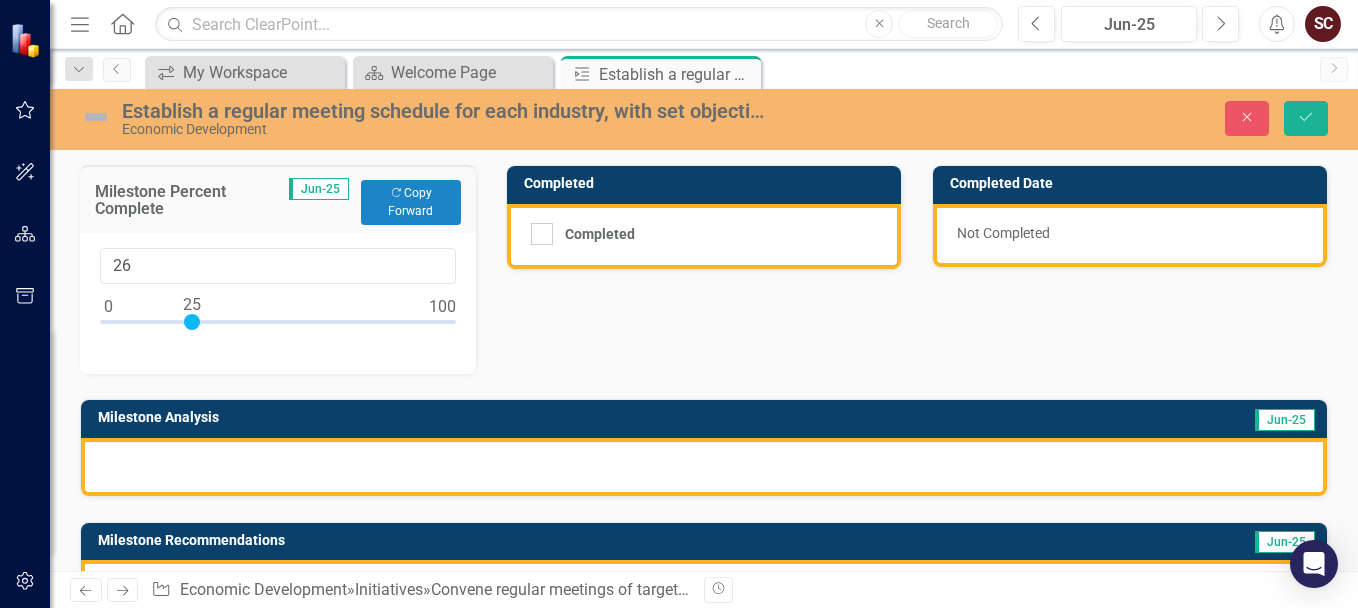 type on "25" 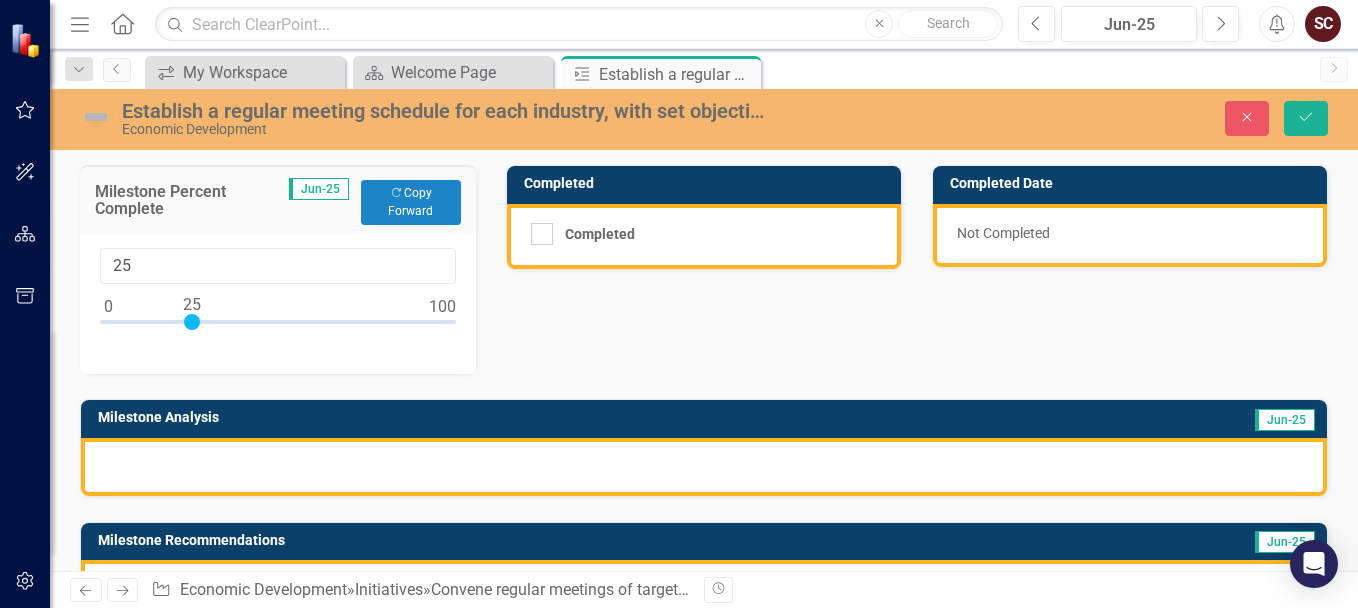 drag, startPoint x: 106, startPoint y: 321, endPoint x: 191, endPoint y: 326, distance: 85.146935 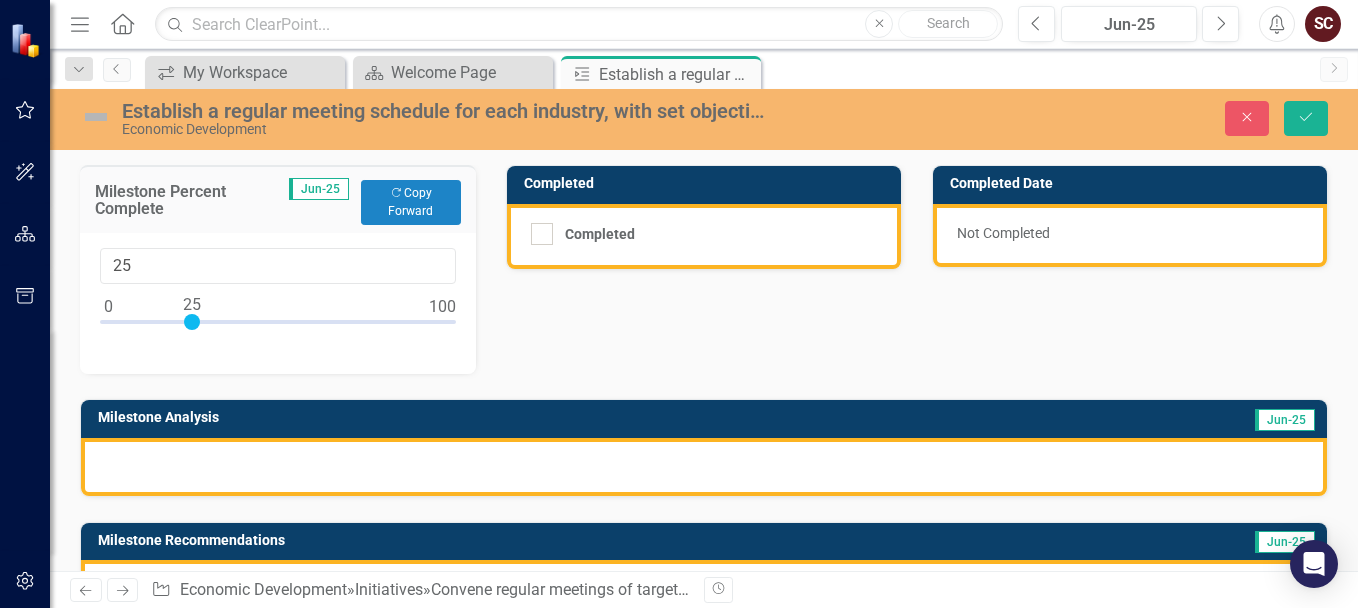 click at bounding box center [704, 467] 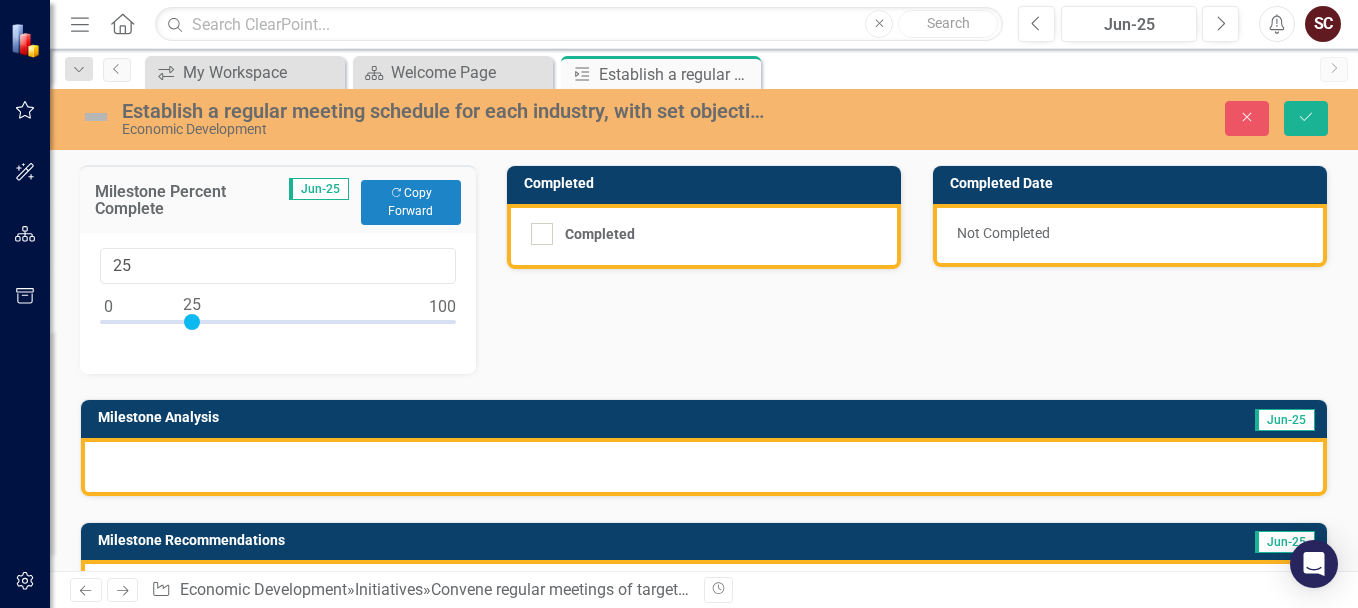 click at bounding box center (704, 467) 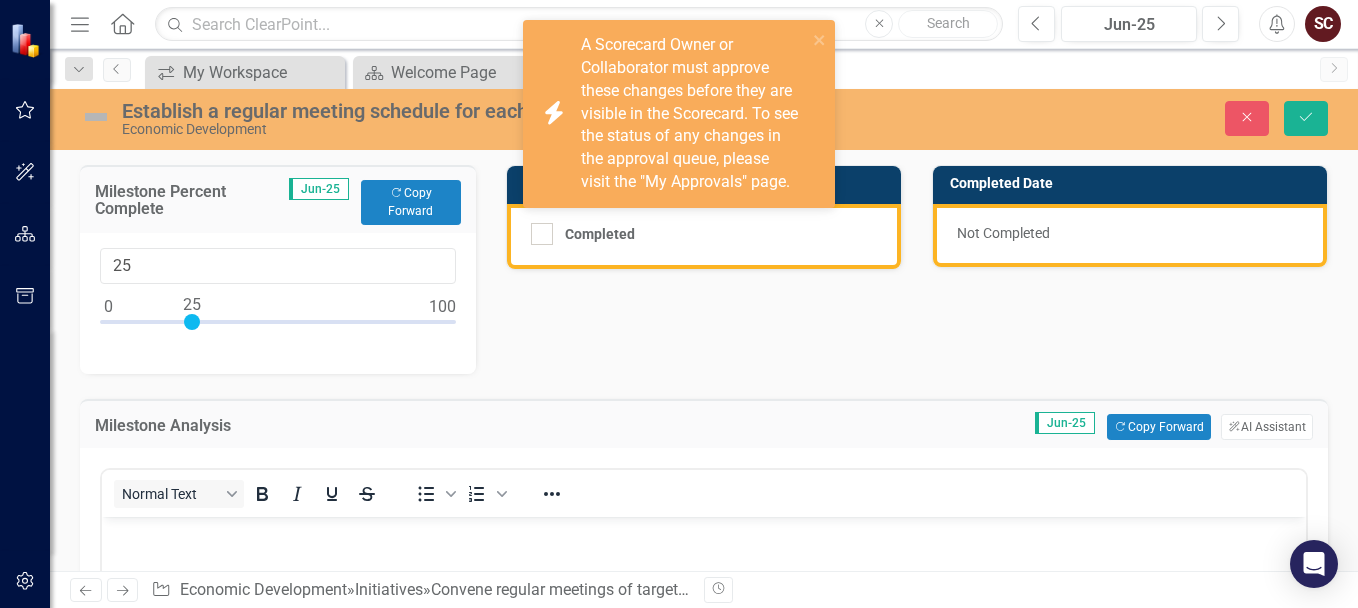 scroll, scrollTop: 0, scrollLeft: 0, axis: both 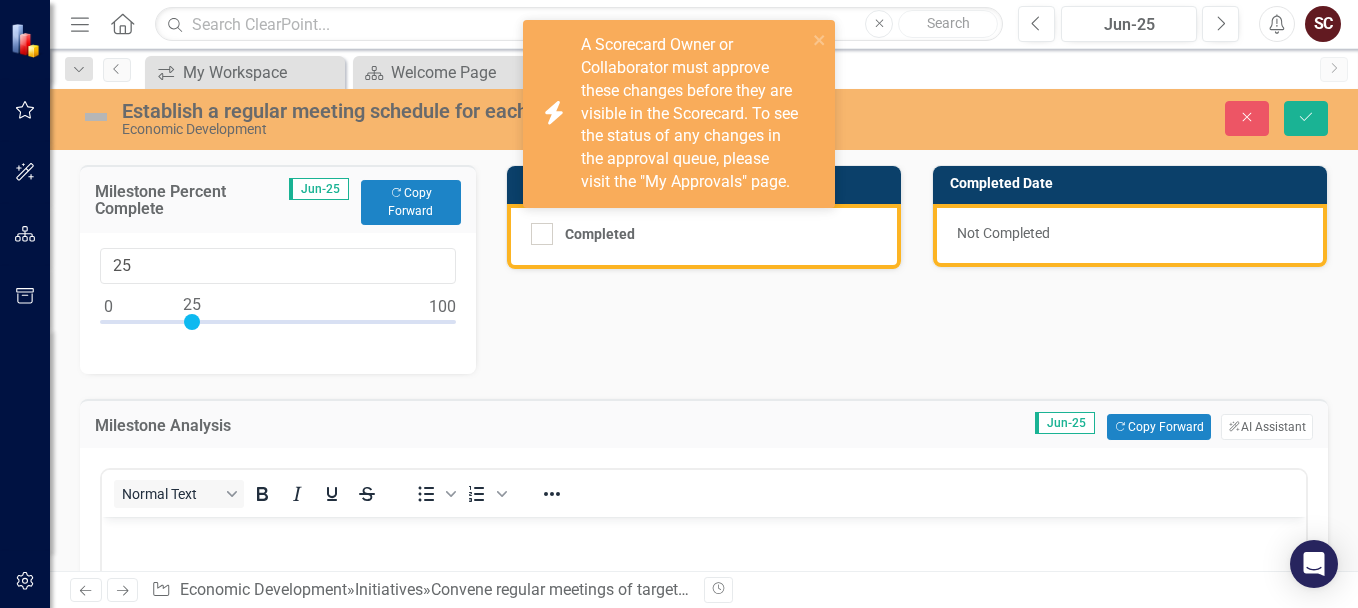 click at bounding box center [704, 534] 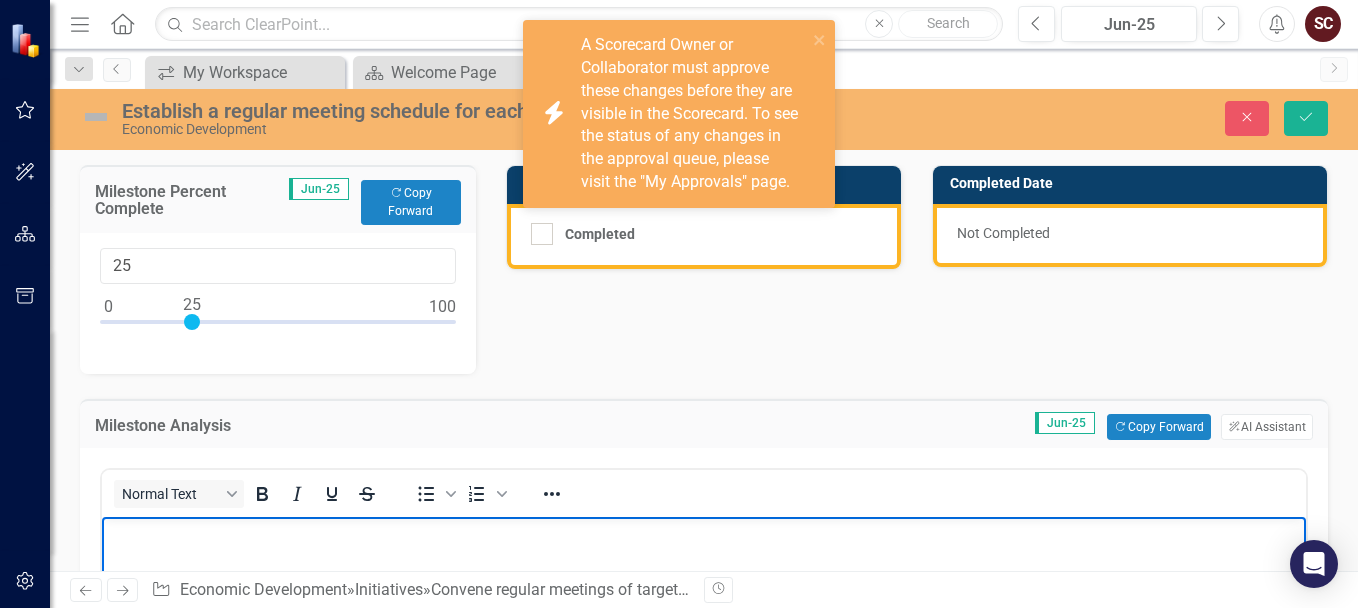scroll, scrollTop: 100, scrollLeft: 0, axis: vertical 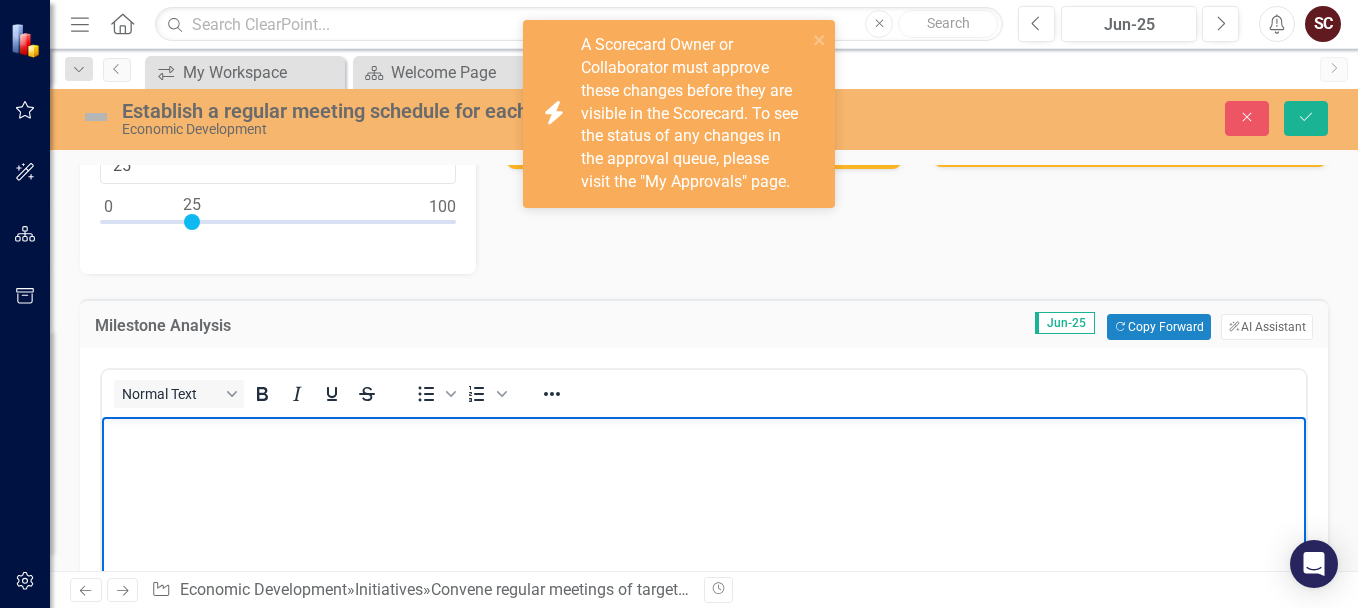 type 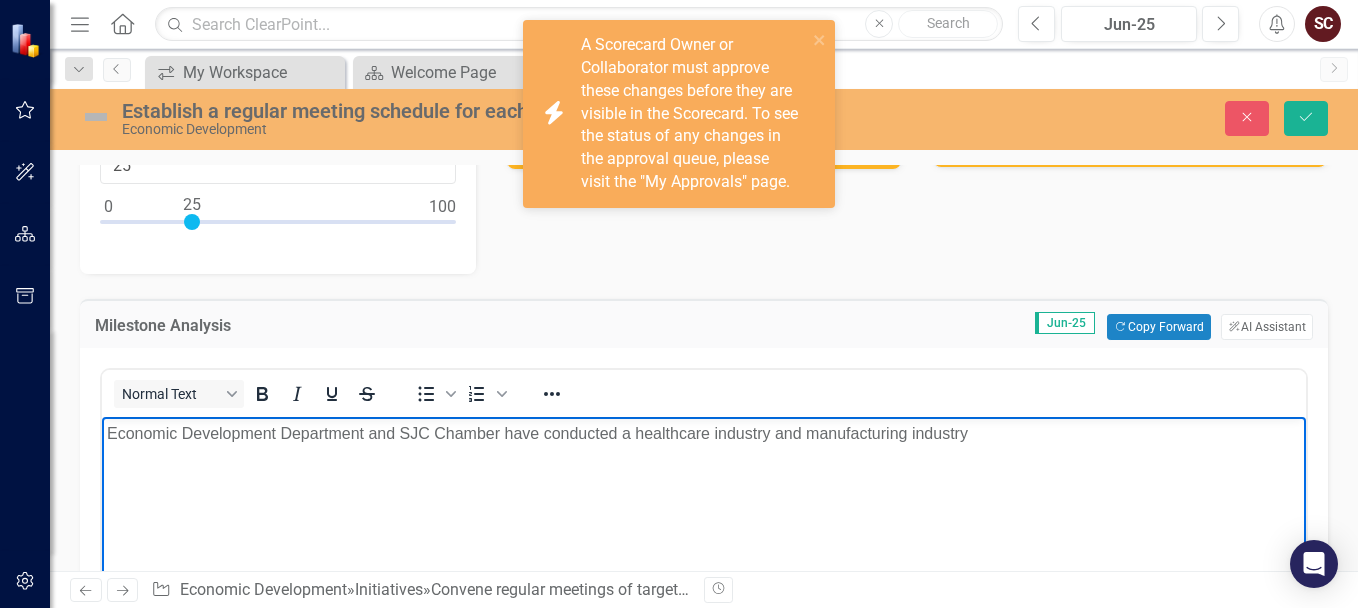 click on "Economic Development Department and SJC Chamber have conducted a healthcare industry and manufacturing industry" at bounding box center (704, 434) 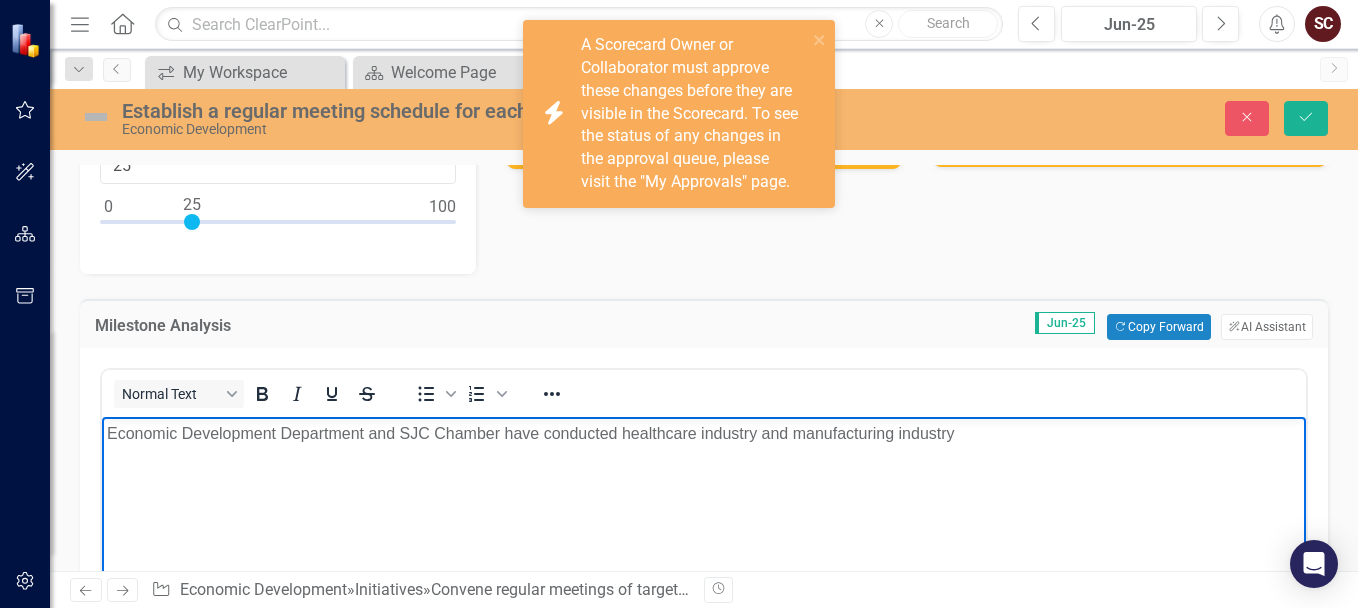 click on "Economic Development Department and SJC Chamber have conducted healthcare industry and manufacturing industry" at bounding box center [704, 434] 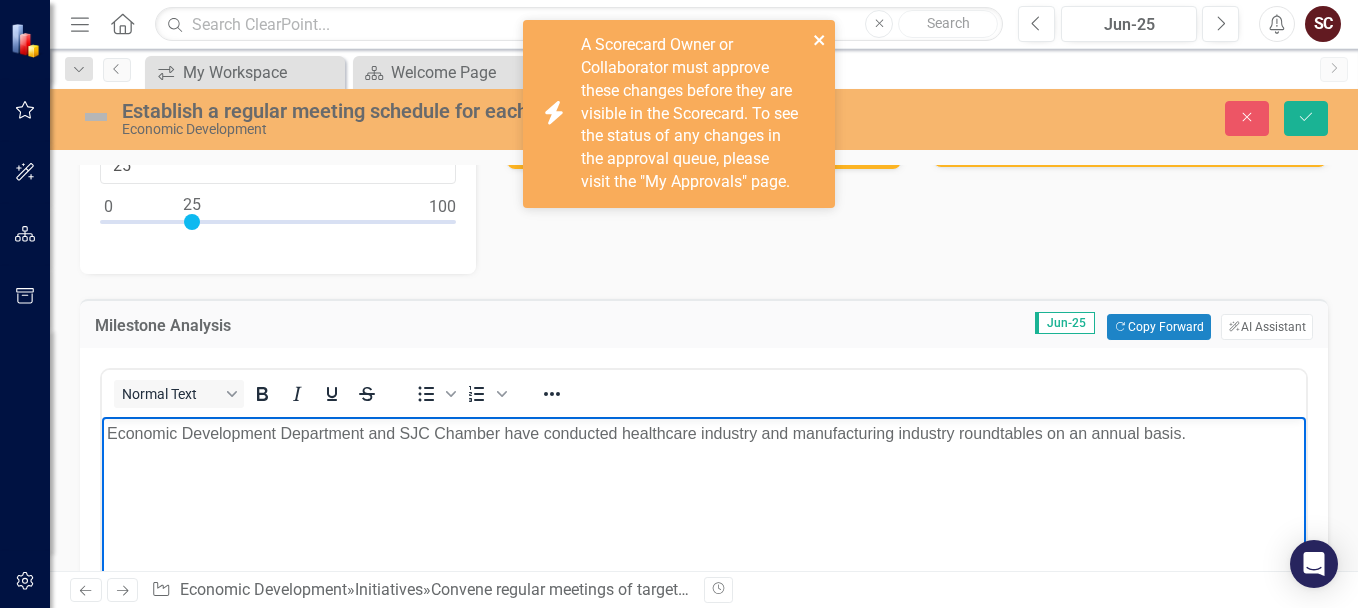 click 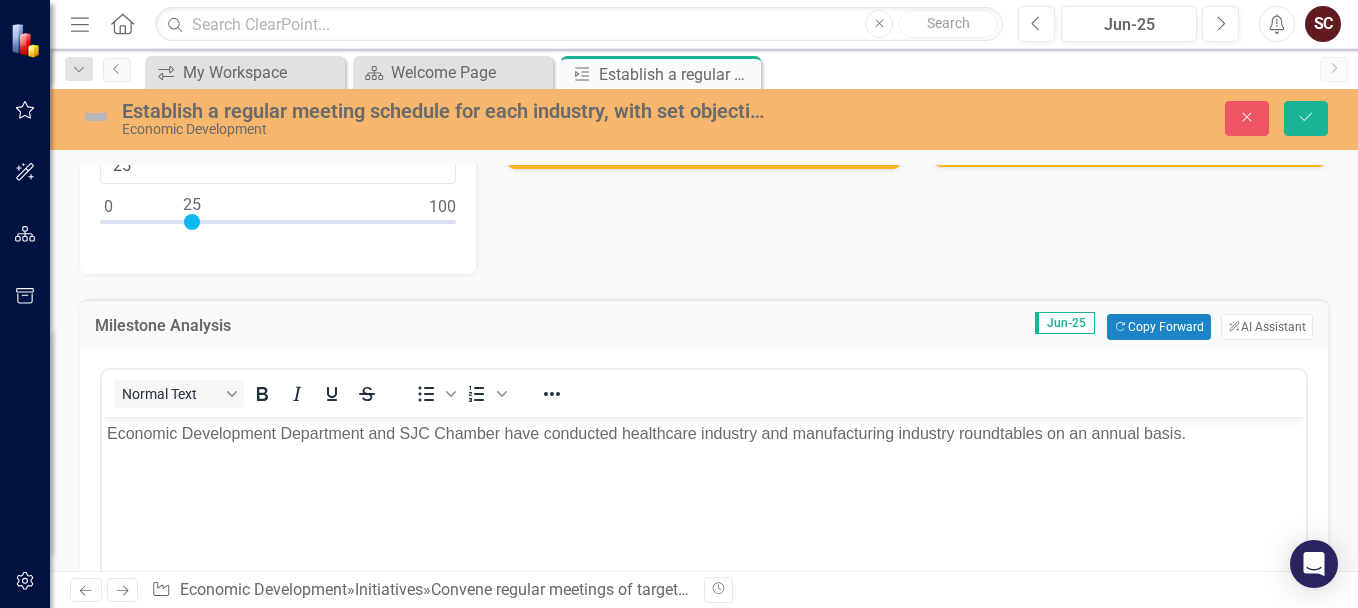 click on "Economic Development Department and SJC Chamber have conducted healthcare industry and manufacturing industry roundtables on an annual basis." at bounding box center [704, 434] 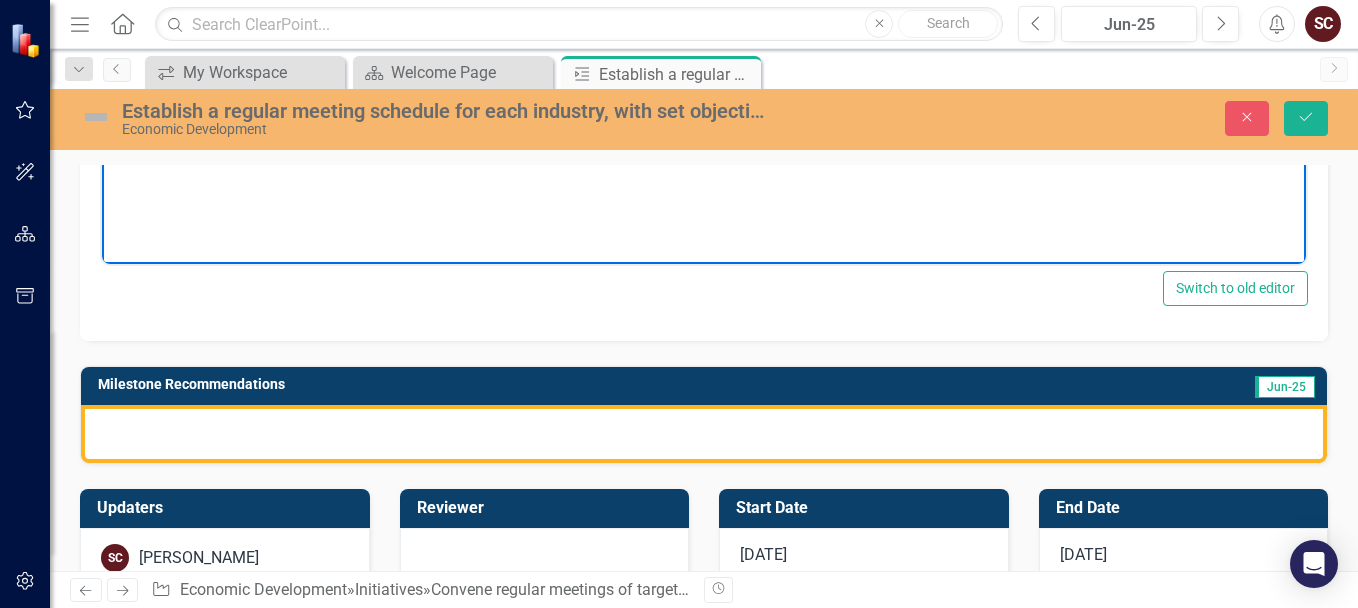 scroll, scrollTop: 700, scrollLeft: 0, axis: vertical 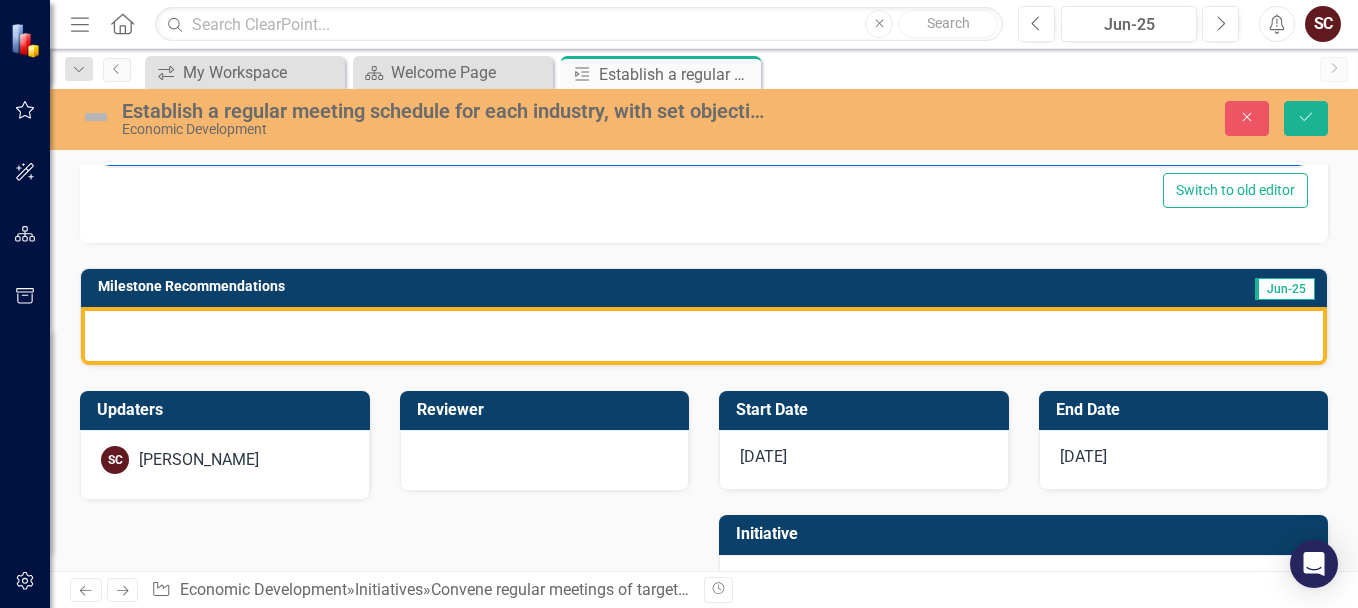 click at bounding box center (704, 336) 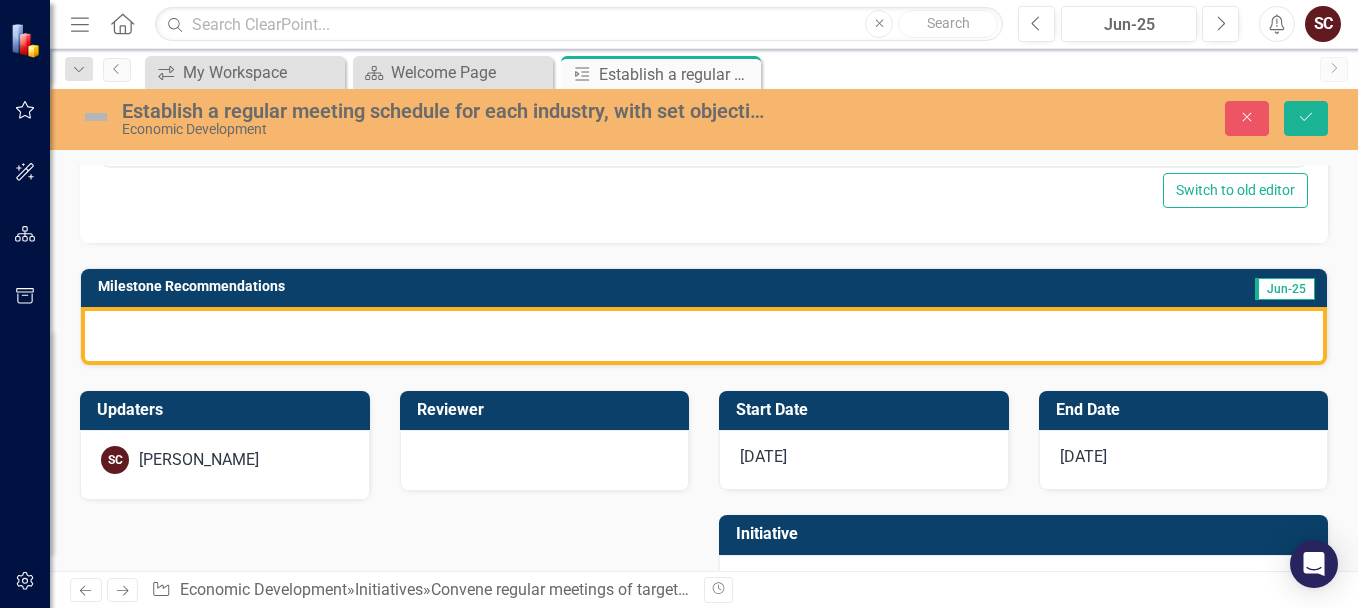click at bounding box center [704, 336] 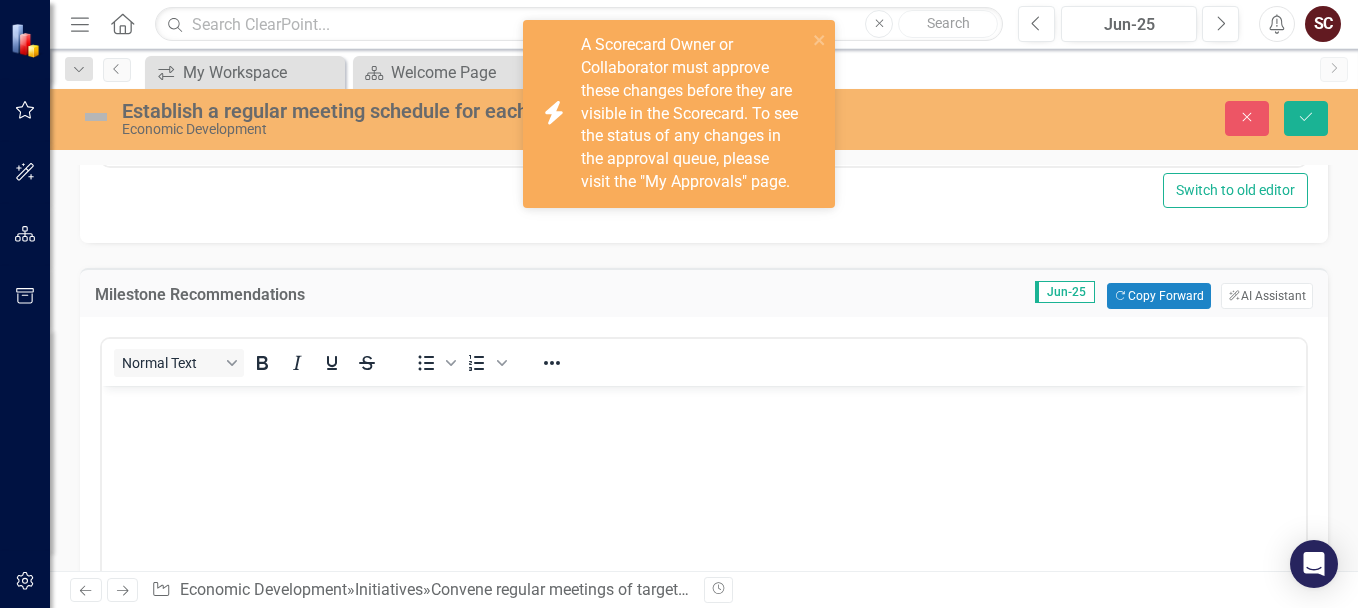 scroll, scrollTop: 0, scrollLeft: 0, axis: both 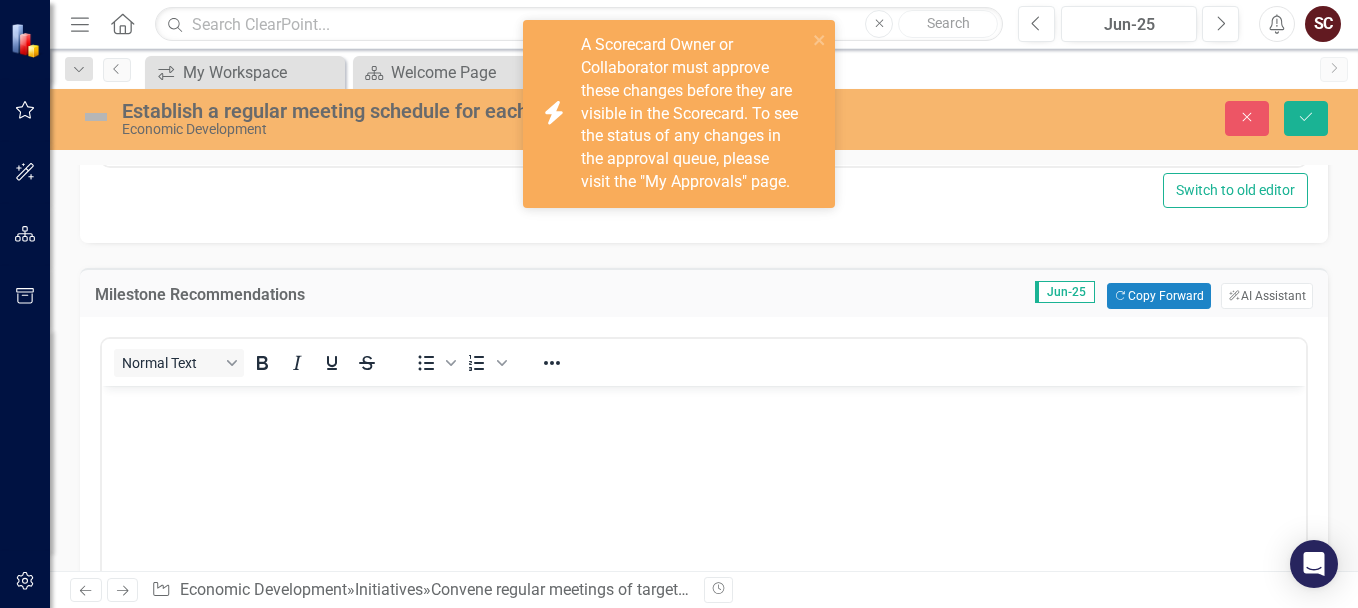 click at bounding box center [704, 403] 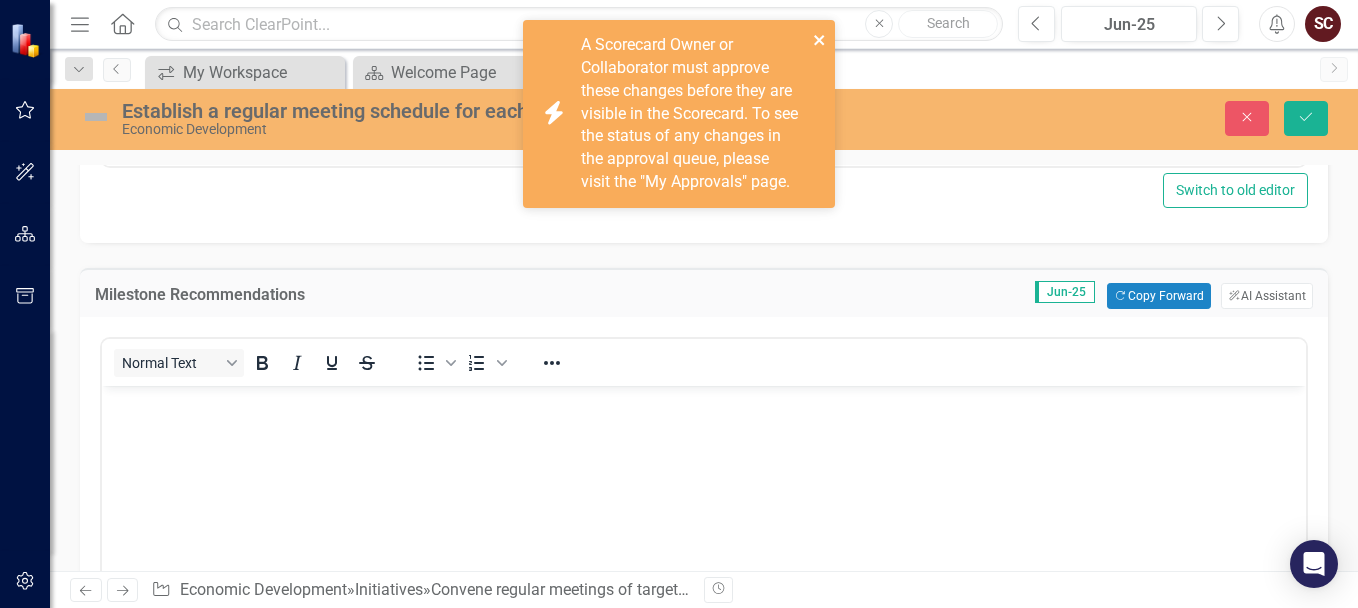 click 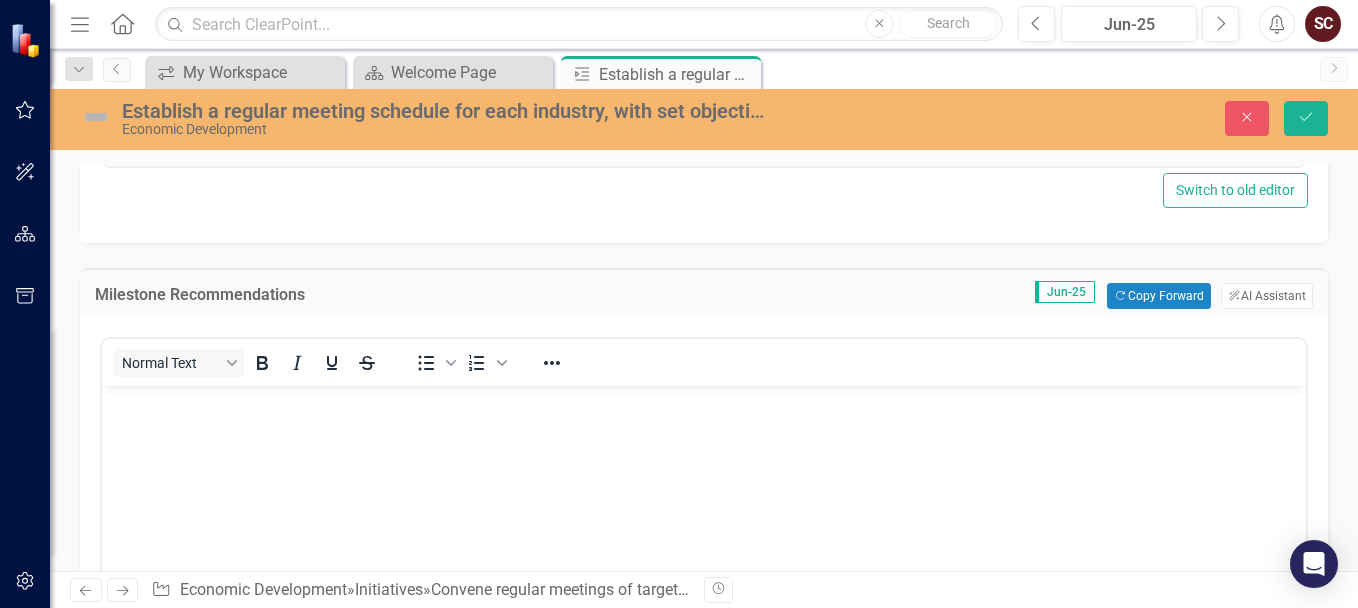 click at bounding box center [704, 536] 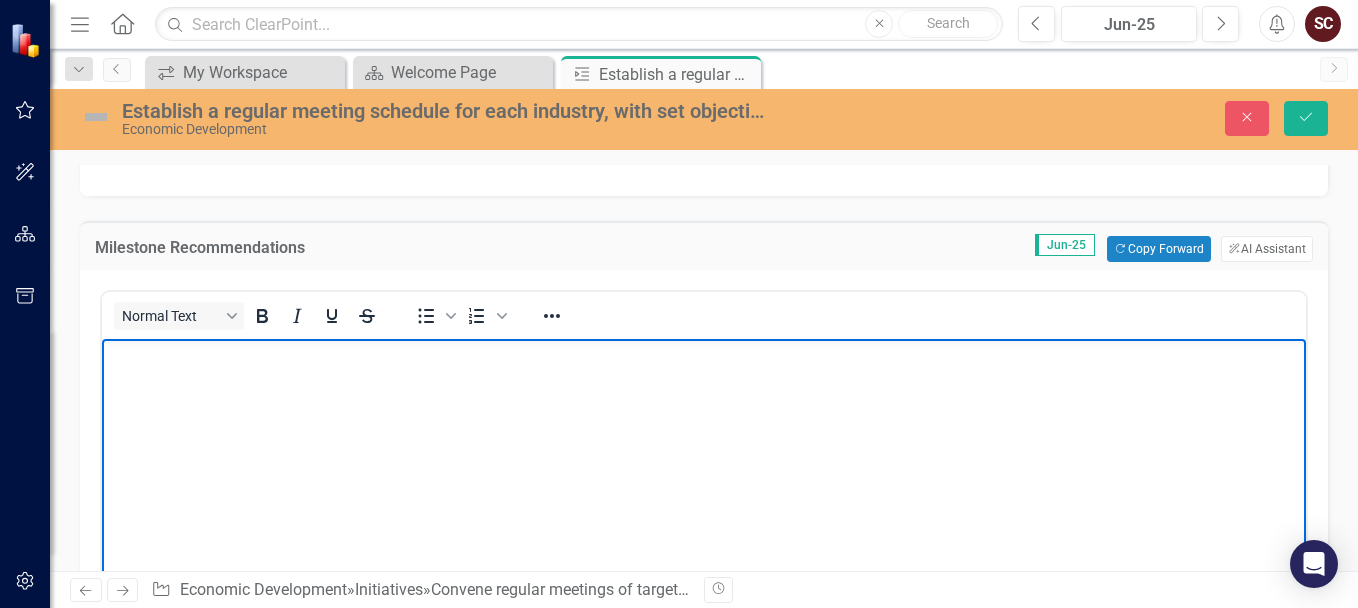 scroll, scrollTop: 800, scrollLeft: 0, axis: vertical 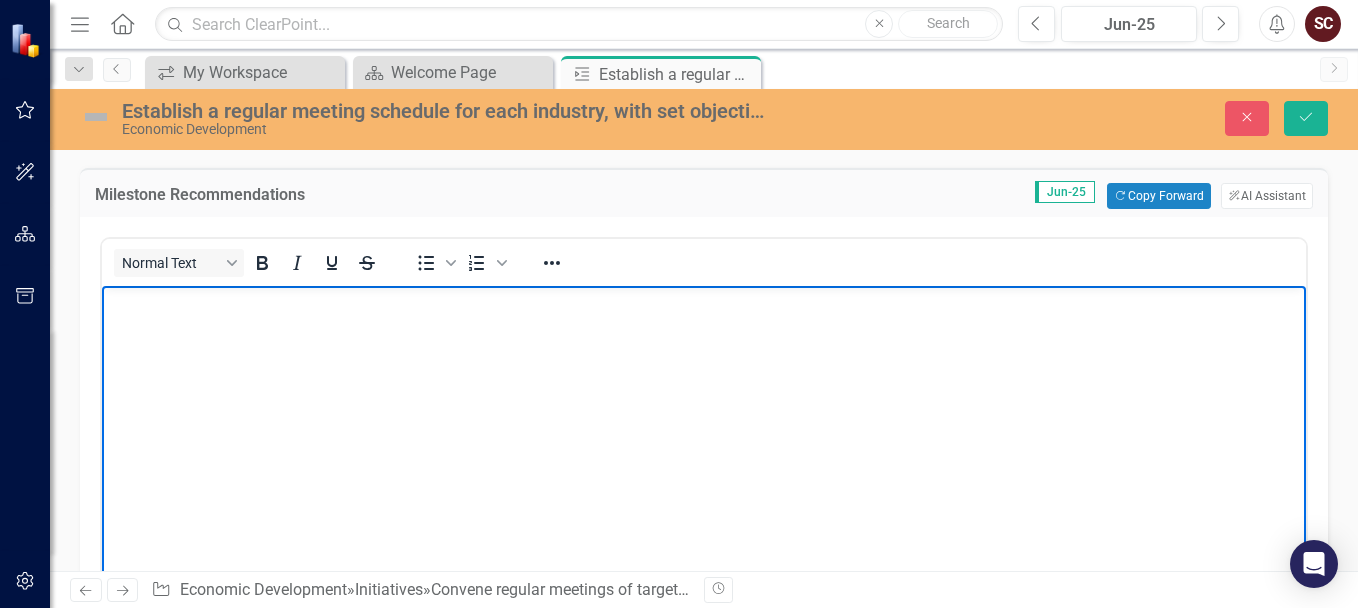 type 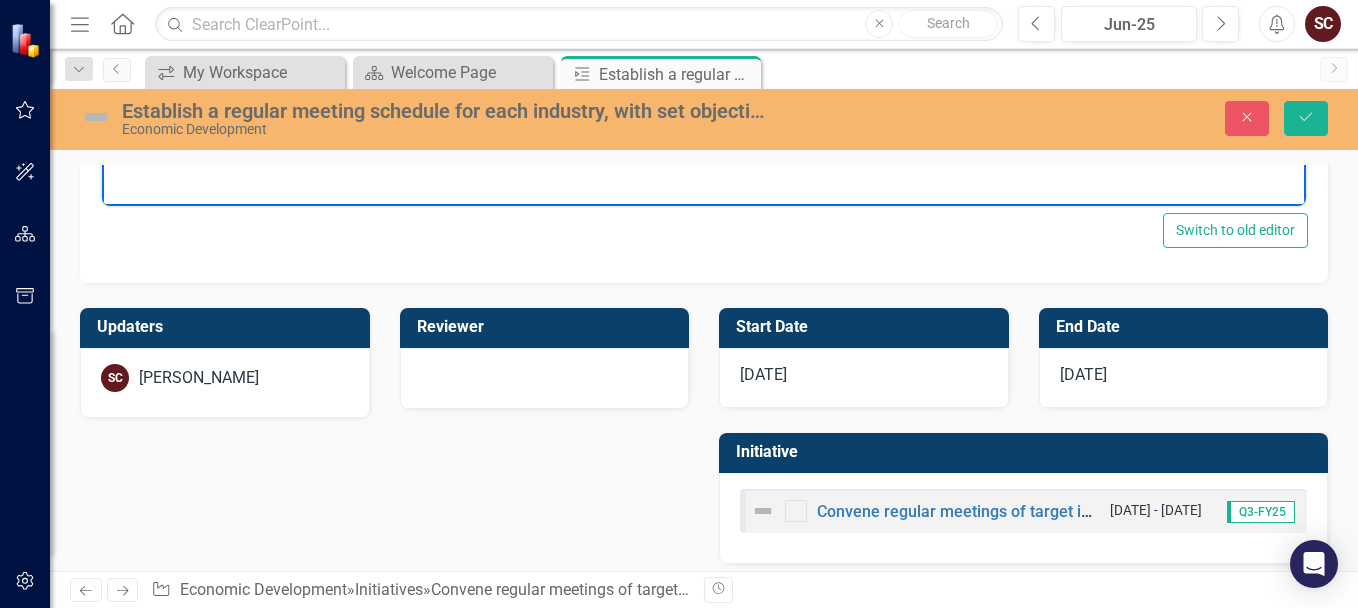 scroll, scrollTop: 1241, scrollLeft: 0, axis: vertical 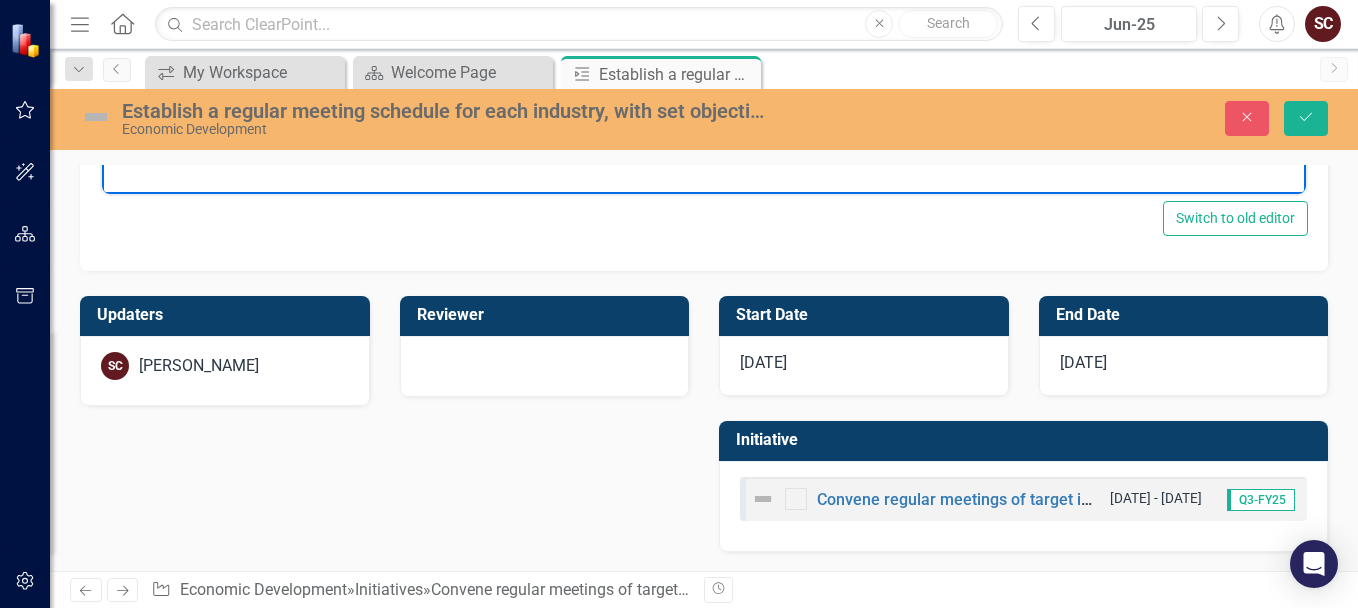 click on "[DATE]" at bounding box center (1184, 366) 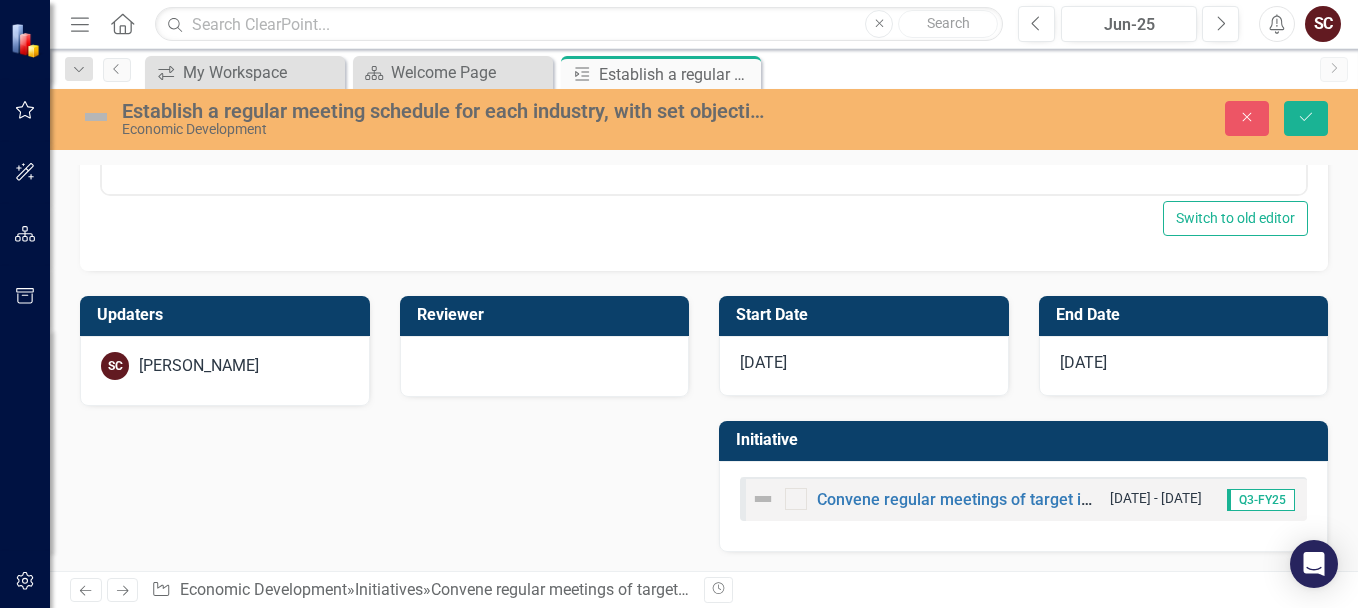 click on "[DATE]" at bounding box center [1184, 366] 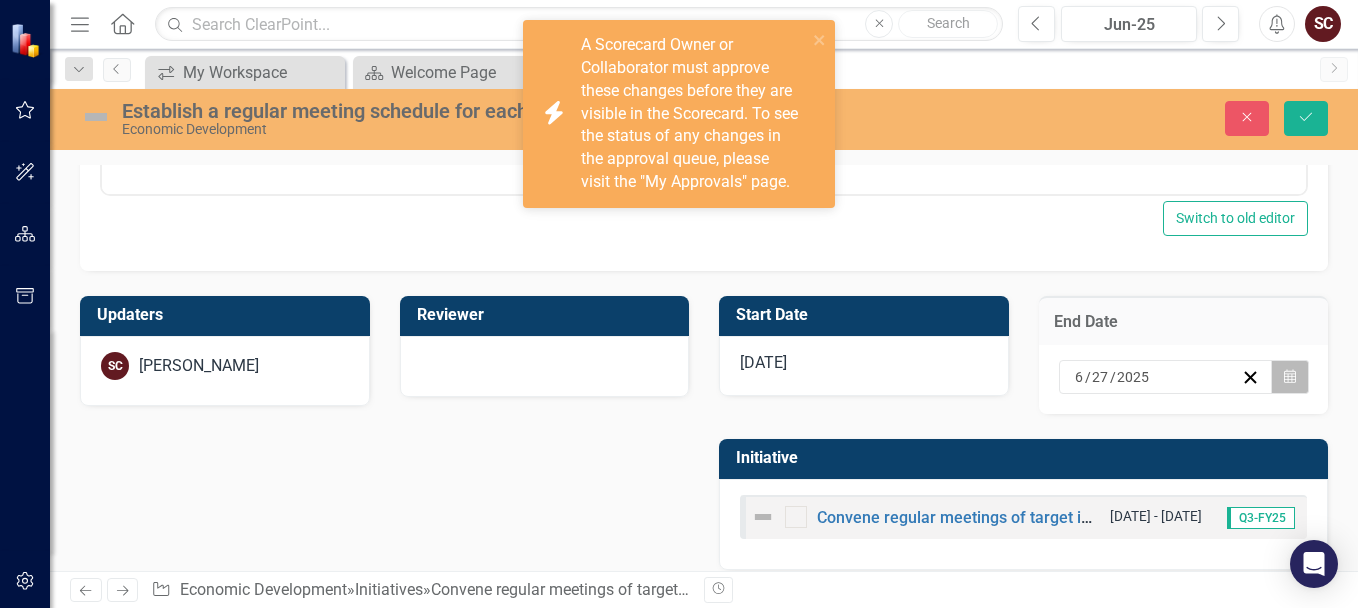 click on "Calendar" at bounding box center (1290, 377) 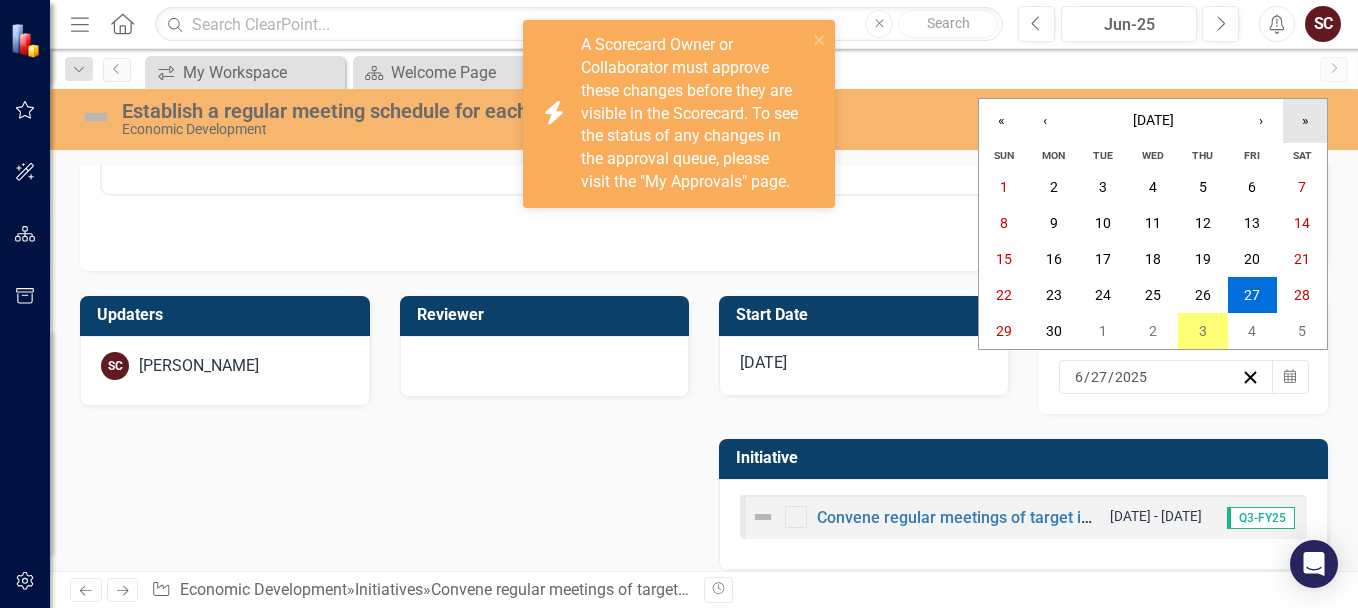 click on "»" at bounding box center (1305, 121) 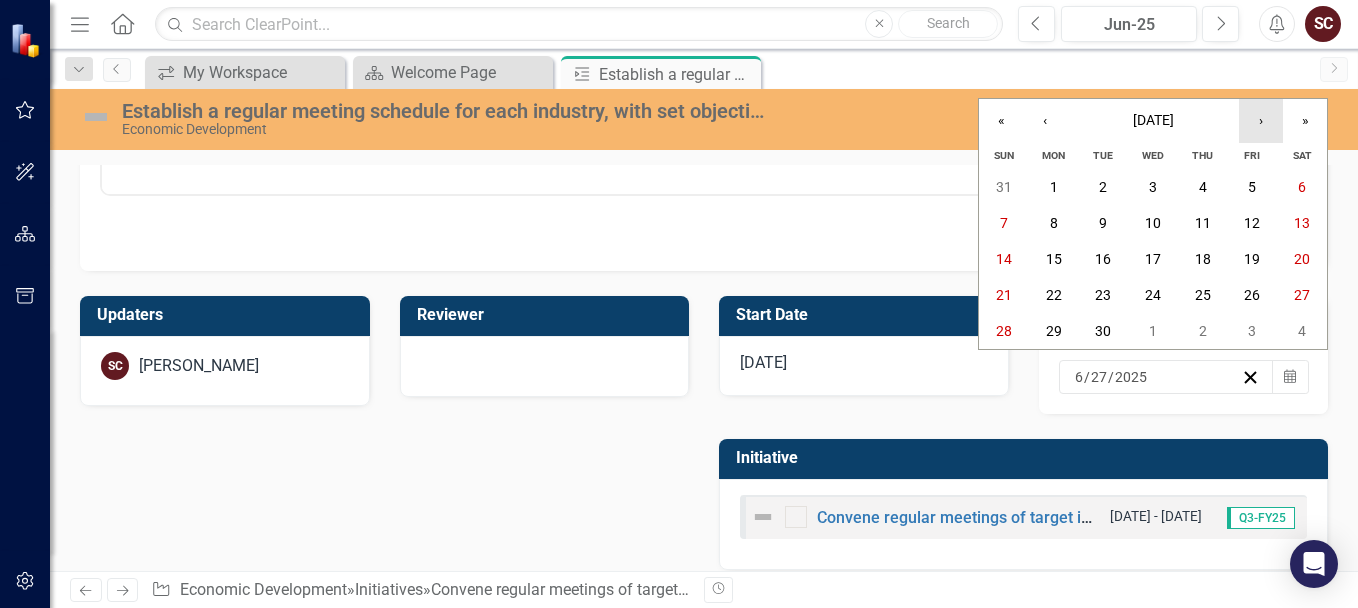 click on "›" at bounding box center [1261, 121] 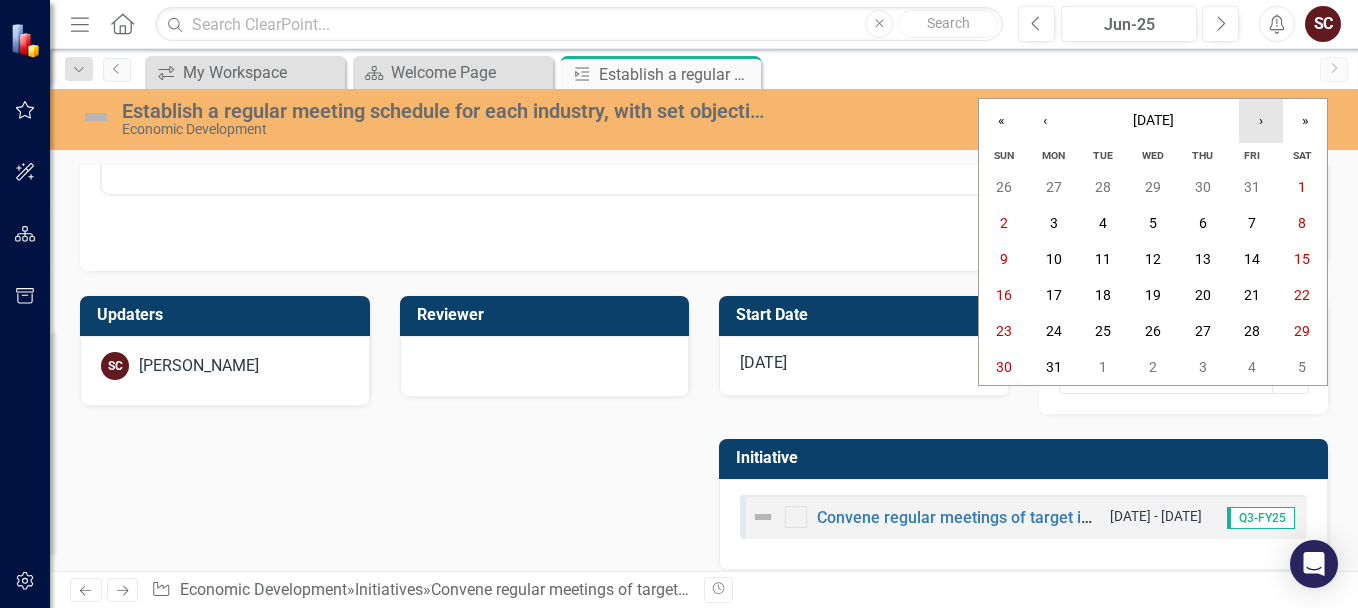 click on "›" at bounding box center (1261, 121) 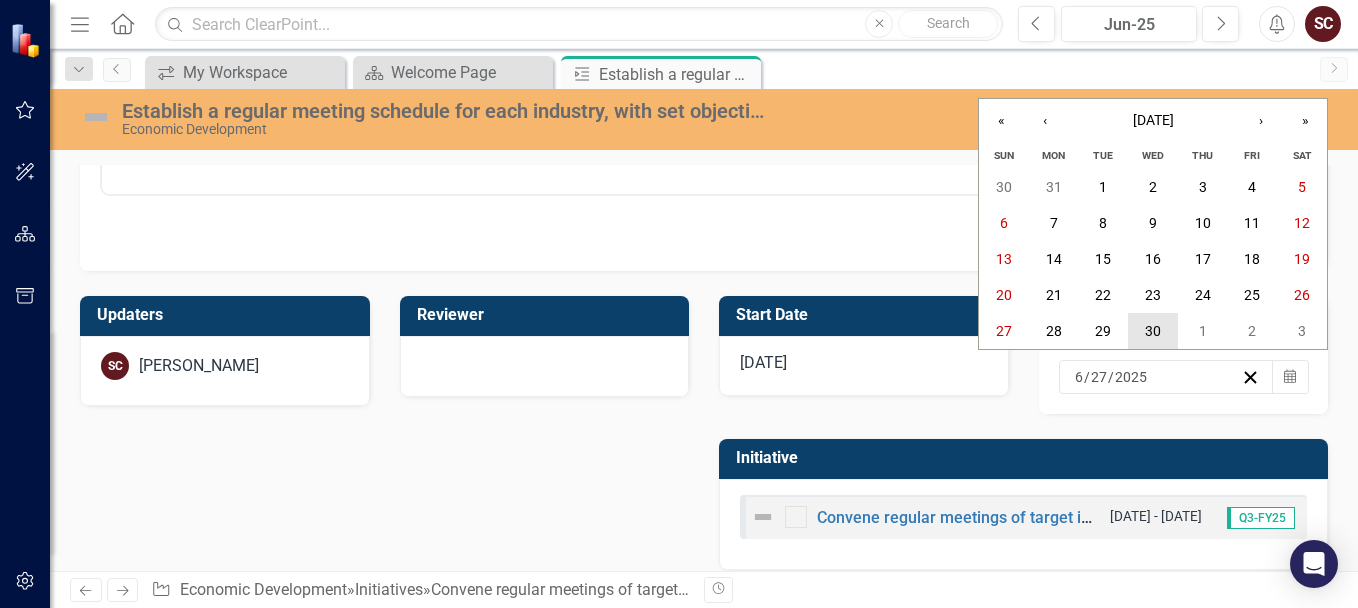 click on "30" at bounding box center [1153, 331] 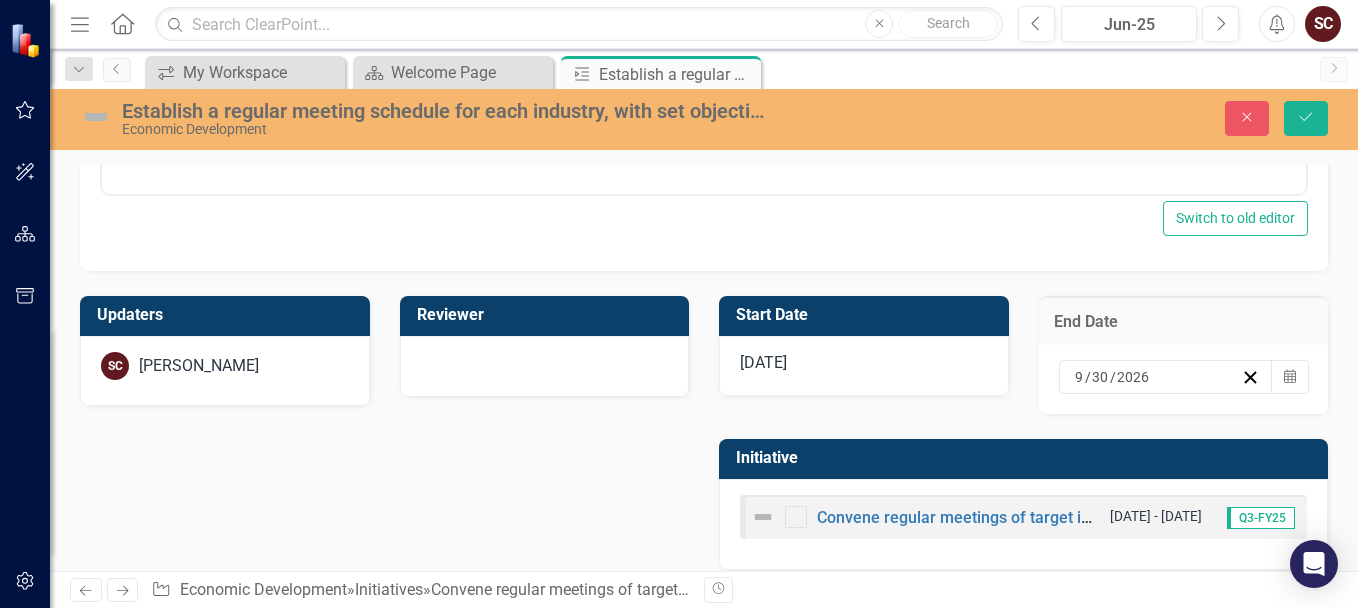 click on "Updaters SC Sam Camp Reviewer Start Date 5/27/25 End Date 9 / 30 / 2026 Calendar Initiative Convene regular meetings of target industry employers and educators to review workforce needs, challenges, and opportunities 10/1/25 - 7/1/26 Q3-FY25" at bounding box center (704, 420) 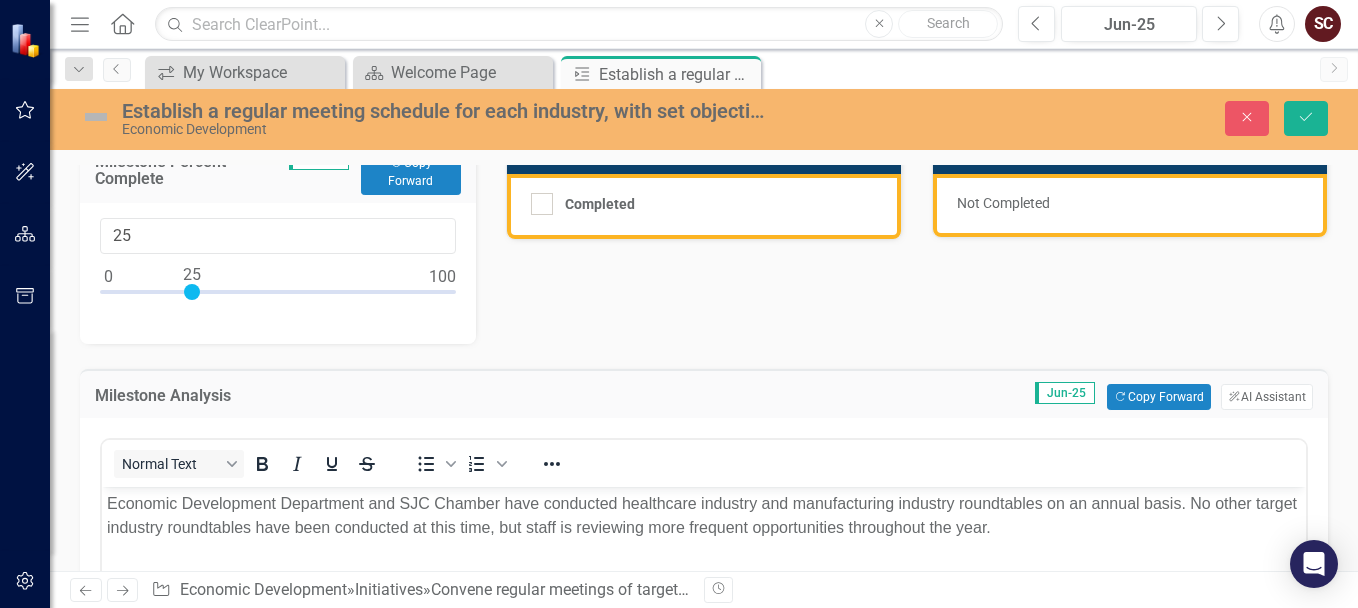 scroll, scrollTop: 0, scrollLeft: 0, axis: both 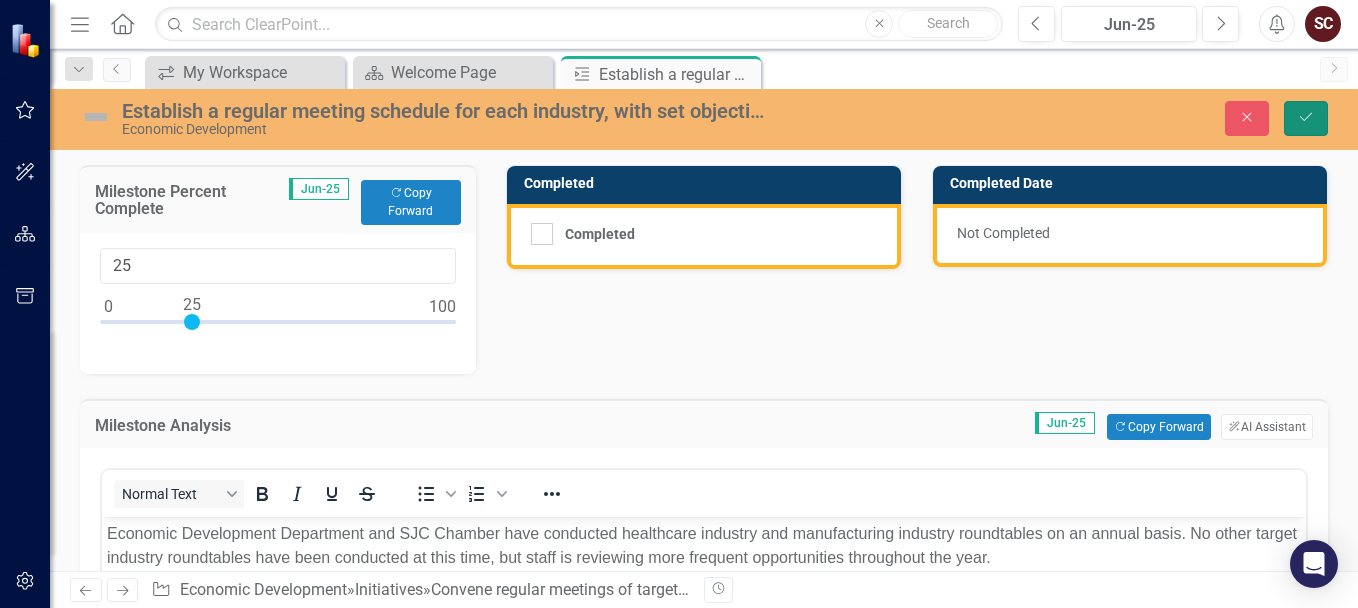 click on "Save" 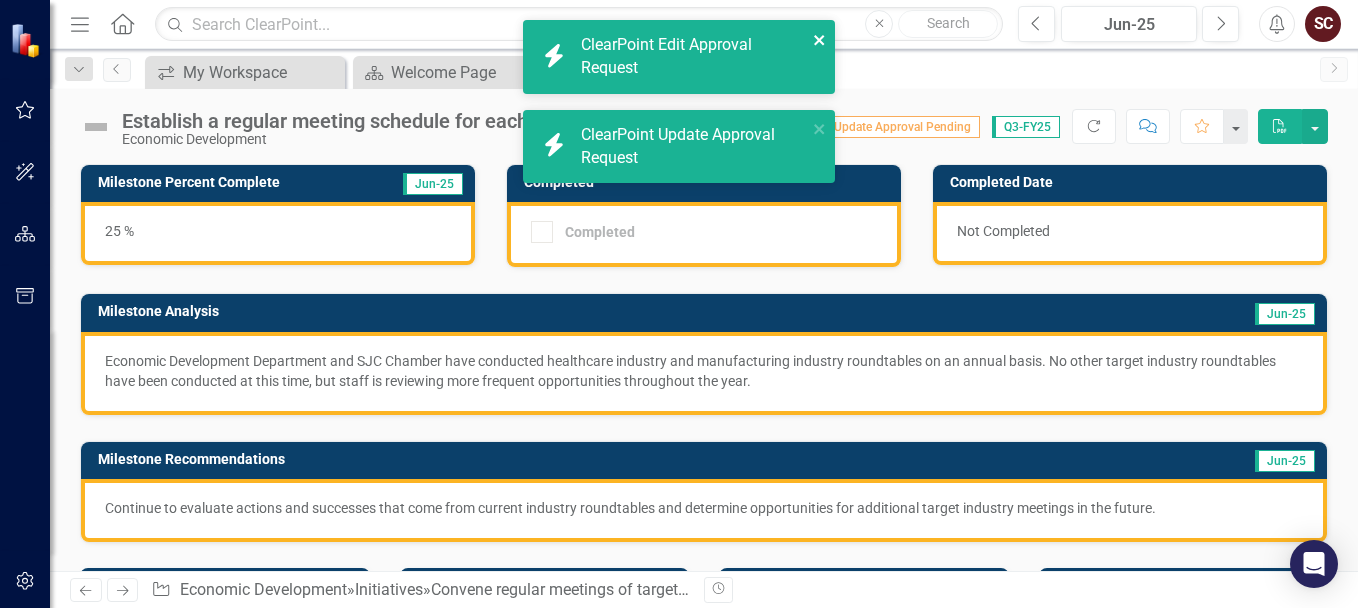 click 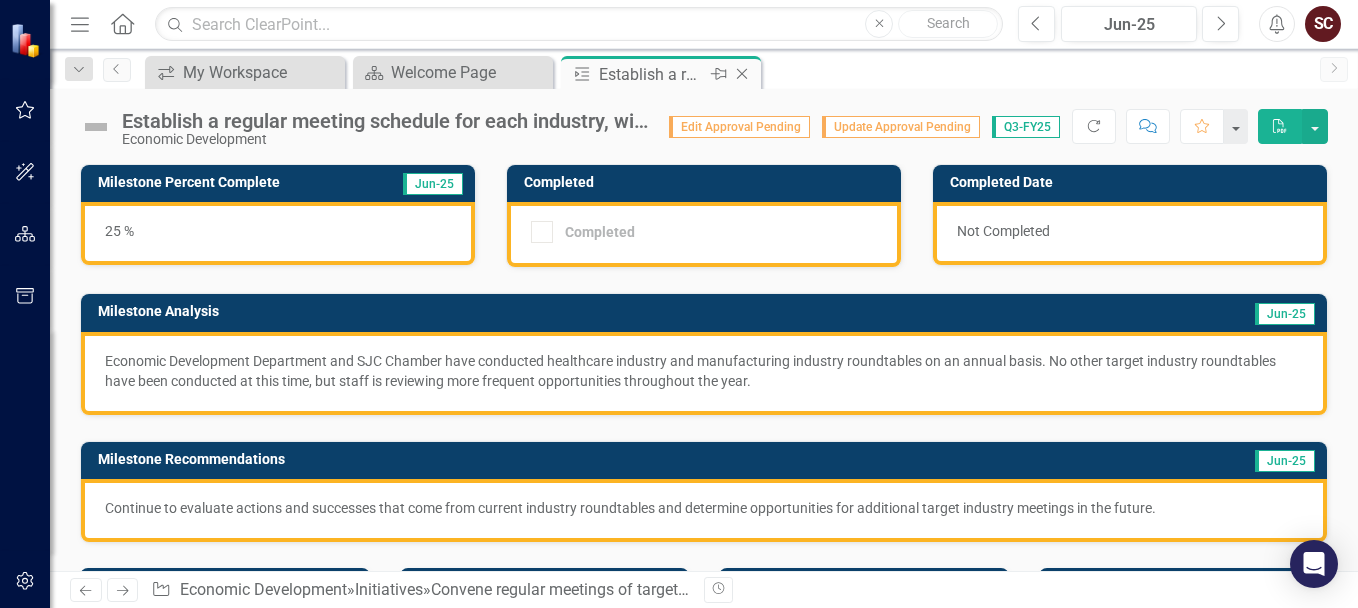 click on "Close" 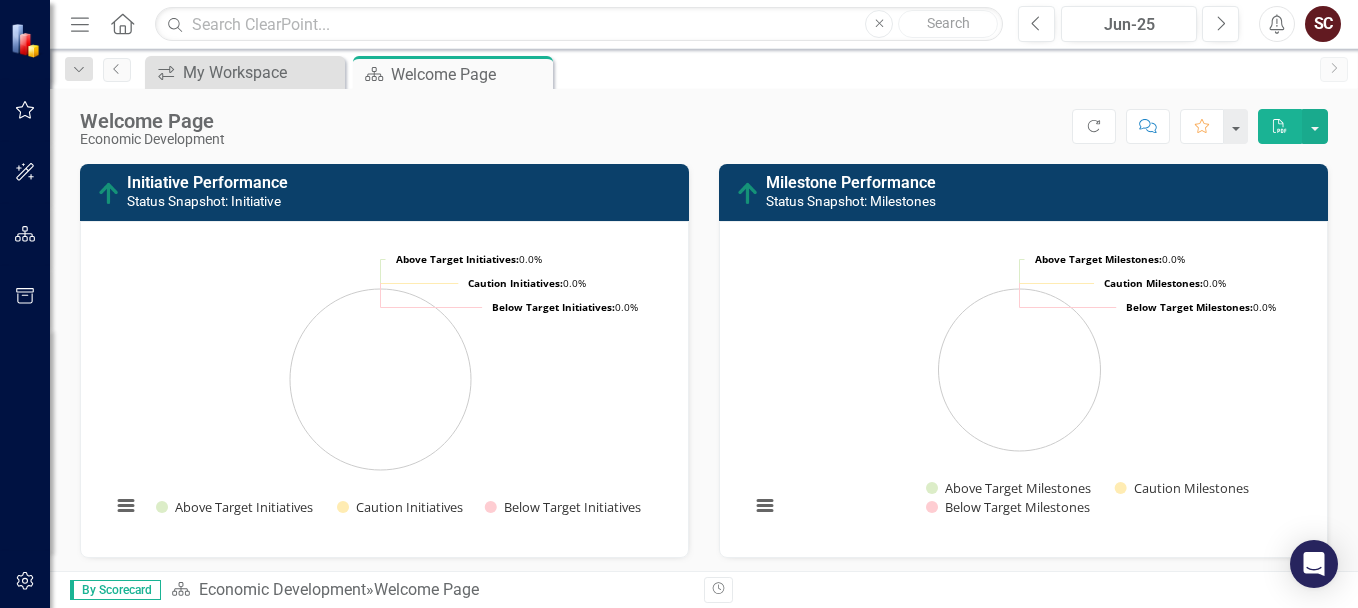 scroll, scrollTop: 200, scrollLeft: 0, axis: vertical 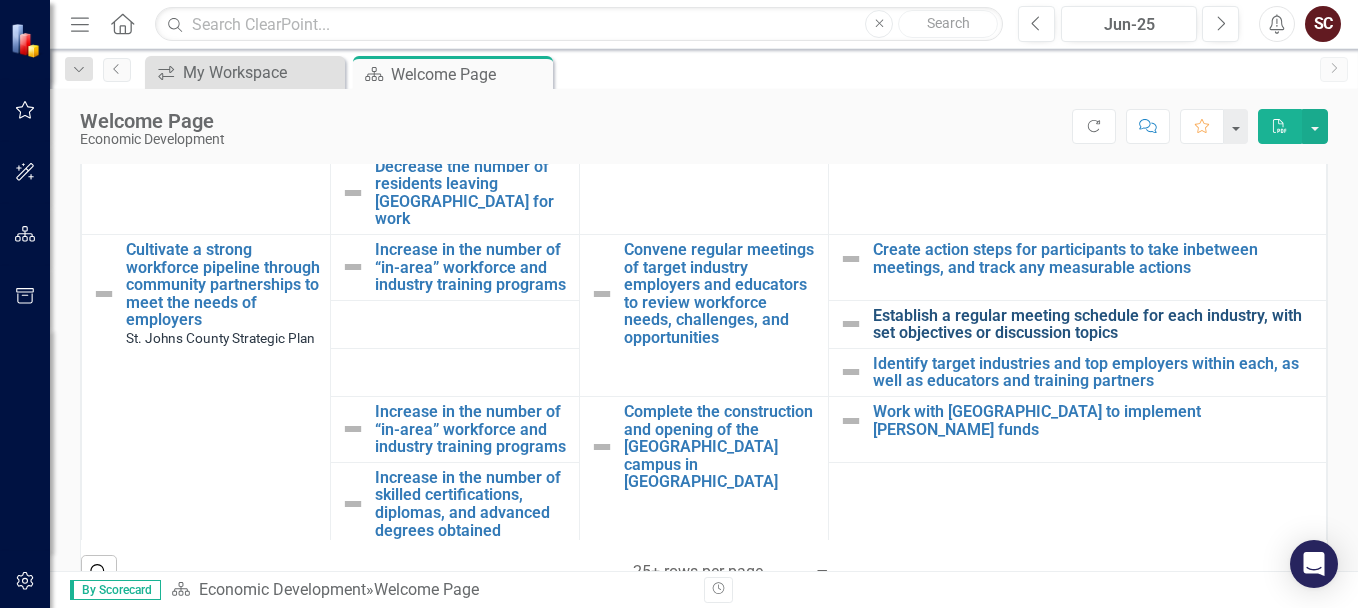 click on "Establish a regular meeting schedule for each industry, with set objectives or discussion topics" at bounding box center [1094, 324] 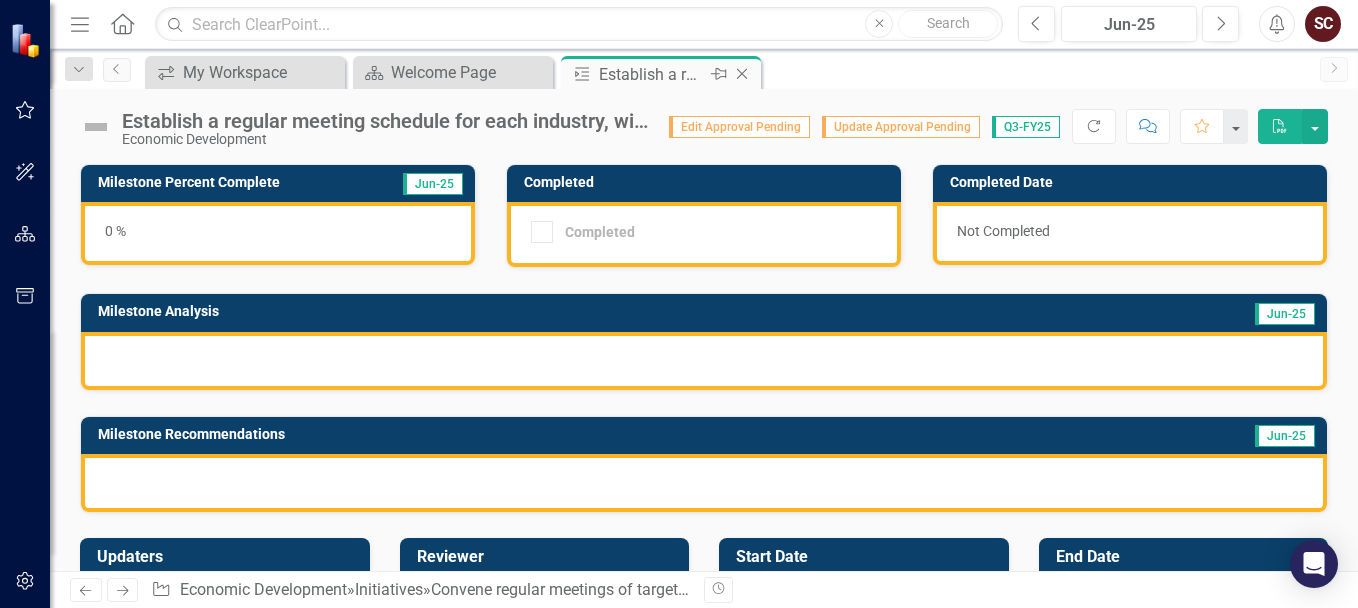 click on "Close" 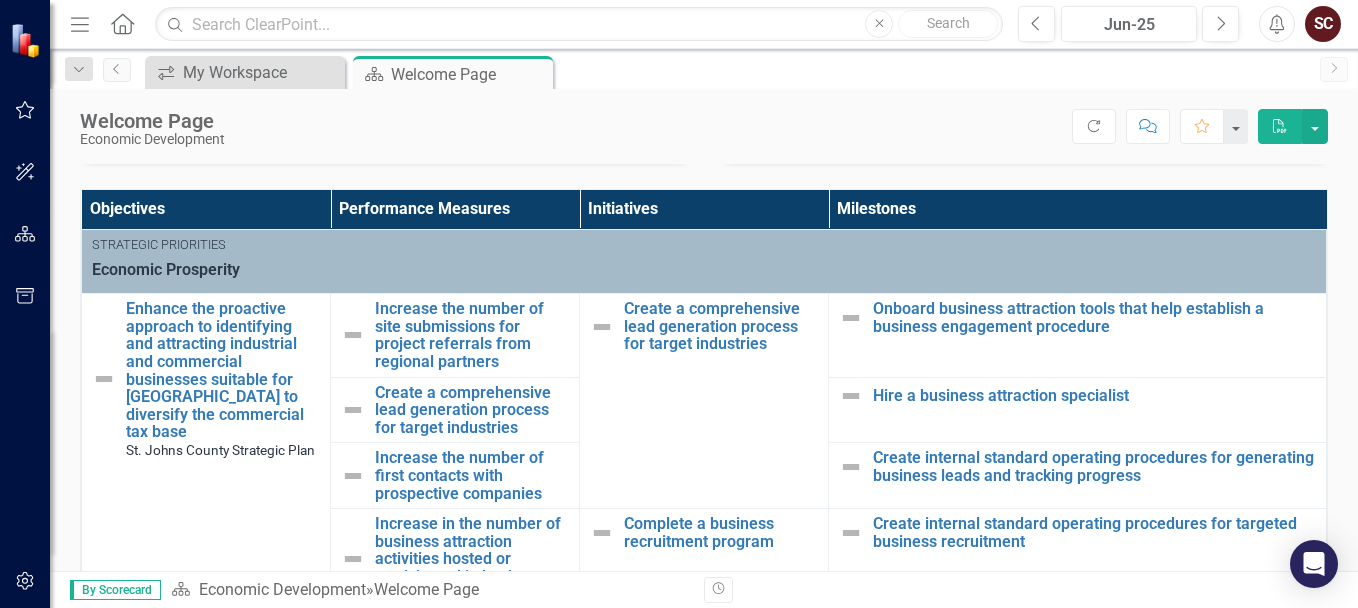 scroll, scrollTop: 400, scrollLeft: 0, axis: vertical 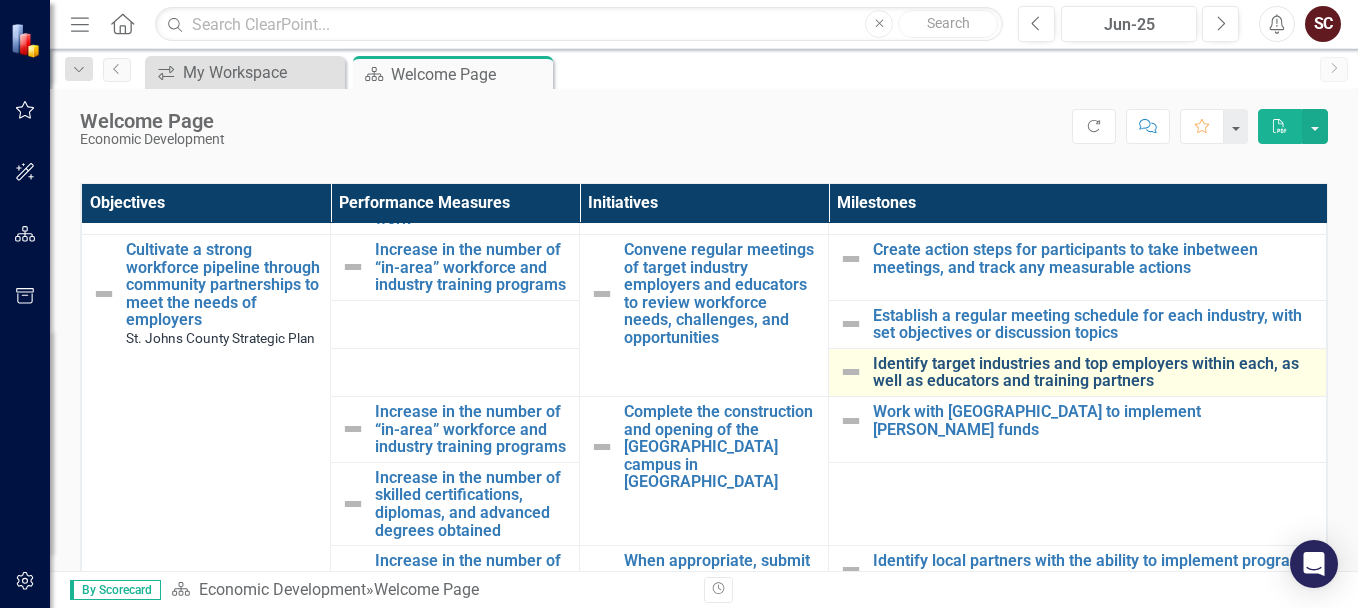 click on "Identify target industries and top employers within each, as well as educators and training partners" at bounding box center [1094, 372] 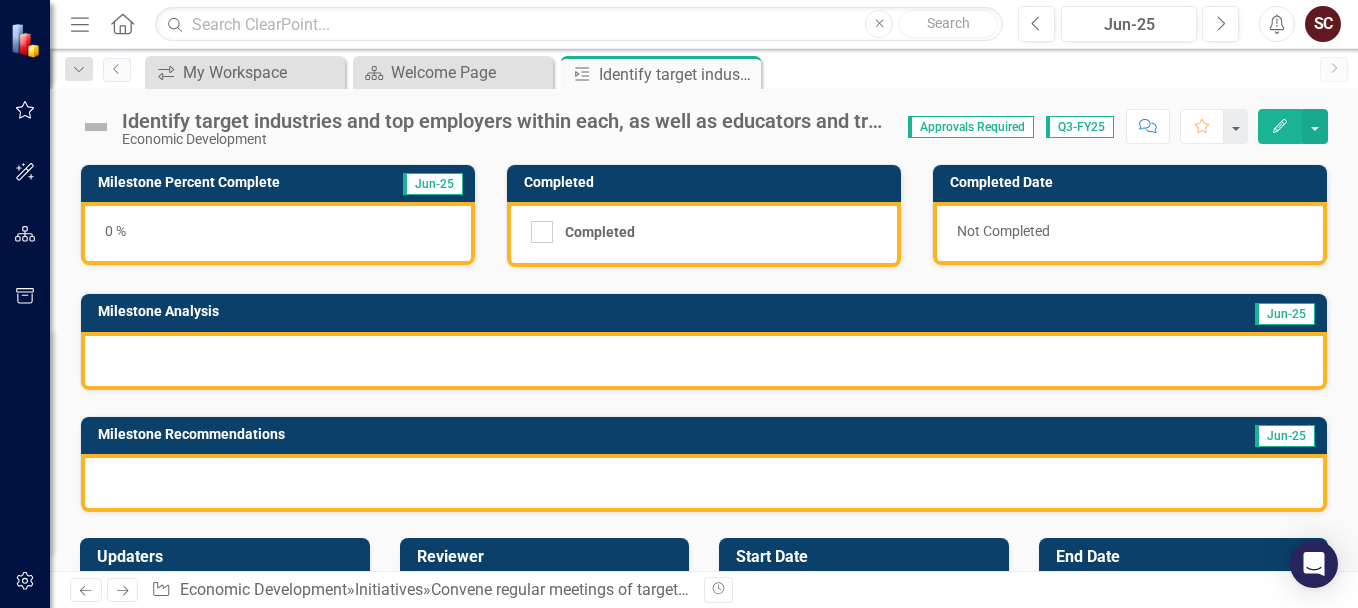 click on "0 %" at bounding box center (278, 233) 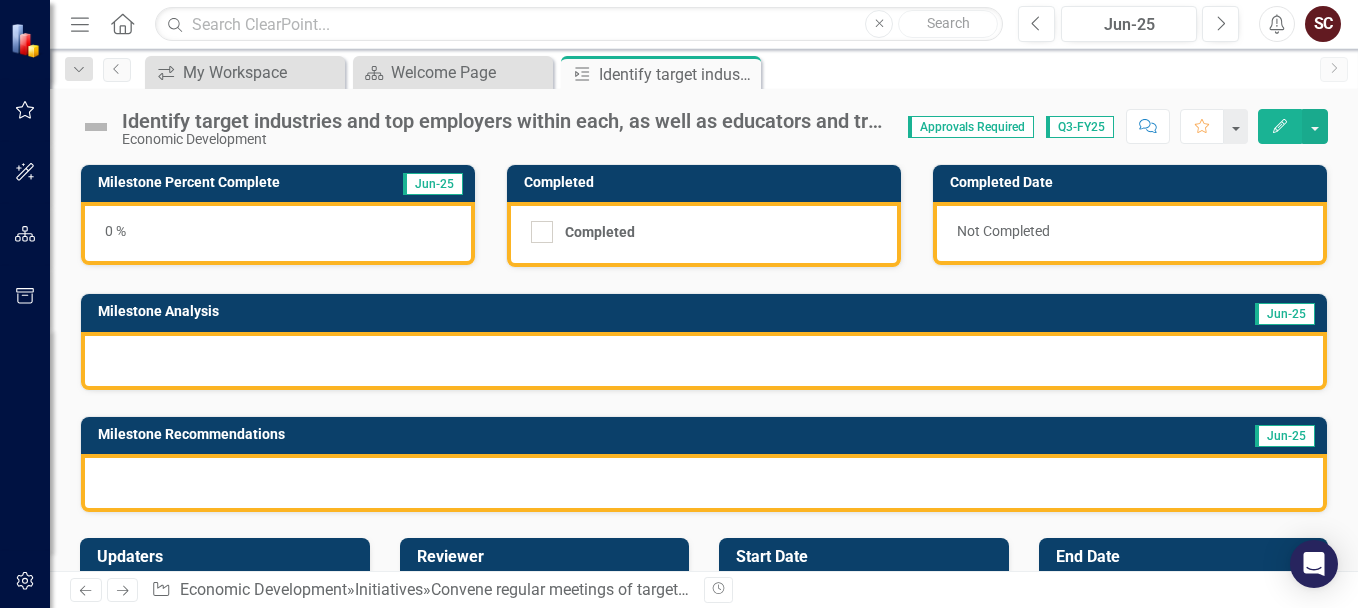 click on "0 %" at bounding box center (278, 233) 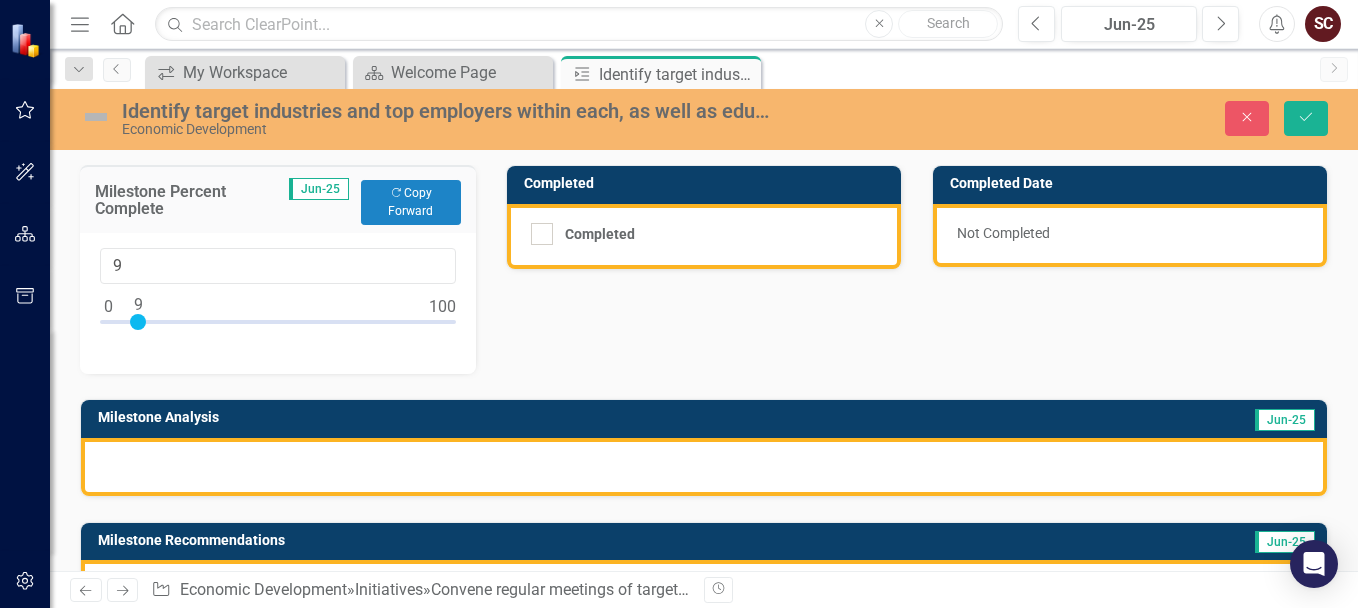 type on "10" 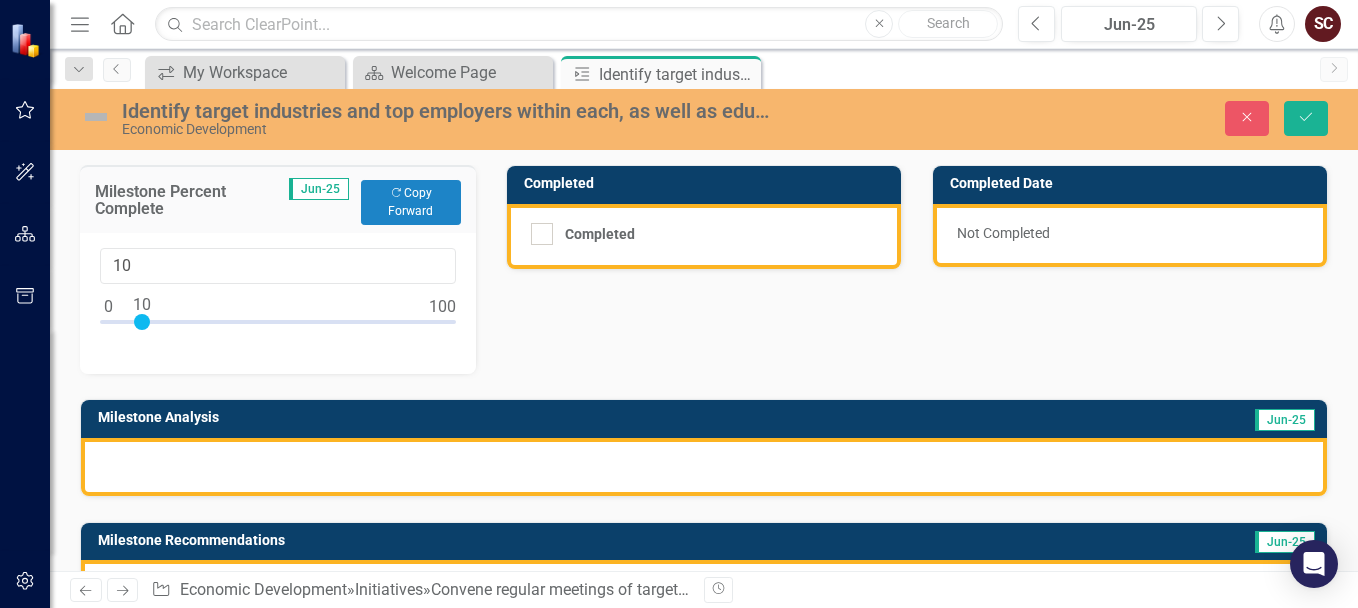 drag, startPoint x: 113, startPoint y: 320, endPoint x: 145, endPoint y: 324, distance: 32.24903 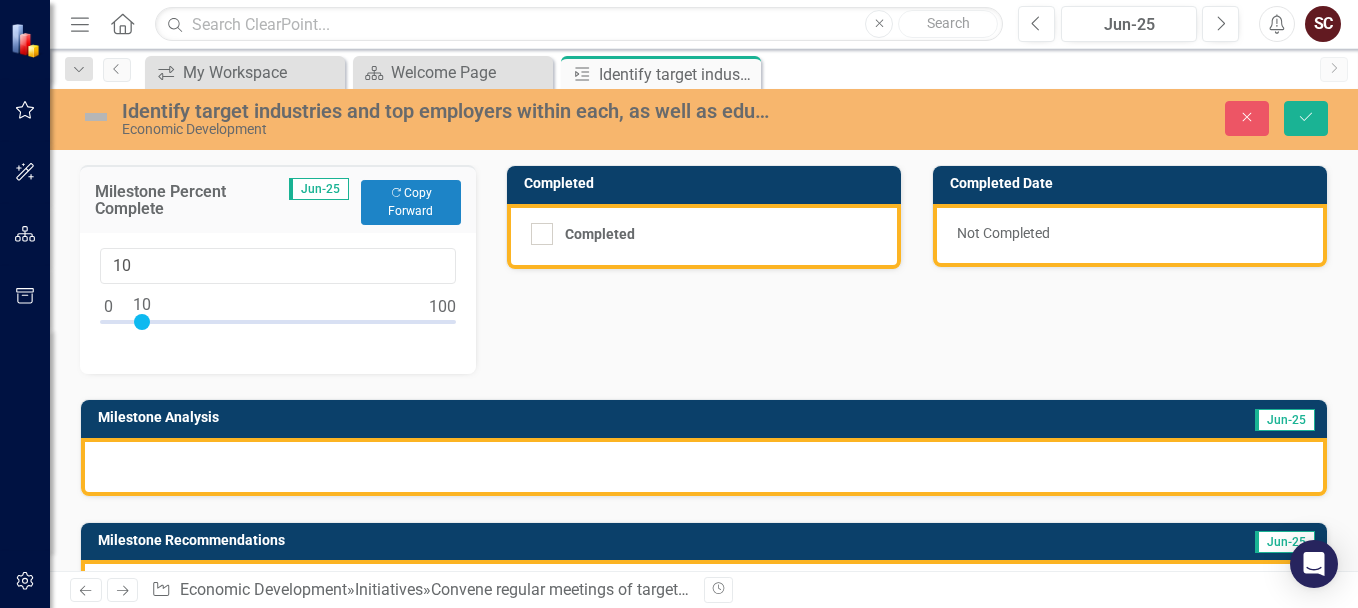 click at bounding box center (704, 467) 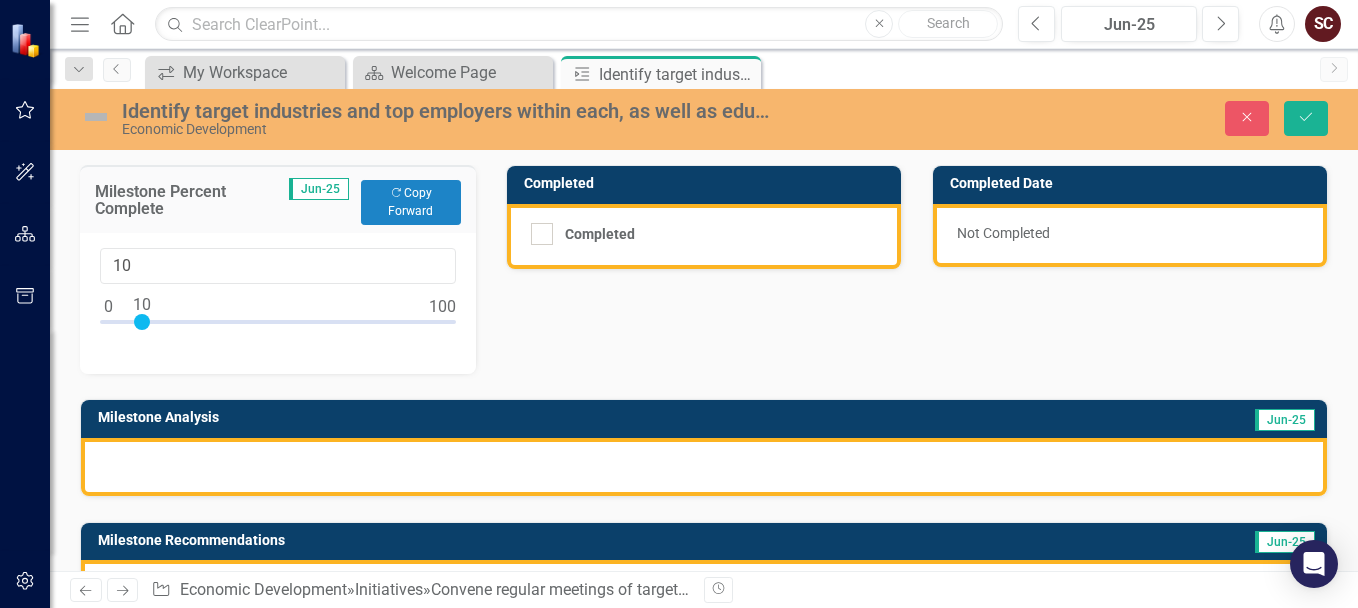 click at bounding box center (704, 467) 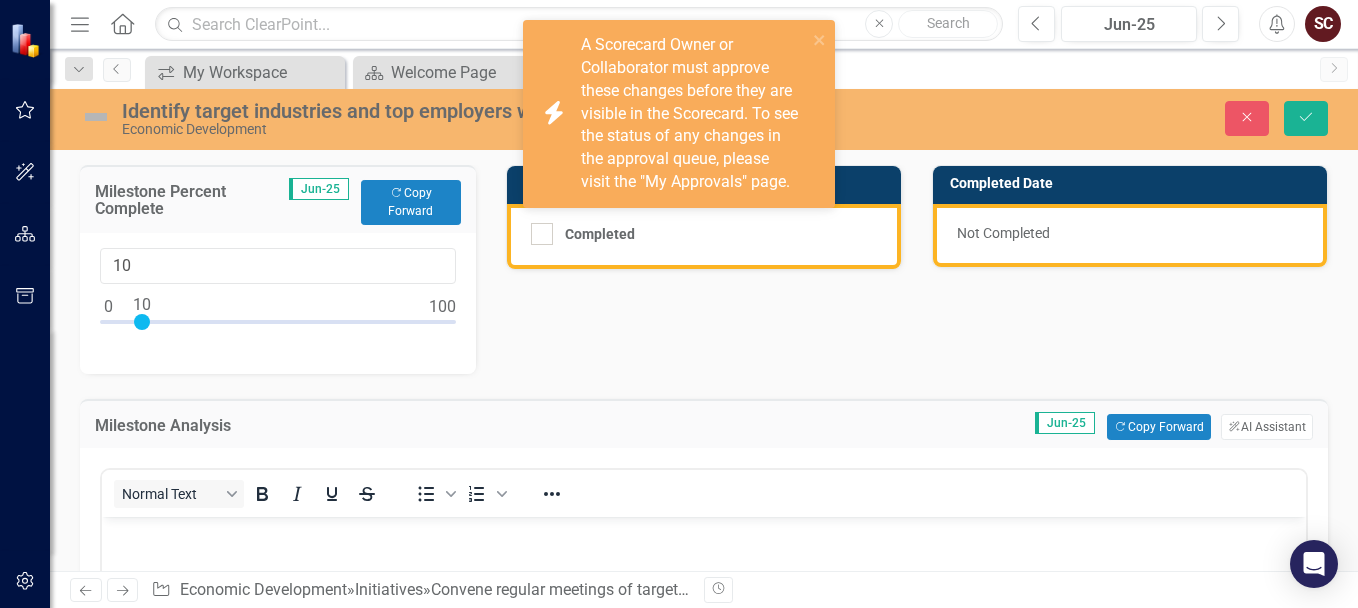 scroll, scrollTop: 0, scrollLeft: 0, axis: both 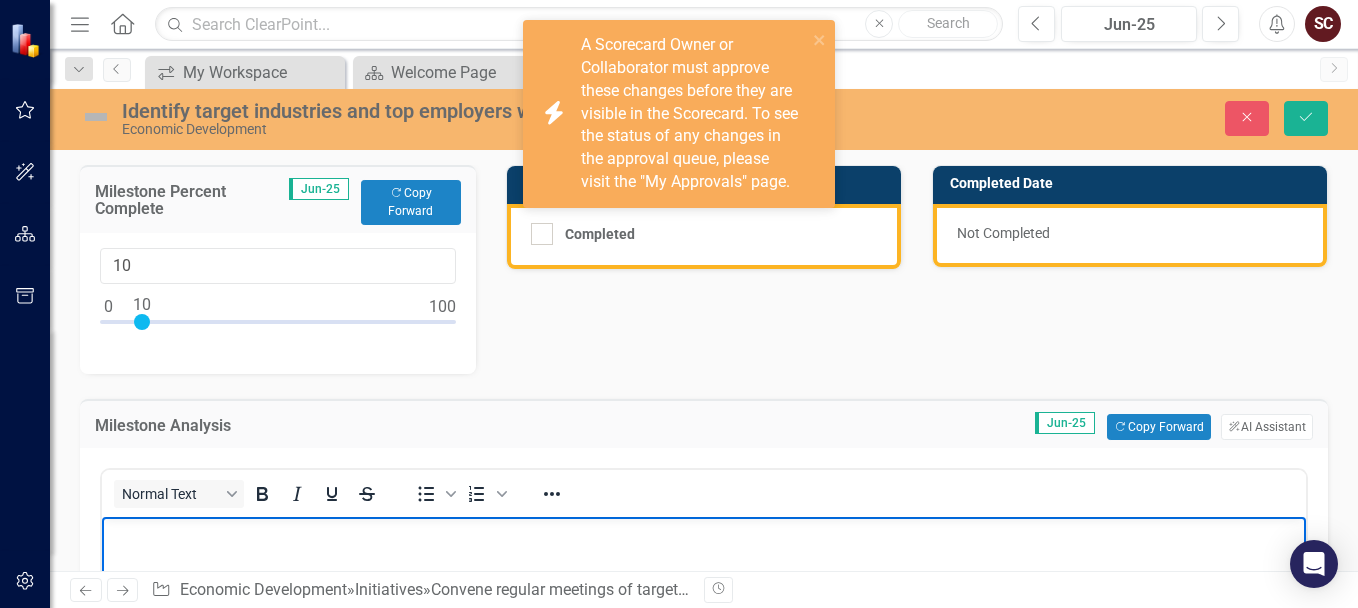 click at bounding box center (704, 534) 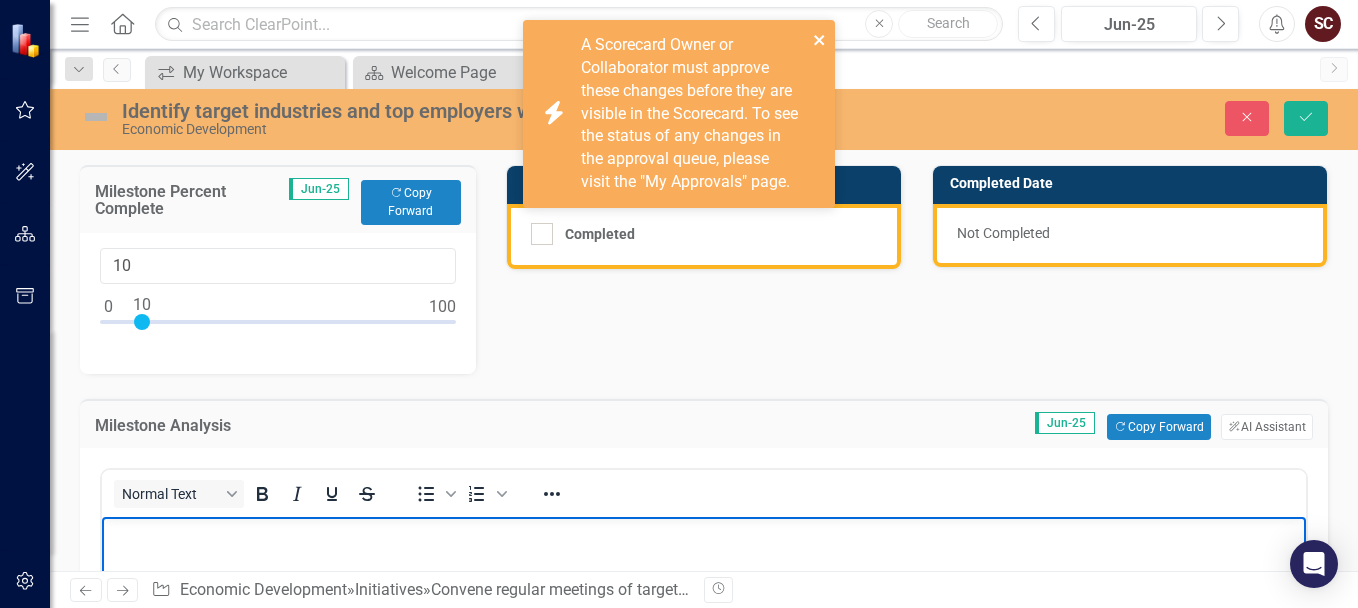 click 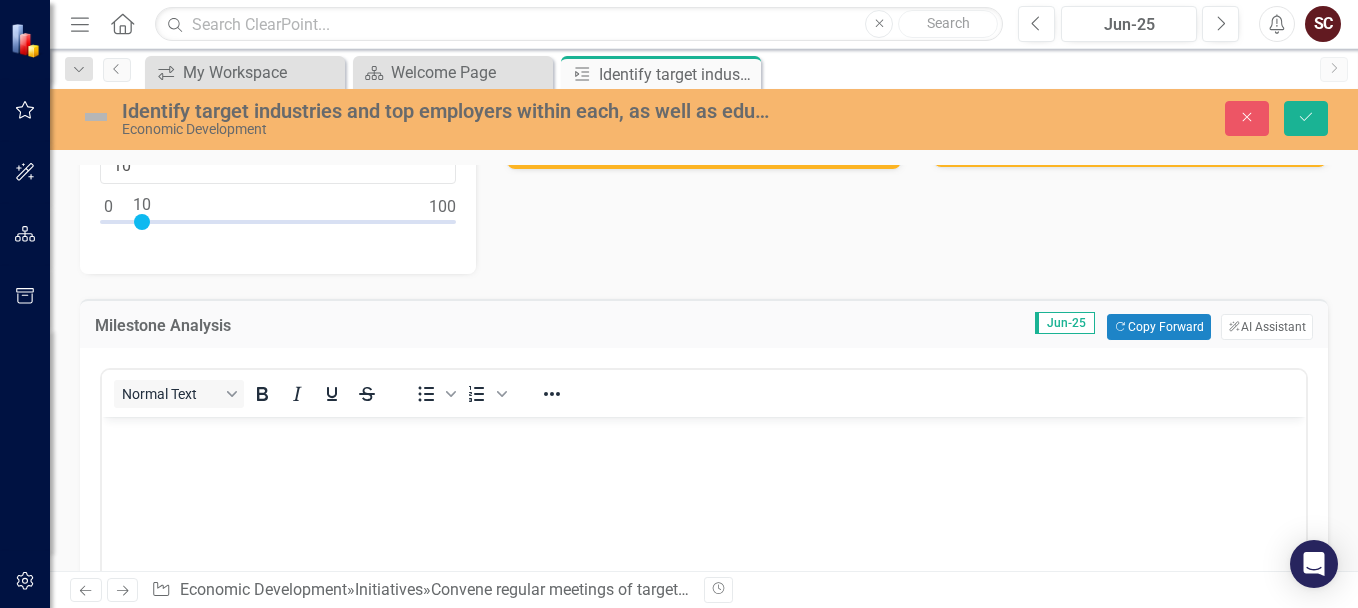 scroll, scrollTop: 200, scrollLeft: 0, axis: vertical 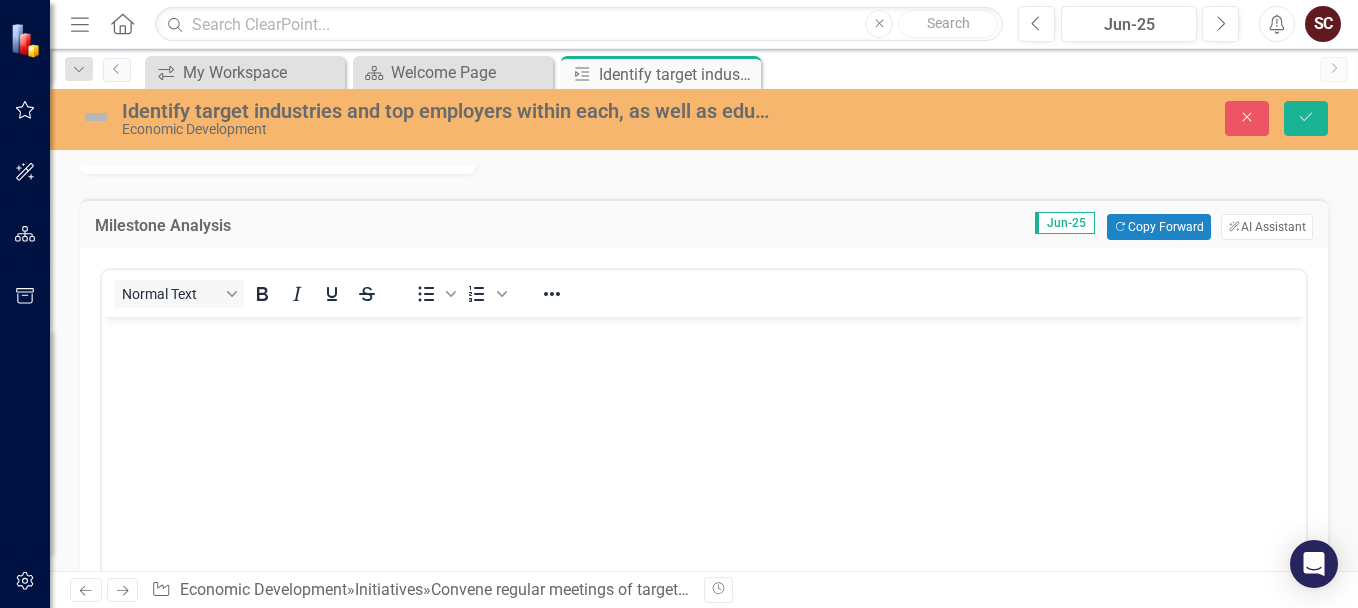 click at bounding box center (704, 467) 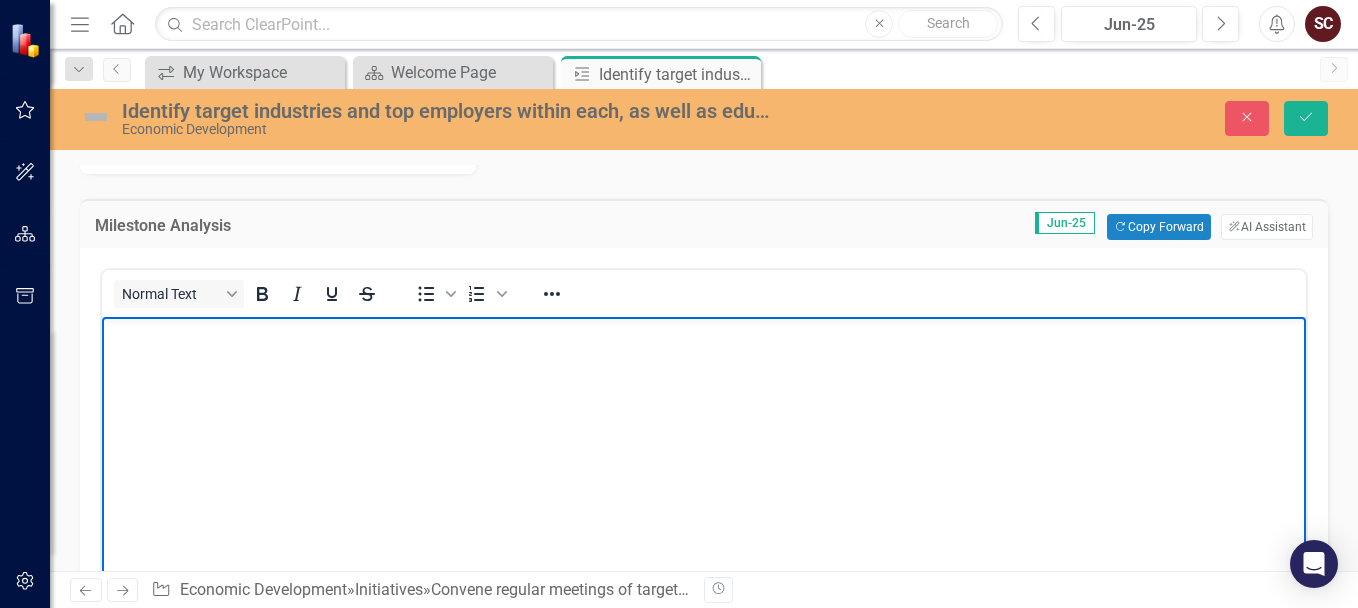 type 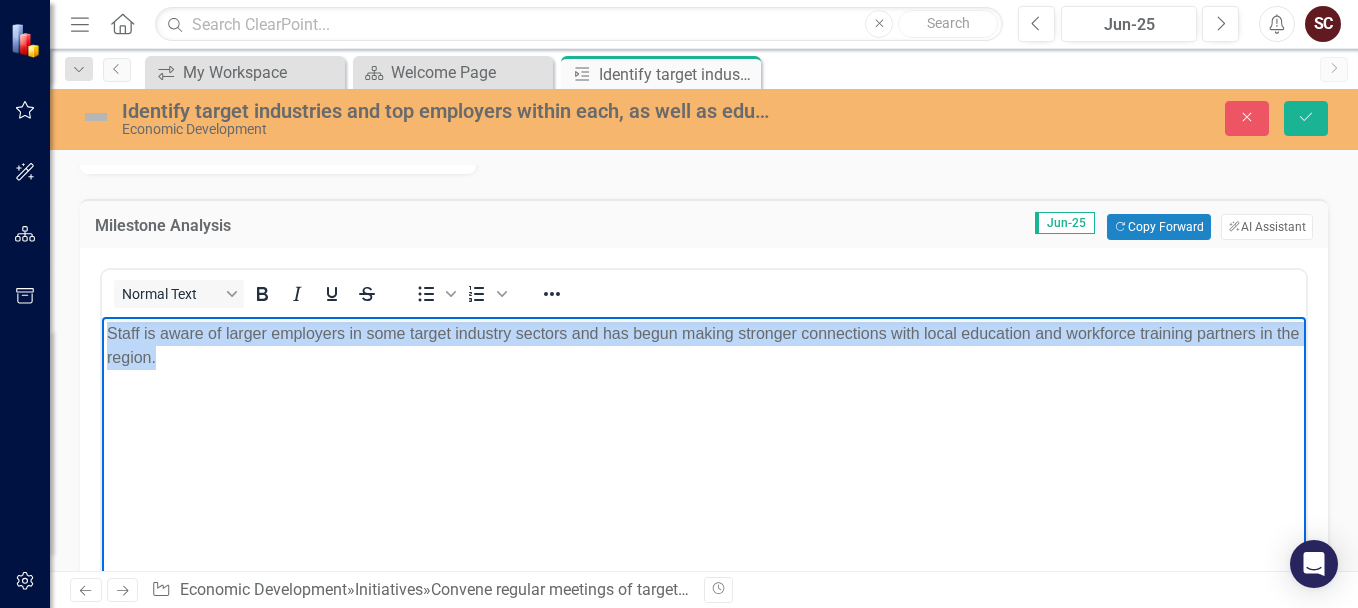 drag, startPoint x: 197, startPoint y: 358, endPoint x: 106, endPoint y: 323, distance: 97.49872 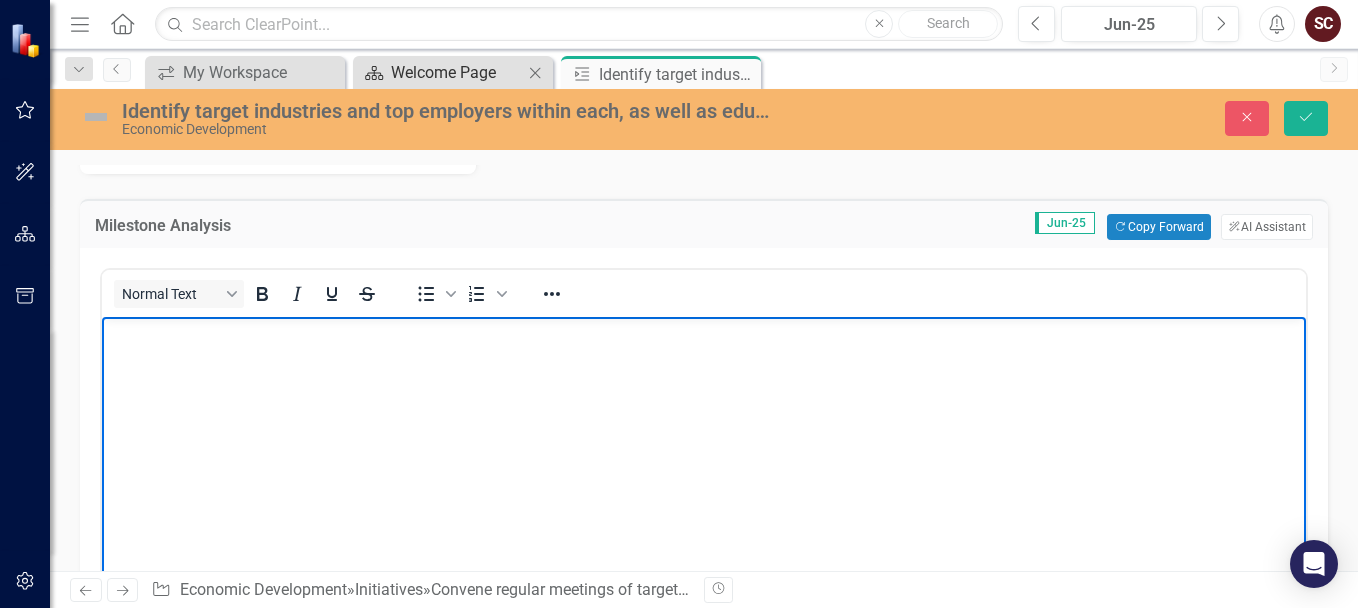 click on "Welcome Page" at bounding box center [457, 72] 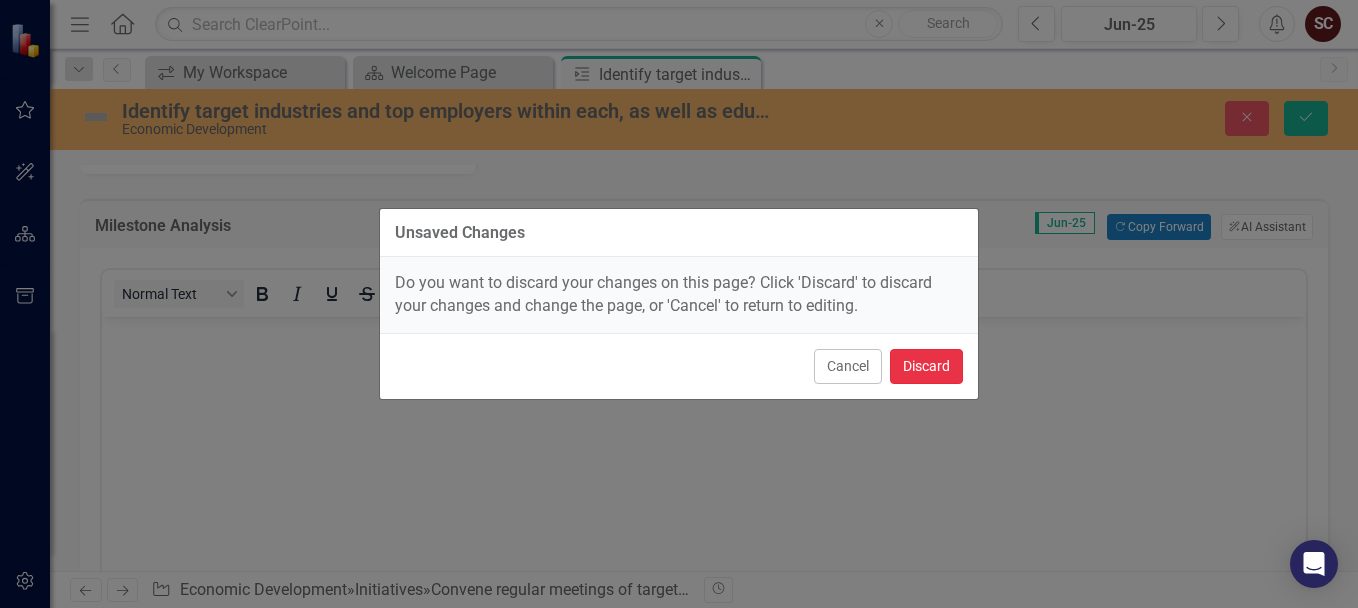 click on "Discard" at bounding box center [926, 366] 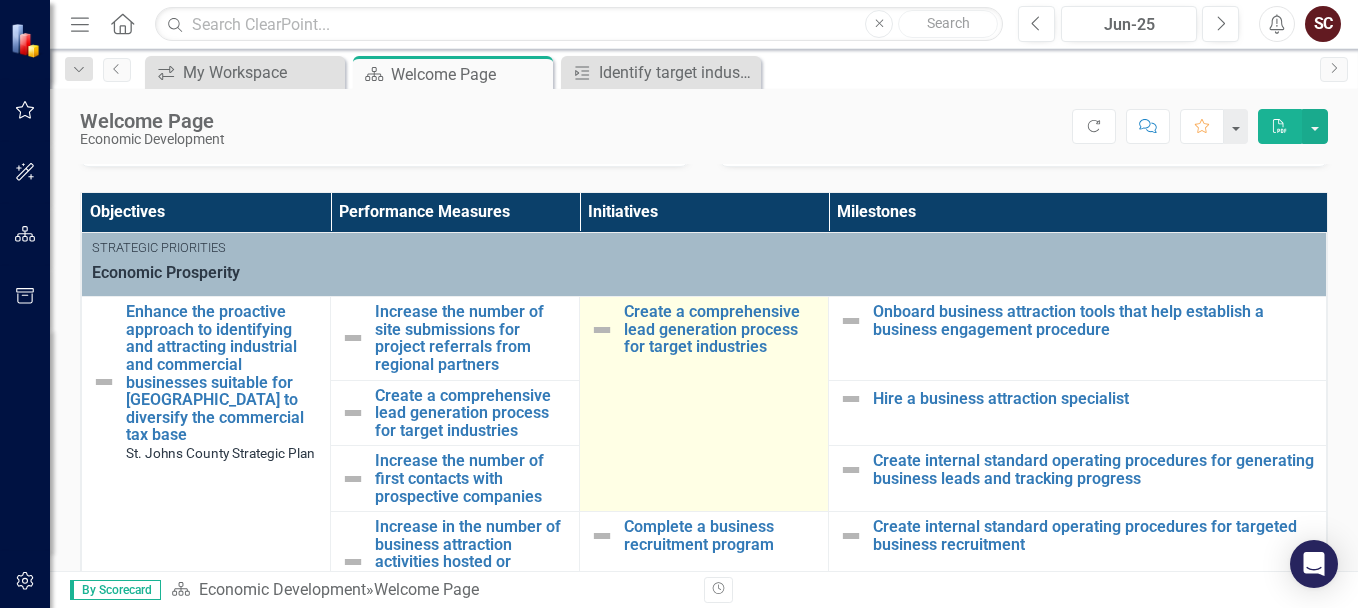 scroll, scrollTop: 400, scrollLeft: 0, axis: vertical 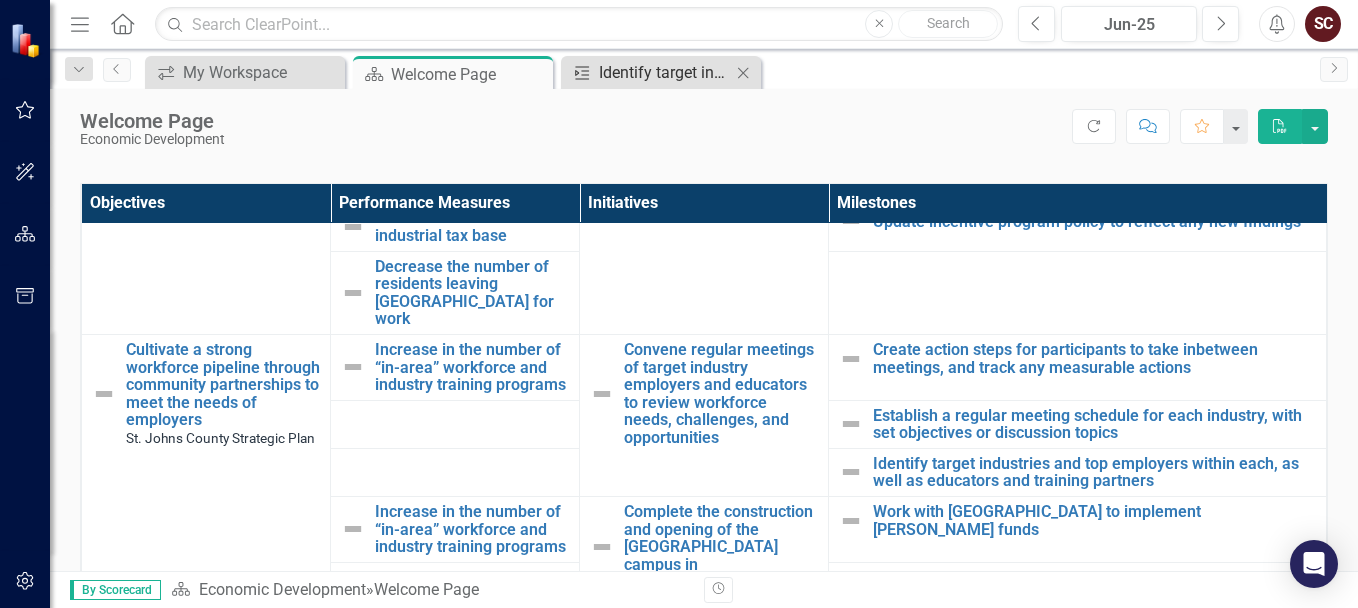 click on "Identify target industries and top employers within each, as well as educators and training partners" at bounding box center [665, 72] 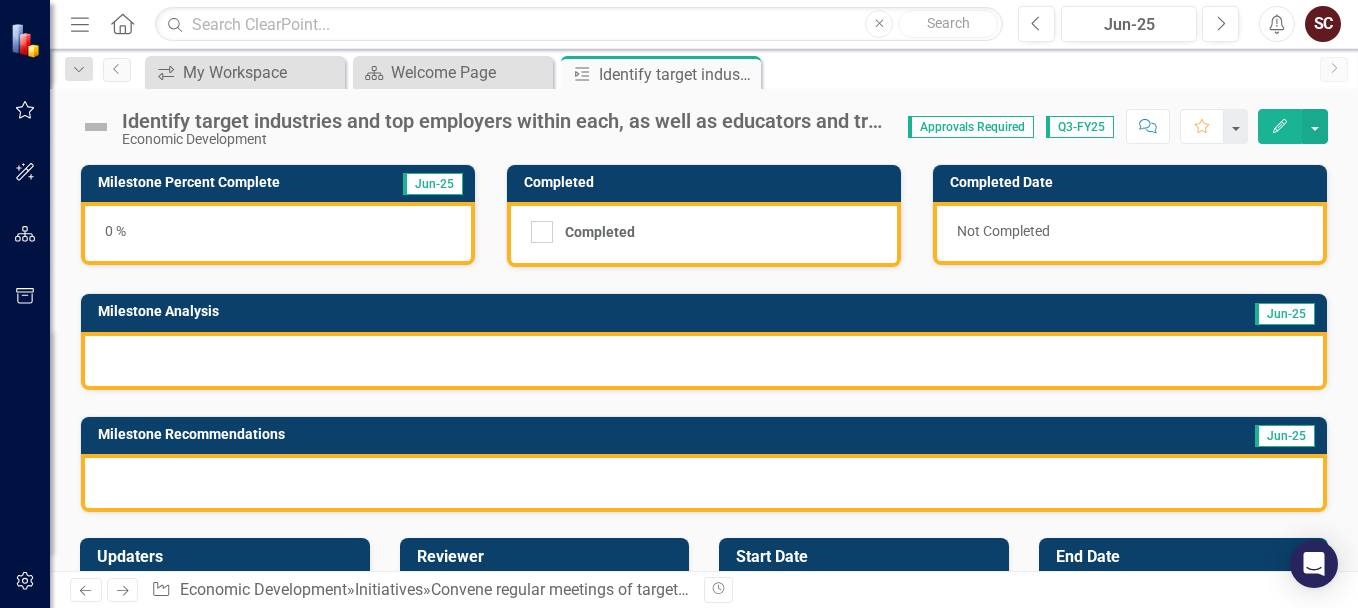 click on "0 %" at bounding box center [278, 233] 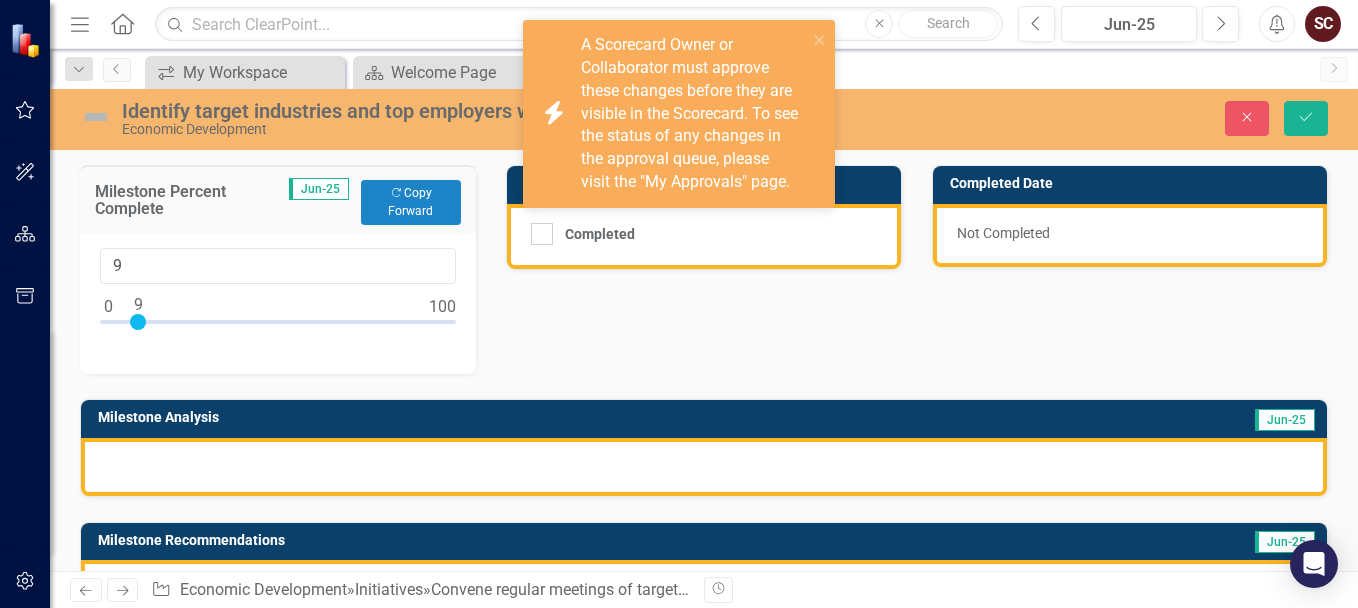type on "10" 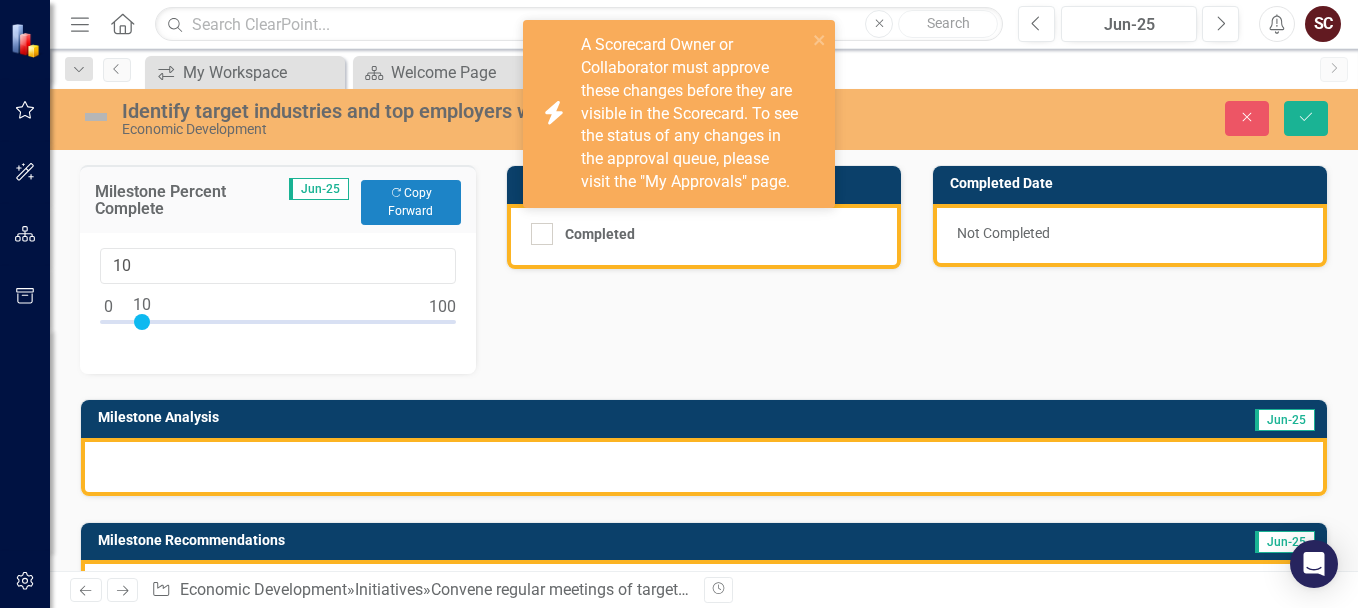 drag, startPoint x: 104, startPoint y: 323, endPoint x: 136, endPoint y: 320, distance: 32.140316 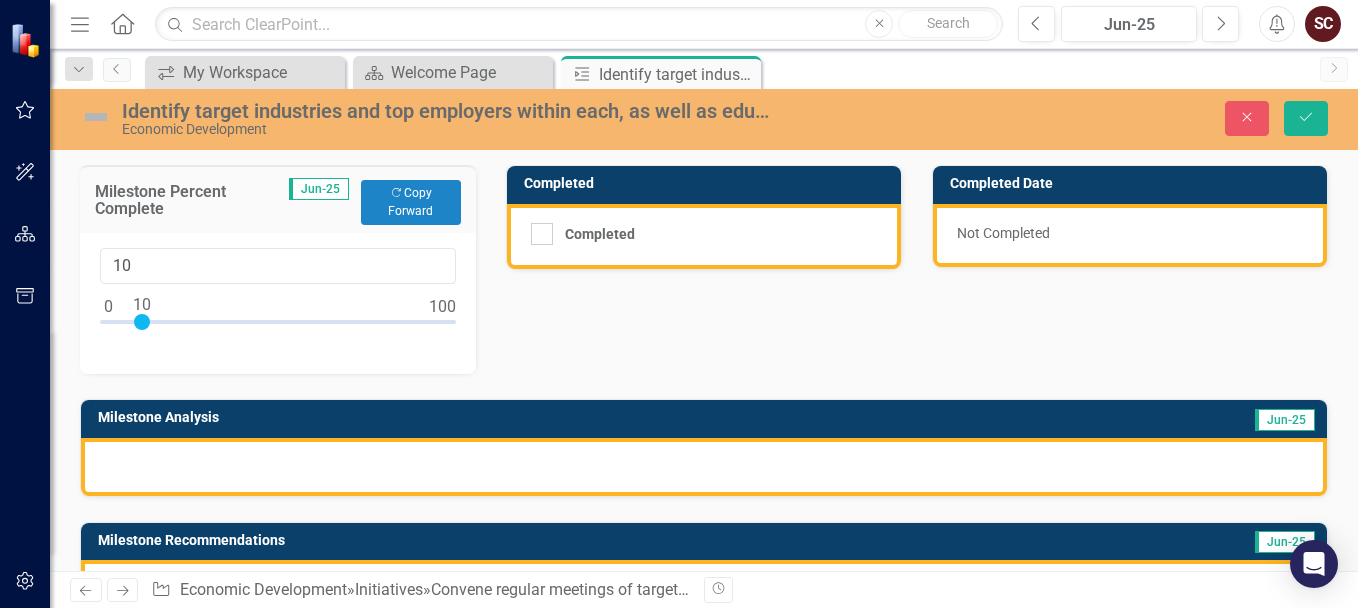 click at bounding box center [704, 467] 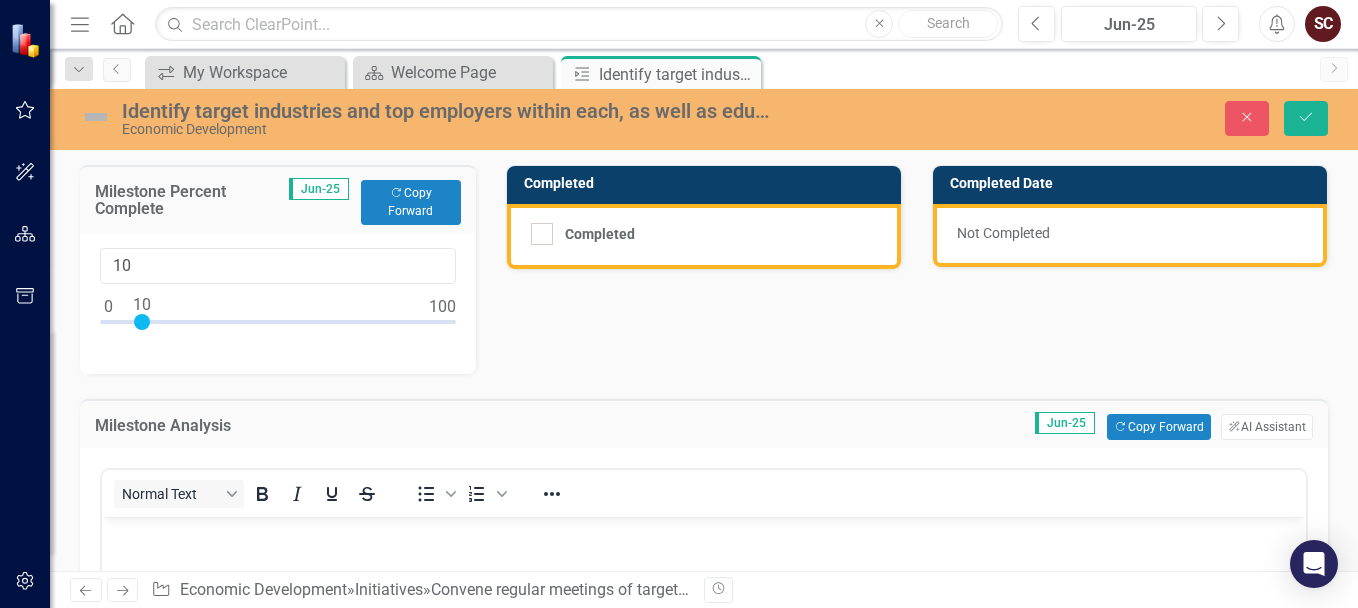 scroll, scrollTop: 0, scrollLeft: 0, axis: both 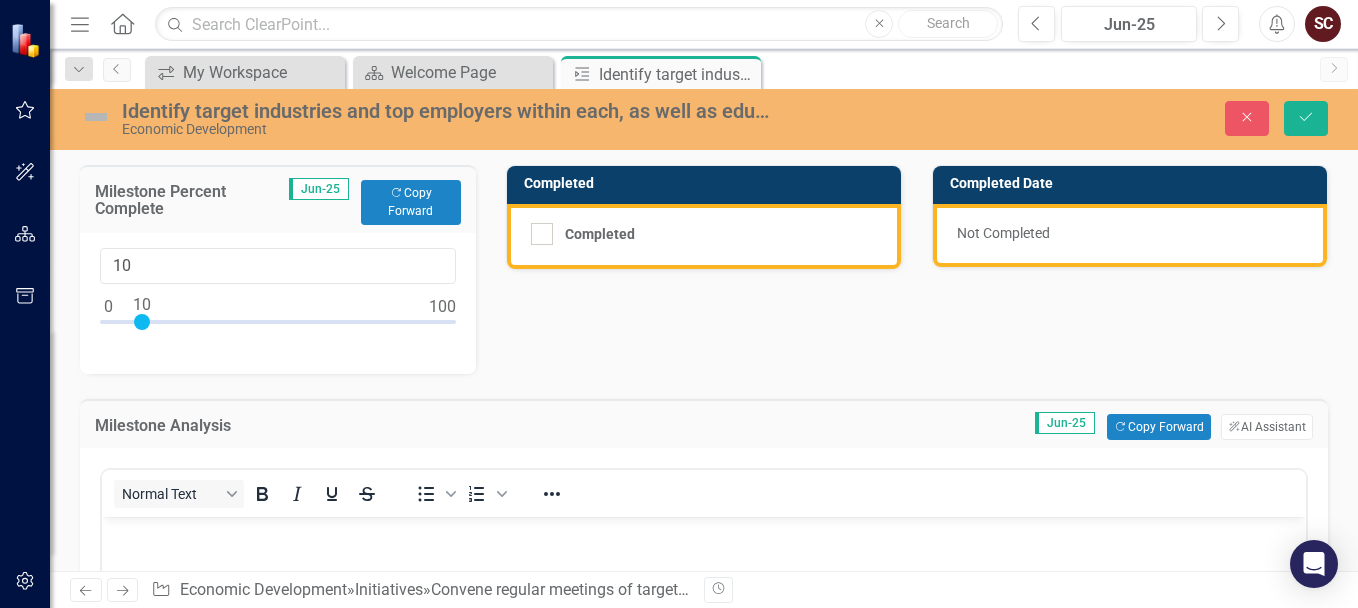 click at bounding box center (704, 667) 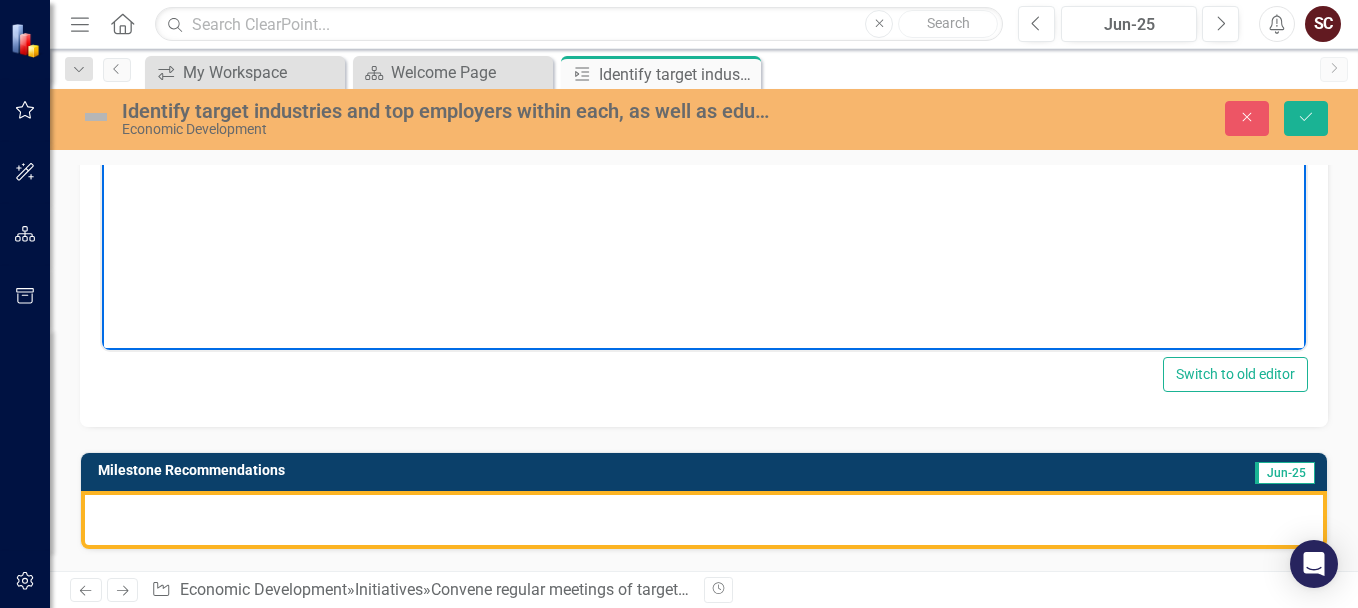 scroll, scrollTop: 700, scrollLeft: 0, axis: vertical 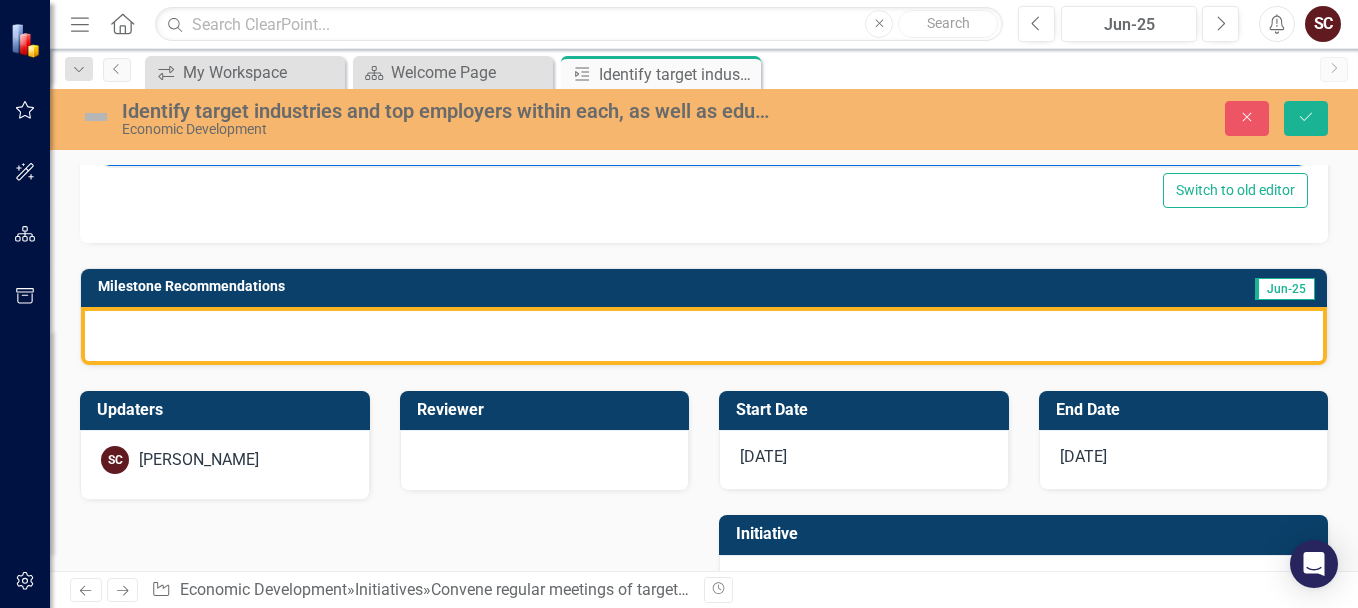 click at bounding box center [704, 336] 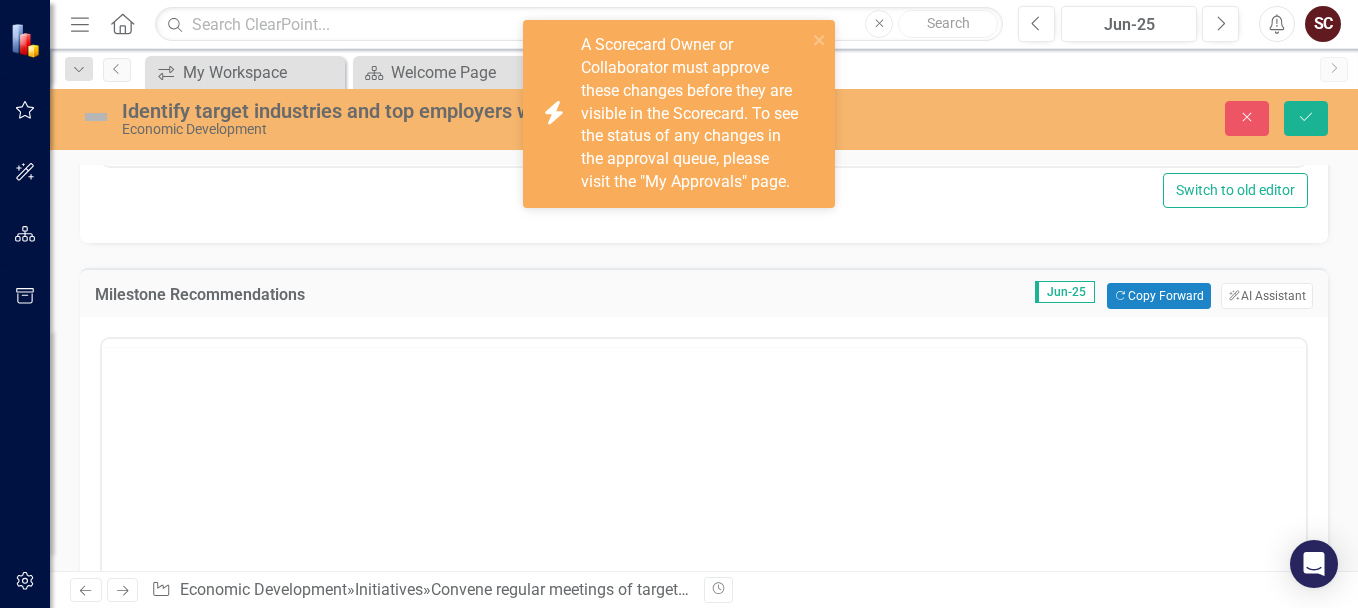 scroll, scrollTop: 0, scrollLeft: 0, axis: both 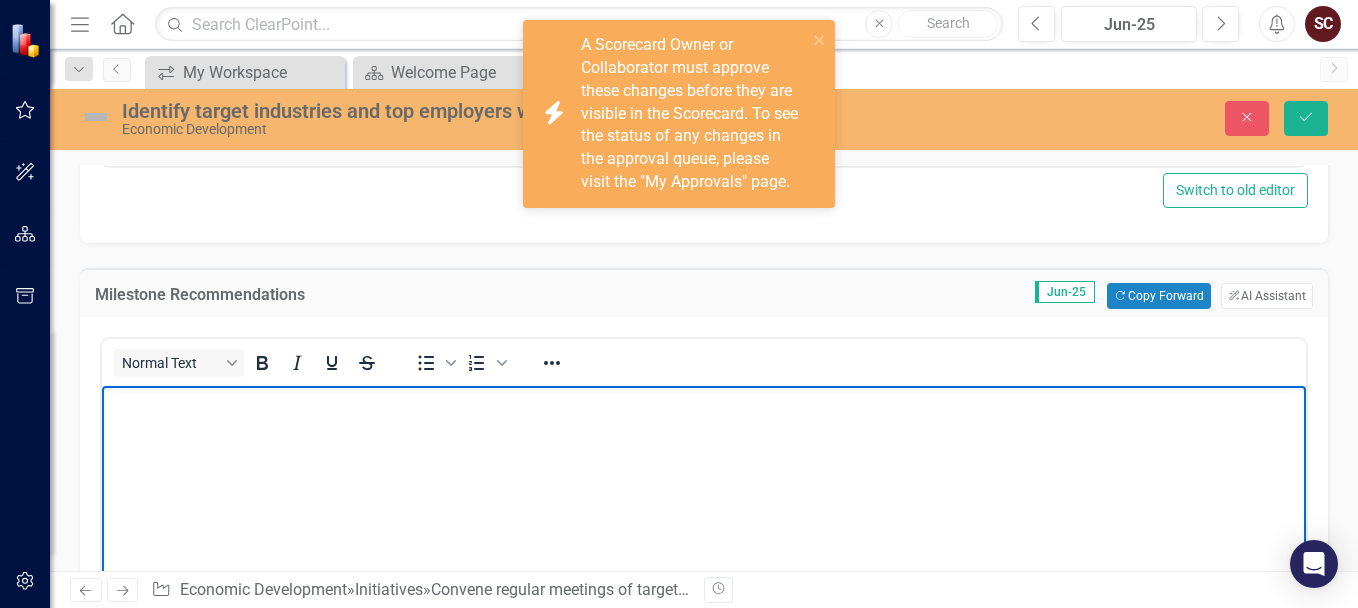 click at bounding box center (704, 403) 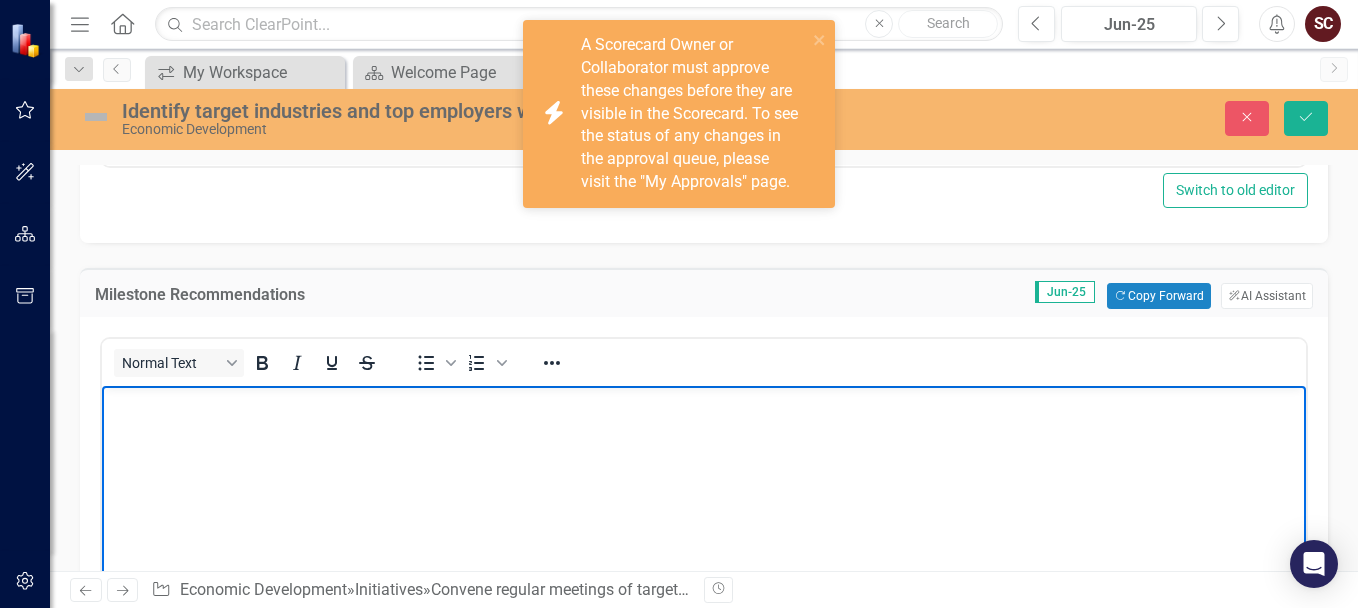 type 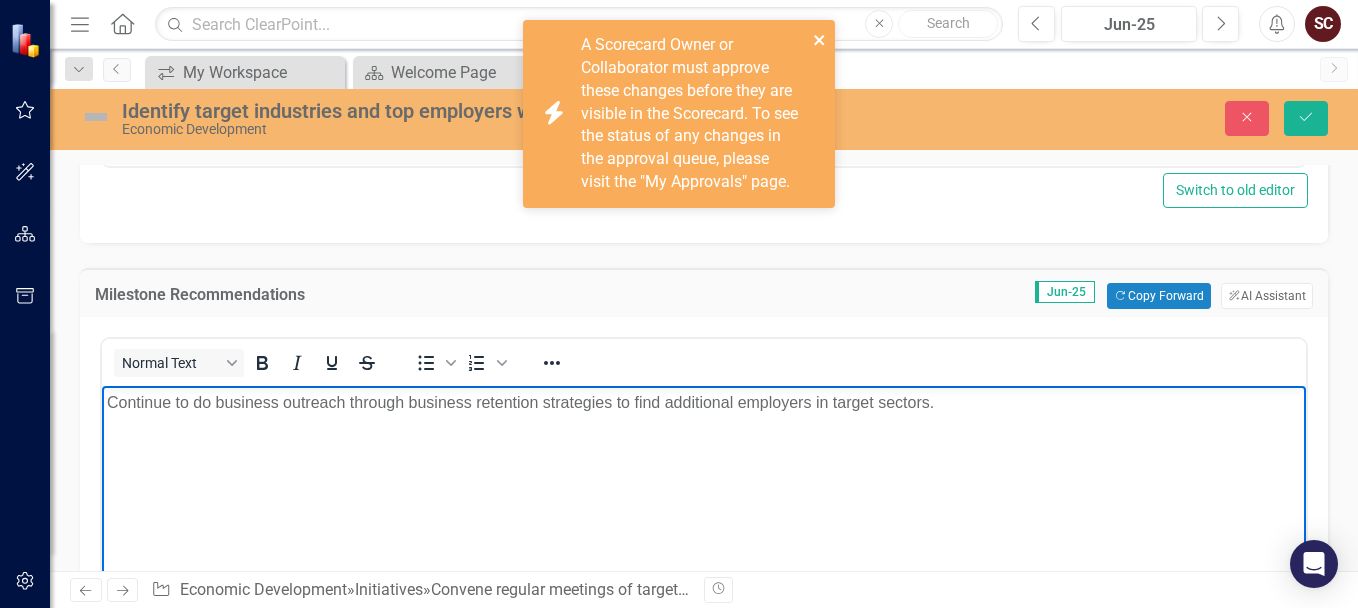 click 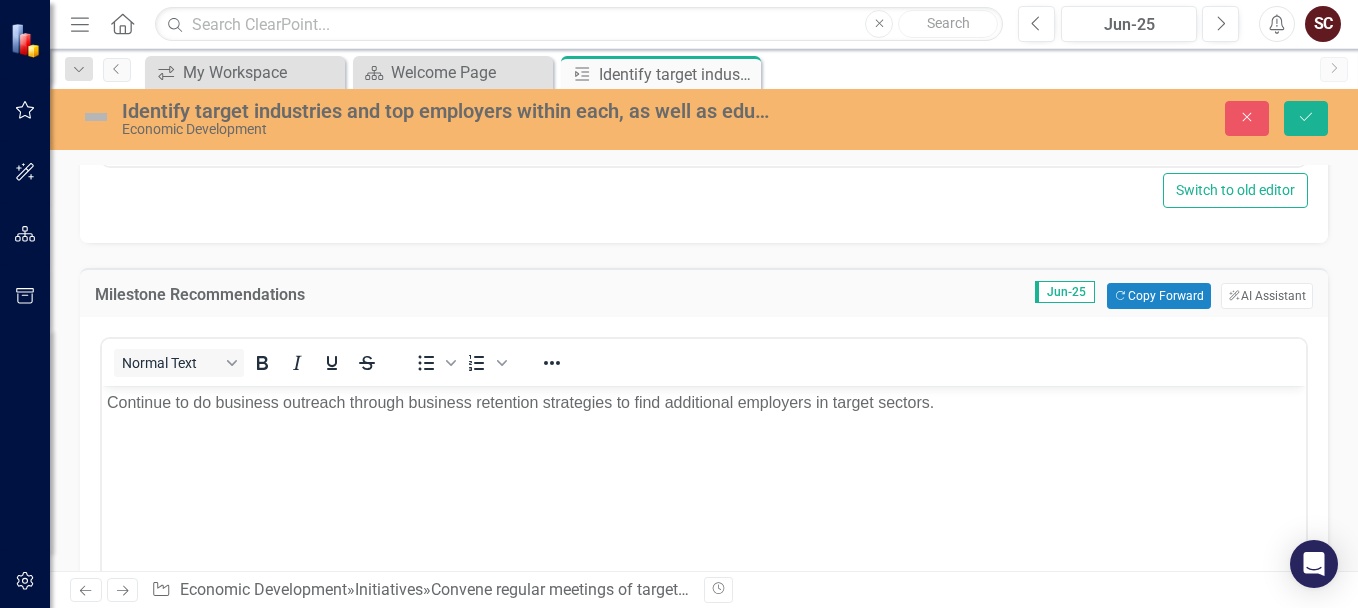 click on "Continue to do business outreach through business retention strategies to find additional employers in target sectors." at bounding box center (704, 403) 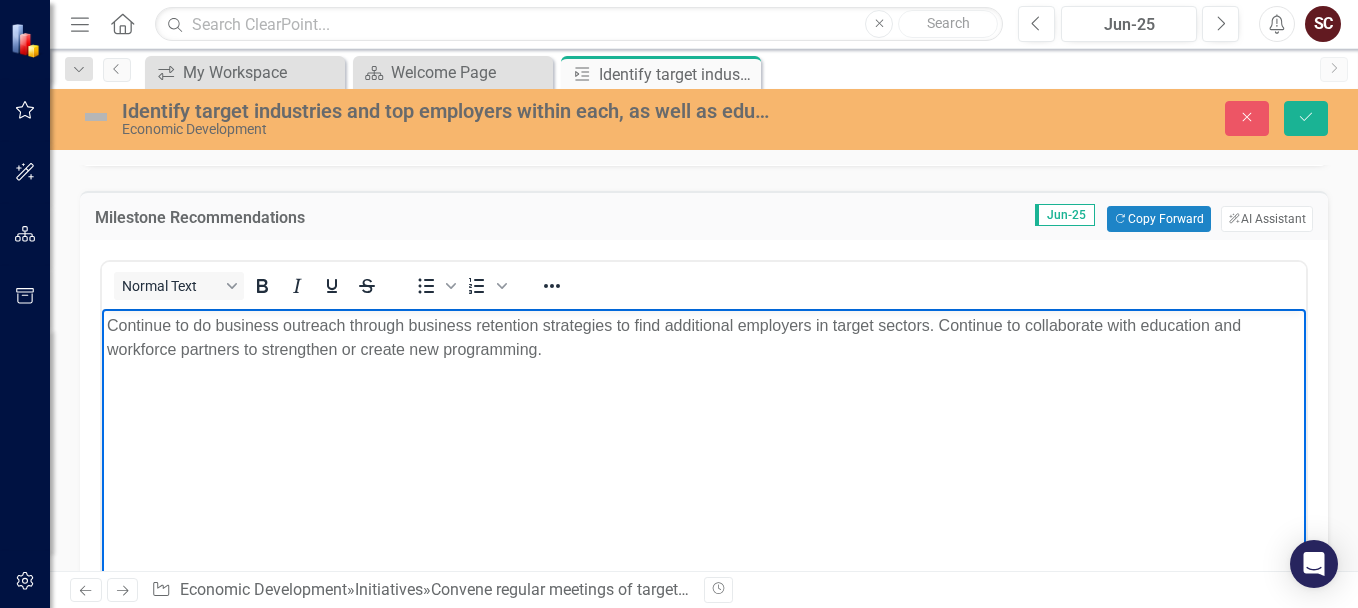 scroll, scrollTop: 1100, scrollLeft: 0, axis: vertical 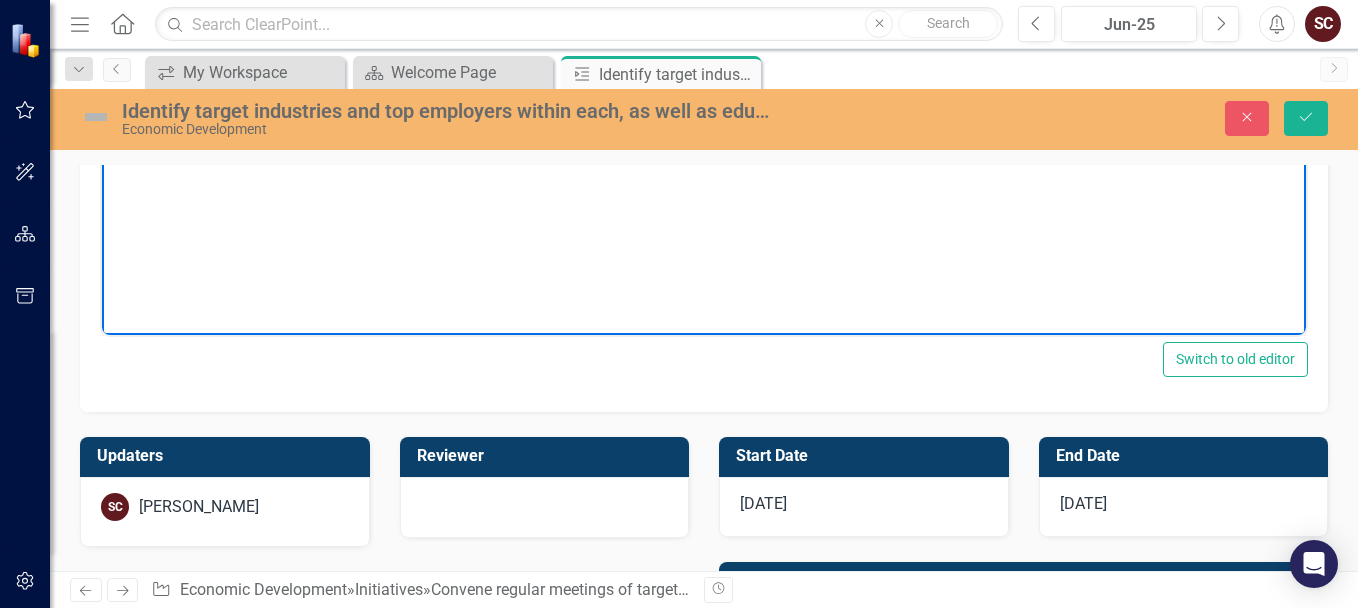 click on "[DATE]" at bounding box center [1184, 507] 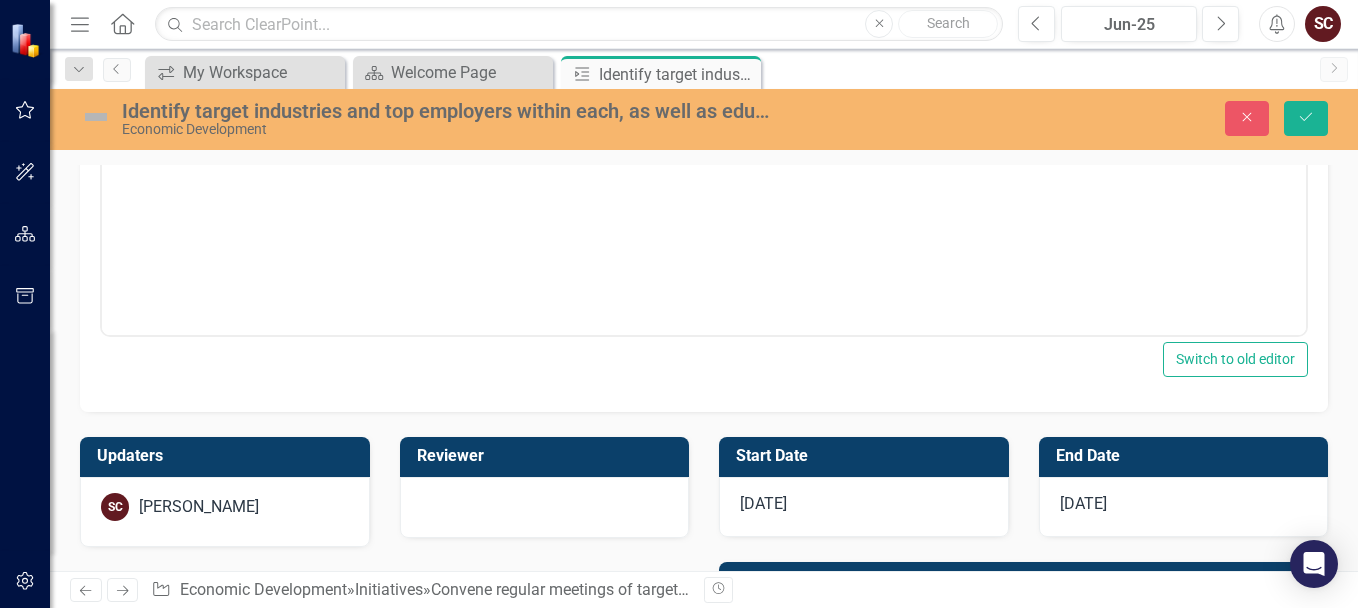 click on "[DATE]" at bounding box center (1184, 507) 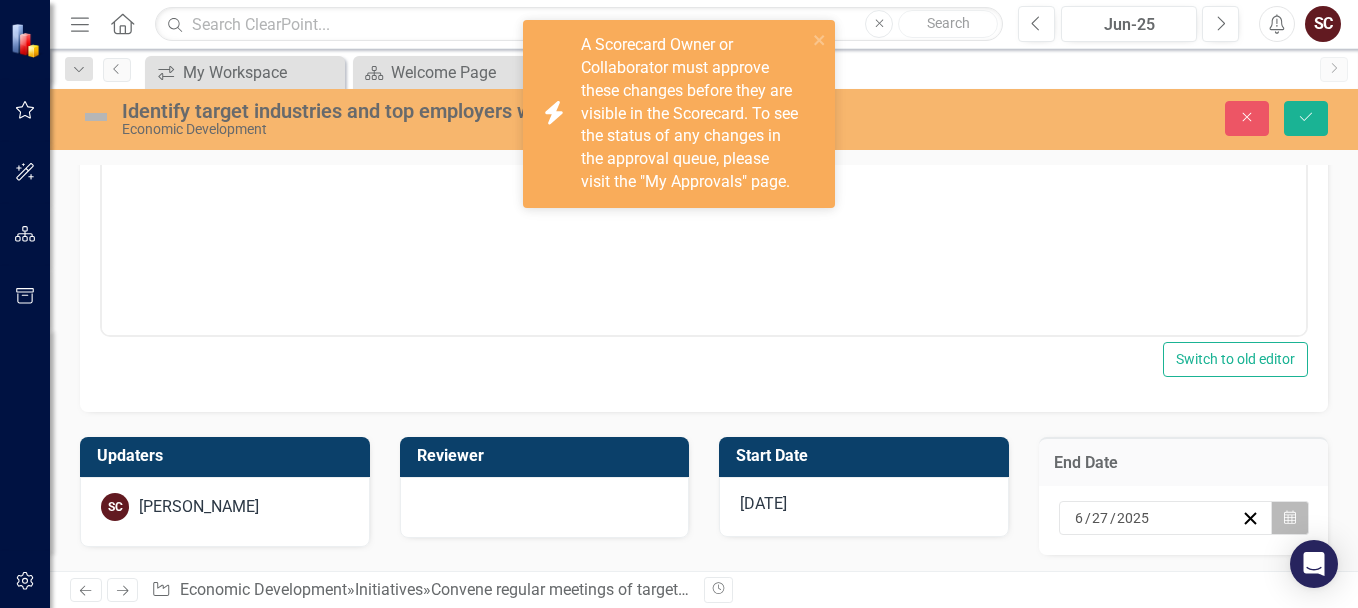 click on "Calendar" 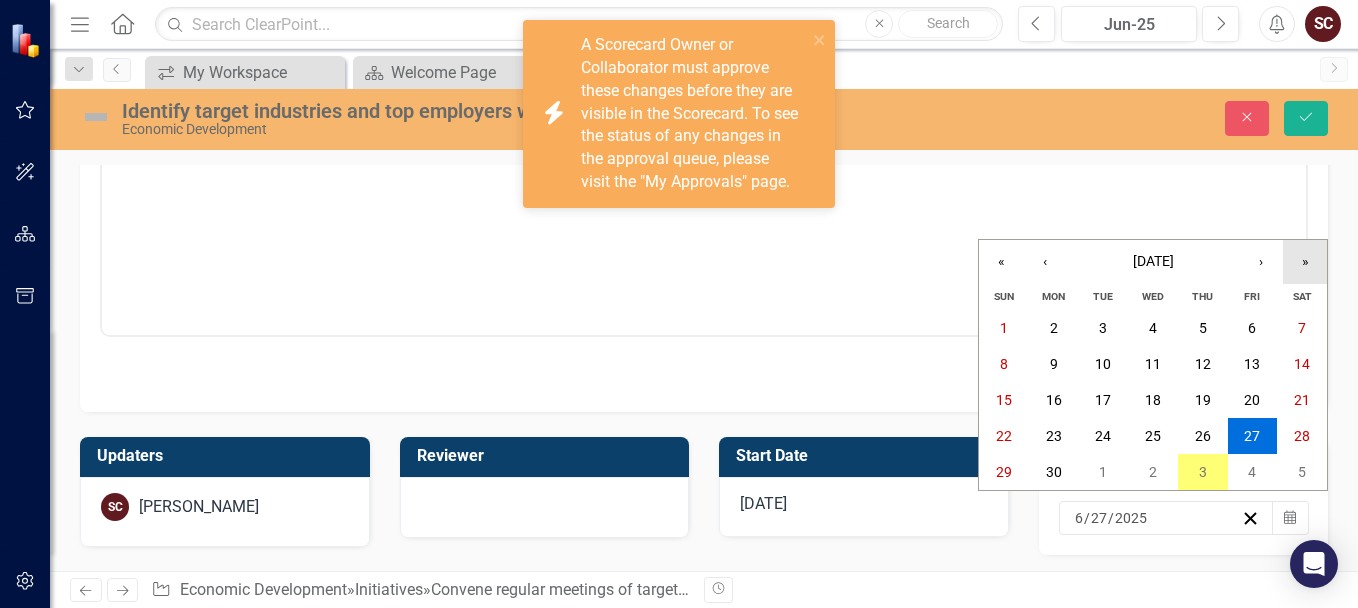 click on "»" at bounding box center (1305, 262) 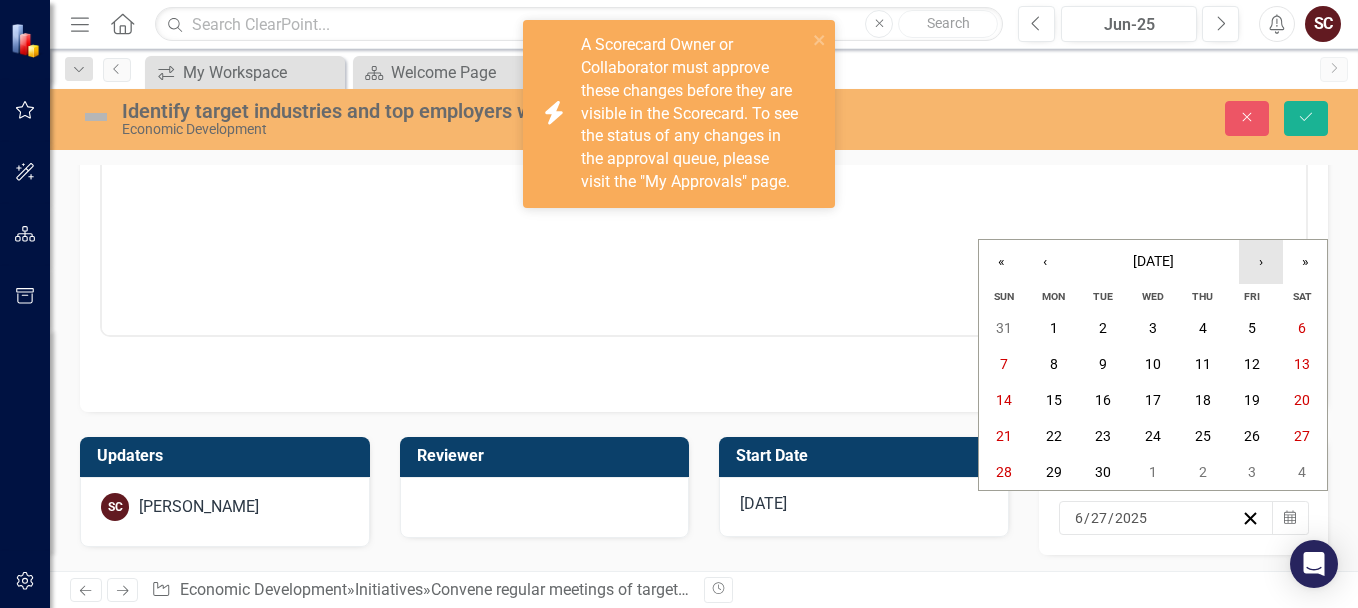 click on "›" at bounding box center (1261, 262) 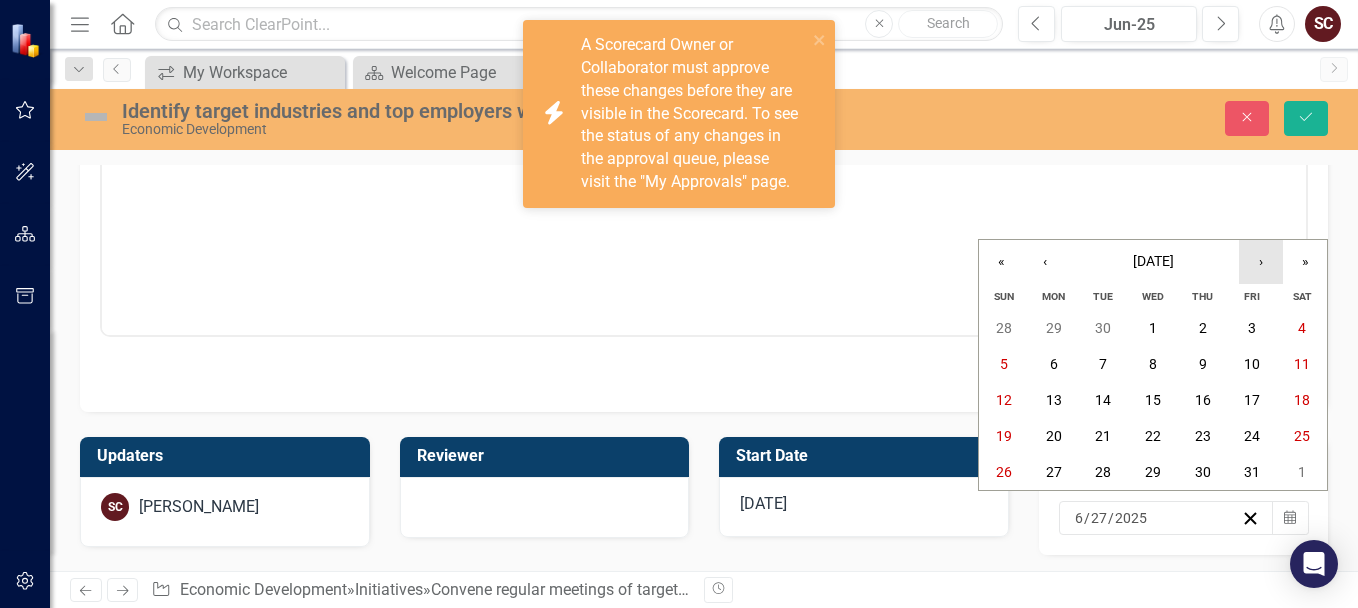 click on "›" at bounding box center (1261, 262) 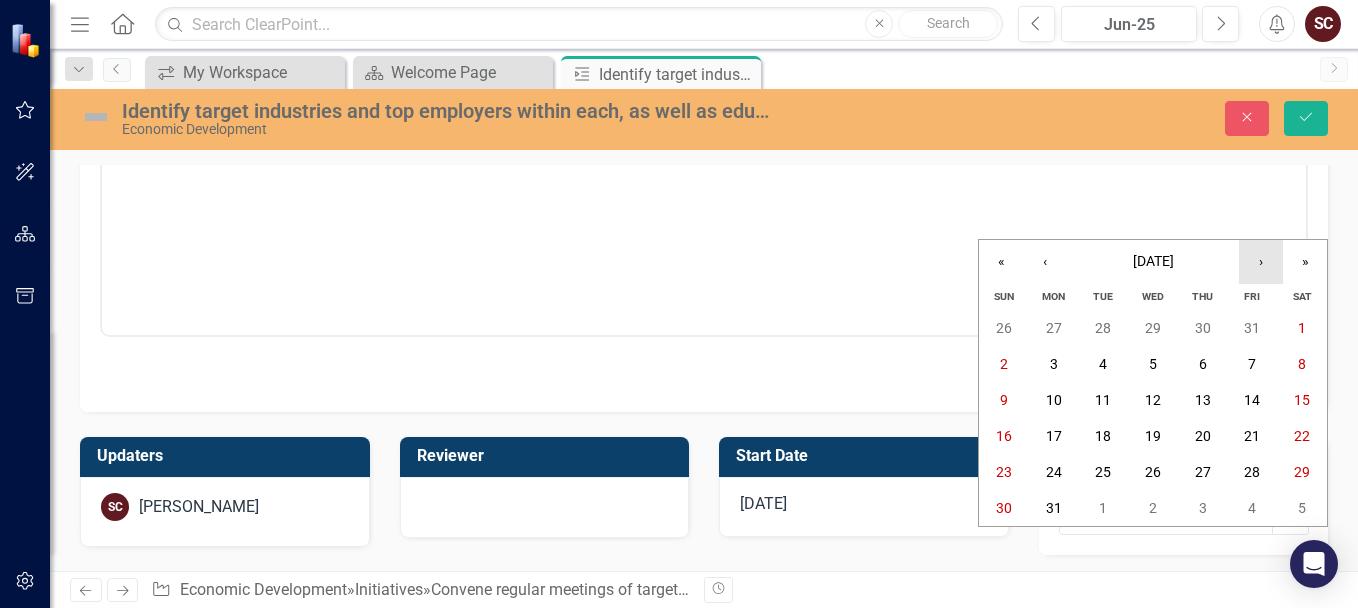 click on "›" at bounding box center (1261, 262) 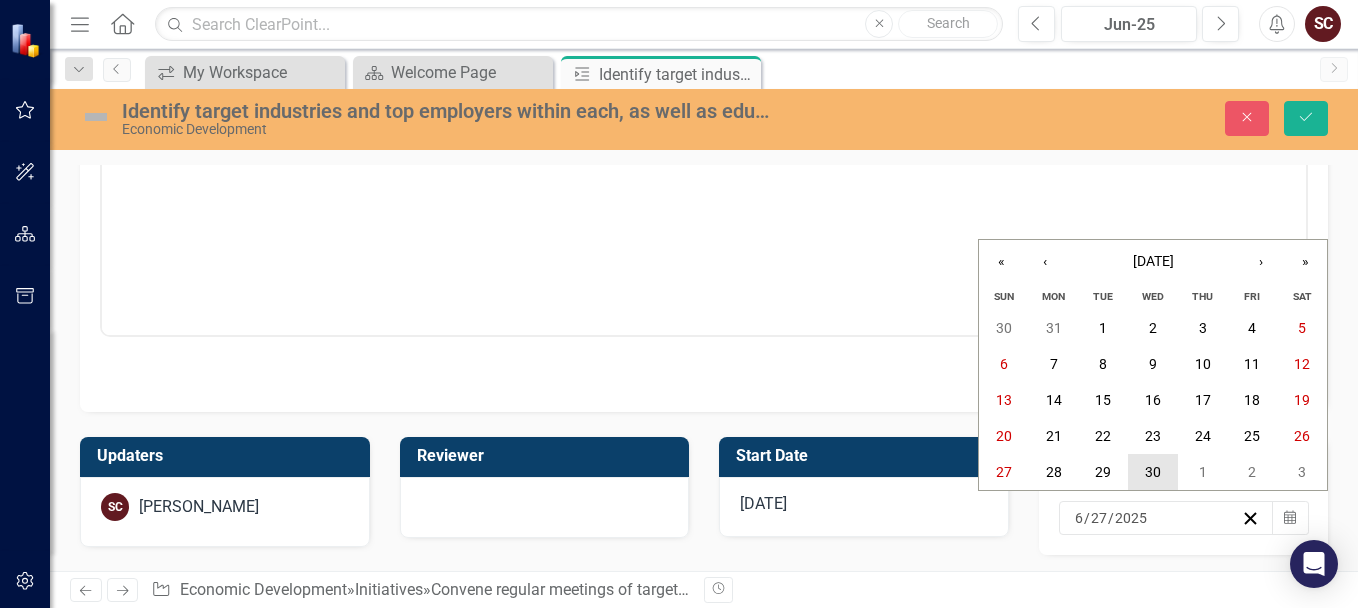 click on "30" at bounding box center (1153, 472) 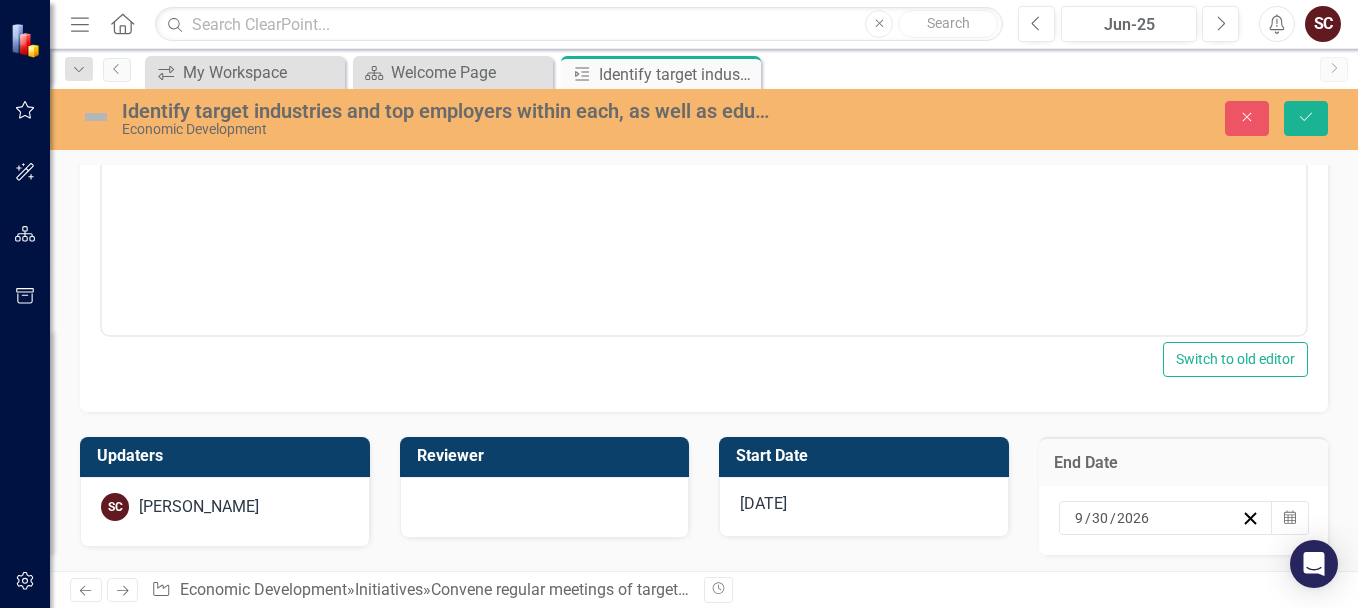 scroll, scrollTop: 1259, scrollLeft: 0, axis: vertical 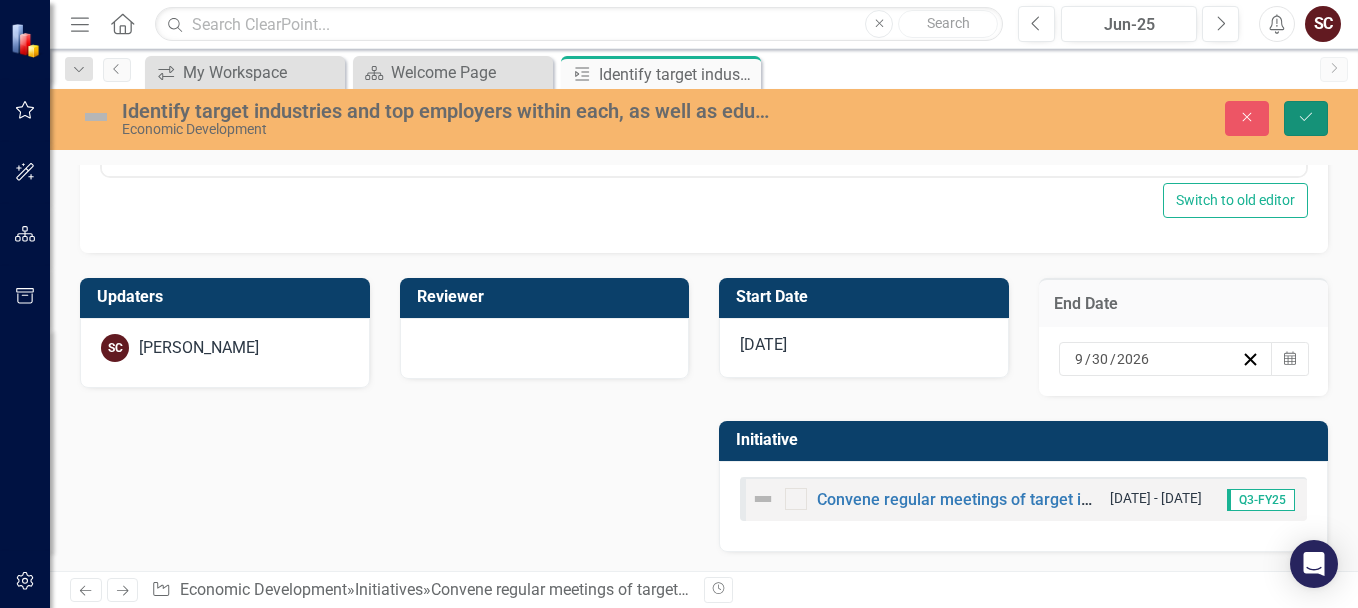 click on "Save" at bounding box center [1306, 118] 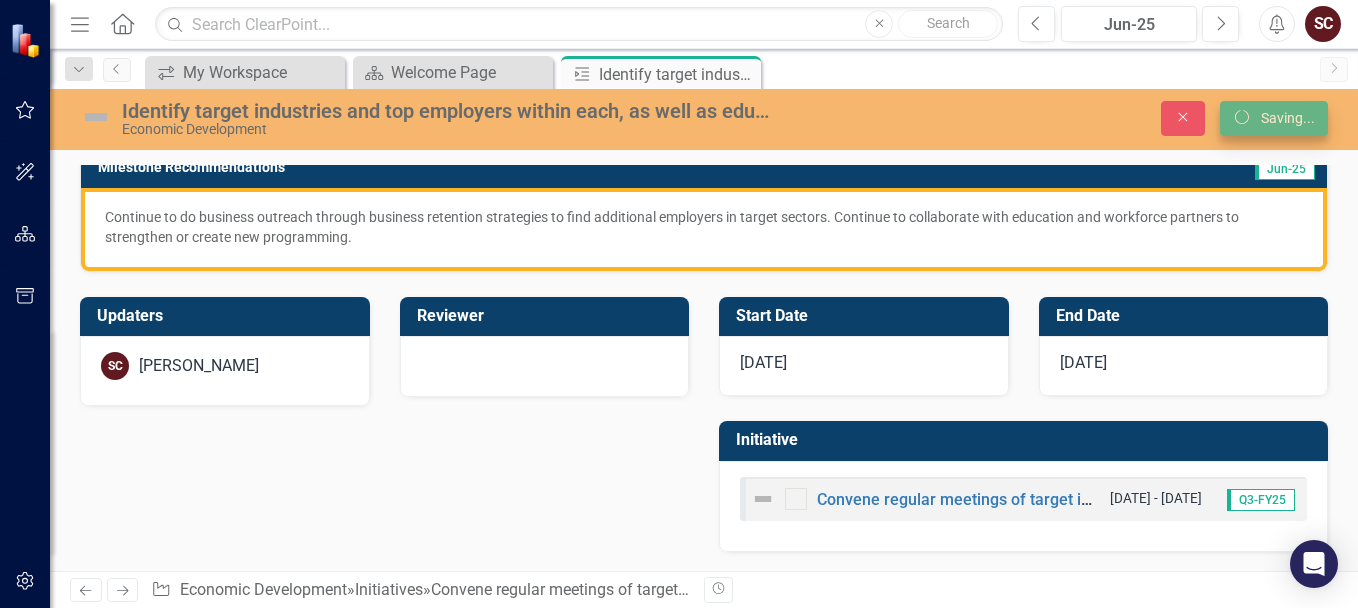 scroll, scrollTop: 273, scrollLeft: 0, axis: vertical 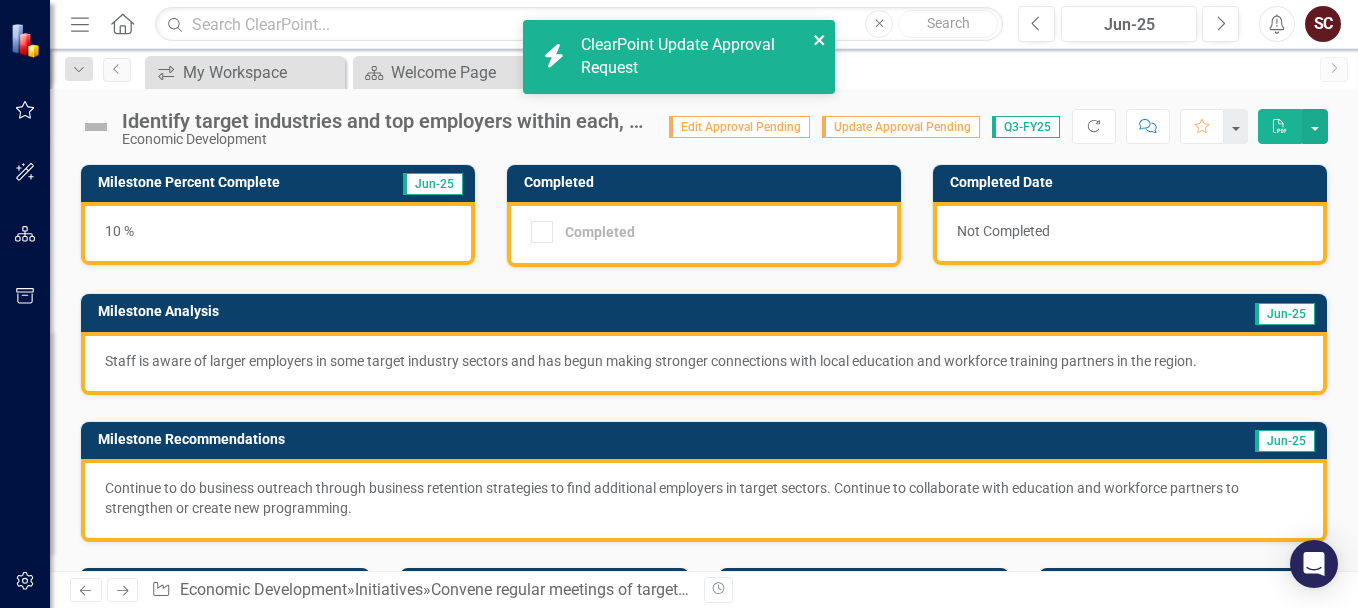 click 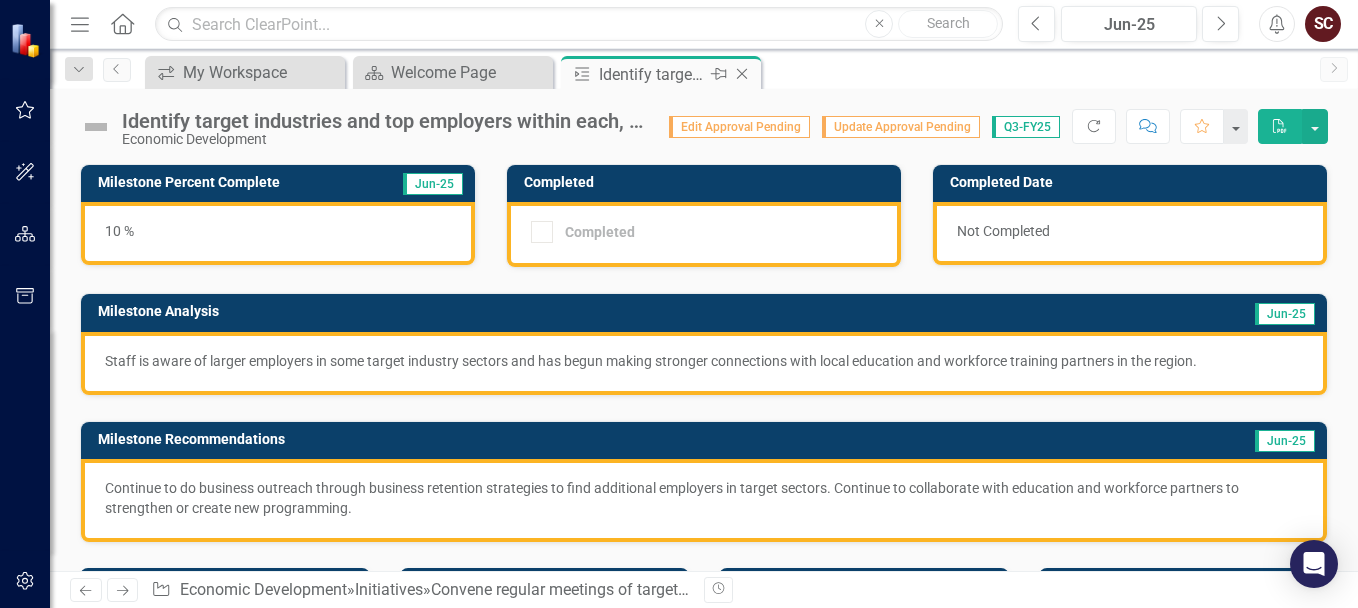 click on "Close" 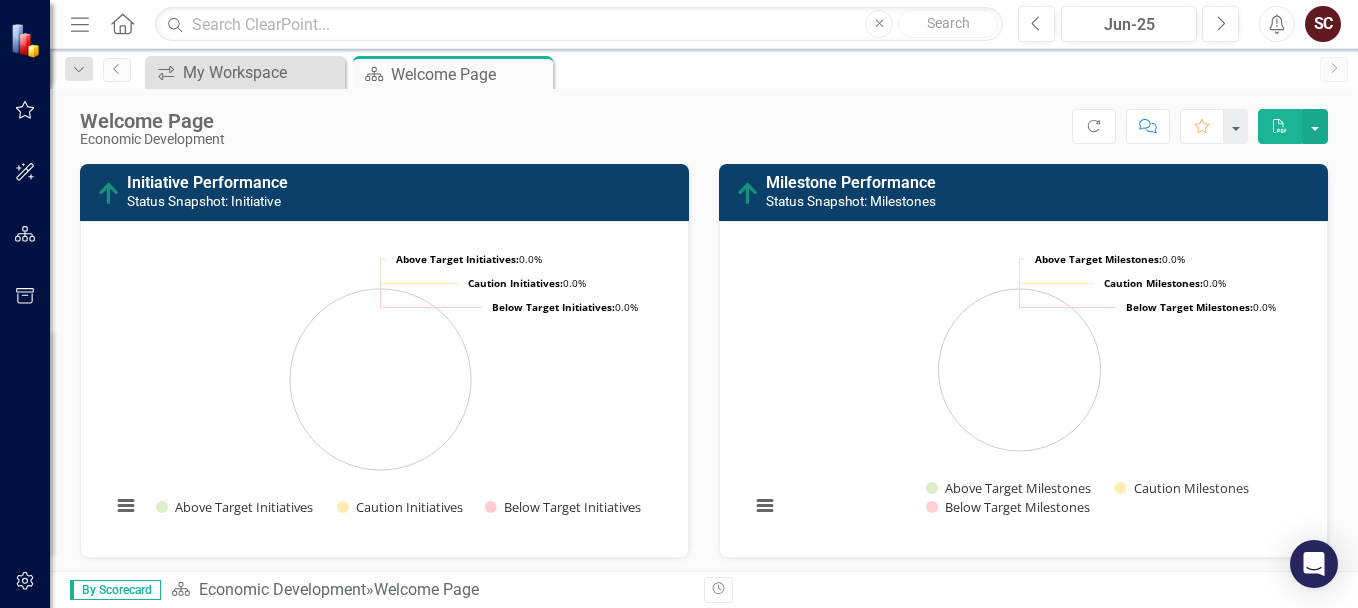 scroll, scrollTop: 300, scrollLeft: 0, axis: vertical 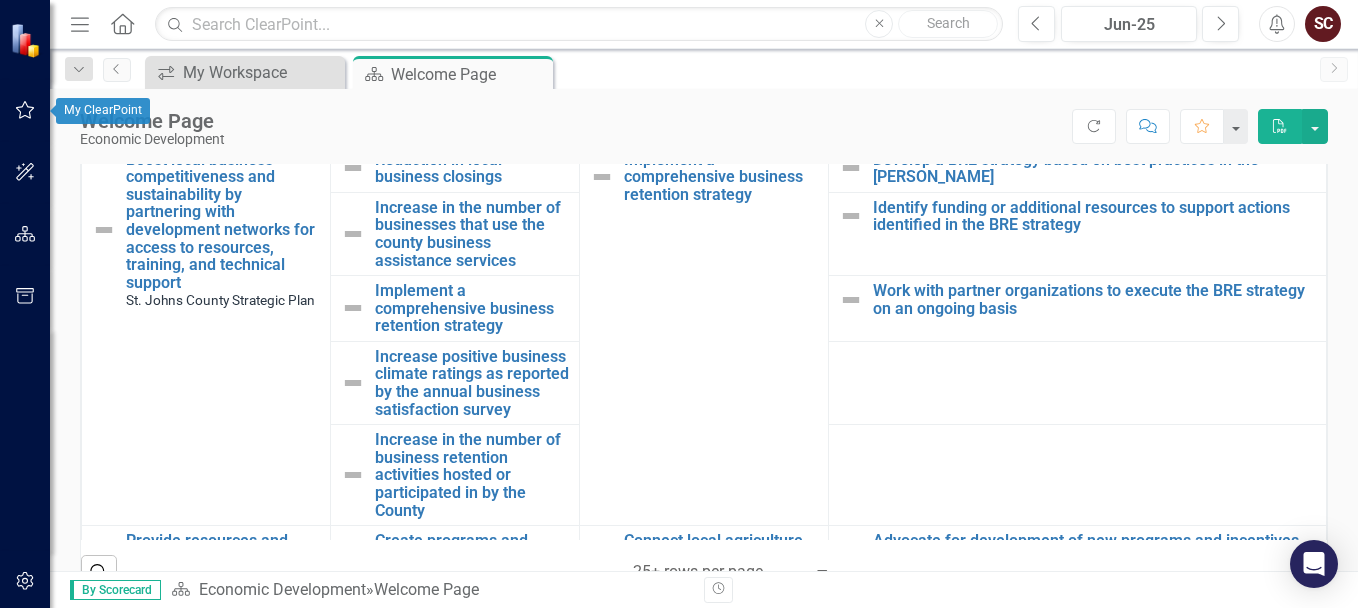 click at bounding box center (25, 111) 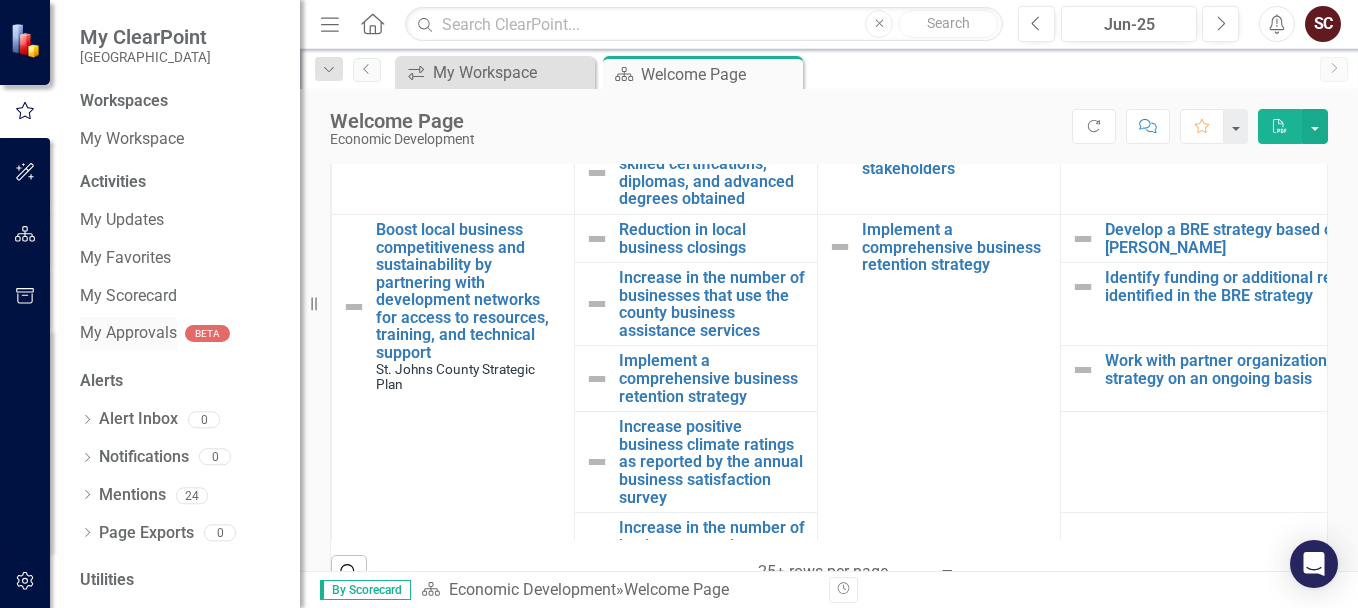 click on "My Approvals" at bounding box center [128, 333] 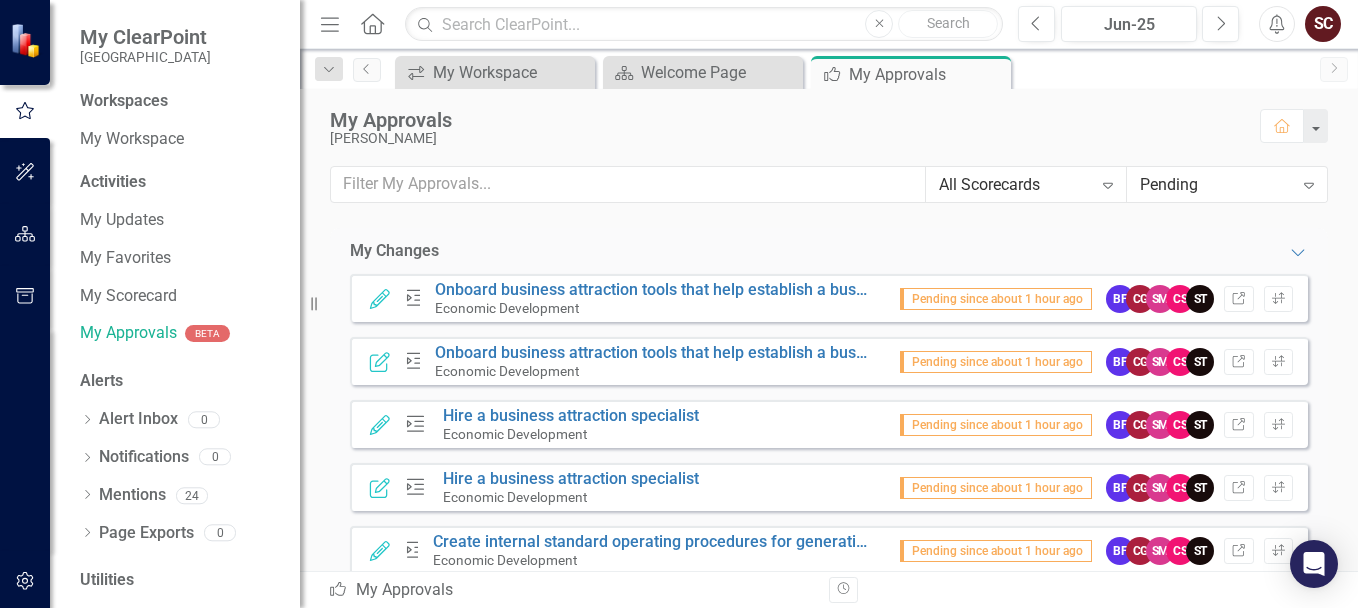 click on "Menu" 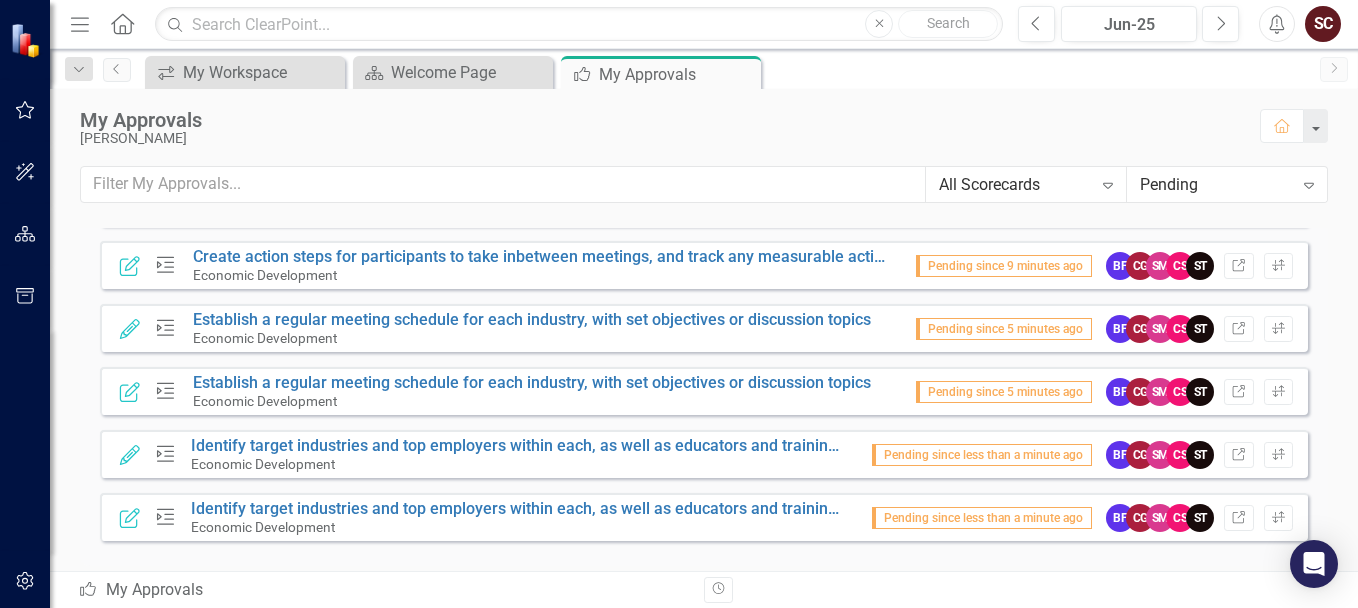 scroll, scrollTop: 1250, scrollLeft: 0, axis: vertical 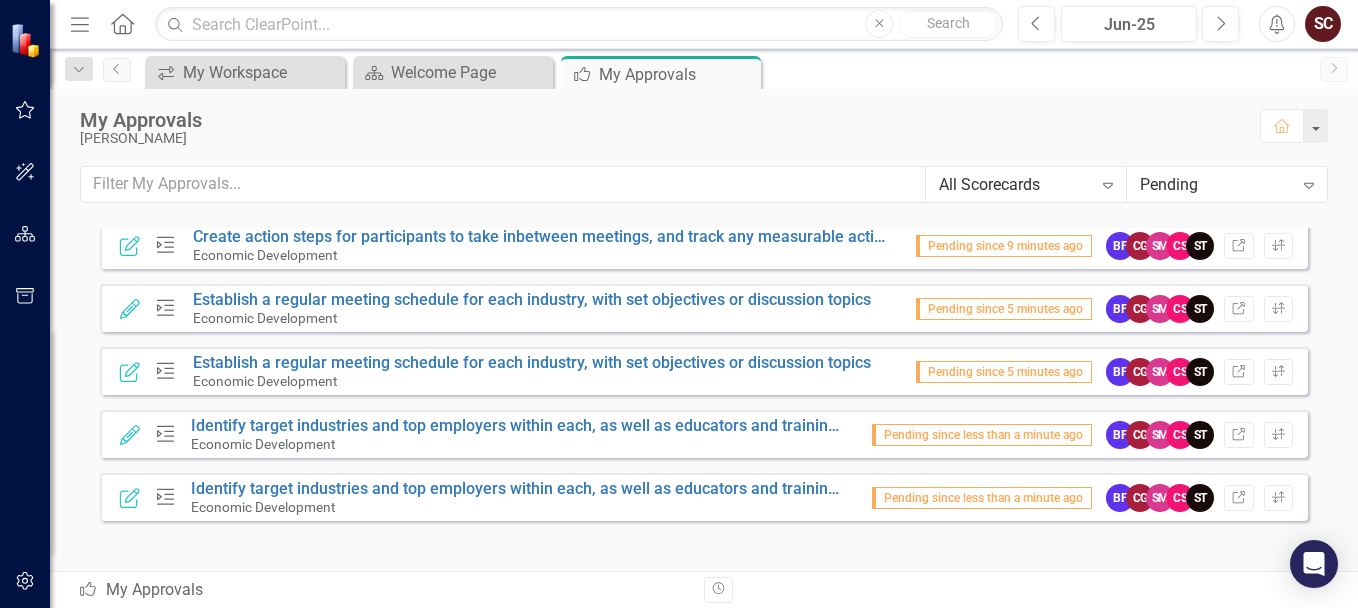 click 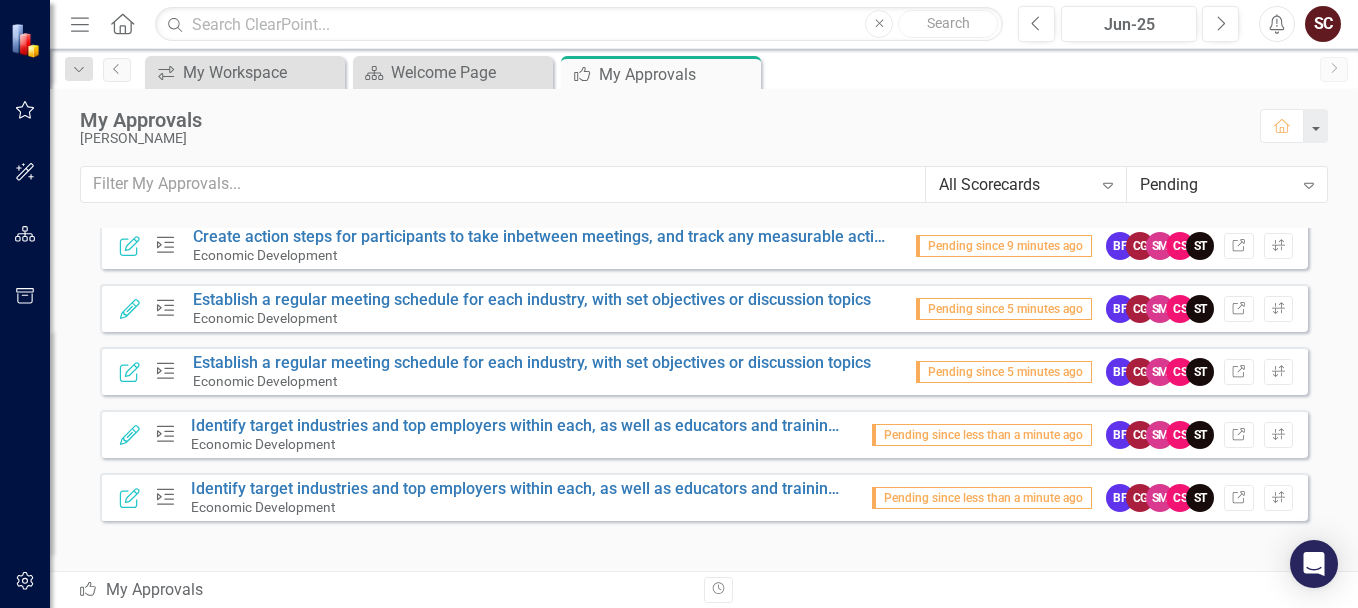 click on "Edited" 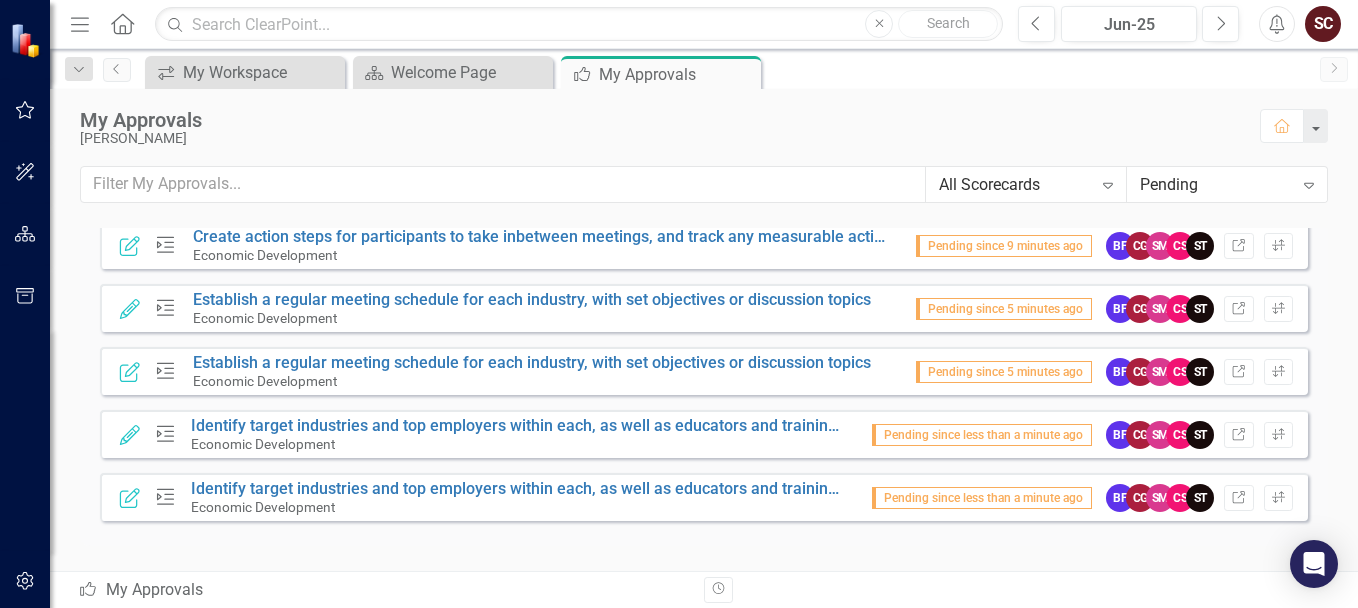 click on "Edited" 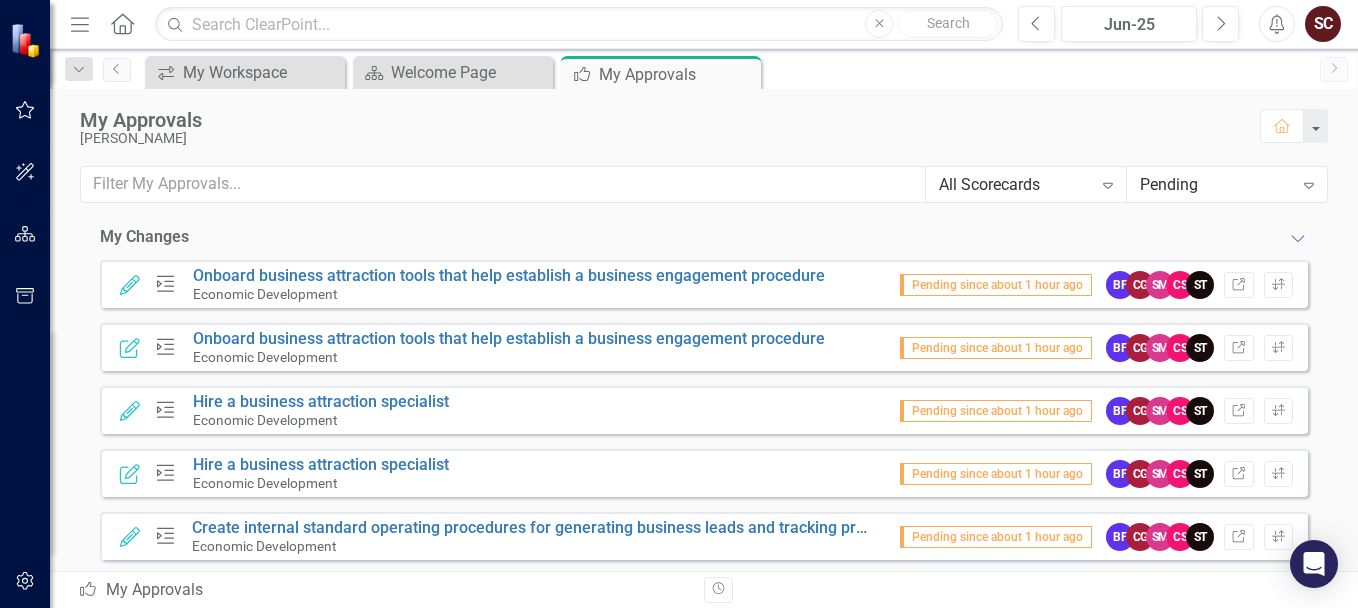 scroll, scrollTop: 0, scrollLeft: 0, axis: both 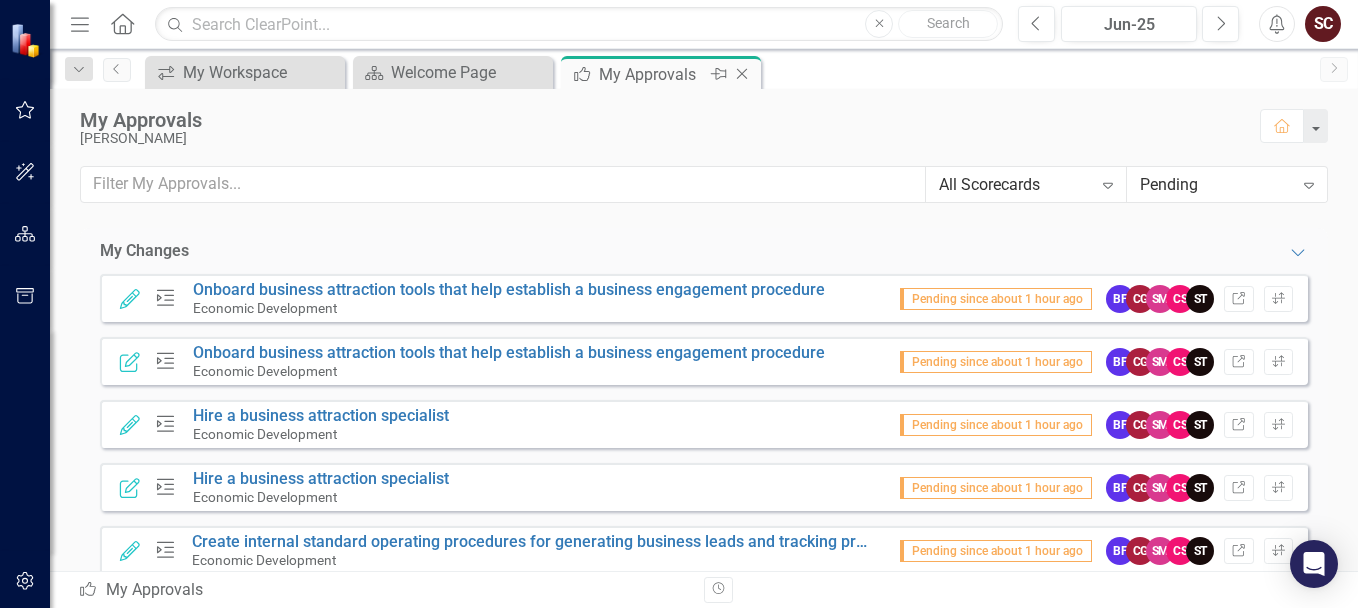 click on "Close" 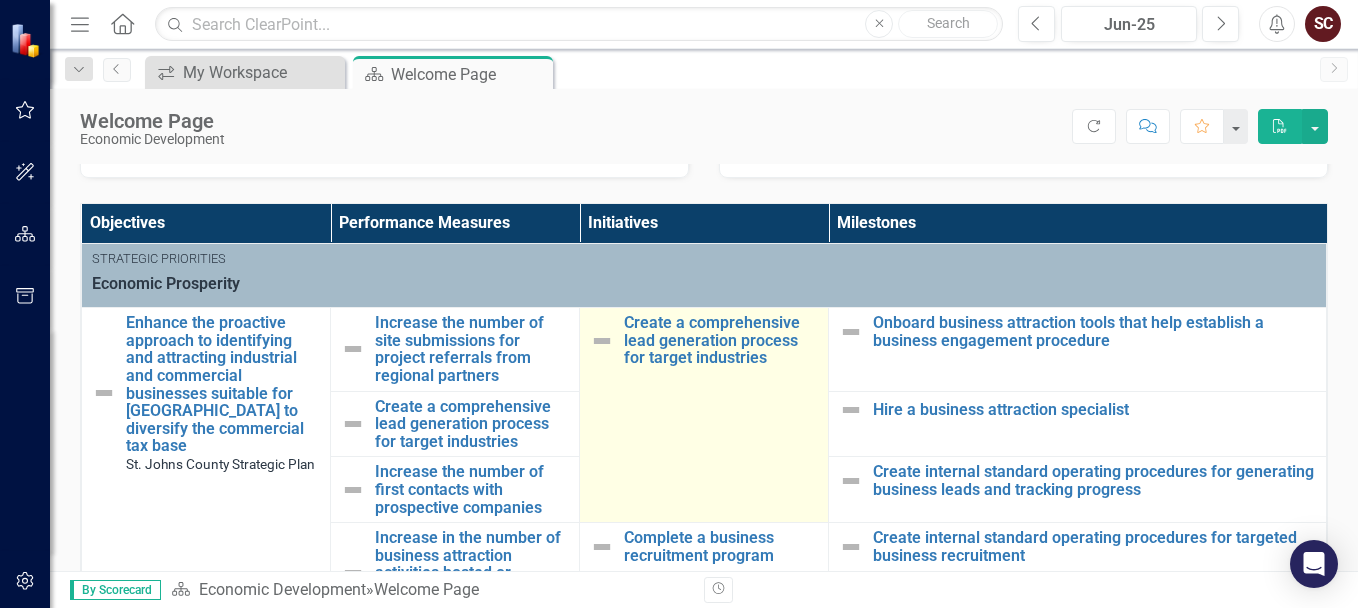 scroll, scrollTop: 400, scrollLeft: 0, axis: vertical 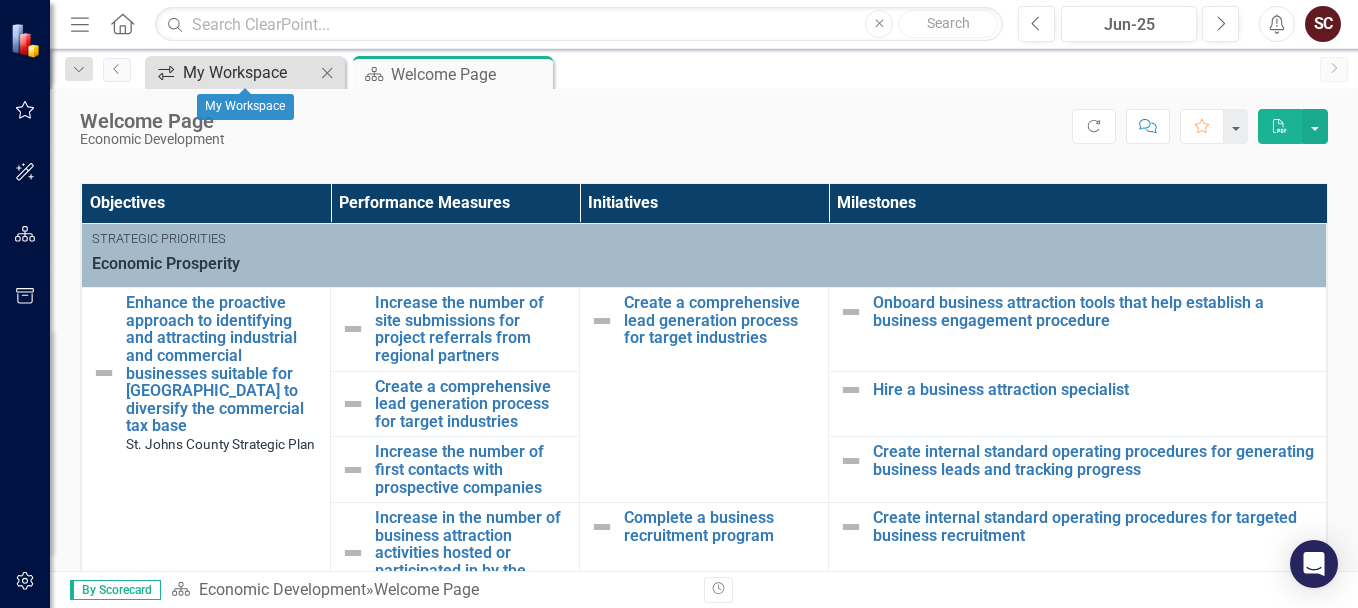 click on "My Workspace" at bounding box center [249, 72] 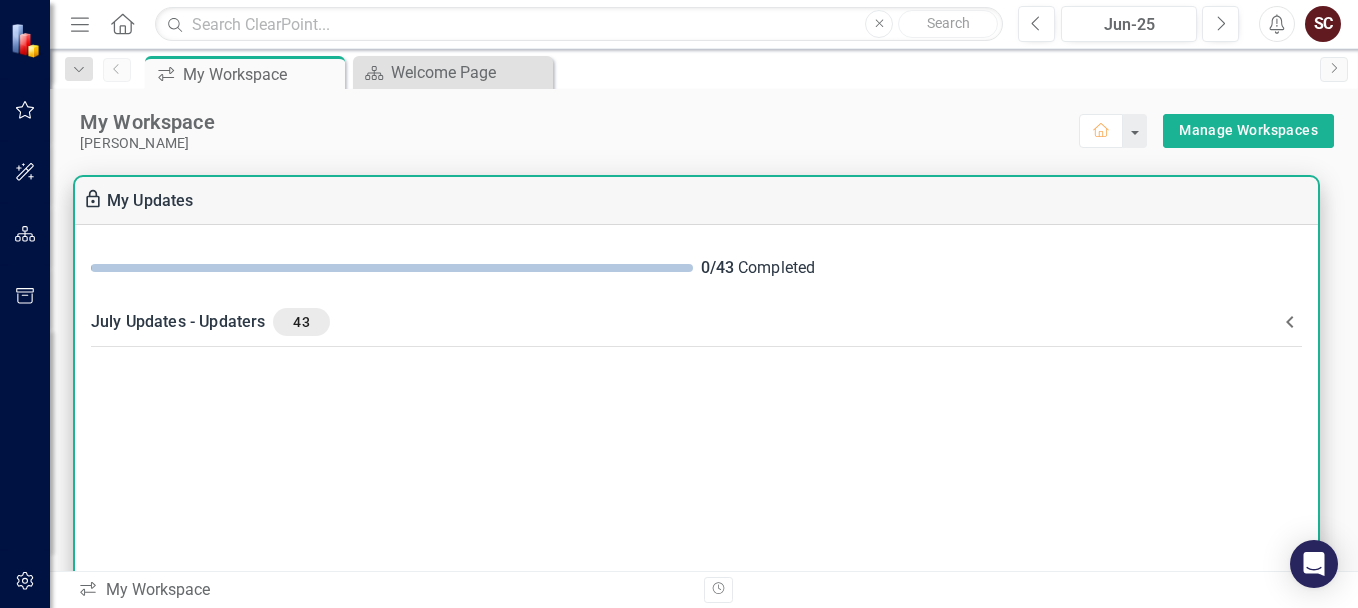click on "0 / 43 Completed" at bounding box center [696, 268] 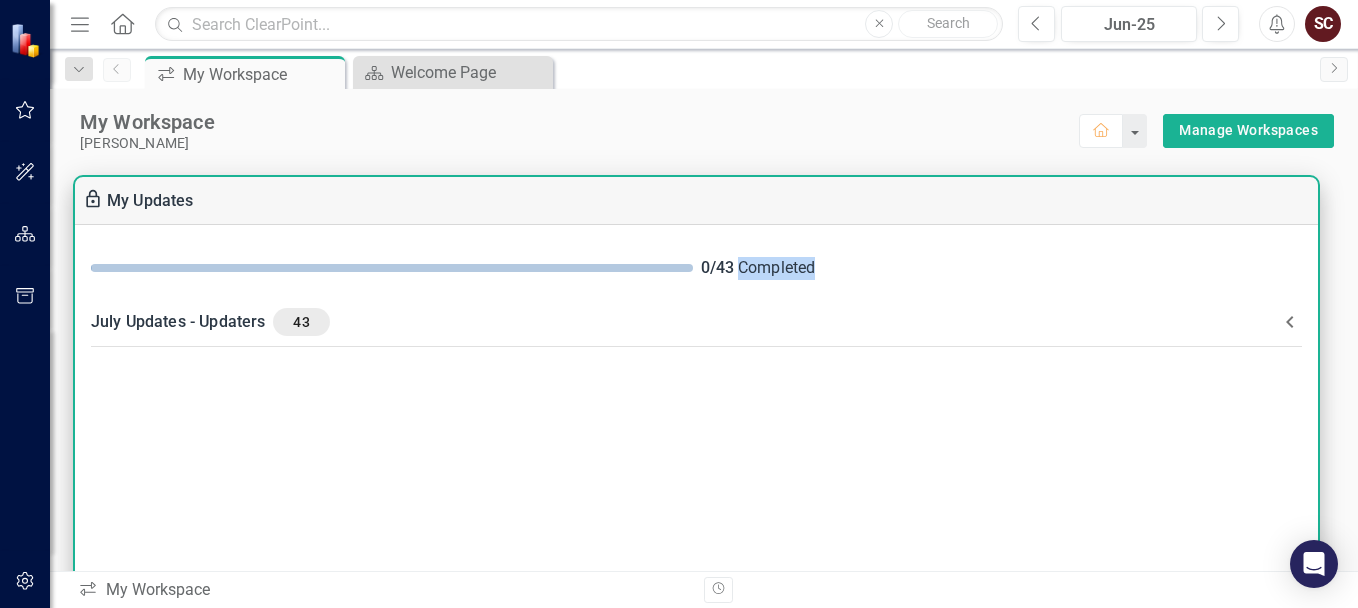 click on "0 / 43 Completed" at bounding box center [1002, 268] 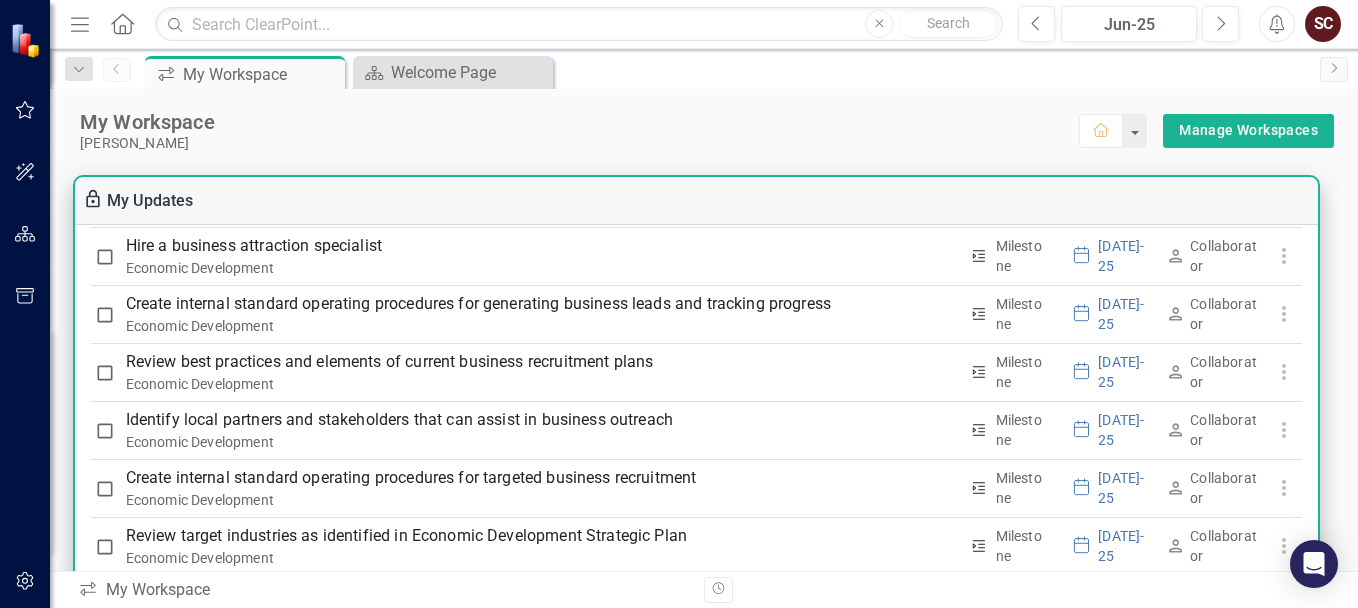 scroll, scrollTop: 1404, scrollLeft: 0, axis: vertical 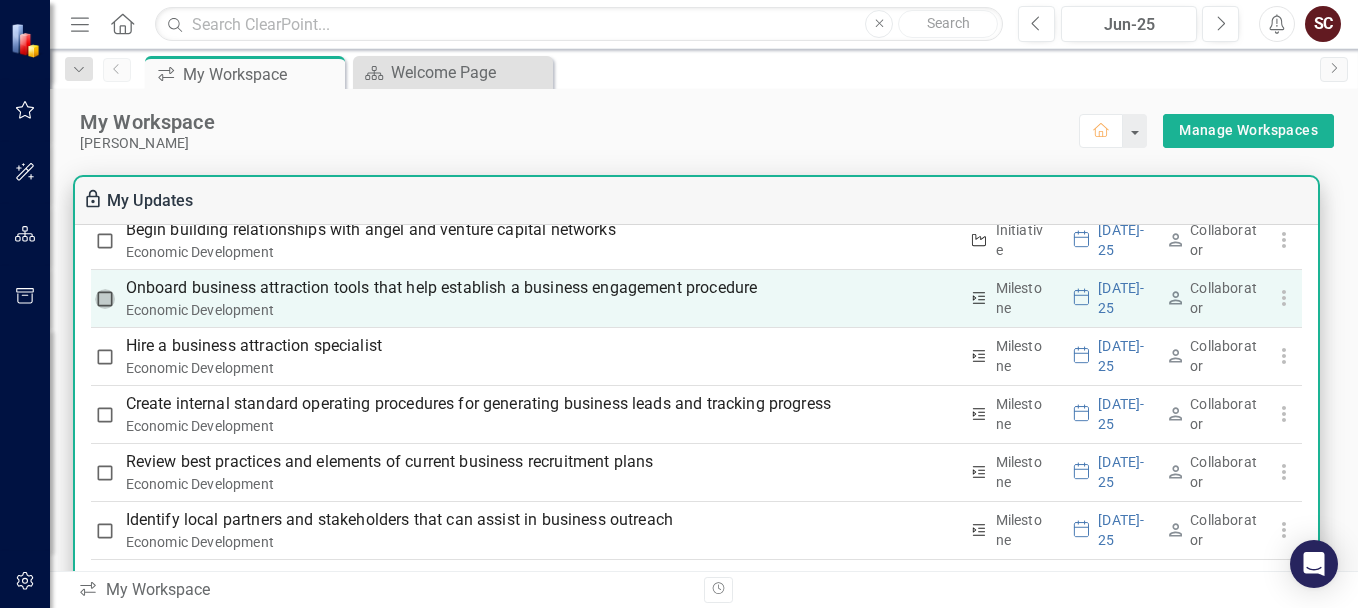 click at bounding box center [105, 299] 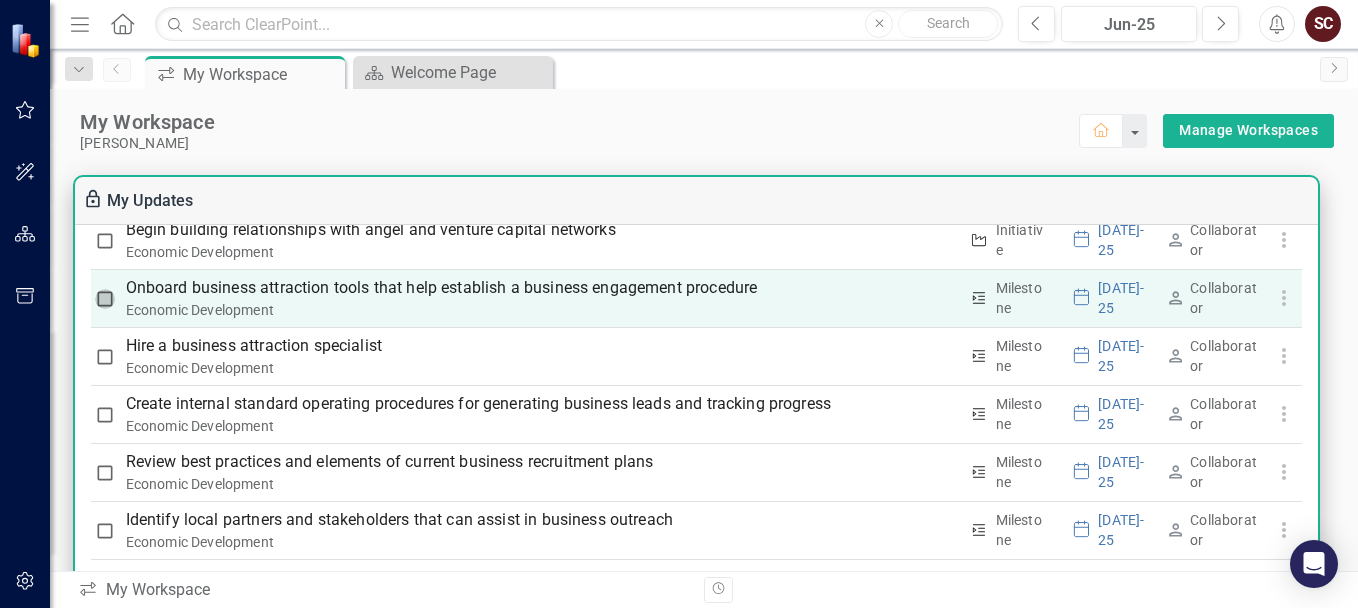 checkbox on "true" 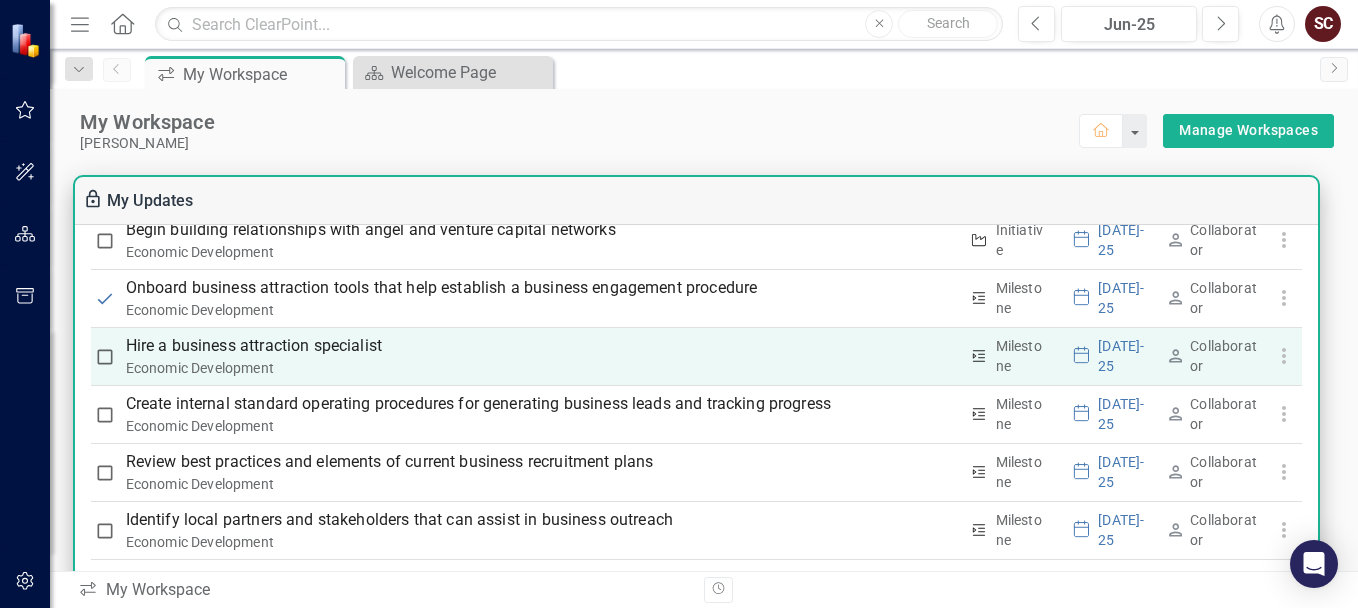 click at bounding box center [105, 357] 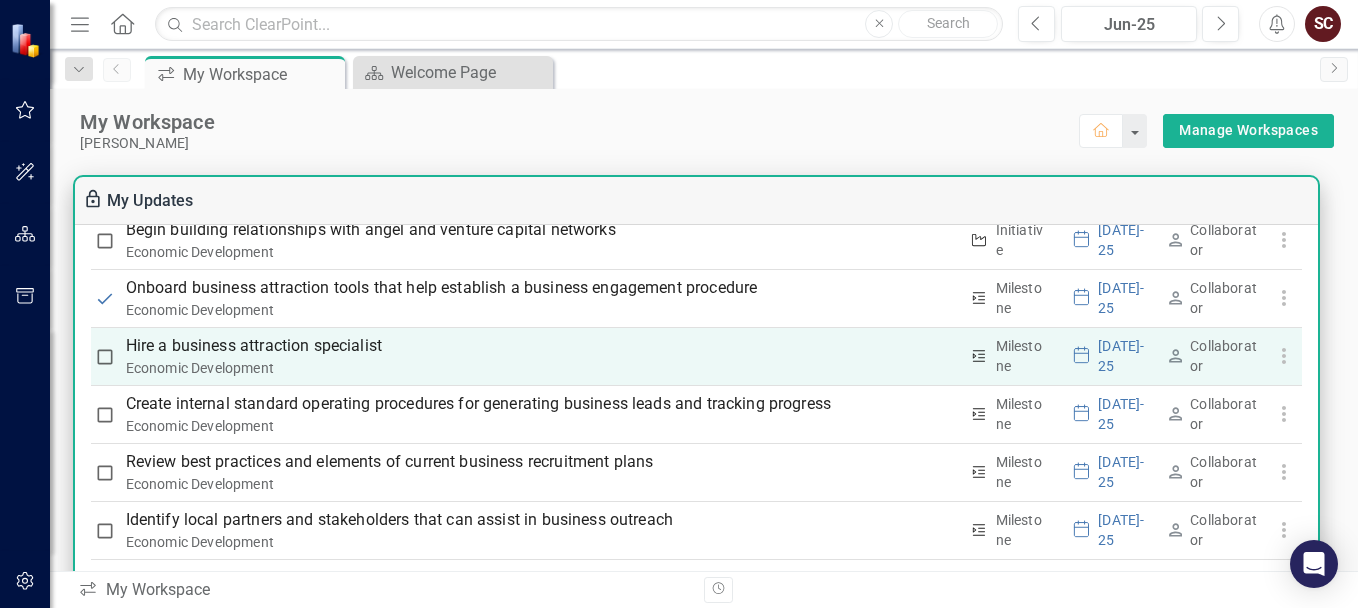 checkbox on "true" 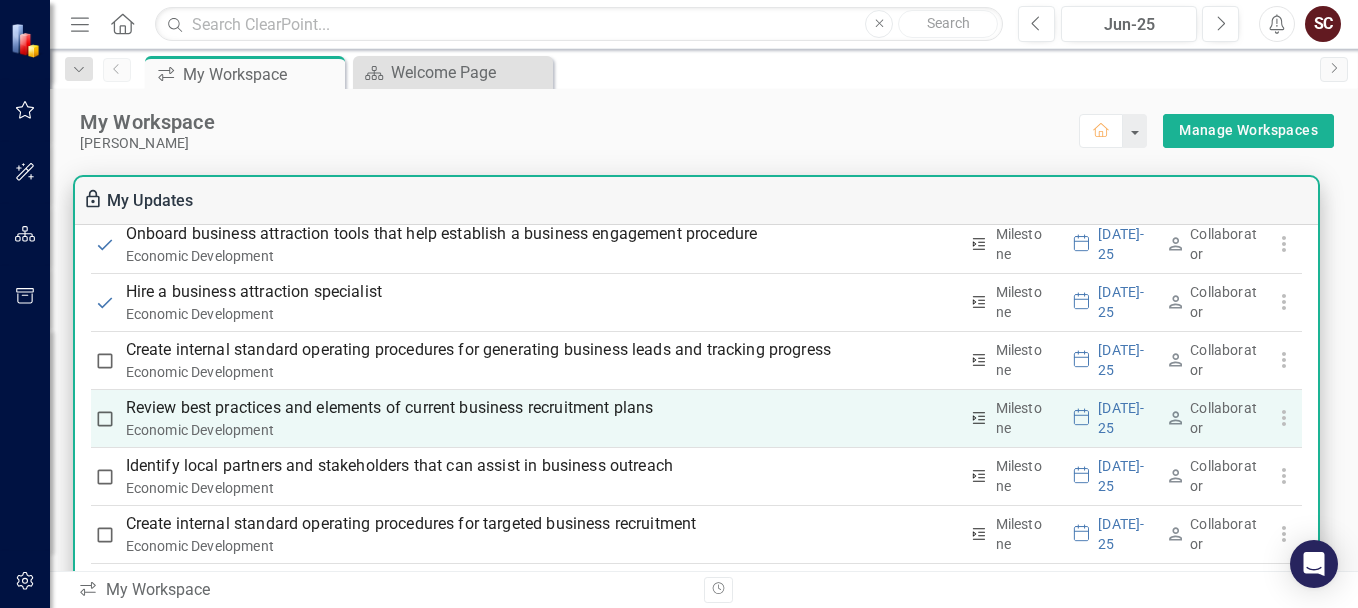 scroll, scrollTop: 1504, scrollLeft: 0, axis: vertical 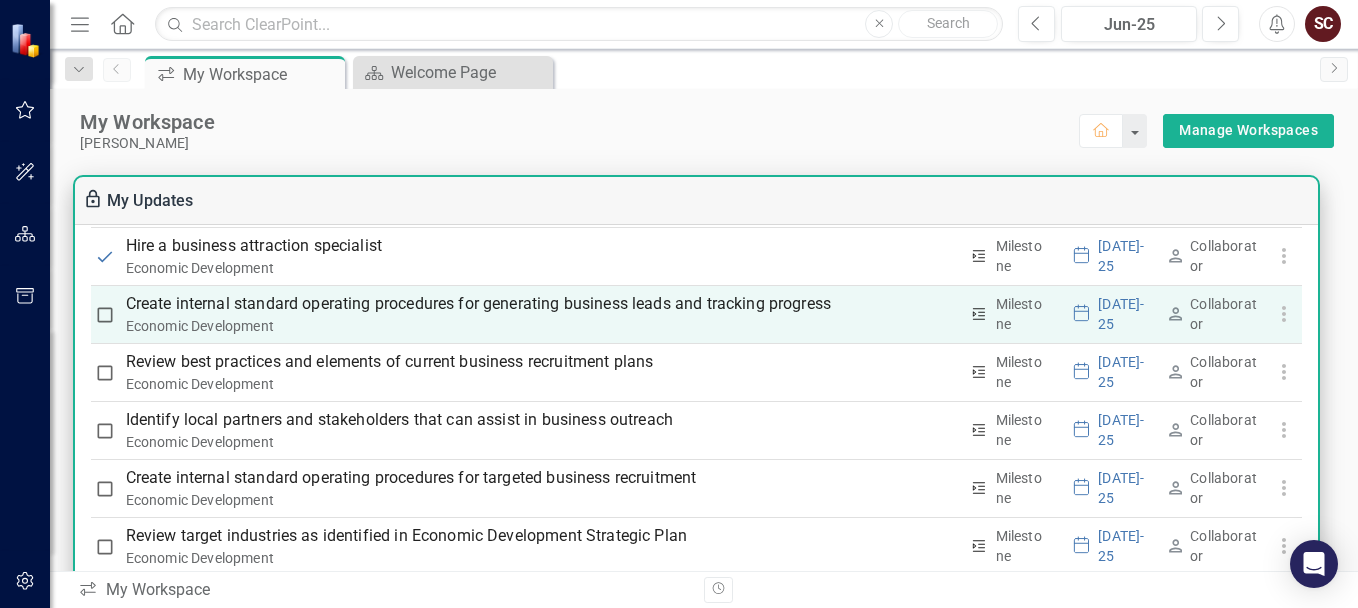 click at bounding box center [105, 315] 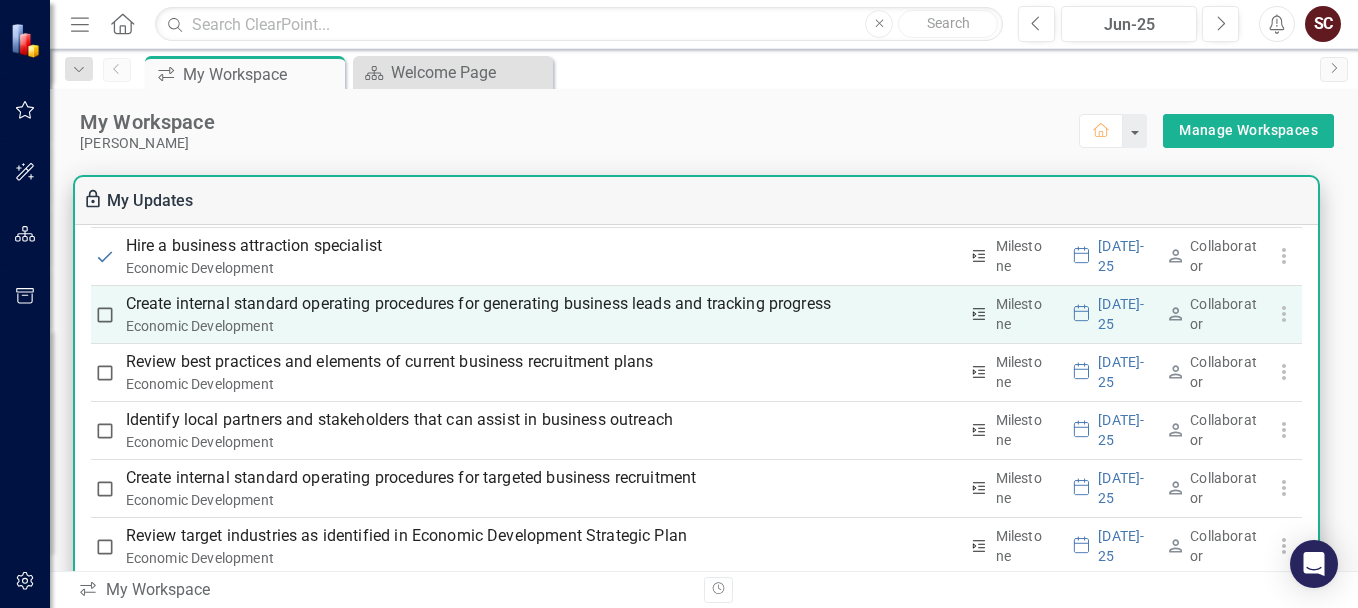 checkbox on "true" 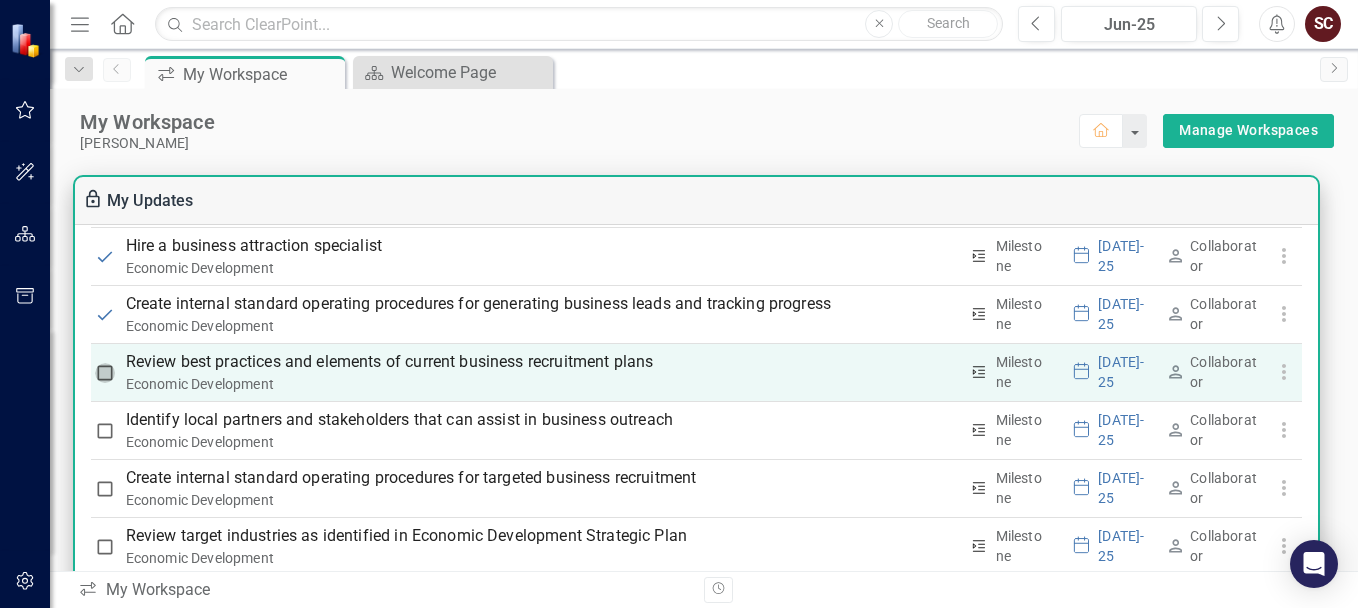 click at bounding box center (105, 373) 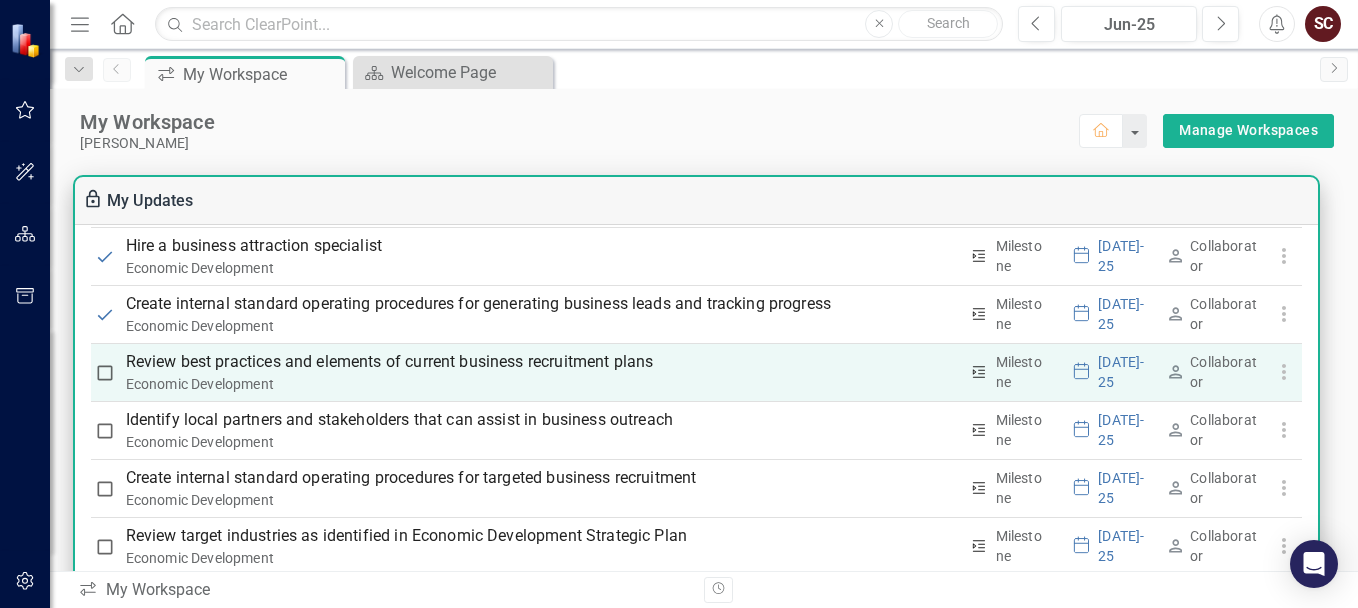 checkbox on "true" 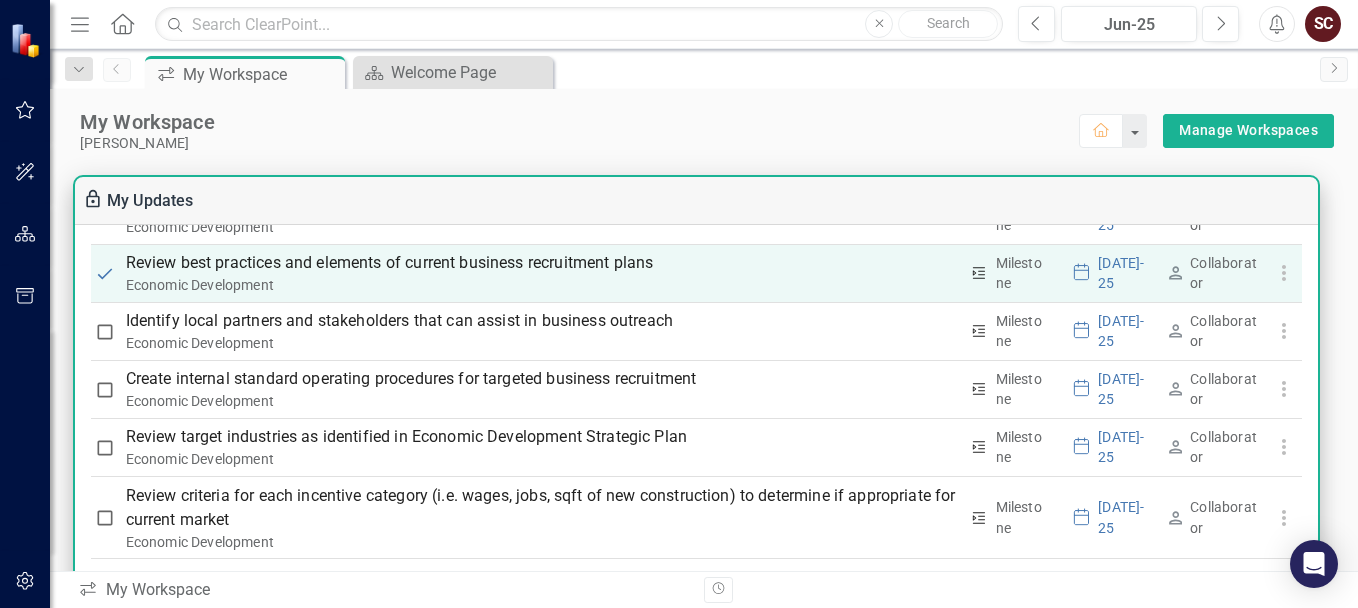 scroll, scrollTop: 1604, scrollLeft: 0, axis: vertical 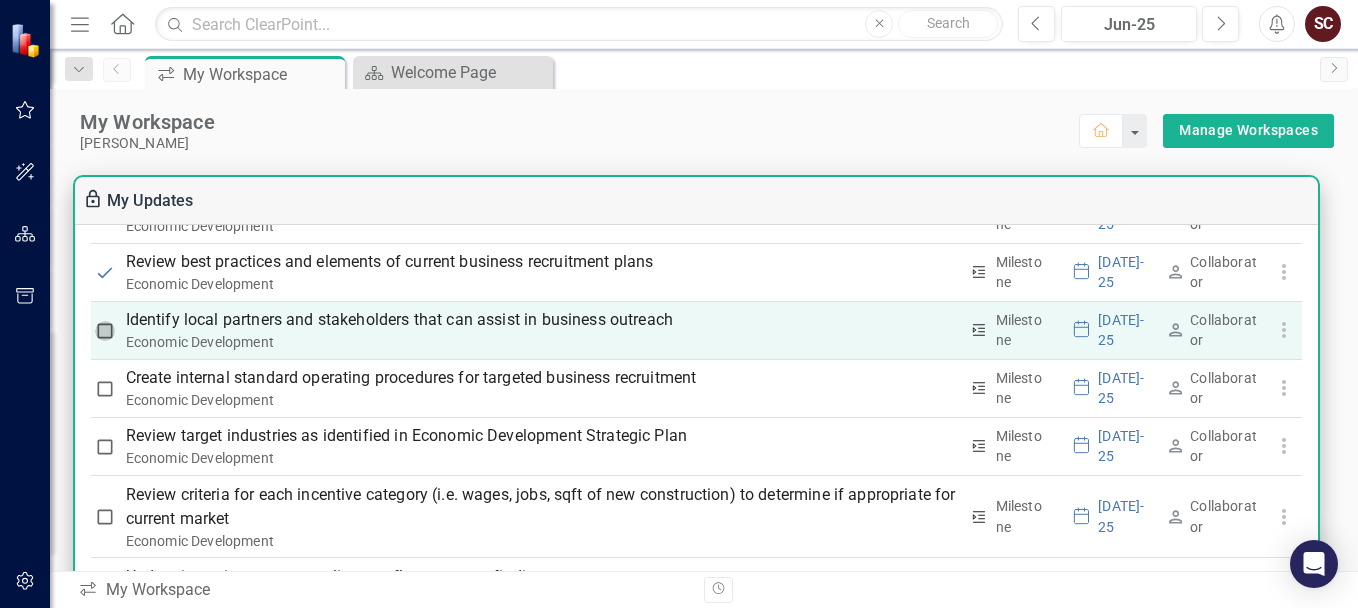 click at bounding box center (105, 331) 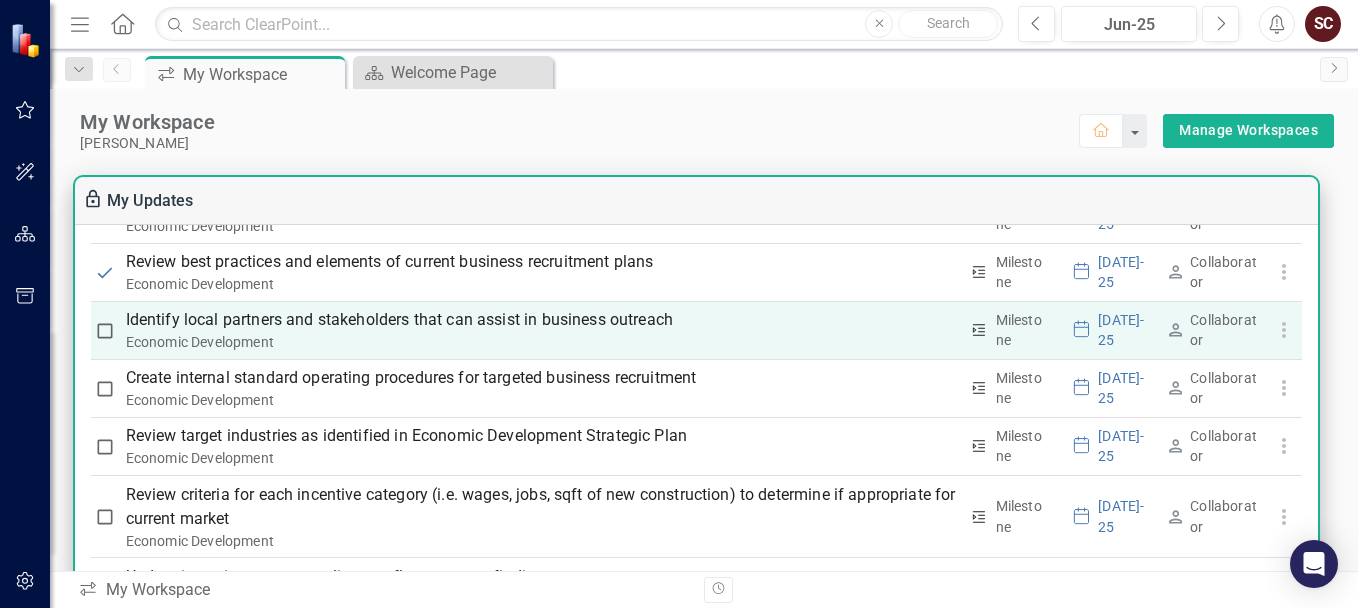 checkbox on "true" 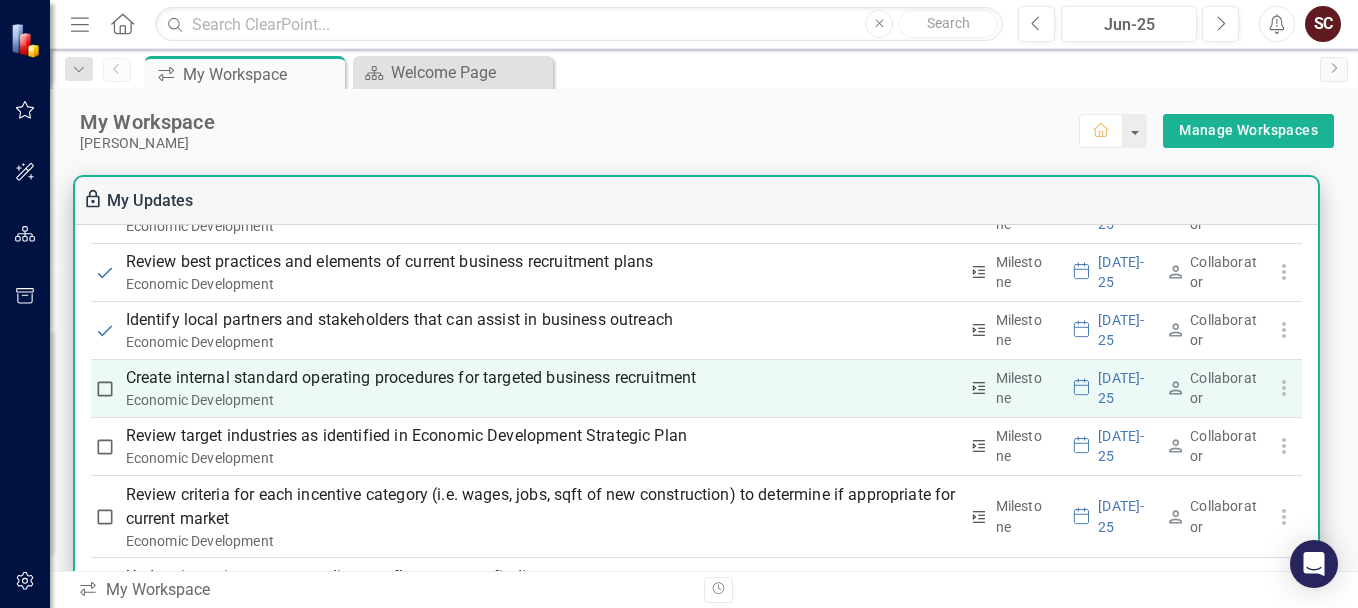 click at bounding box center [105, 389] 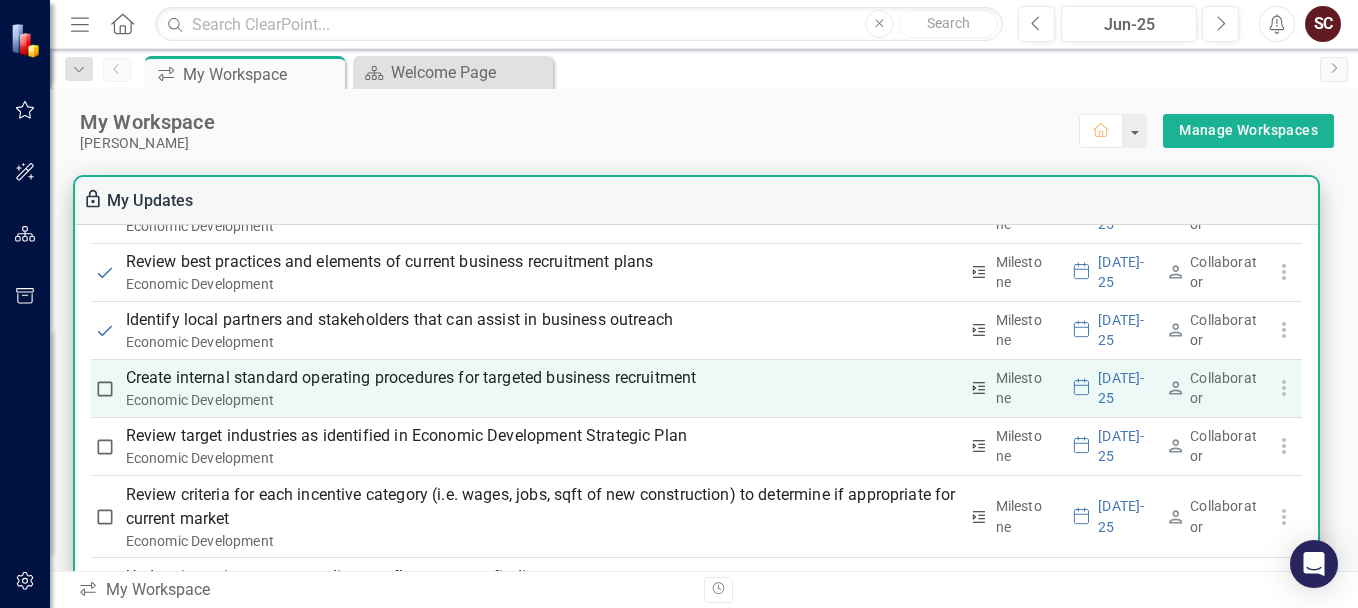 checkbox on "true" 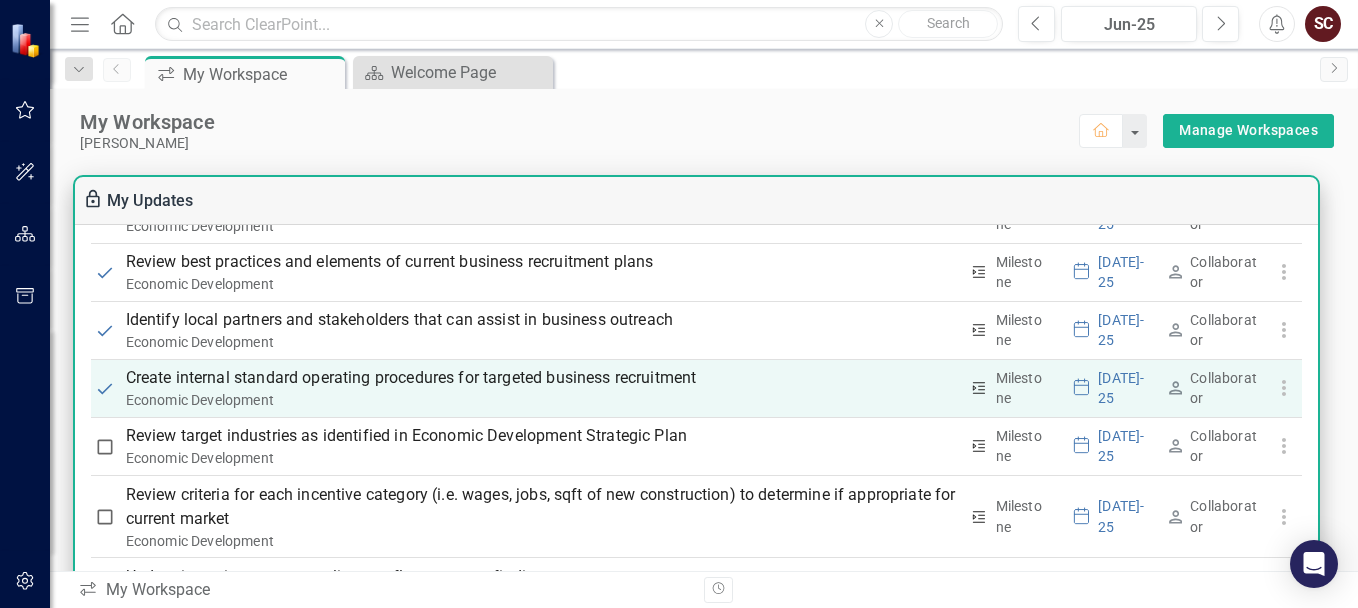 scroll, scrollTop: 1704, scrollLeft: 0, axis: vertical 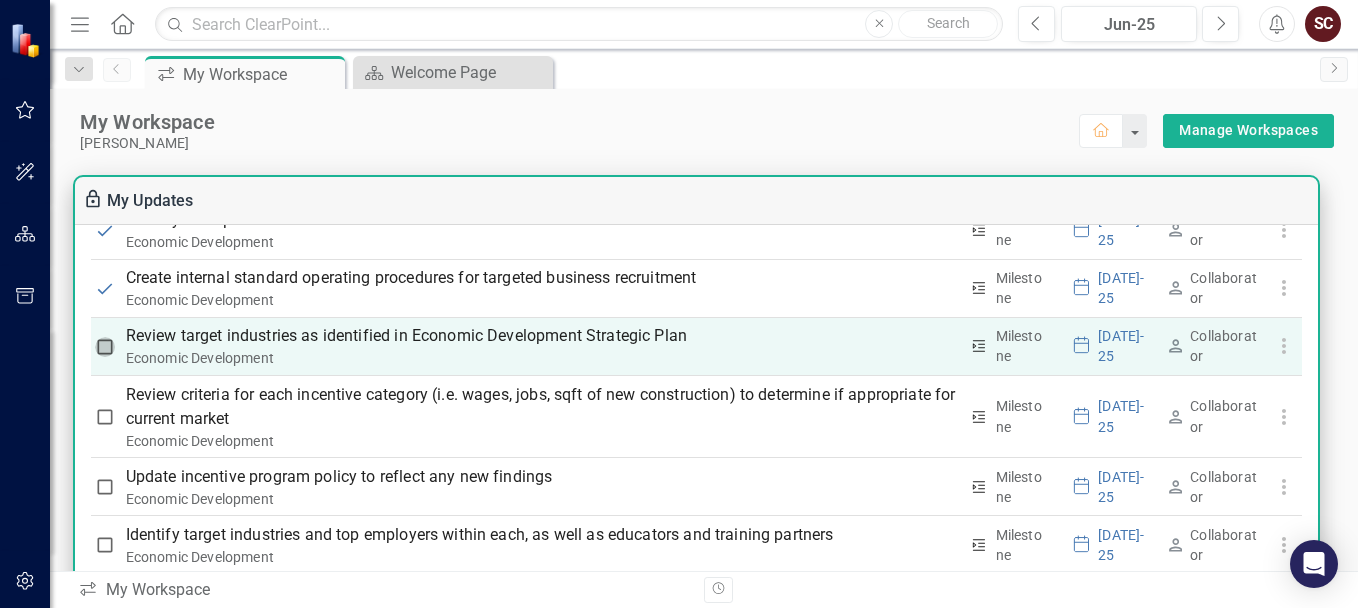 click at bounding box center (105, 347) 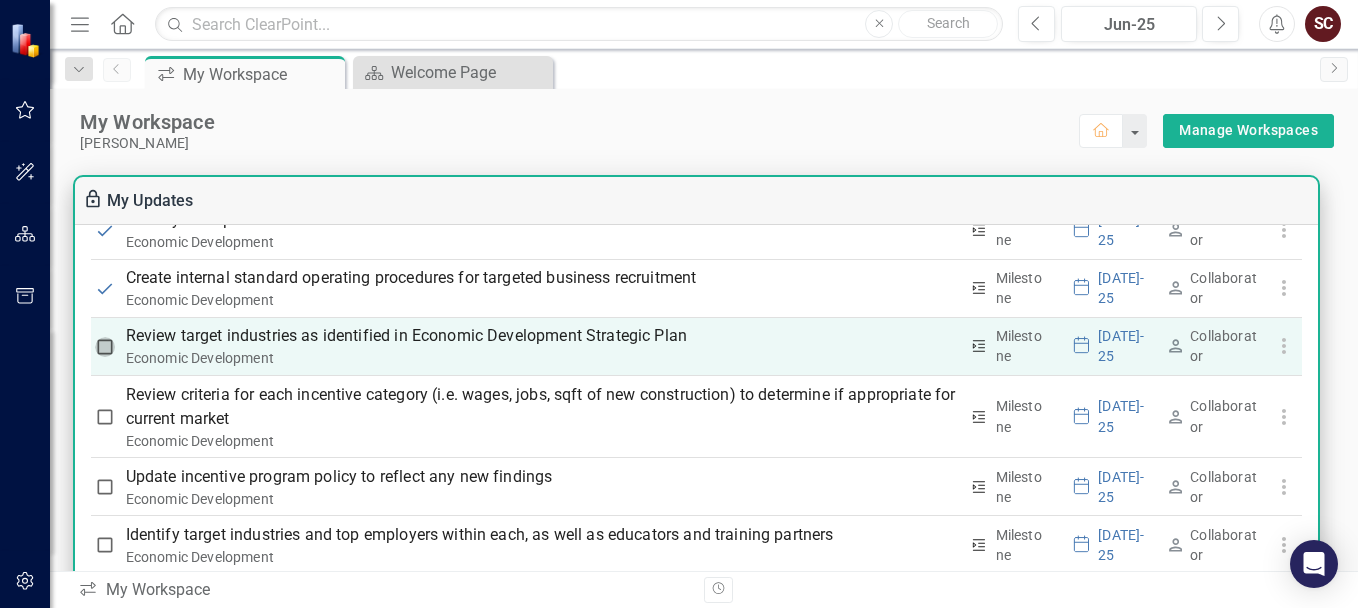 checkbox on "true" 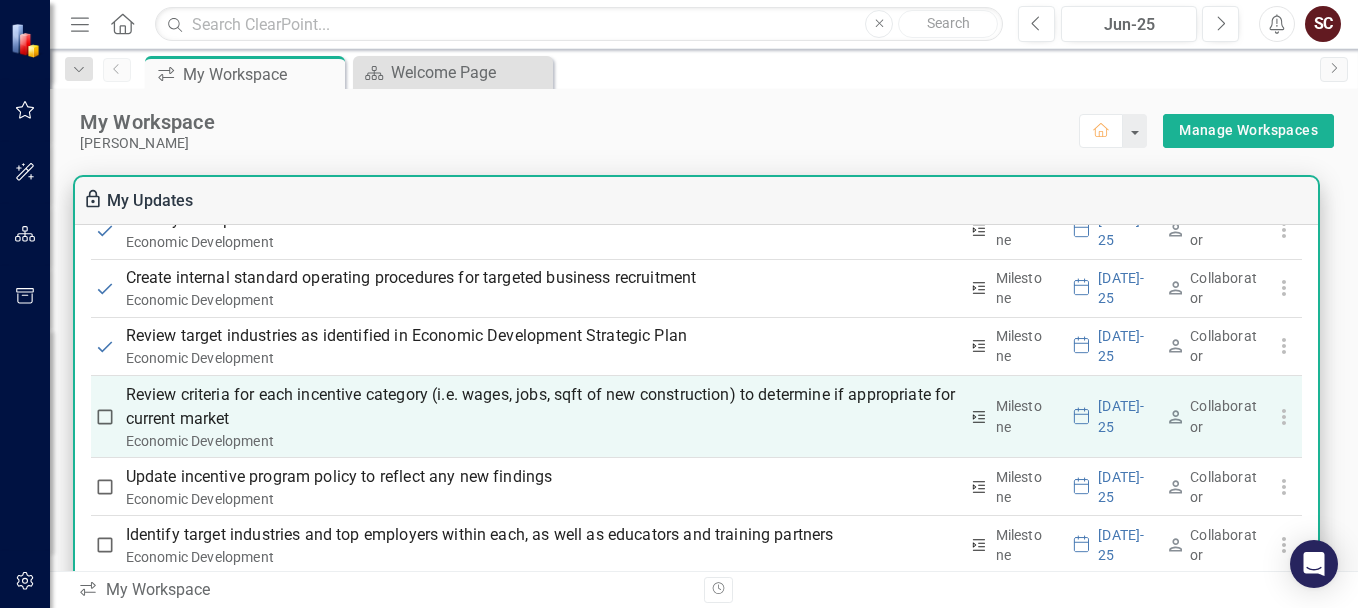 click at bounding box center [105, 417] 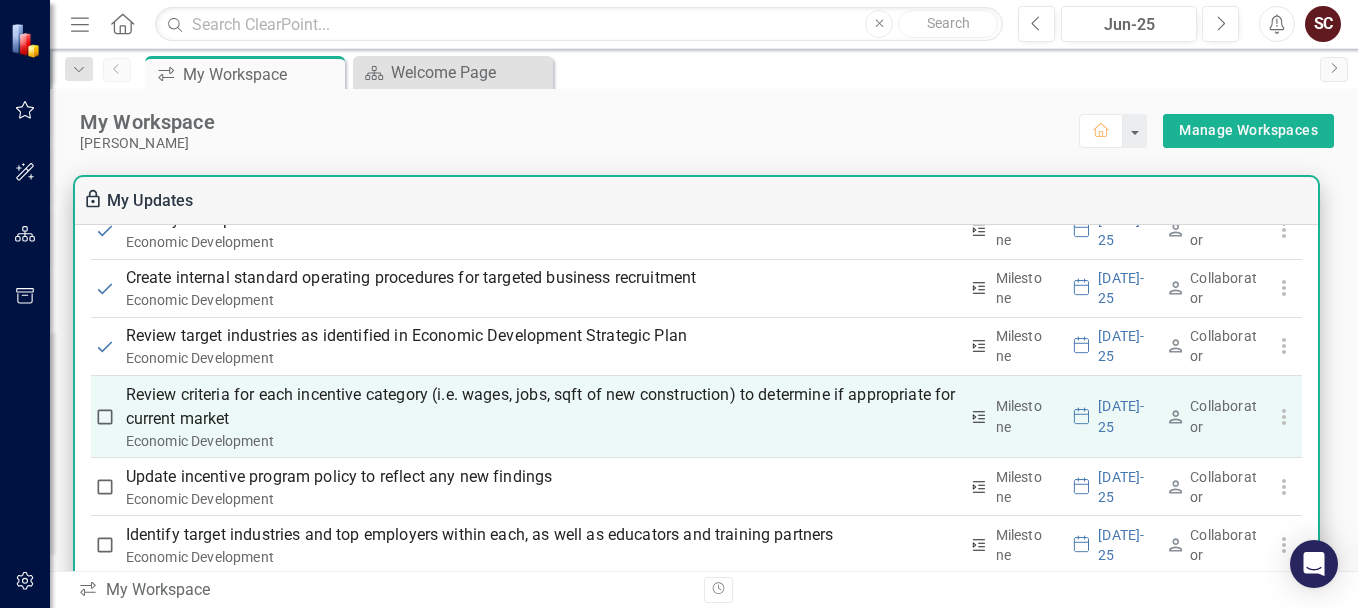 checkbox on "true" 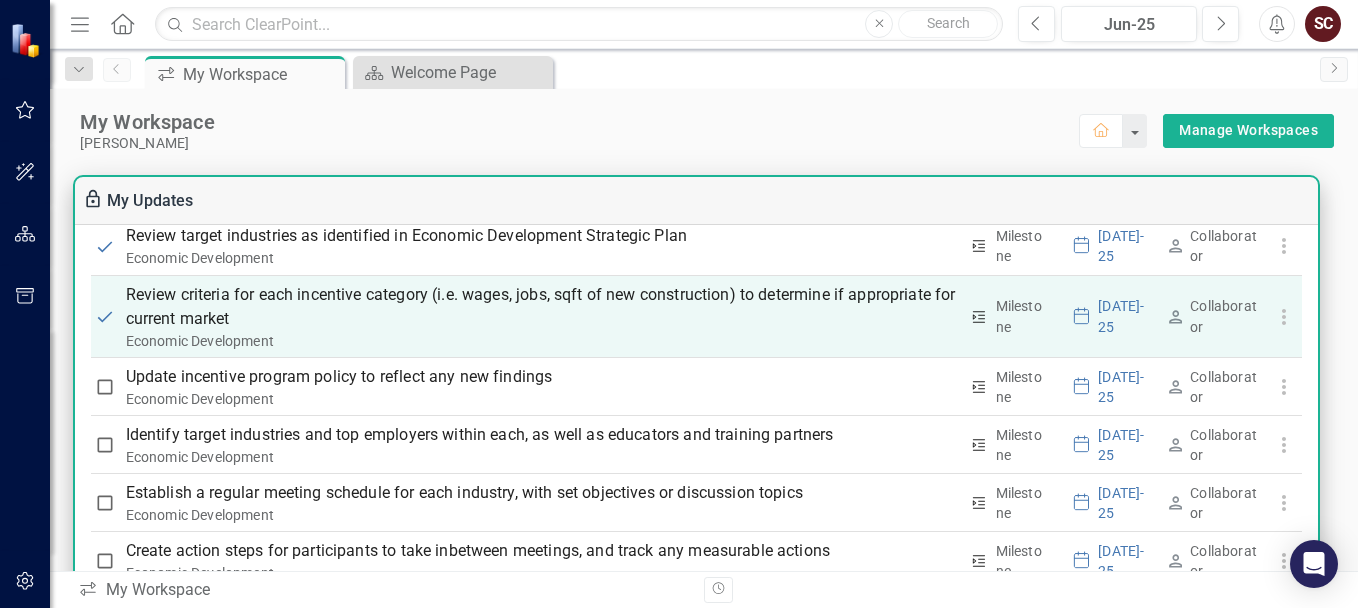 scroll, scrollTop: 1904, scrollLeft: 0, axis: vertical 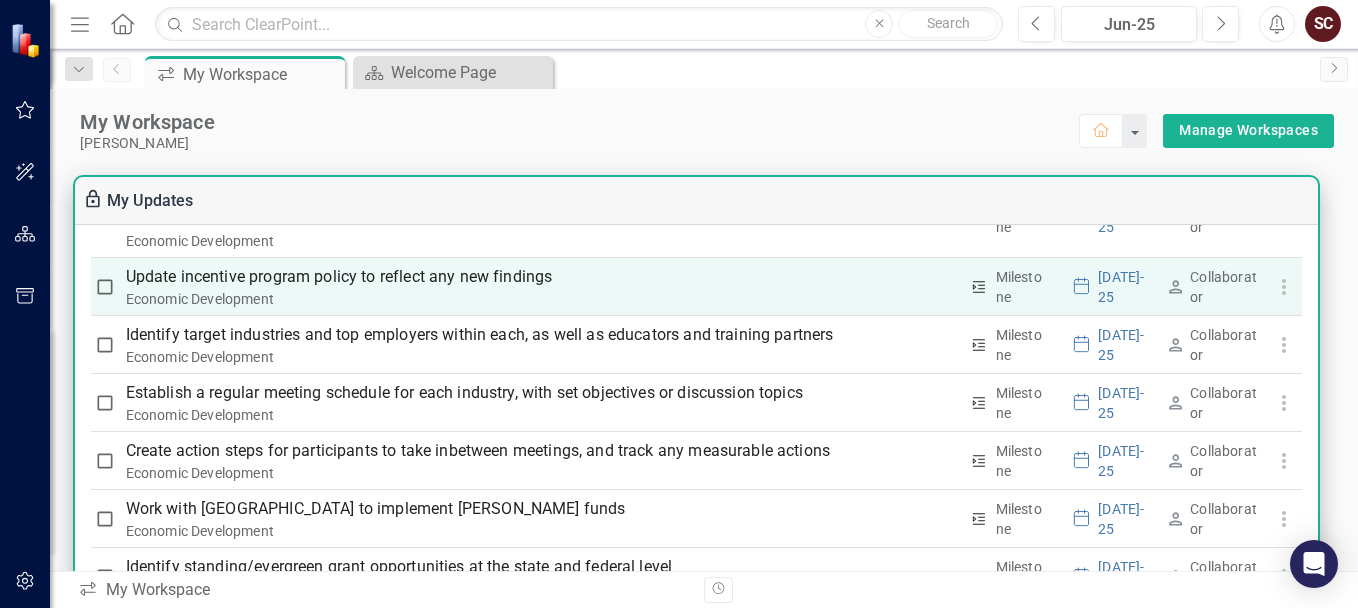 click at bounding box center [105, 287] 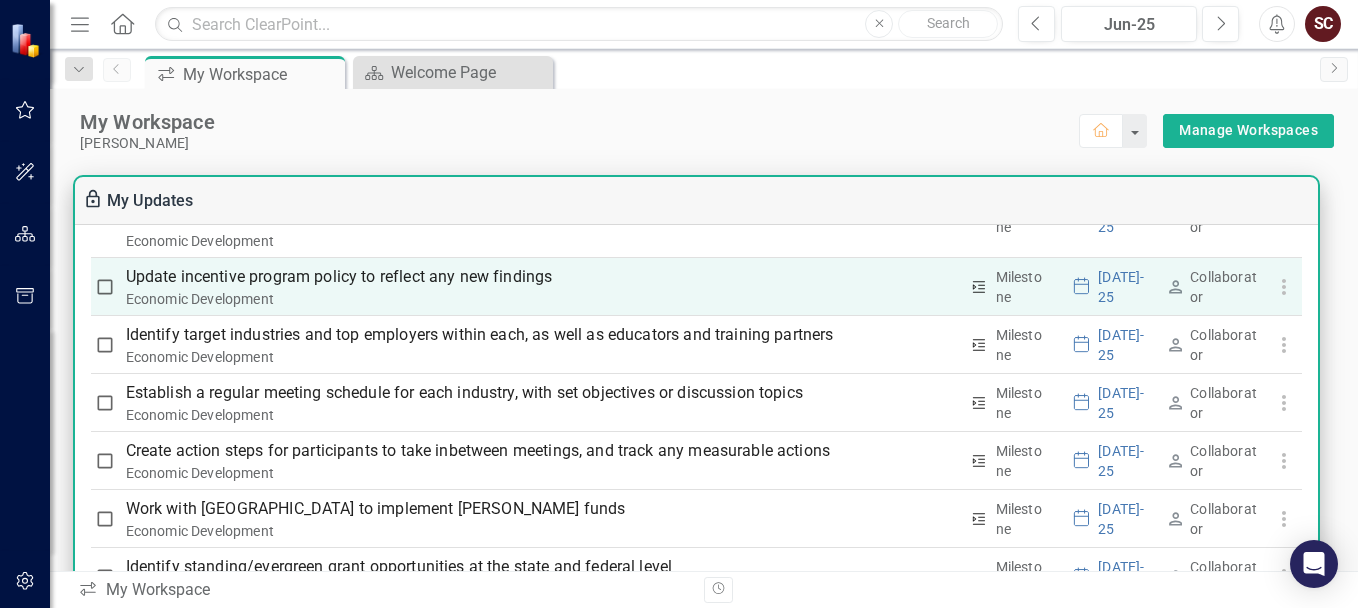 checkbox on "true" 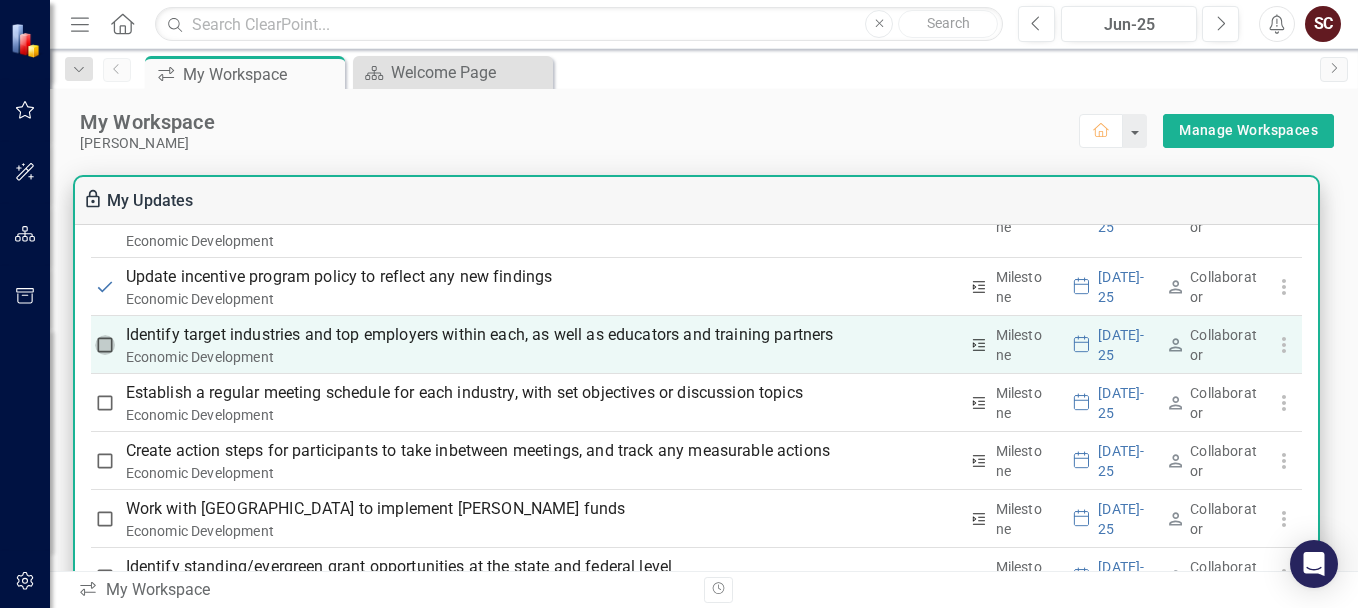 click at bounding box center [105, 345] 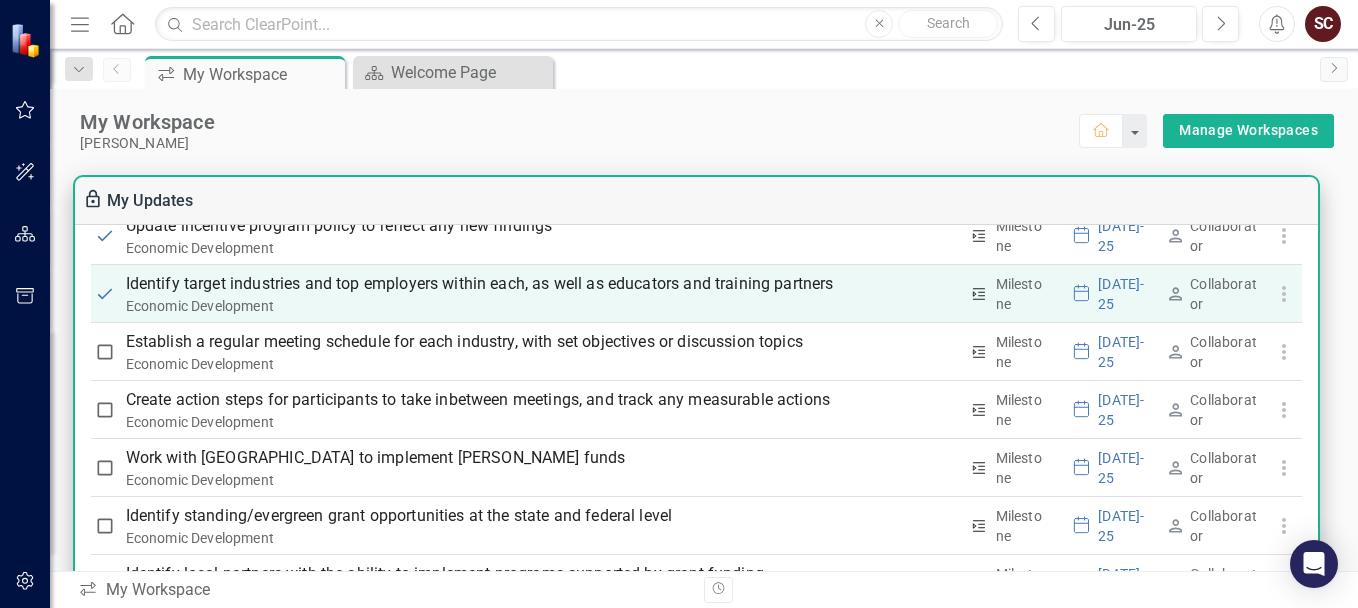 scroll, scrollTop: 2004, scrollLeft: 0, axis: vertical 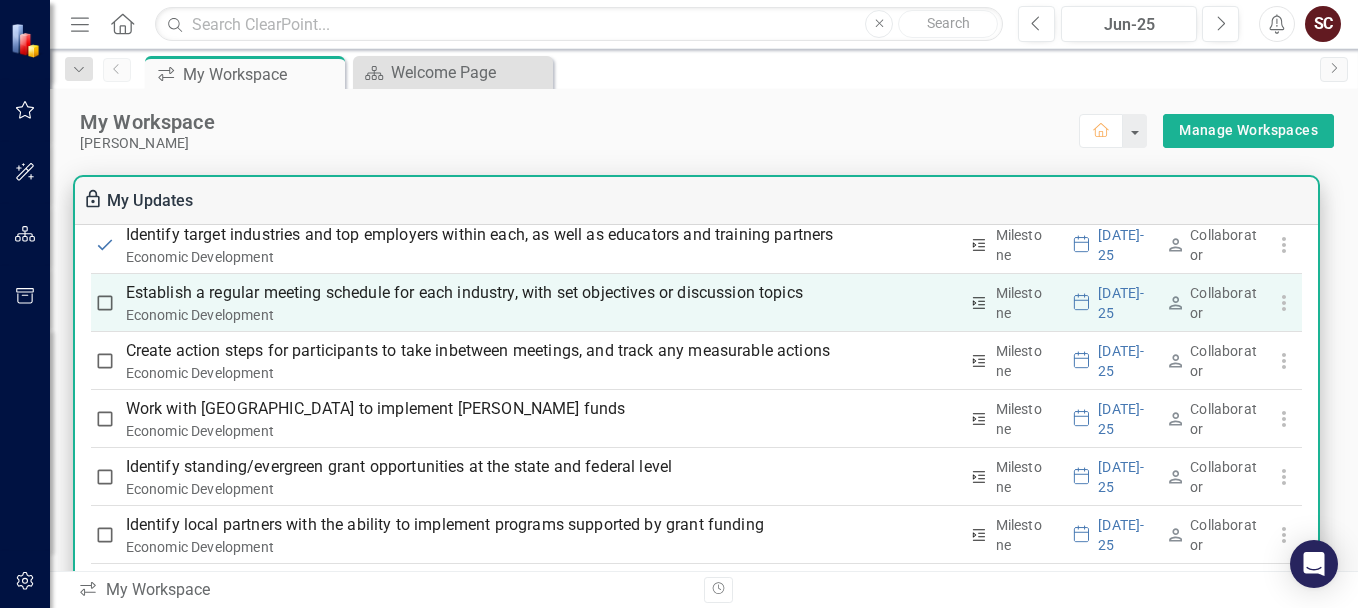 click at bounding box center [105, 303] 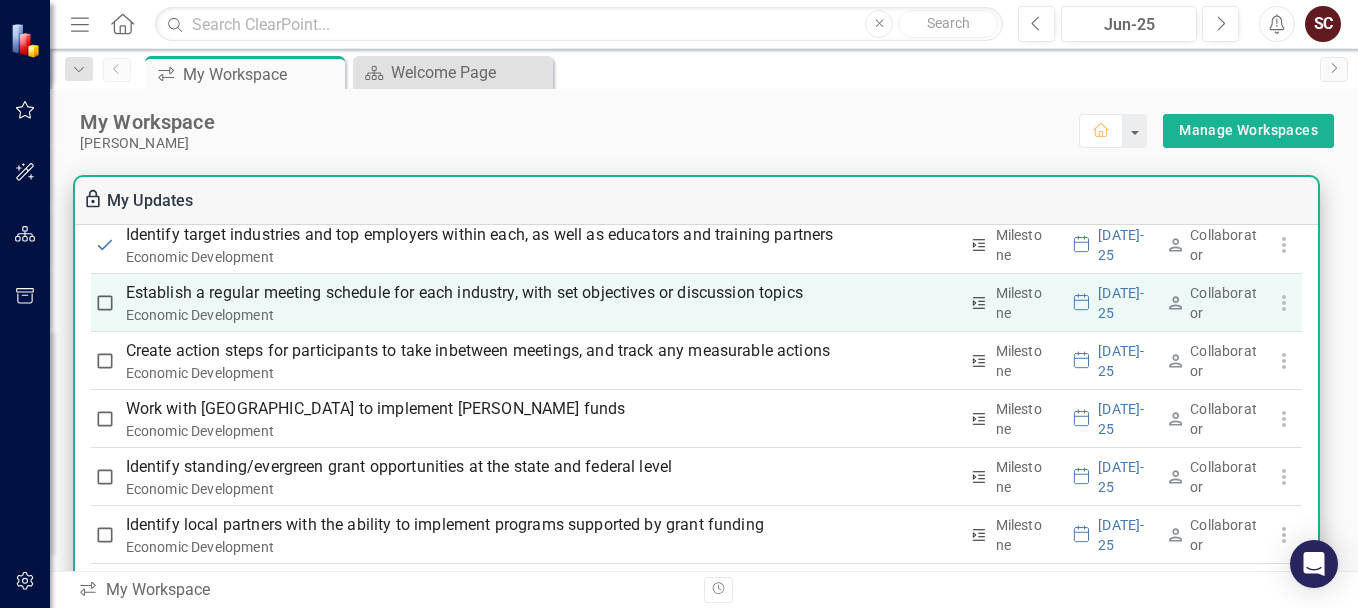 checkbox on "true" 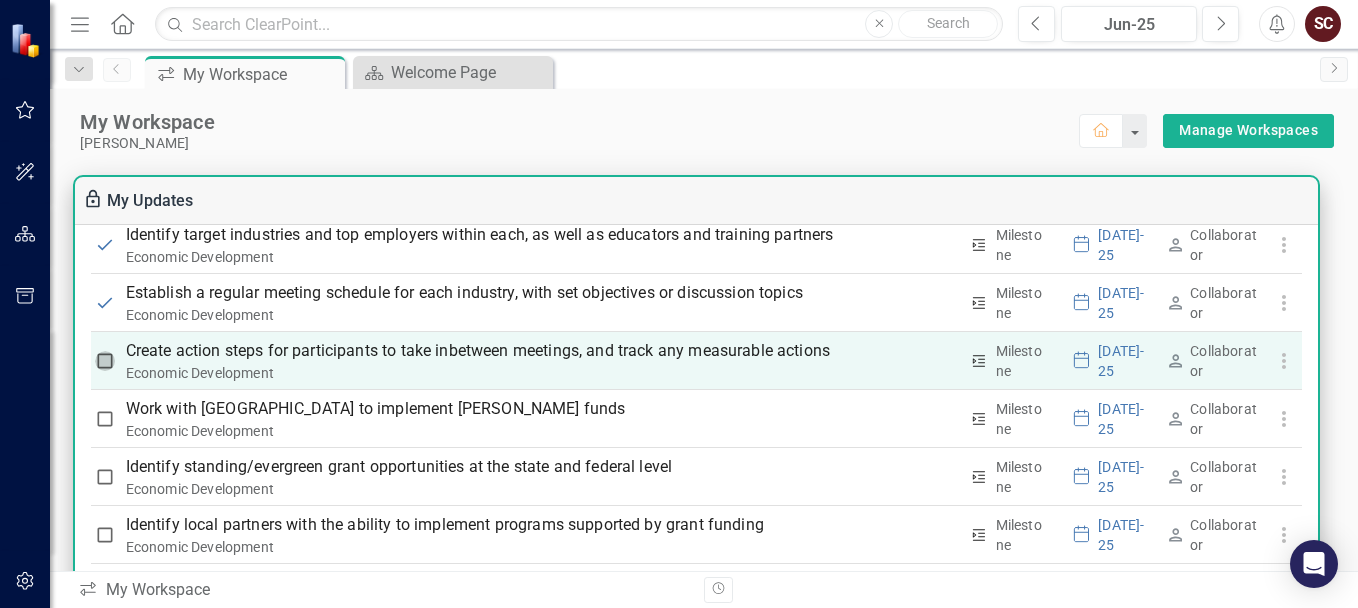 click at bounding box center (105, 361) 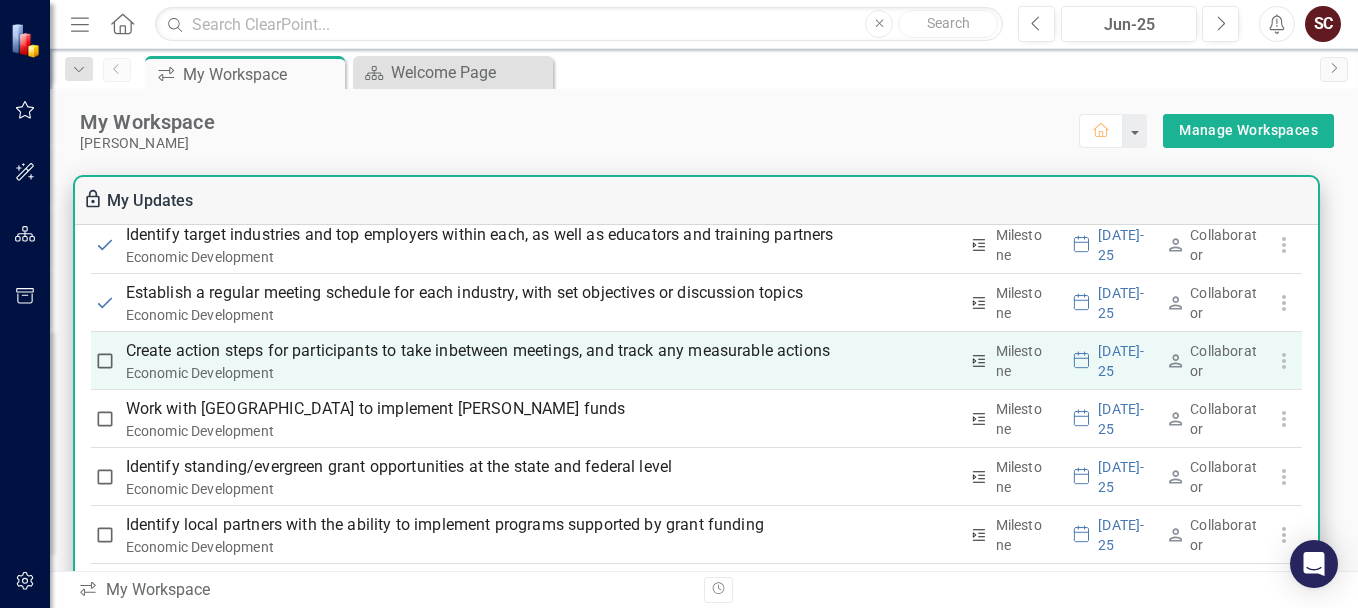 checkbox on "true" 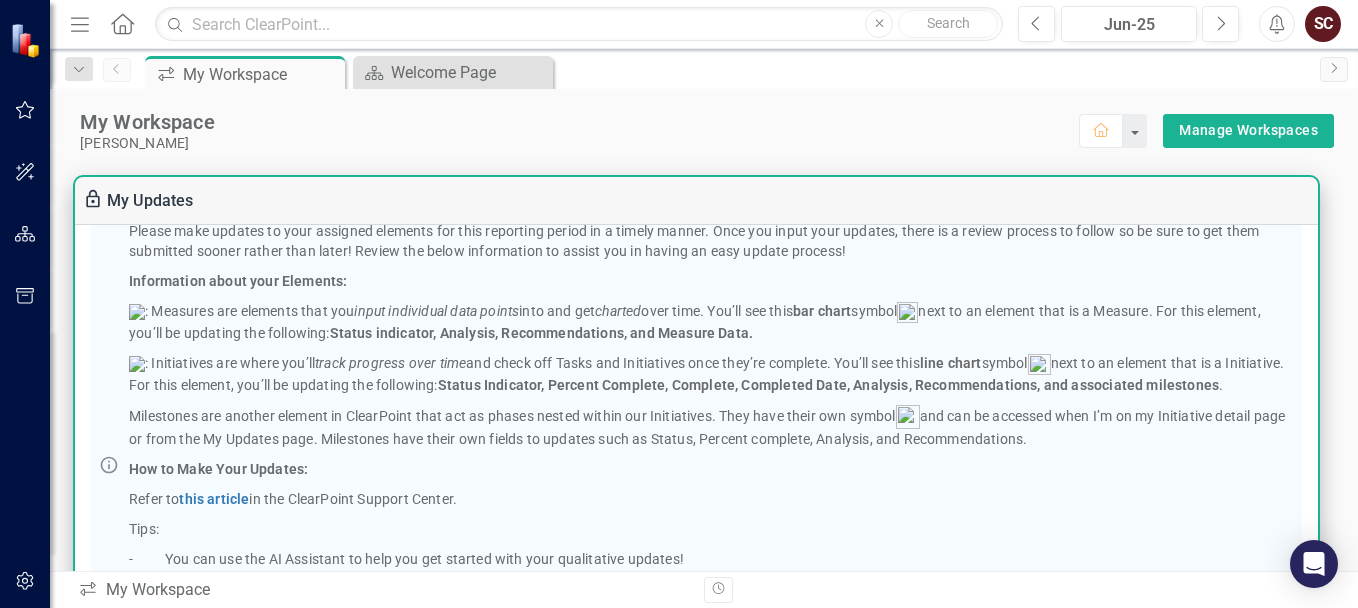 scroll, scrollTop: 200, scrollLeft: 0, axis: vertical 